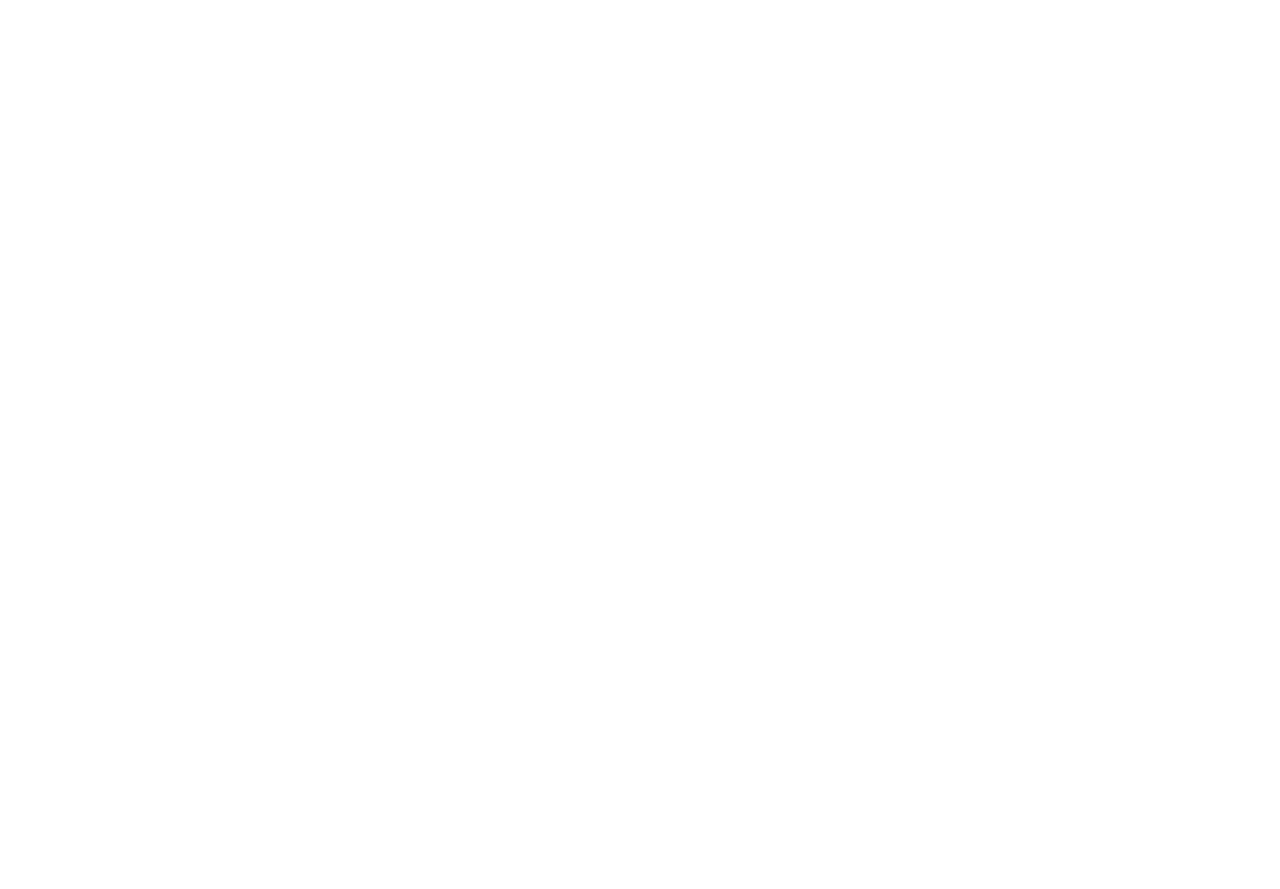 scroll, scrollTop: 0, scrollLeft: 0, axis: both 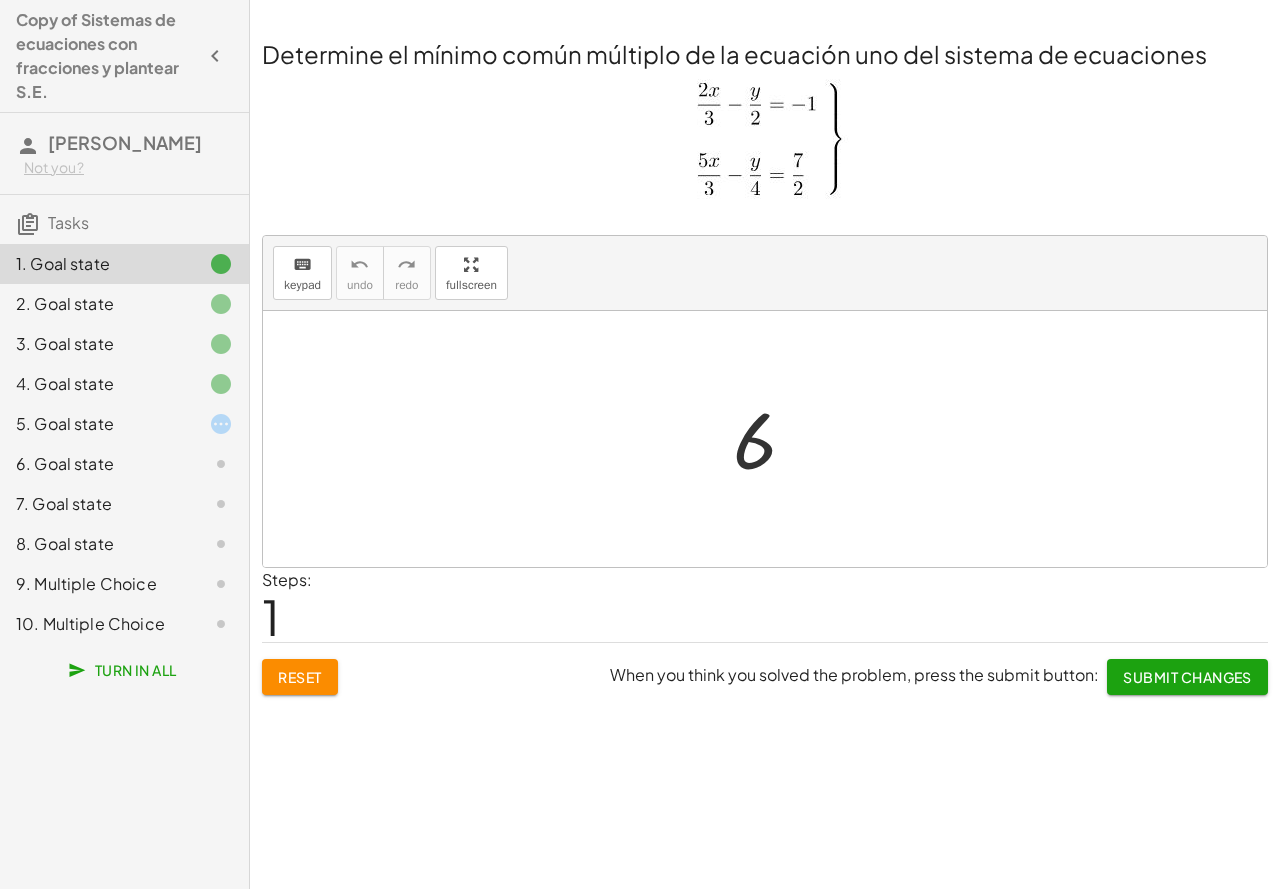 click at bounding box center [765, 439] 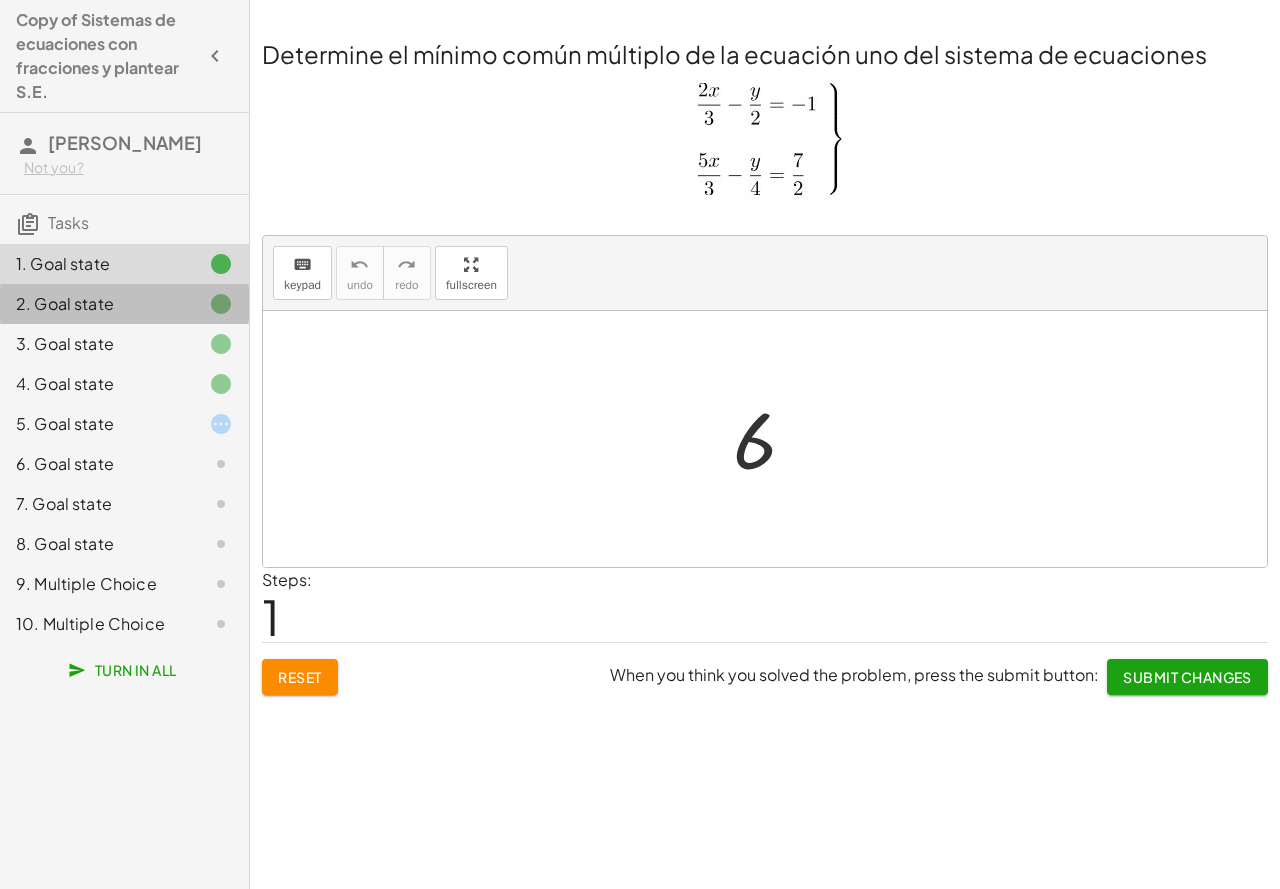 click on "2. Goal state" 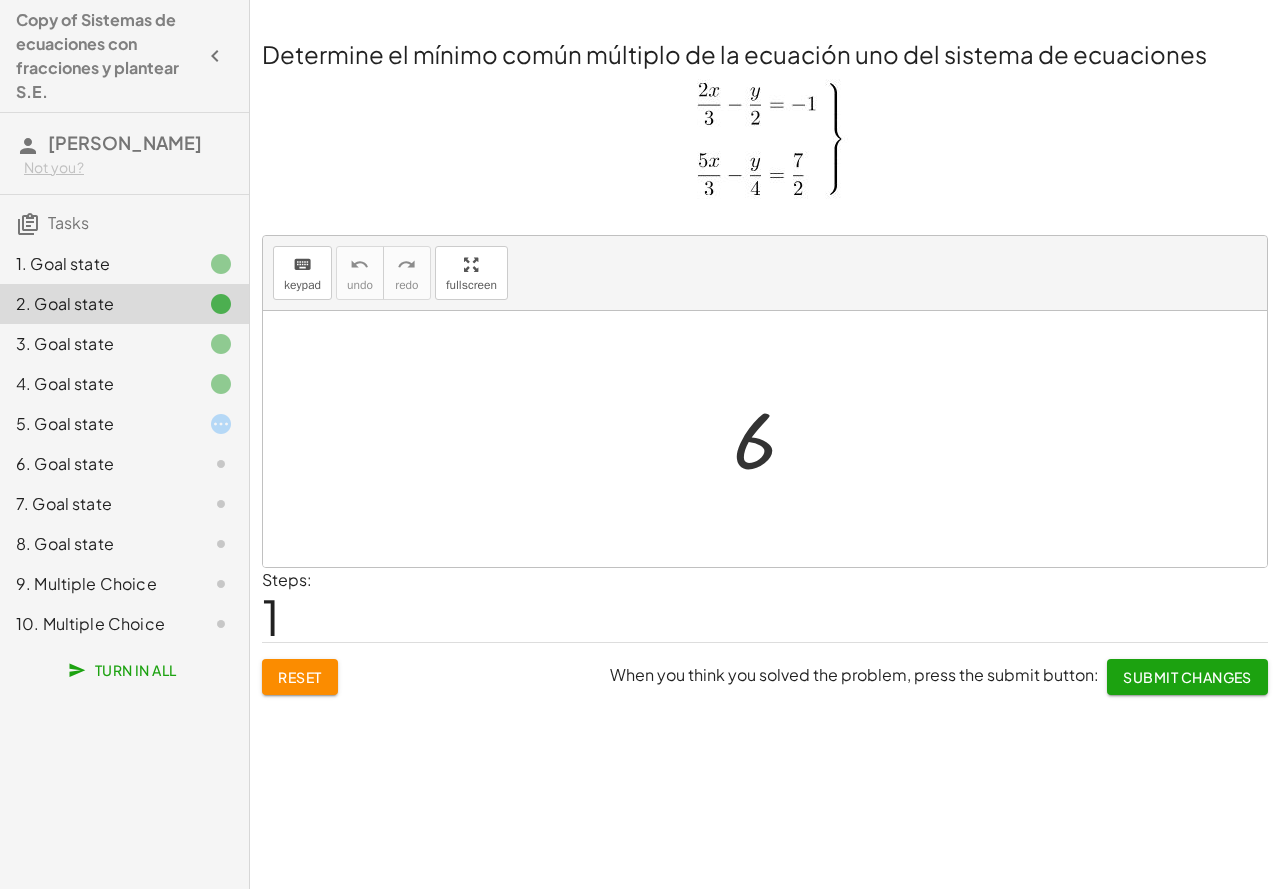 click on "3. Goal state" 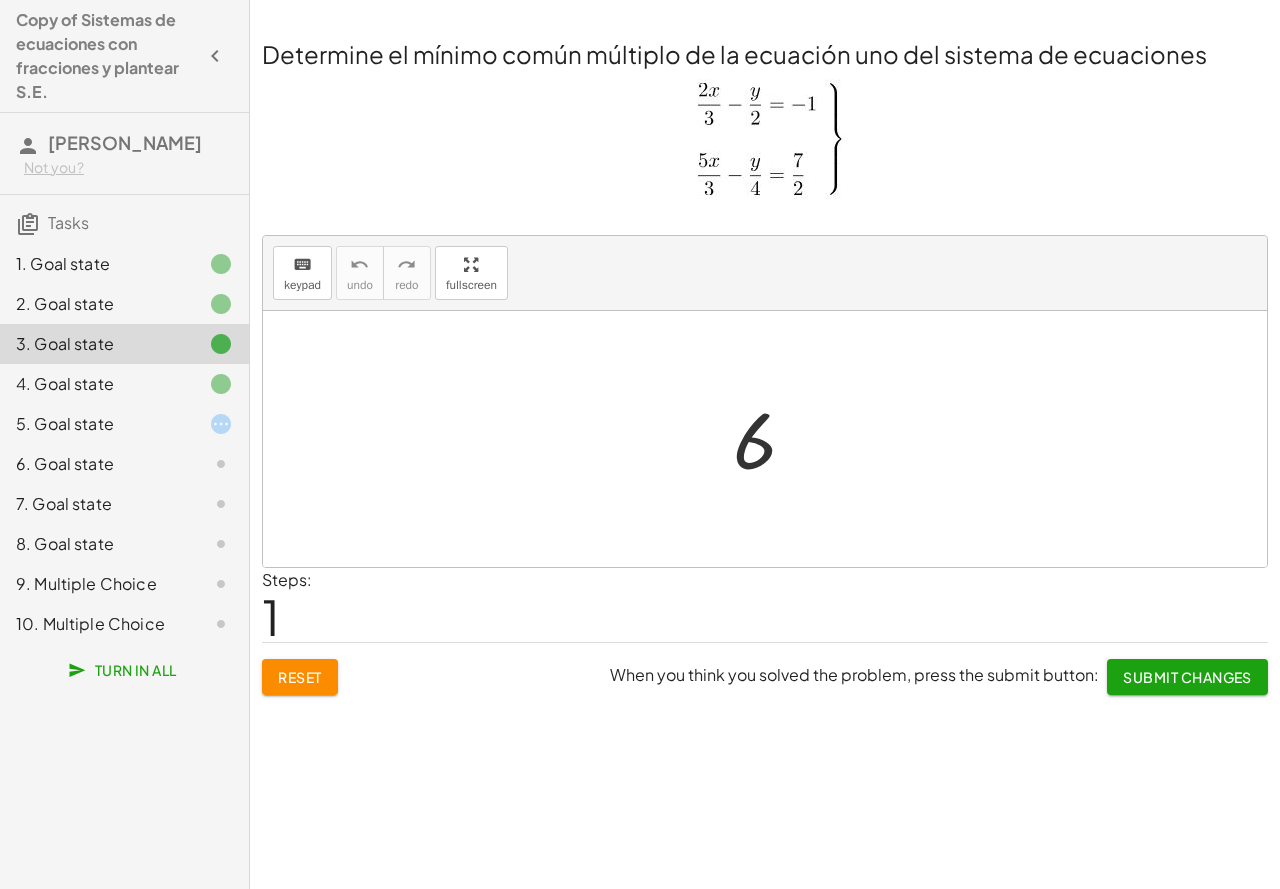 click on "4. Goal state" 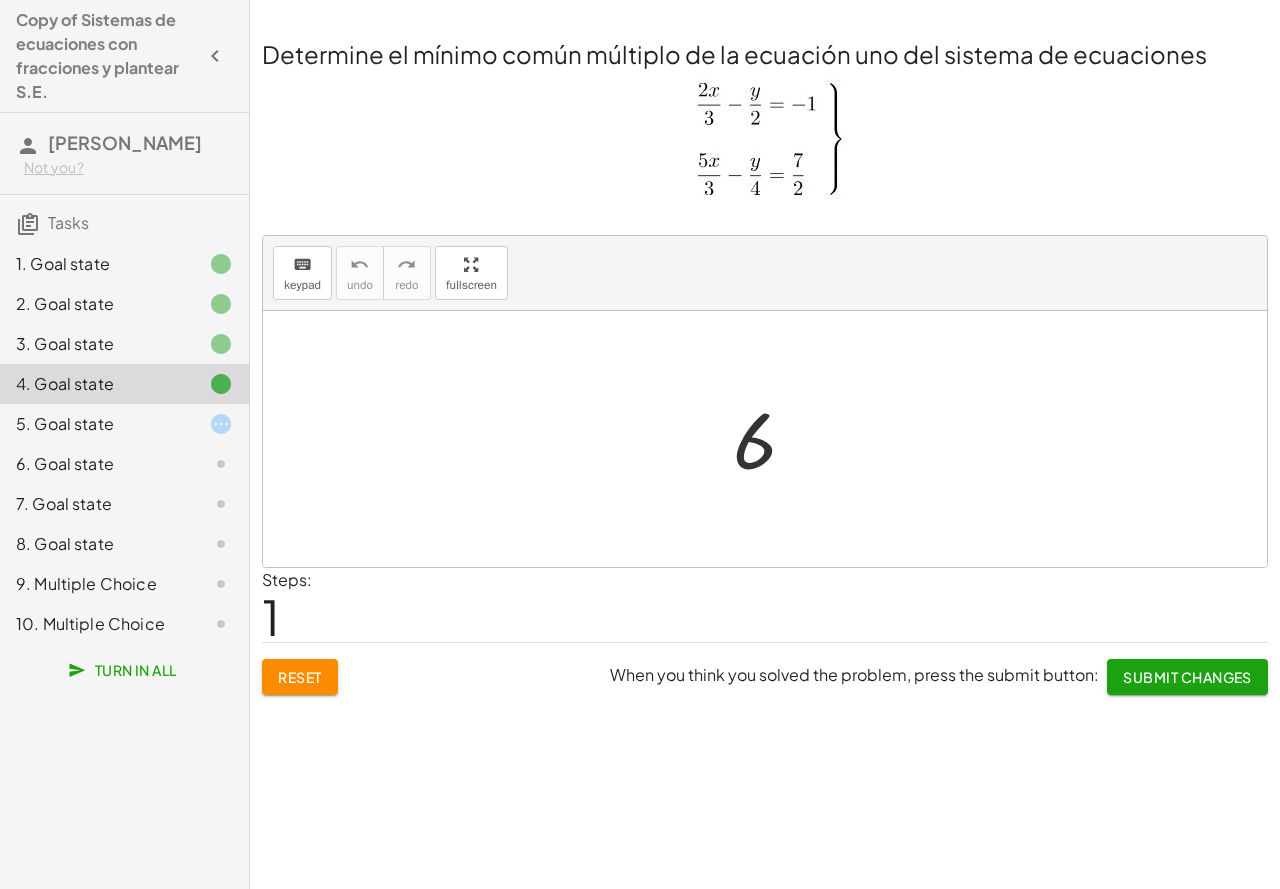 click on "5. Goal state" 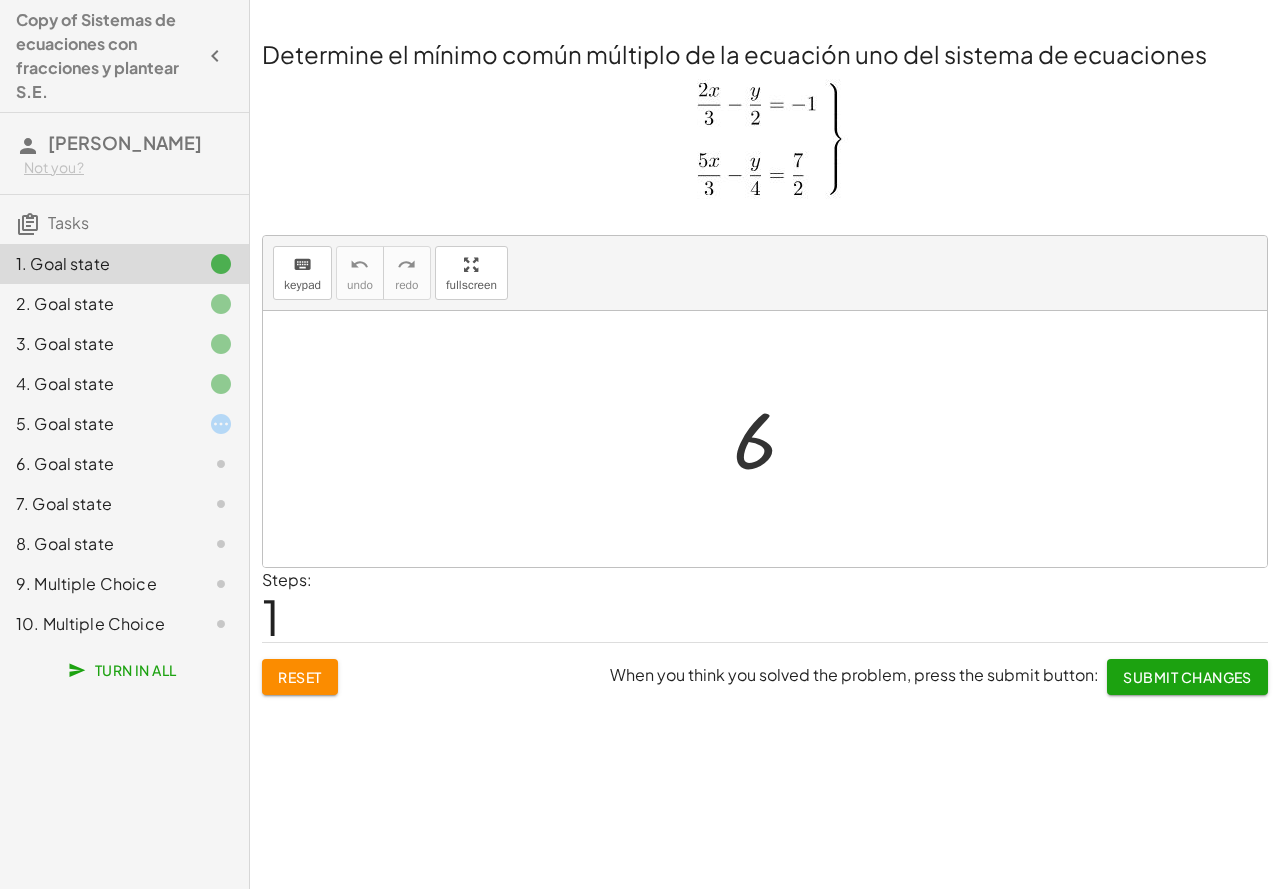 click on "Submit Changes" 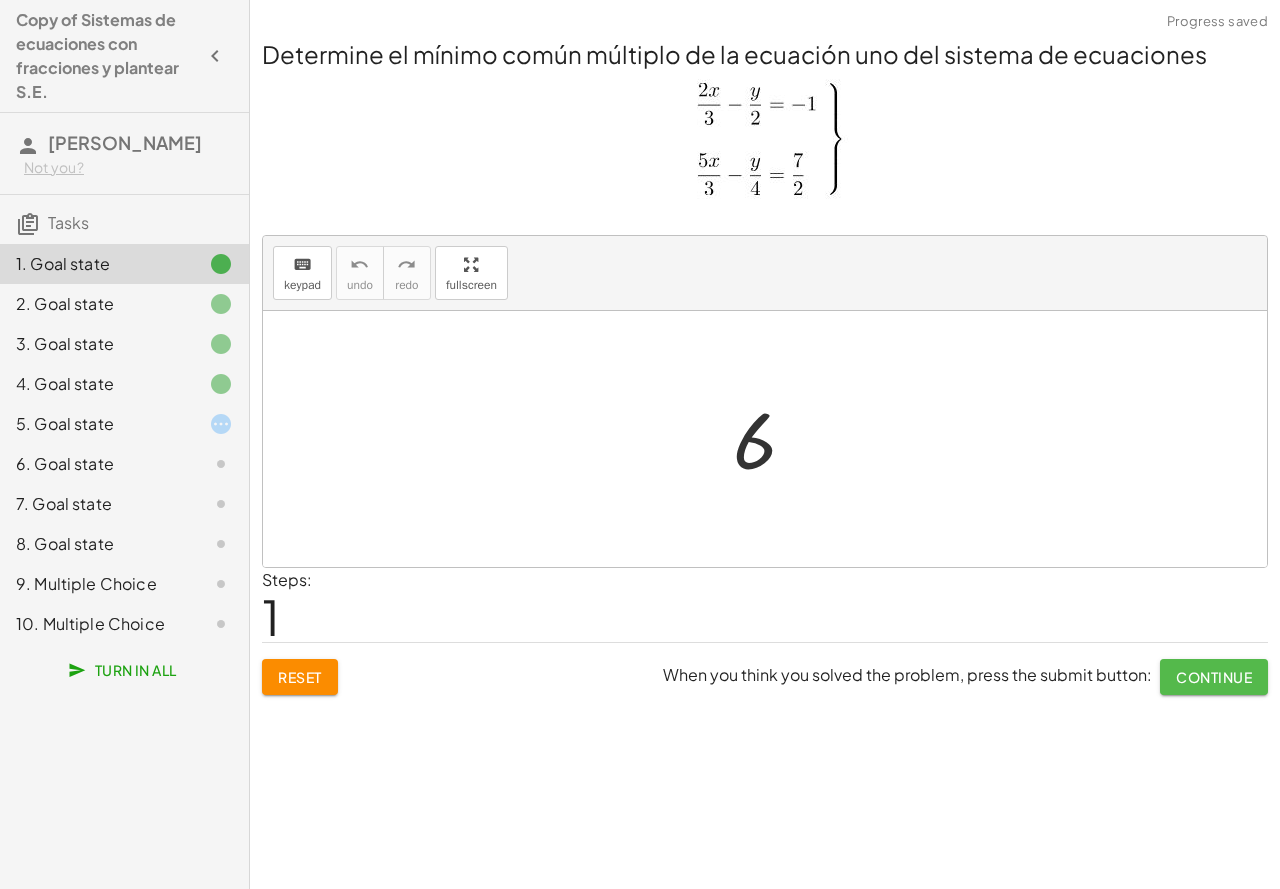 click on "Continue" 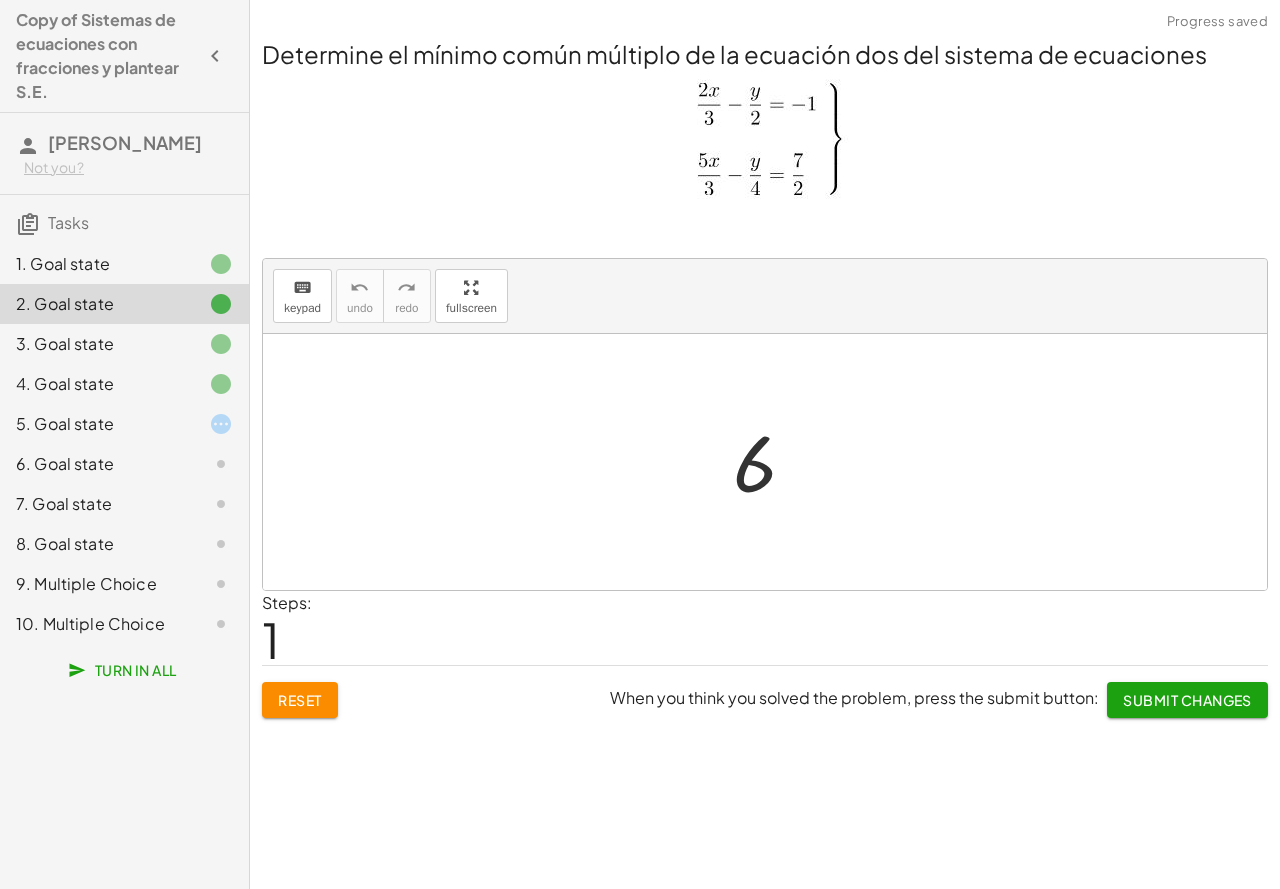 click on "Submit Changes" at bounding box center (1187, 700) 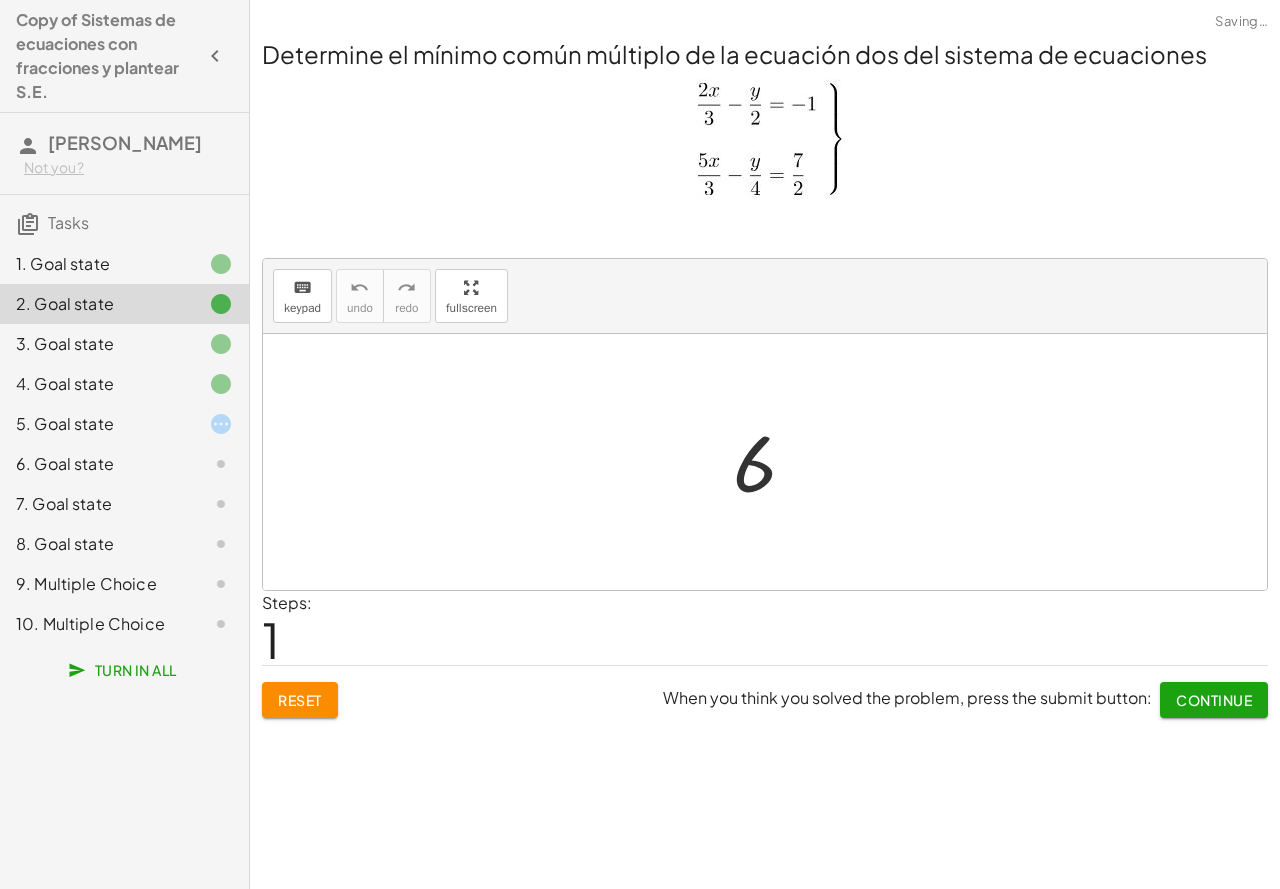 click on "Continue" 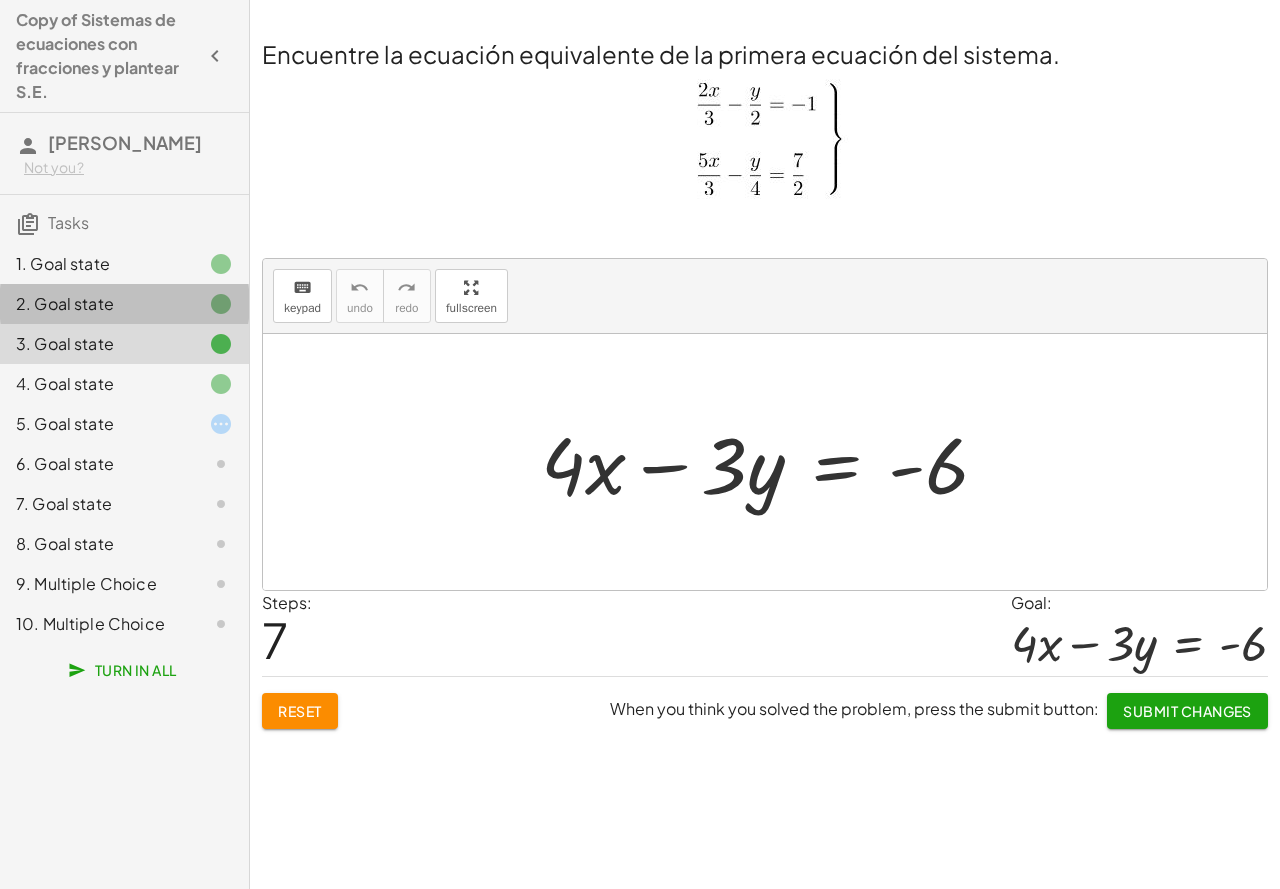 click on "2. Goal state" 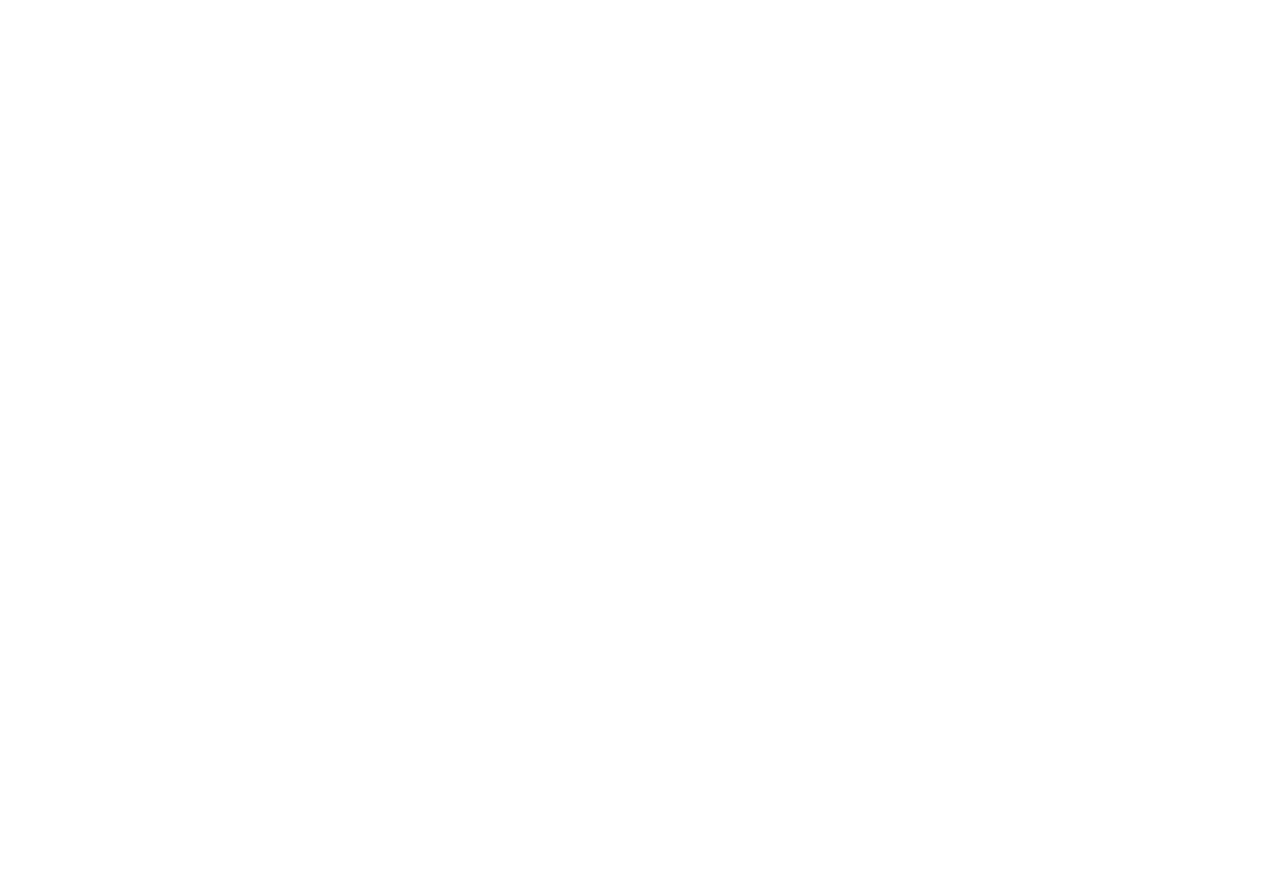 scroll, scrollTop: 0, scrollLeft: 0, axis: both 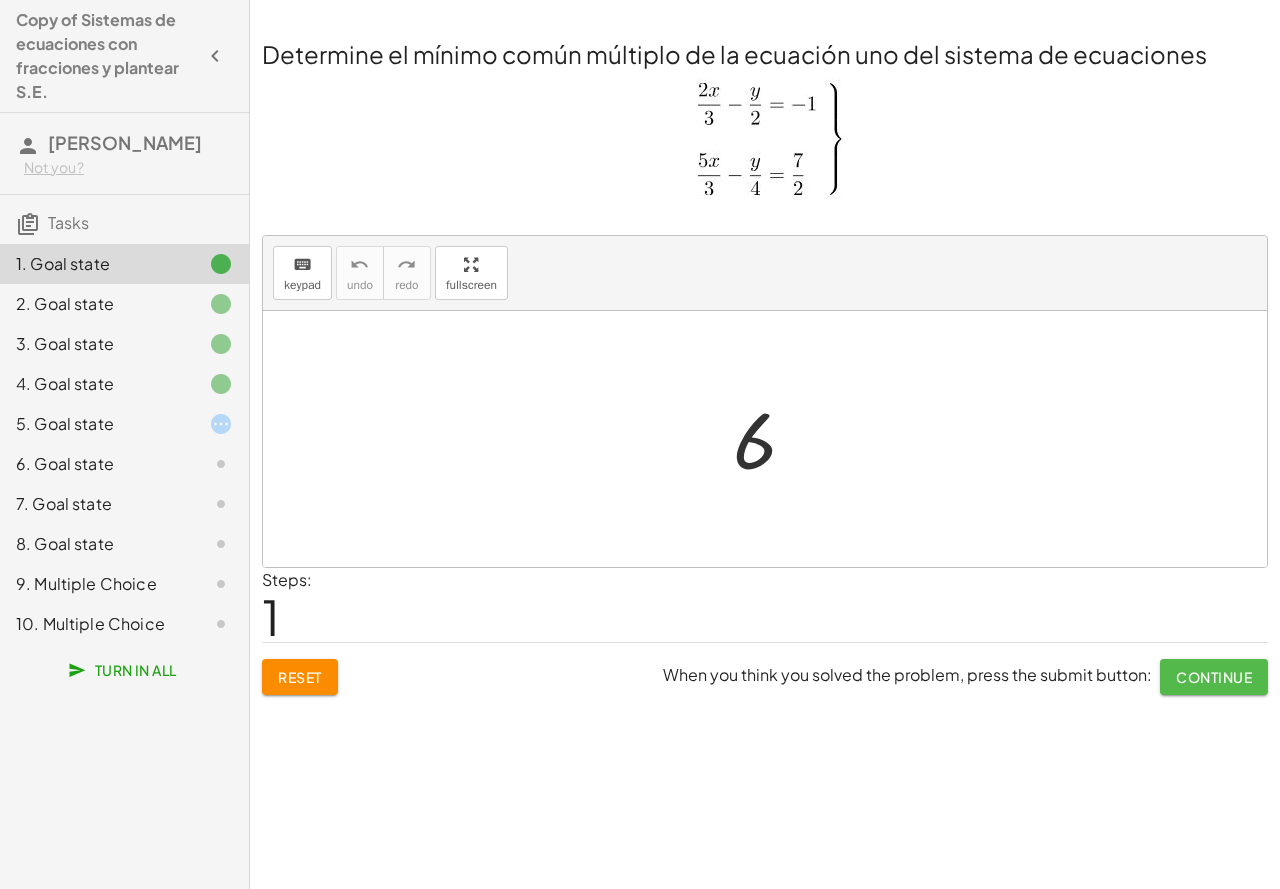 click on "Continue" at bounding box center [1214, 677] 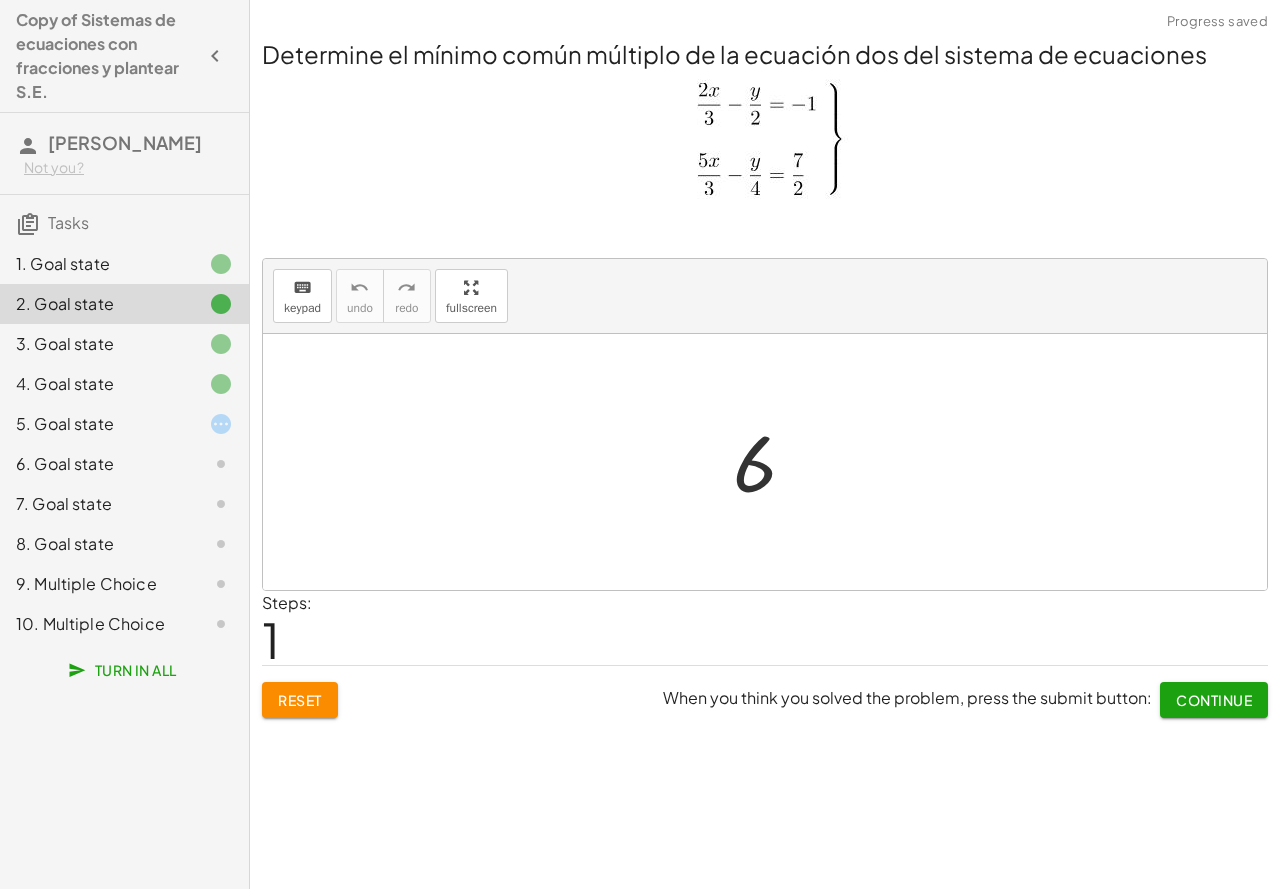click at bounding box center (772, 462) 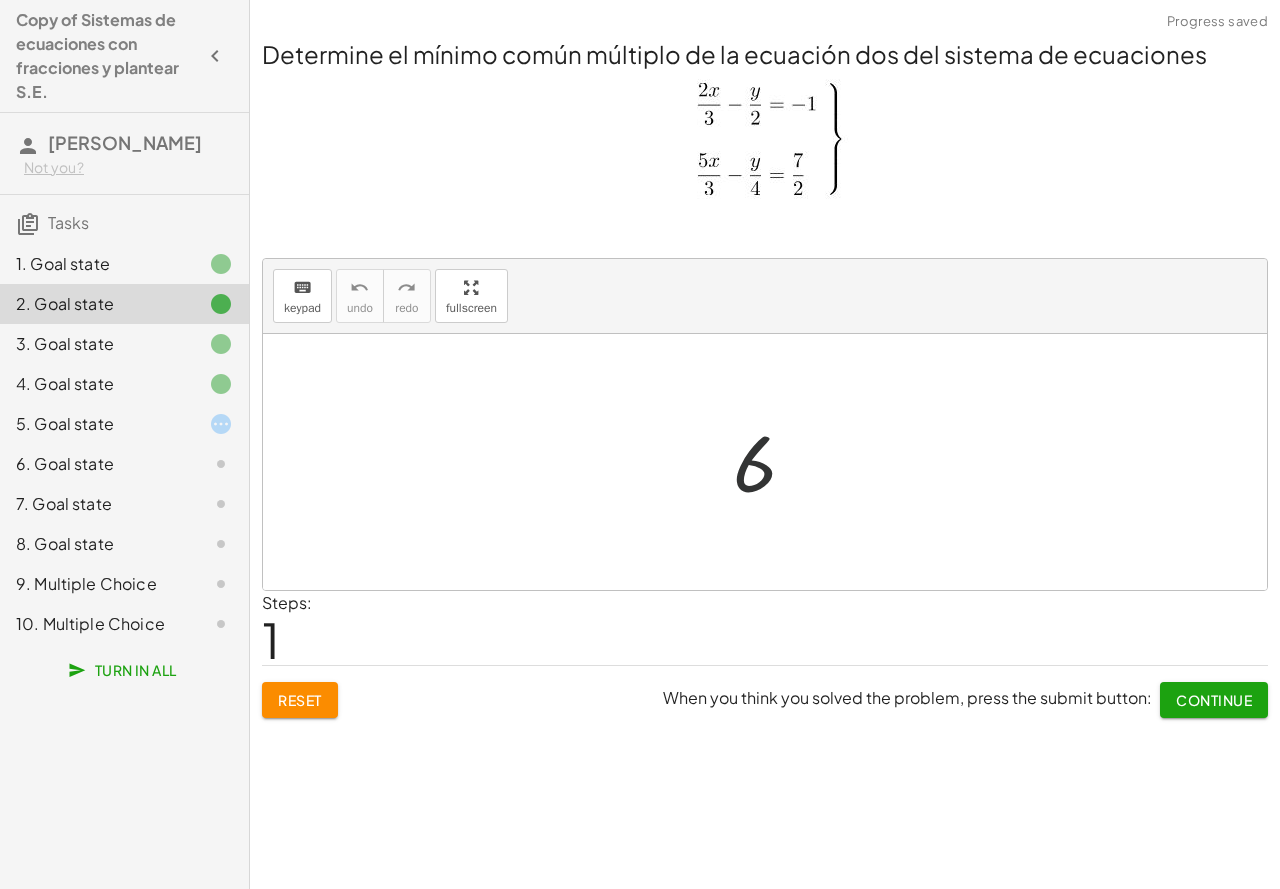click at bounding box center [772, 462] 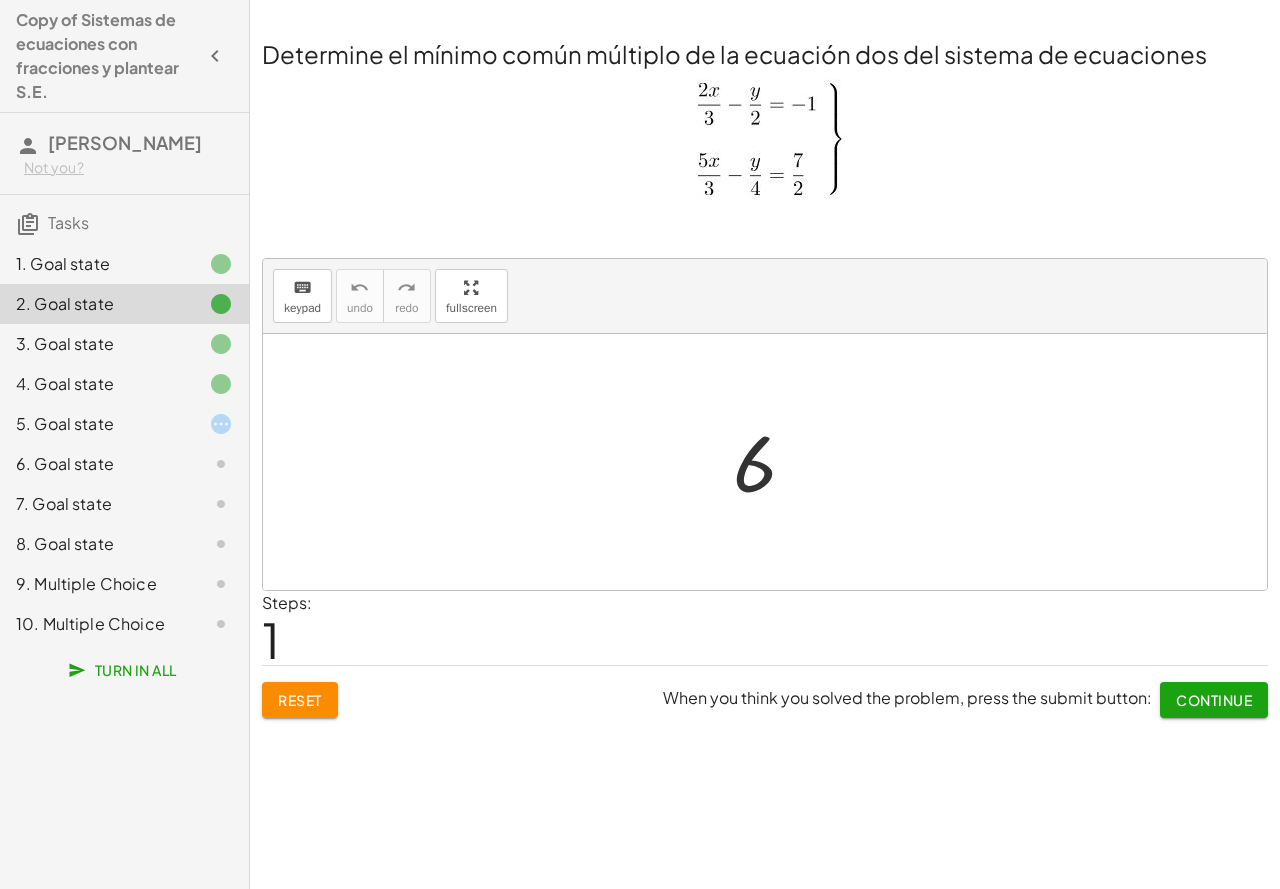 click on "Reset" 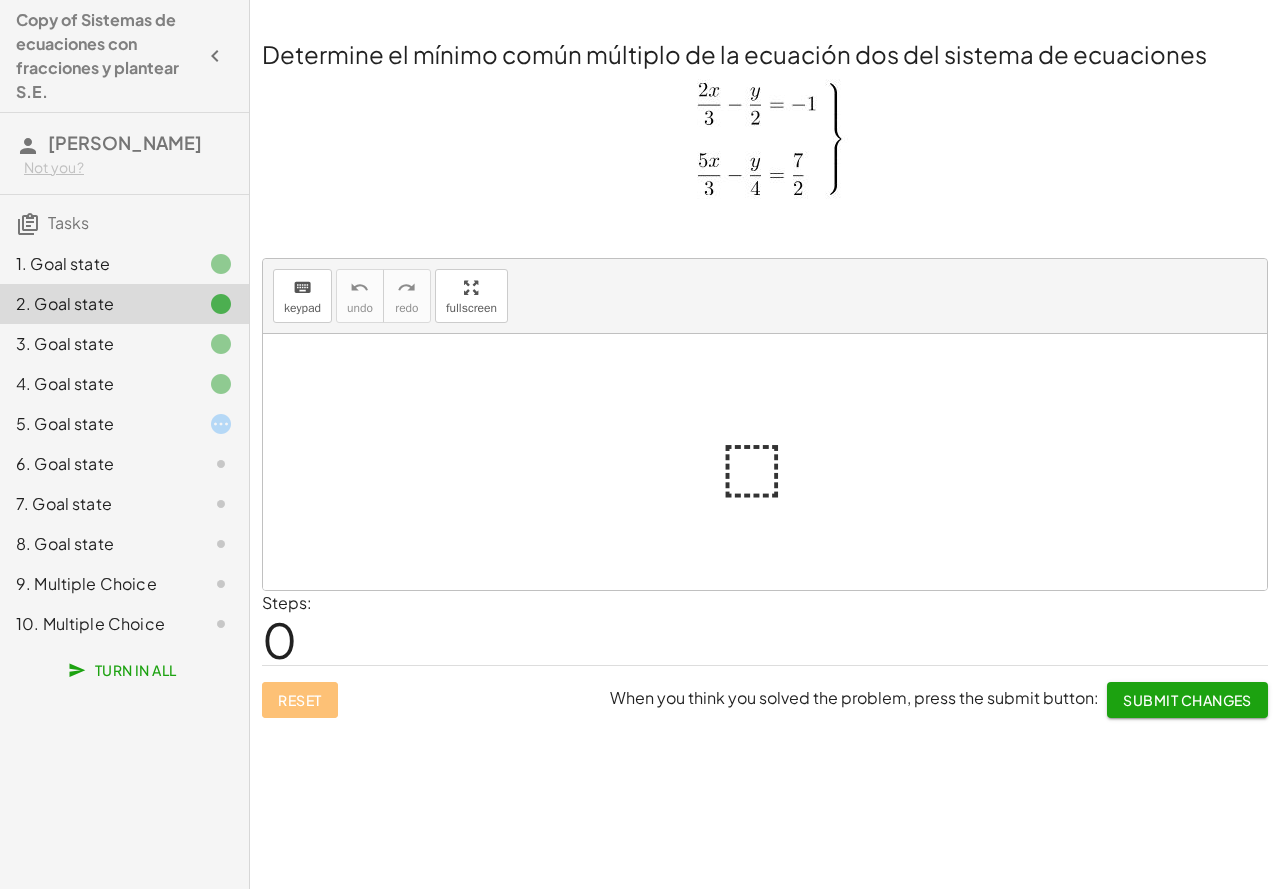 click at bounding box center [773, 462] 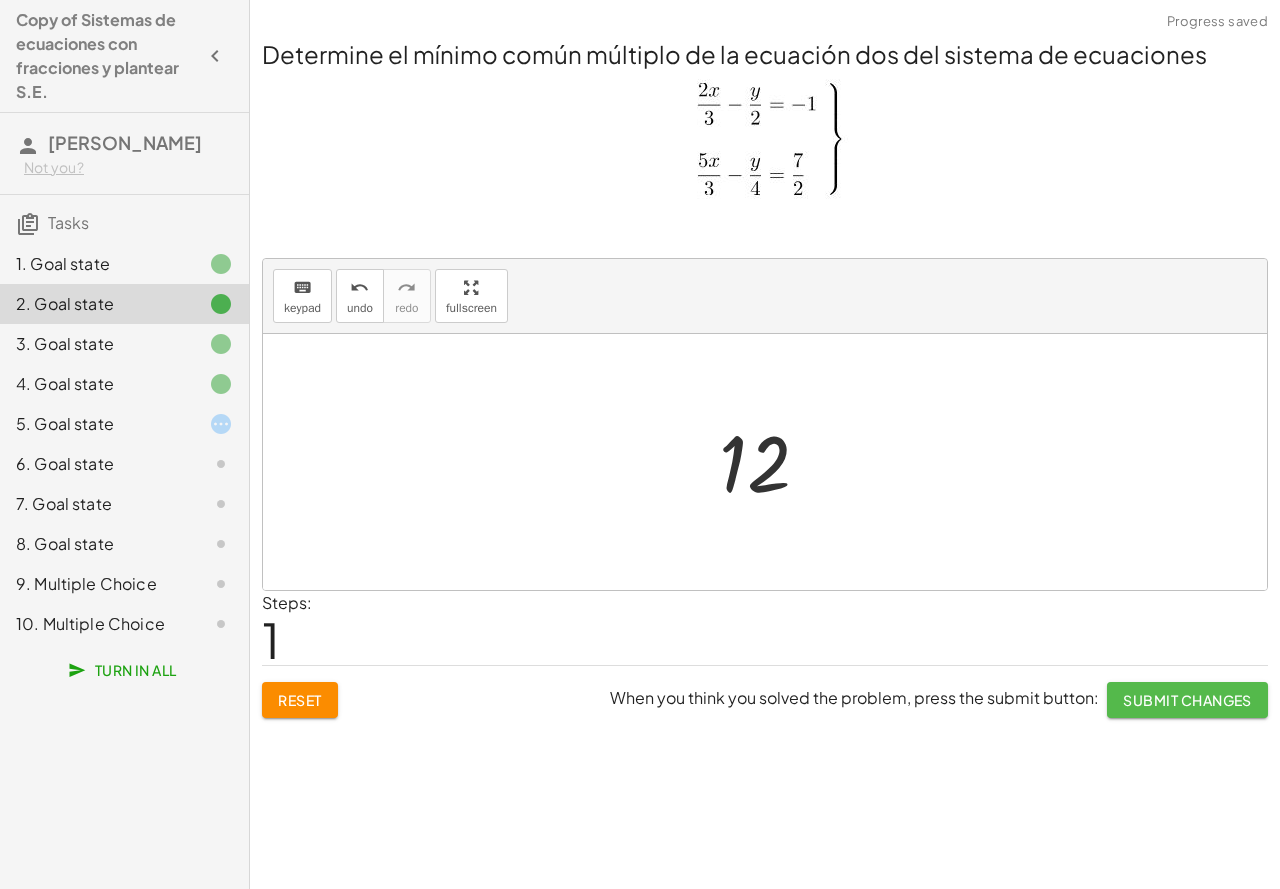 click on "Submit Changes" 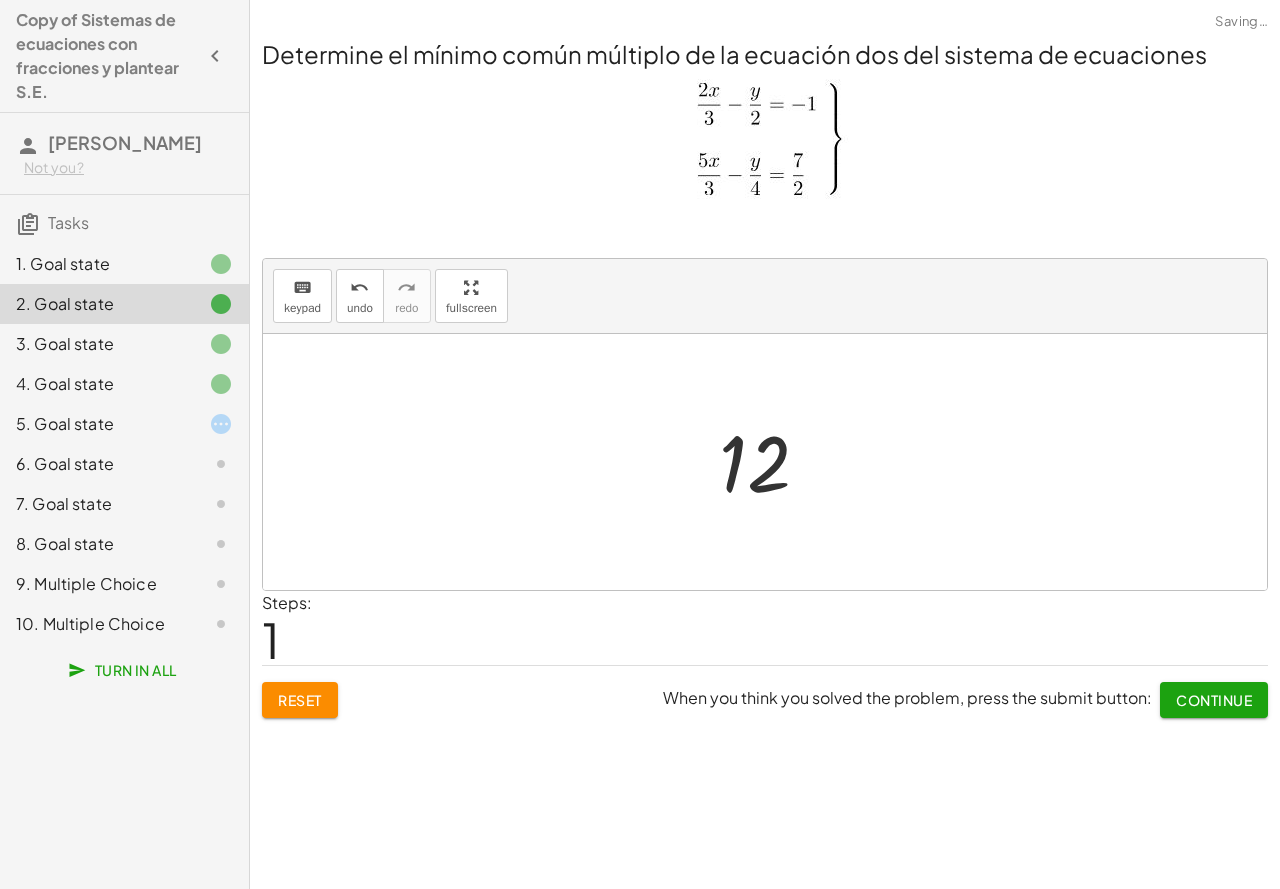 click on "Continue" at bounding box center [1214, 700] 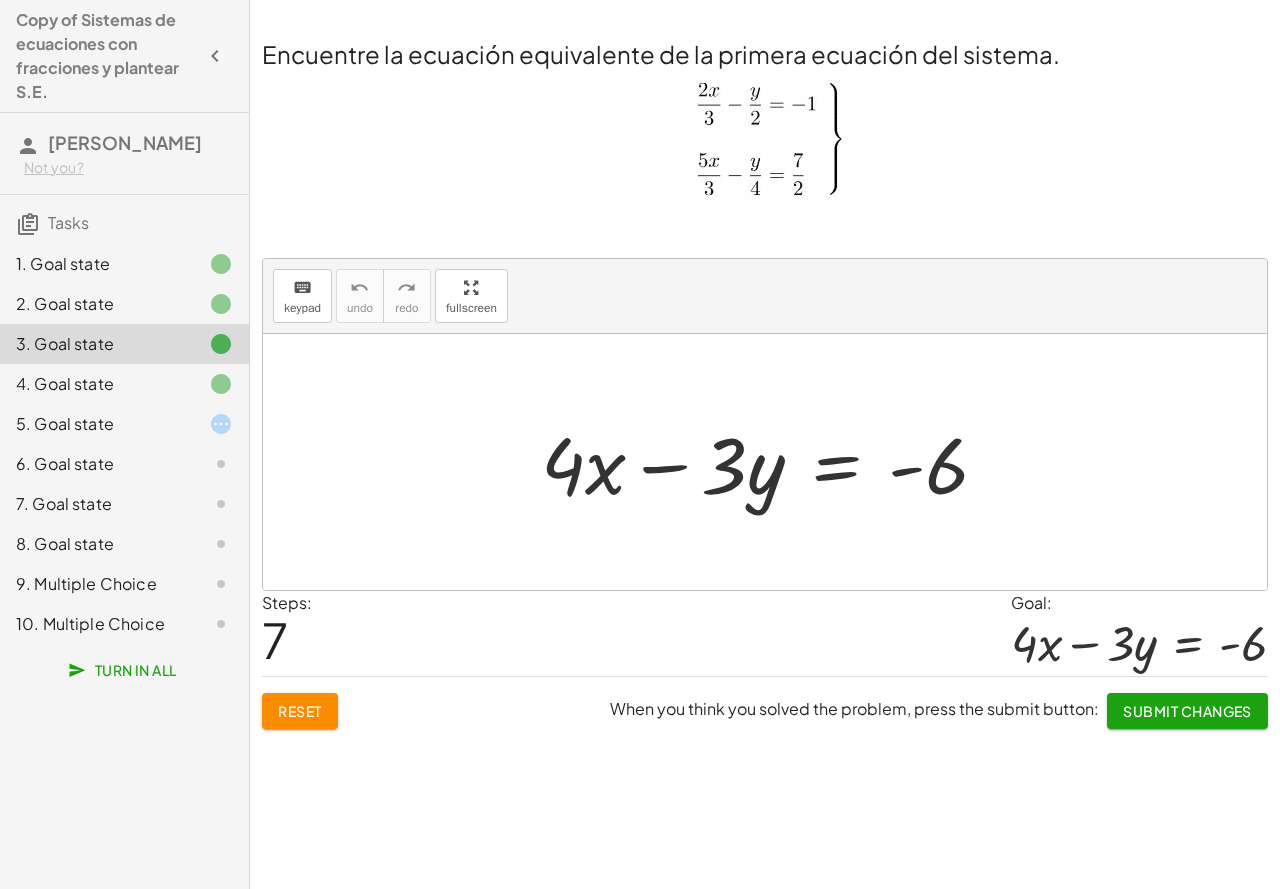 click on "Submit Changes" 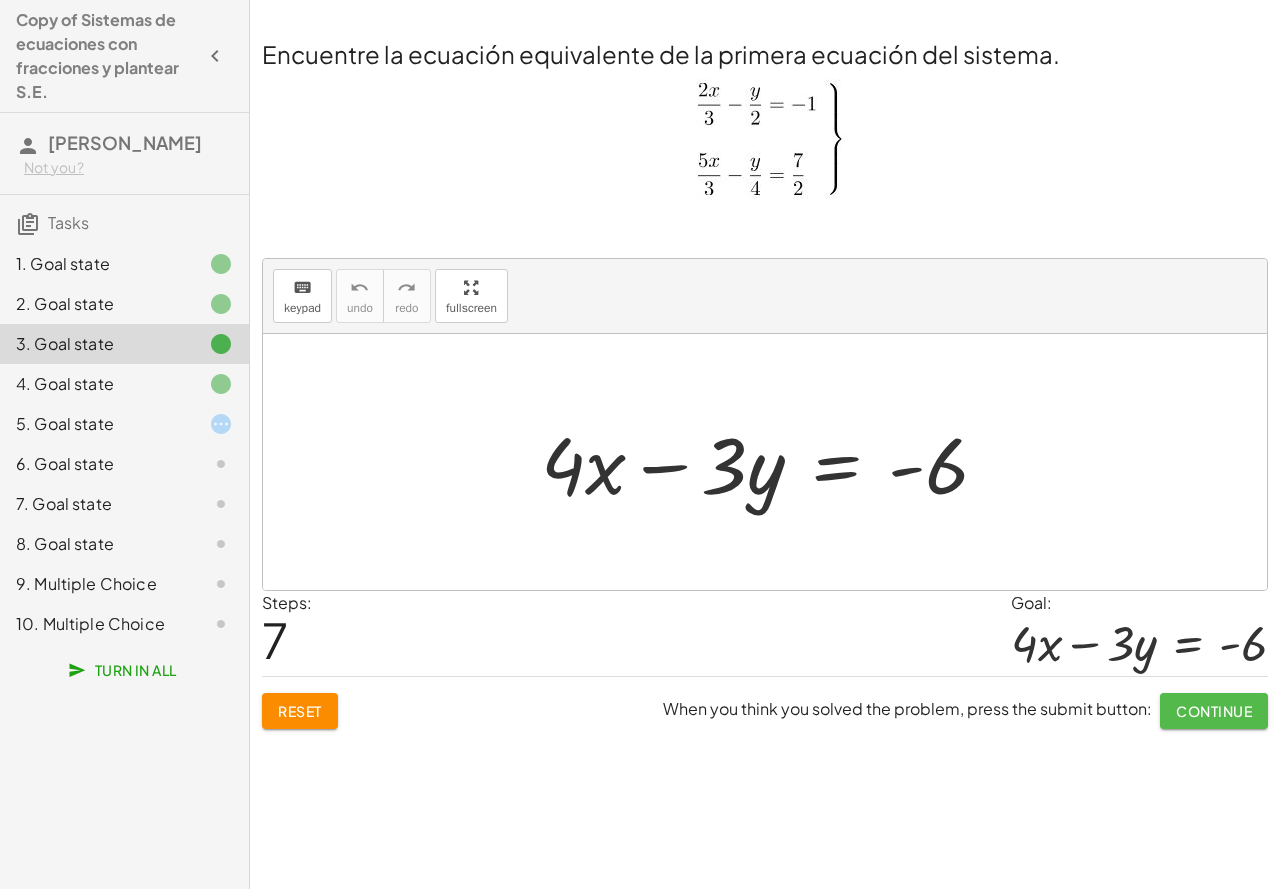 click on "Continue" 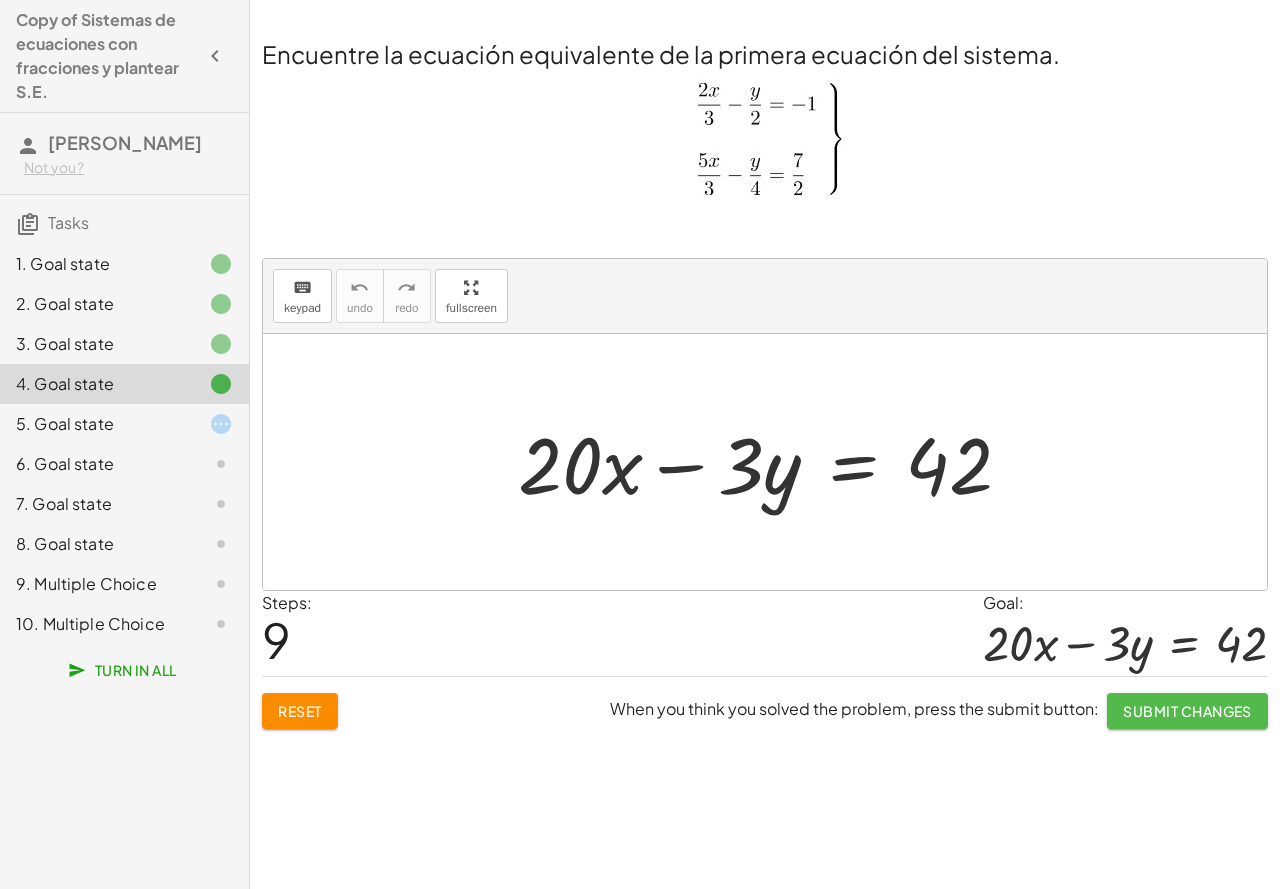 click on "Submit Changes" 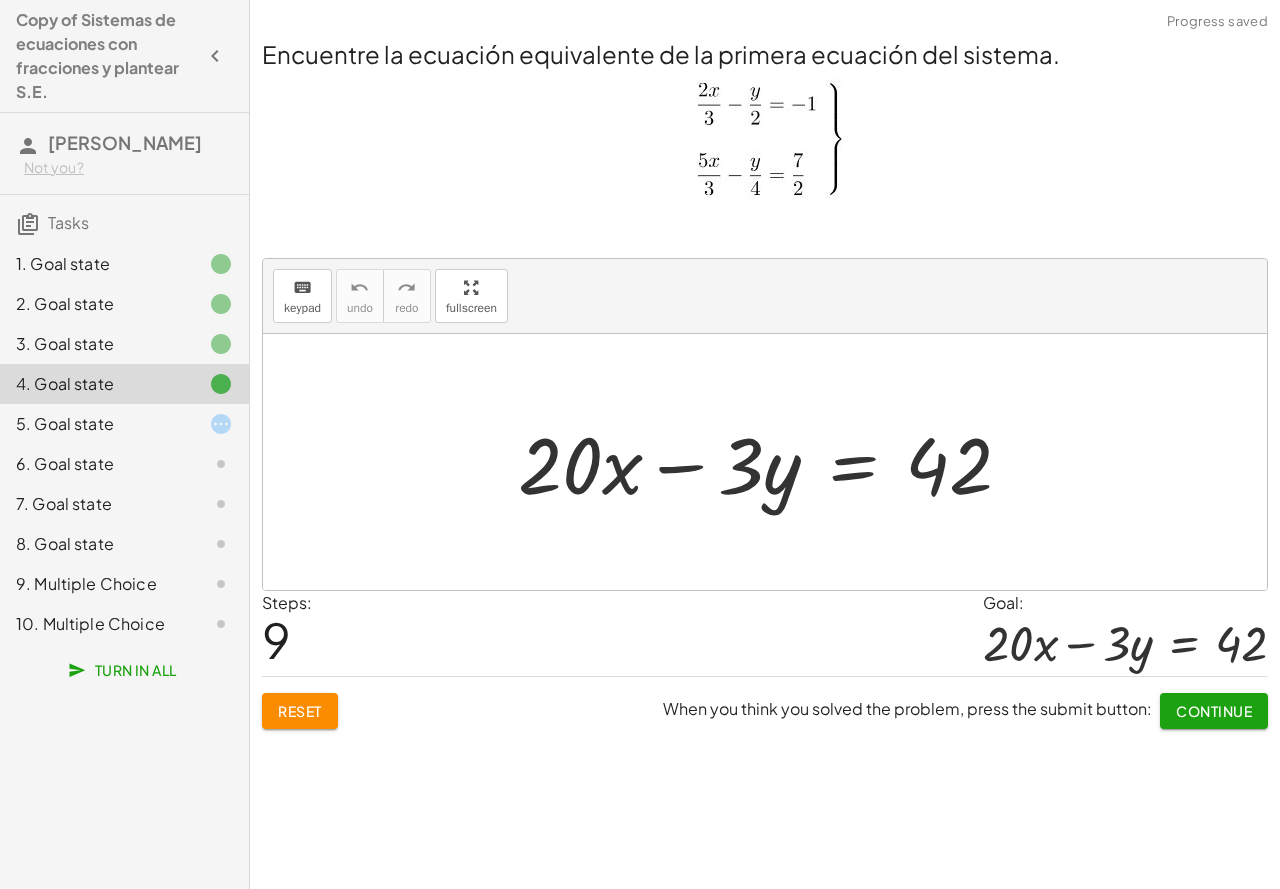 click on "Continue" 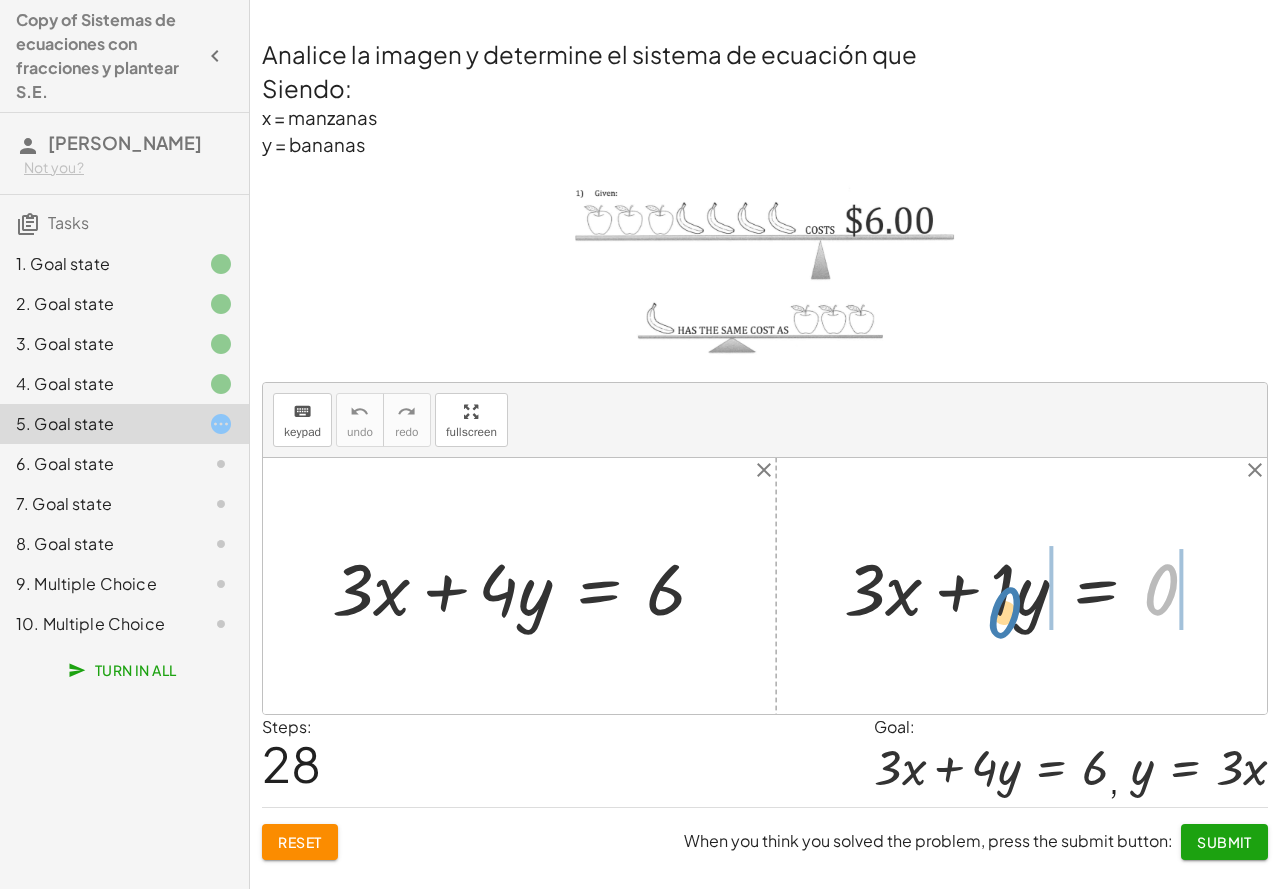 drag, startPoint x: 1156, startPoint y: 590, endPoint x: 1001, endPoint y: 613, distance: 156.69716 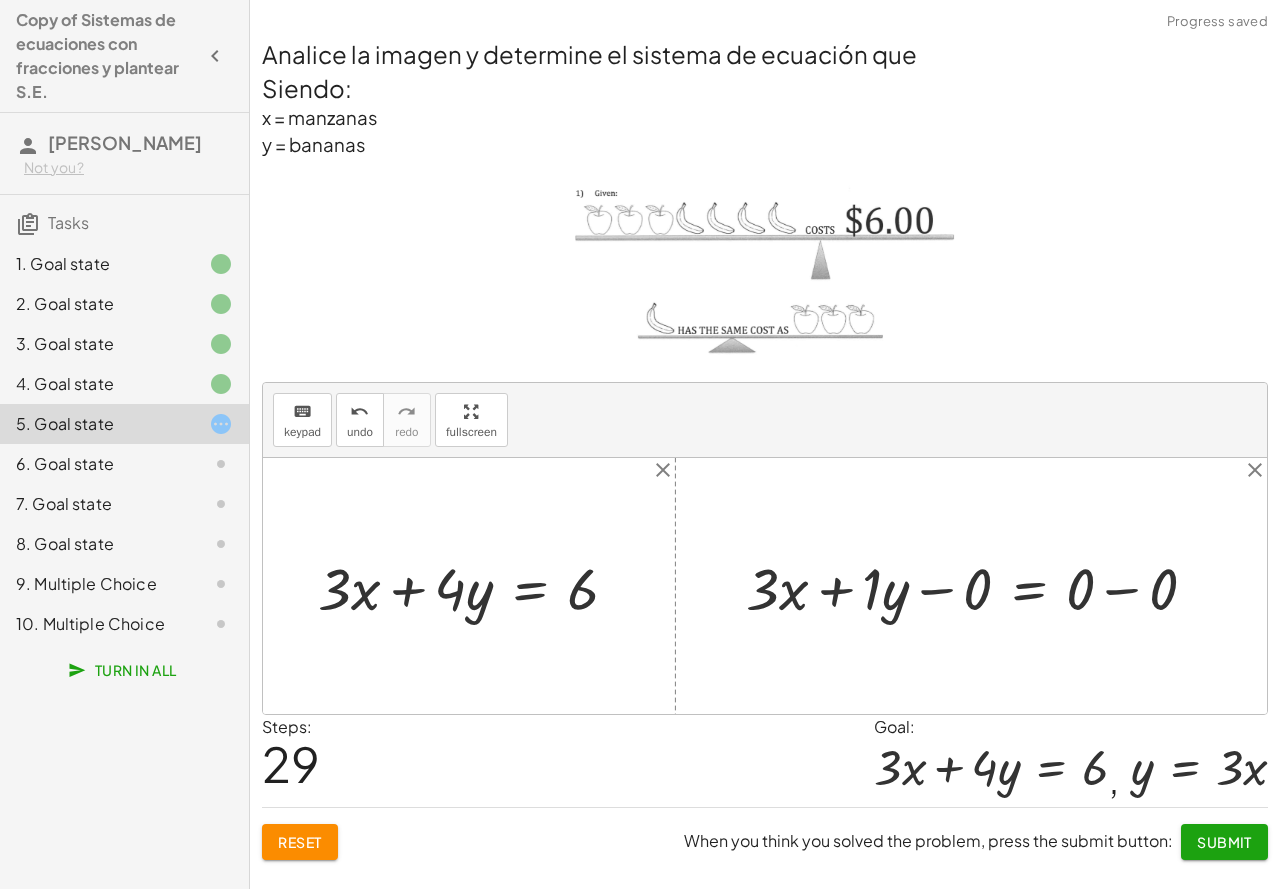 click at bounding box center (979, 586) 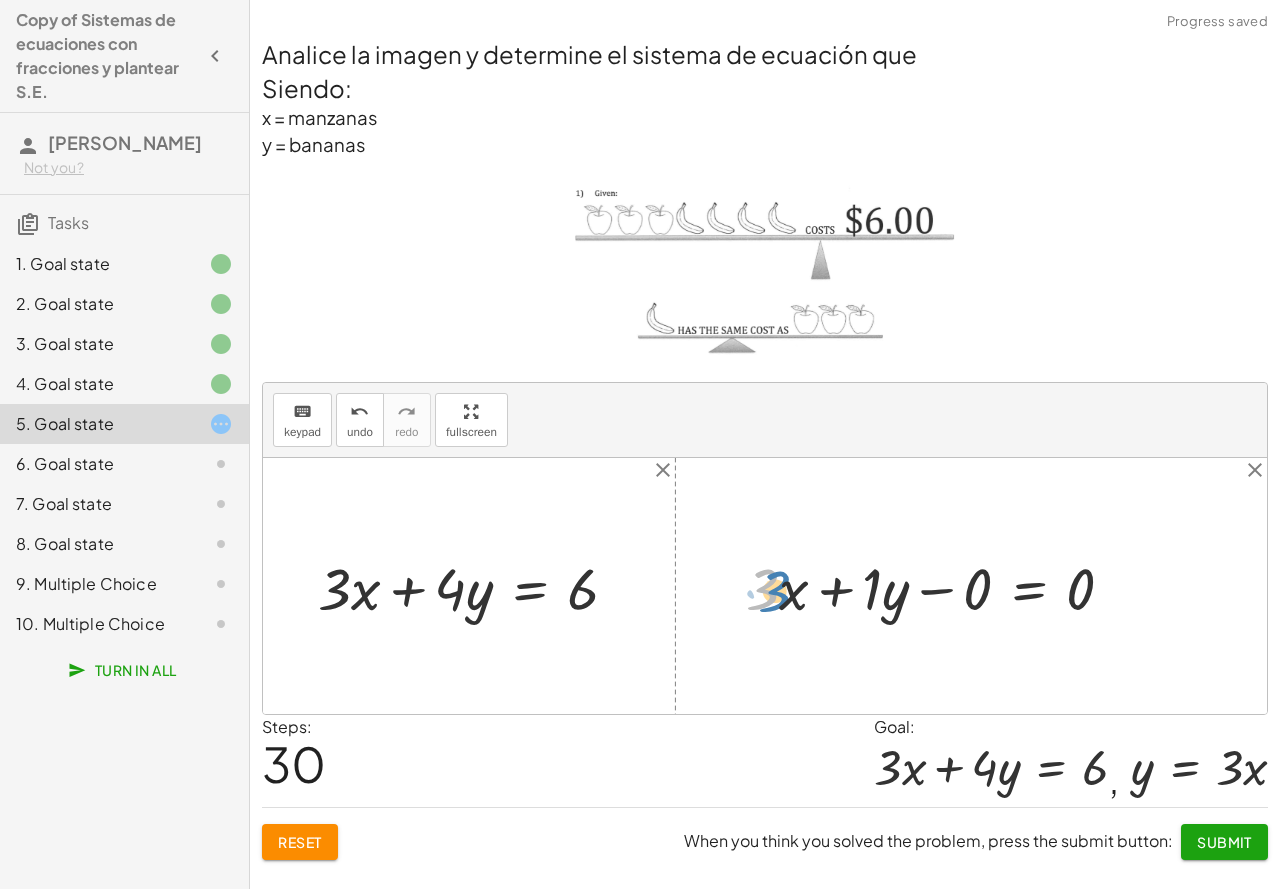 click at bounding box center [938, 586] 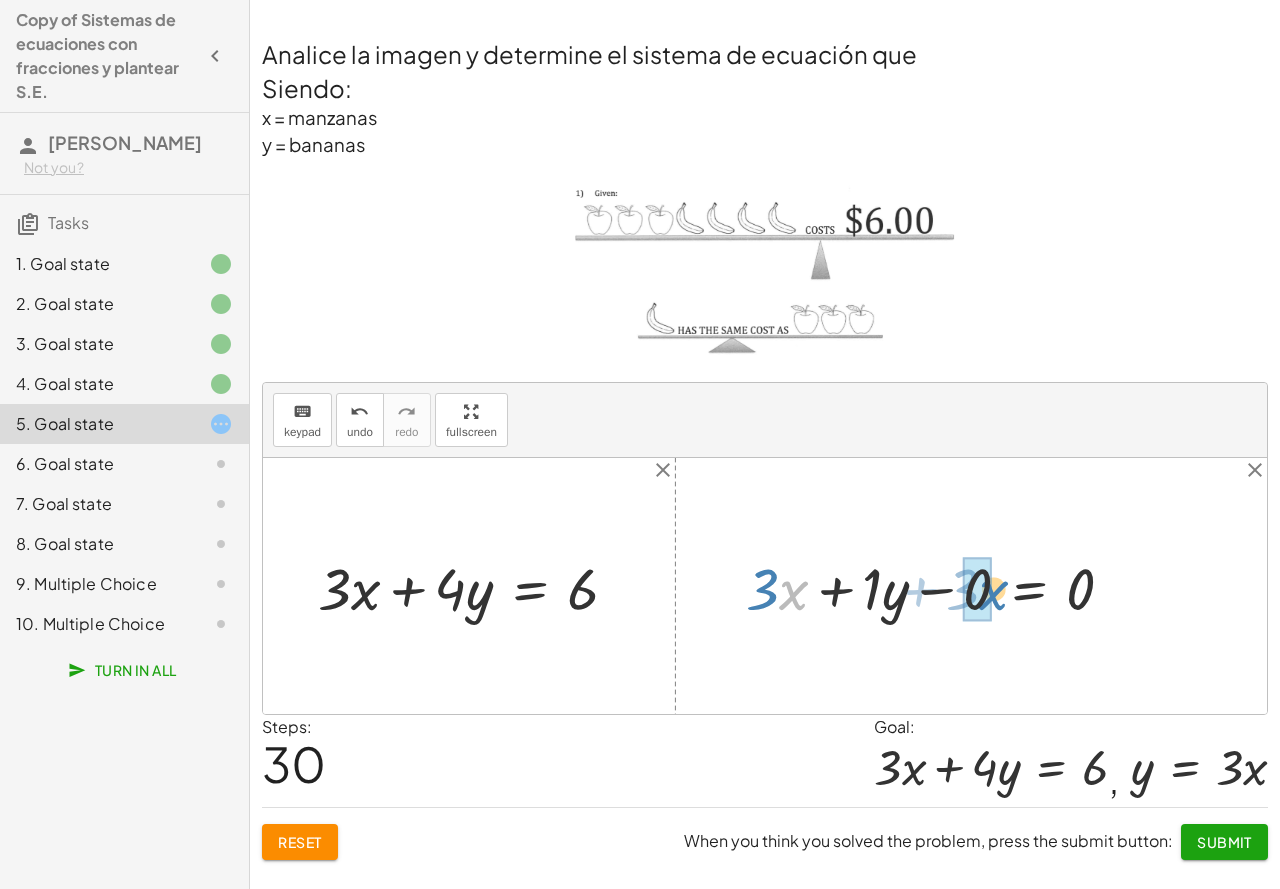 drag, startPoint x: 790, startPoint y: 596, endPoint x: 990, endPoint y: 596, distance: 200 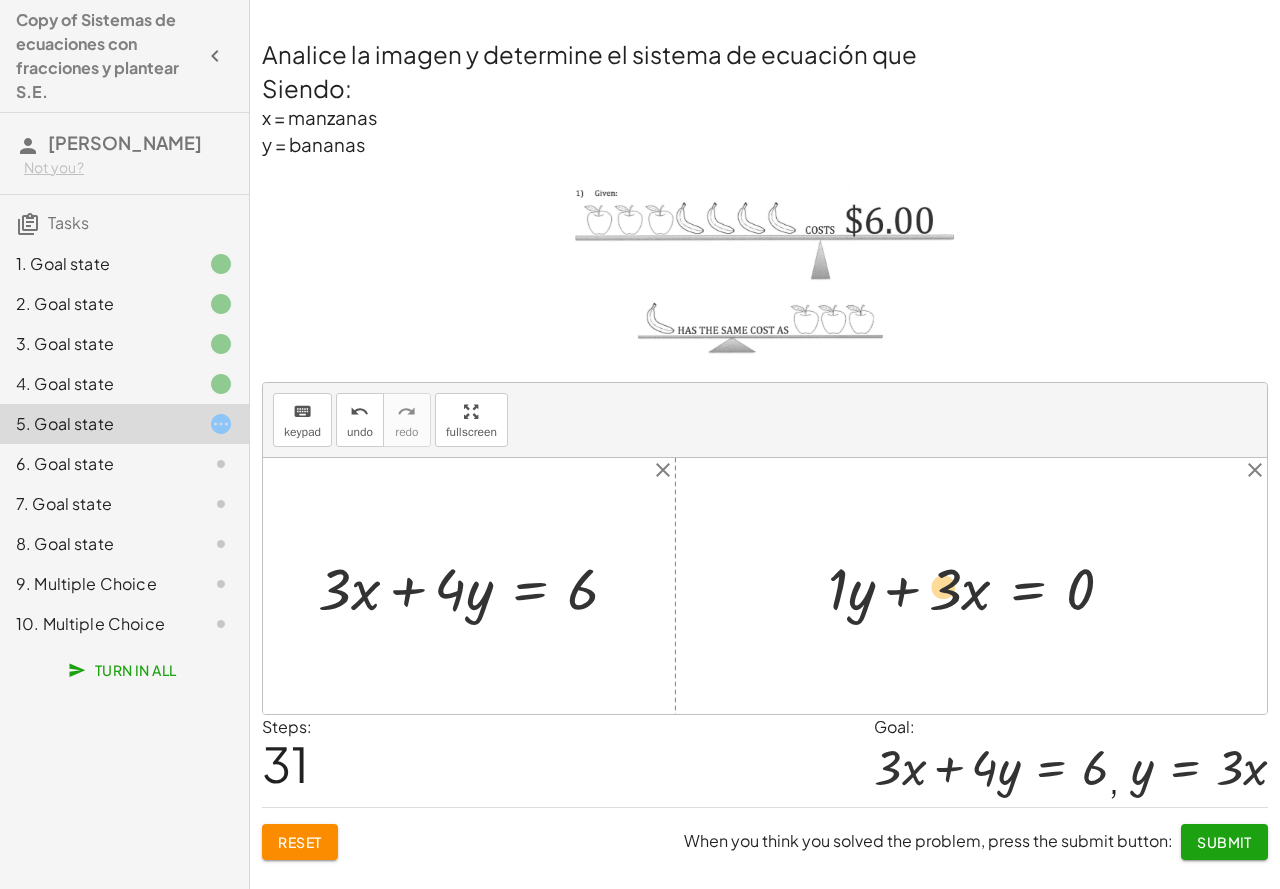 click at bounding box center [978, 586] 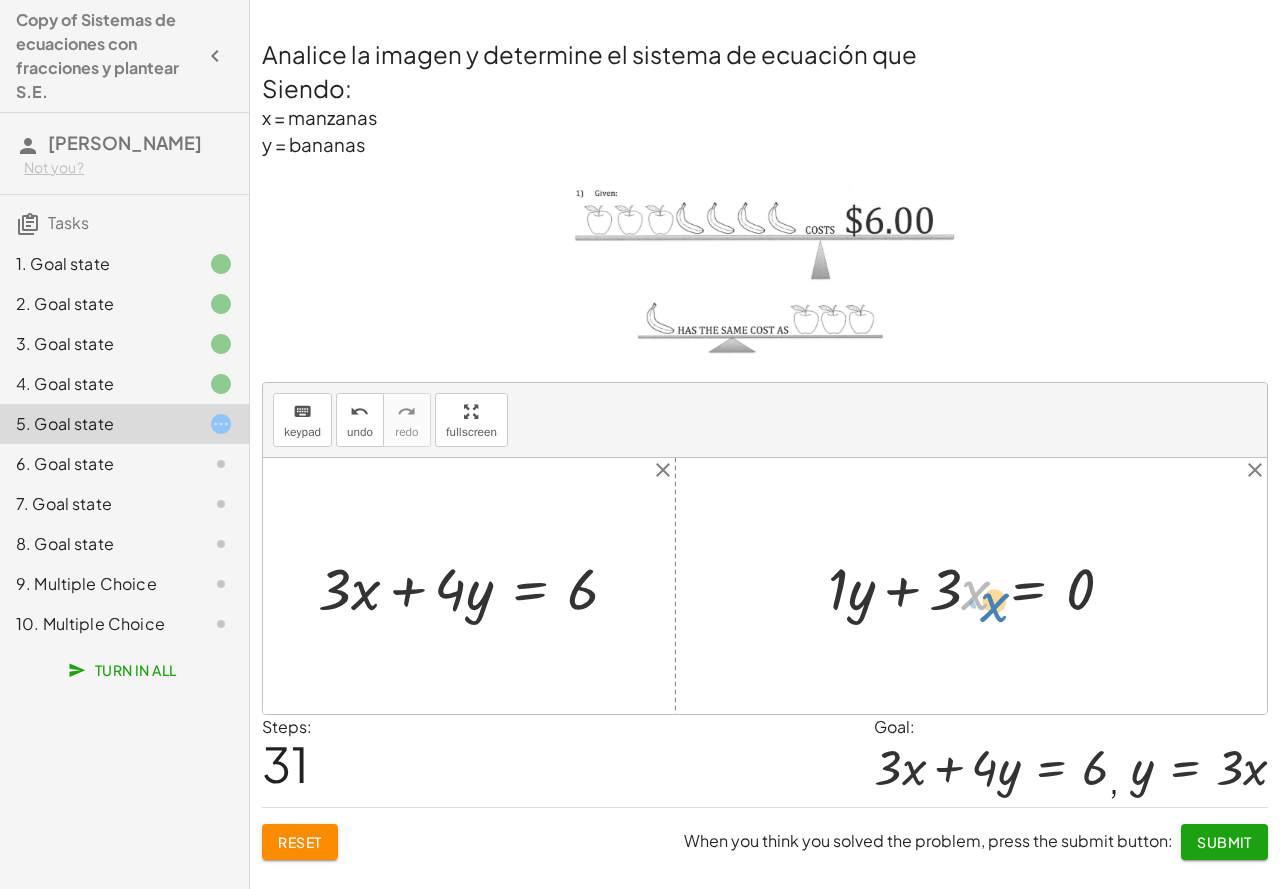 click at bounding box center [978, 586] 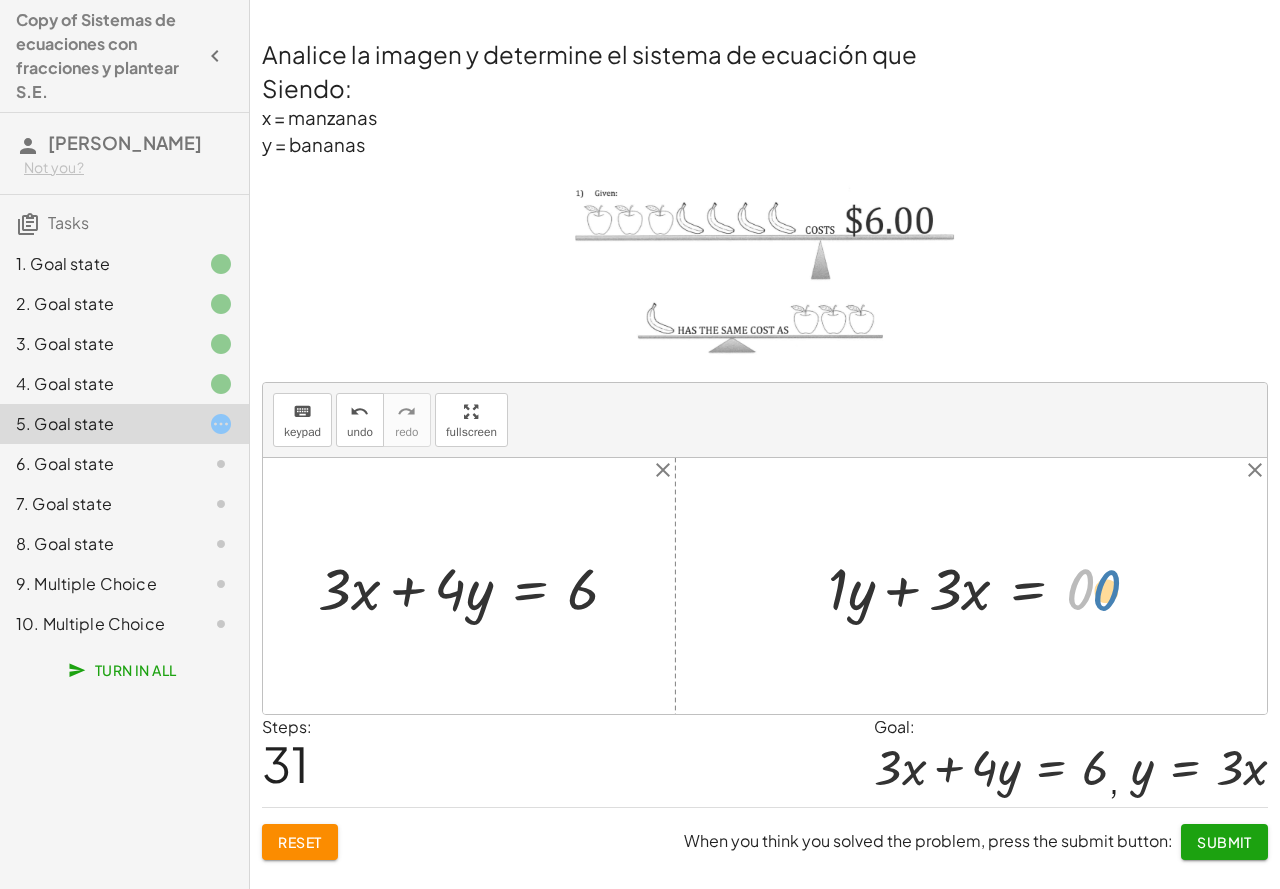 drag, startPoint x: 1071, startPoint y: 593, endPoint x: 1099, endPoint y: 594, distance: 28.01785 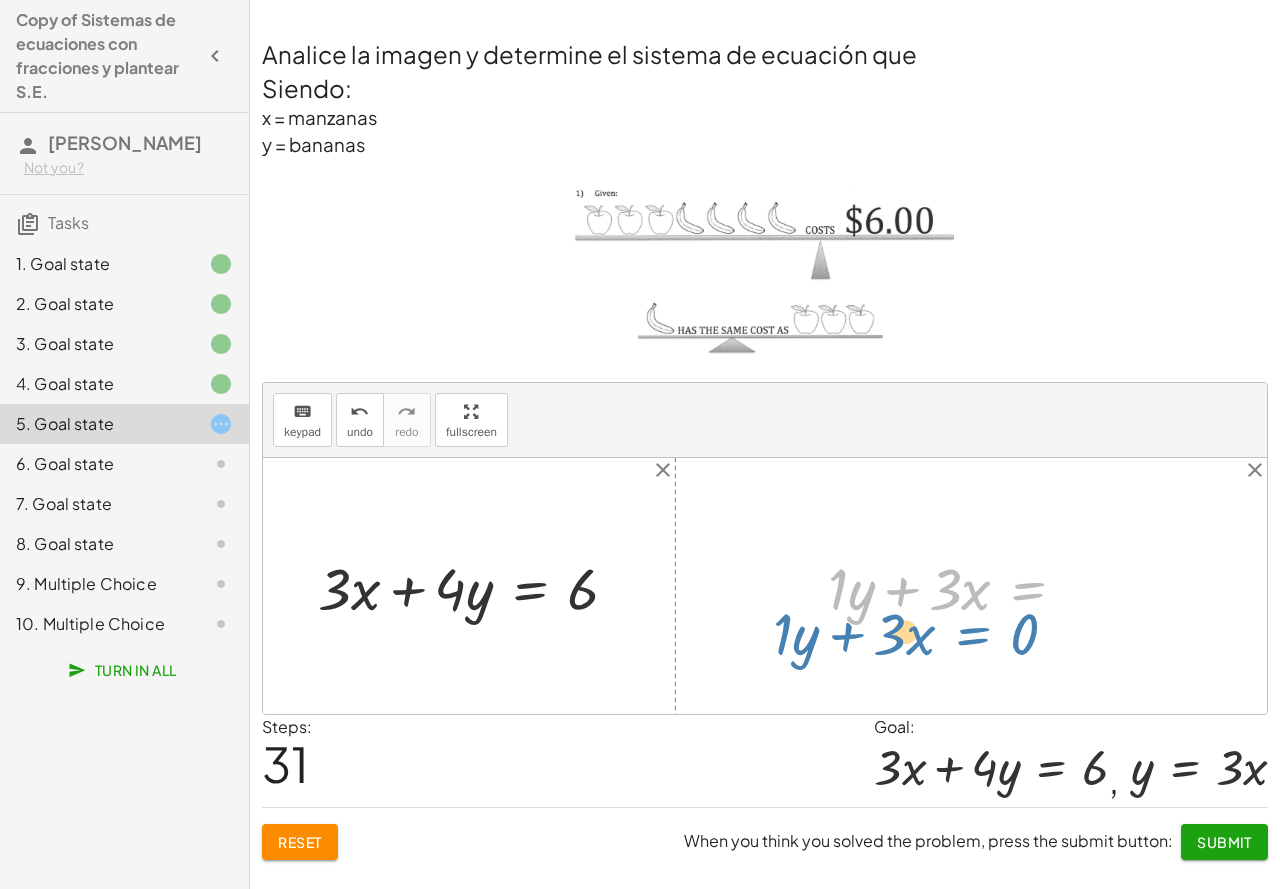 drag, startPoint x: 1030, startPoint y: 590, endPoint x: 994, endPoint y: 594, distance: 36.221542 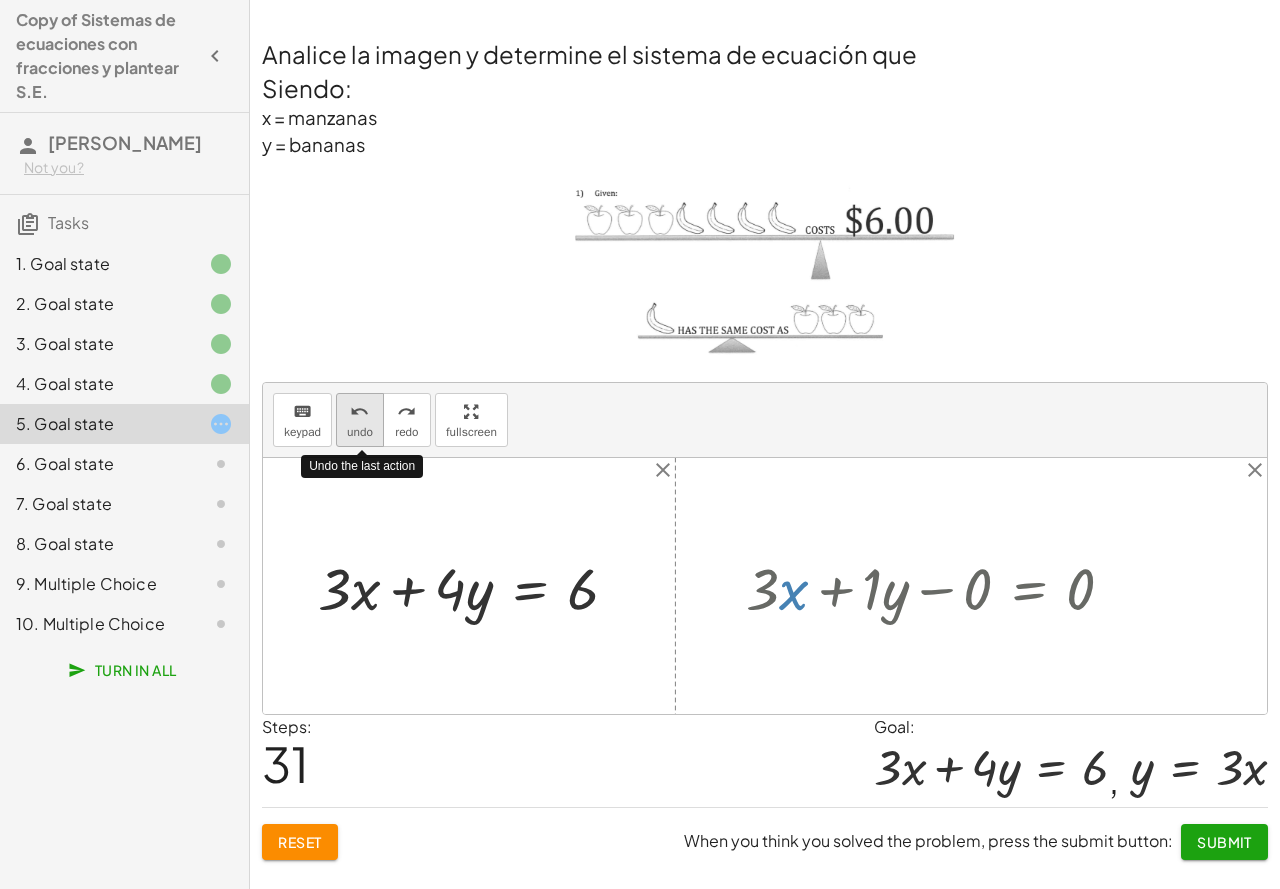 click on "undo" at bounding box center [360, 432] 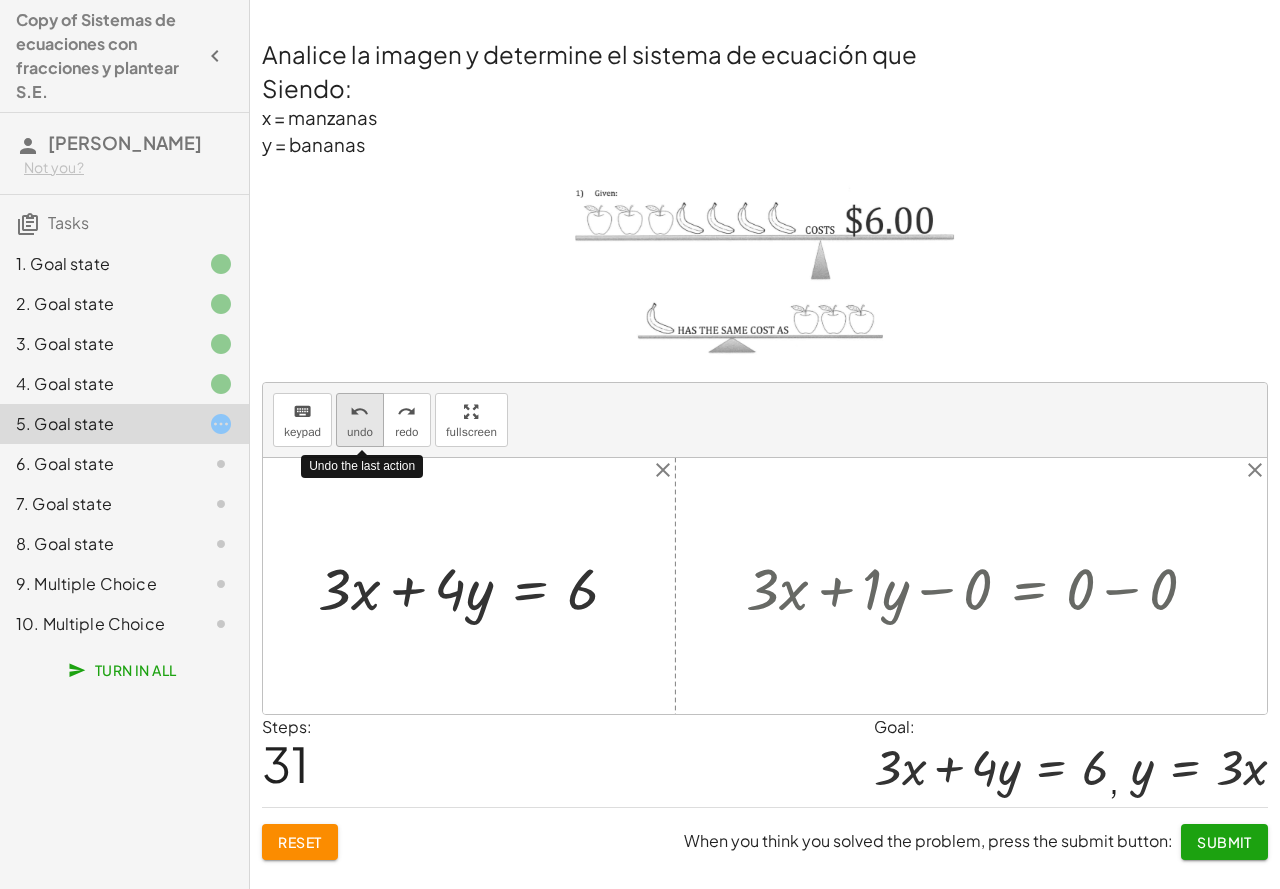 click on "undo" at bounding box center (360, 432) 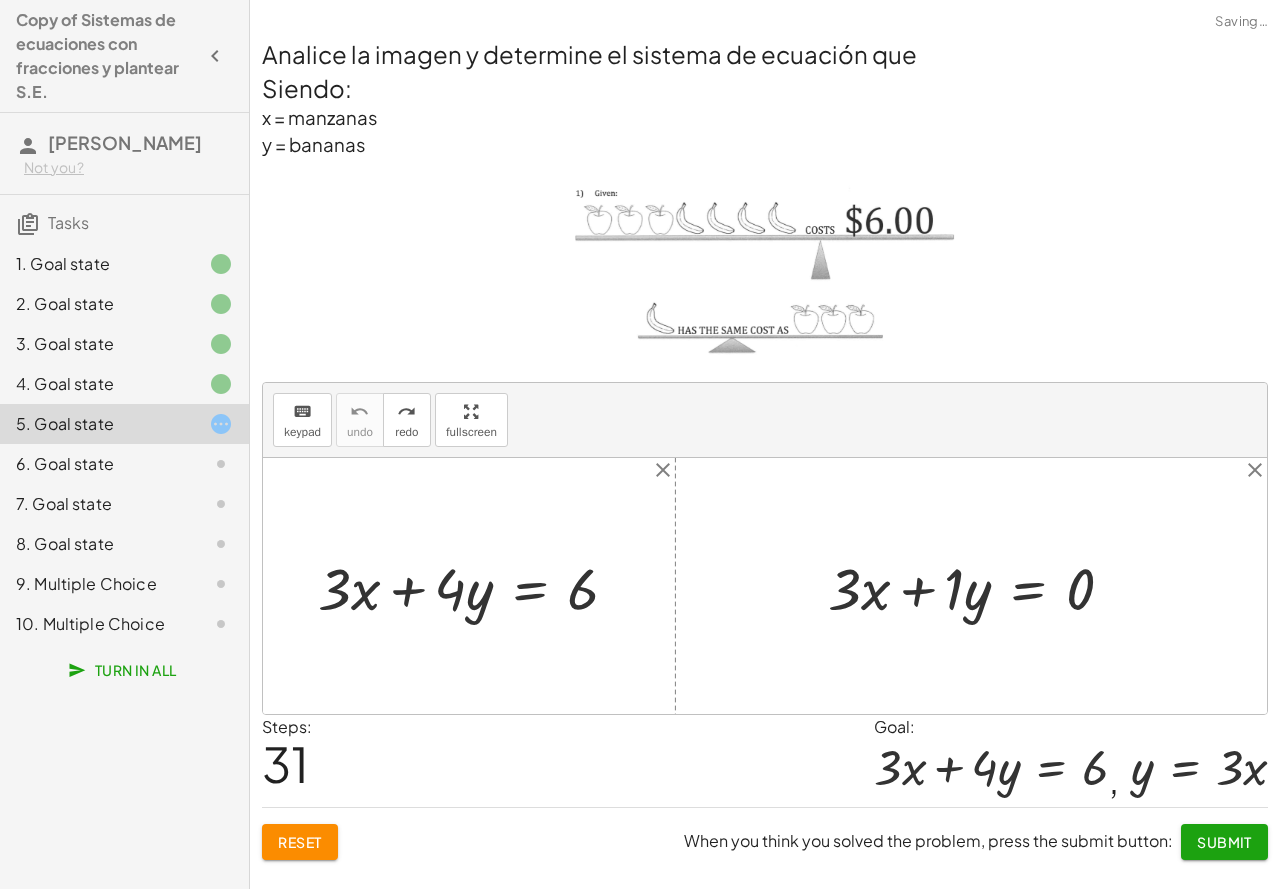 click at bounding box center (978, 586) 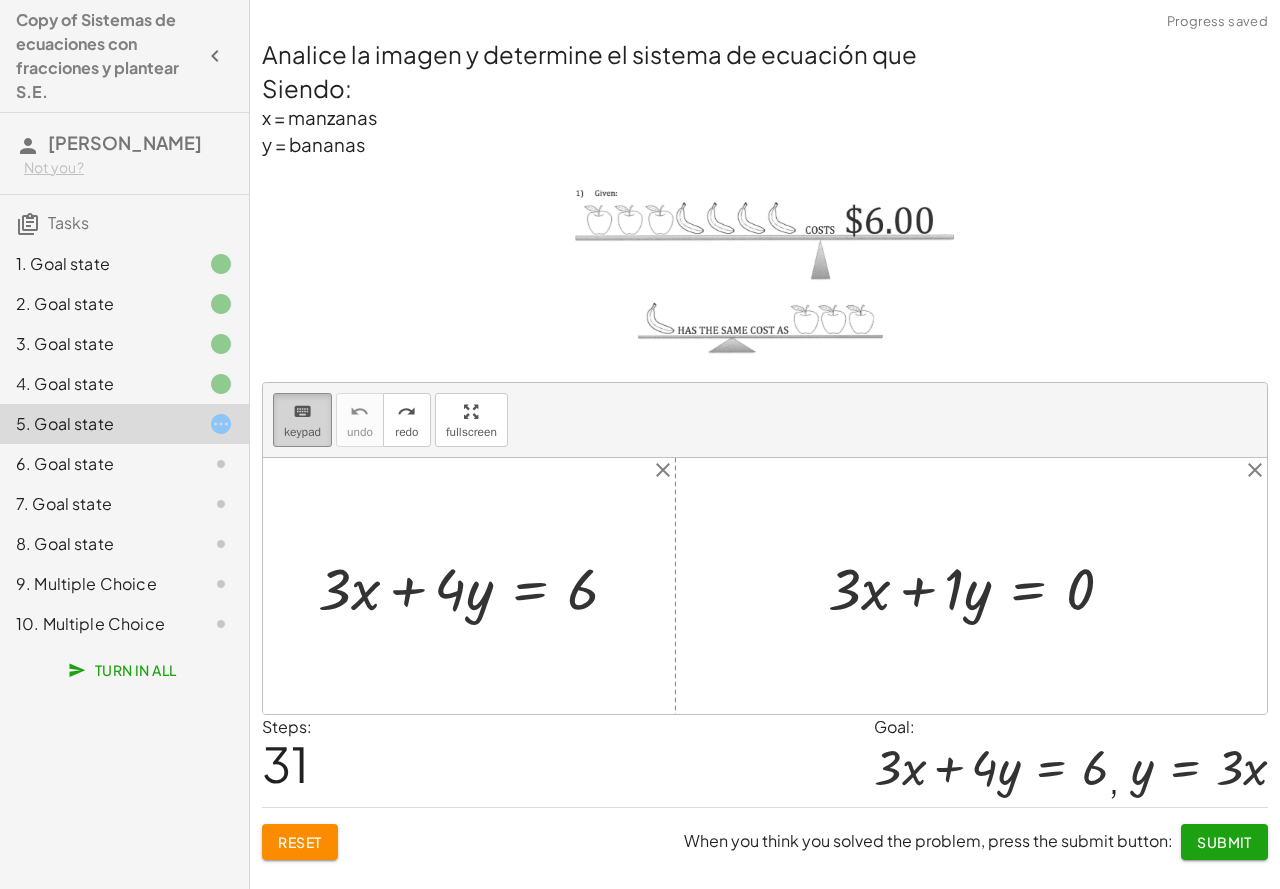 click on "keypad" at bounding box center (302, 432) 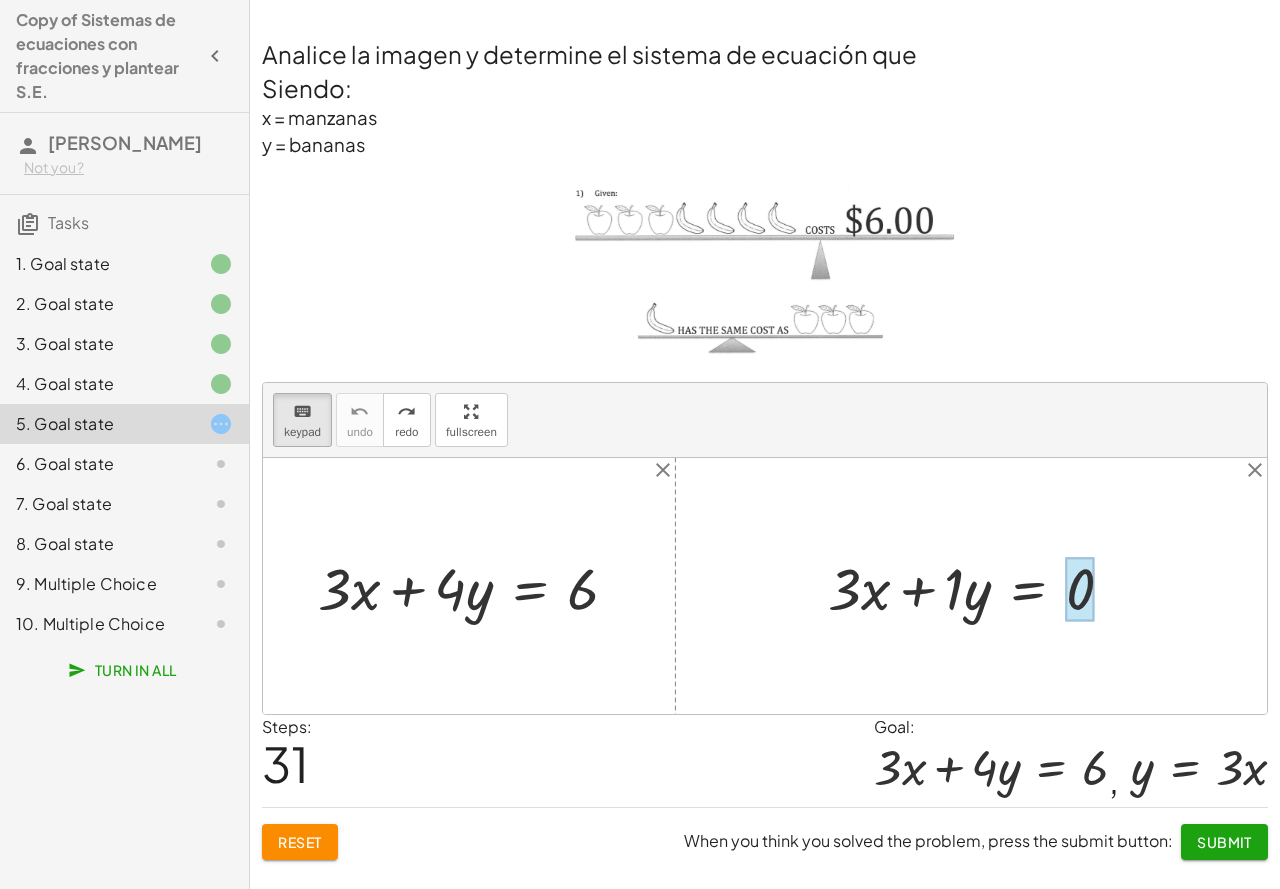 click at bounding box center [1080, 590] 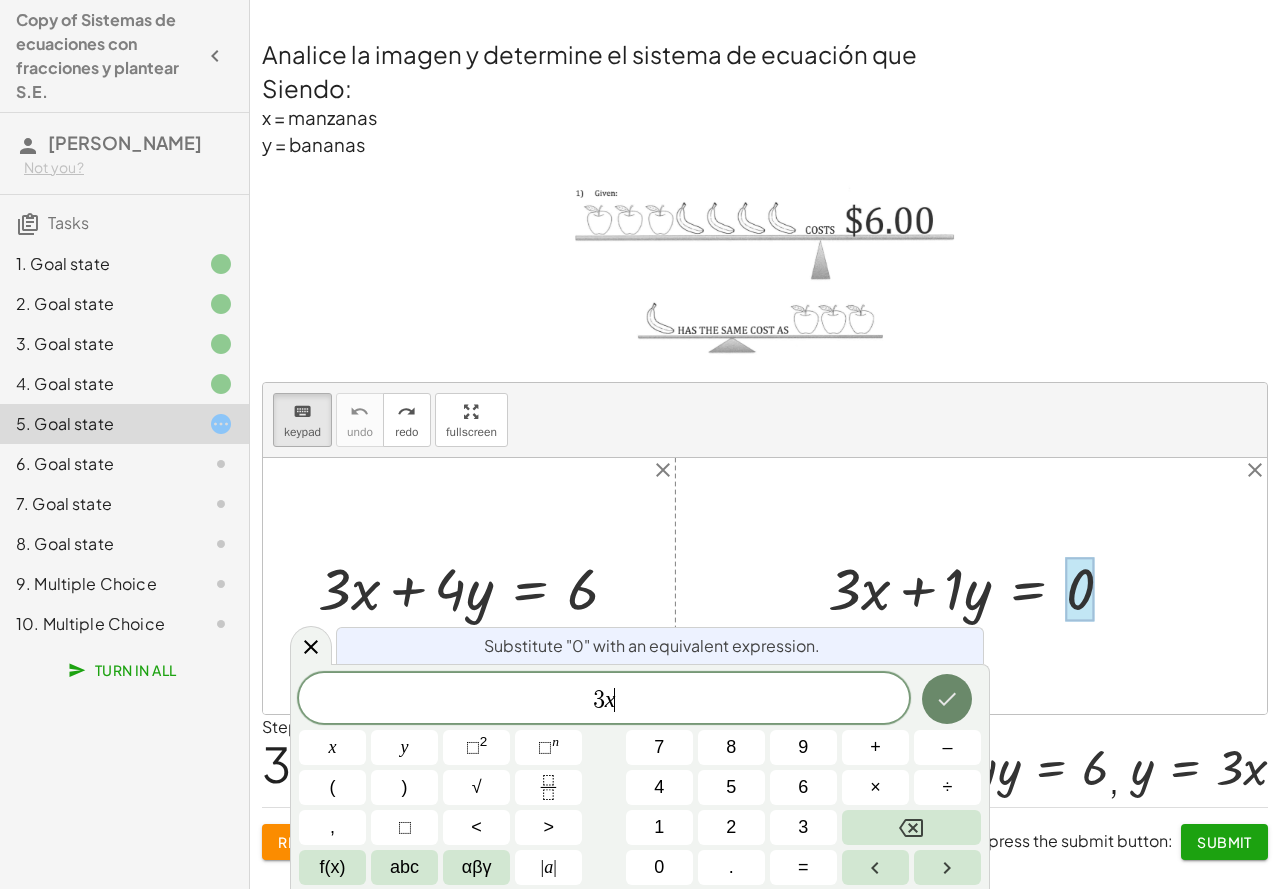 click at bounding box center (947, 699) 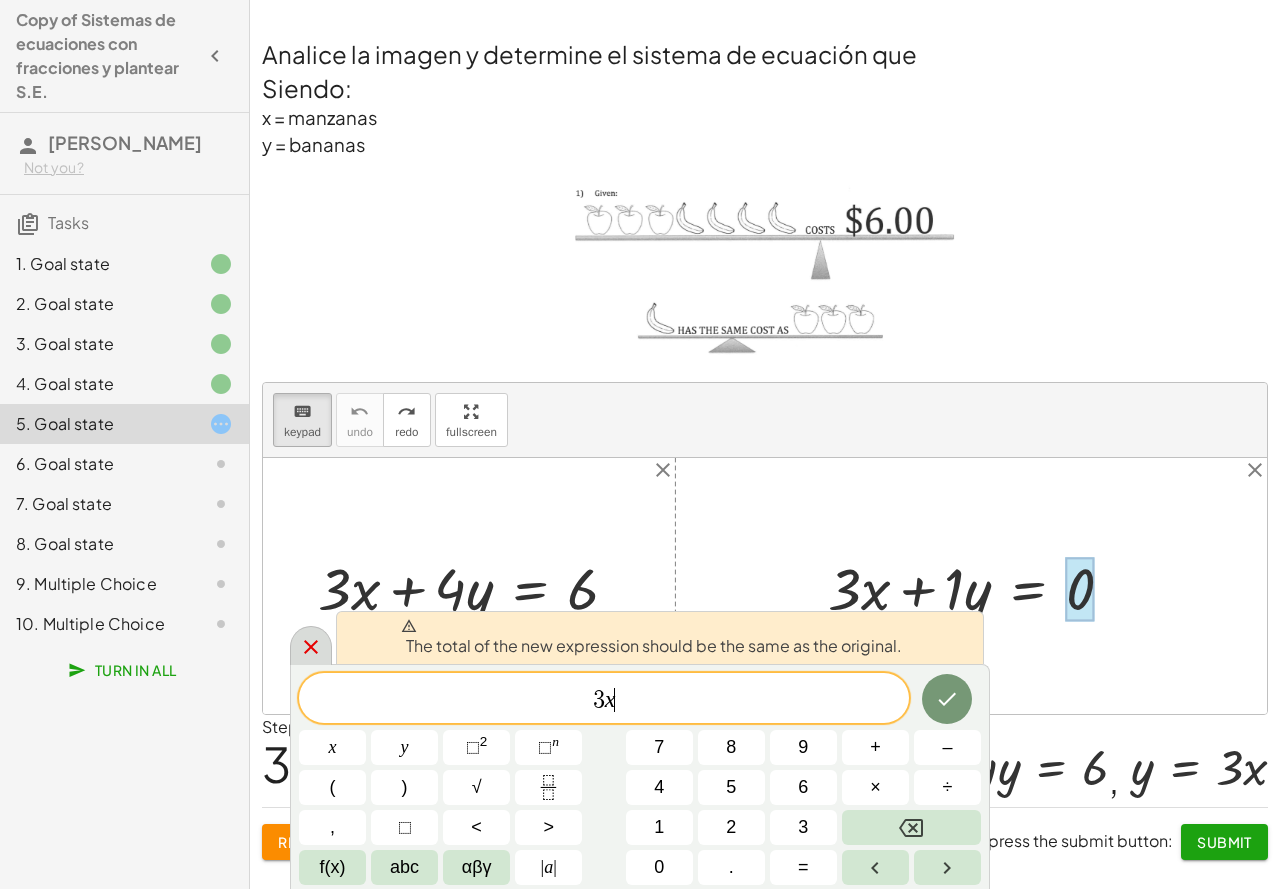 click at bounding box center (311, 645) 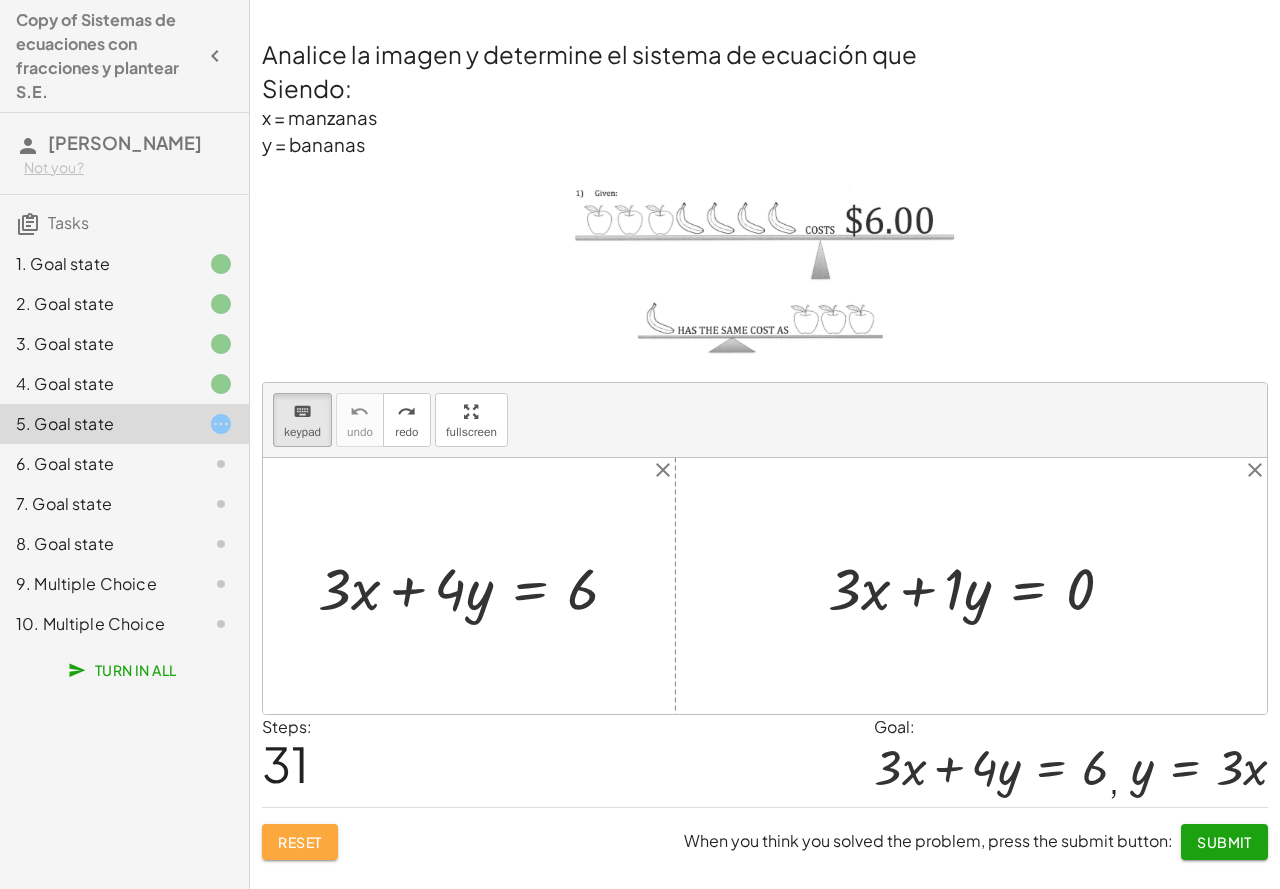 click on "Reset" 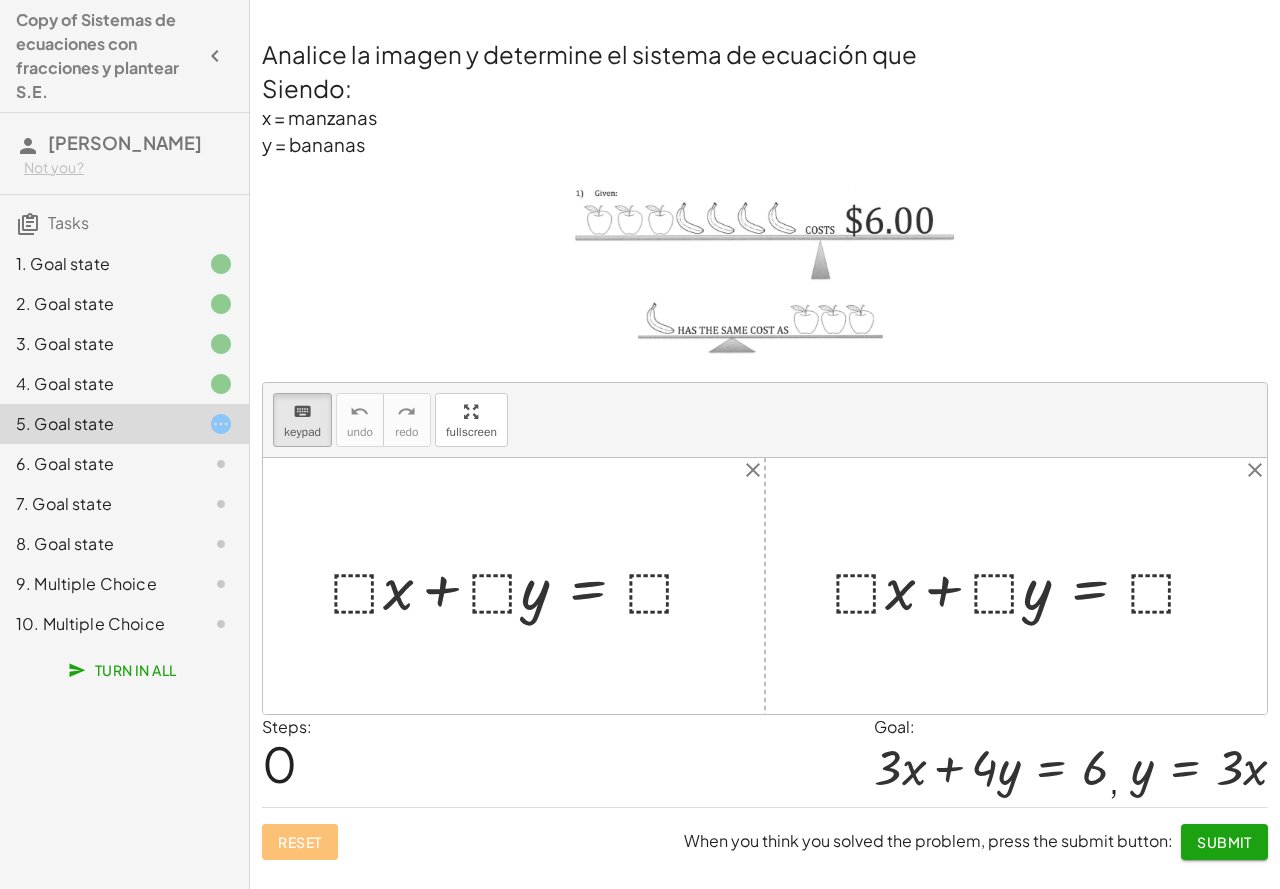 click at bounding box center [522, 585] 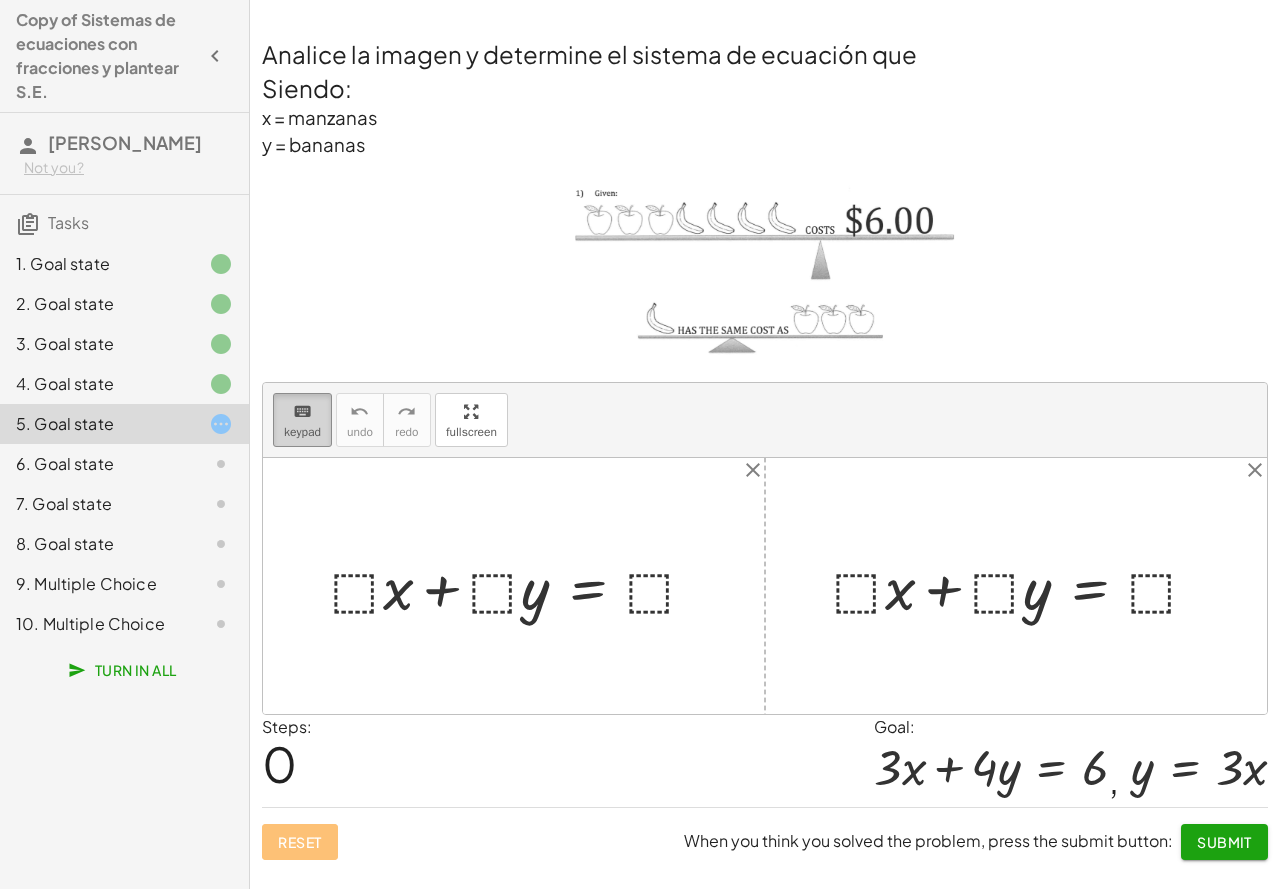 click on "keypad" at bounding box center (302, 432) 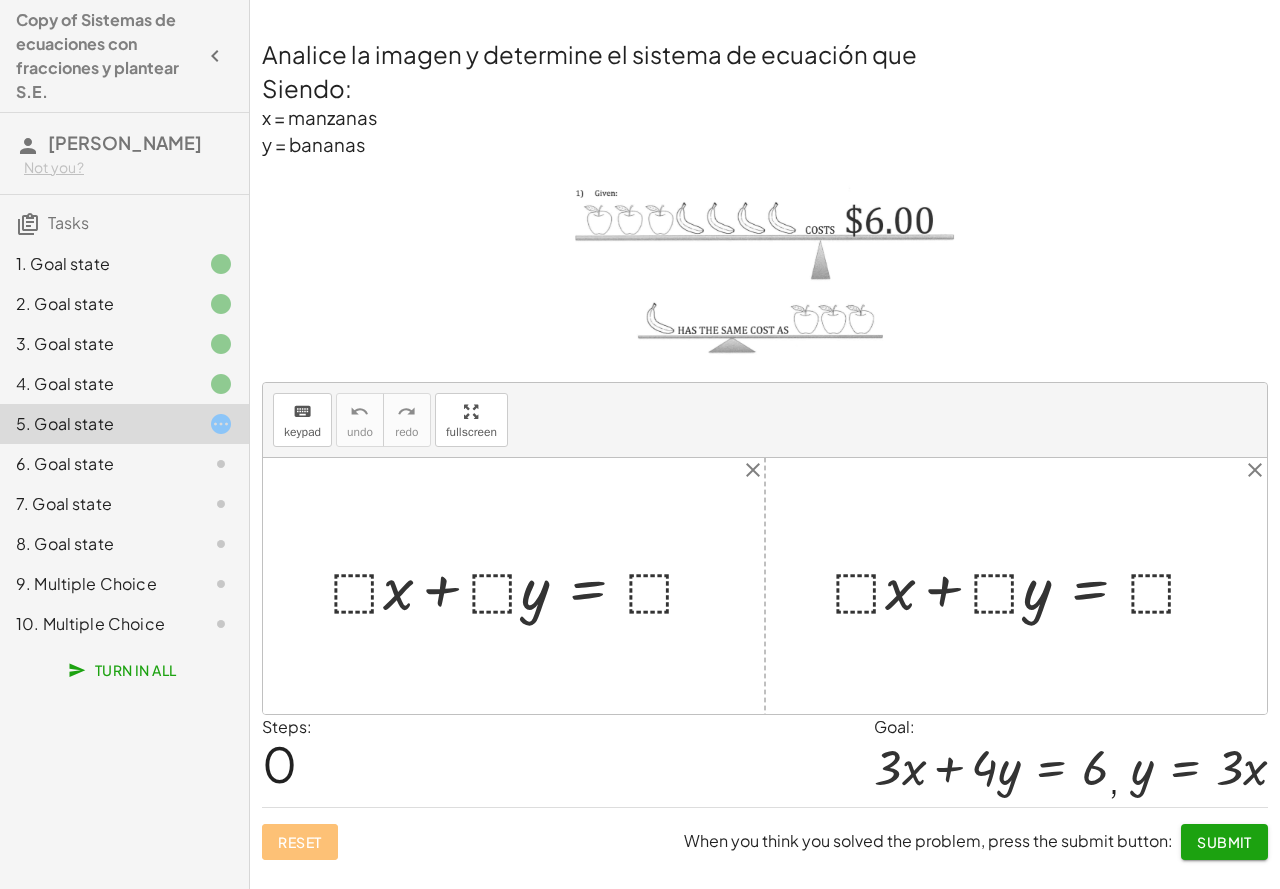 click at bounding box center (522, 585) 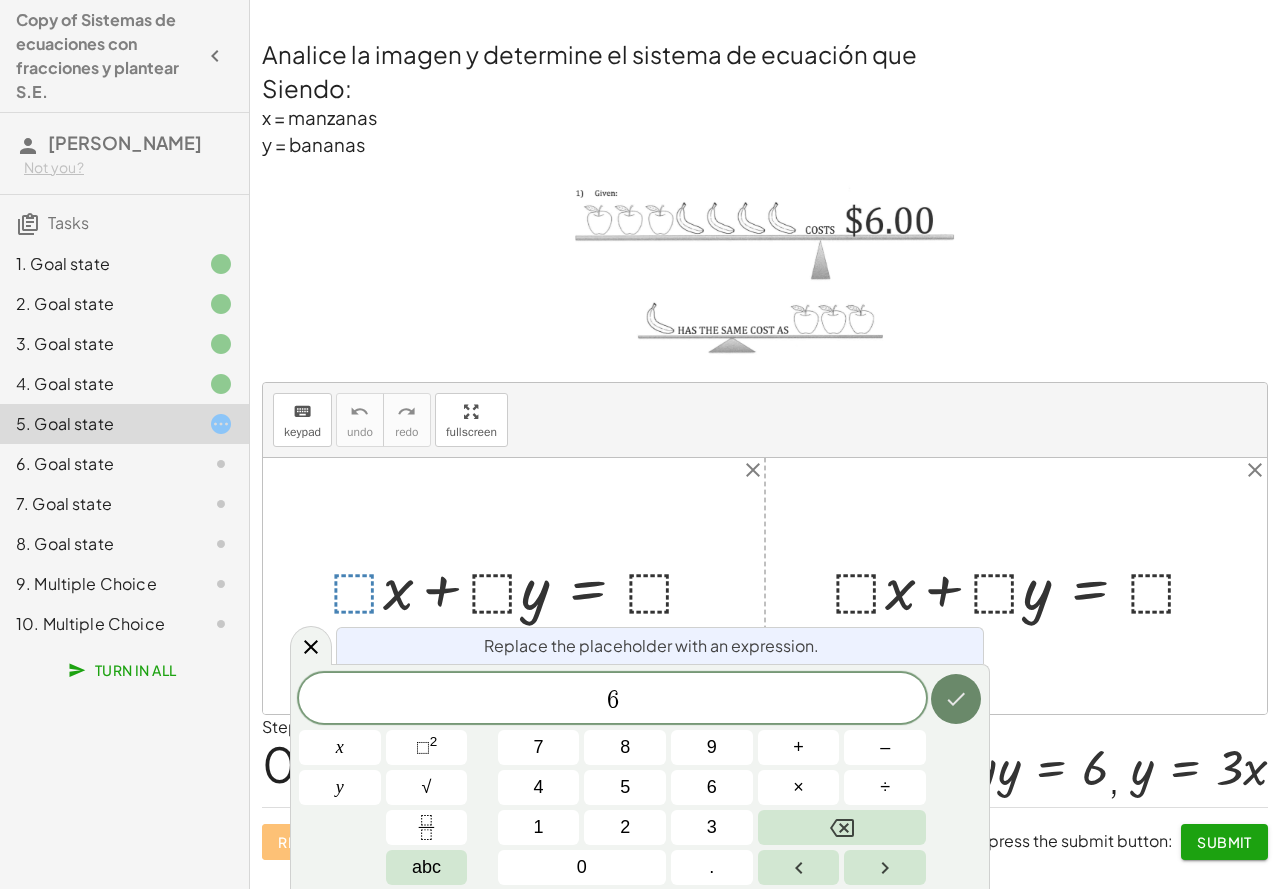 click at bounding box center (956, 699) 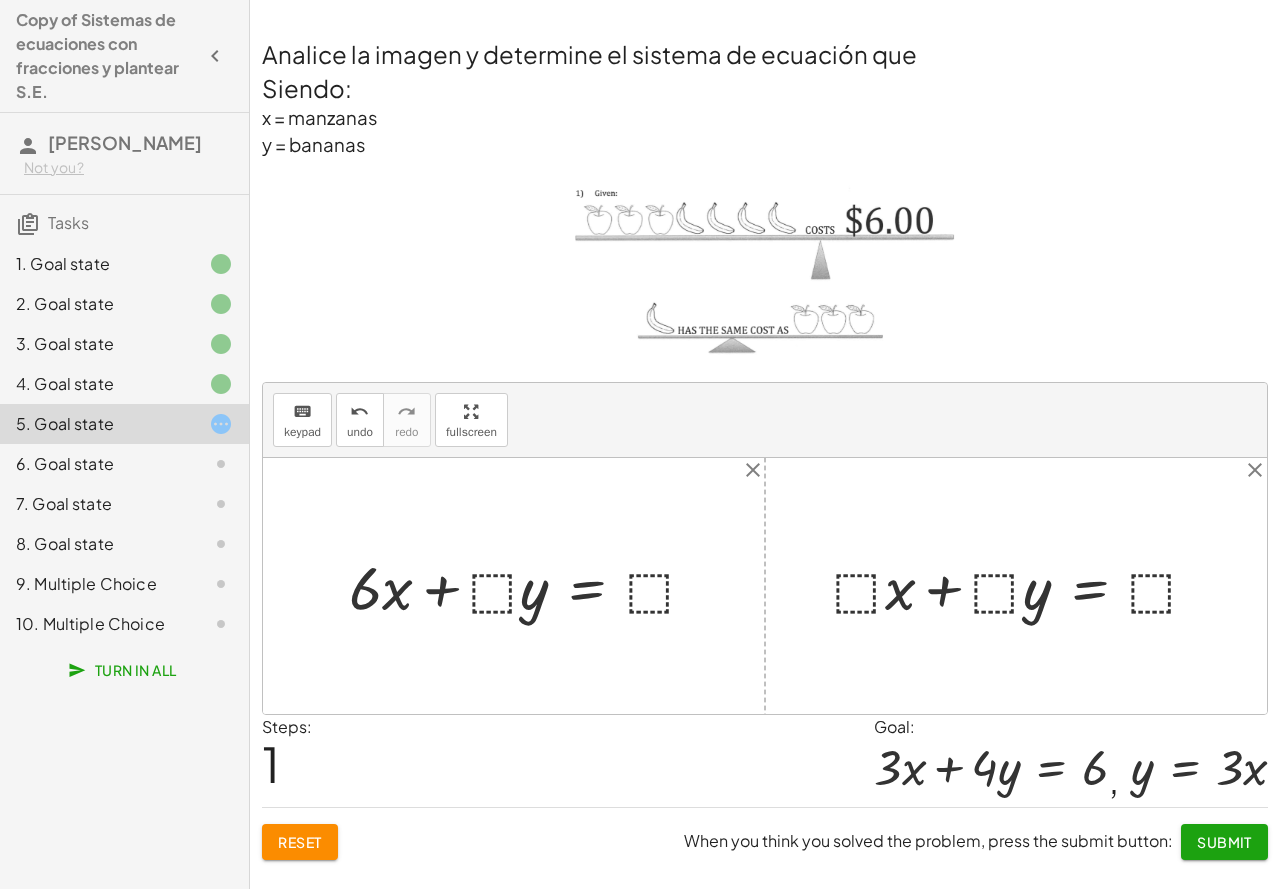 click at bounding box center (530, 585) 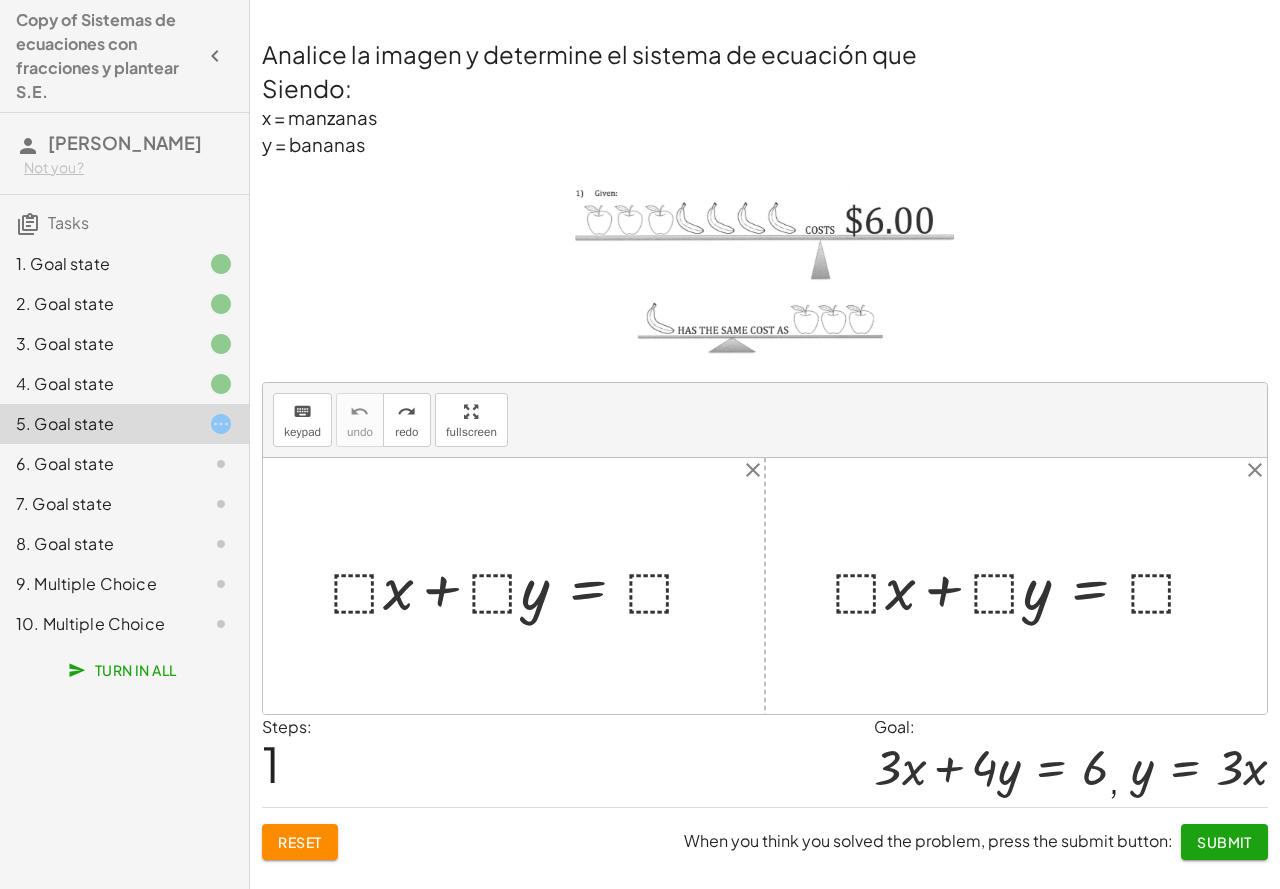 click at bounding box center [522, 585] 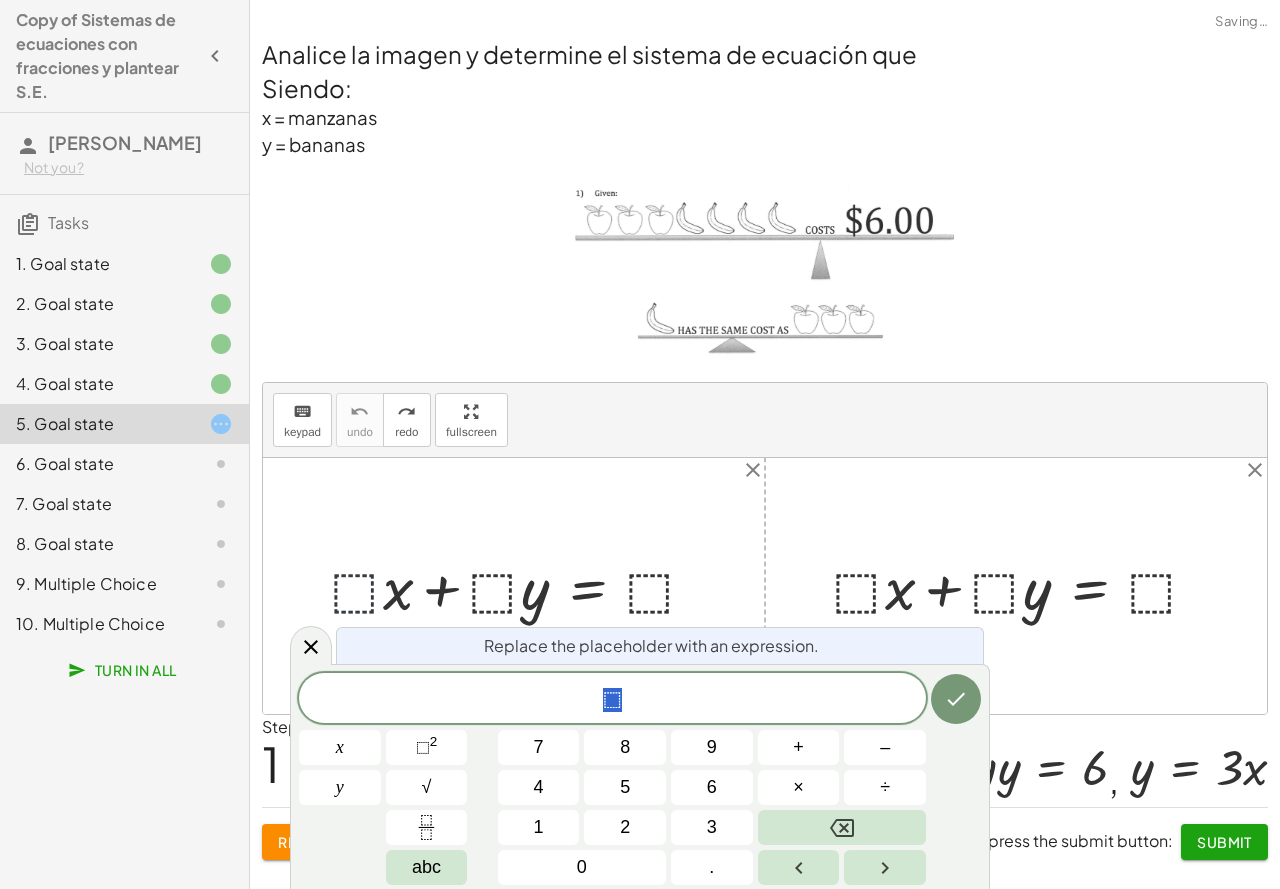 click at bounding box center (522, 585) 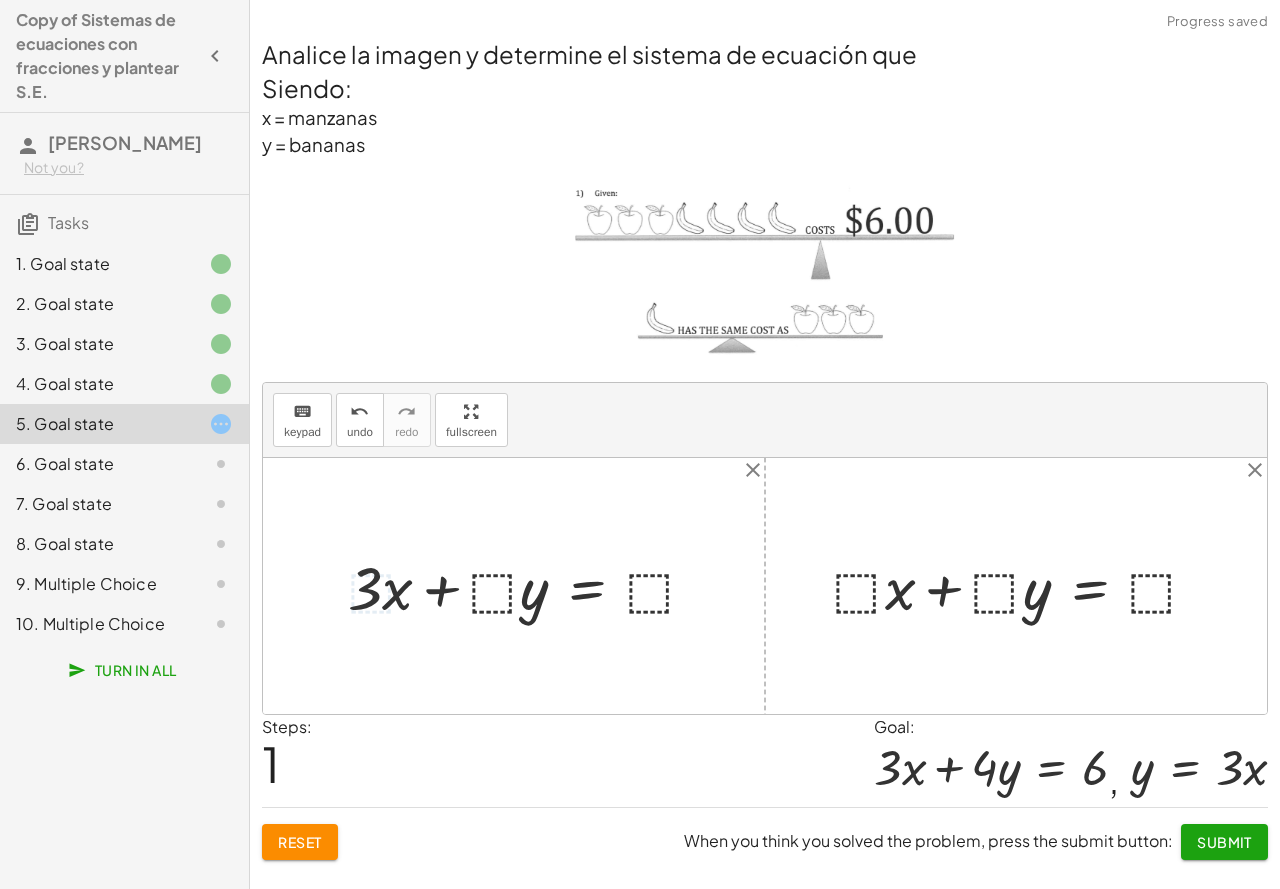 click at bounding box center [530, 585] 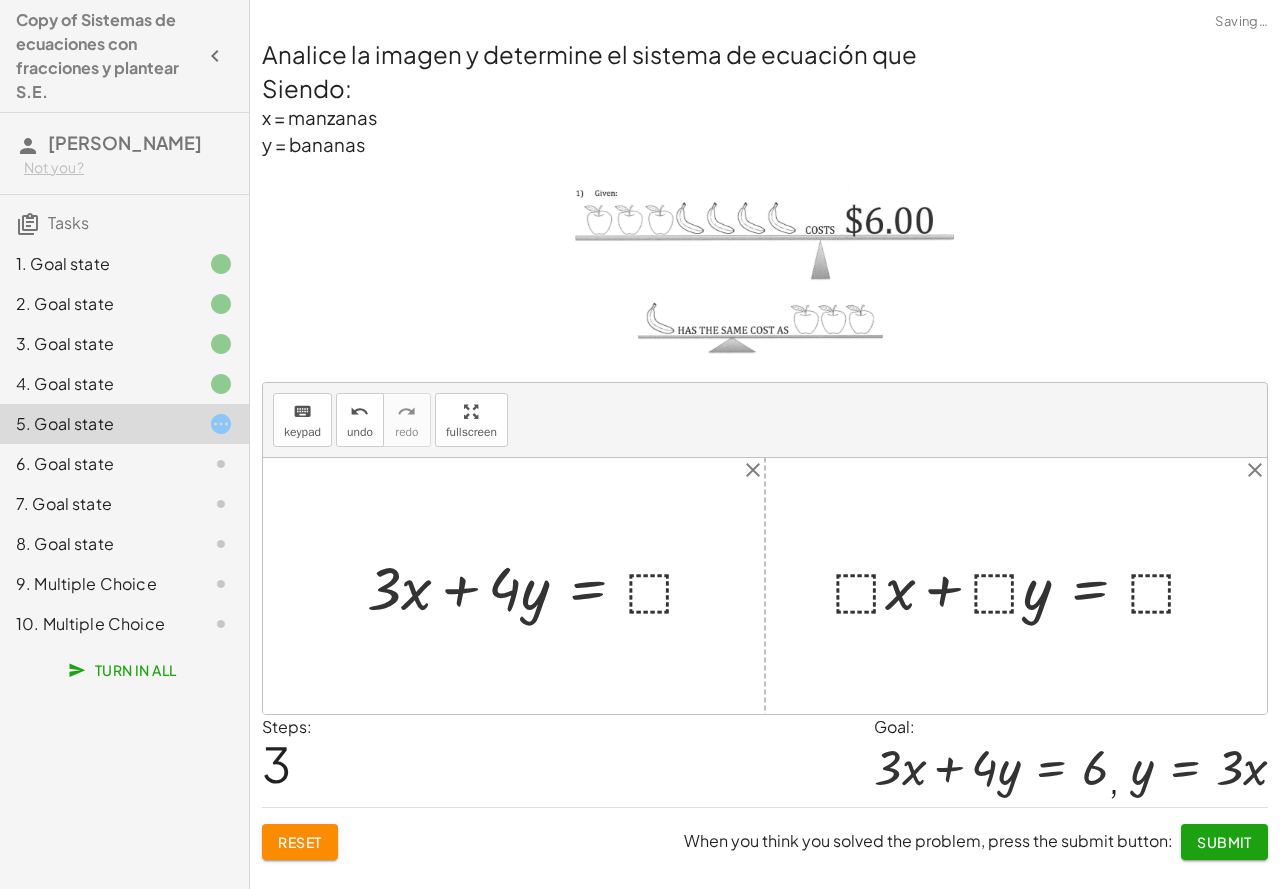 click at bounding box center [540, 585] 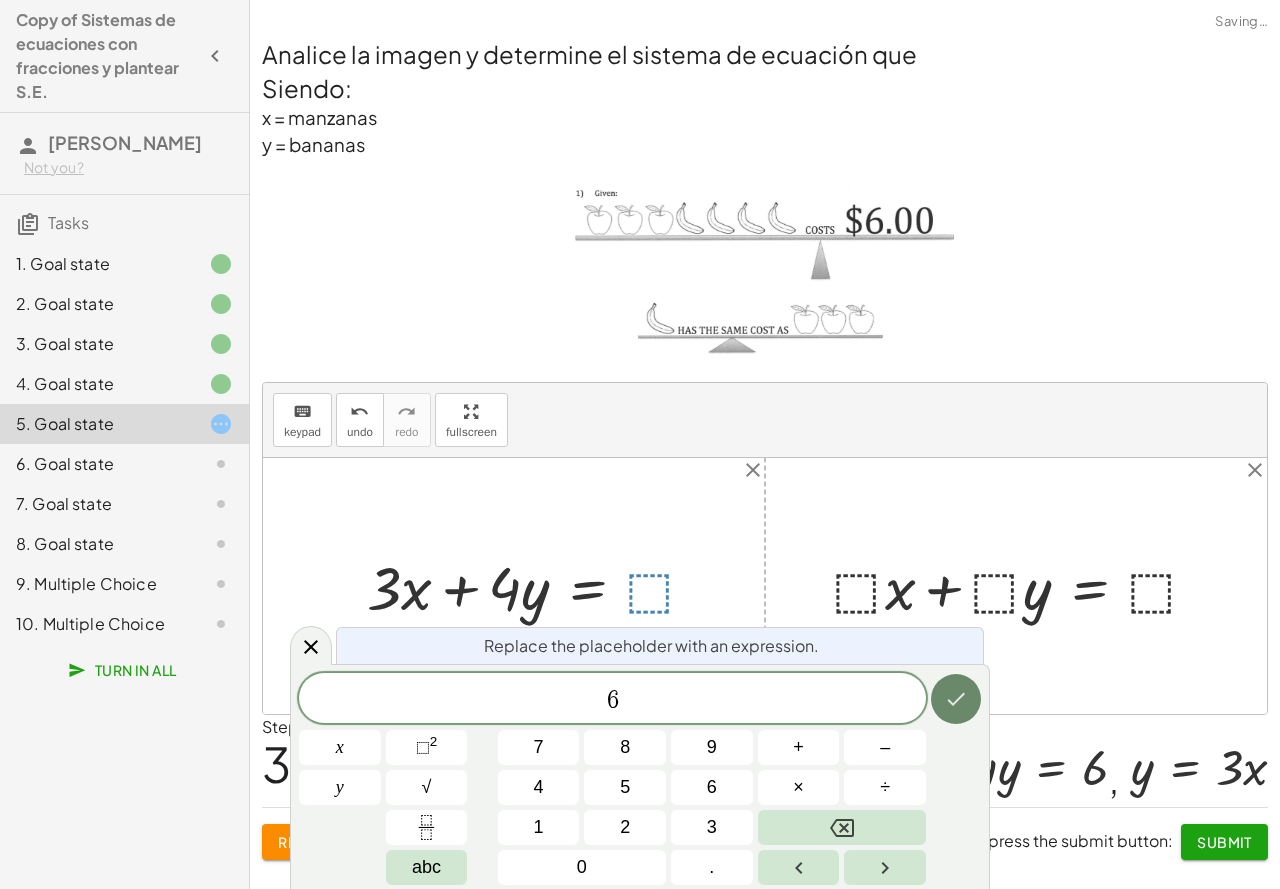 click 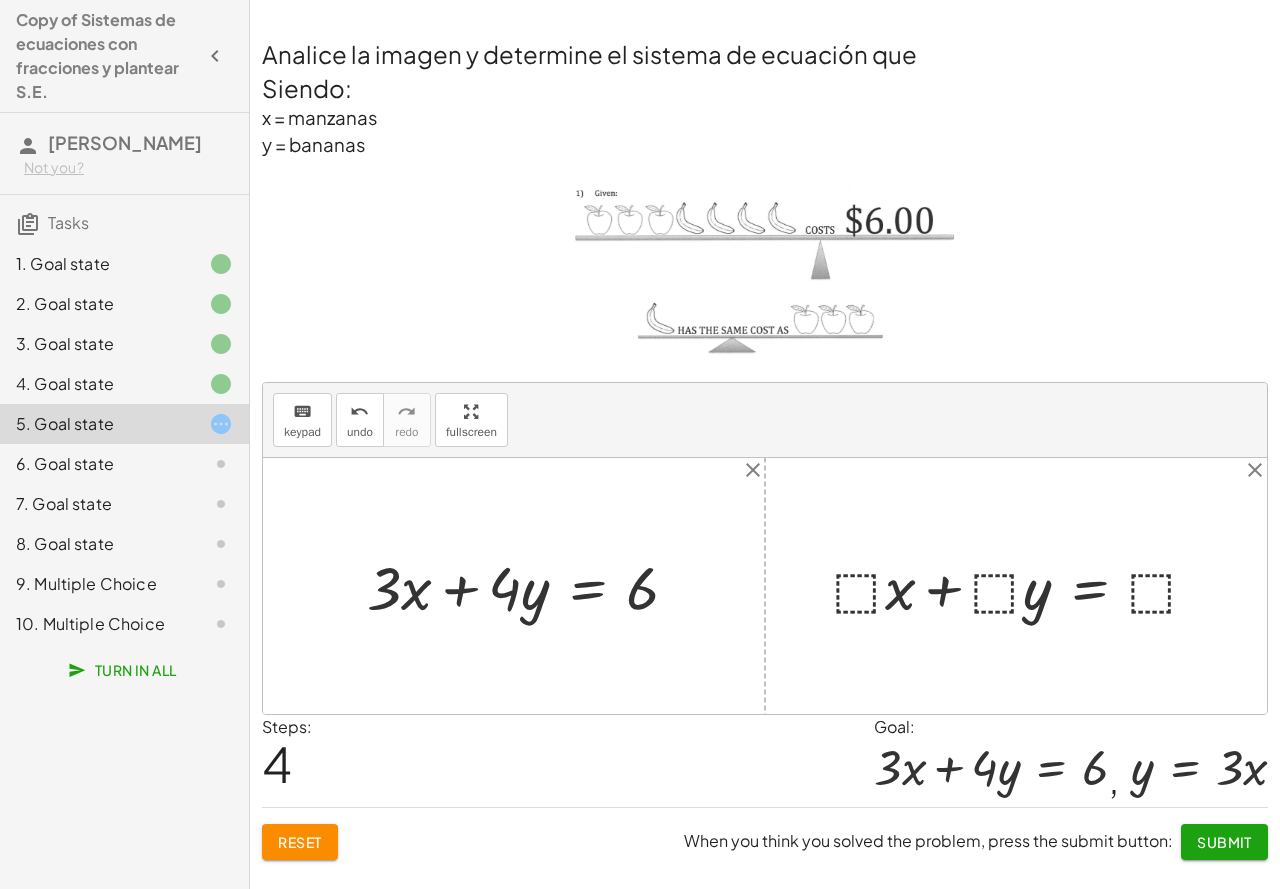 click at bounding box center (1024, 585) 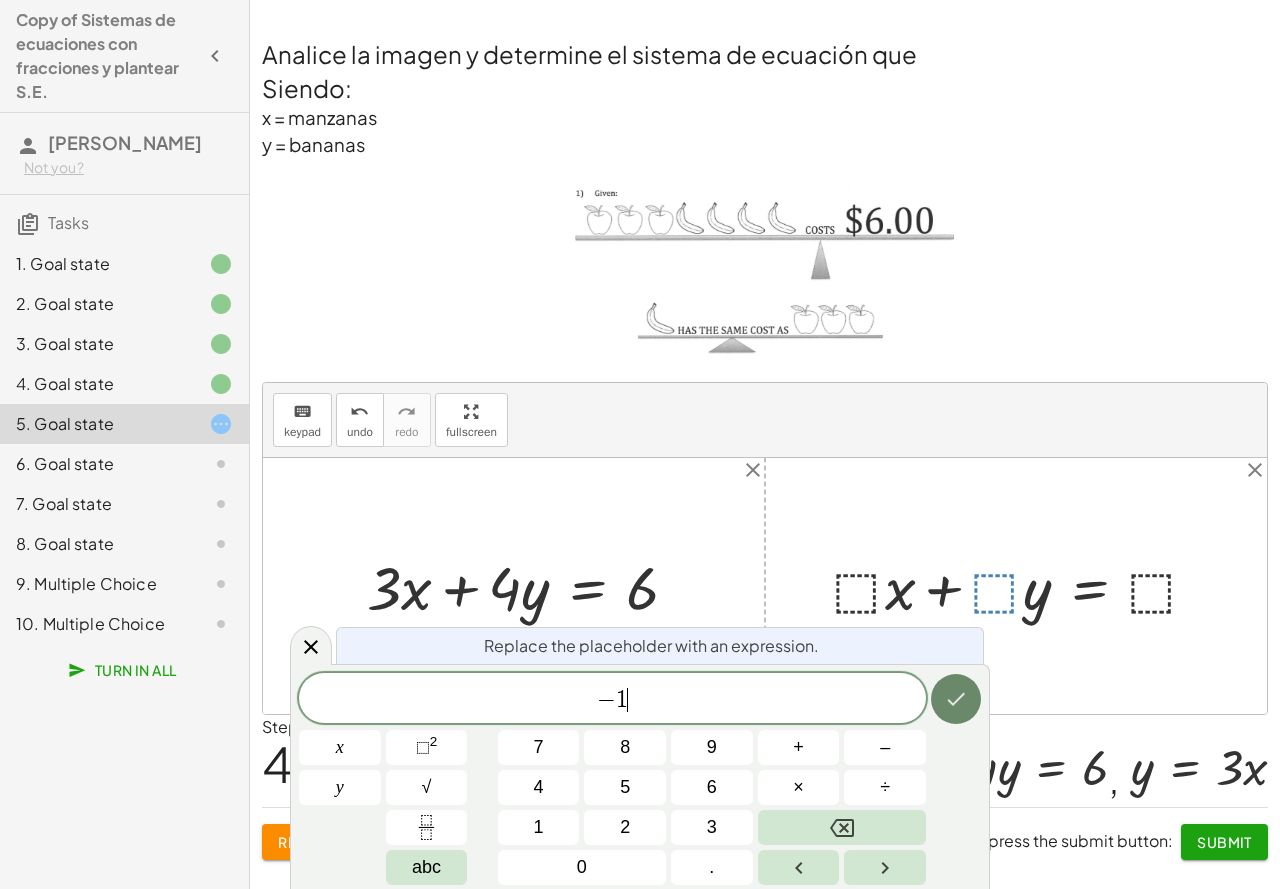 click 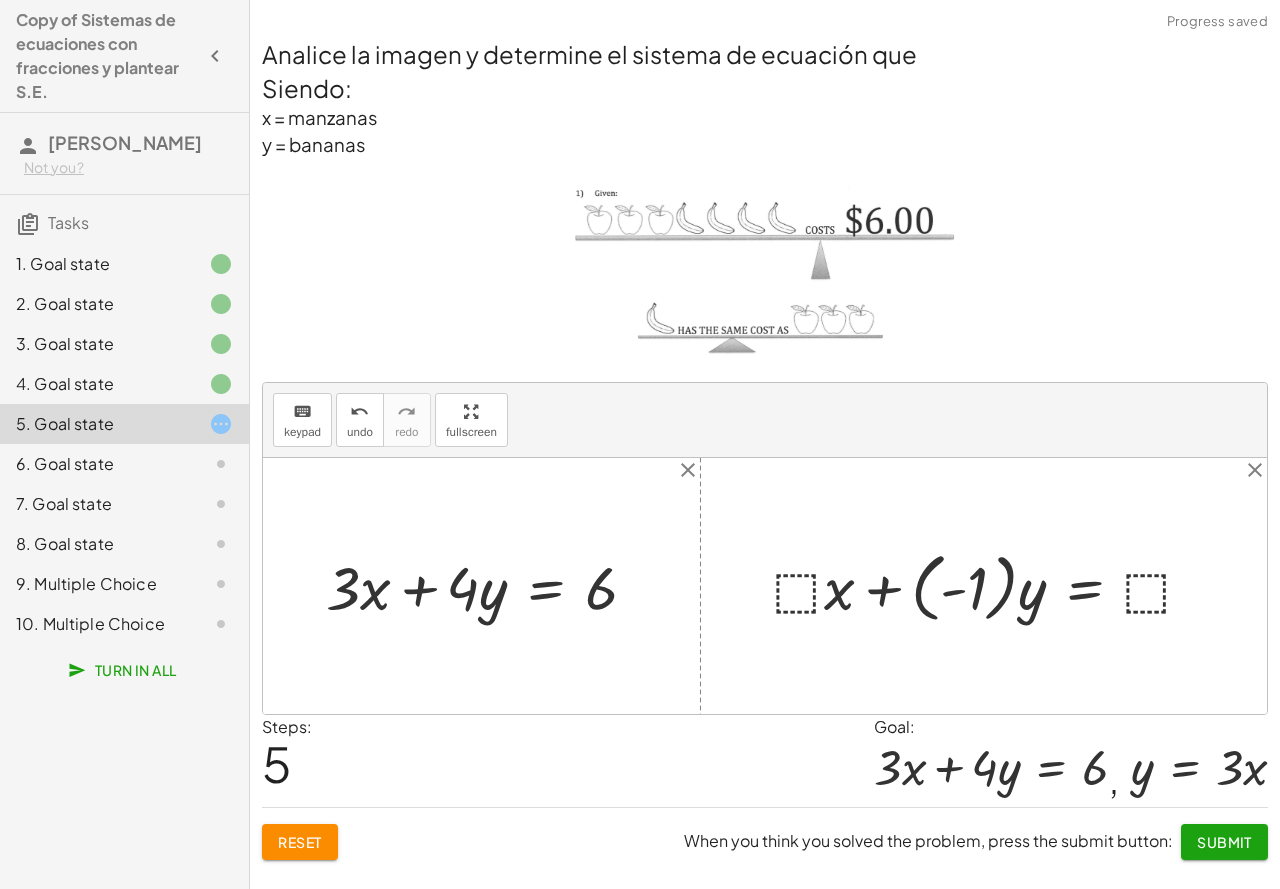 click at bounding box center [991, 585] 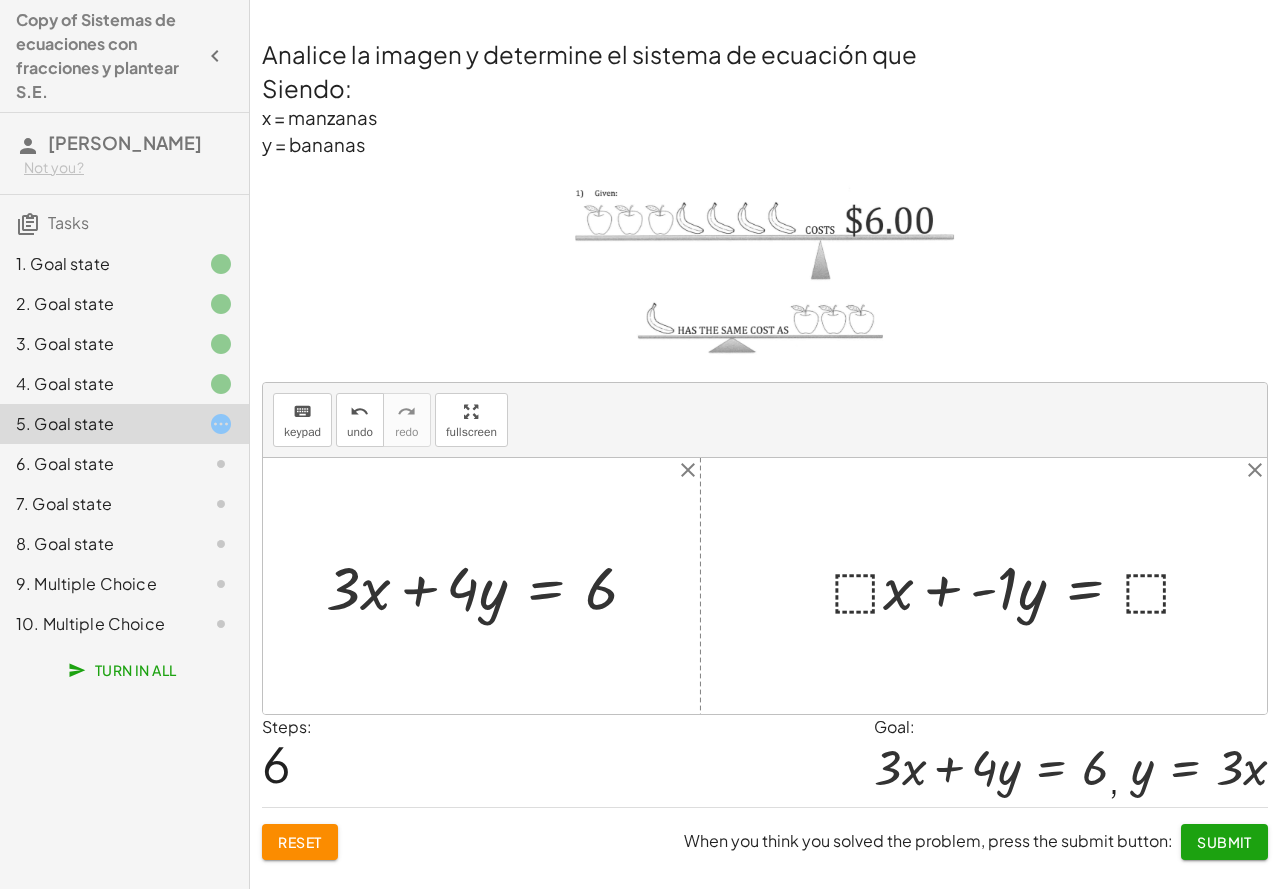 click at bounding box center (1021, 585) 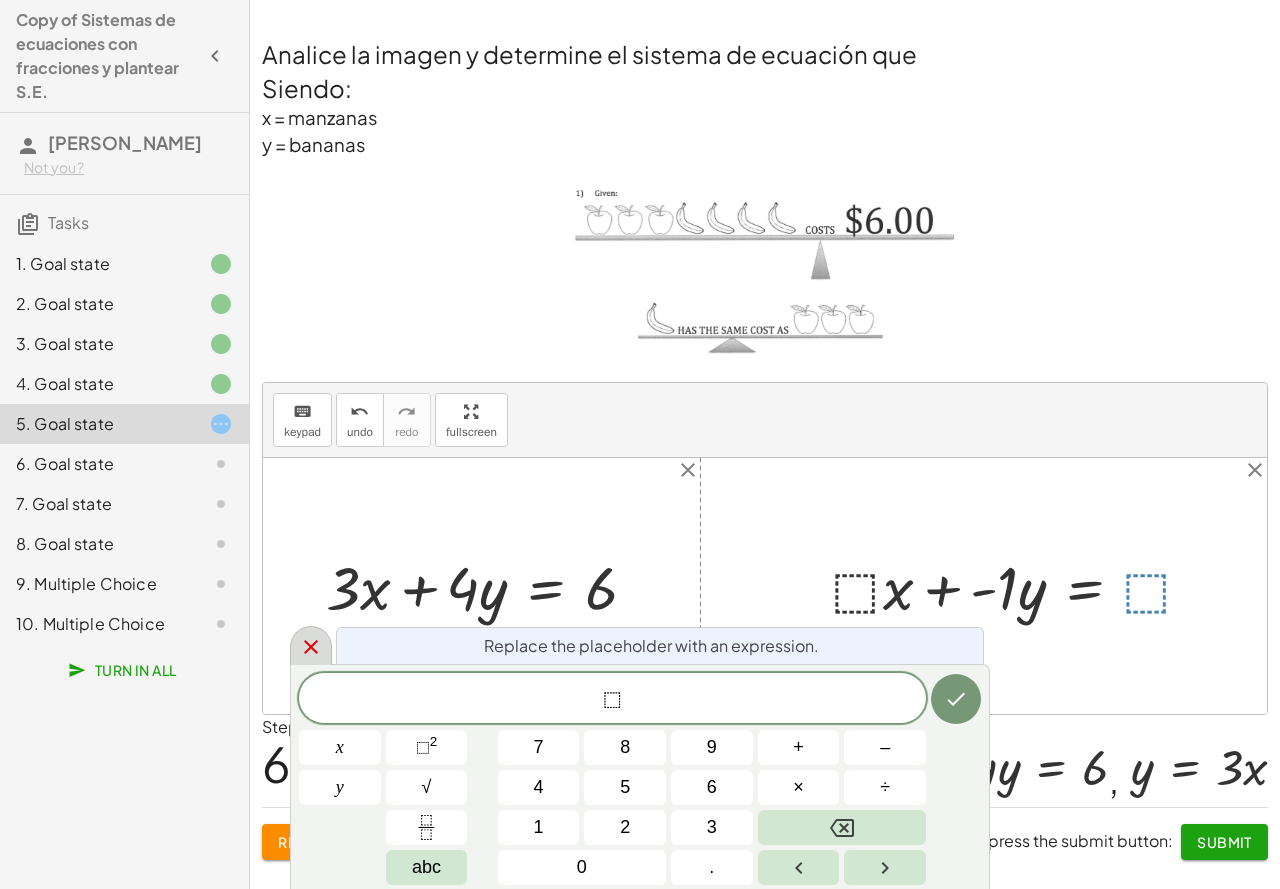 click 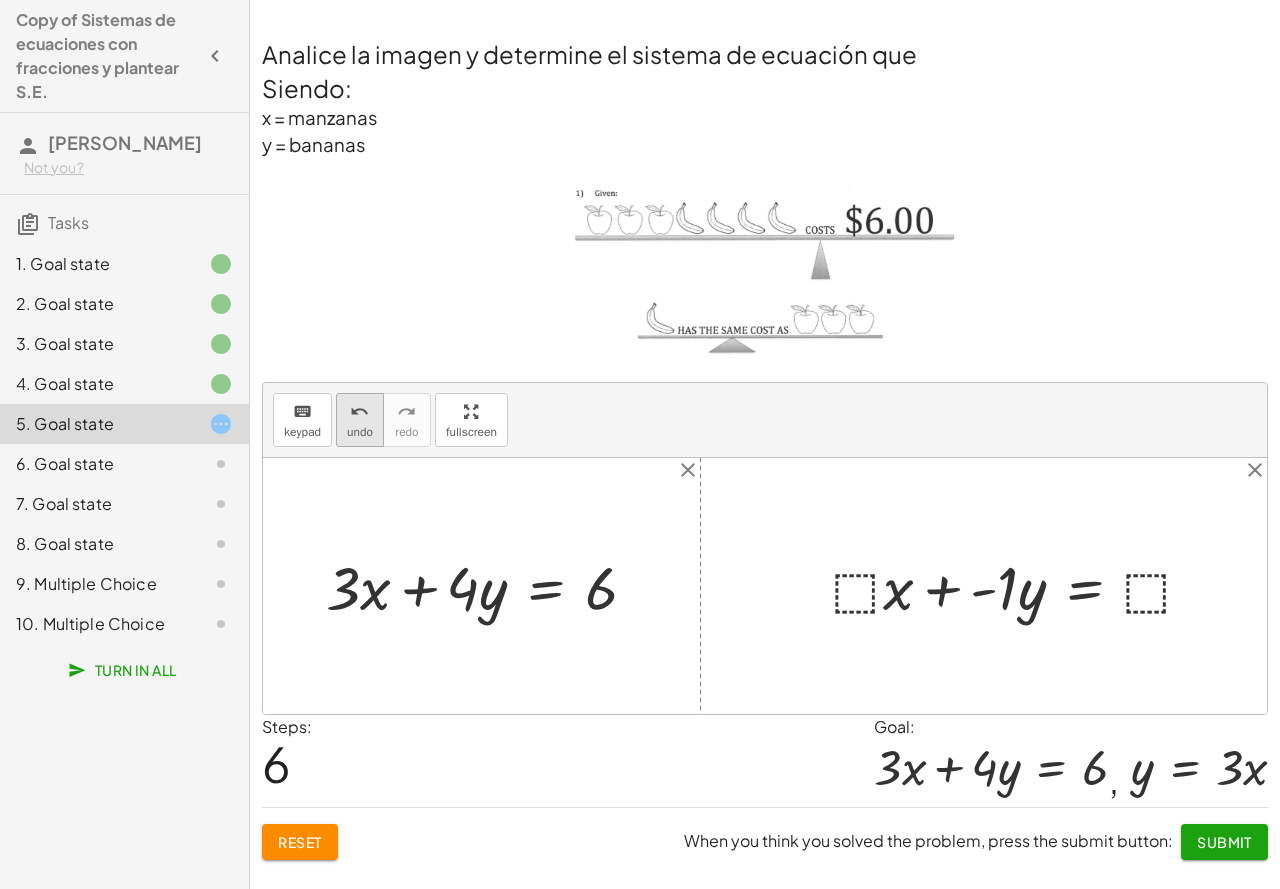 click on "undo" at bounding box center (359, 412) 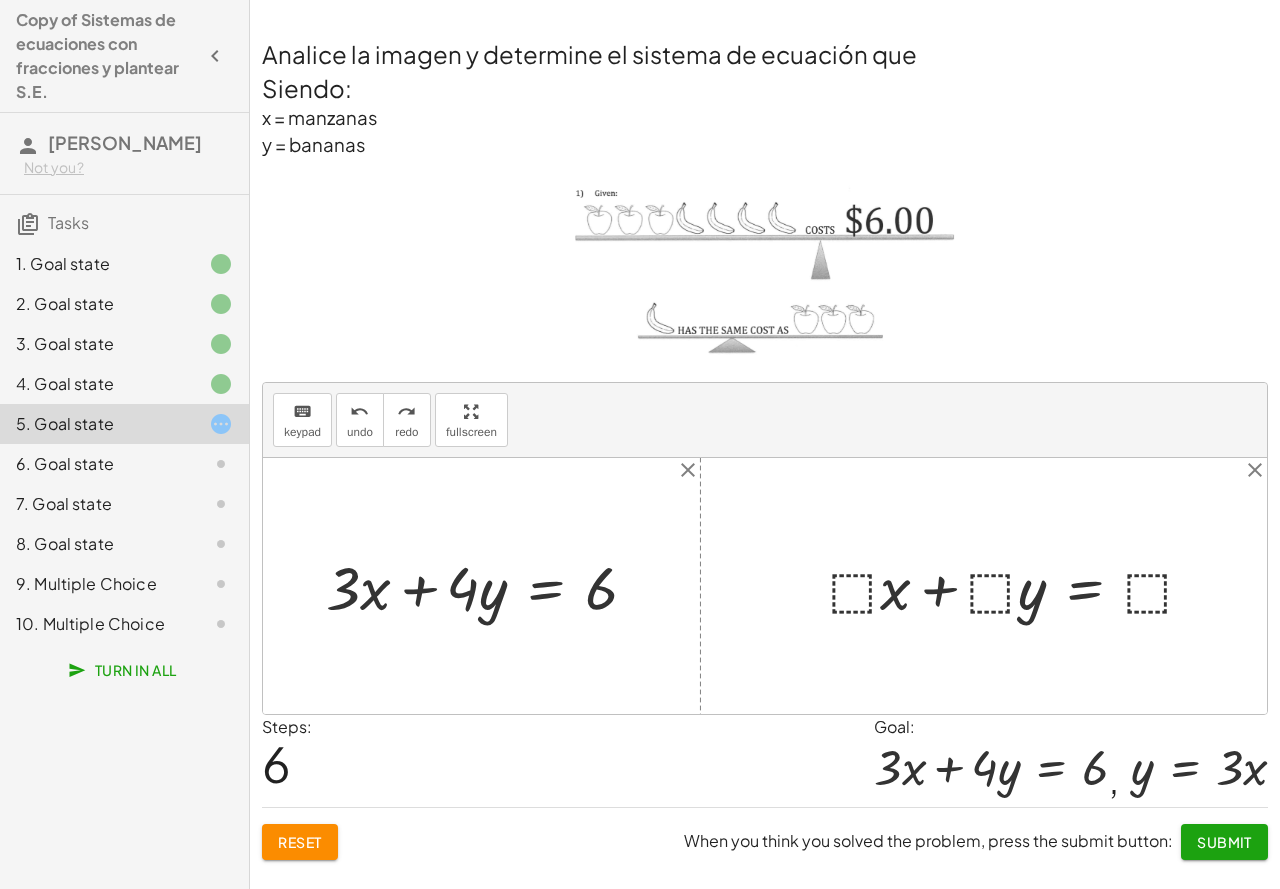 click at bounding box center [1019, 585] 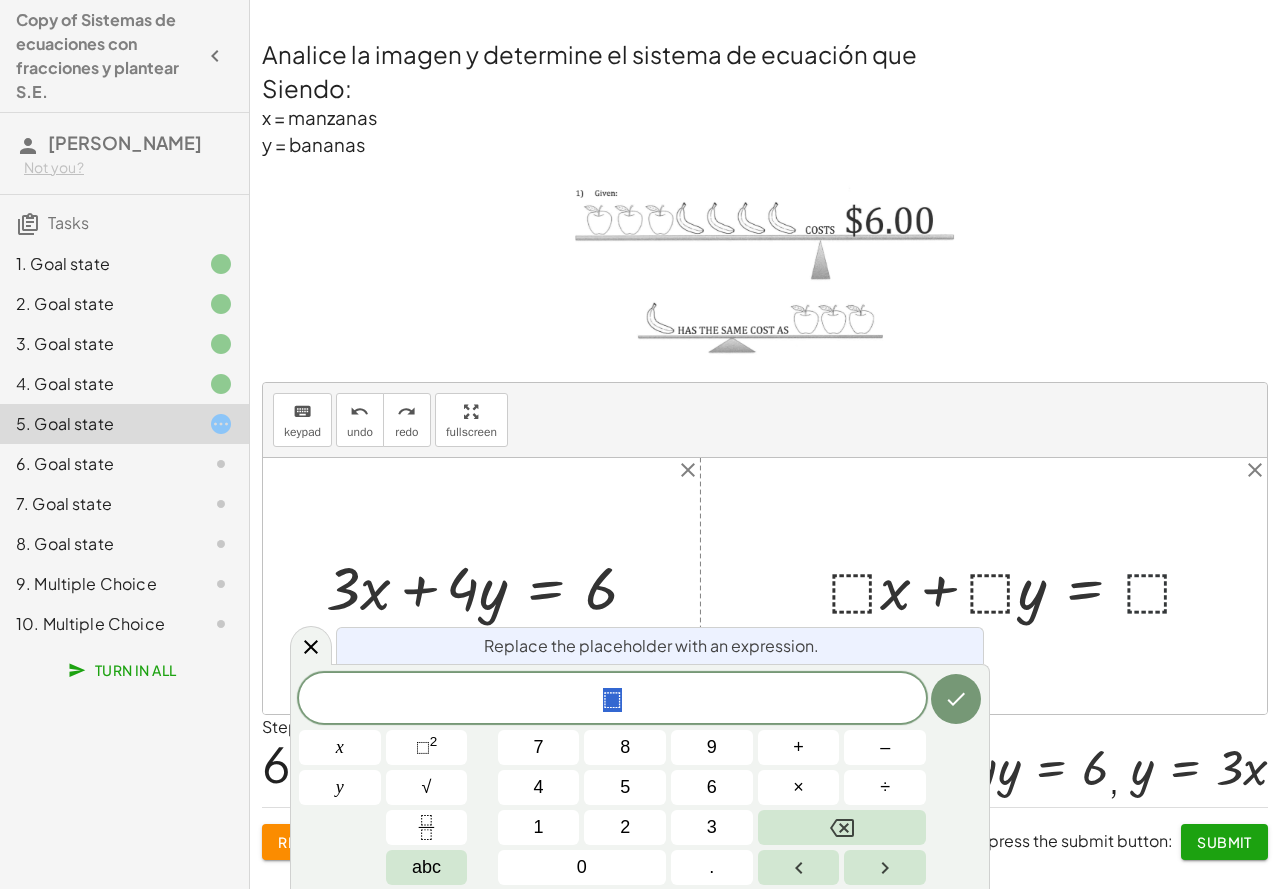 click at bounding box center [1019, 585] 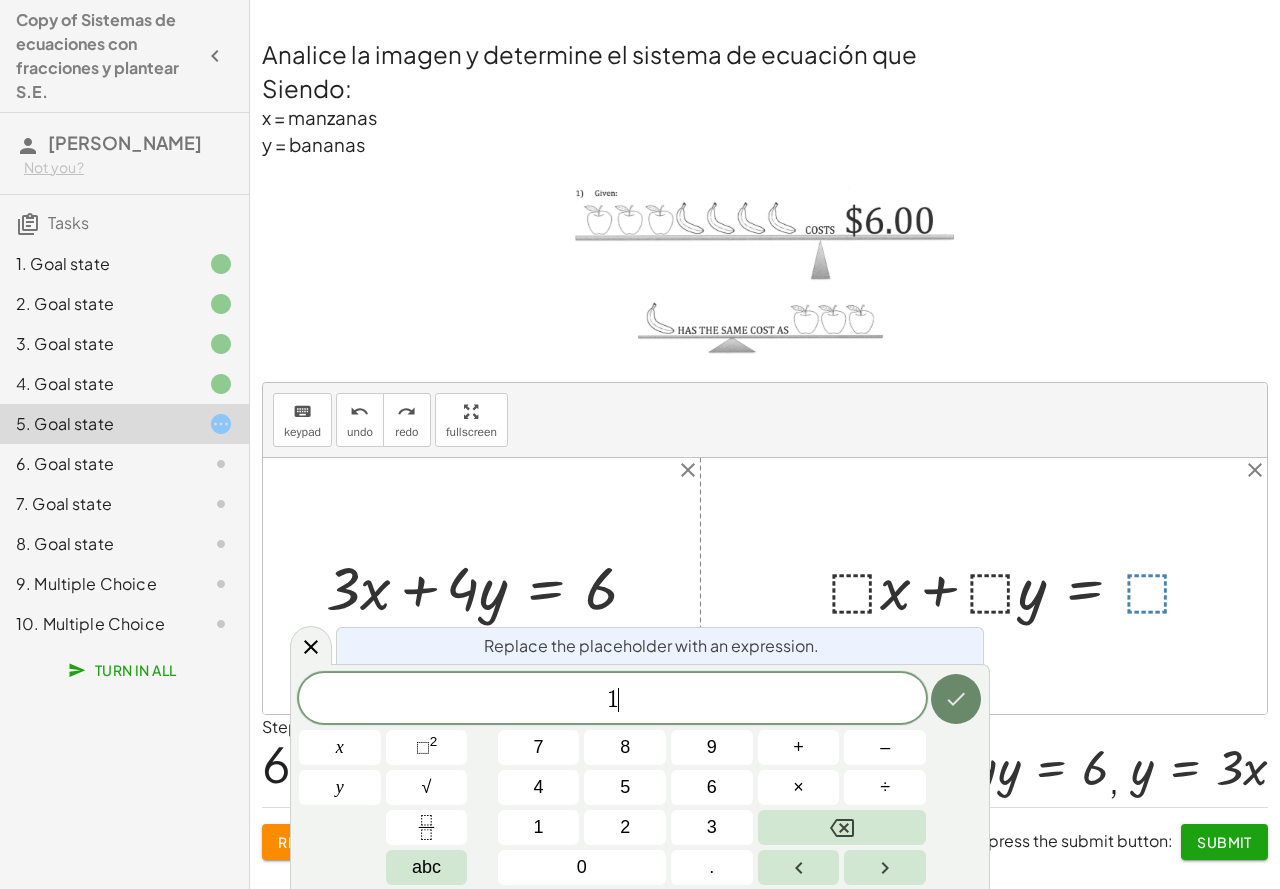 click 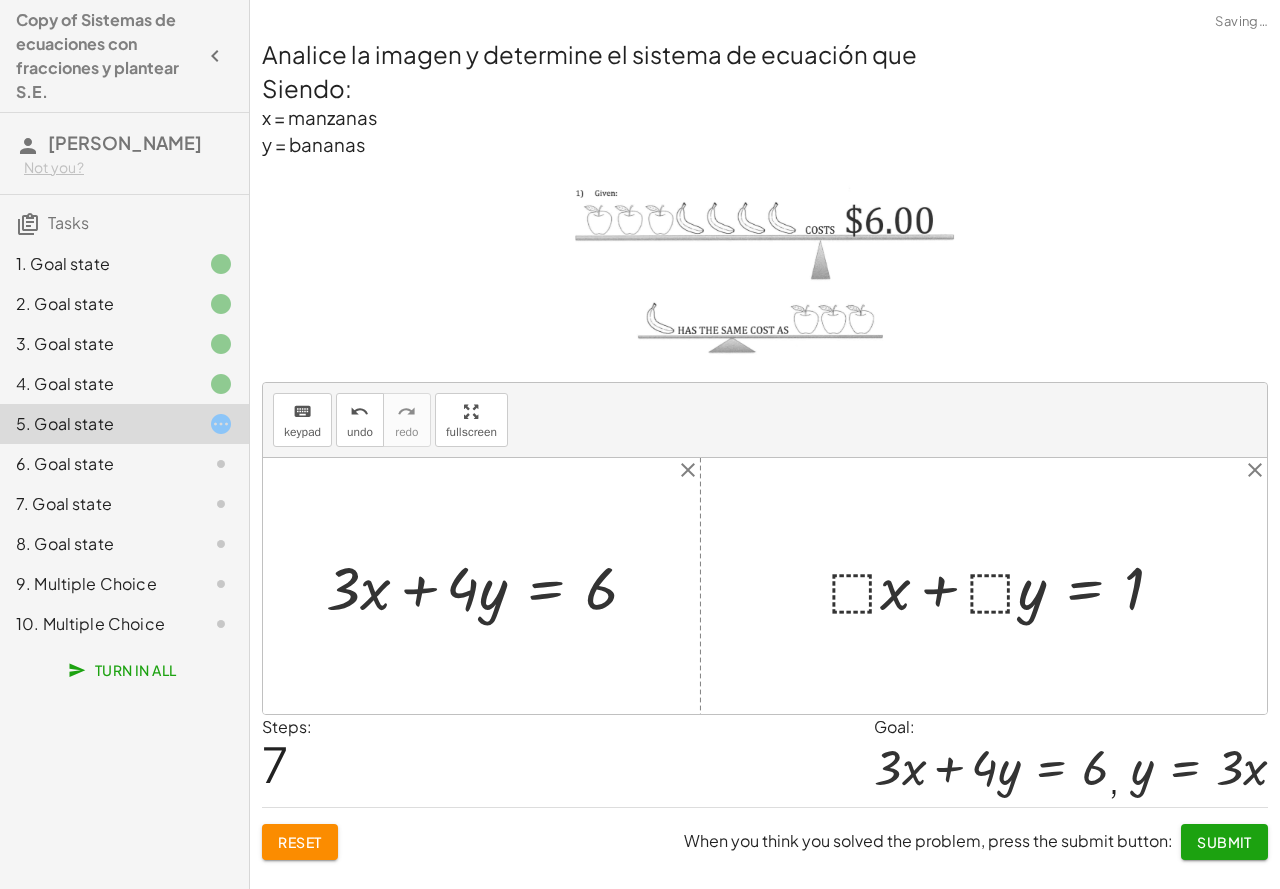 click at bounding box center [1004, 585] 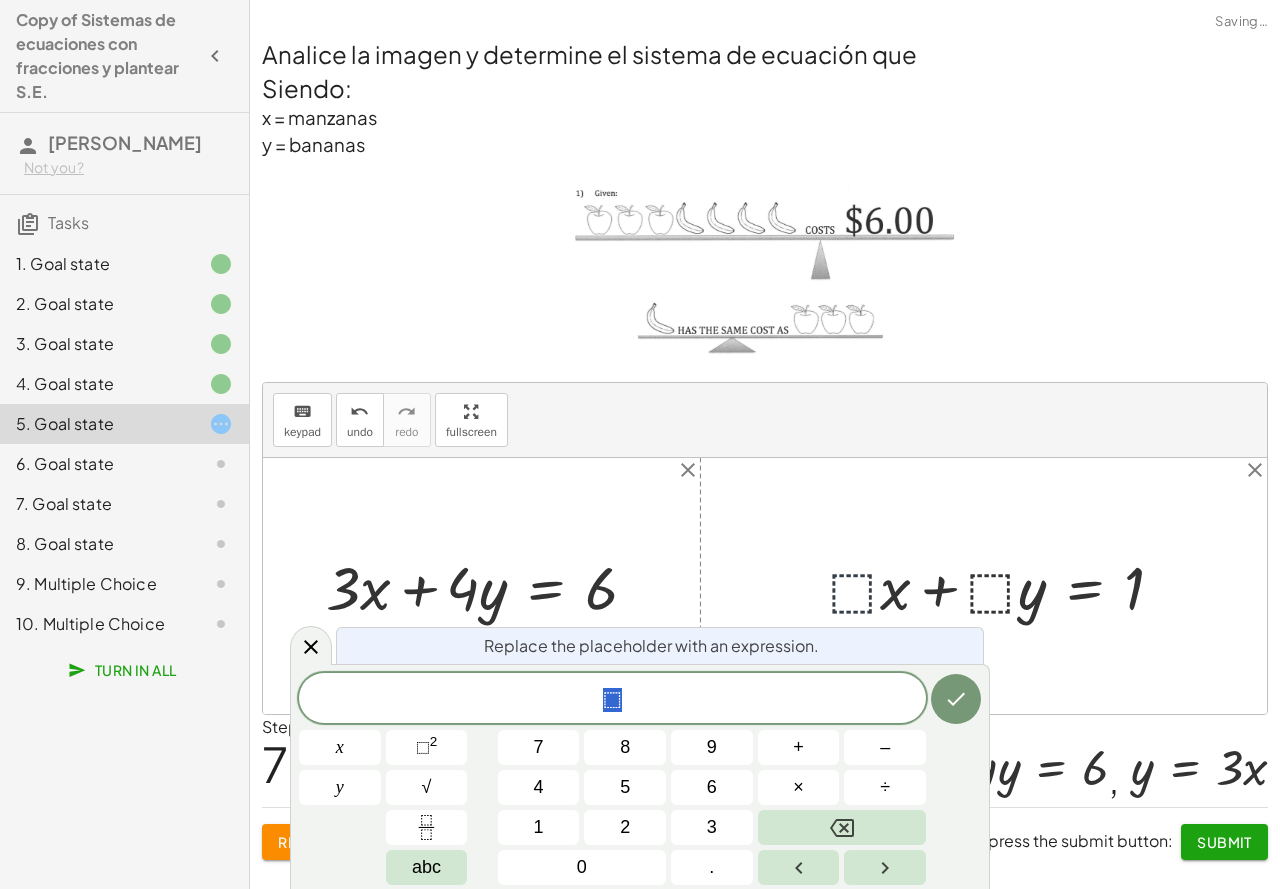 click at bounding box center [1004, 585] 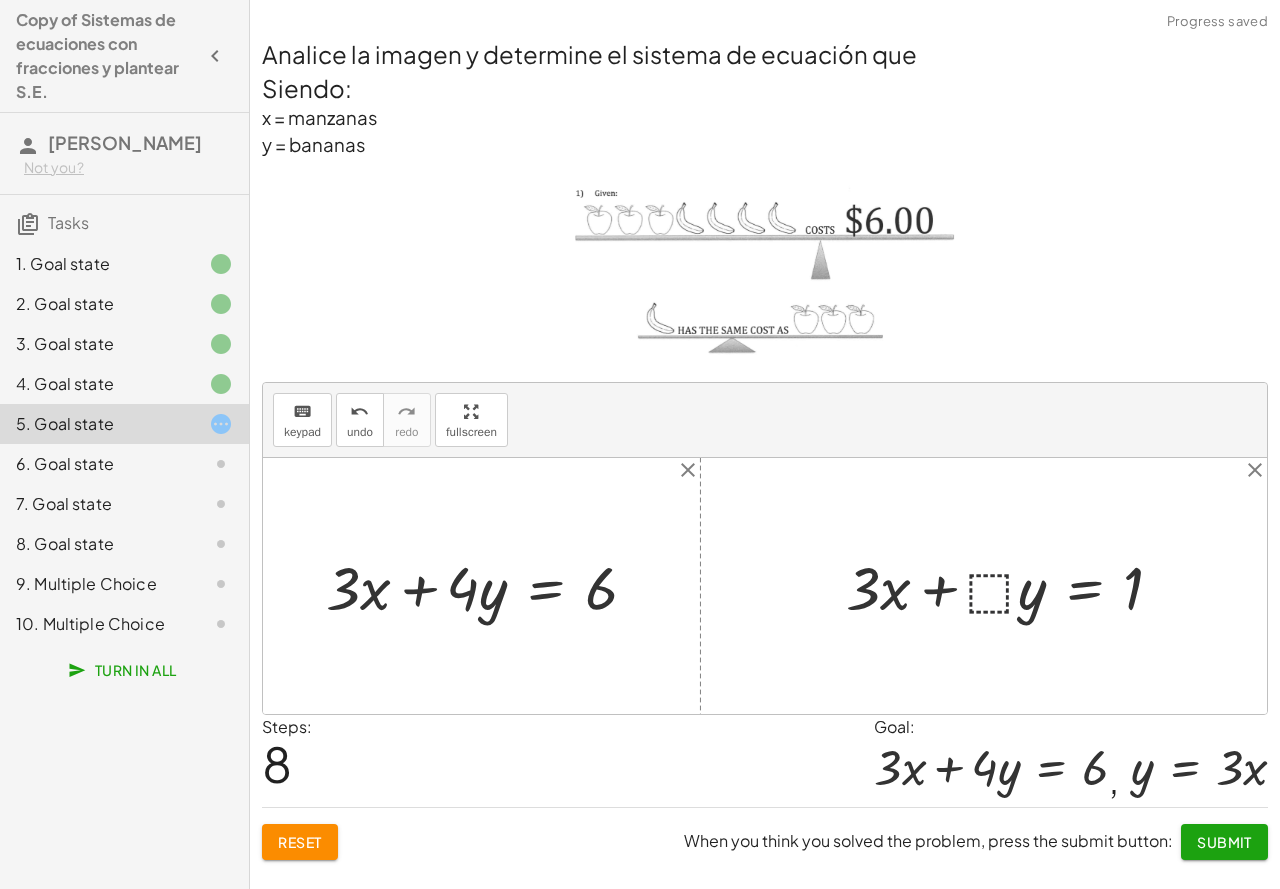 click at bounding box center [1012, 585] 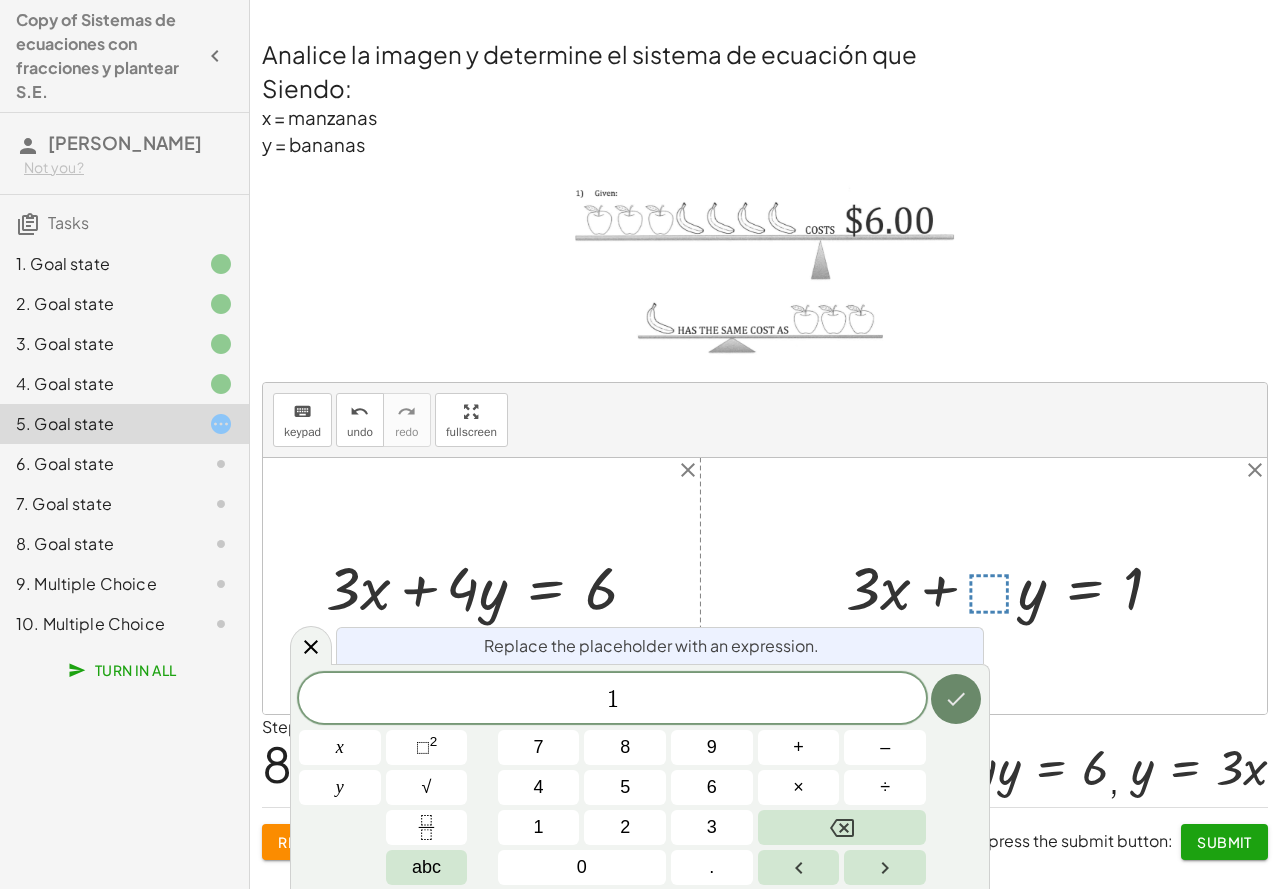 click 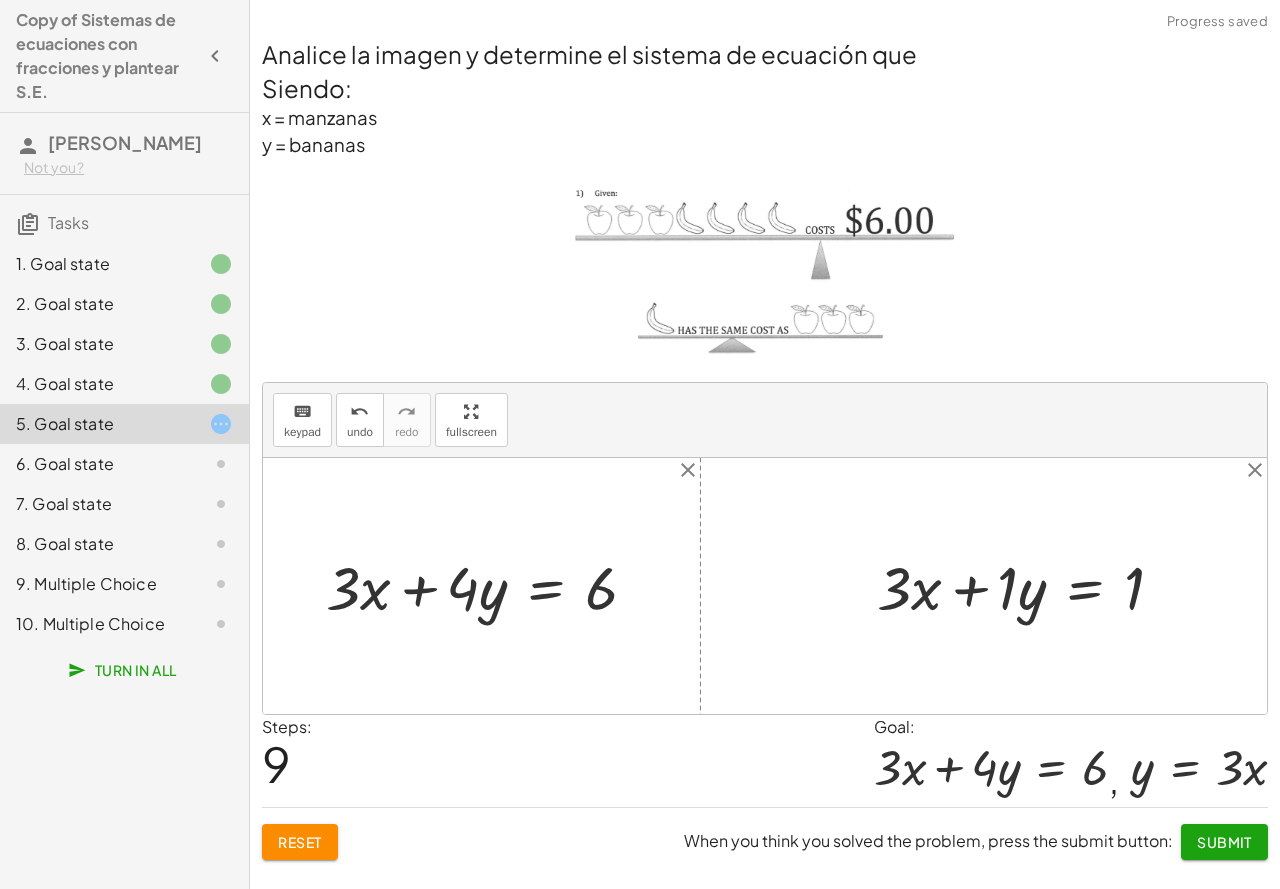 click at bounding box center (1028, 585) 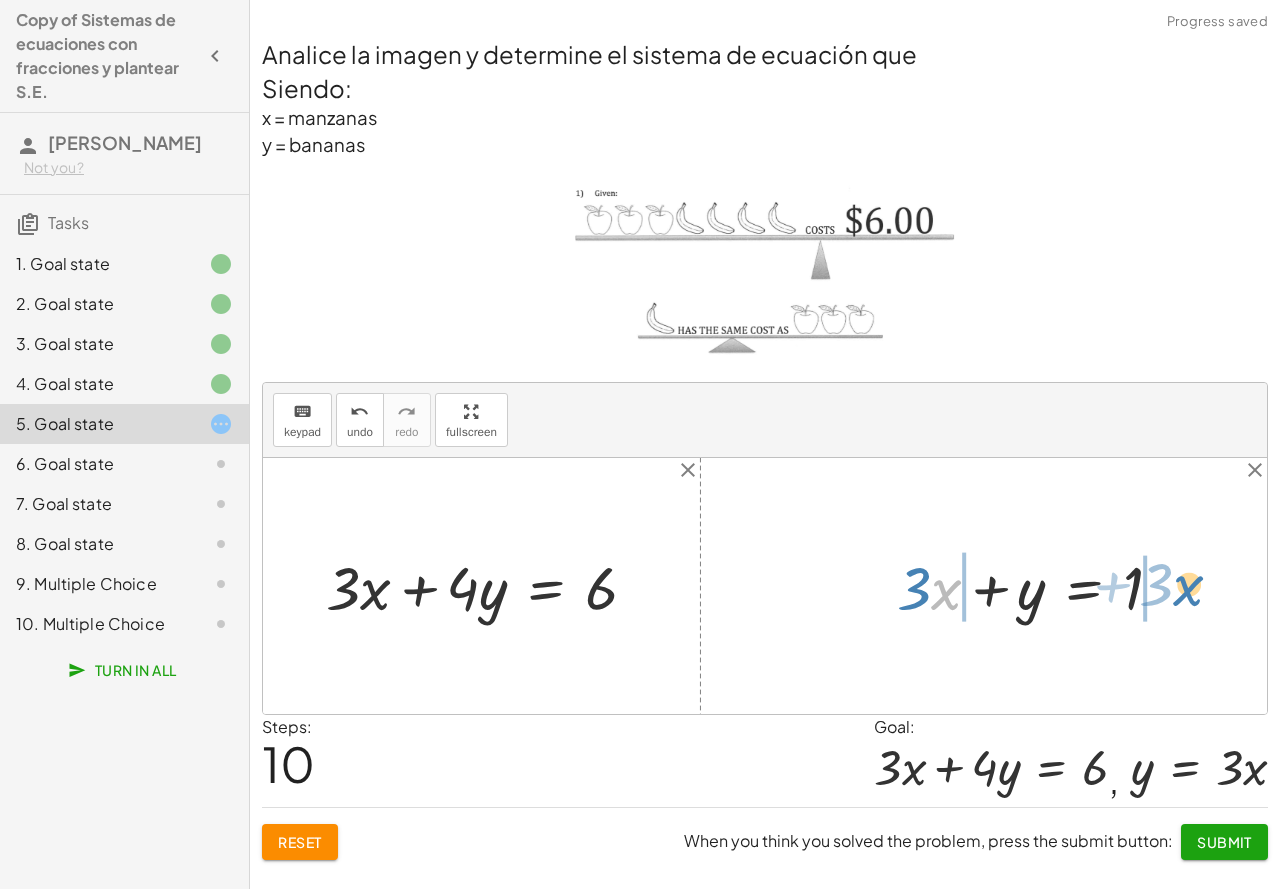 drag, startPoint x: 933, startPoint y: 591, endPoint x: 1175, endPoint y: 587, distance: 242.03305 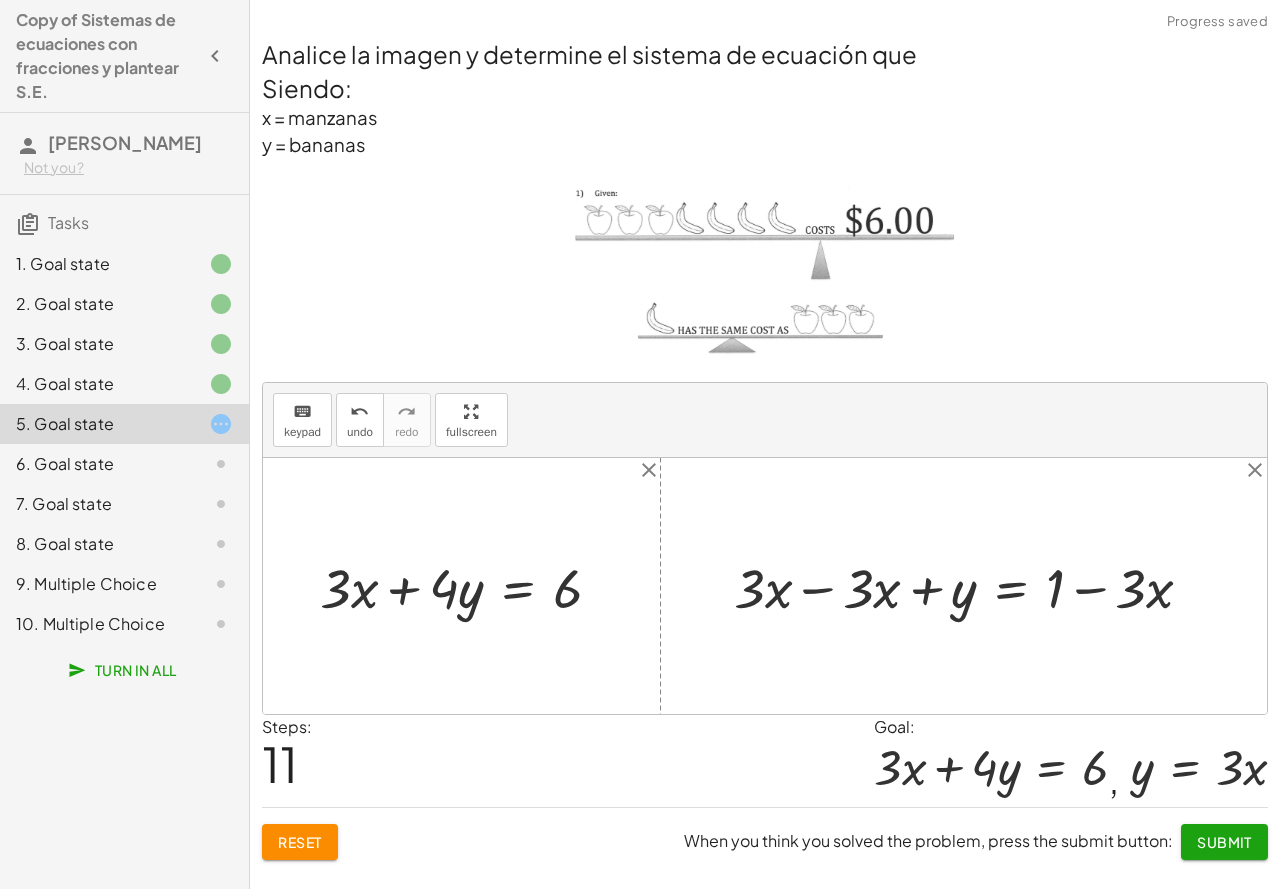 click at bounding box center [971, 586] 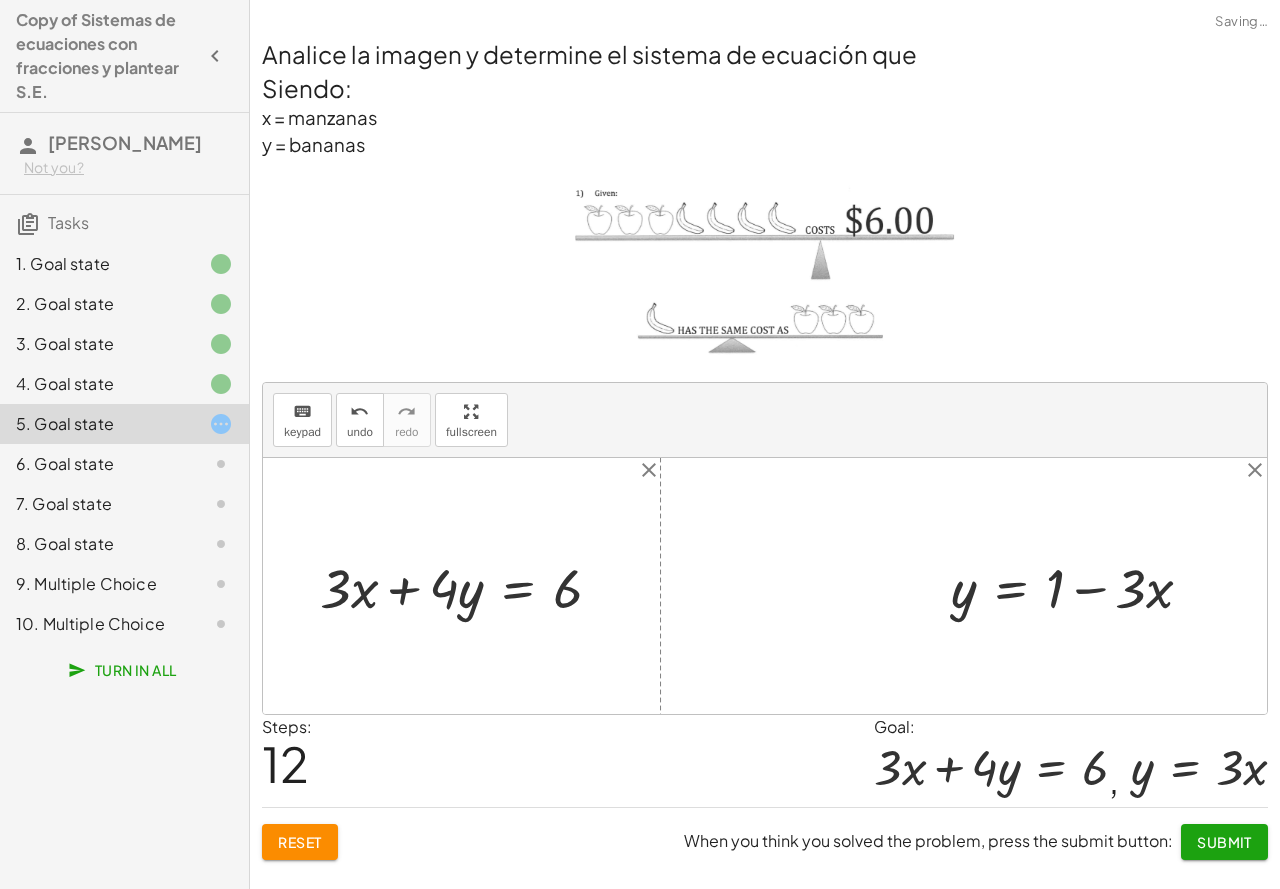 click at bounding box center [1079, 586] 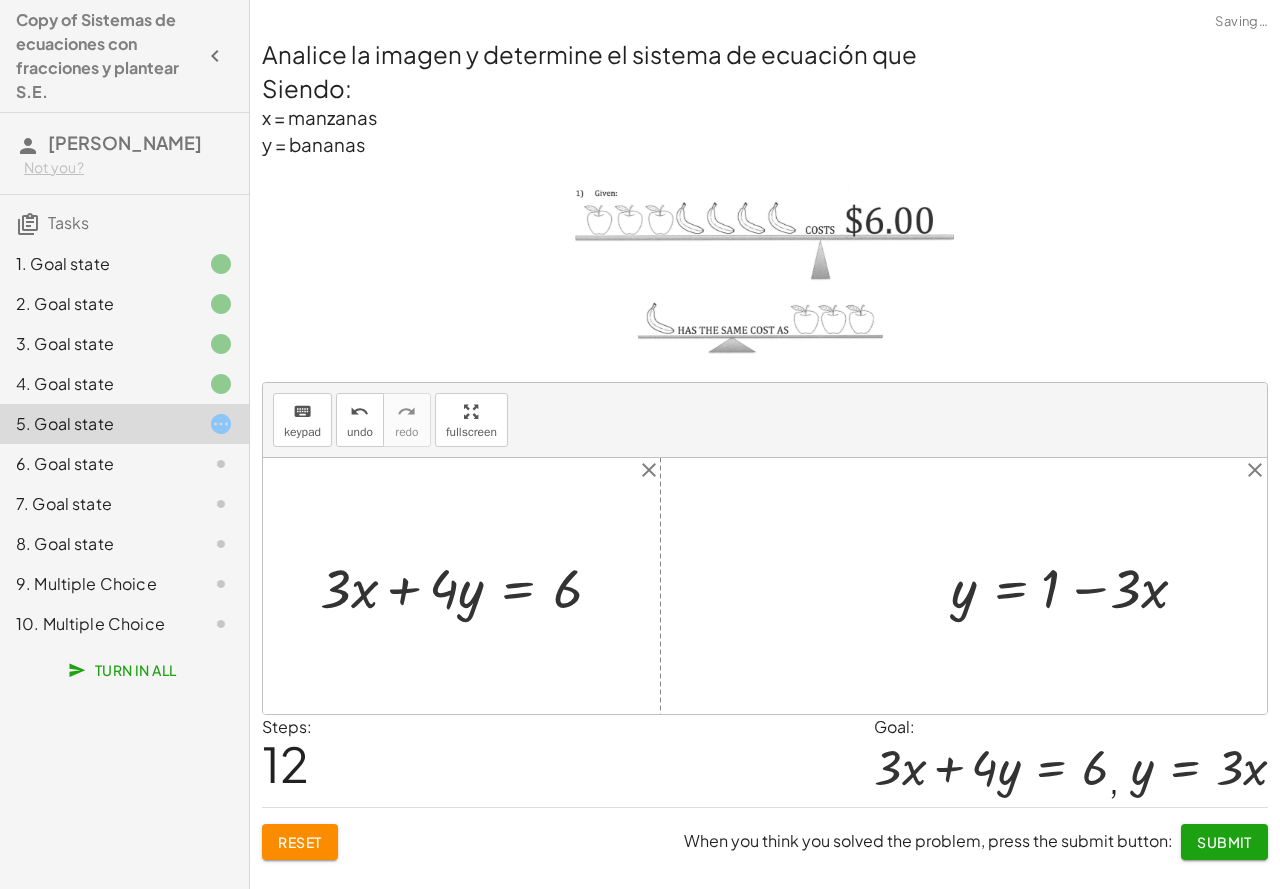 click at bounding box center [1079, 586] 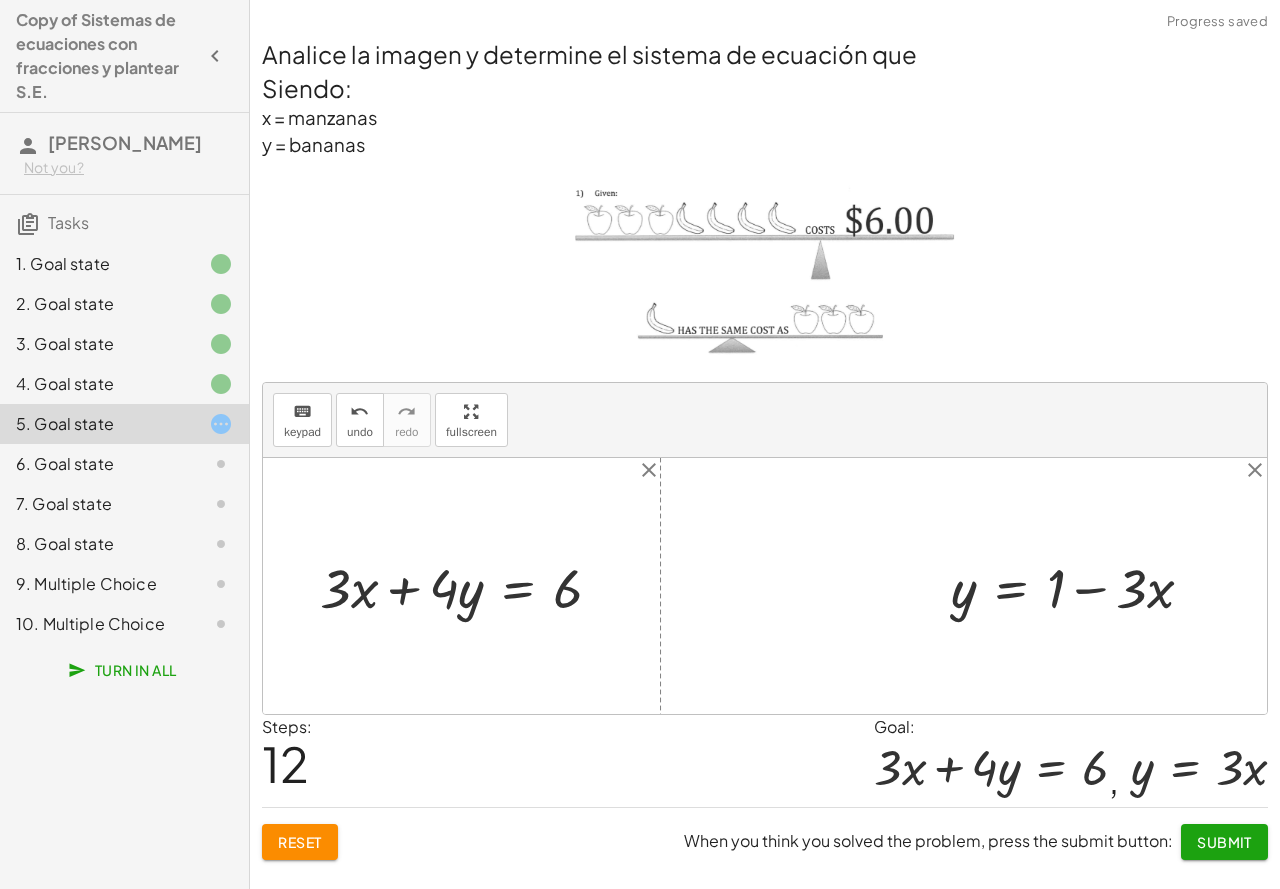 click at bounding box center [1079, 586] 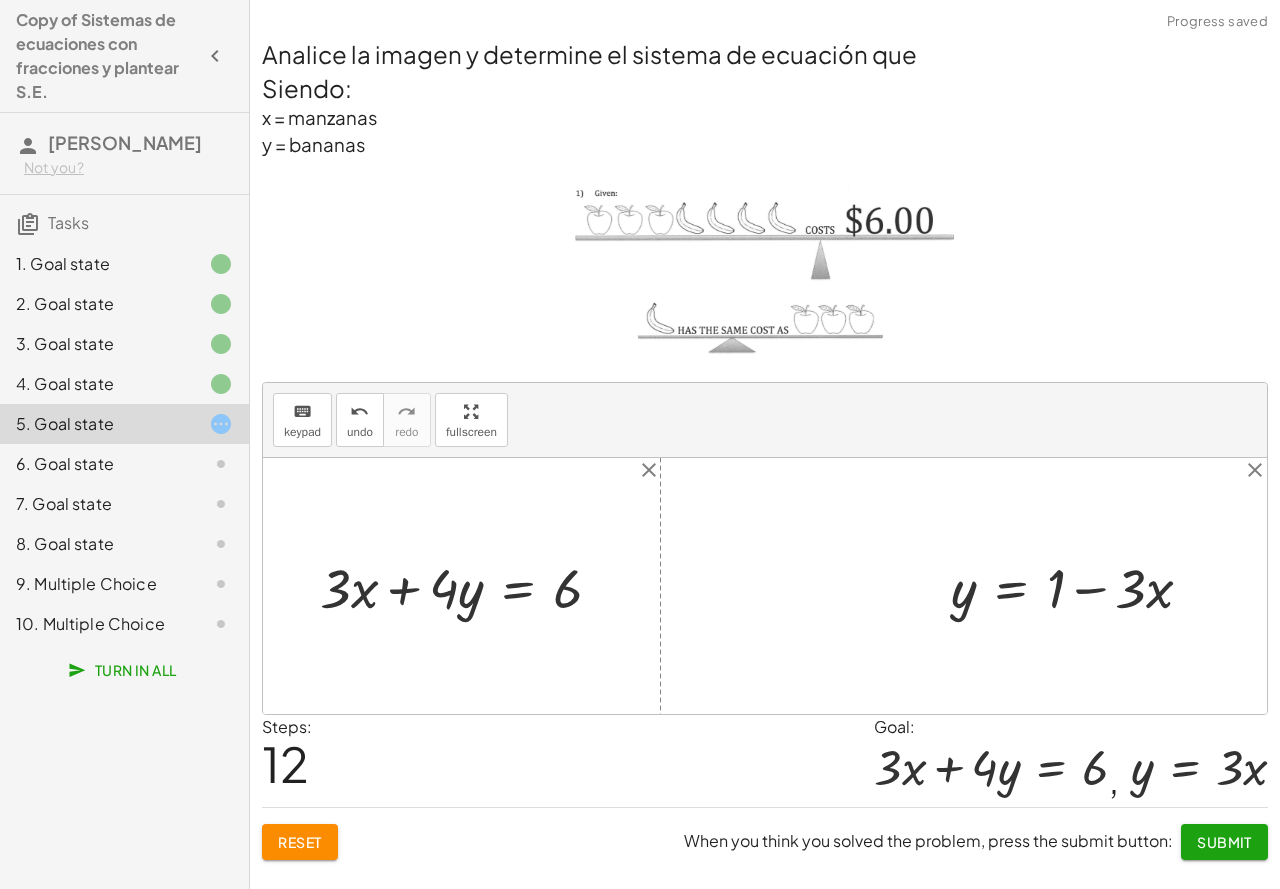 click at bounding box center (1079, 586) 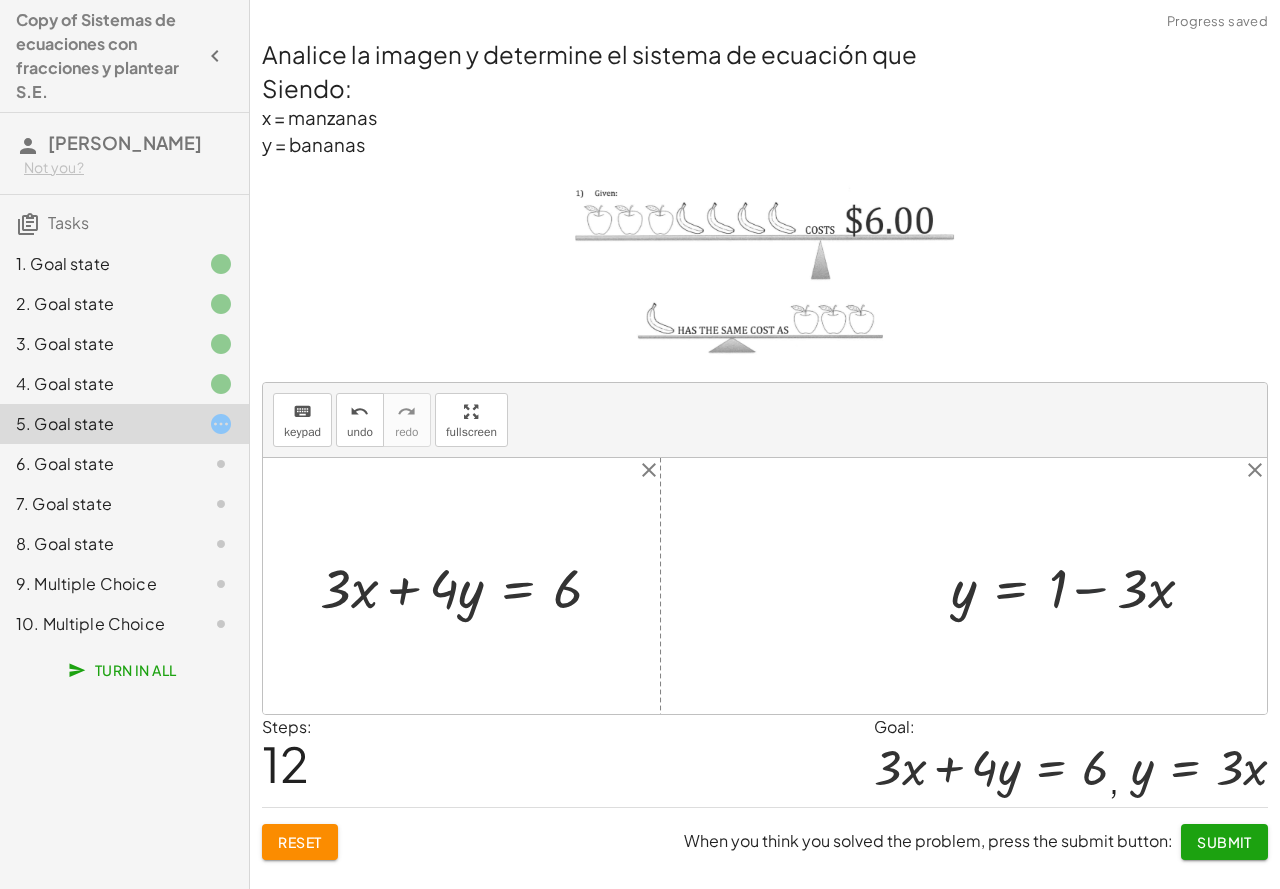 click at bounding box center (1079, 586) 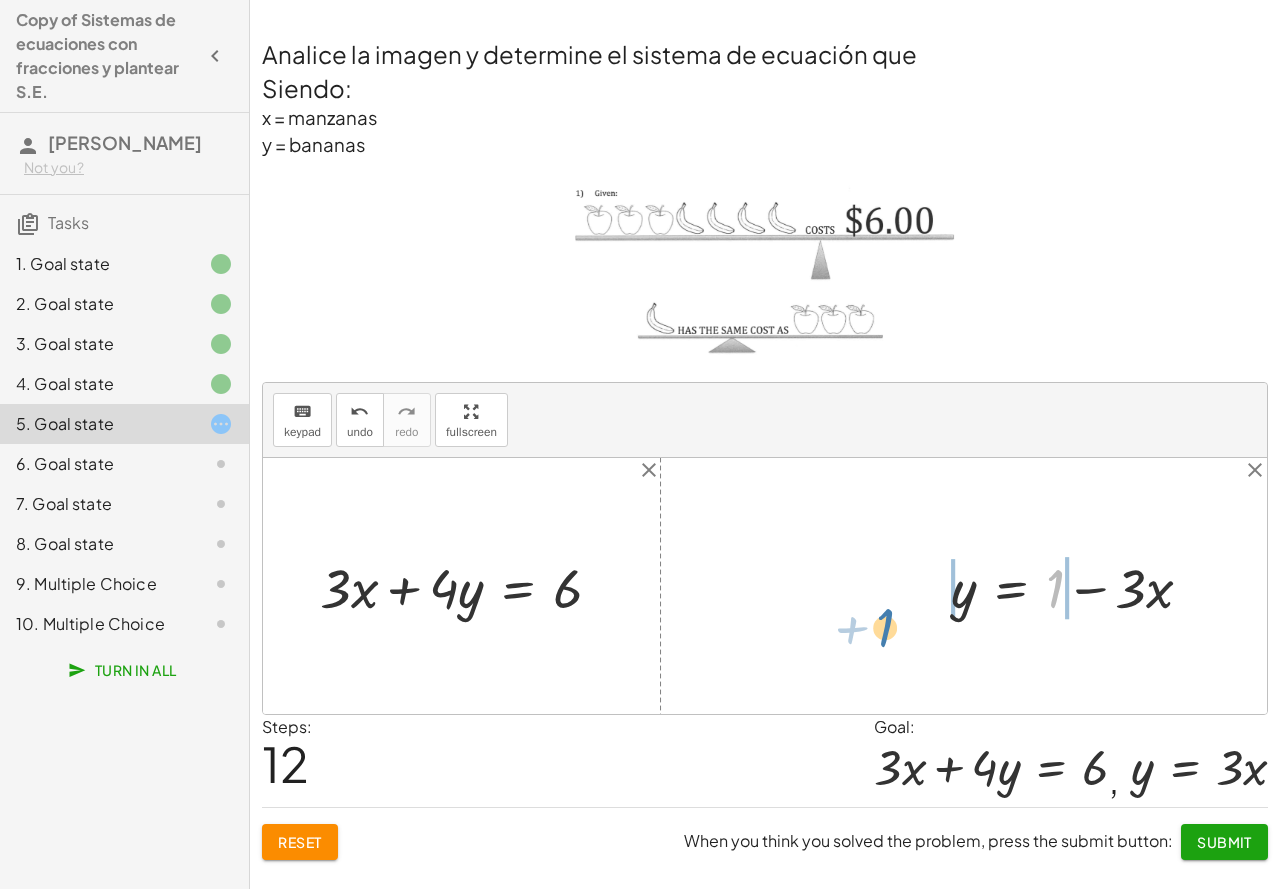 drag, startPoint x: 1054, startPoint y: 585, endPoint x: 880, endPoint y: 621, distance: 177.68512 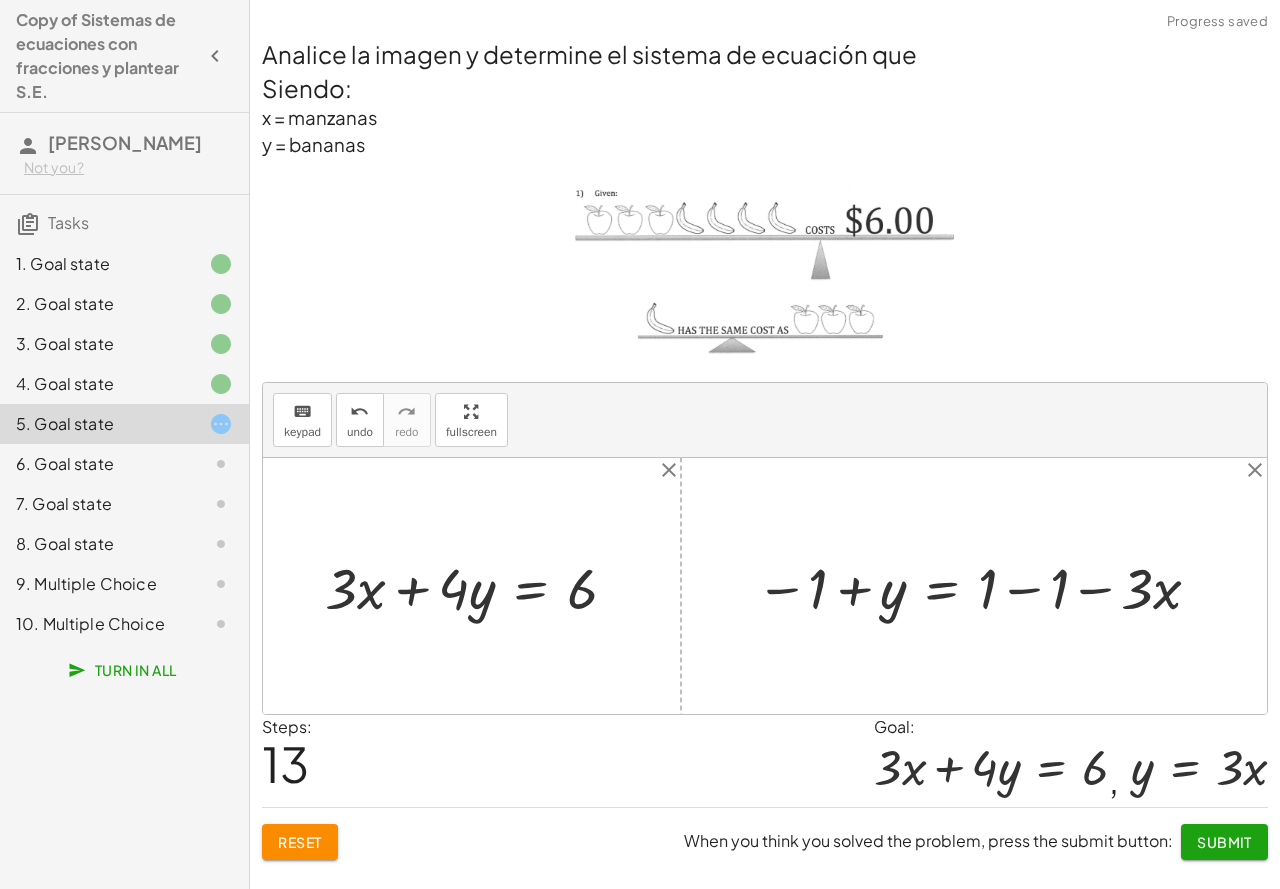 click at bounding box center (982, 586) 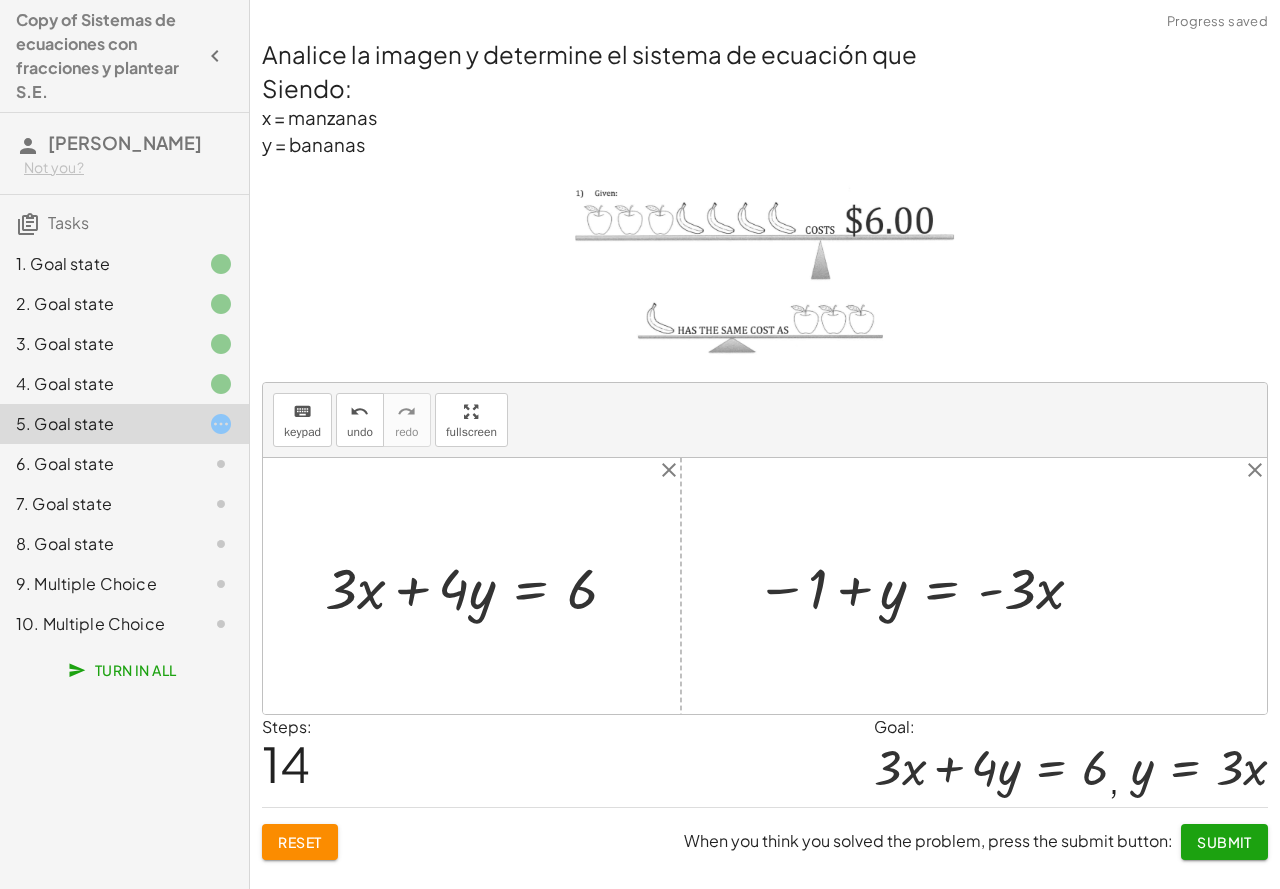 click at bounding box center [923, 586] 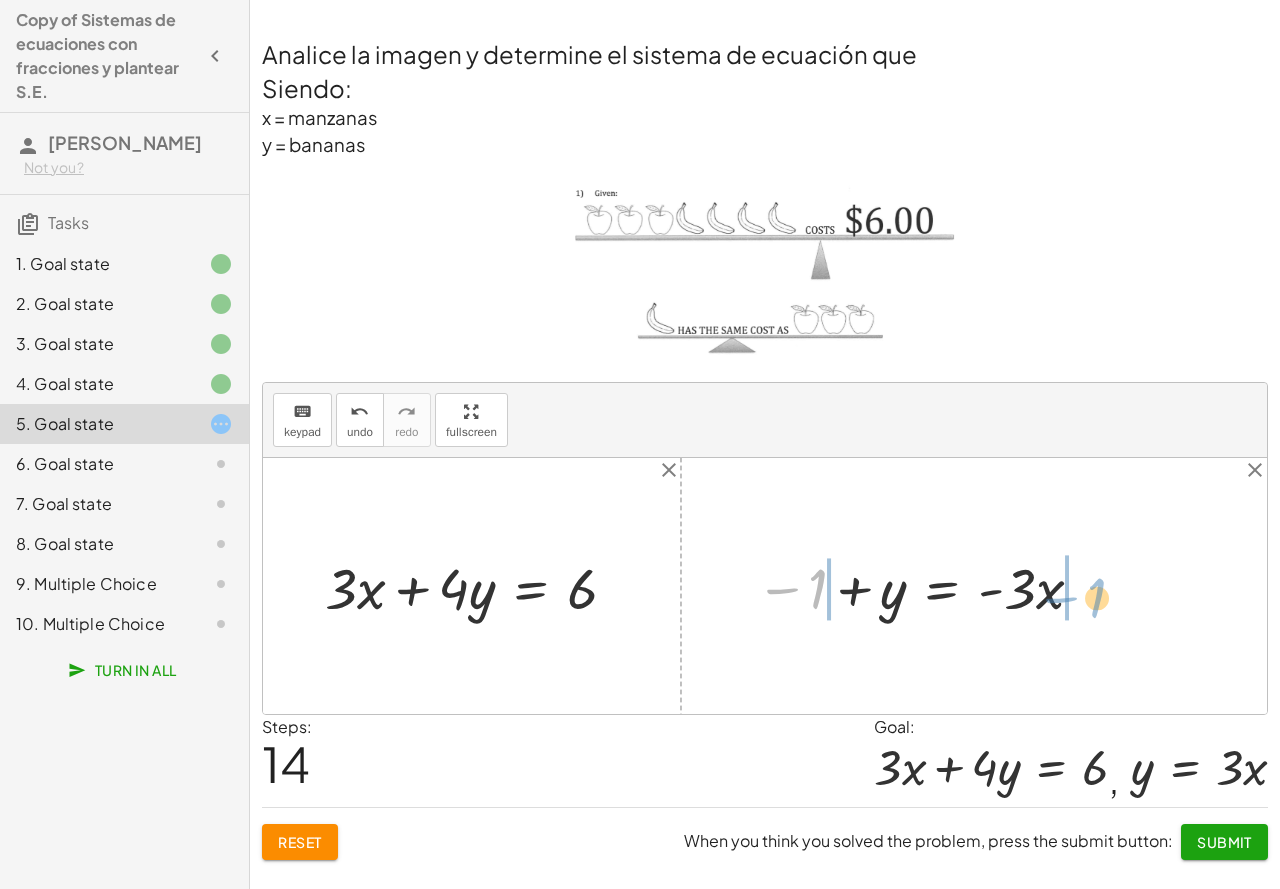 drag, startPoint x: 858, startPoint y: 642, endPoint x: 1077, endPoint y: 599, distance: 223.18153 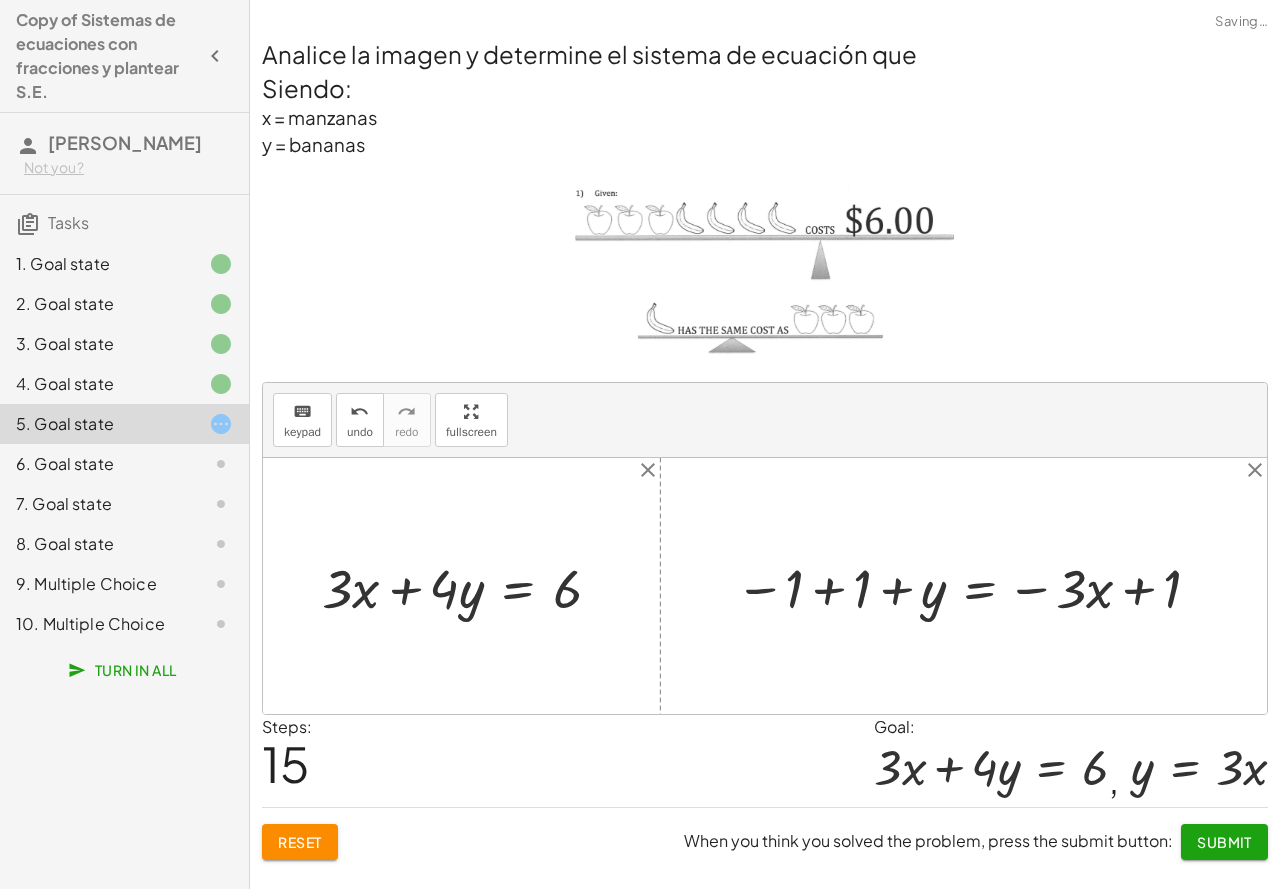 click at bounding box center (971, 586) 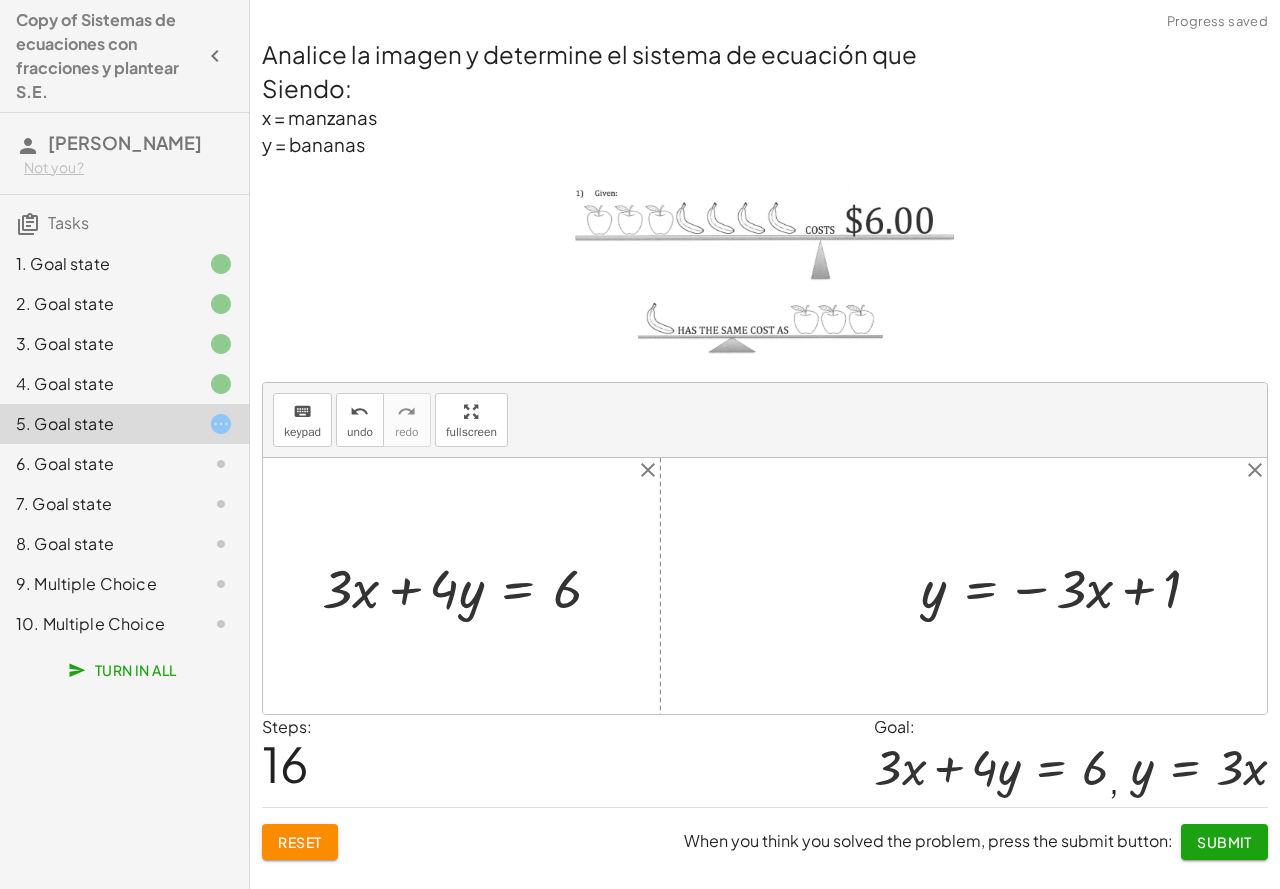 click at bounding box center [1069, 586] 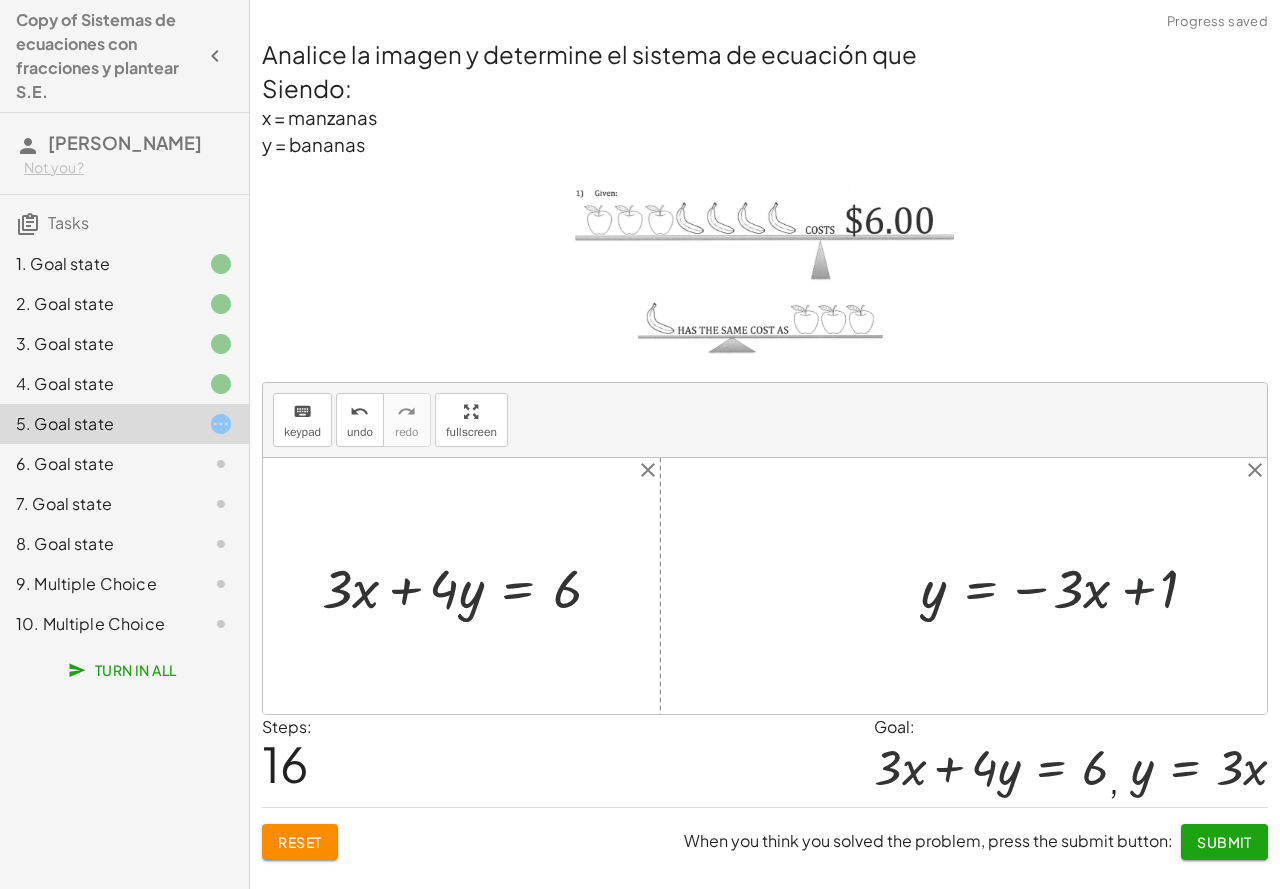 click at bounding box center (1069, 586) 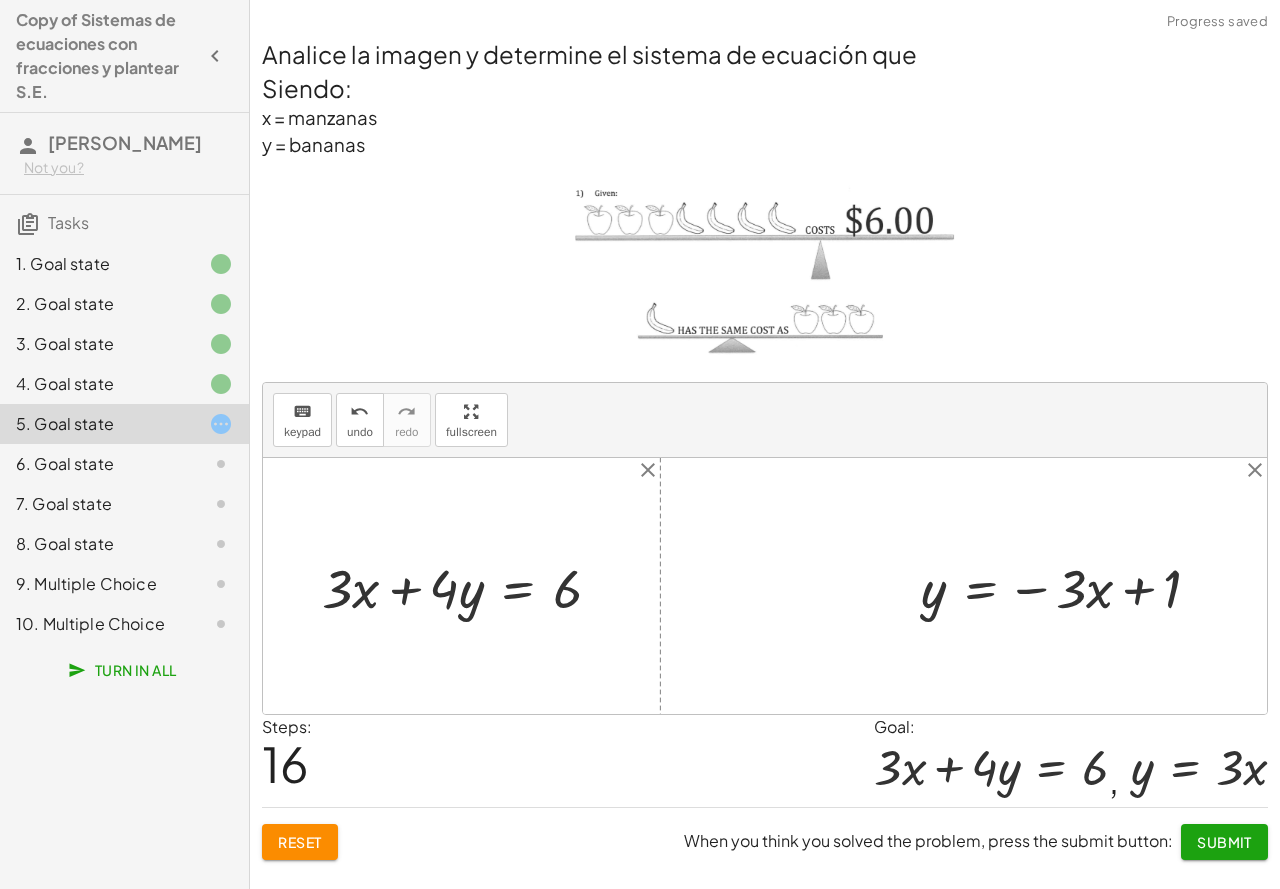 click at bounding box center (1069, 586) 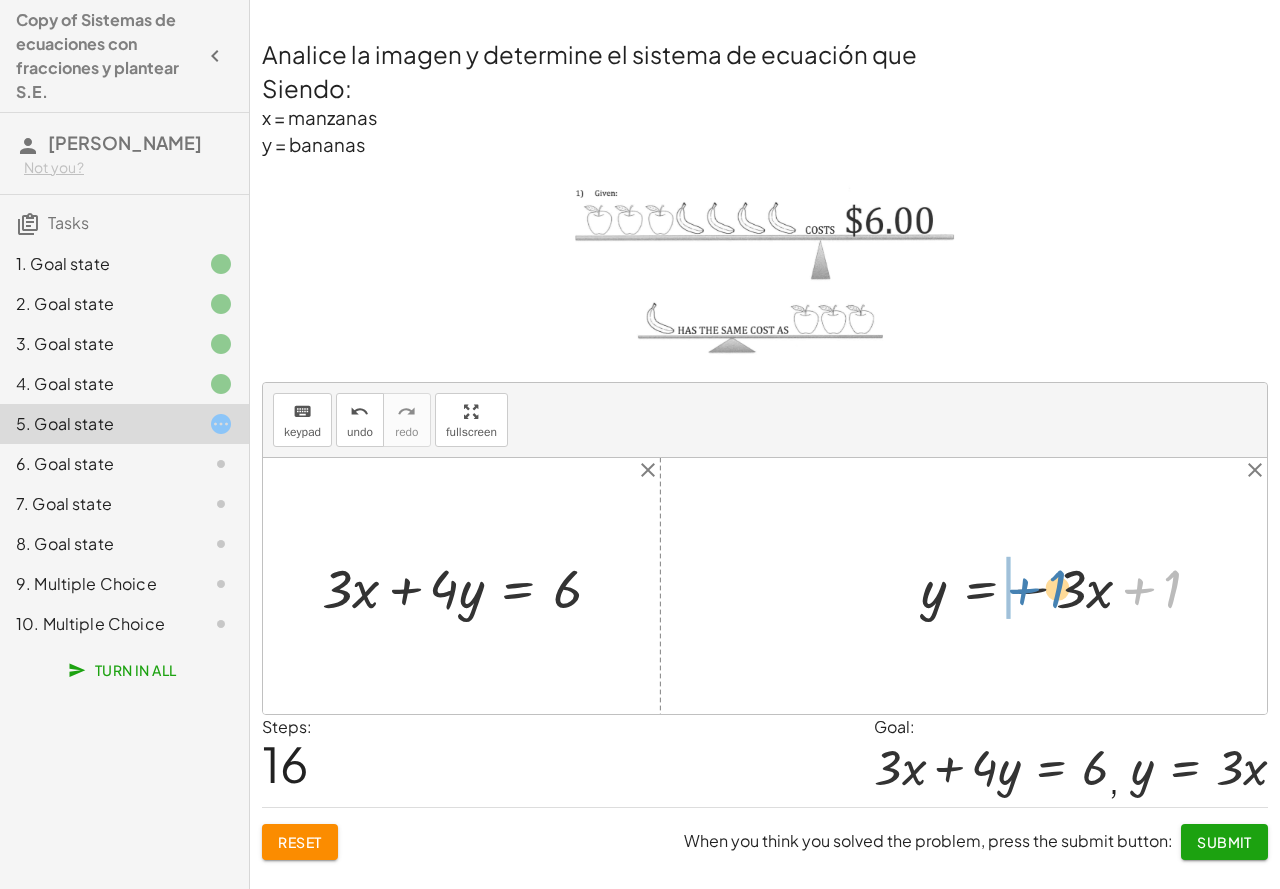 drag, startPoint x: 1137, startPoint y: 594, endPoint x: 1022, endPoint y: 594, distance: 115 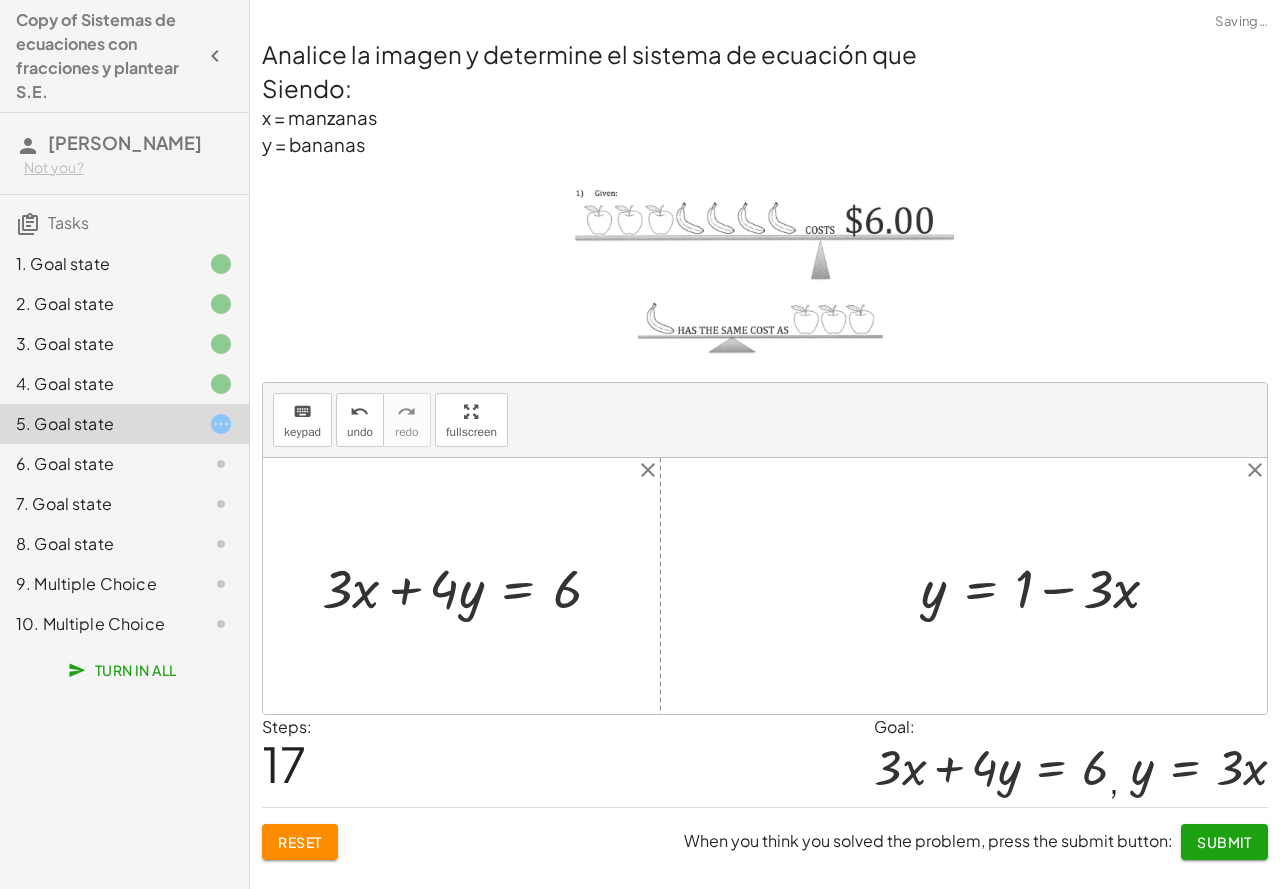 click at bounding box center [1048, 586] 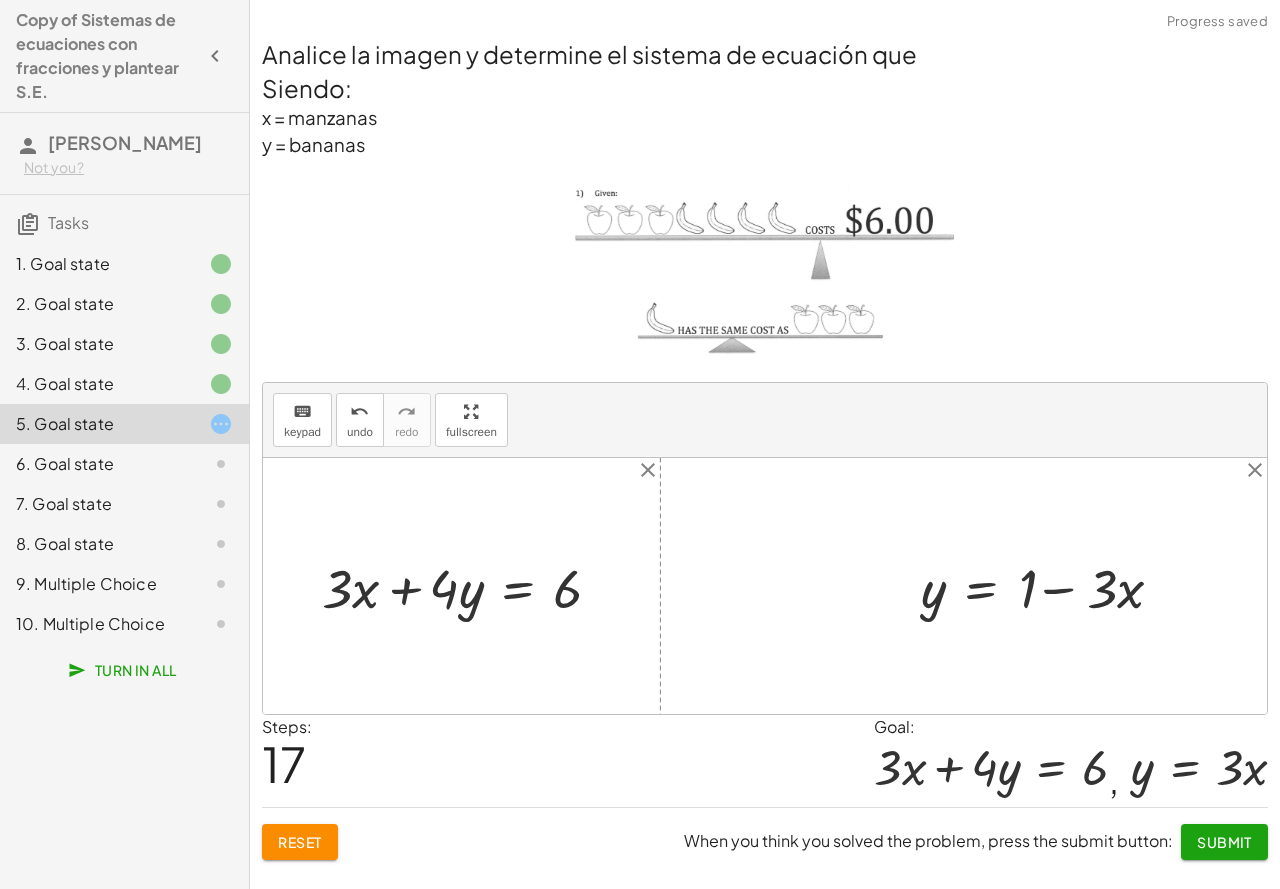 click at bounding box center (1048, 586) 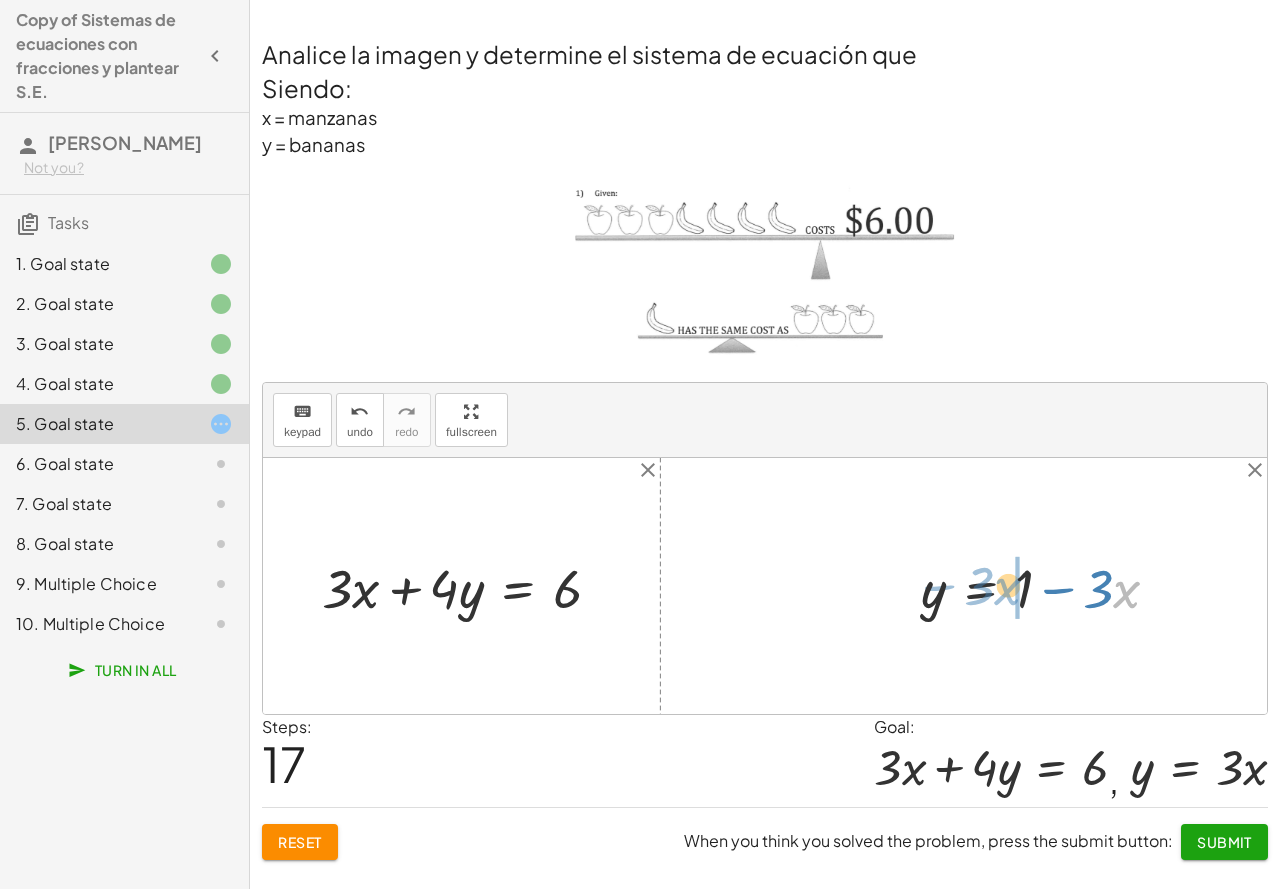 drag, startPoint x: 1126, startPoint y: 602, endPoint x: 1007, endPoint y: 599, distance: 119.03781 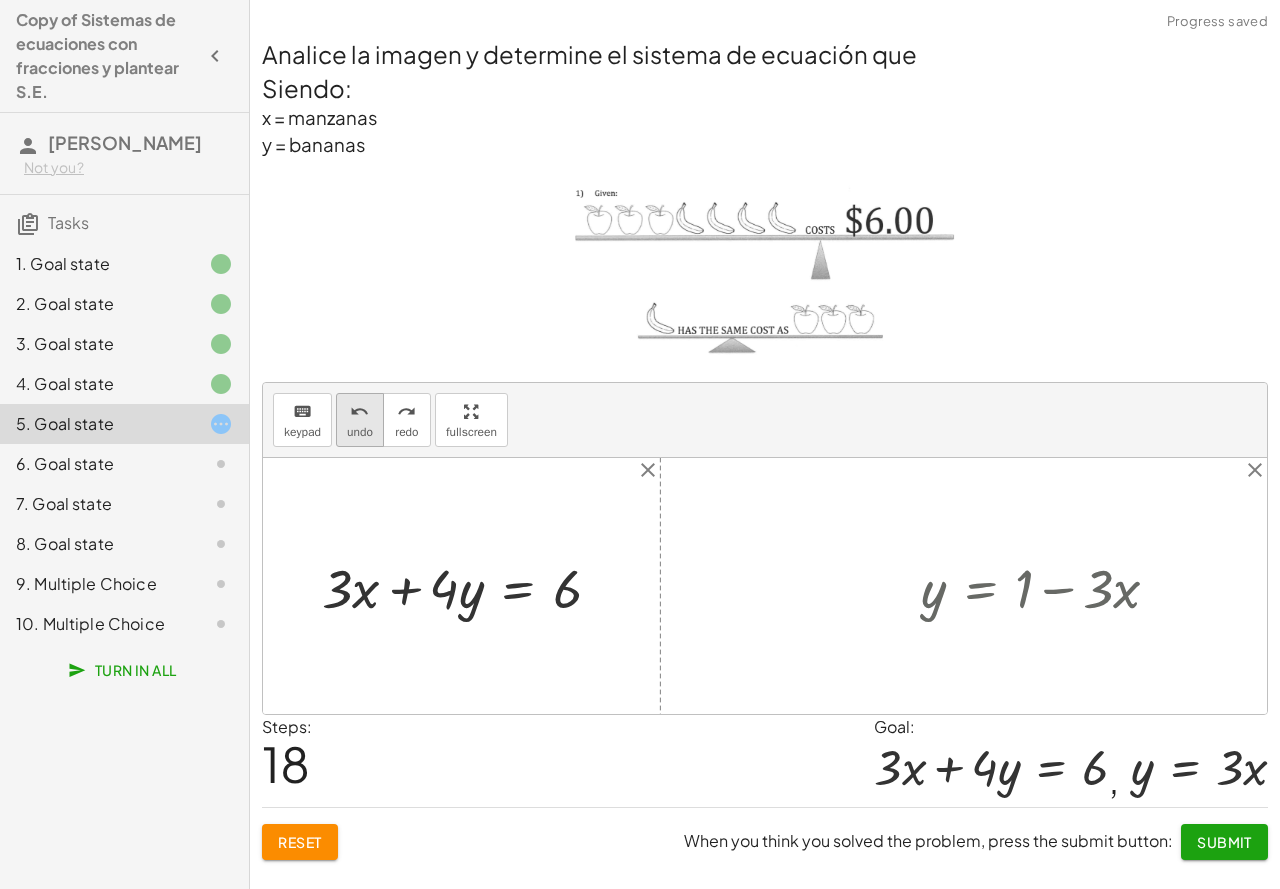 click on "undo" at bounding box center (359, 412) 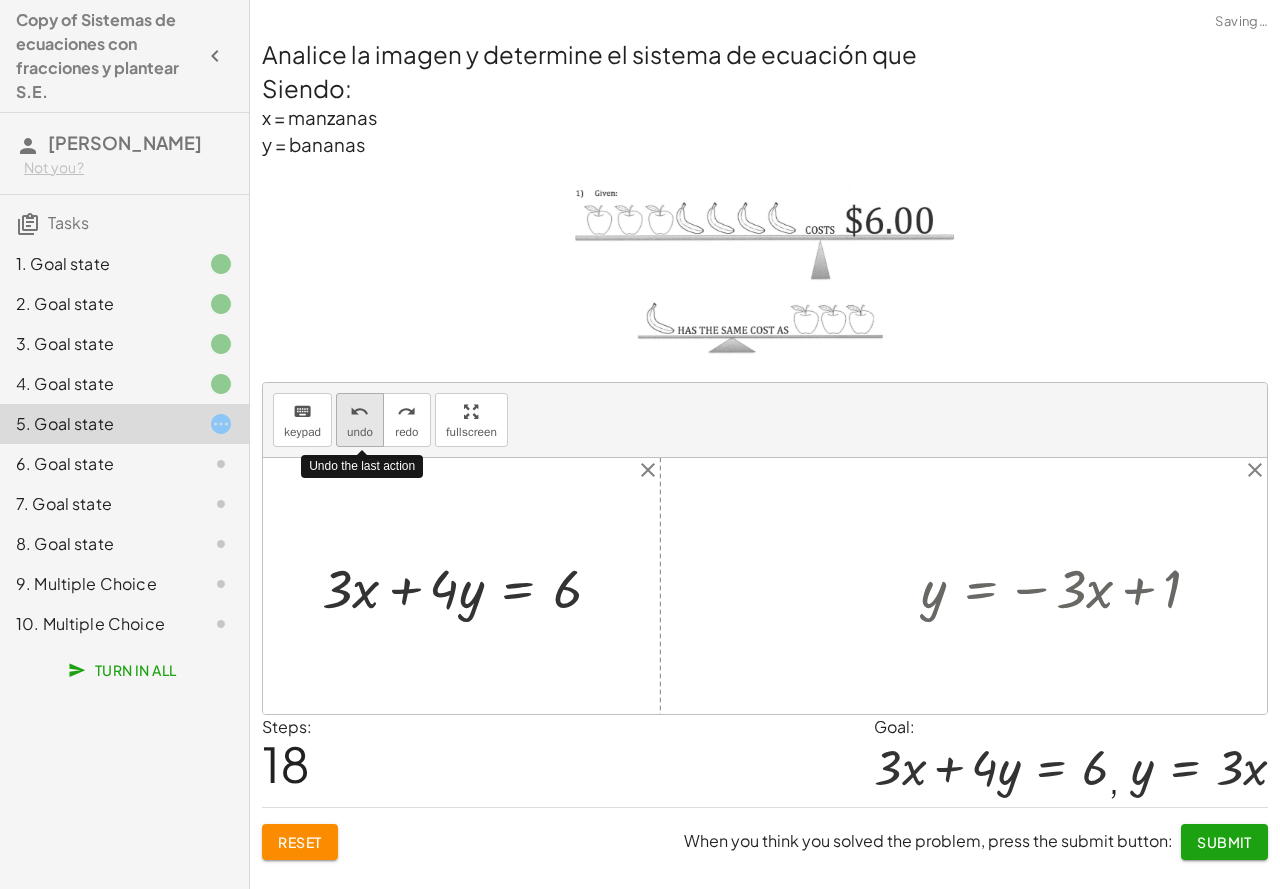 click on "undo" at bounding box center [359, 412] 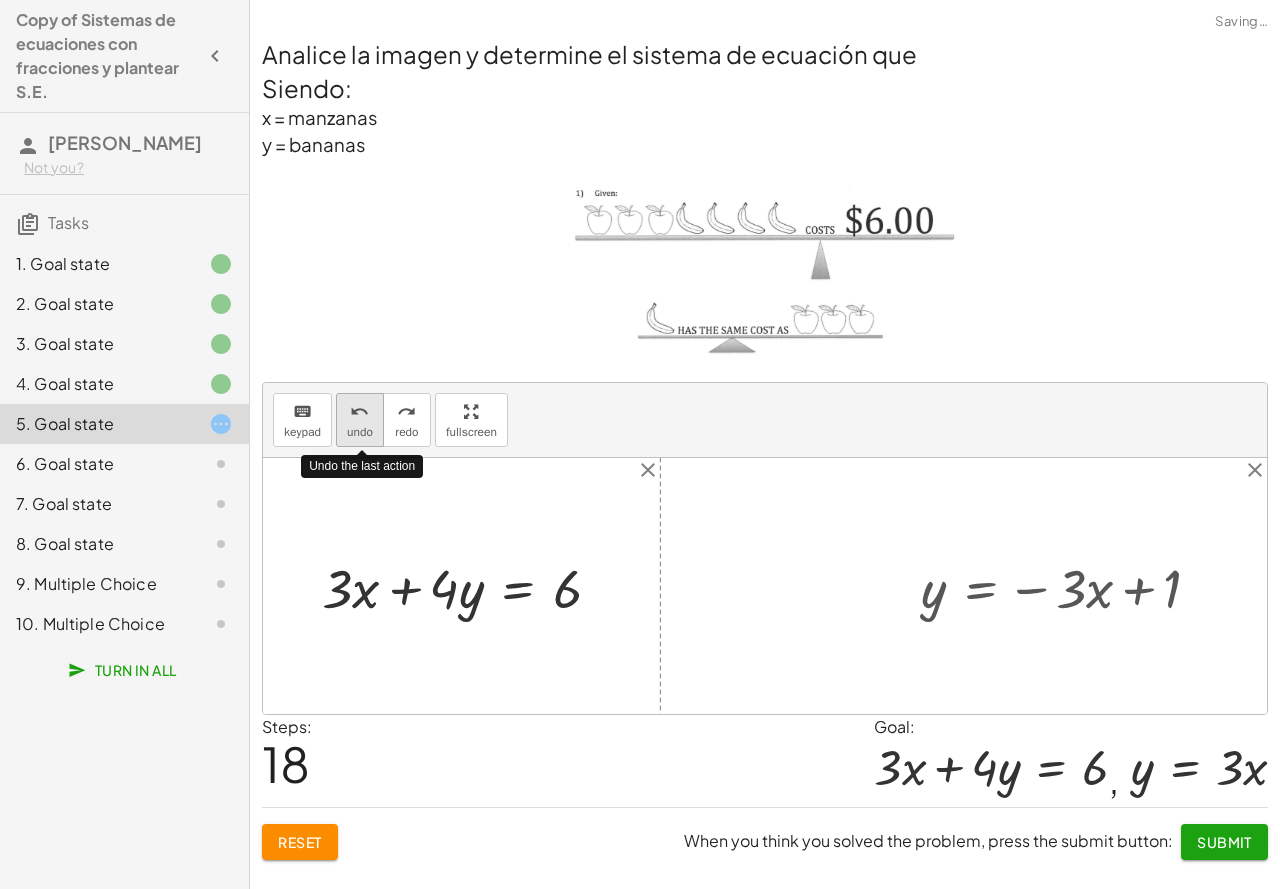 click on "undo" at bounding box center (359, 412) 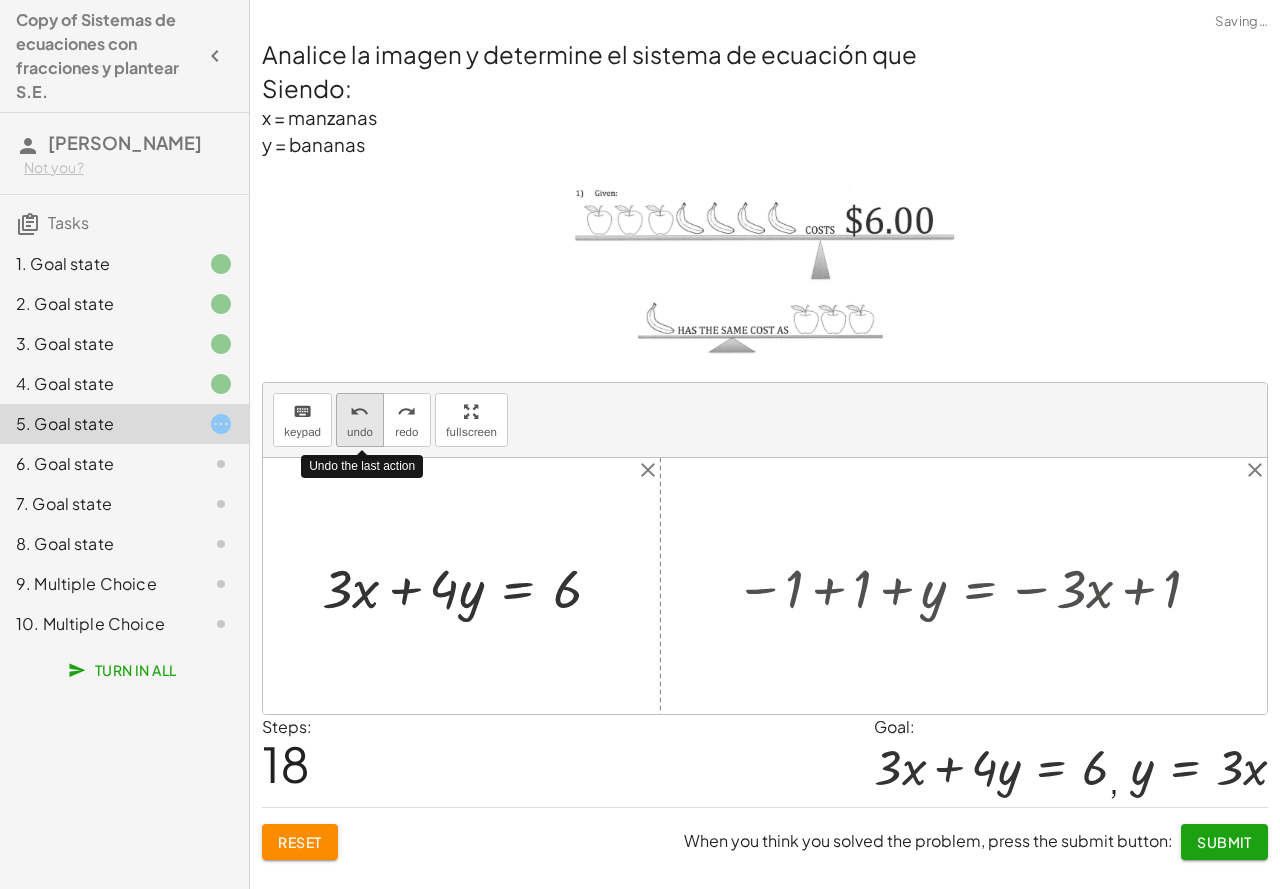 click on "undo" at bounding box center [359, 412] 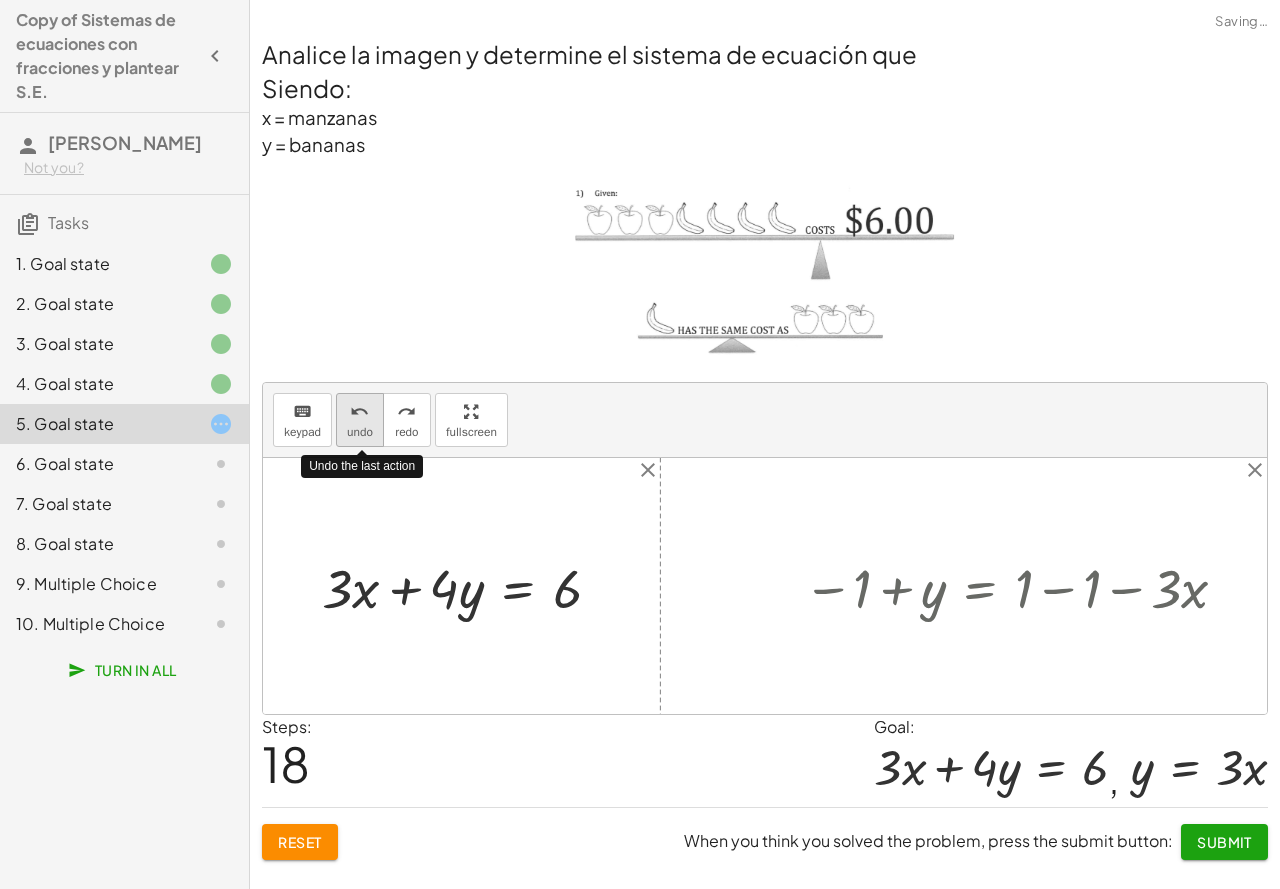 click on "undo" at bounding box center (359, 412) 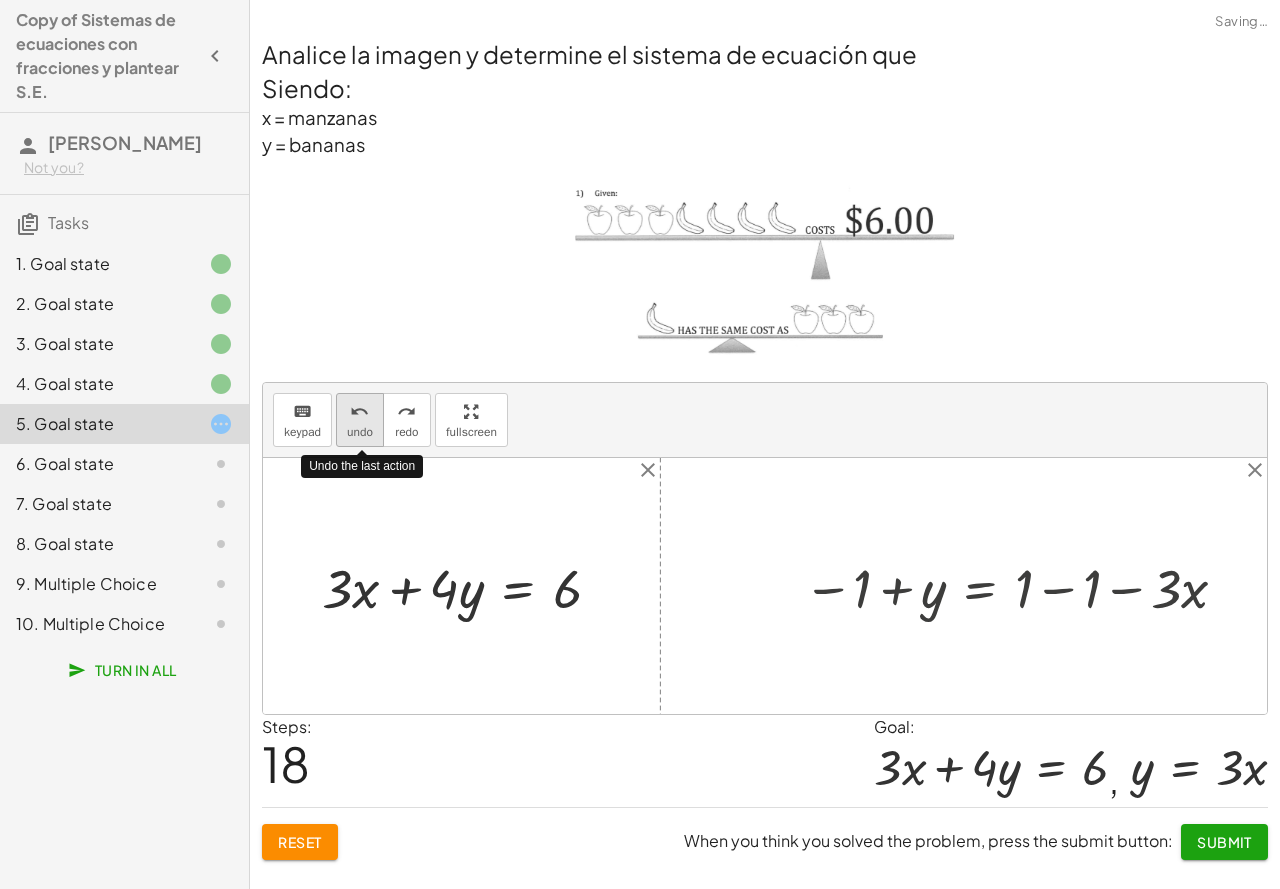 click on "undo" at bounding box center (359, 412) 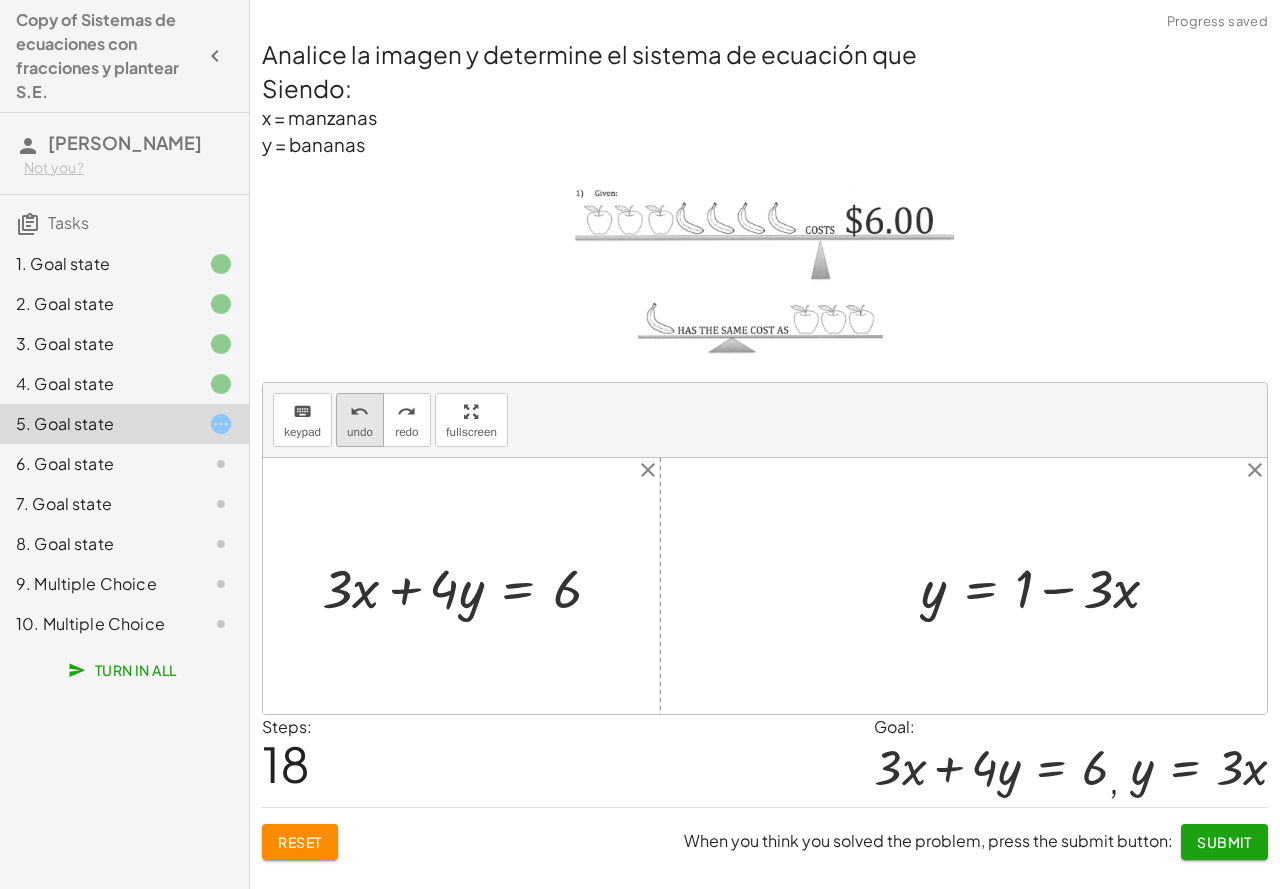 click on "undo" at bounding box center (359, 412) 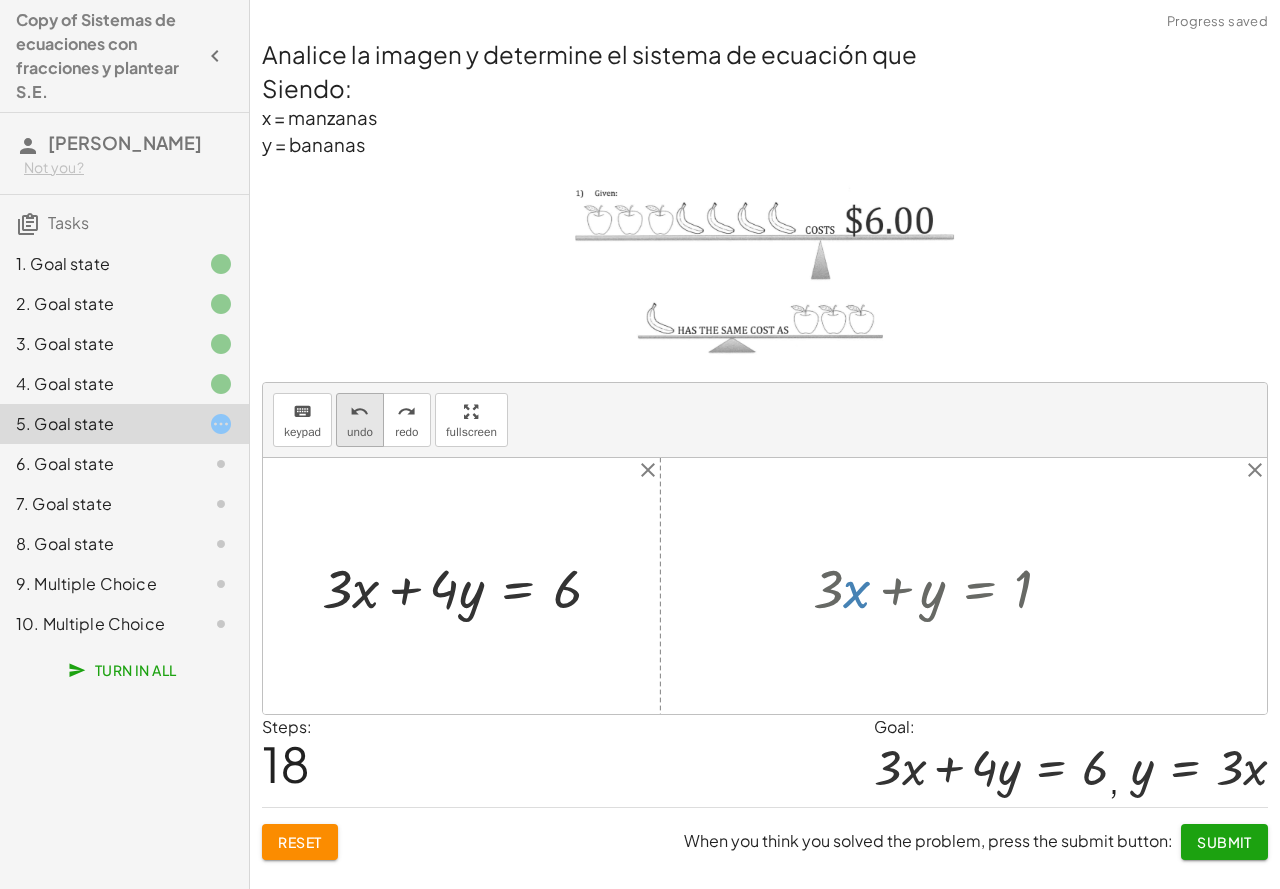 click on "undo" at bounding box center [360, 432] 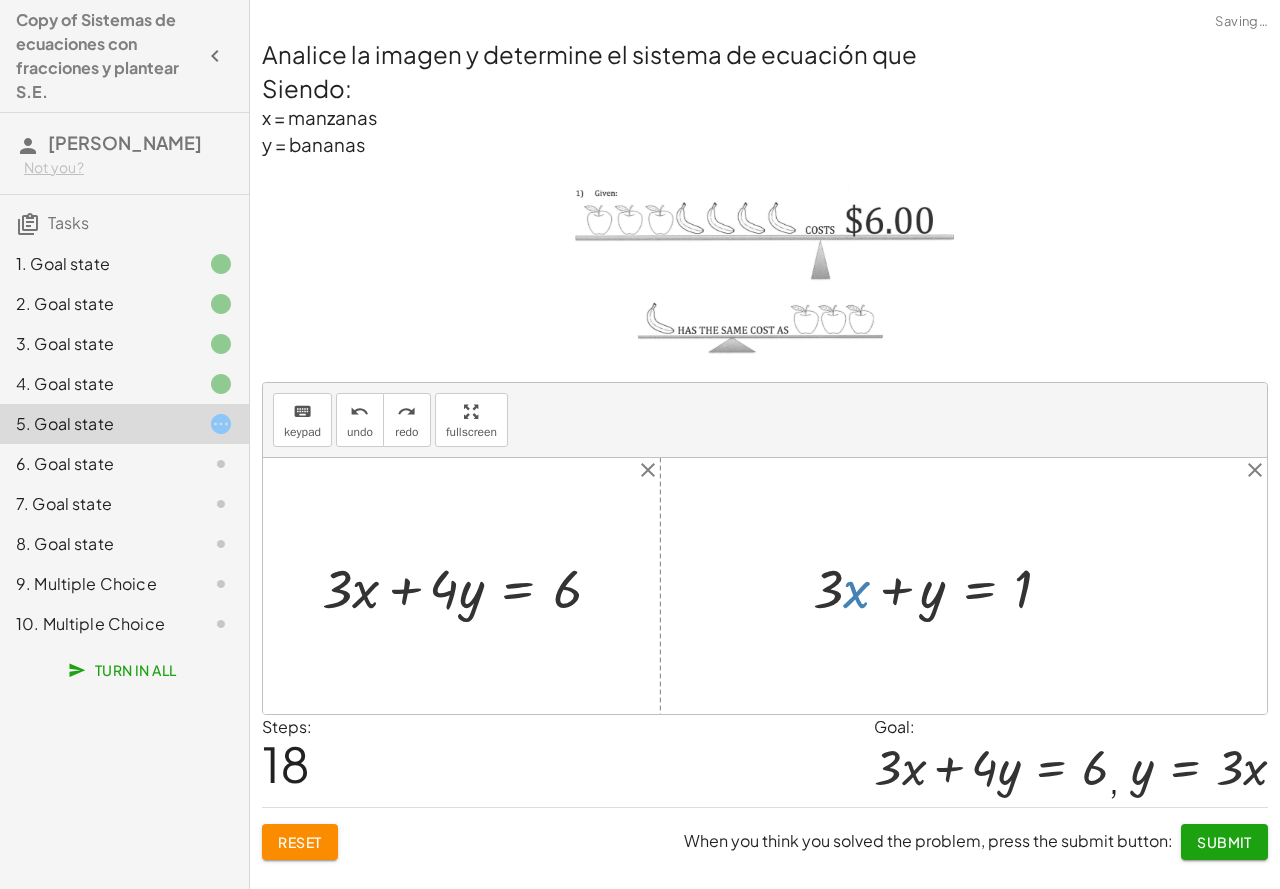 click at bounding box center [765, 586] 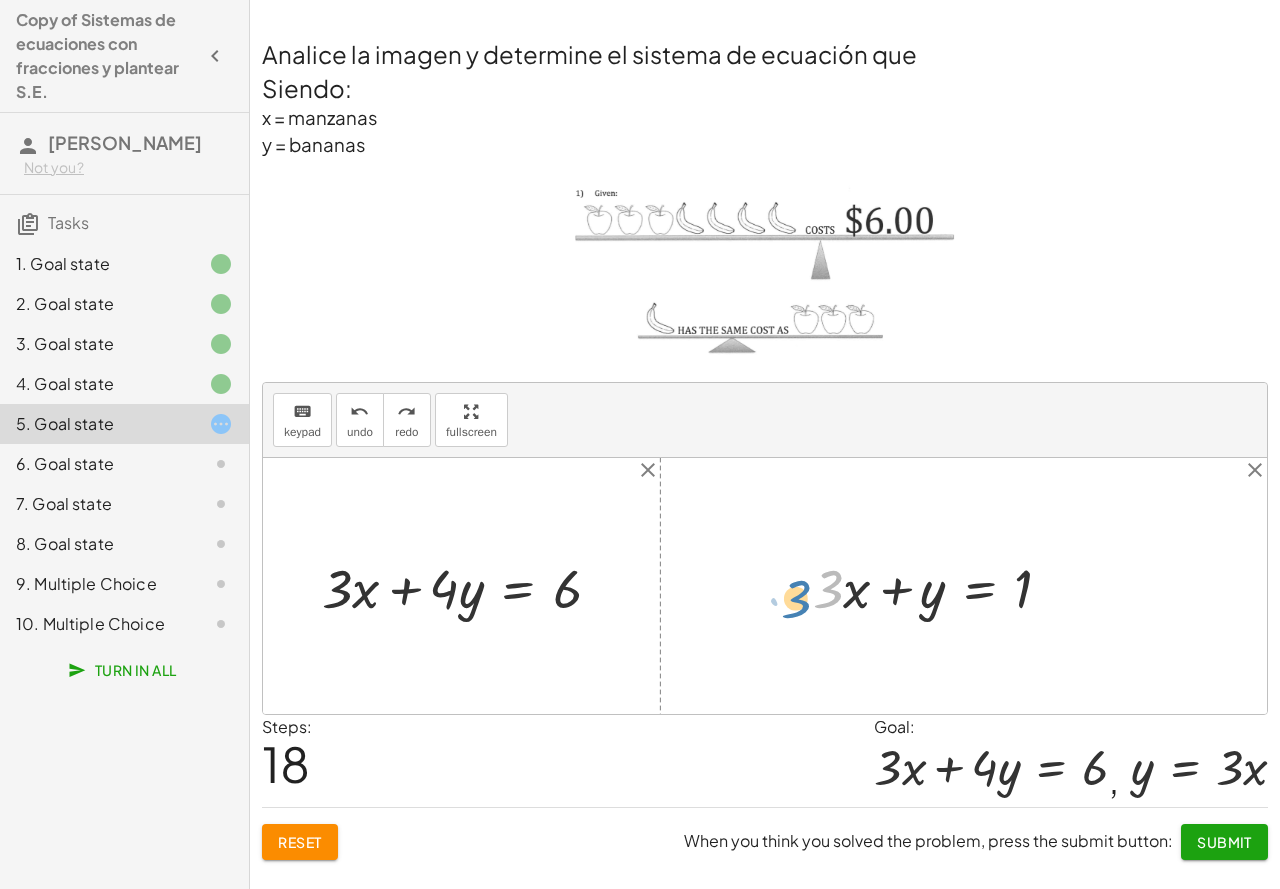 drag, startPoint x: 823, startPoint y: 590, endPoint x: 807, endPoint y: 595, distance: 16.763054 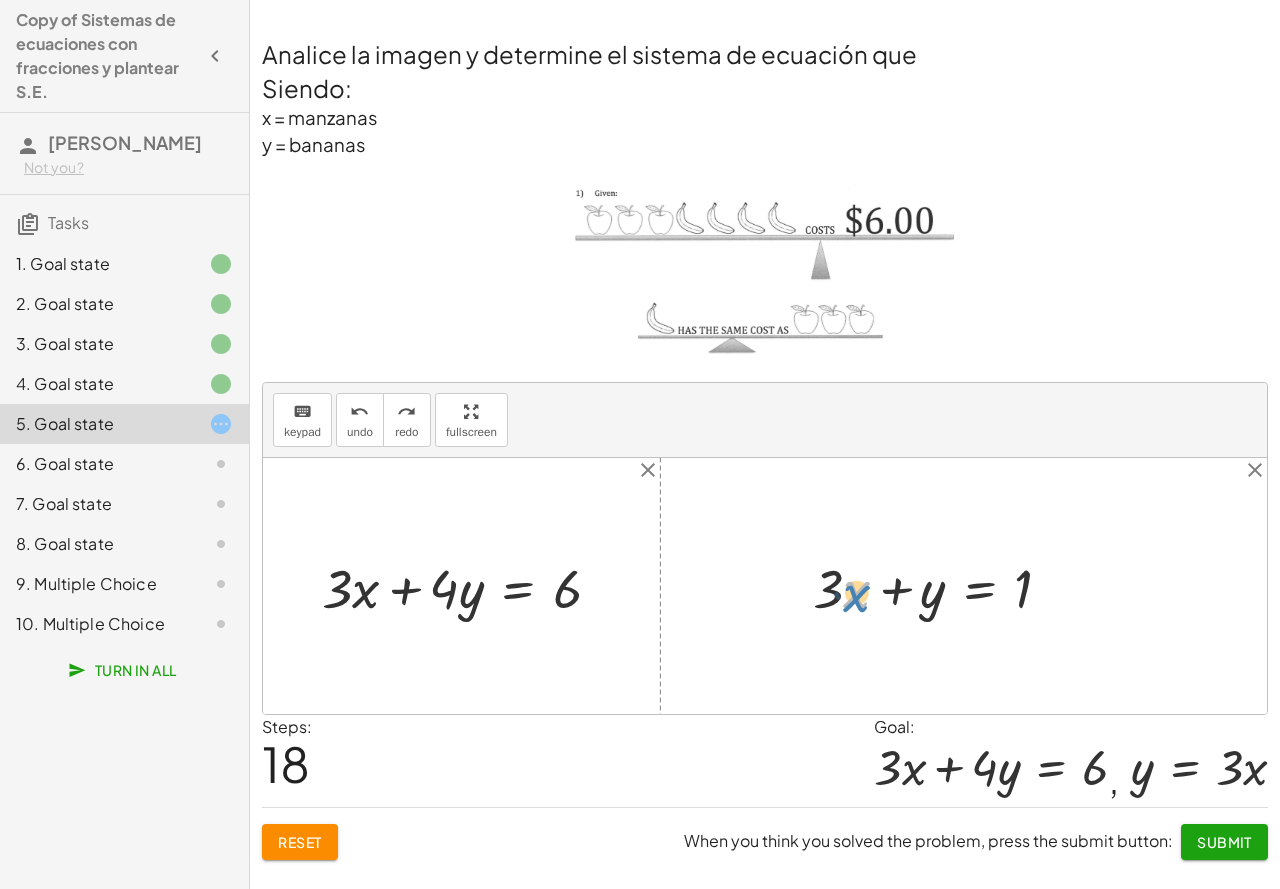 click at bounding box center [940, 586] 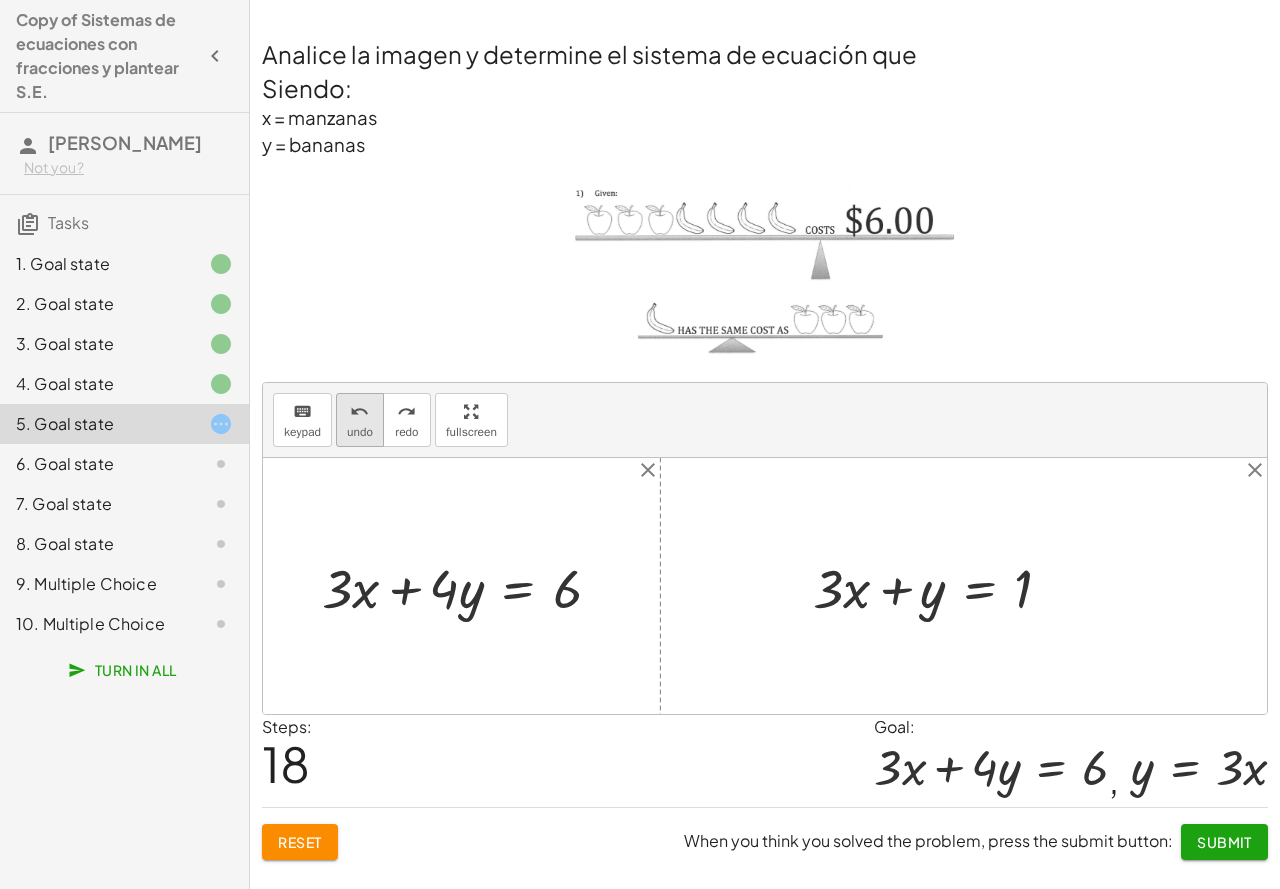 click on "undo" at bounding box center [360, 411] 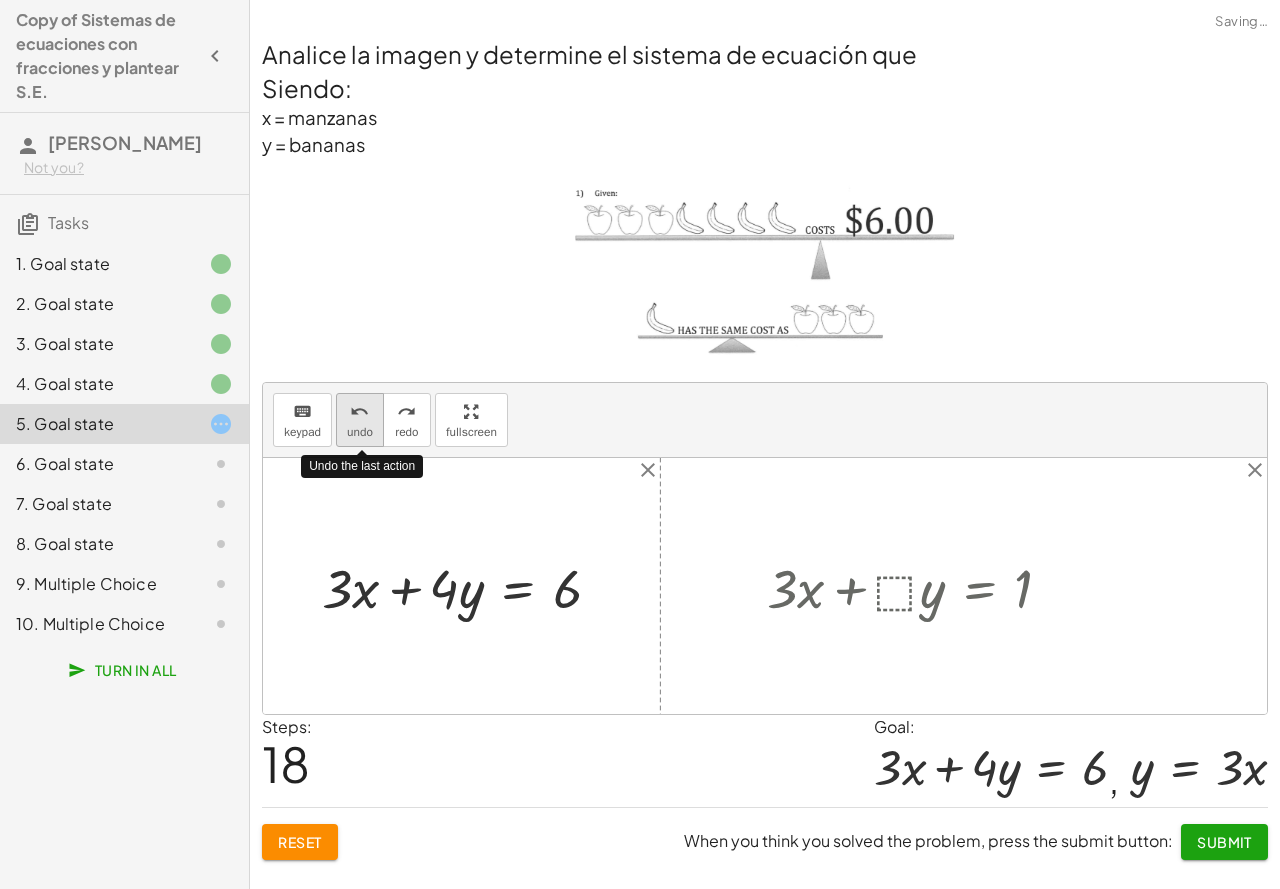 click on "undo" at bounding box center [360, 411] 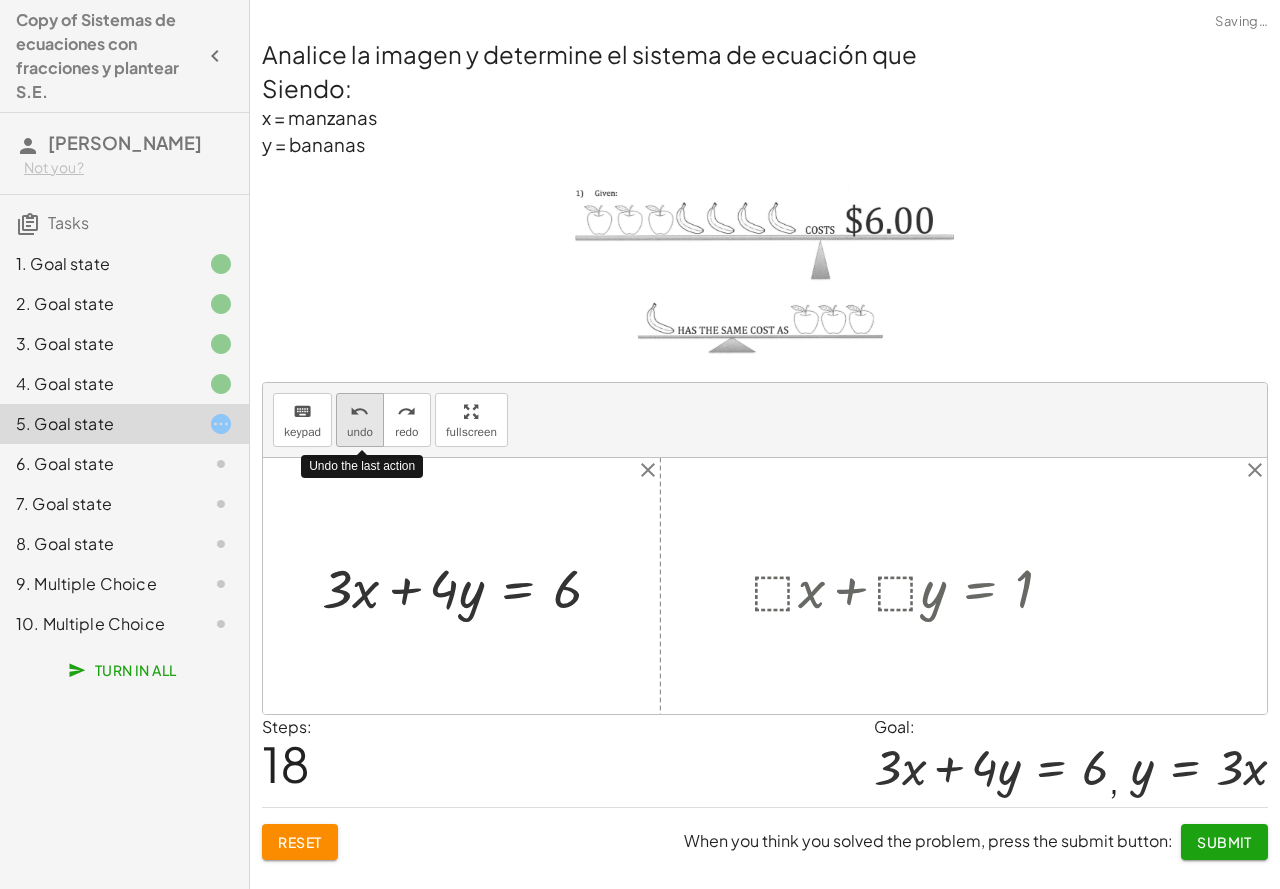click on "undo" at bounding box center [360, 432] 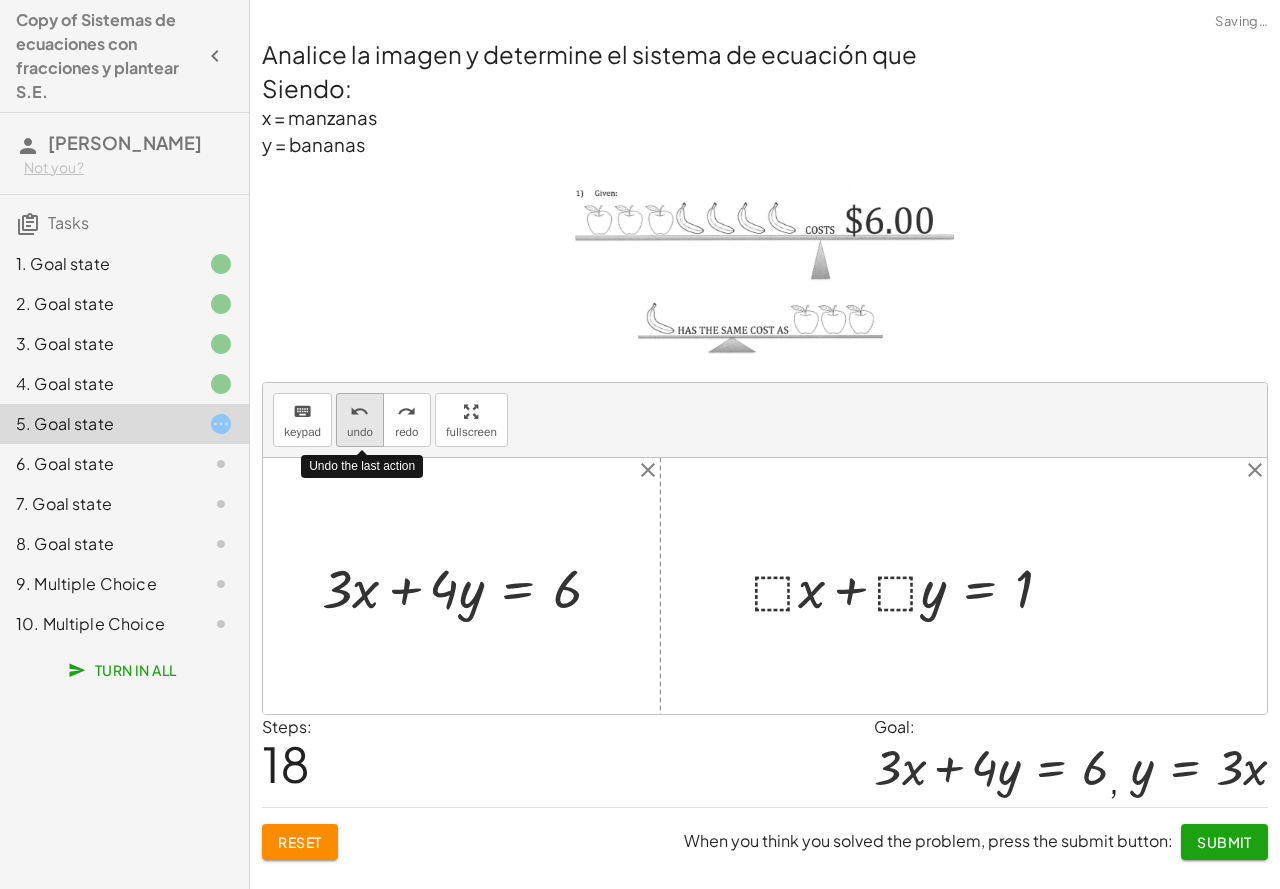 click on "undo" at bounding box center [360, 432] 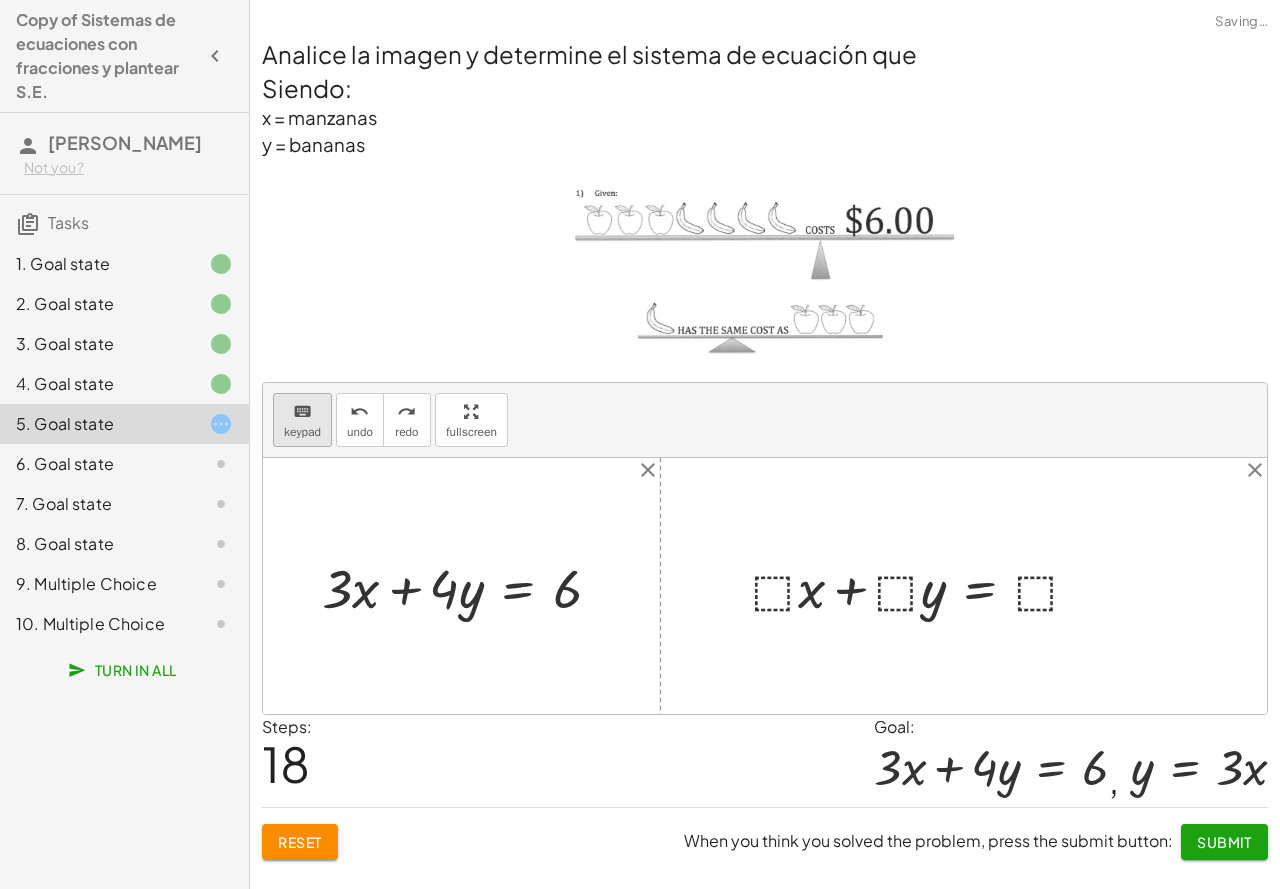 click on "keypad" at bounding box center [302, 432] 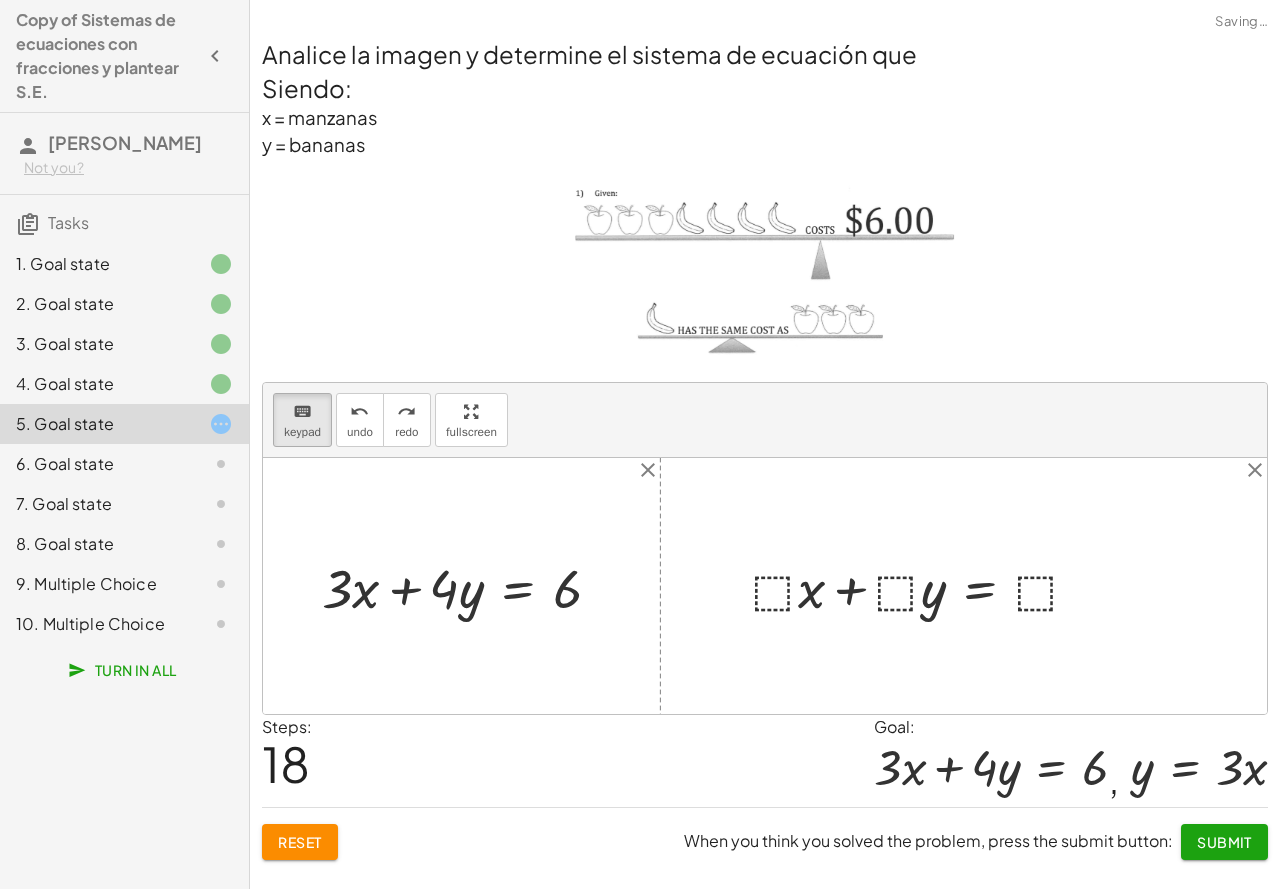 click at bounding box center [924, 586] 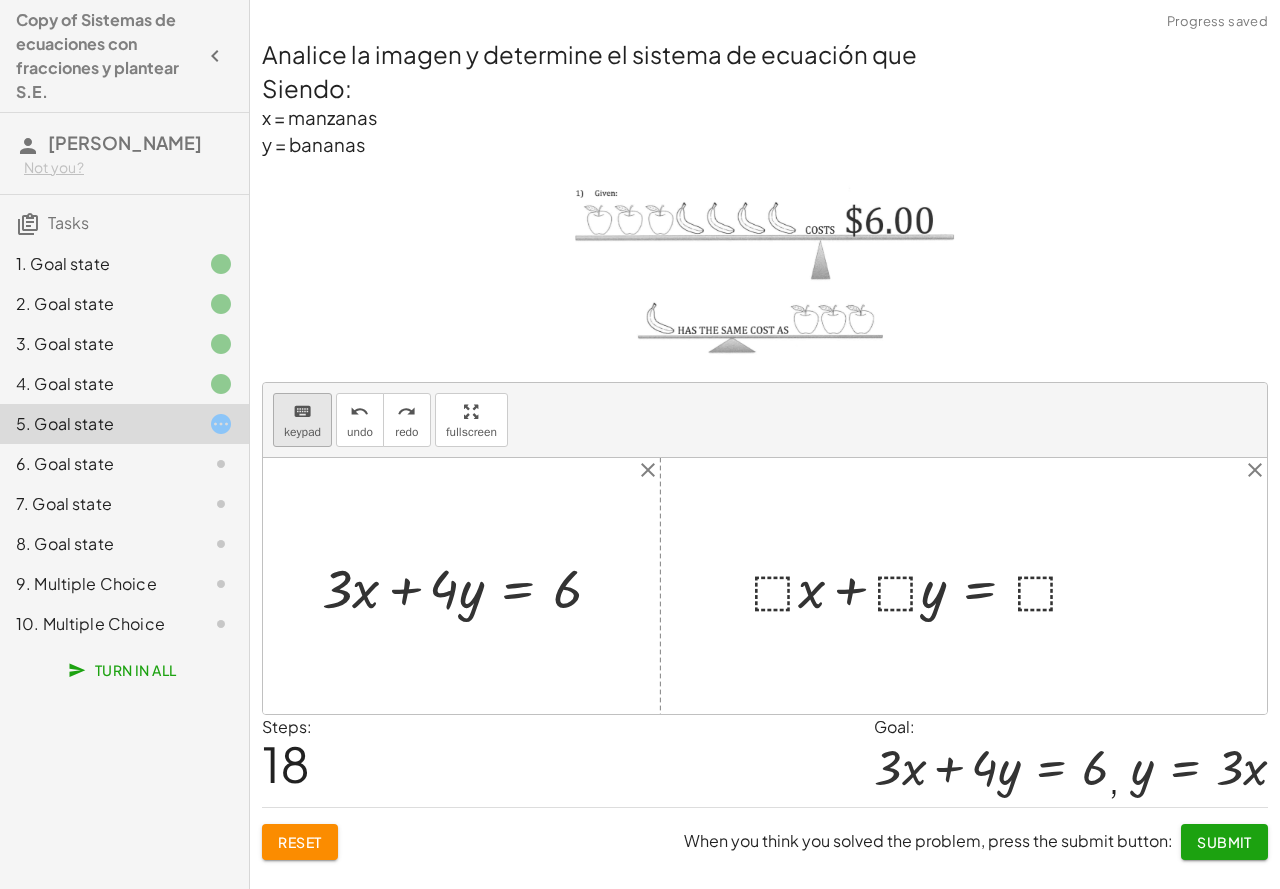 click on "keypad" at bounding box center [302, 432] 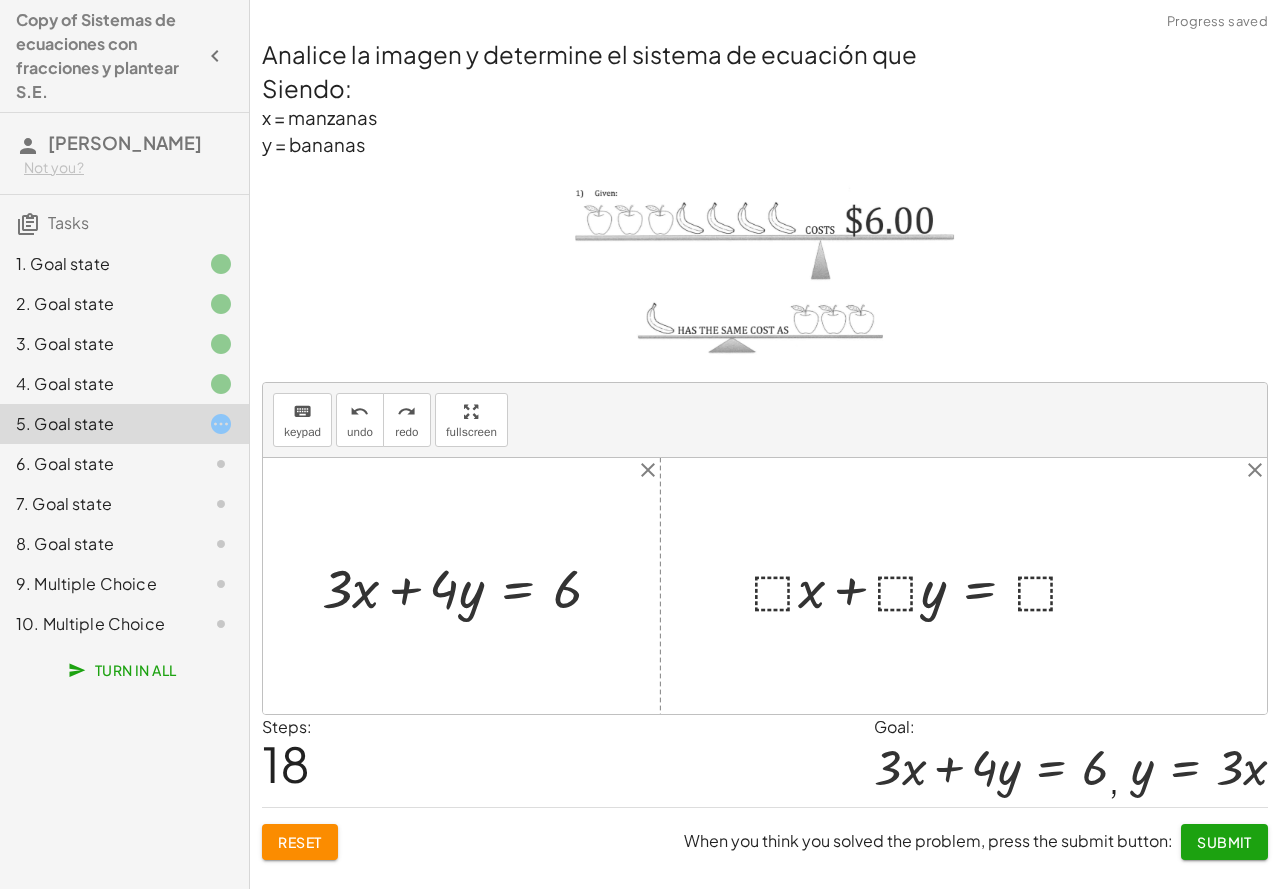 click at bounding box center [924, 586] 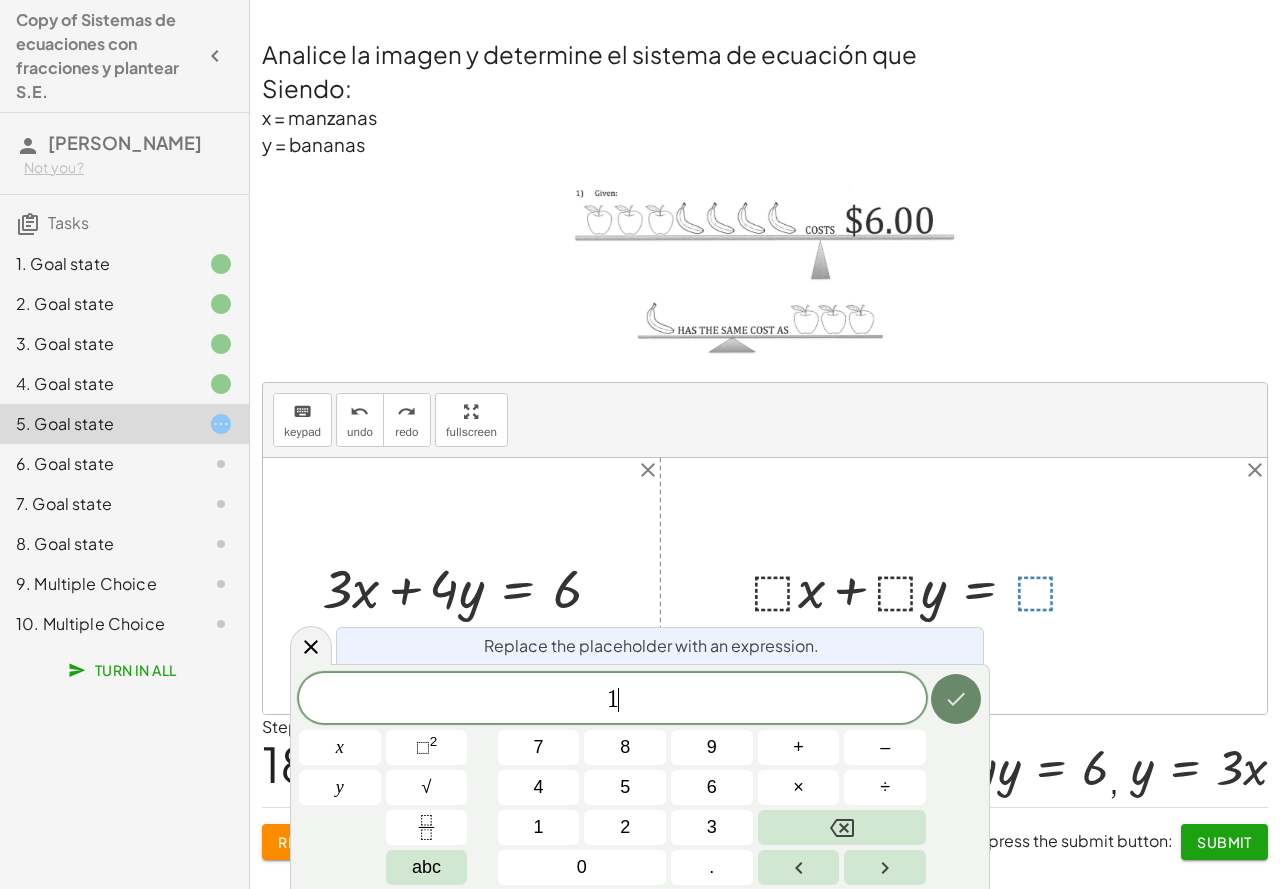 click 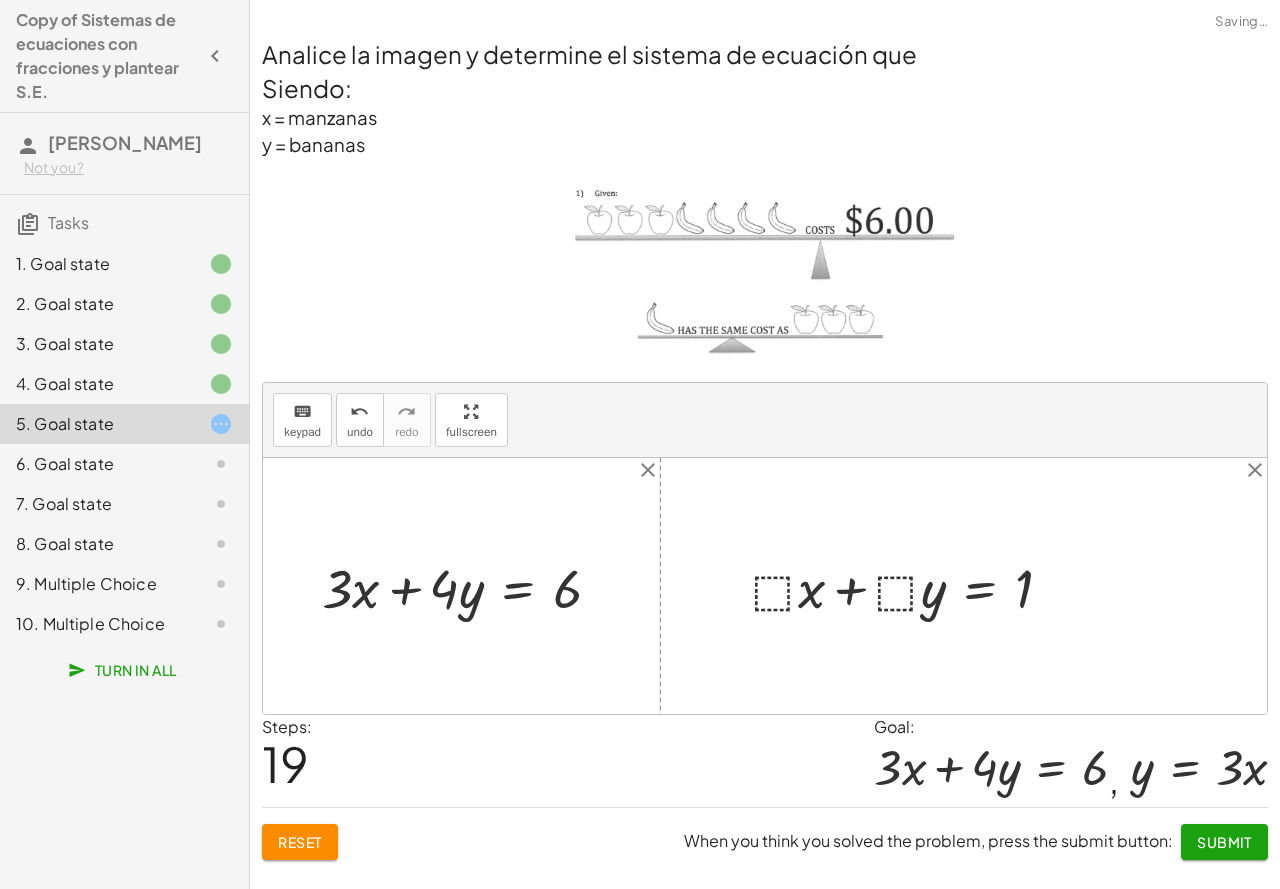 click at bounding box center [910, 586] 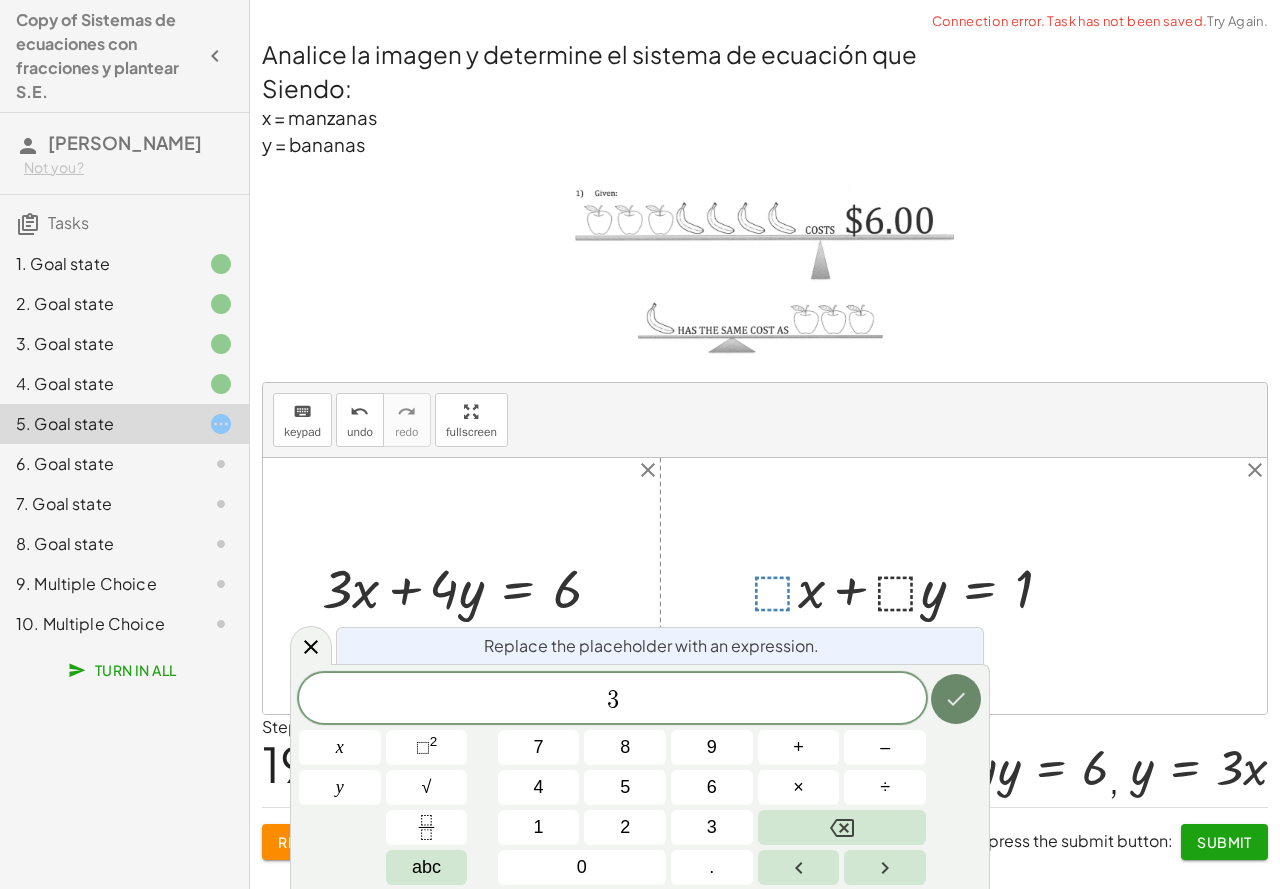 click 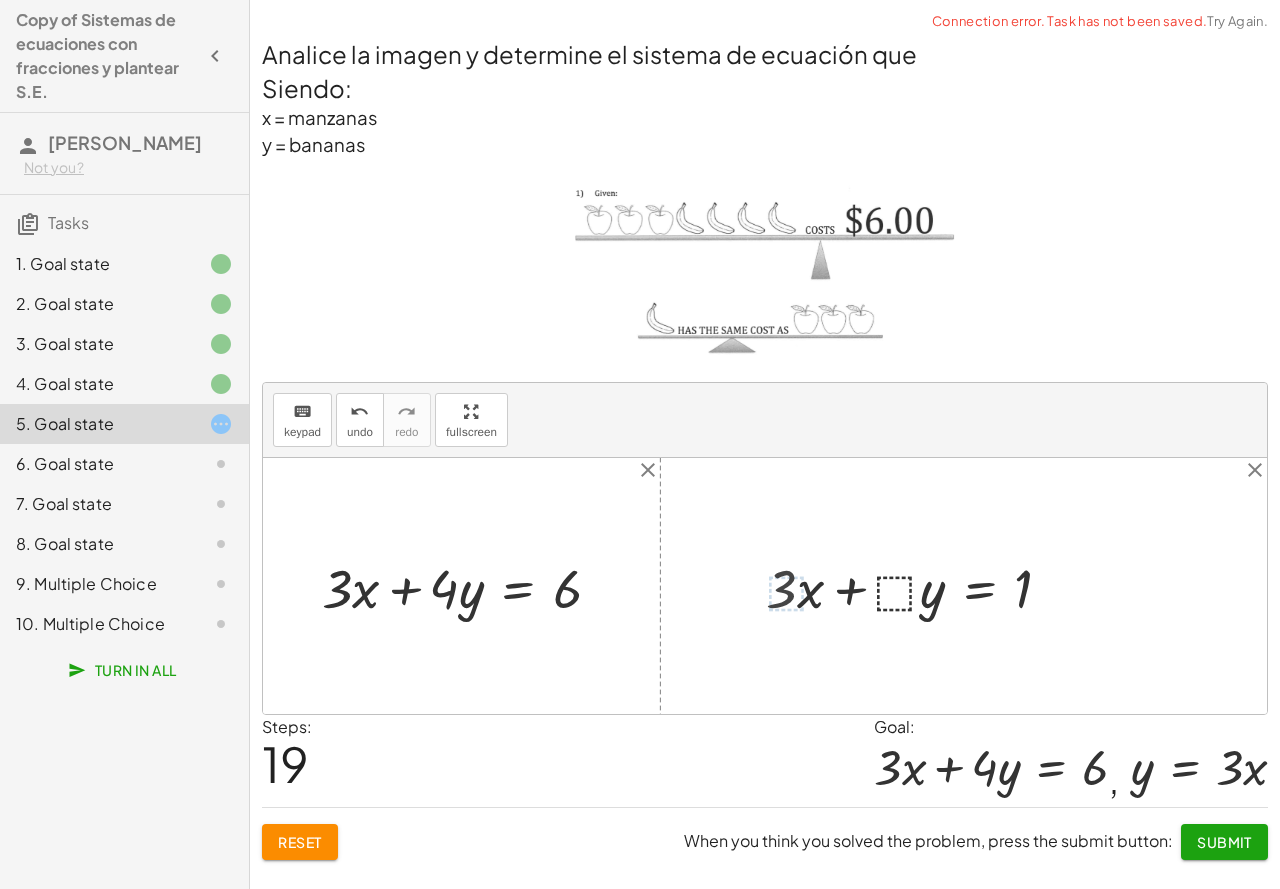 click at bounding box center [917, 586] 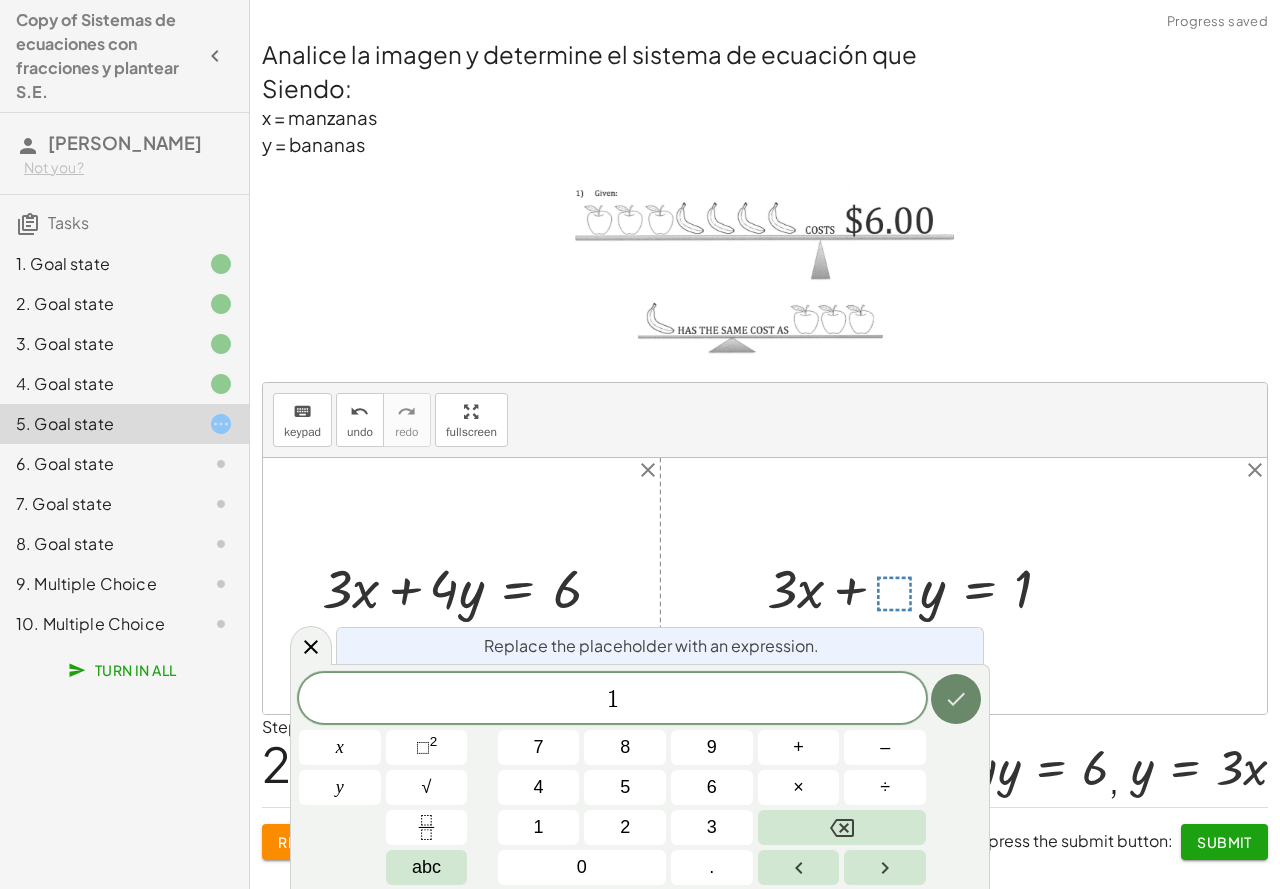 click 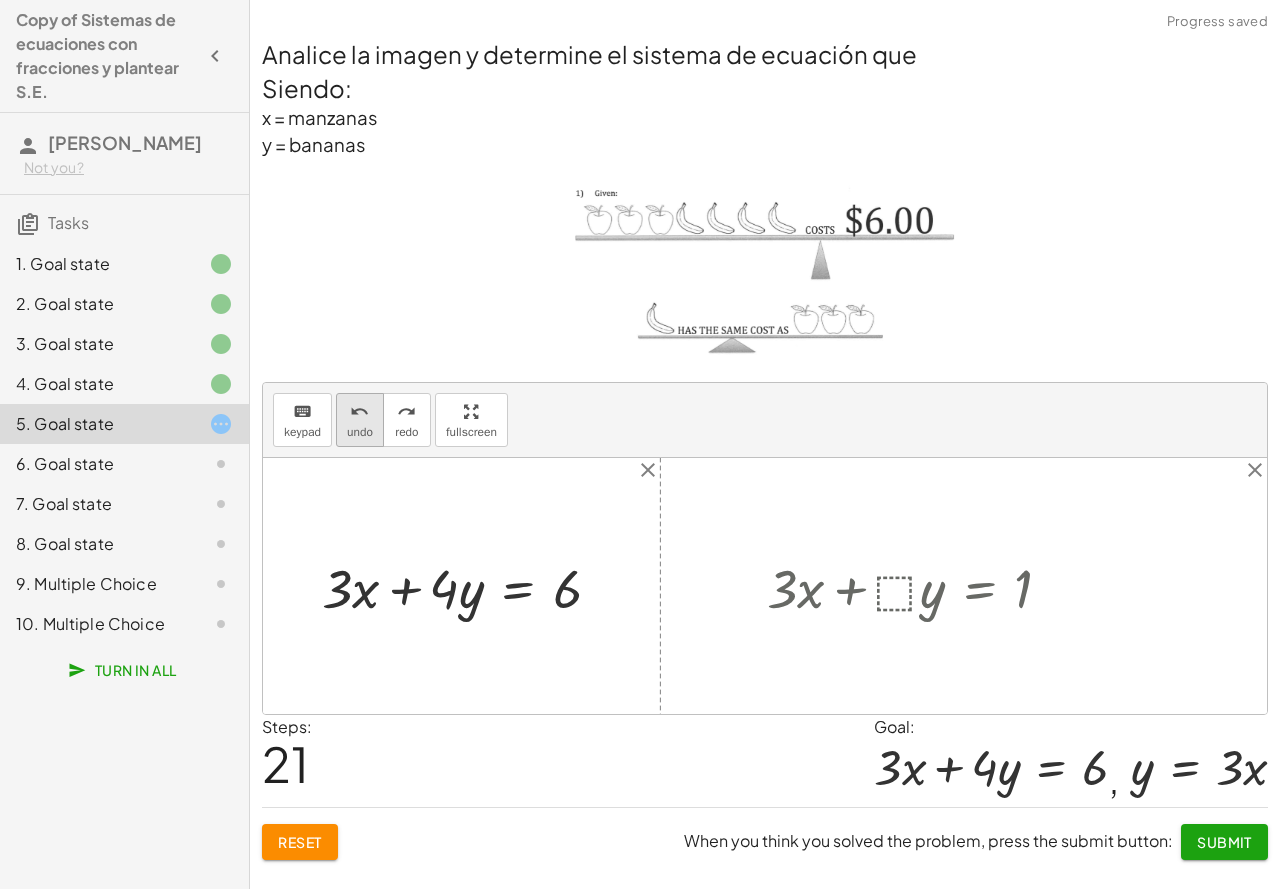 click on "undo" at bounding box center (360, 432) 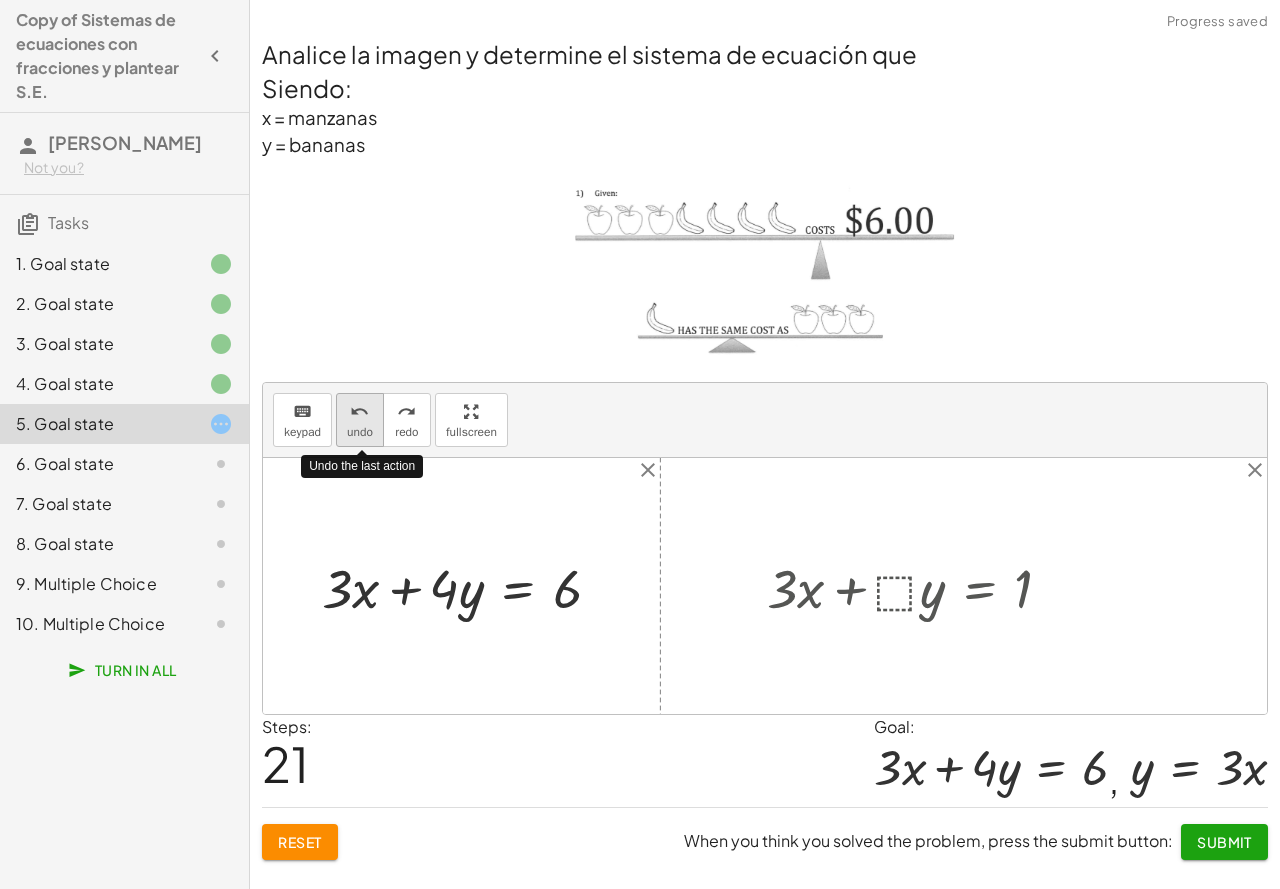 click on "undo" at bounding box center (360, 432) 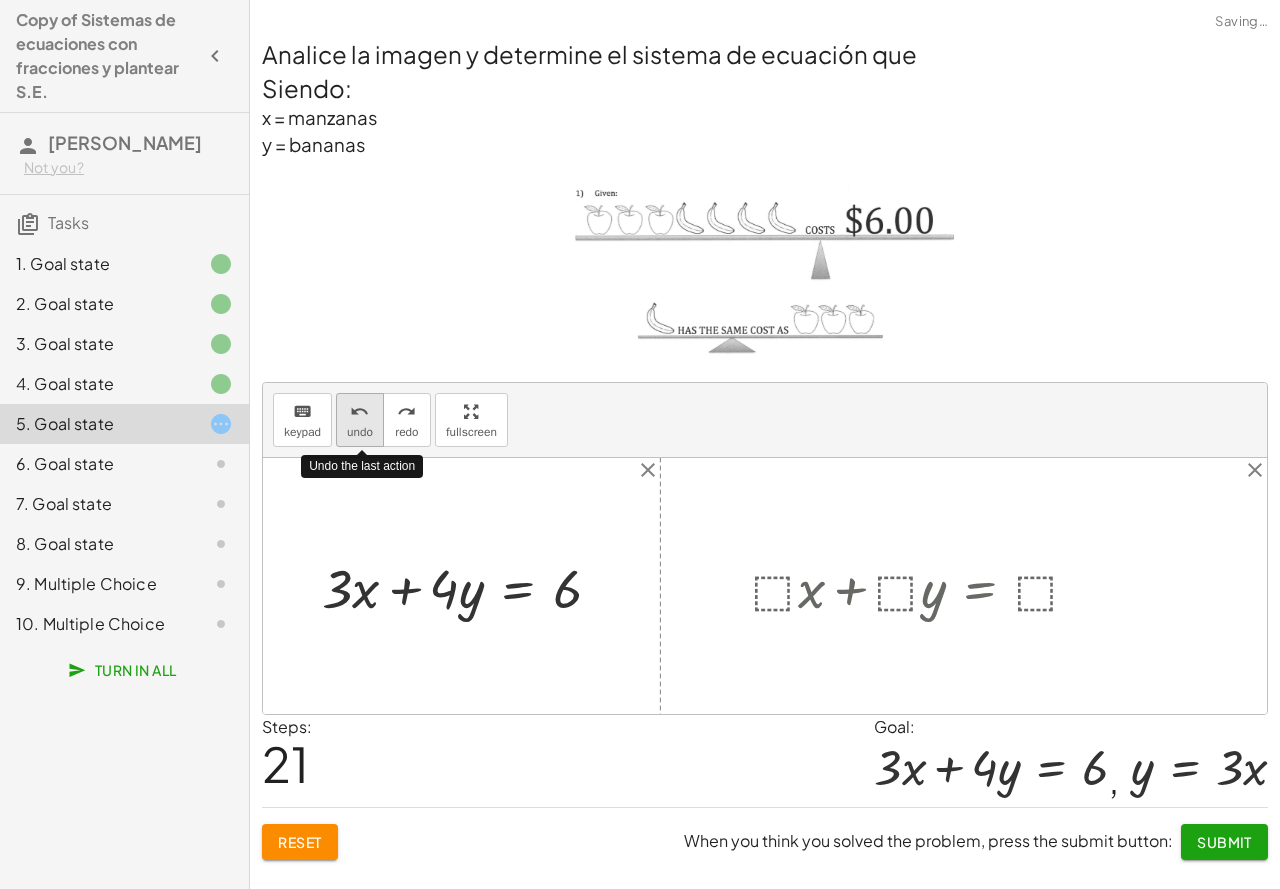 click on "undo" at bounding box center (360, 432) 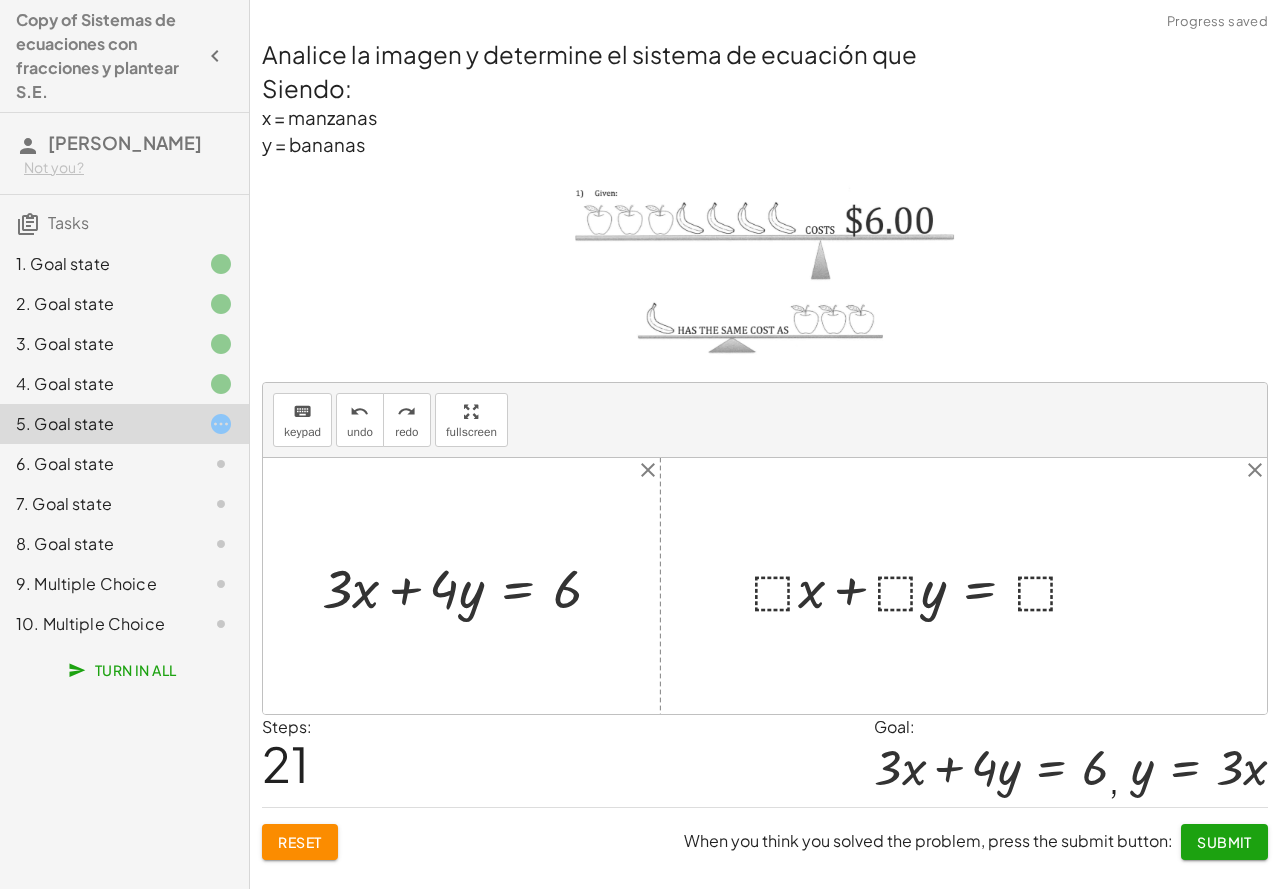 click at bounding box center (924, 586) 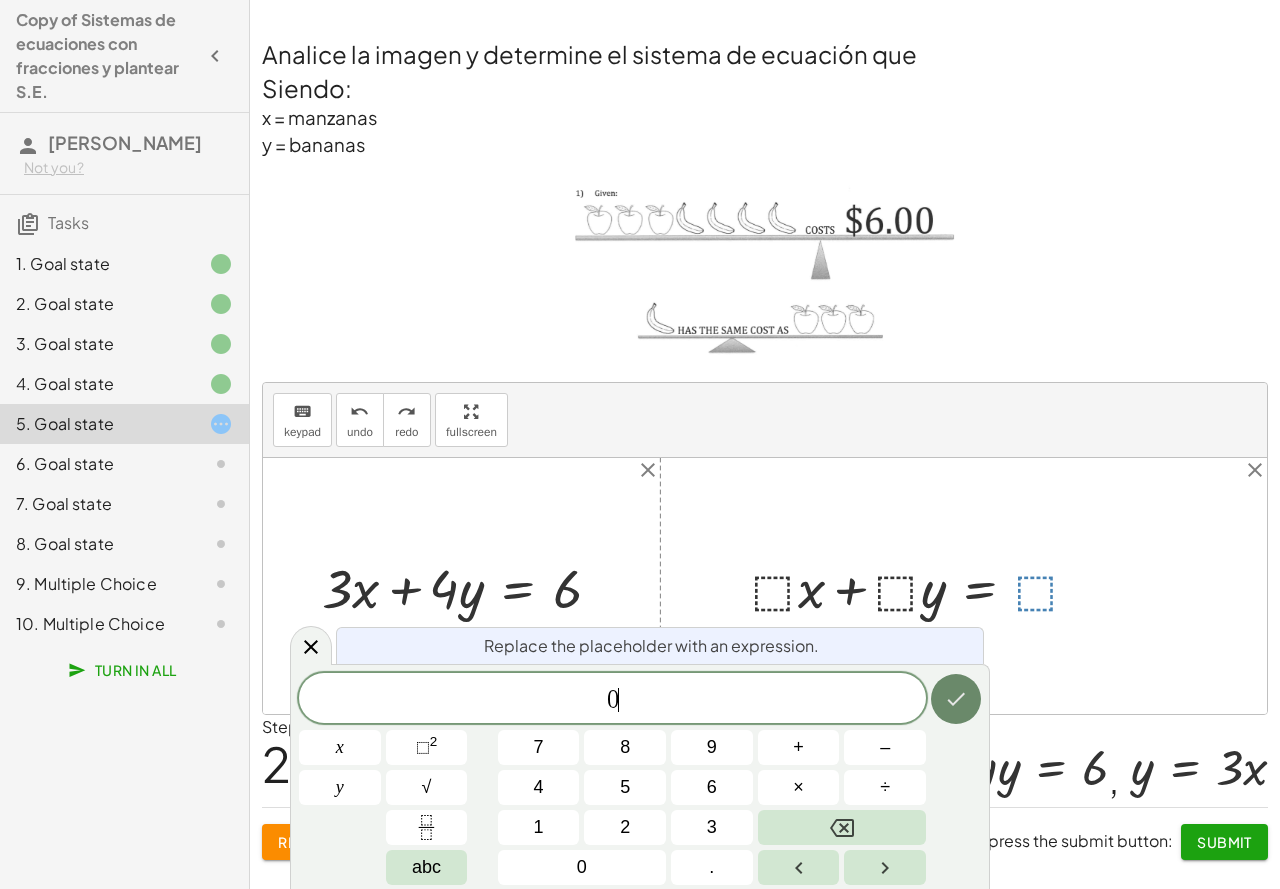 click at bounding box center [956, 699] 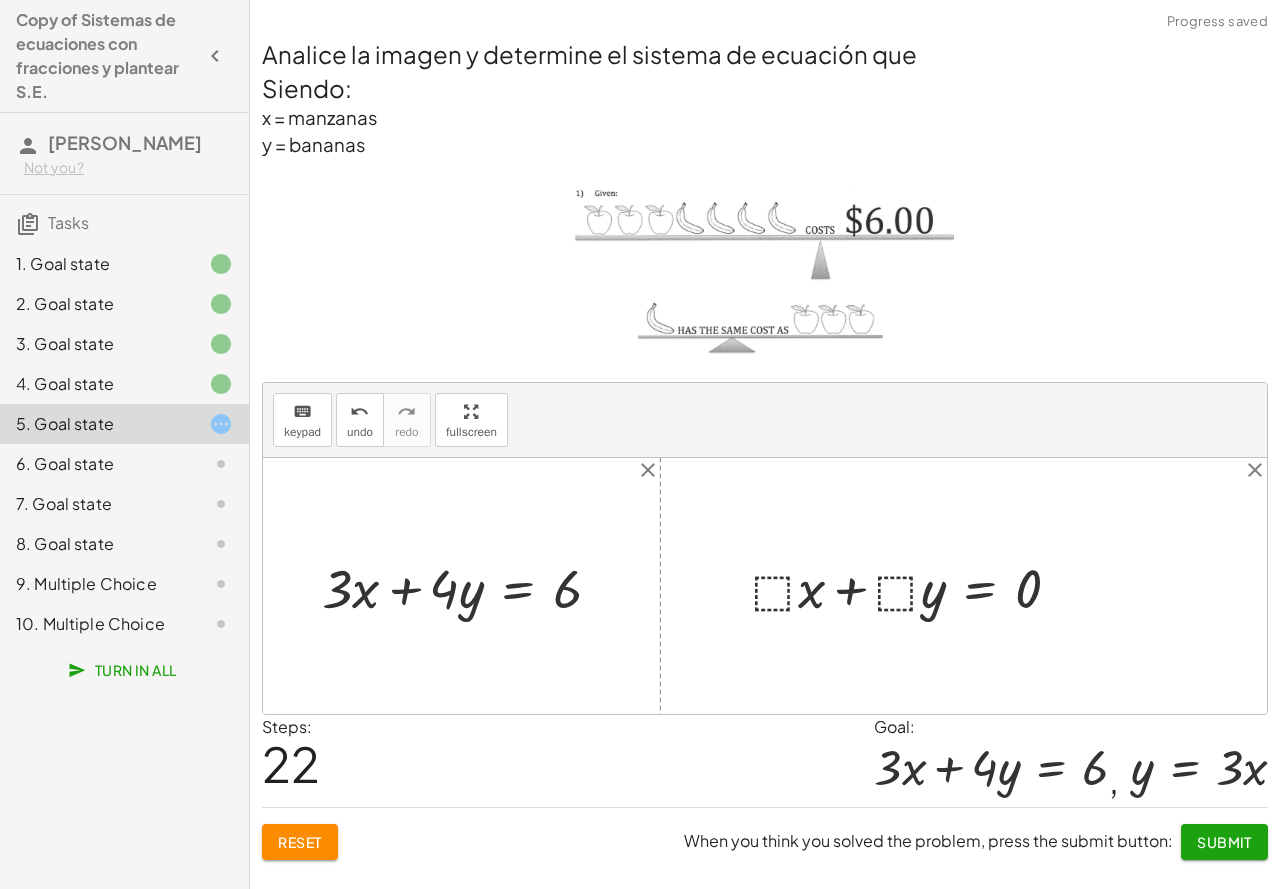 click at bounding box center [914, 586] 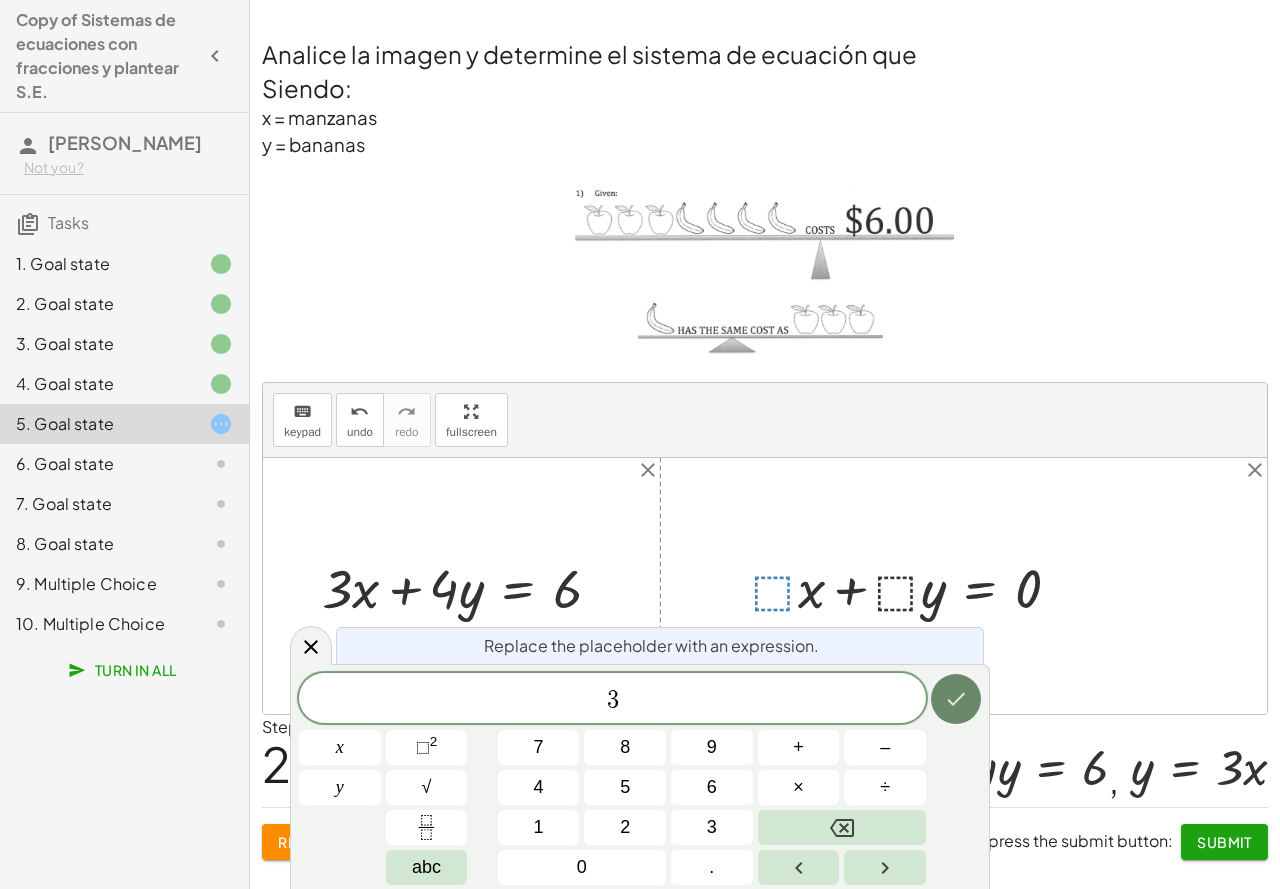 click 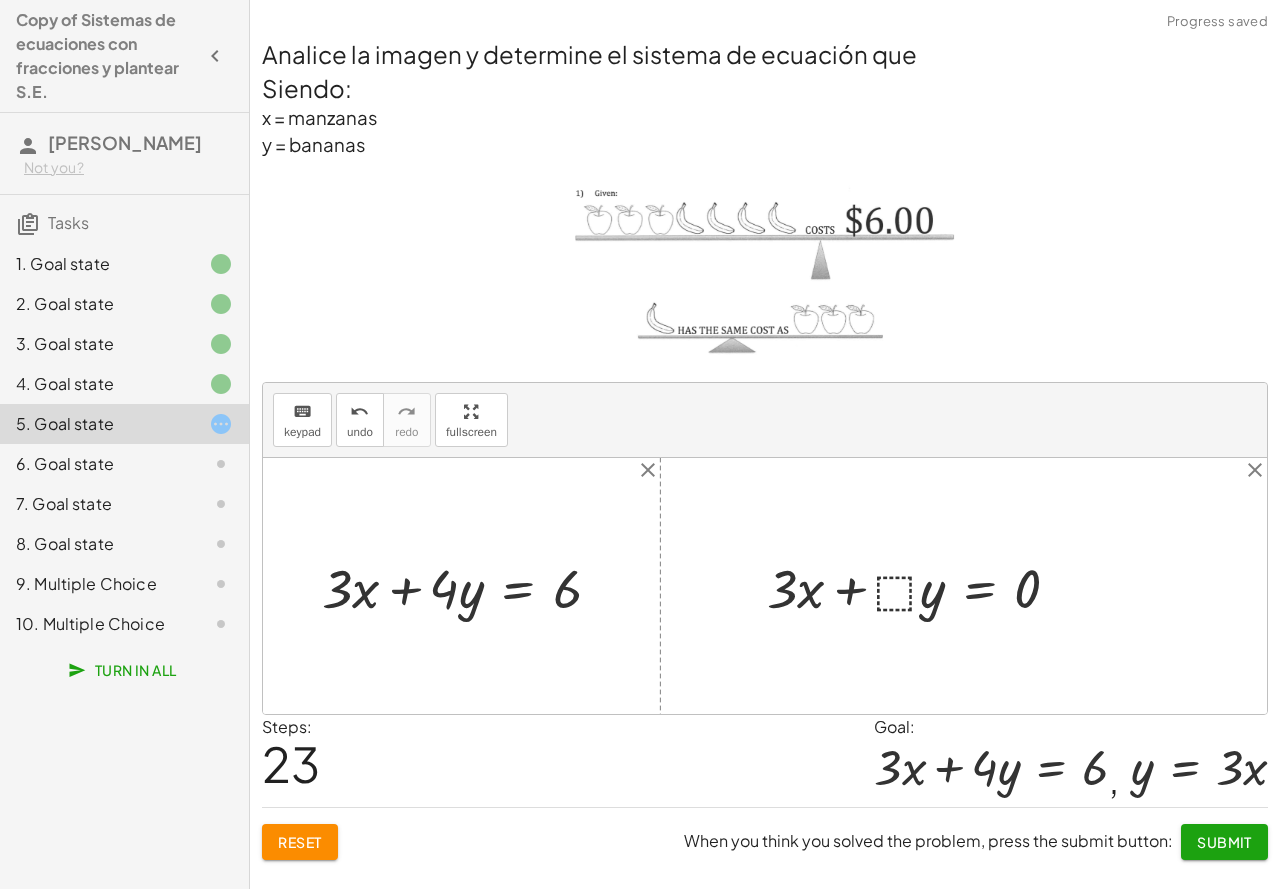 click at bounding box center [921, 586] 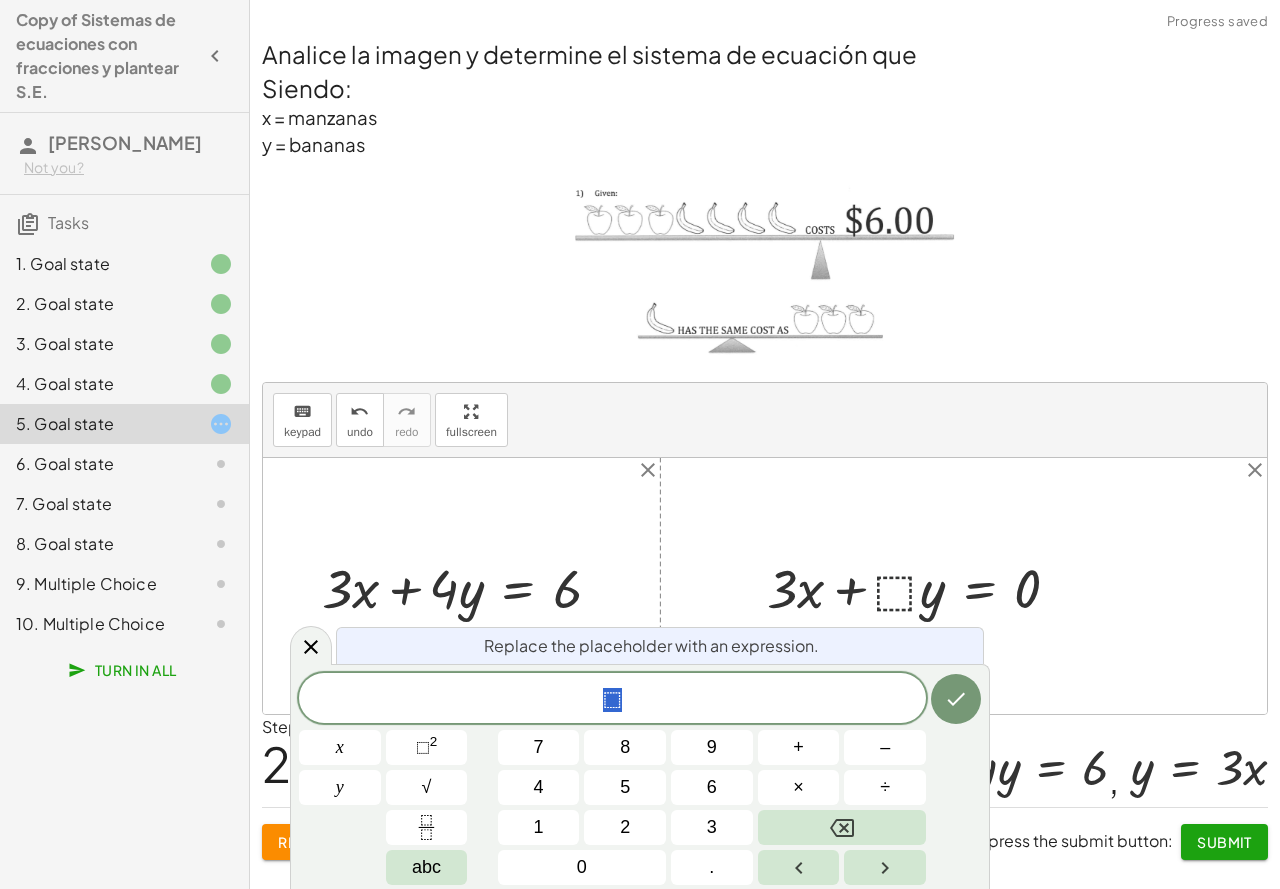 click at bounding box center (921, 586) 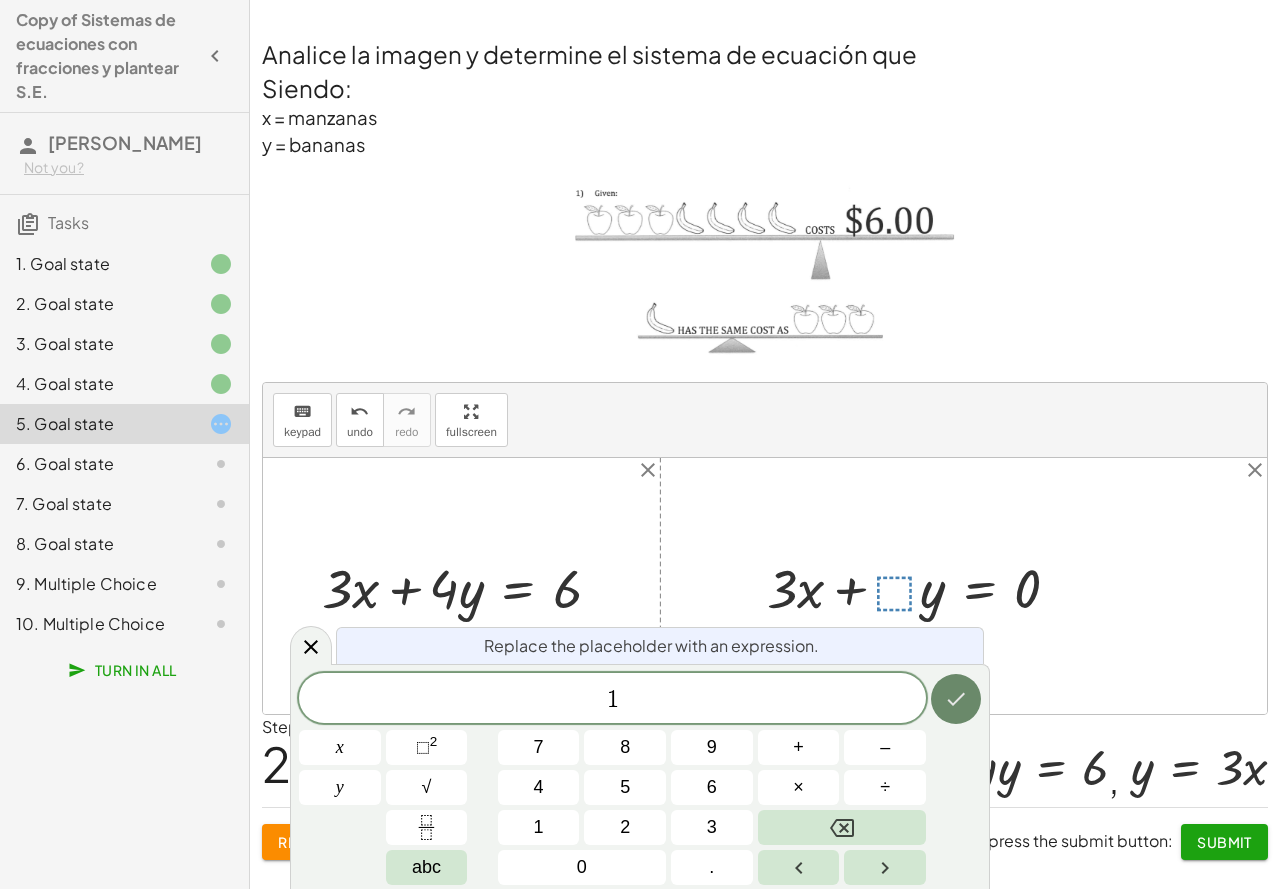 click 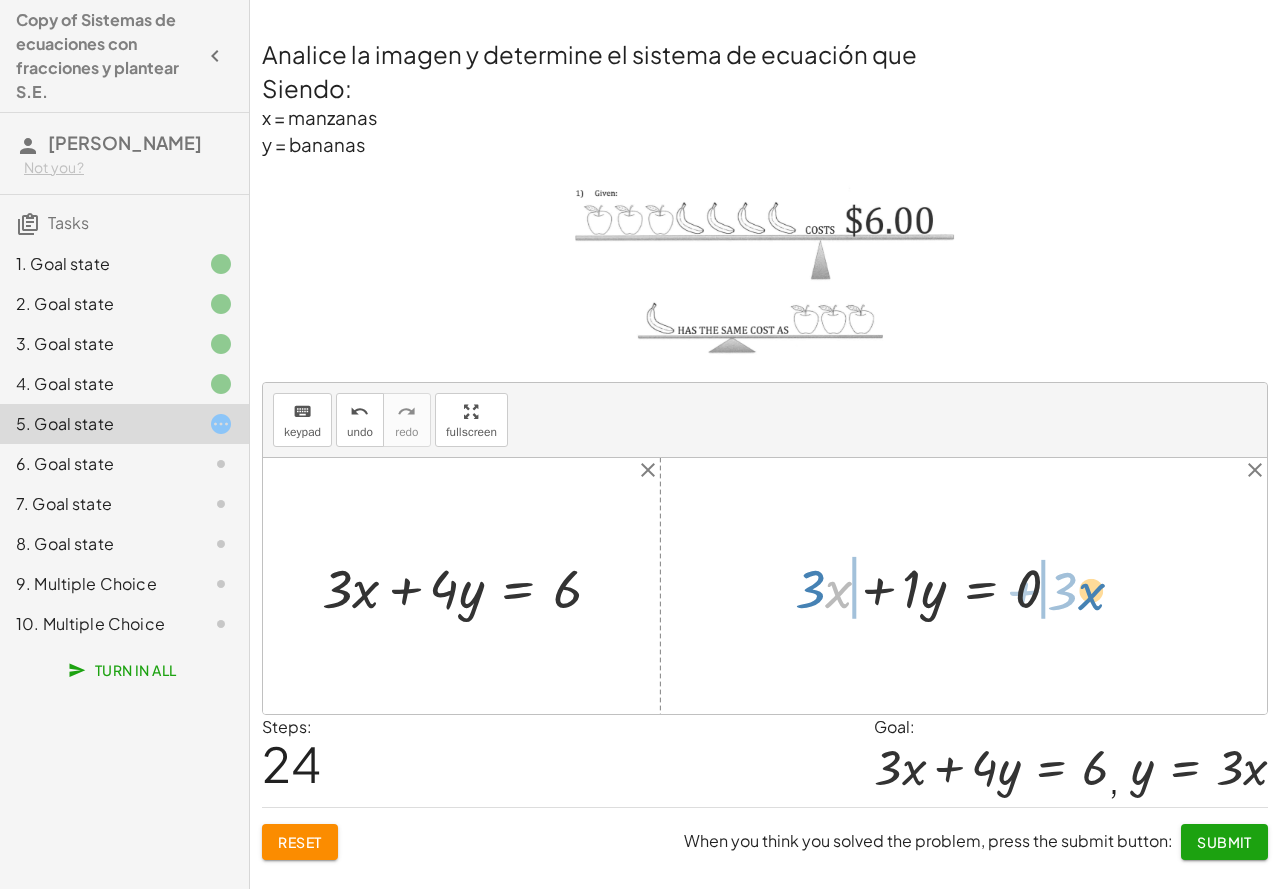 drag, startPoint x: 839, startPoint y: 594, endPoint x: 1092, endPoint y: 596, distance: 253.0079 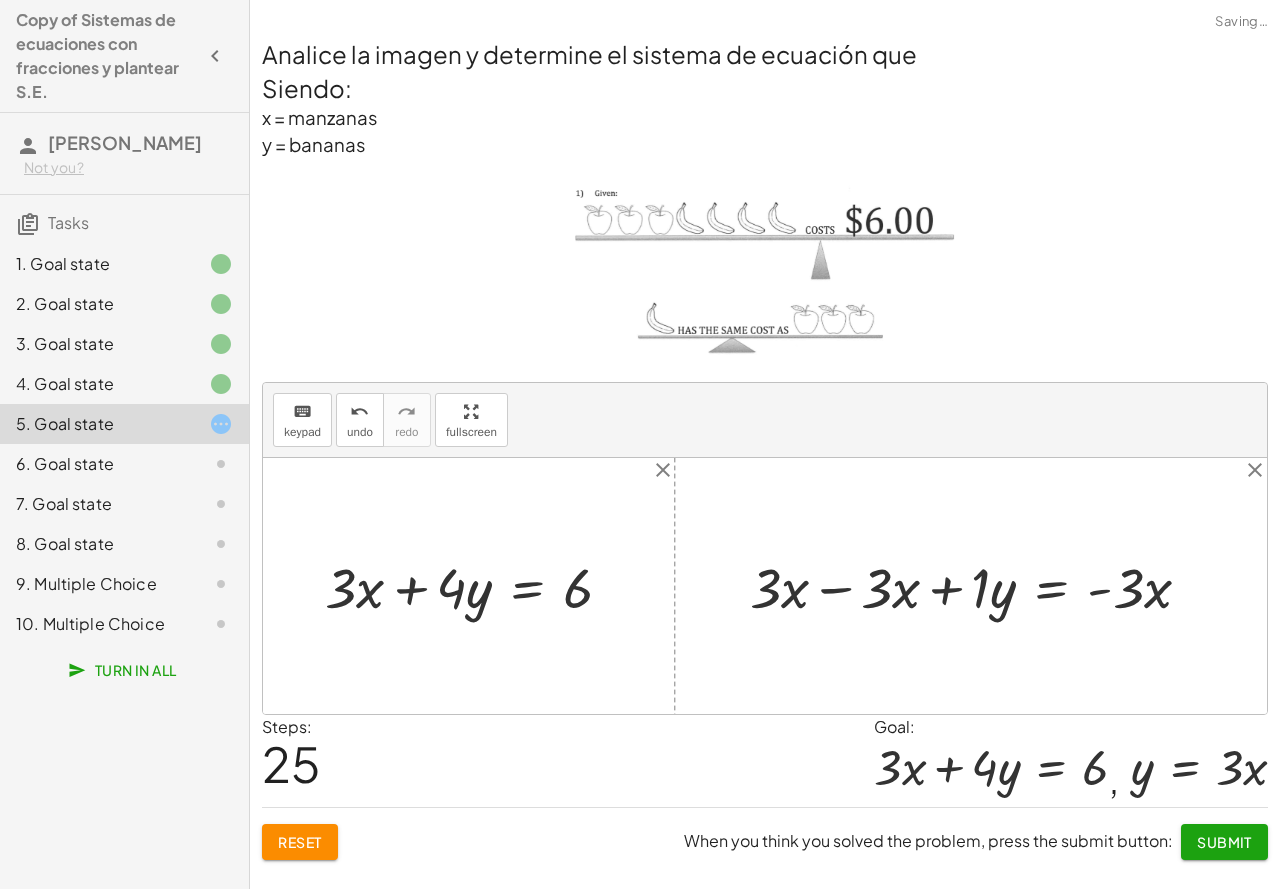 click at bounding box center (978, 586) 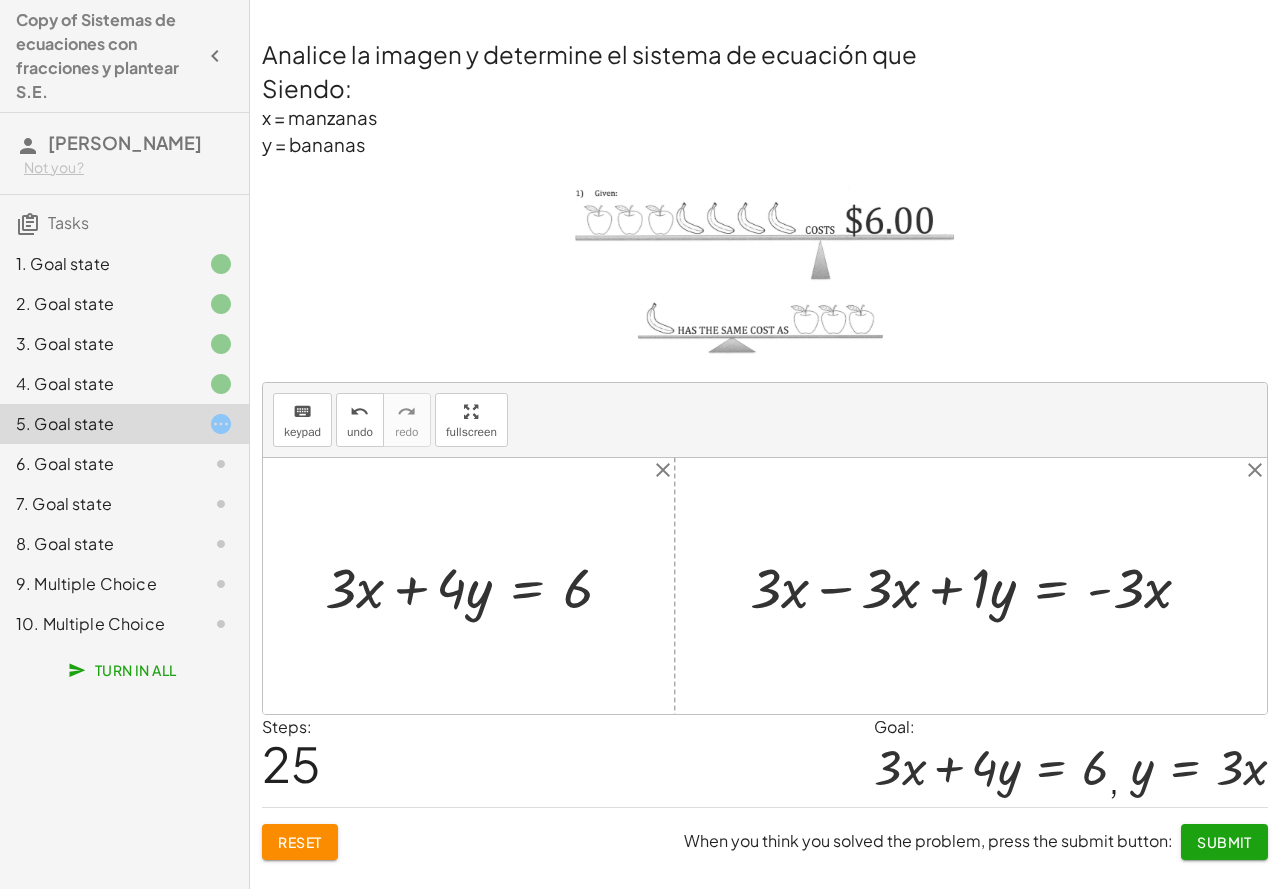 click at bounding box center (978, 586) 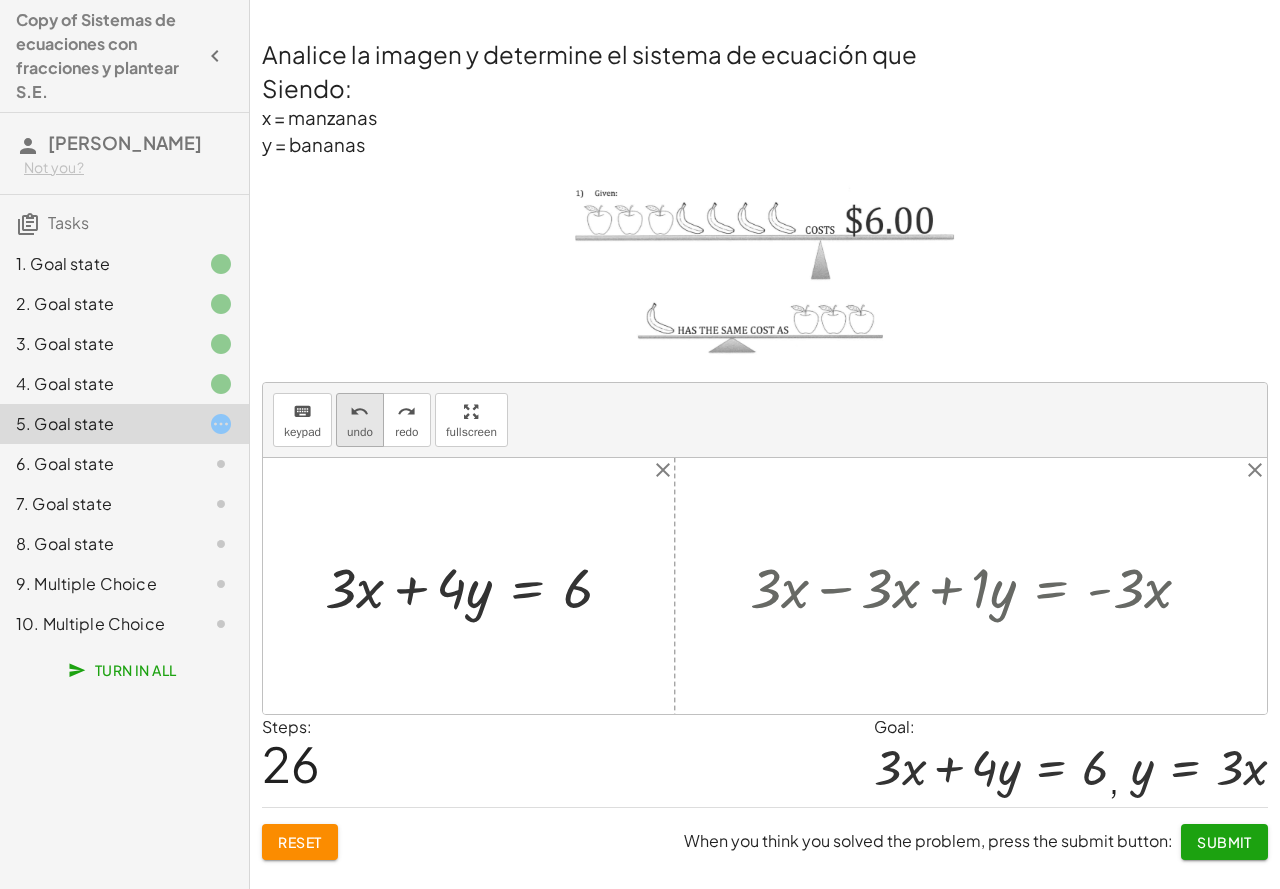 click on "undo undo" at bounding box center (360, 420) 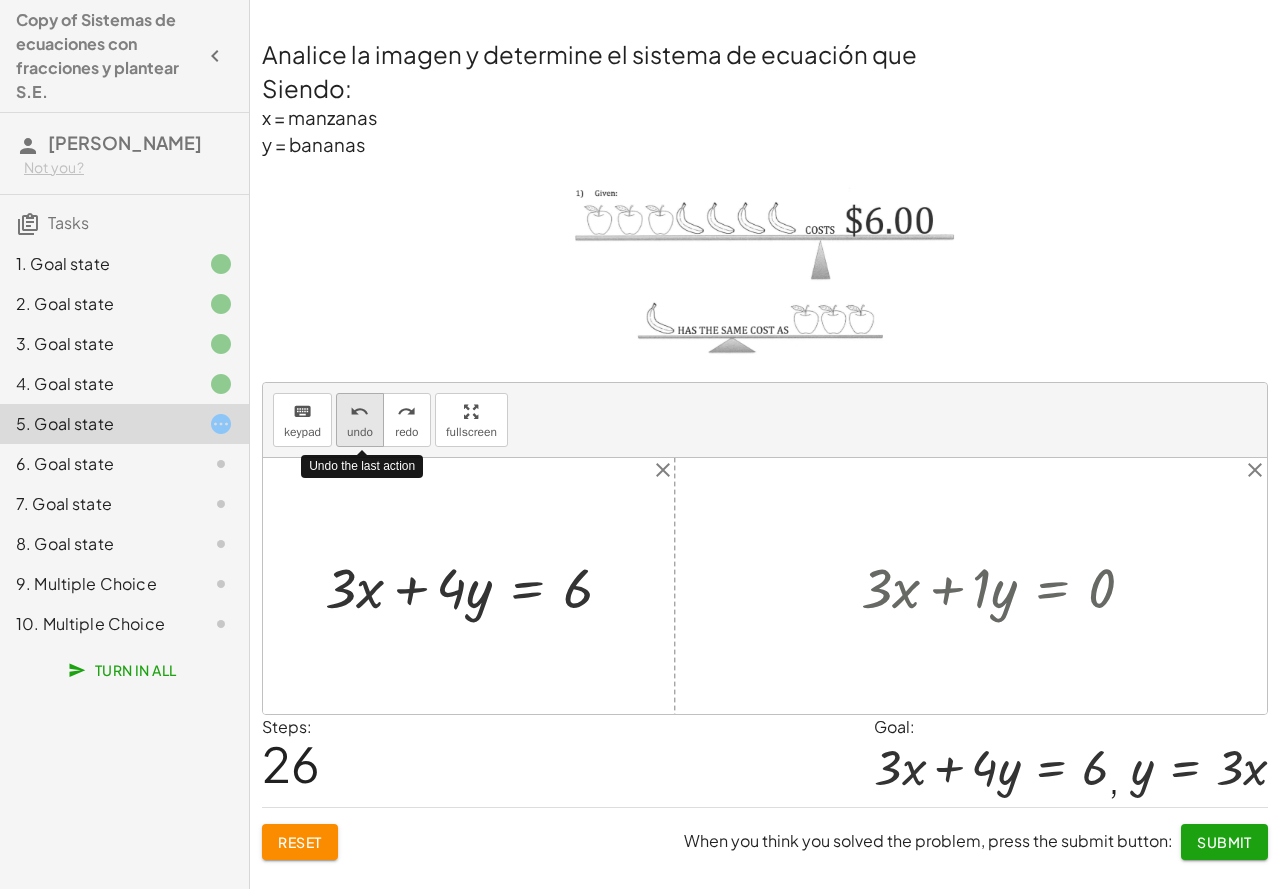 click on "undo undo" at bounding box center [360, 420] 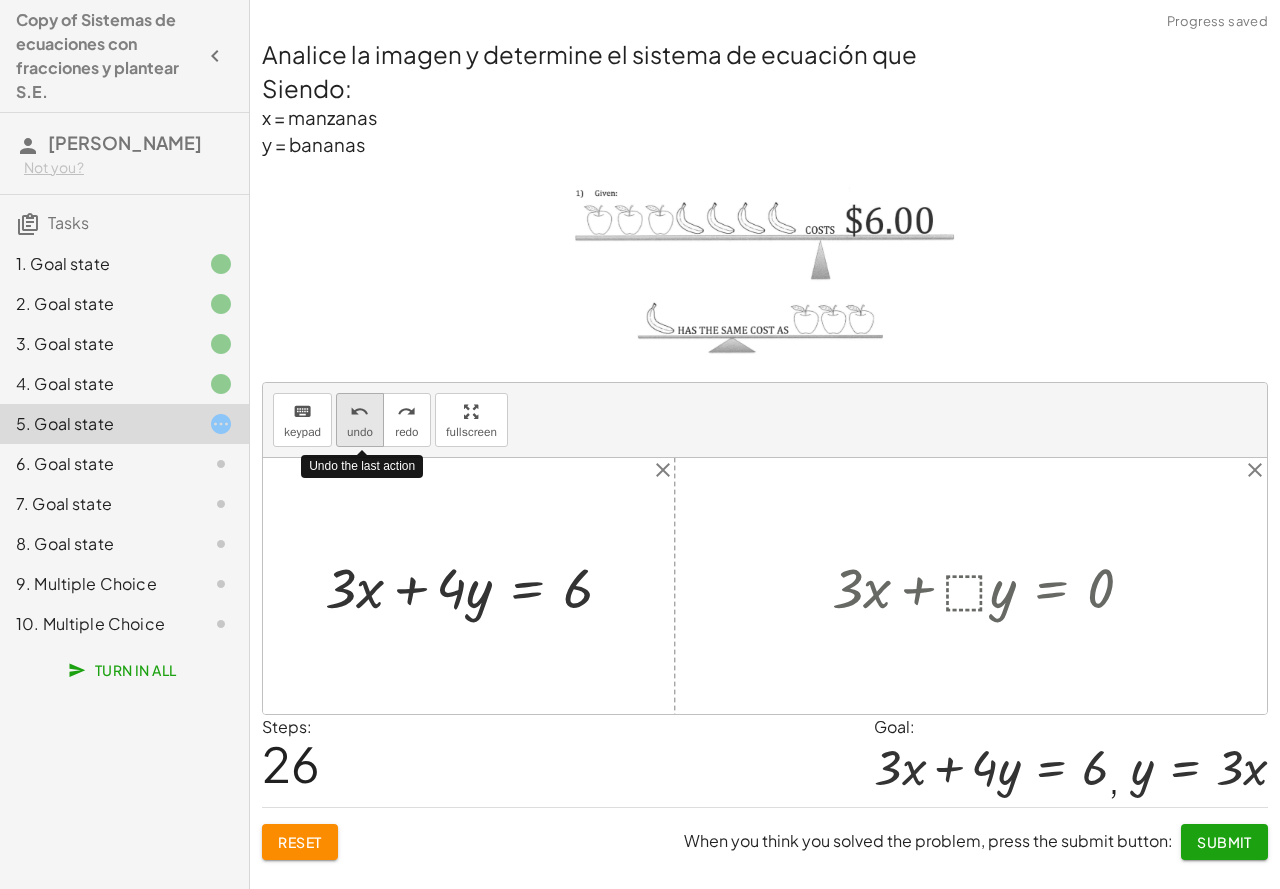 click on "undo undo" at bounding box center (360, 420) 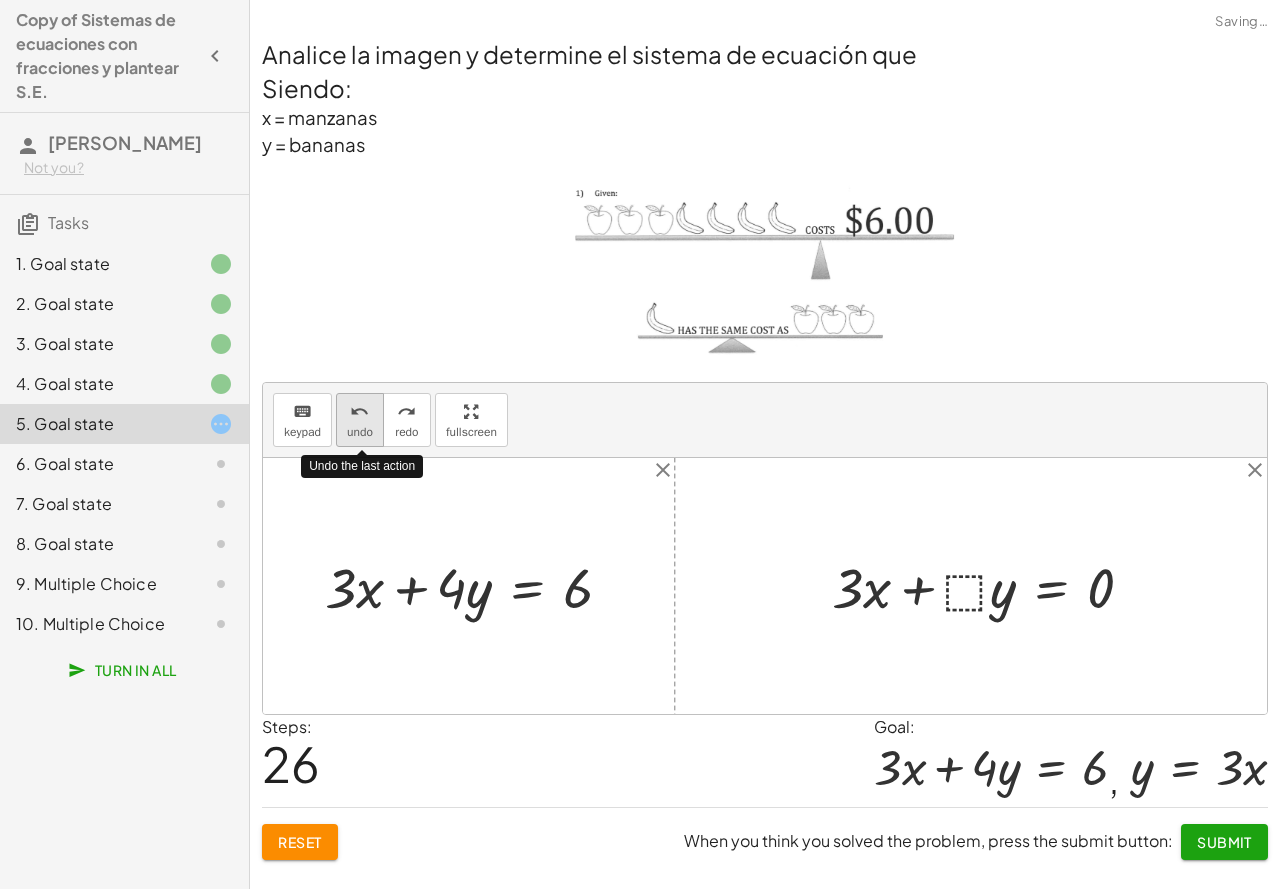 click on "undo undo" at bounding box center [360, 420] 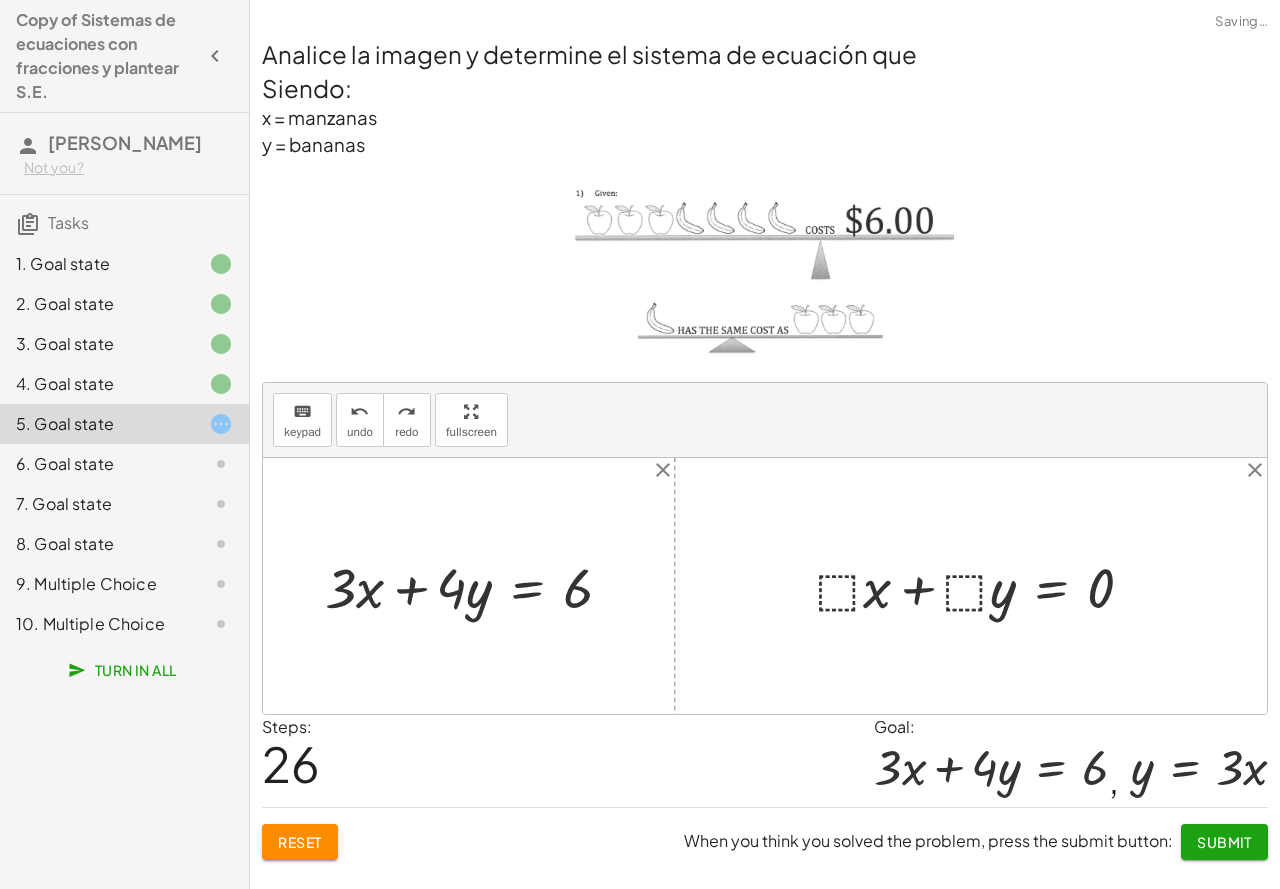 click at bounding box center (982, 586) 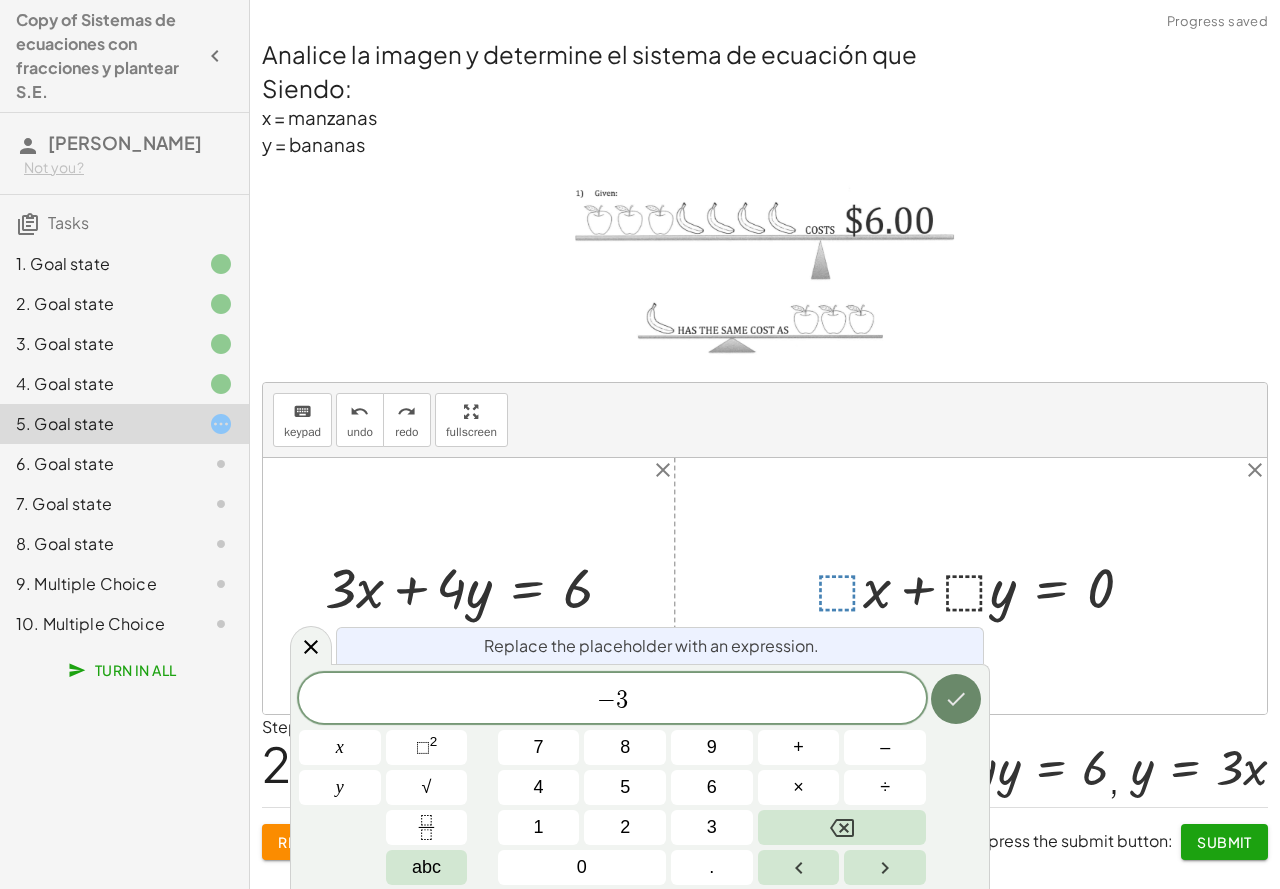 click at bounding box center (956, 699) 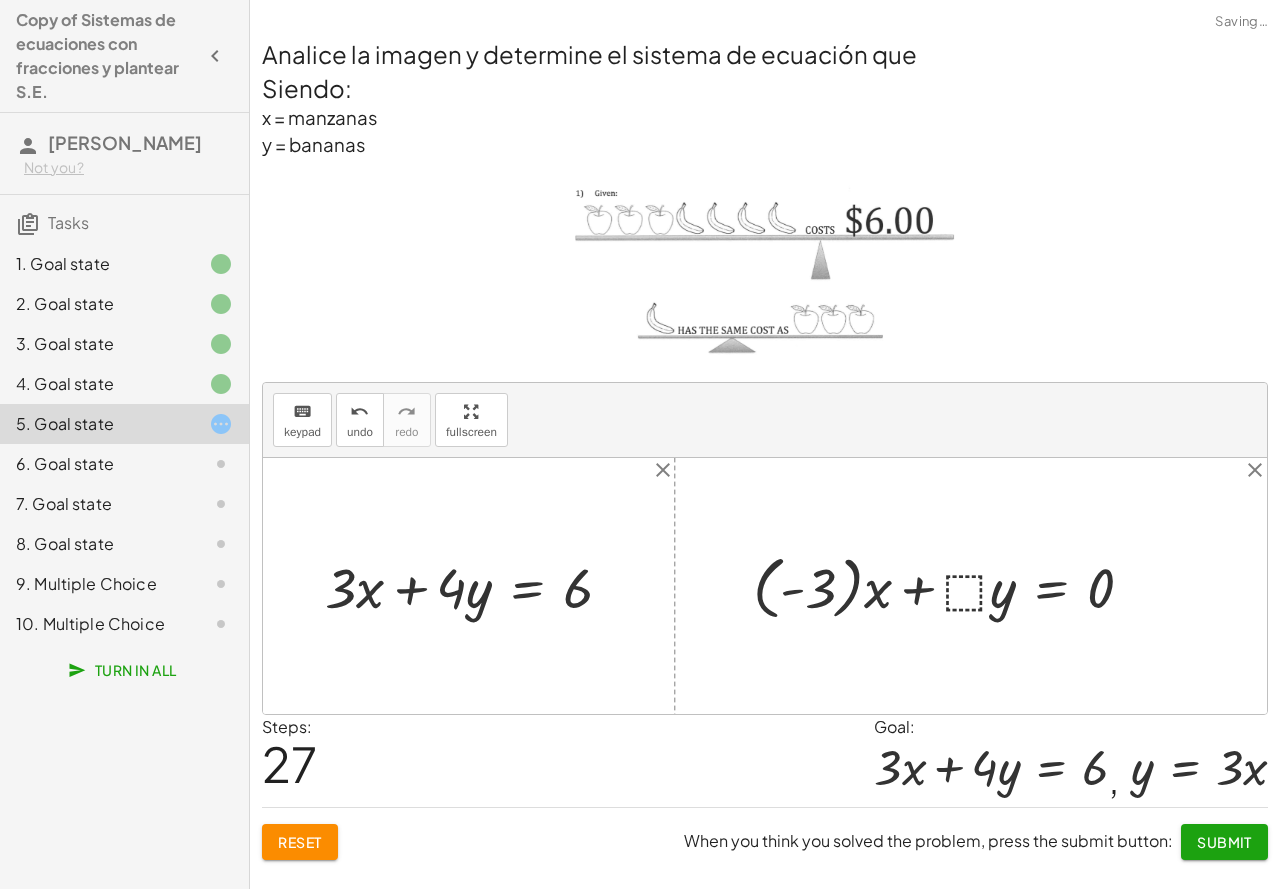 click at bounding box center [951, 585] 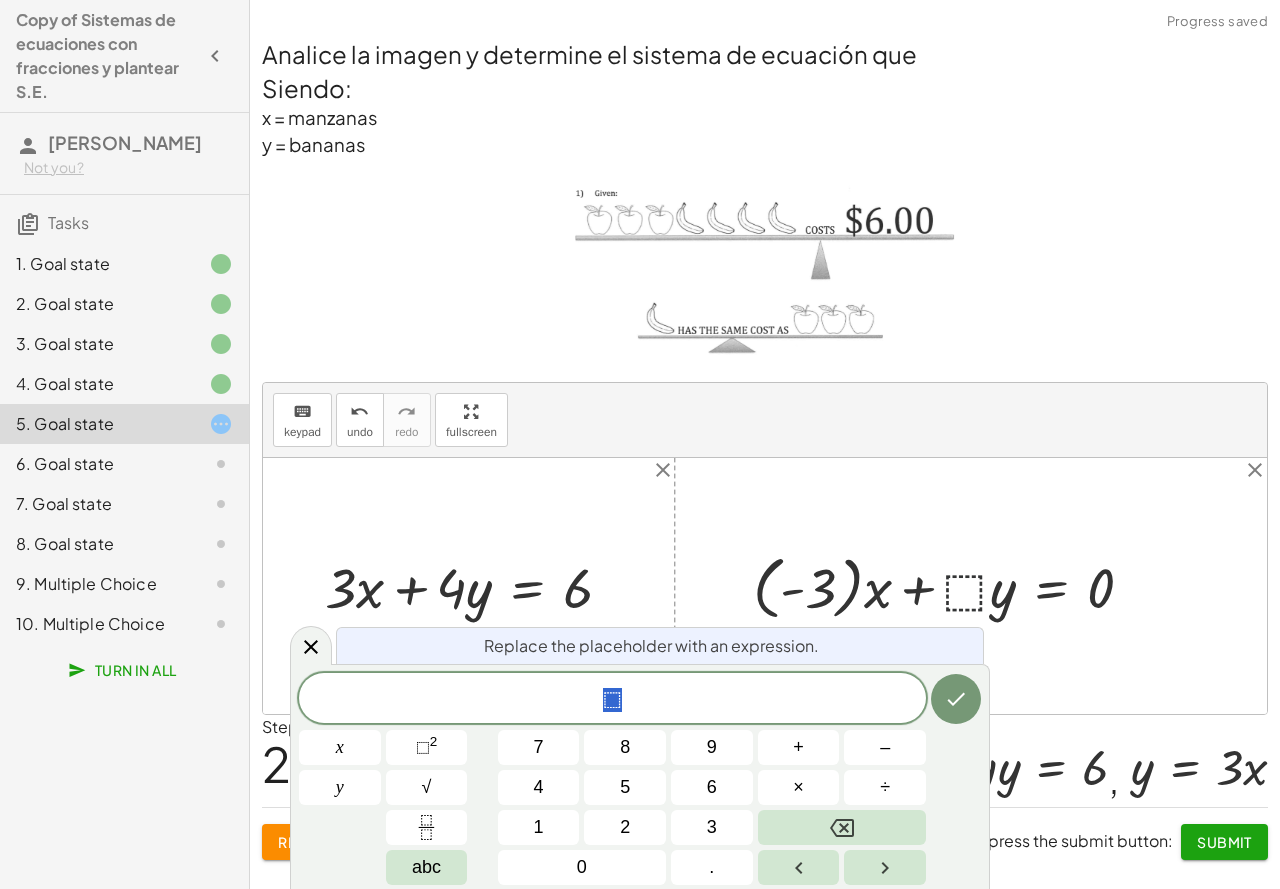 click at bounding box center [951, 585] 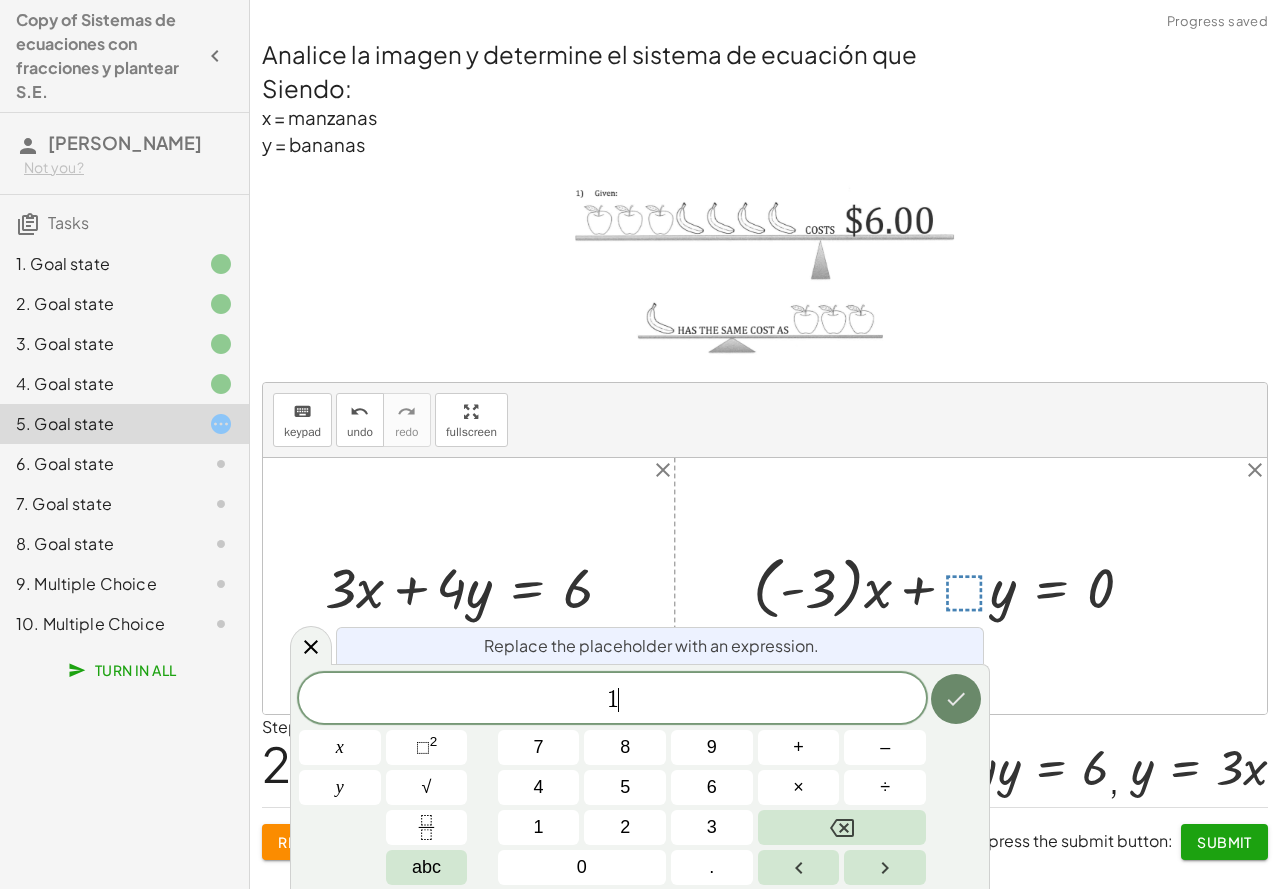 click 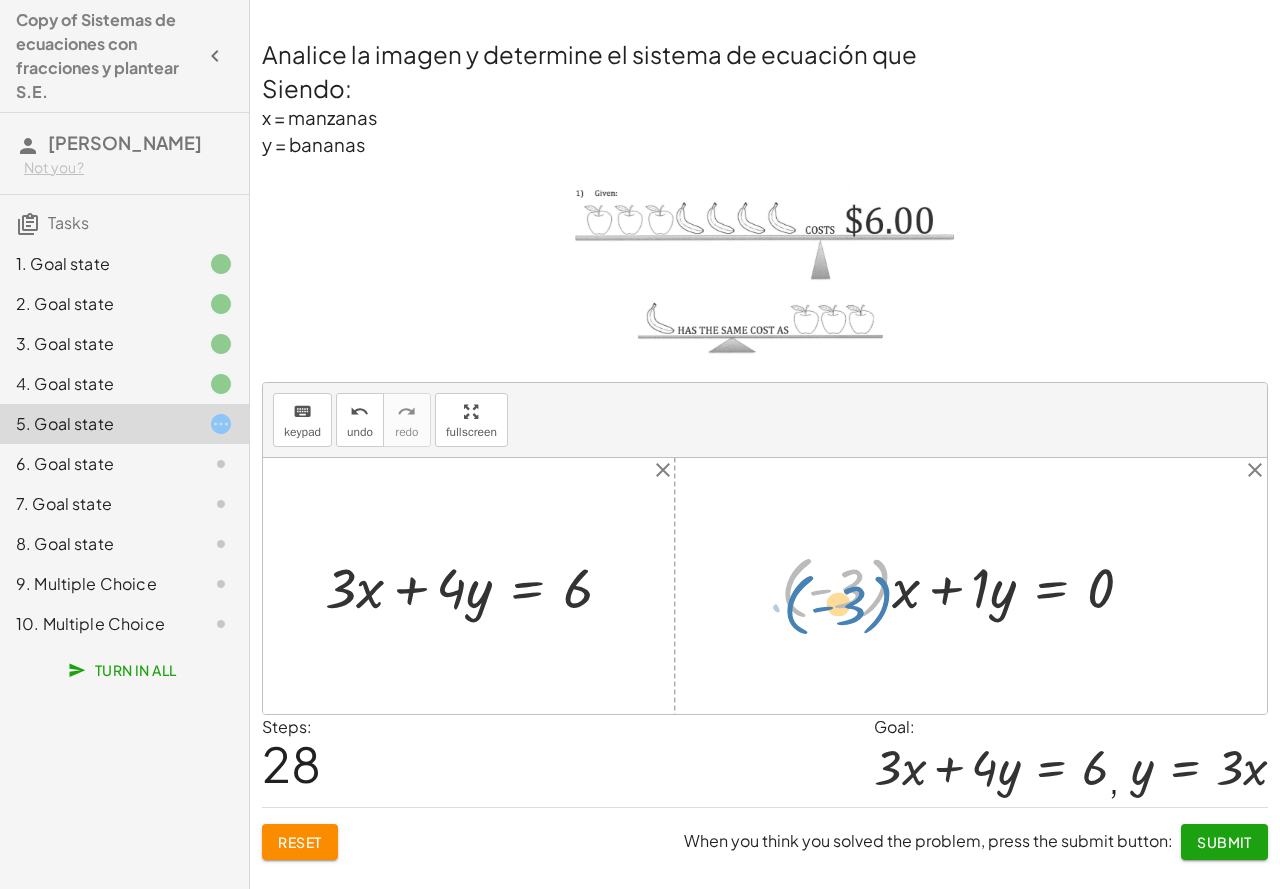 drag, startPoint x: 886, startPoint y: 584, endPoint x: 896, endPoint y: 587, distance: 10.440307 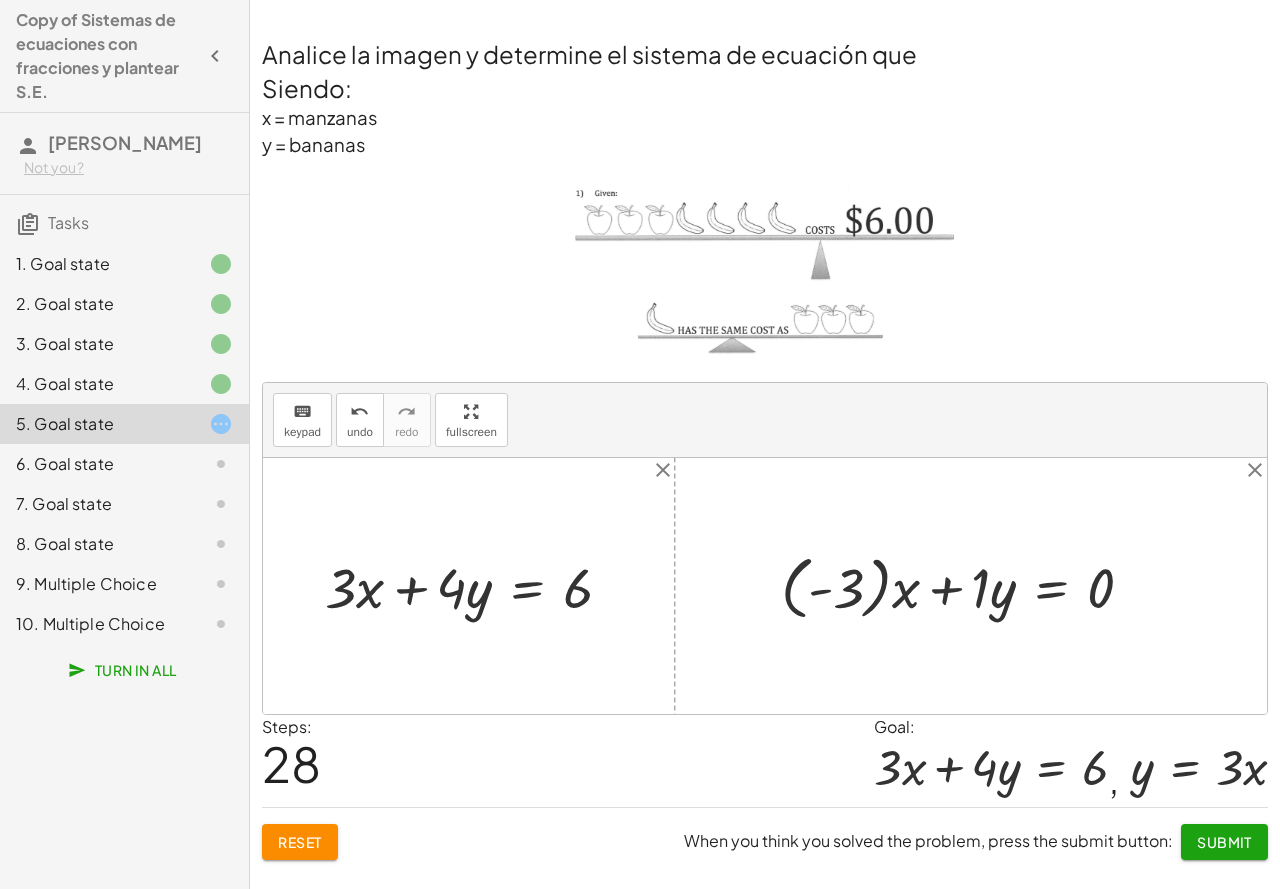 click at bounding box center (965, 585) 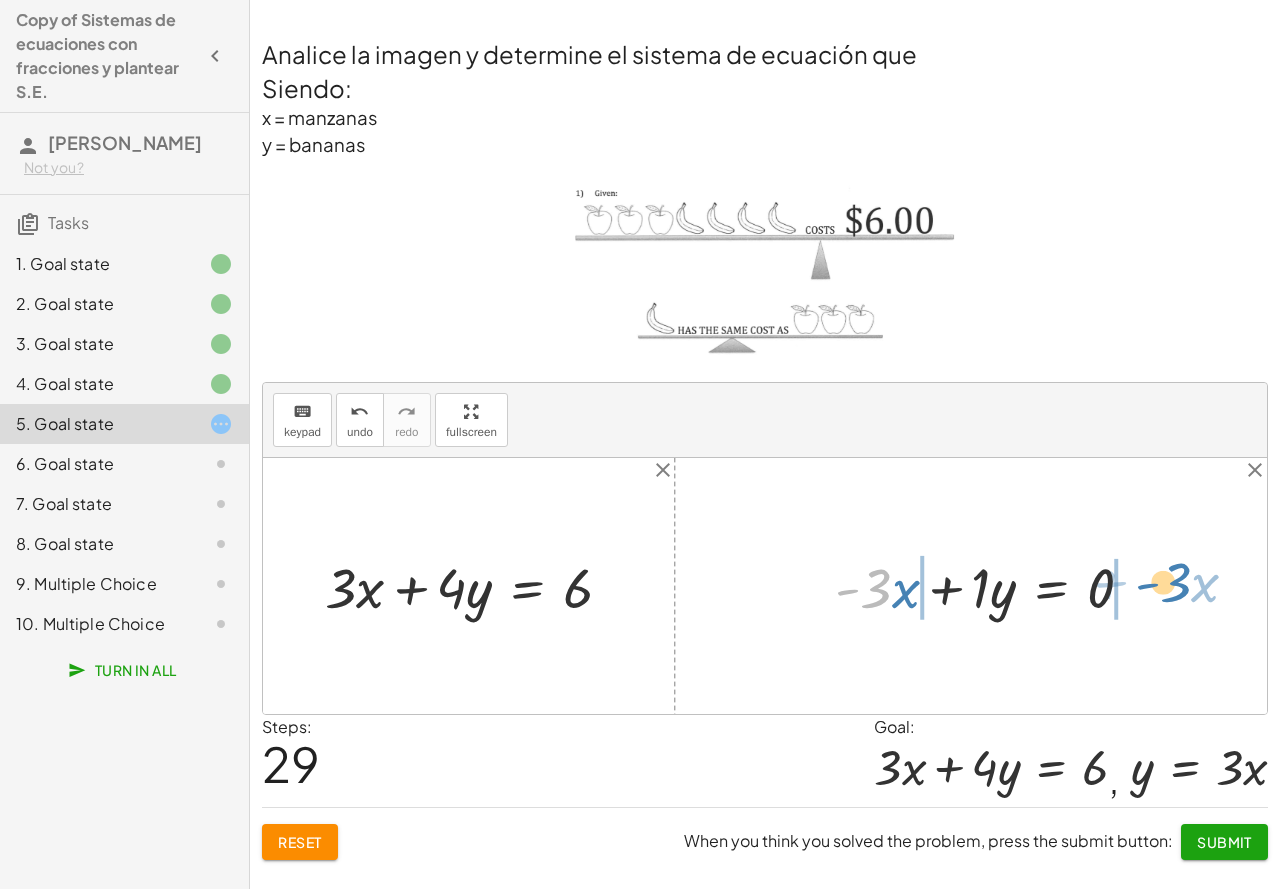 drag, startPoint x: 879, startPoint y: 587, endPoint x: 1179, endPoint y: 581, distance: 300.06 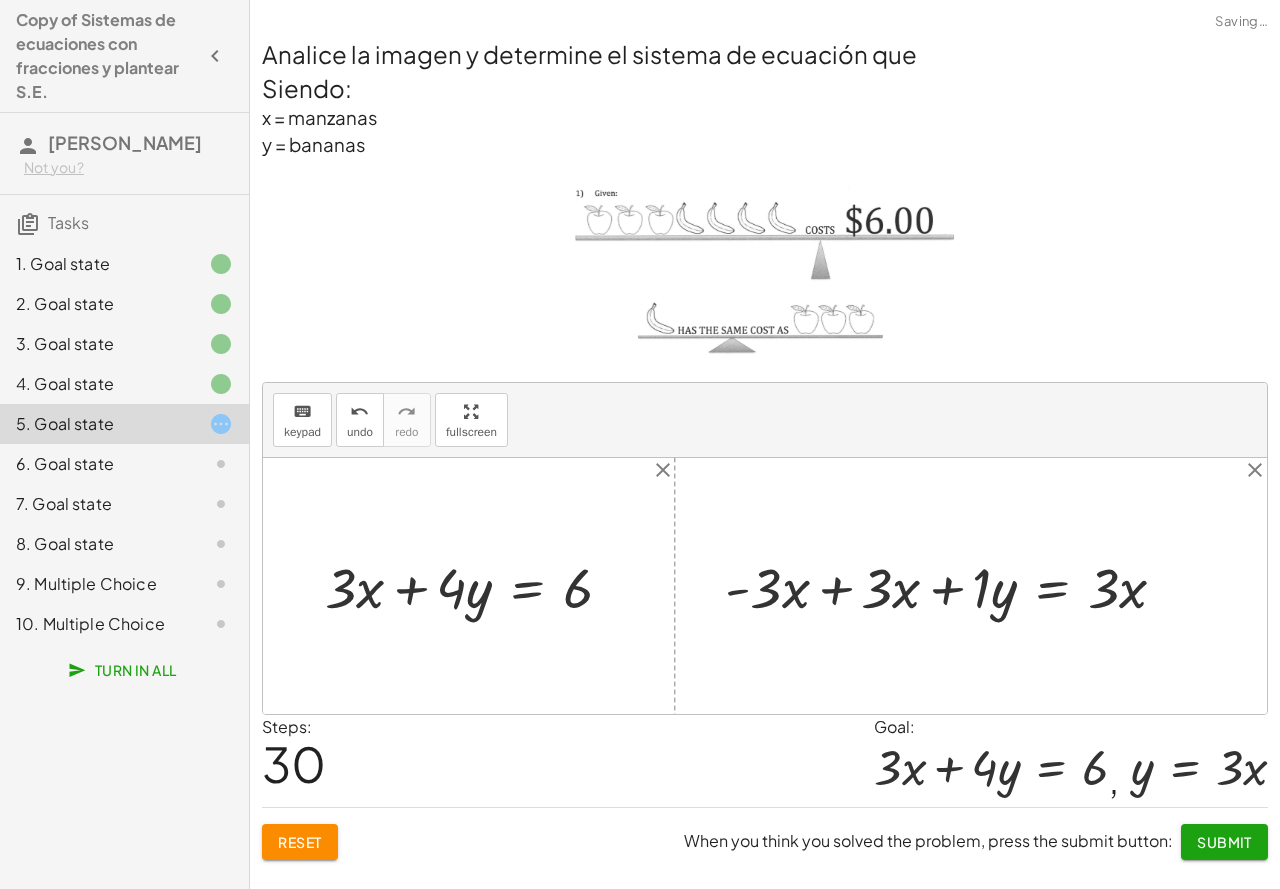 click at bounding box center [953, 586] 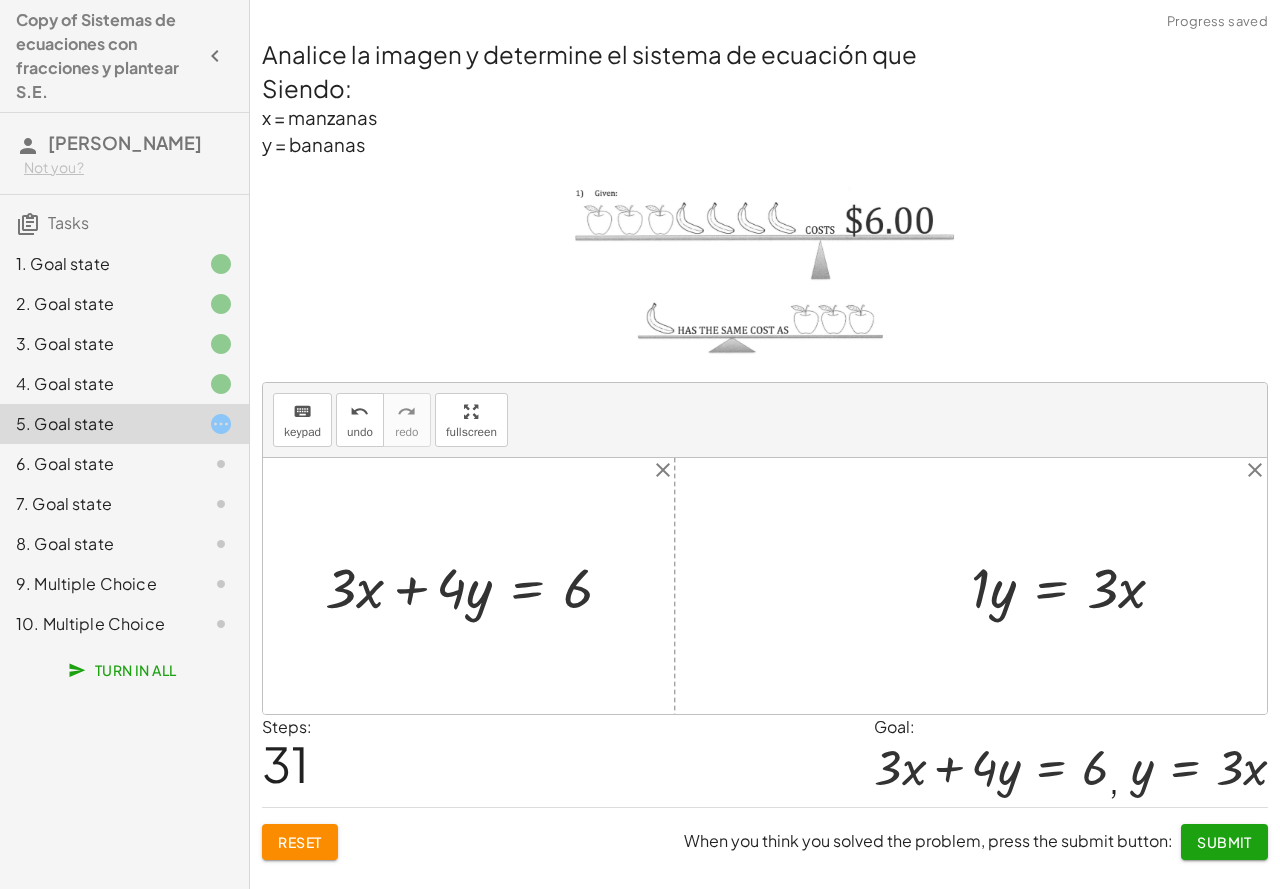 click at bounding box center (1076, 586) 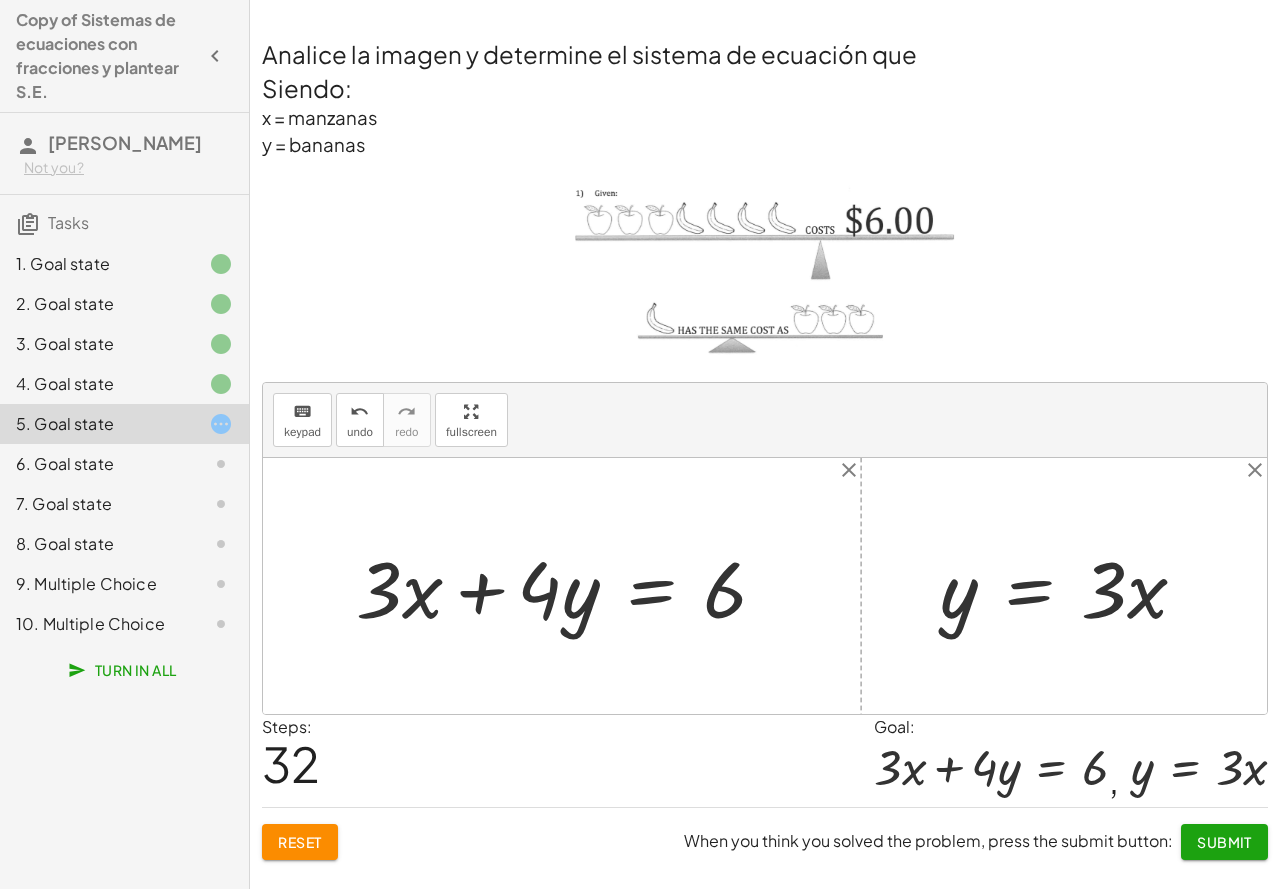click on "Submit" at bounding box center [1224, 842] 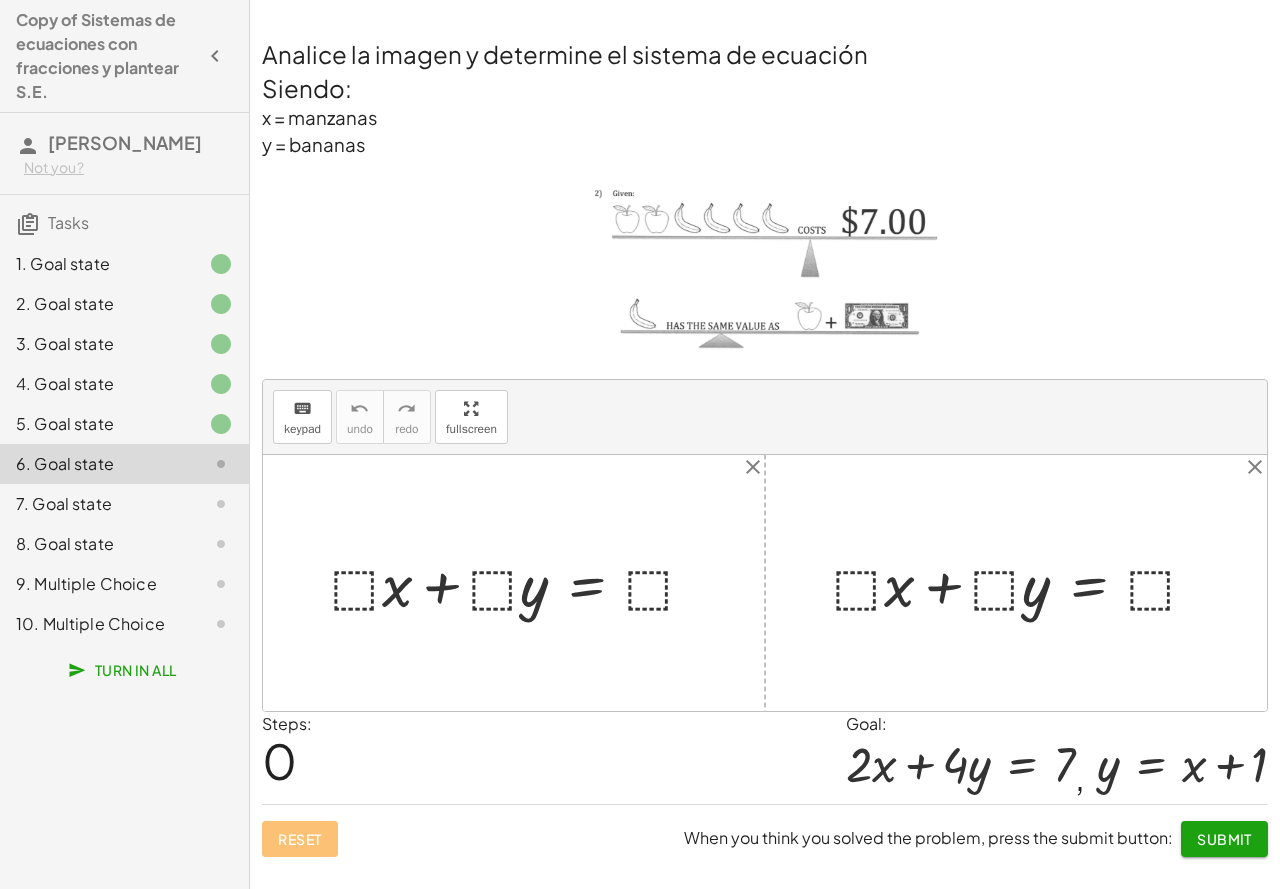 click at bounding box center [521, 582] 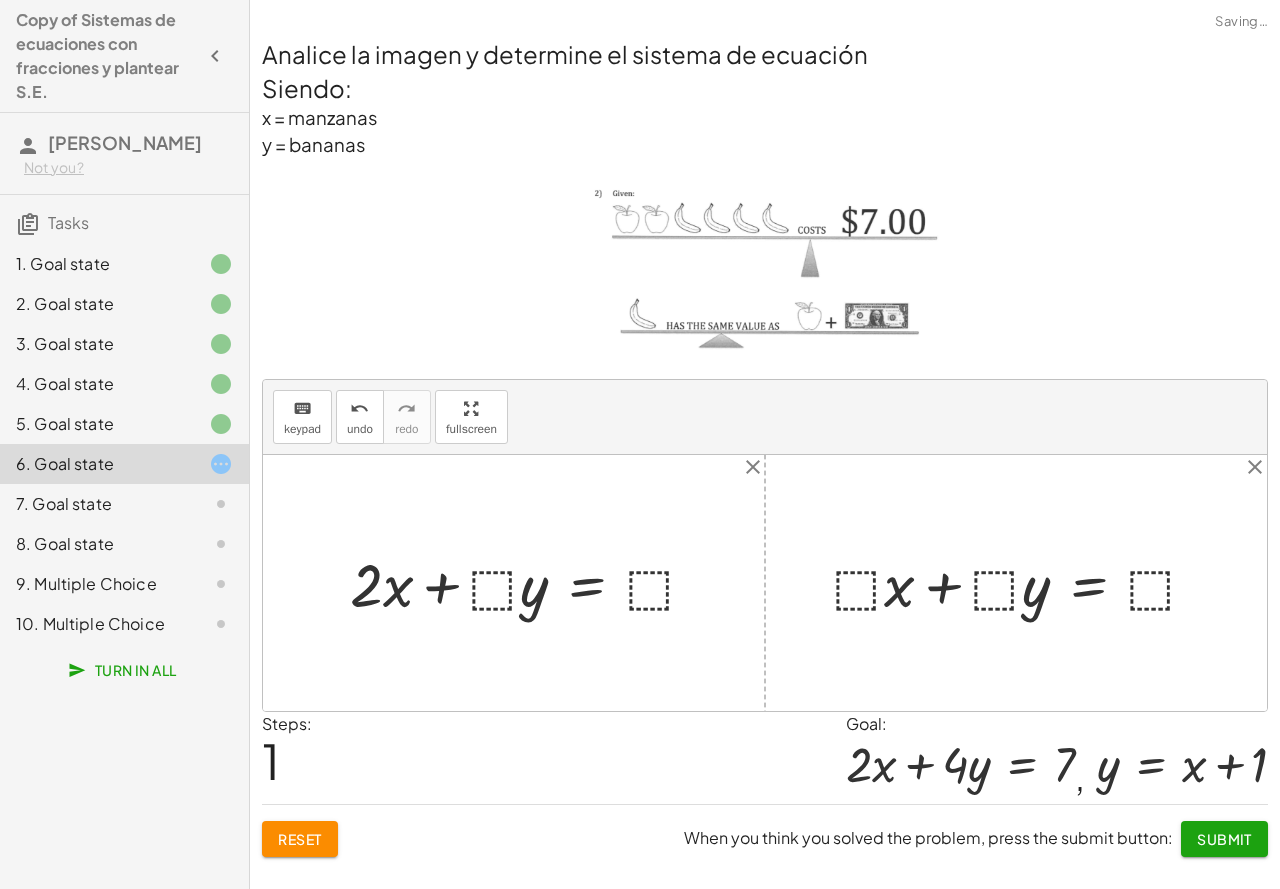 click at bounding box center [531, 582] 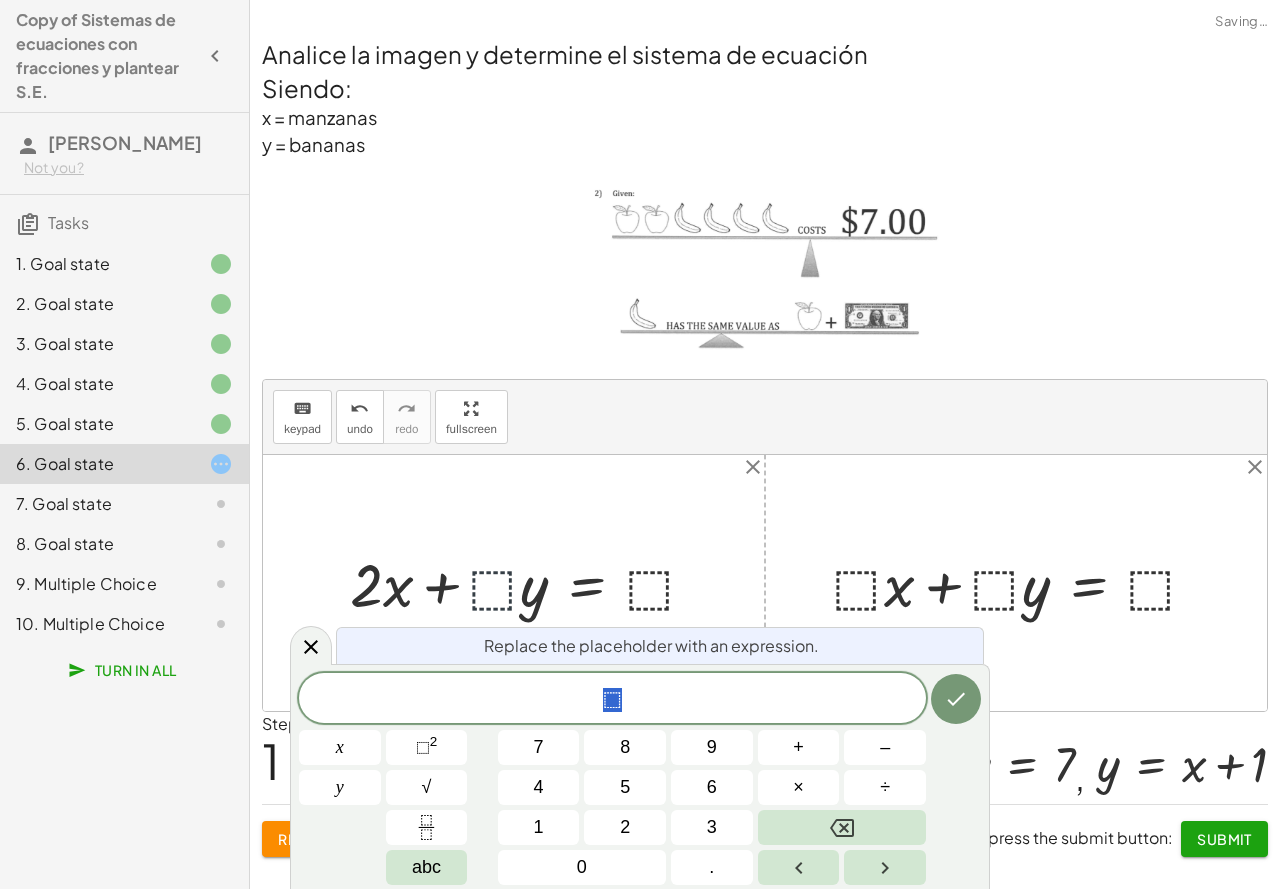 click at bounding box center (531, 582) 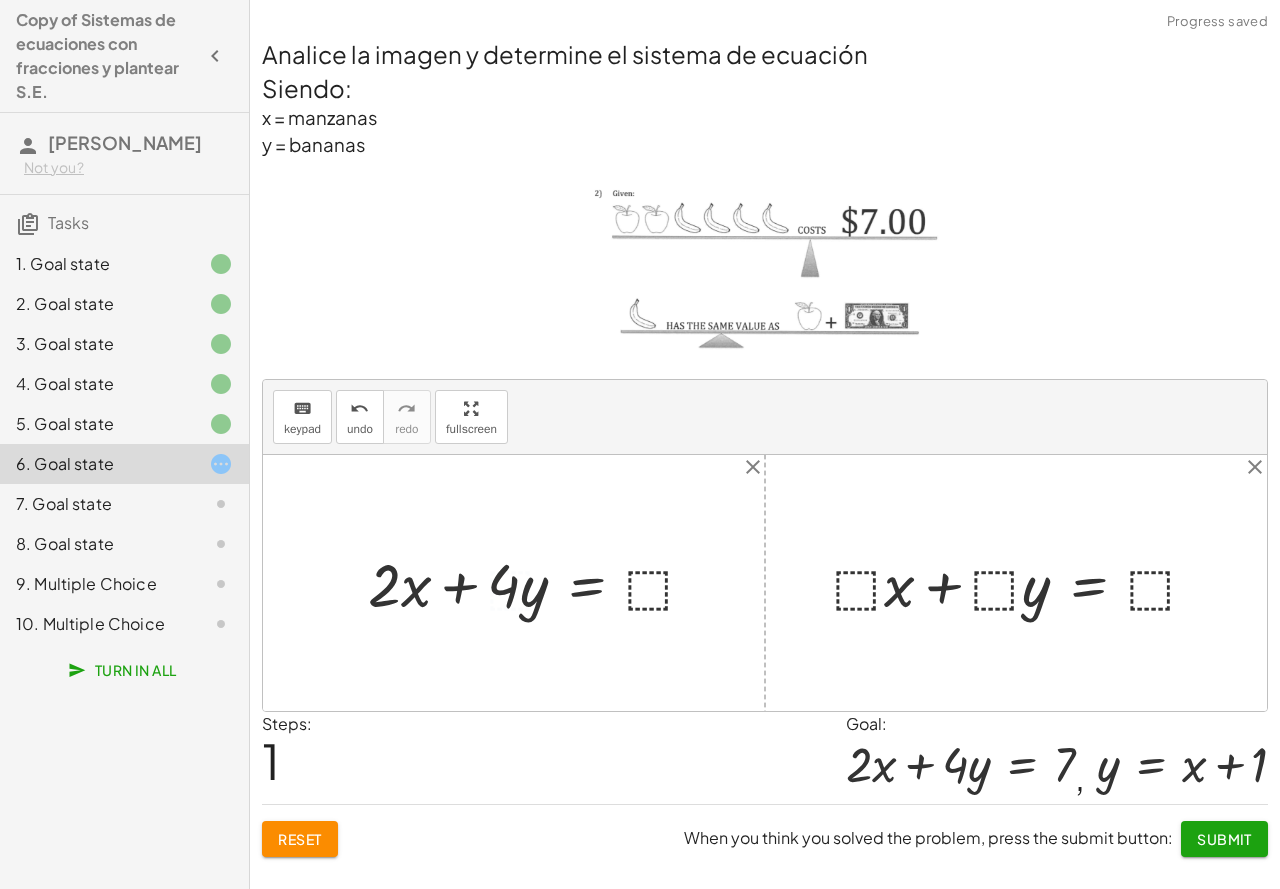 click at bounding box center [540, 582] 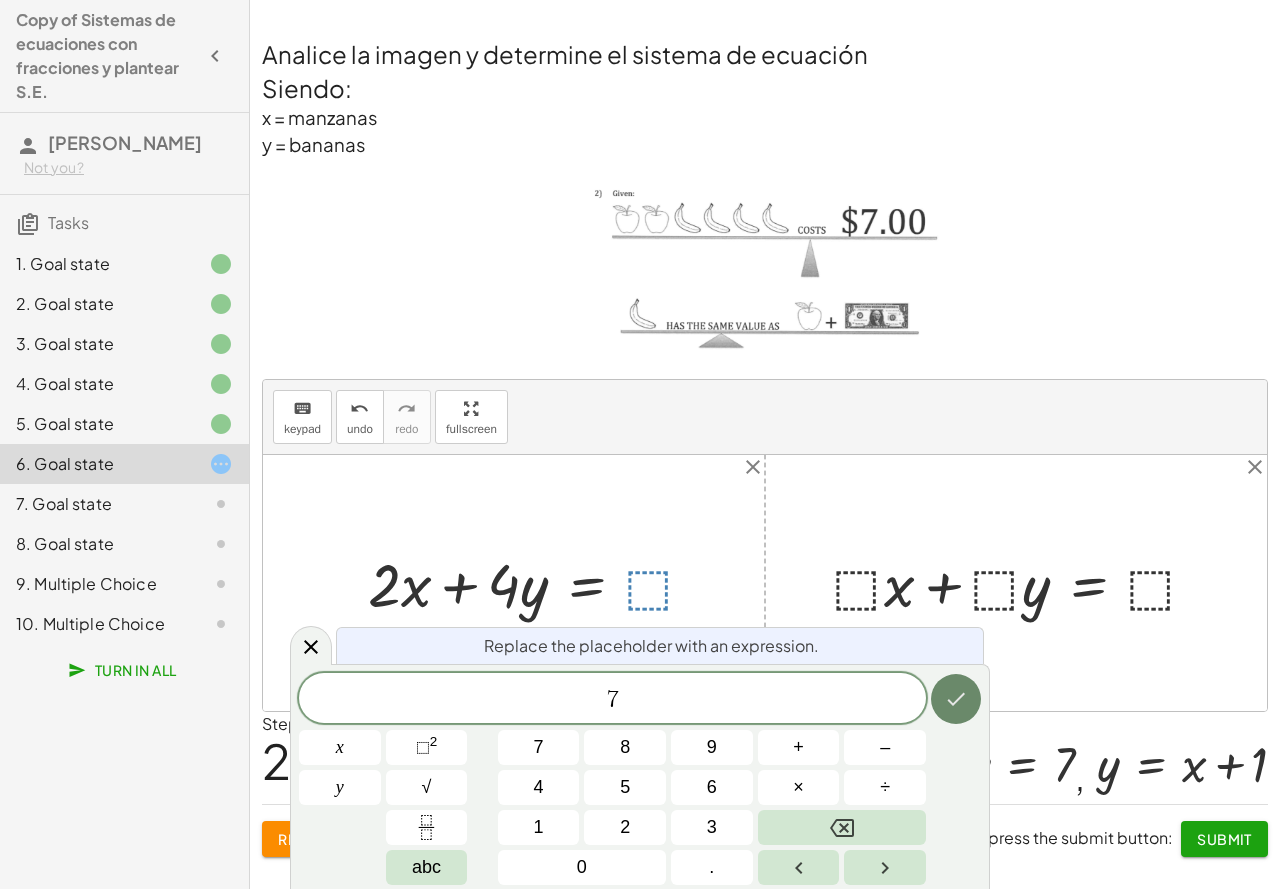 click 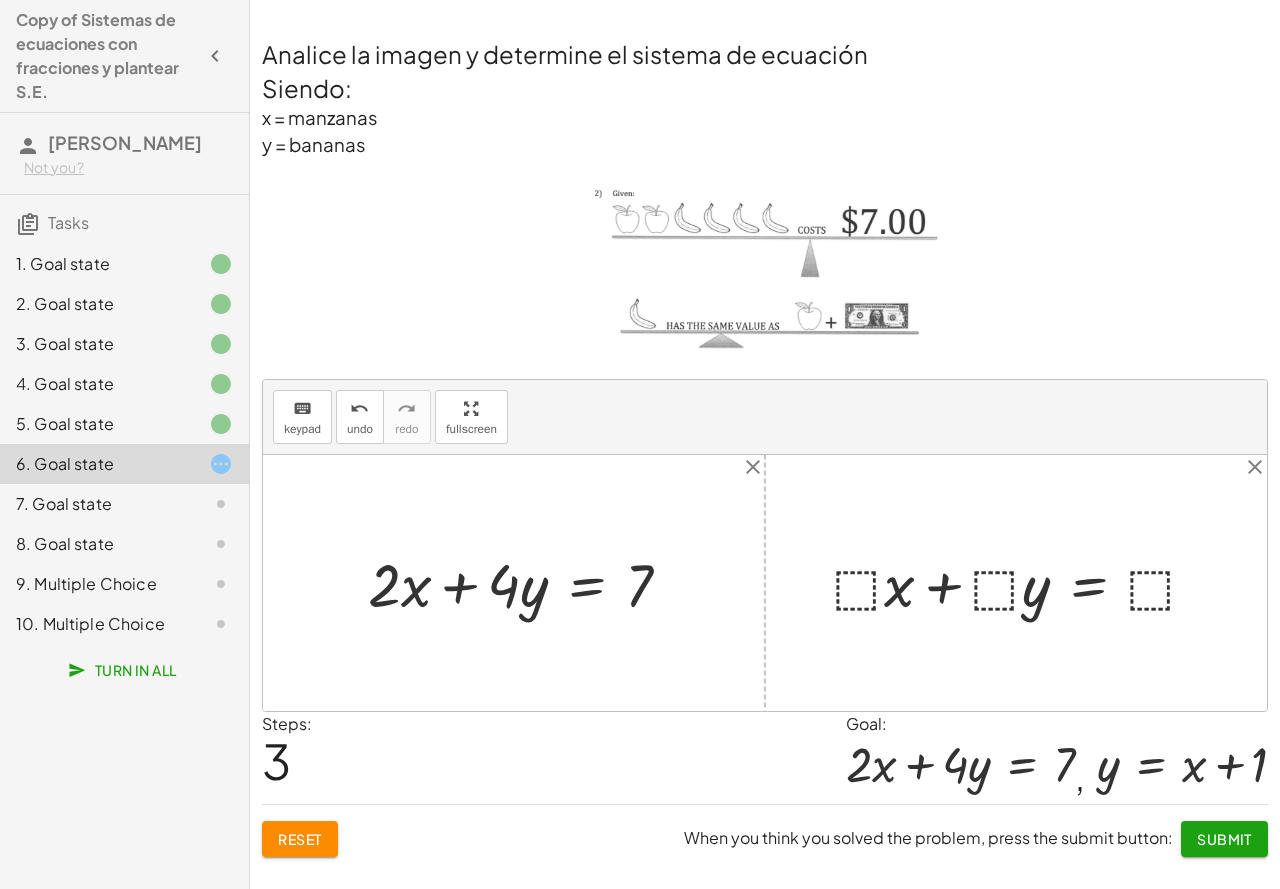 click at bounding box center (1023, 582) 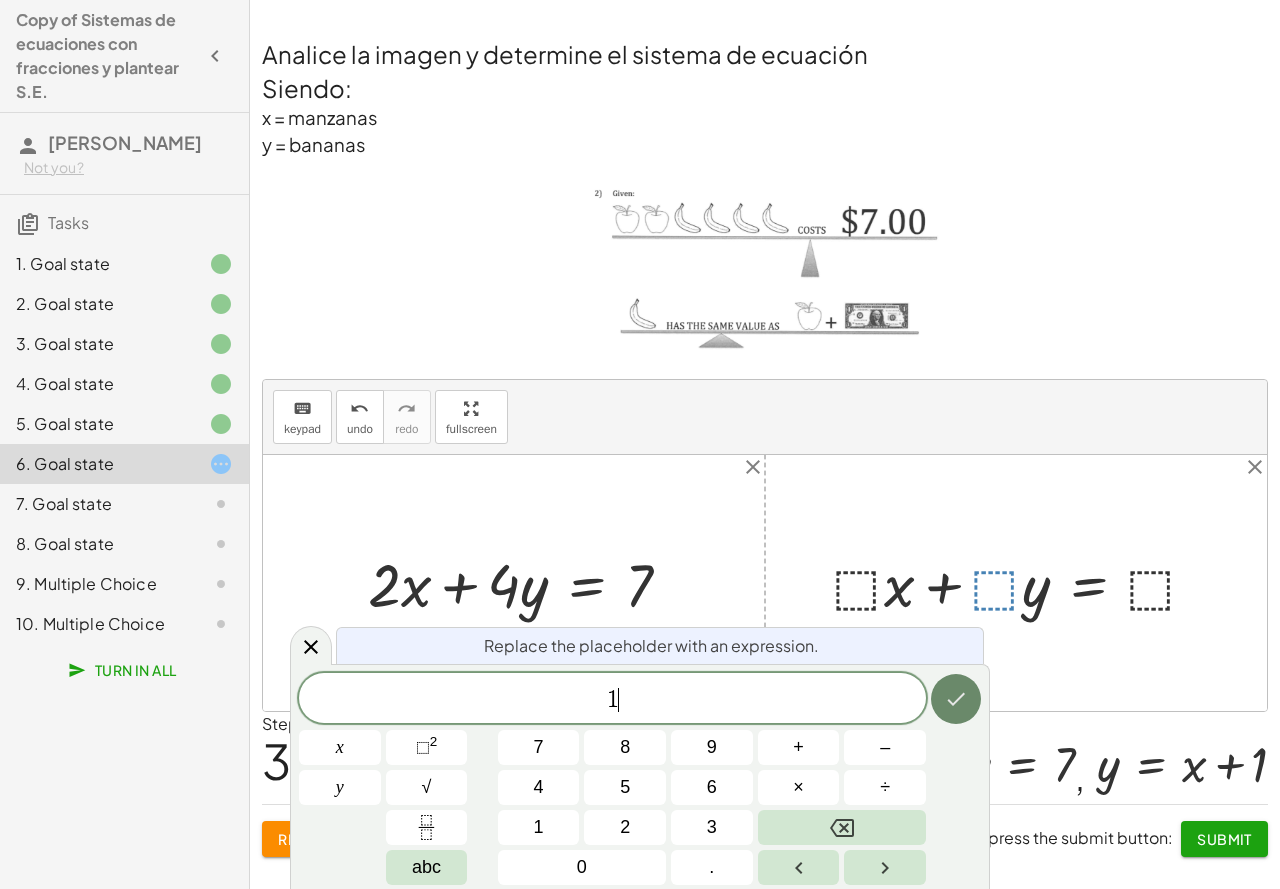 click at bounding box center (956, 699) 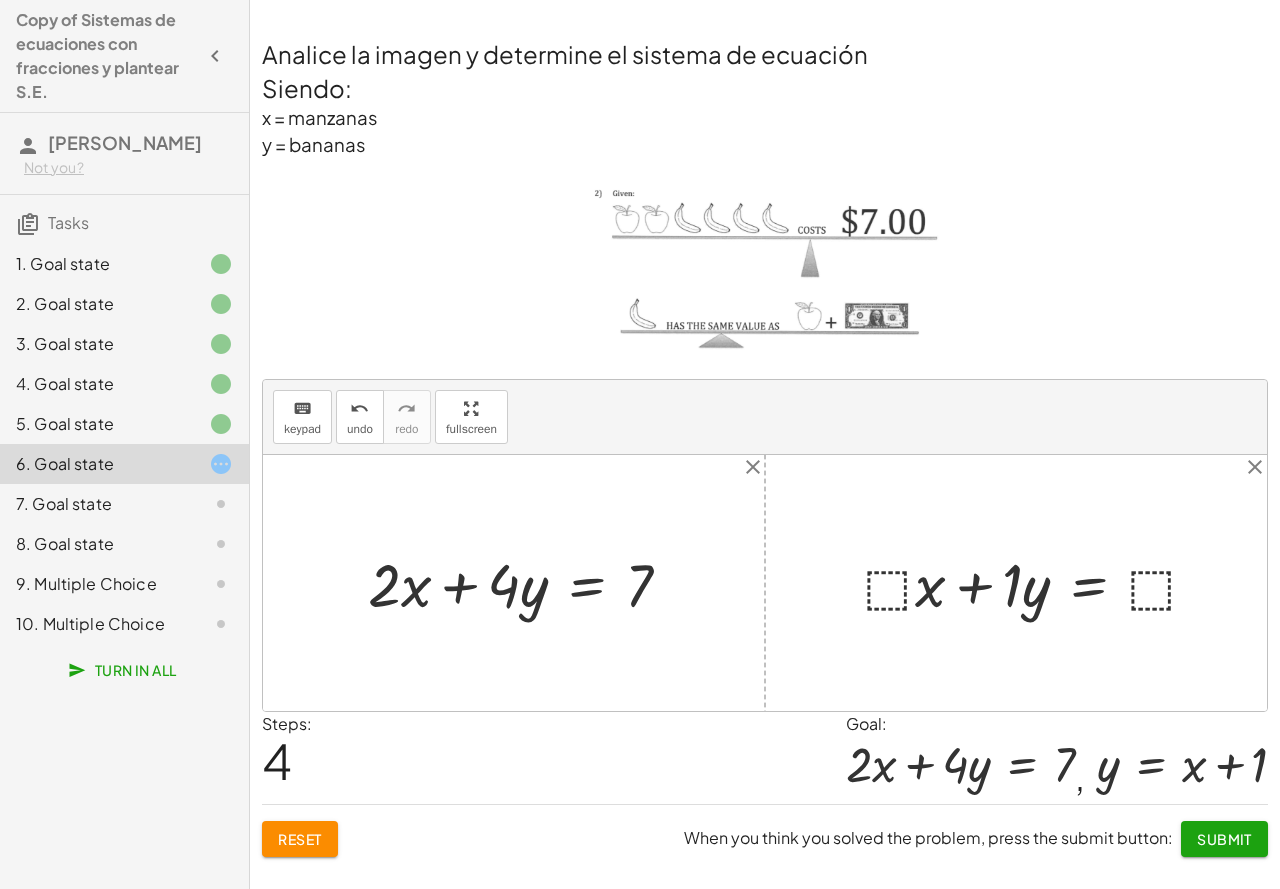 click at bounding box center (1039, 582) 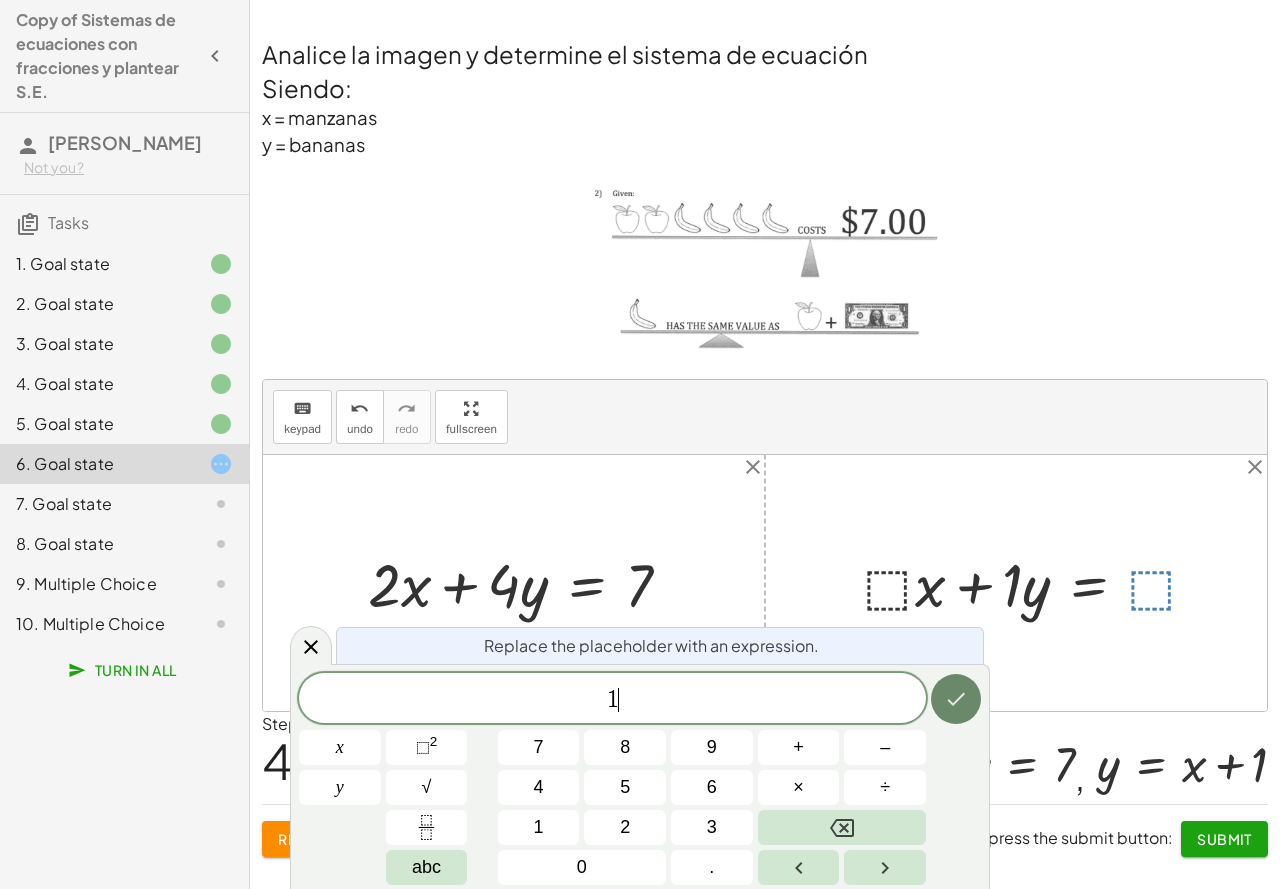 click at bounding box center [956, 699] 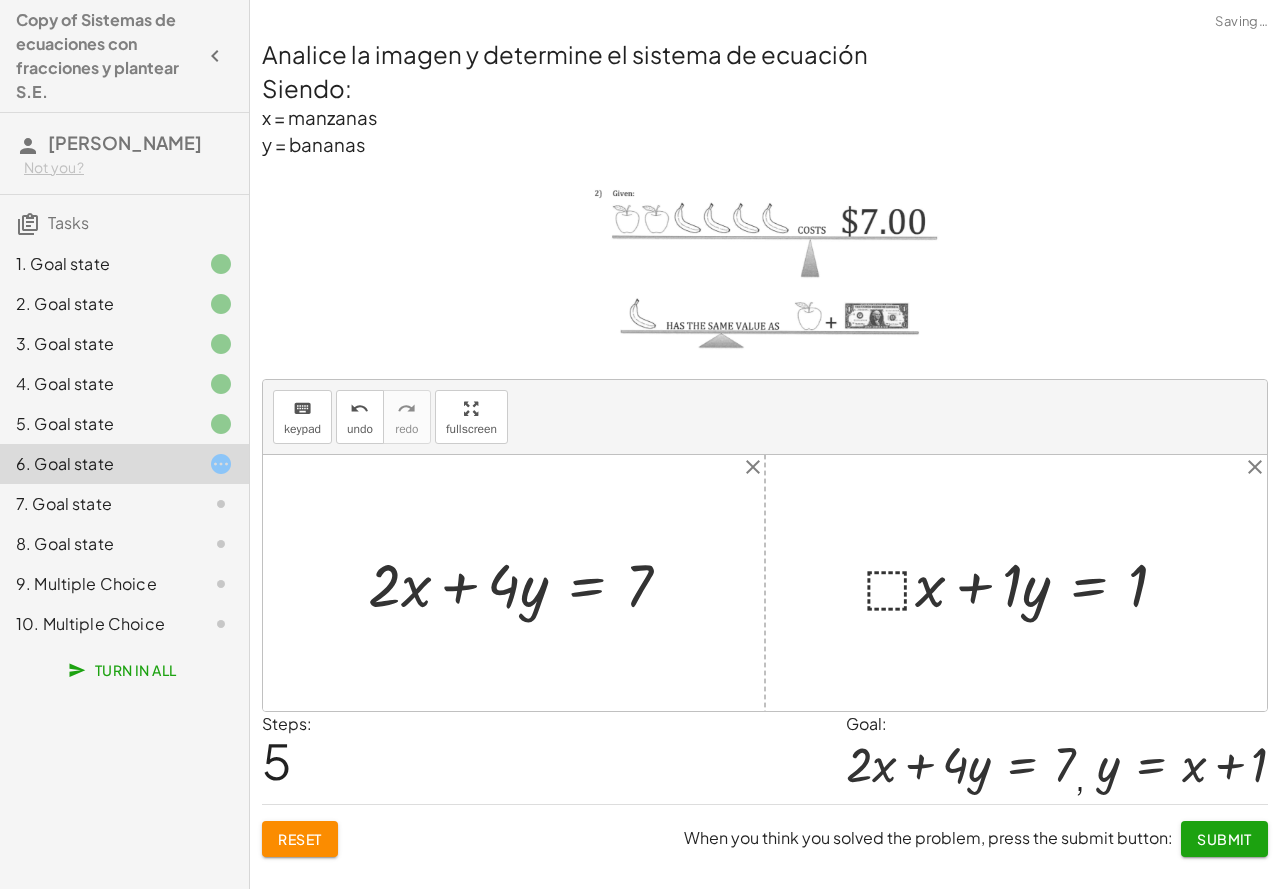 click at bounding box center [1023, 582] 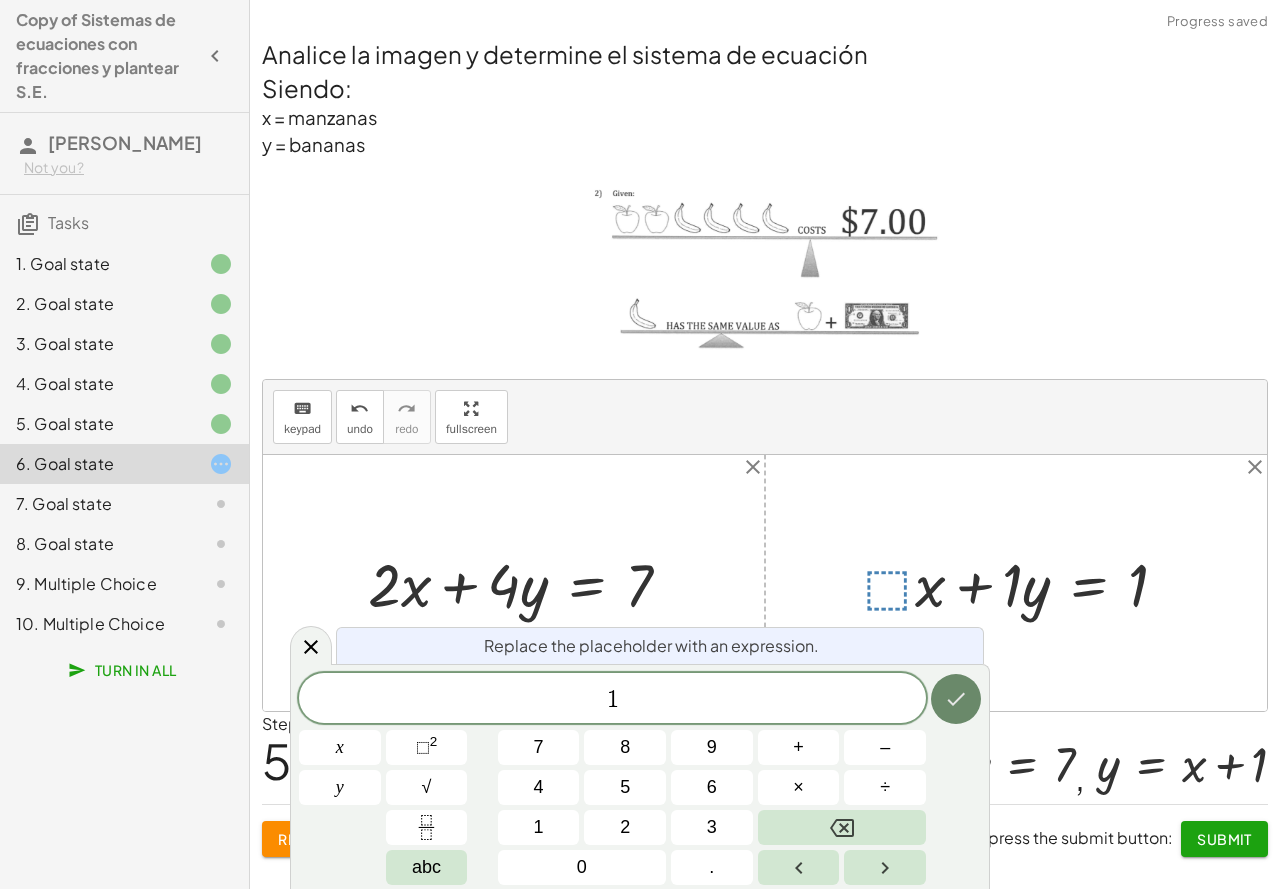 click 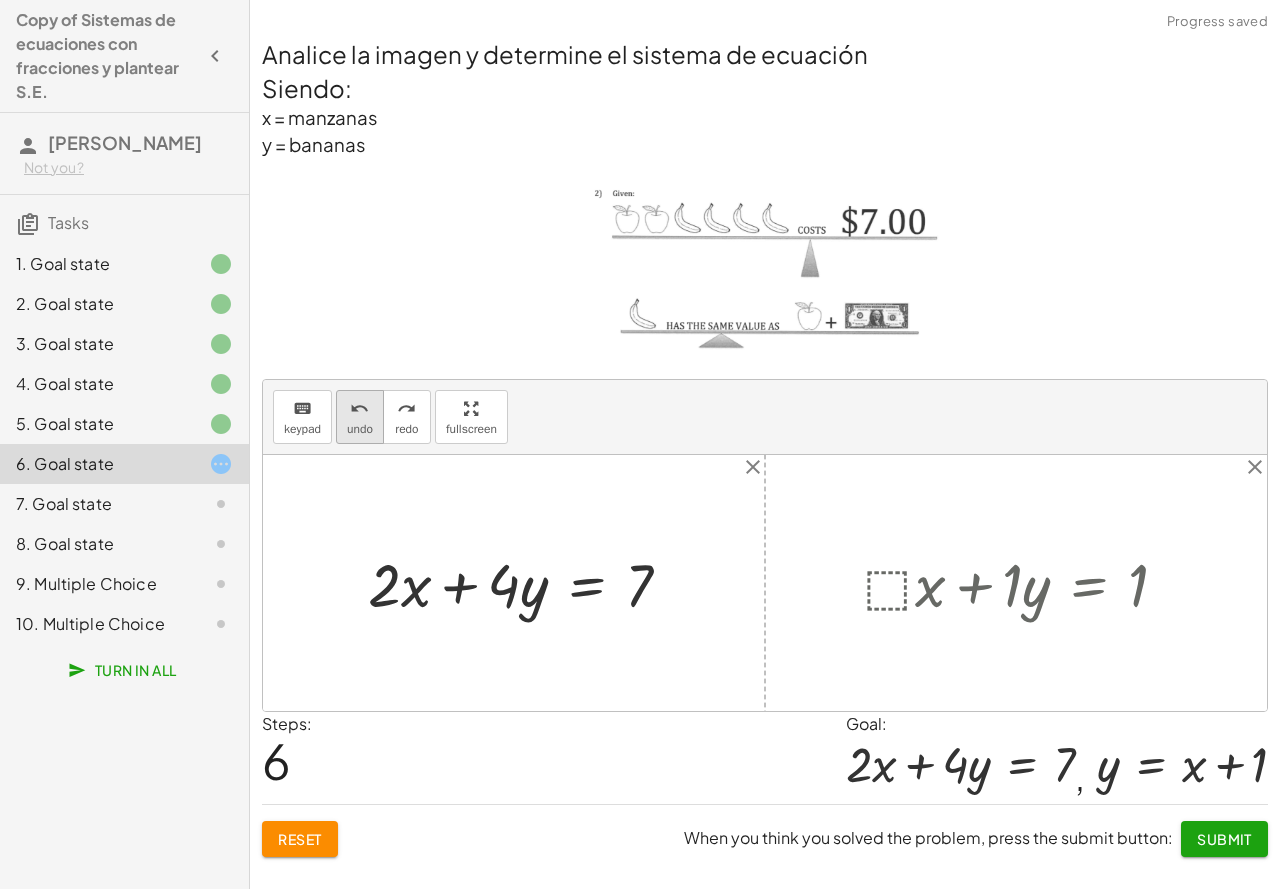 click on "undo undo" at bounding box center [360, 417] 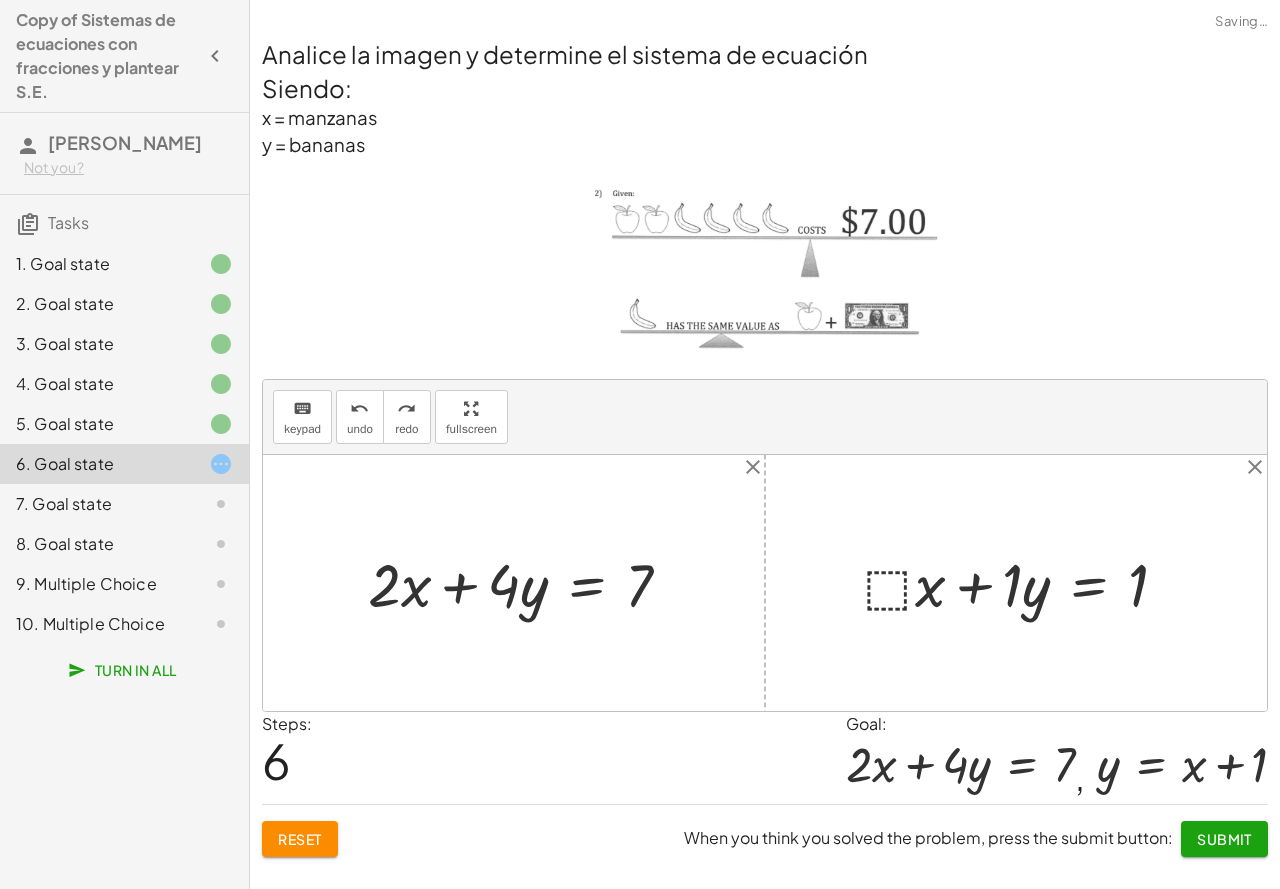 click at bounding box center [1023, 582] 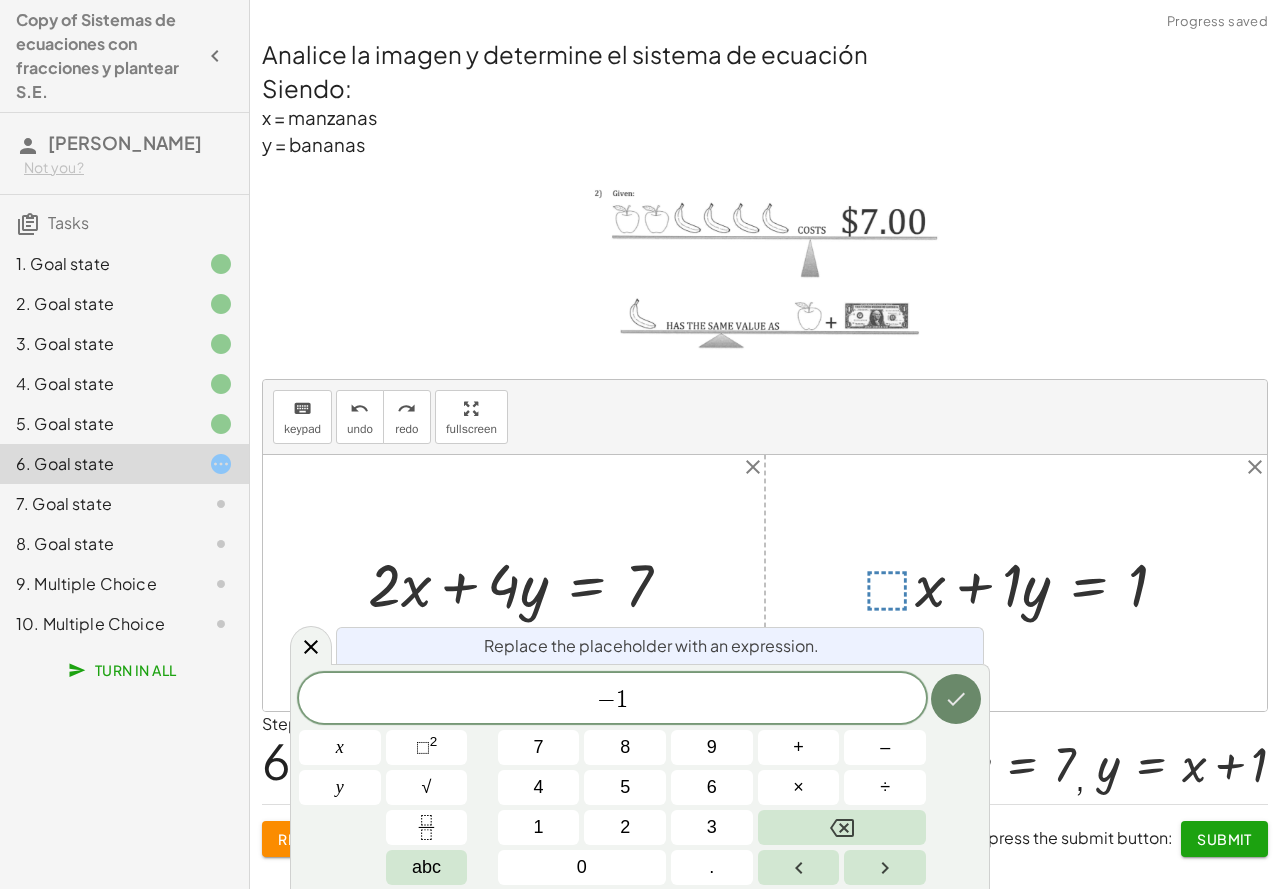click 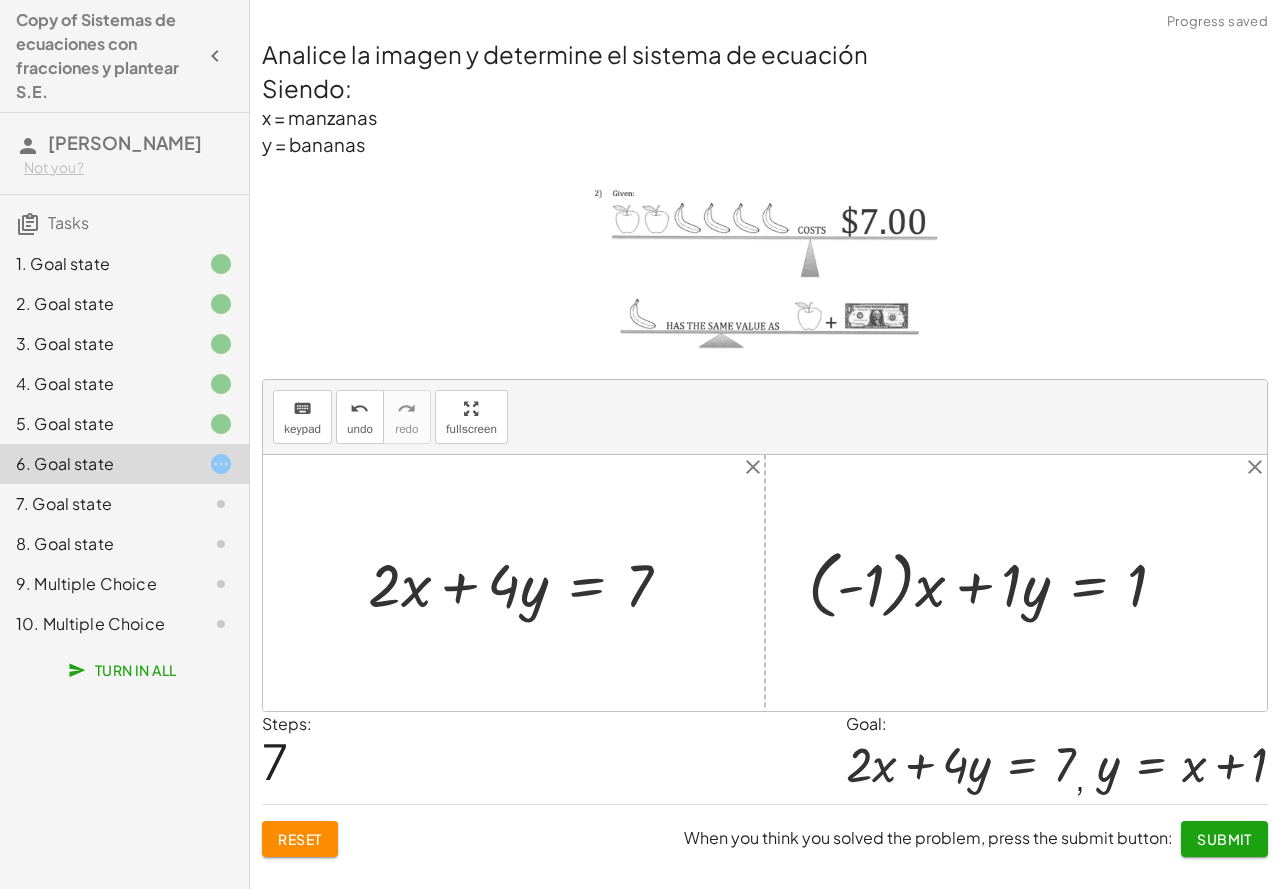 click at bounding box center [995, 582] 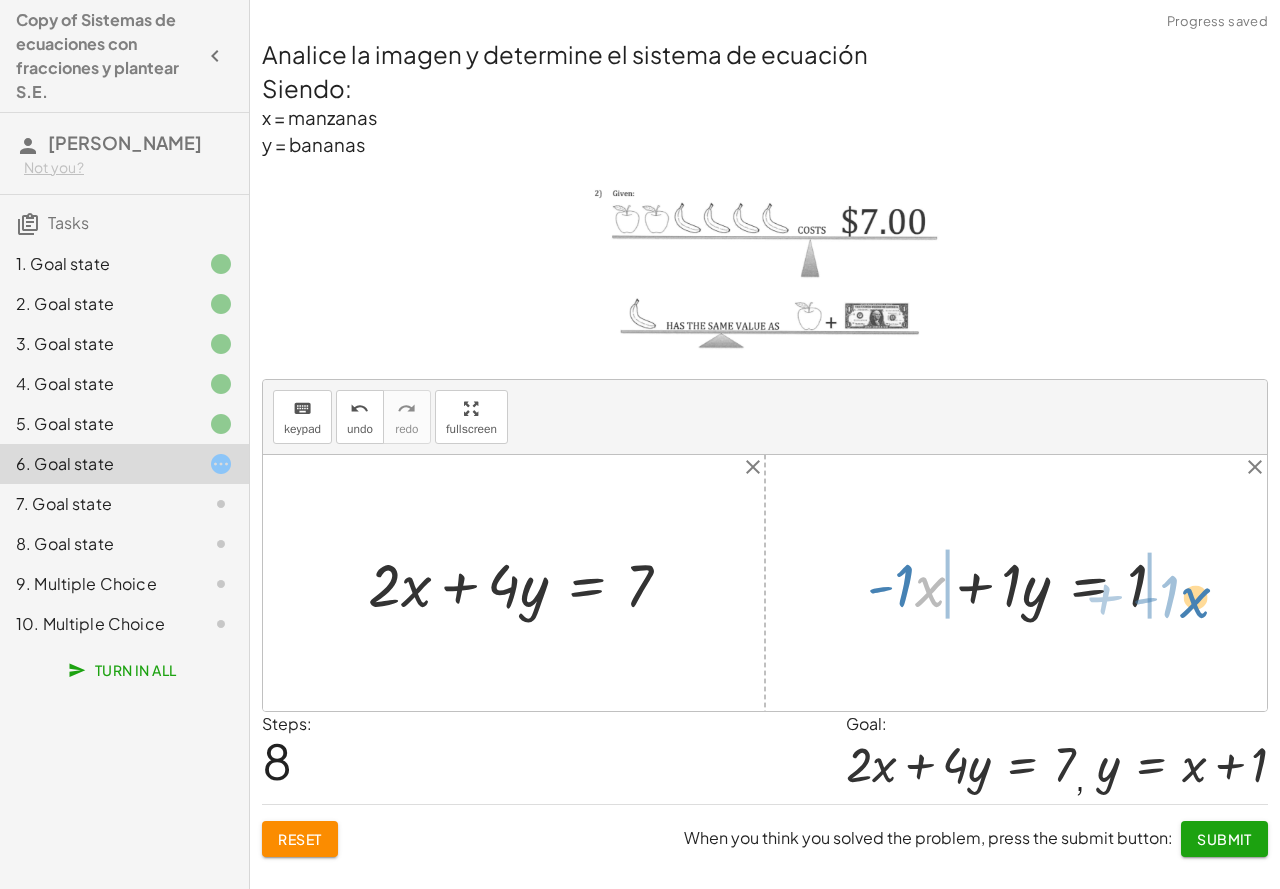 drag, startPoint x: 920, startPoint y: 586, endPoint x: 1186, endPoint y: 596, distance: 266.1879 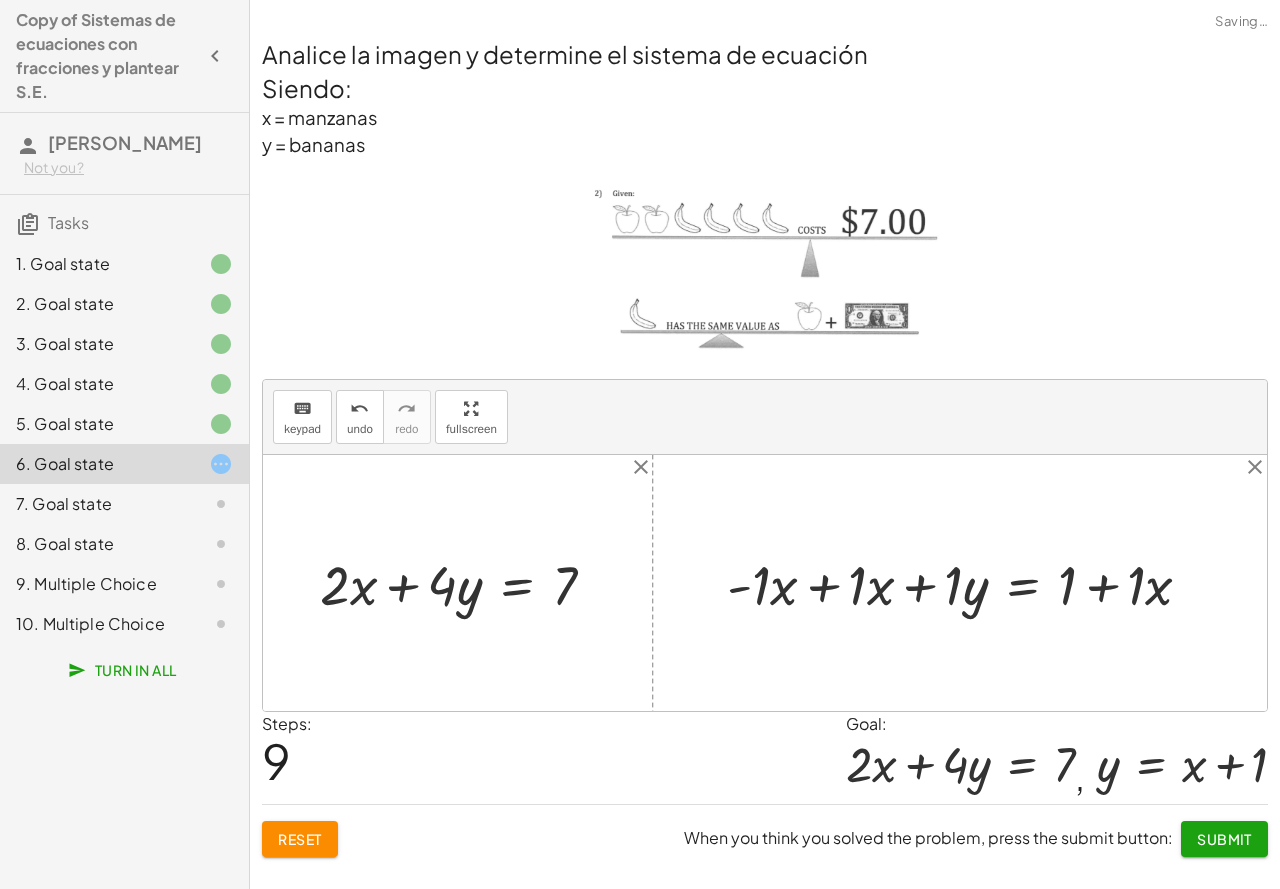 click at bounding box center [967, 583] 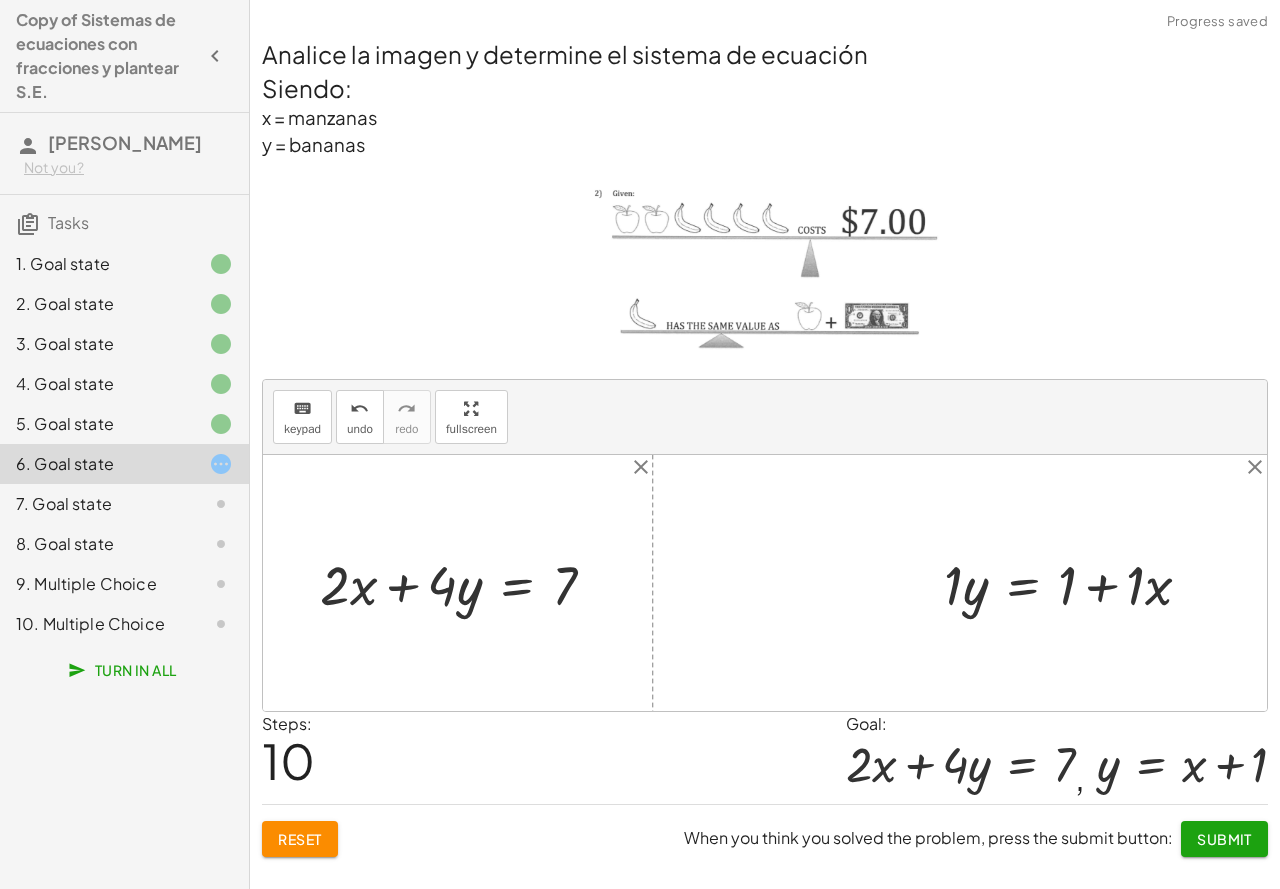 click at bounding box center [1076, 583] 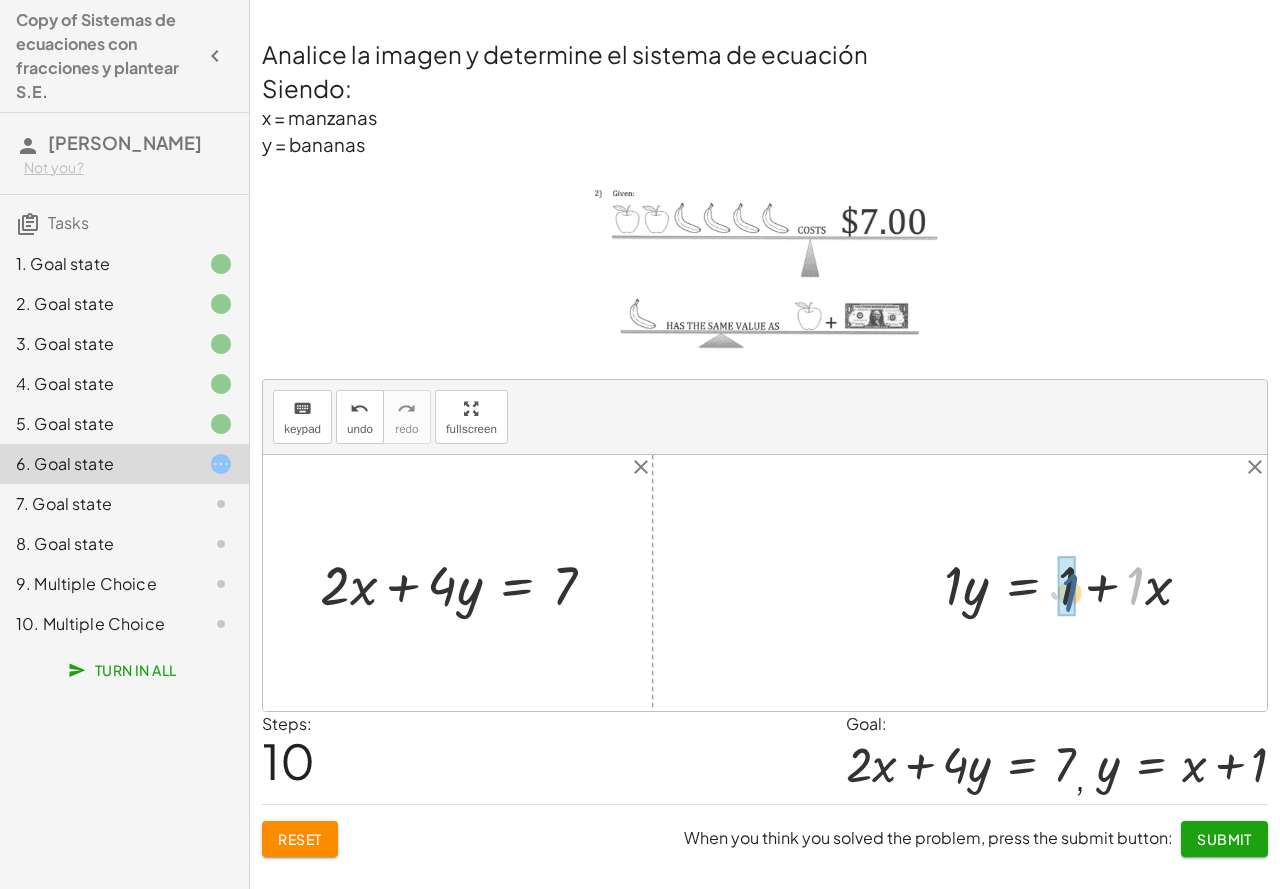 drag, startPoint x: 1138, startPoint y: 586, endPoint x: 1077, endPoint y: 593, distance: 61.400326 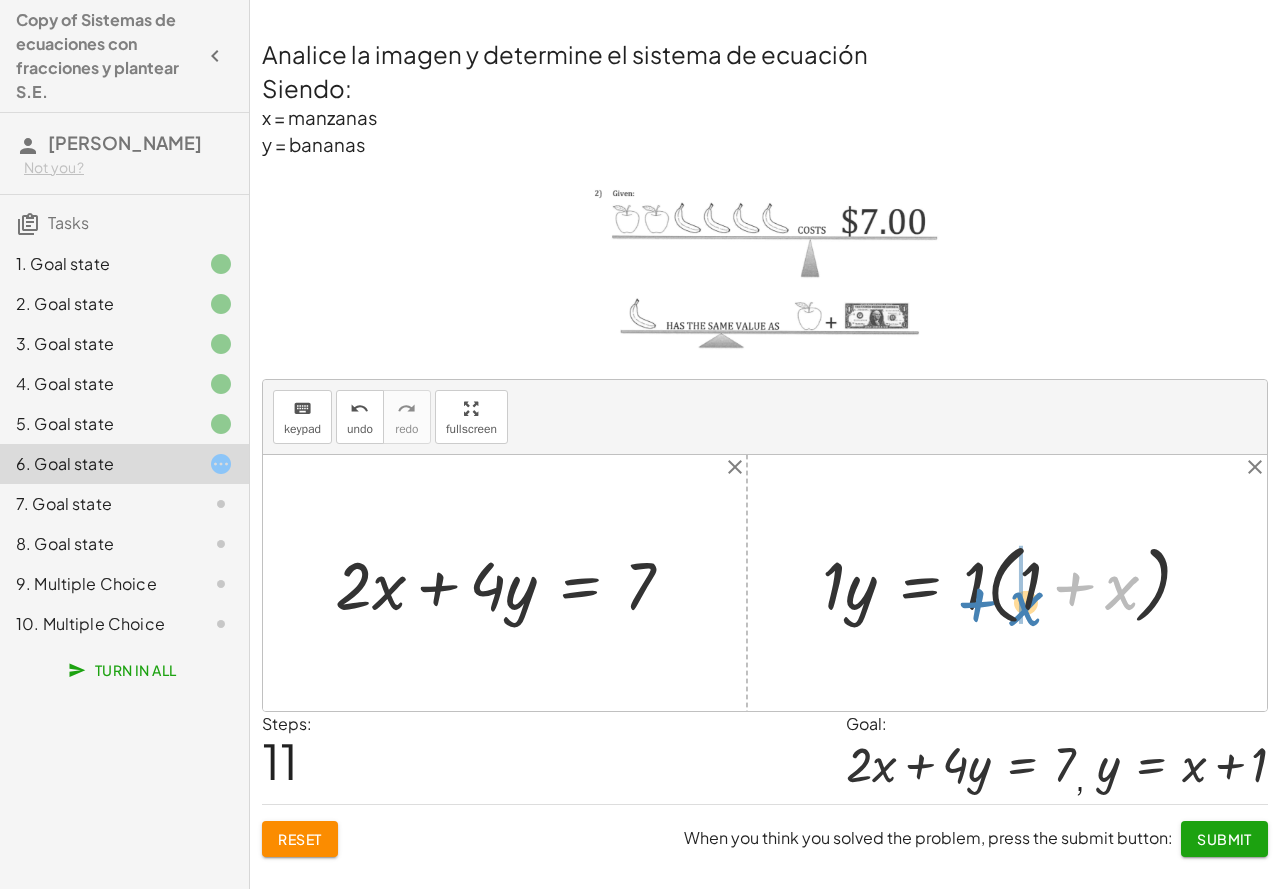 drag, startPoint x: 1125, startPoint y: 582, endPoint x: 1029, endPoint y: 597, distance: 97.16481 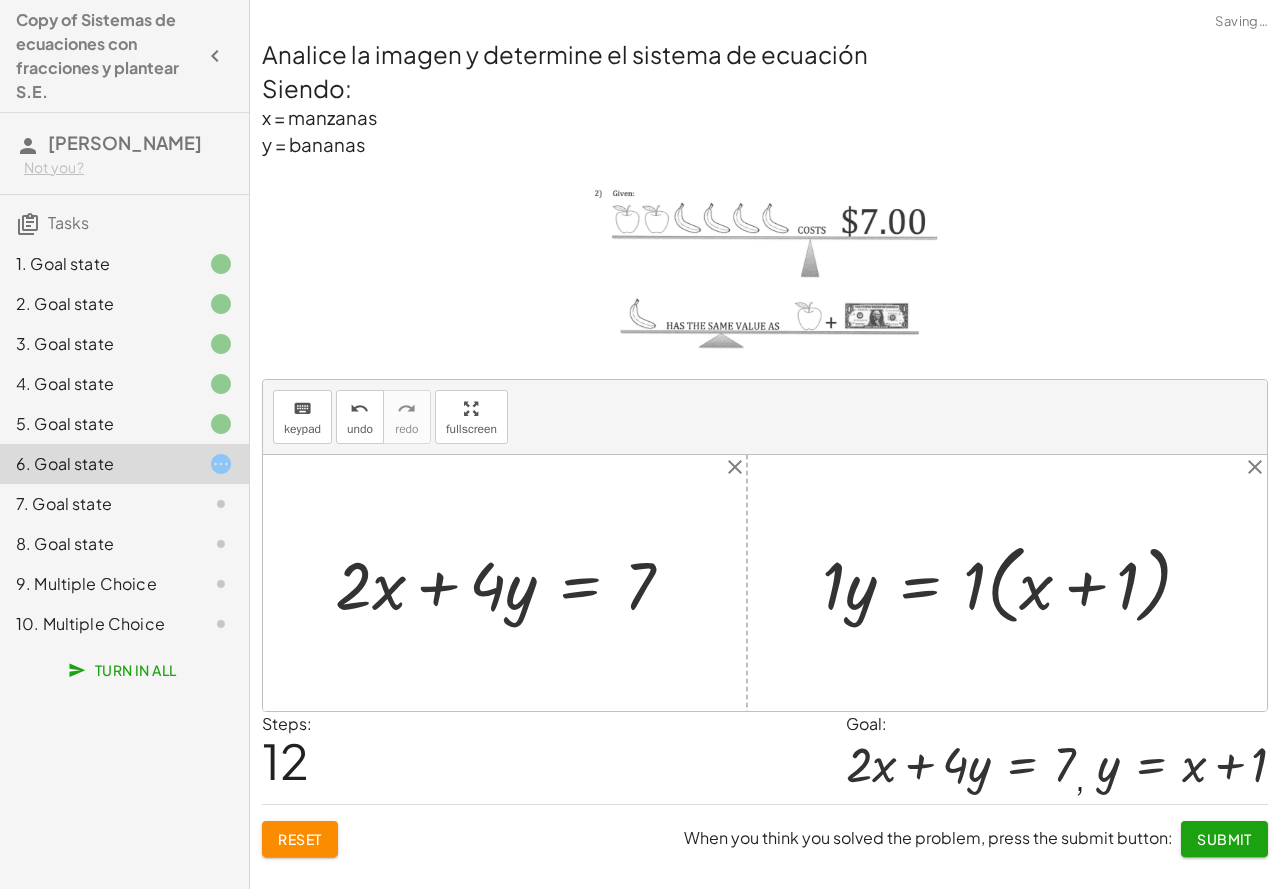 click at bounding box center (1015, 583) 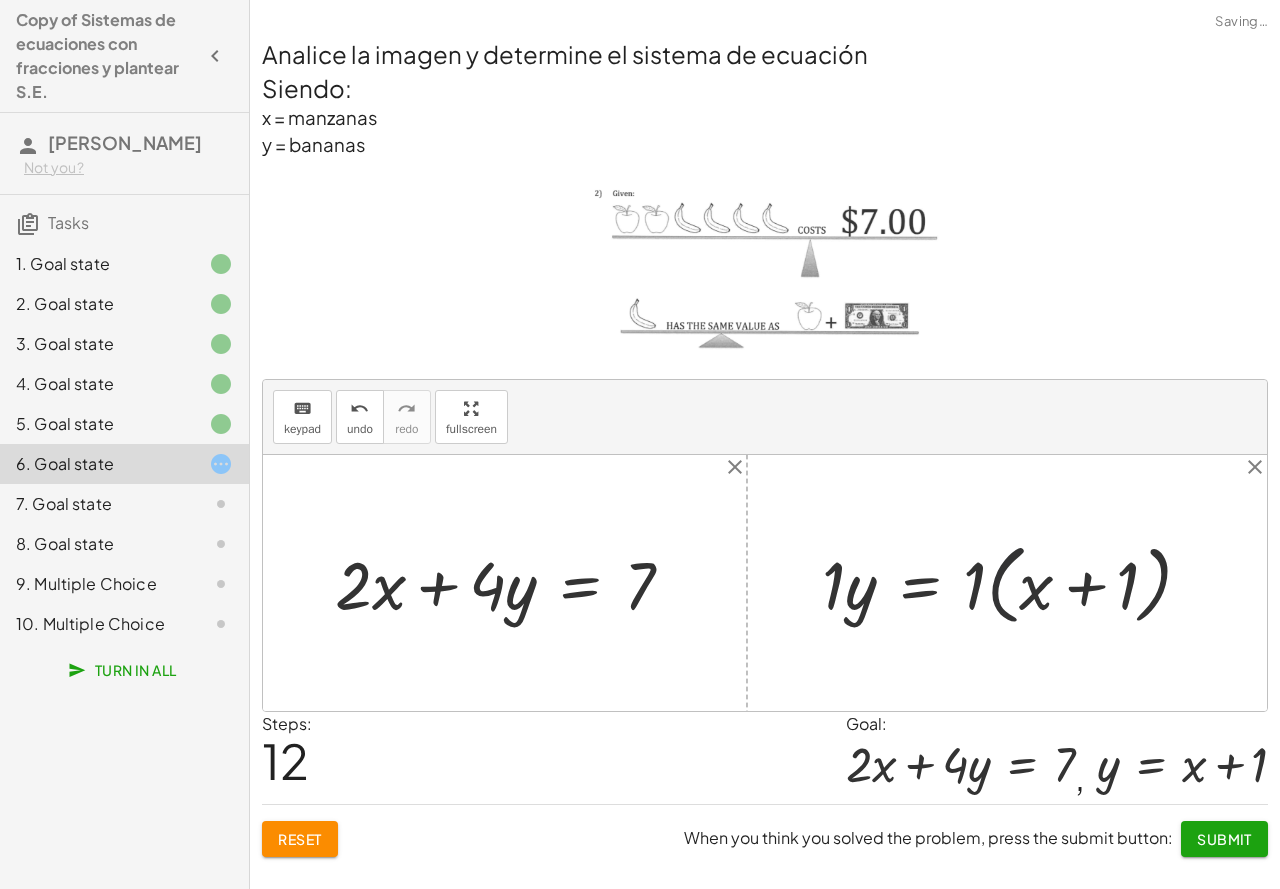 click at bounding box center [1015, 583] 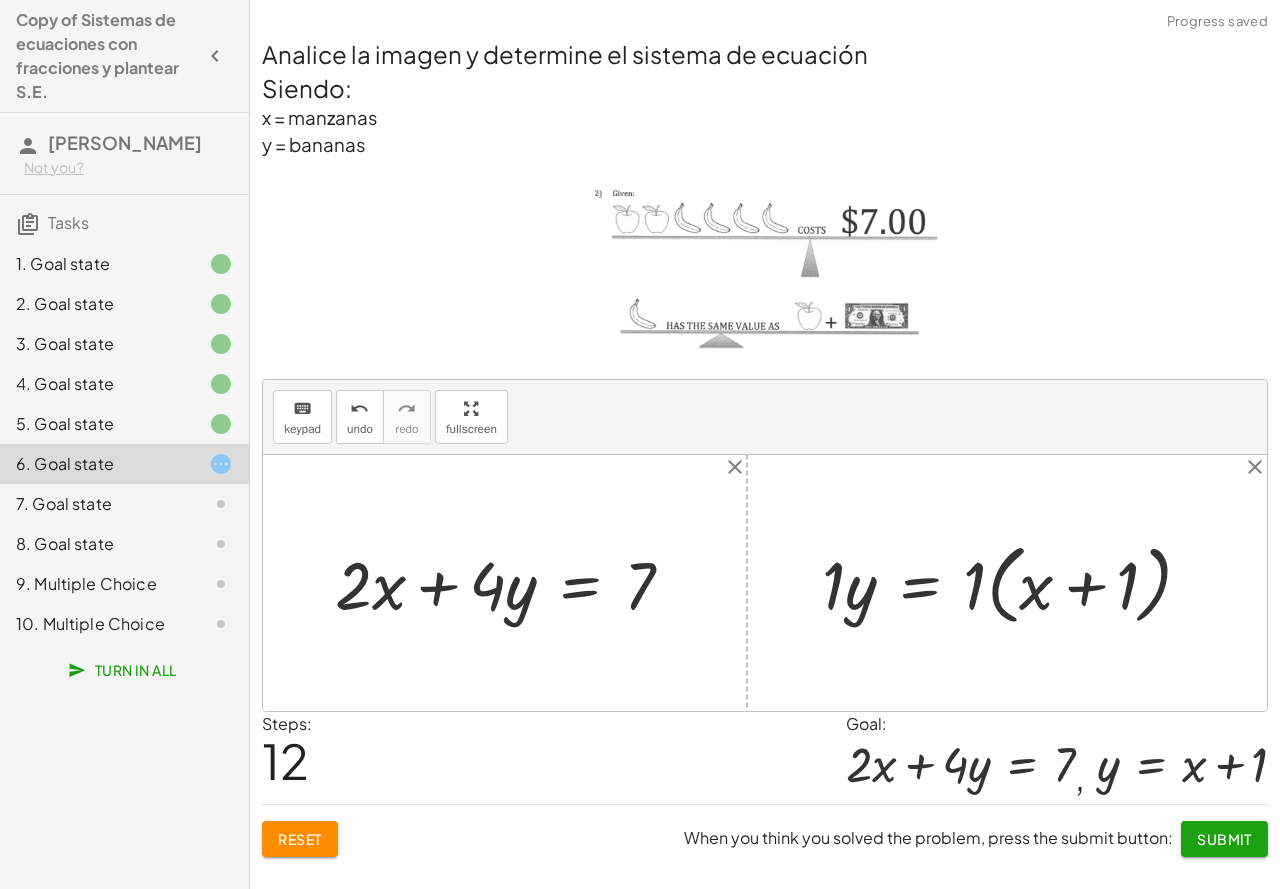 click at bounding box center (1015, 583) 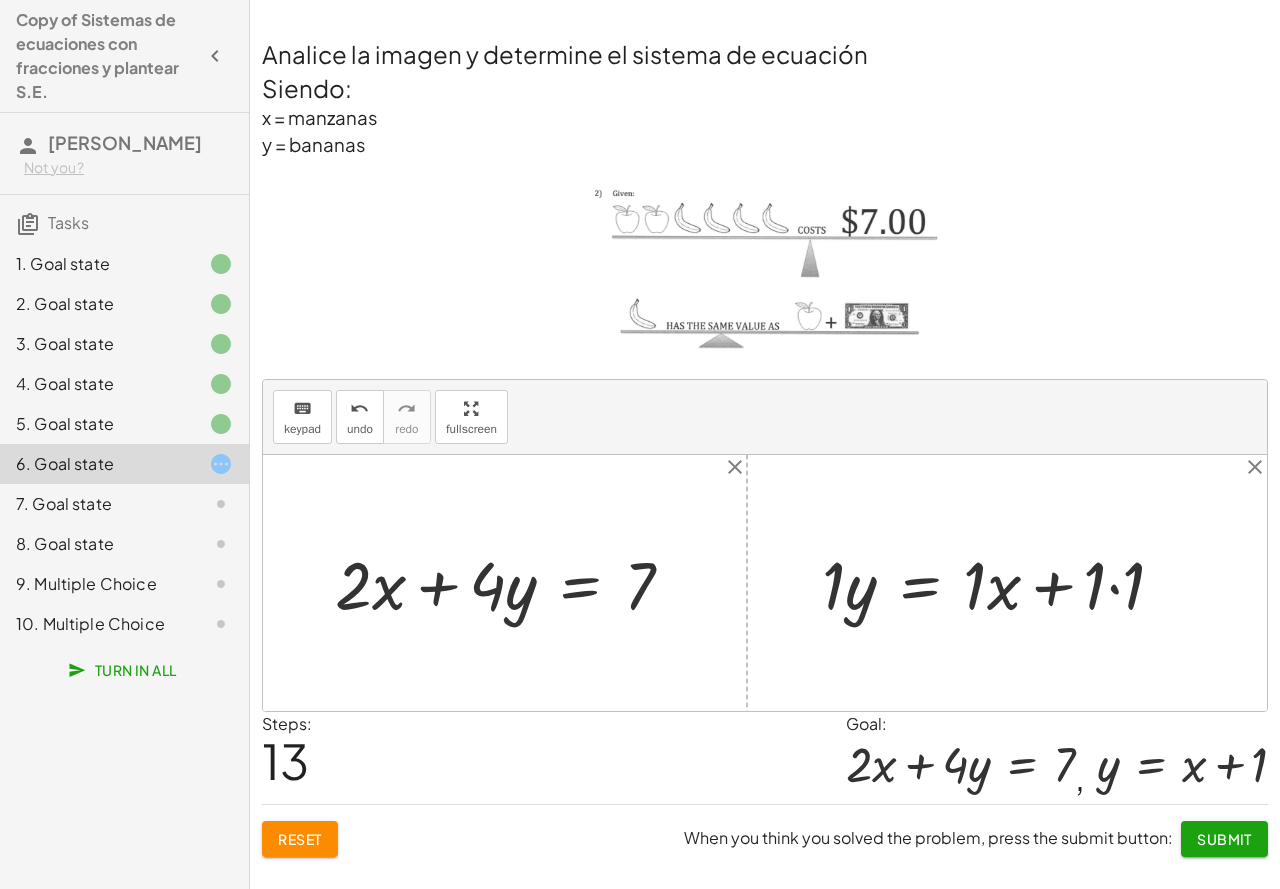 click at bounding box center (1001, 583) 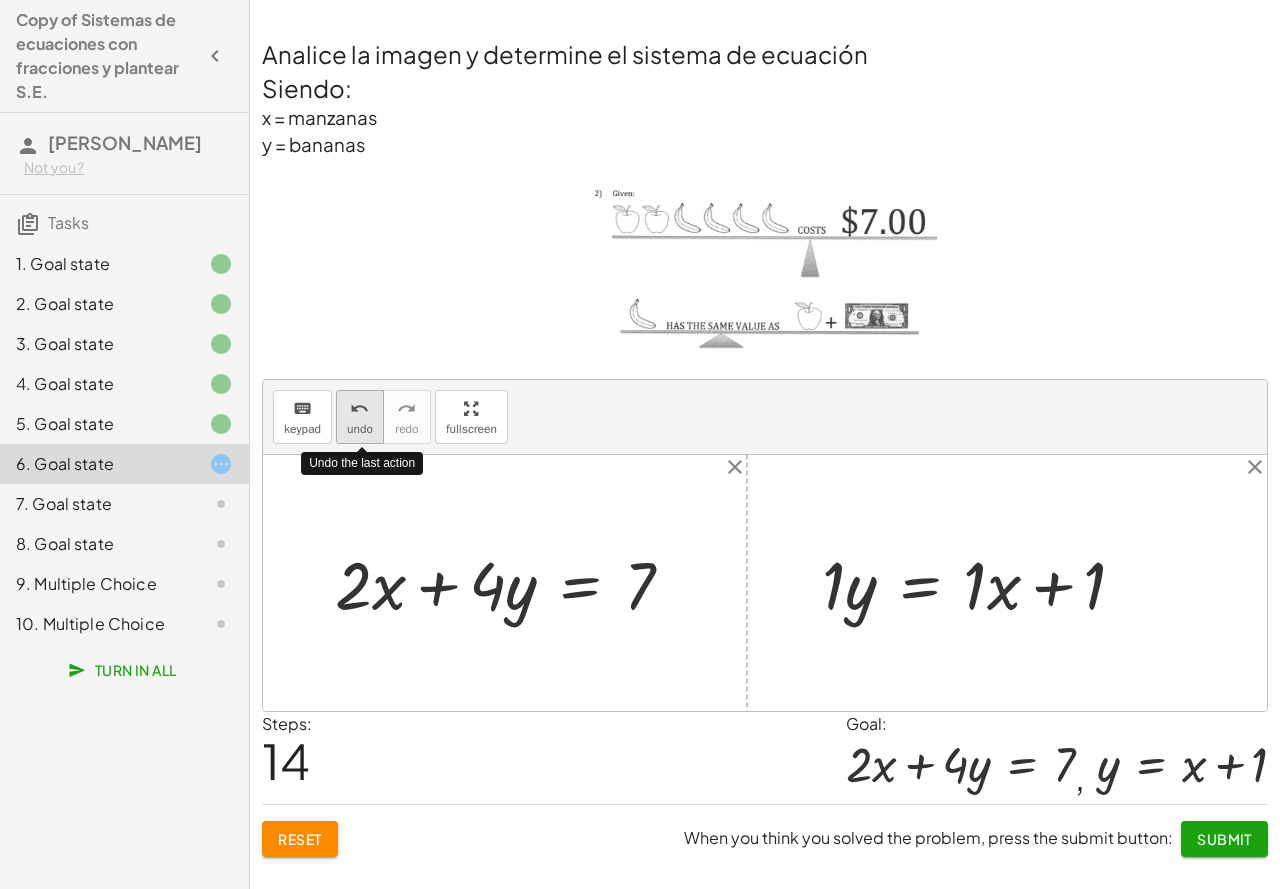 click on "undo" at bounding box center (360, 429) 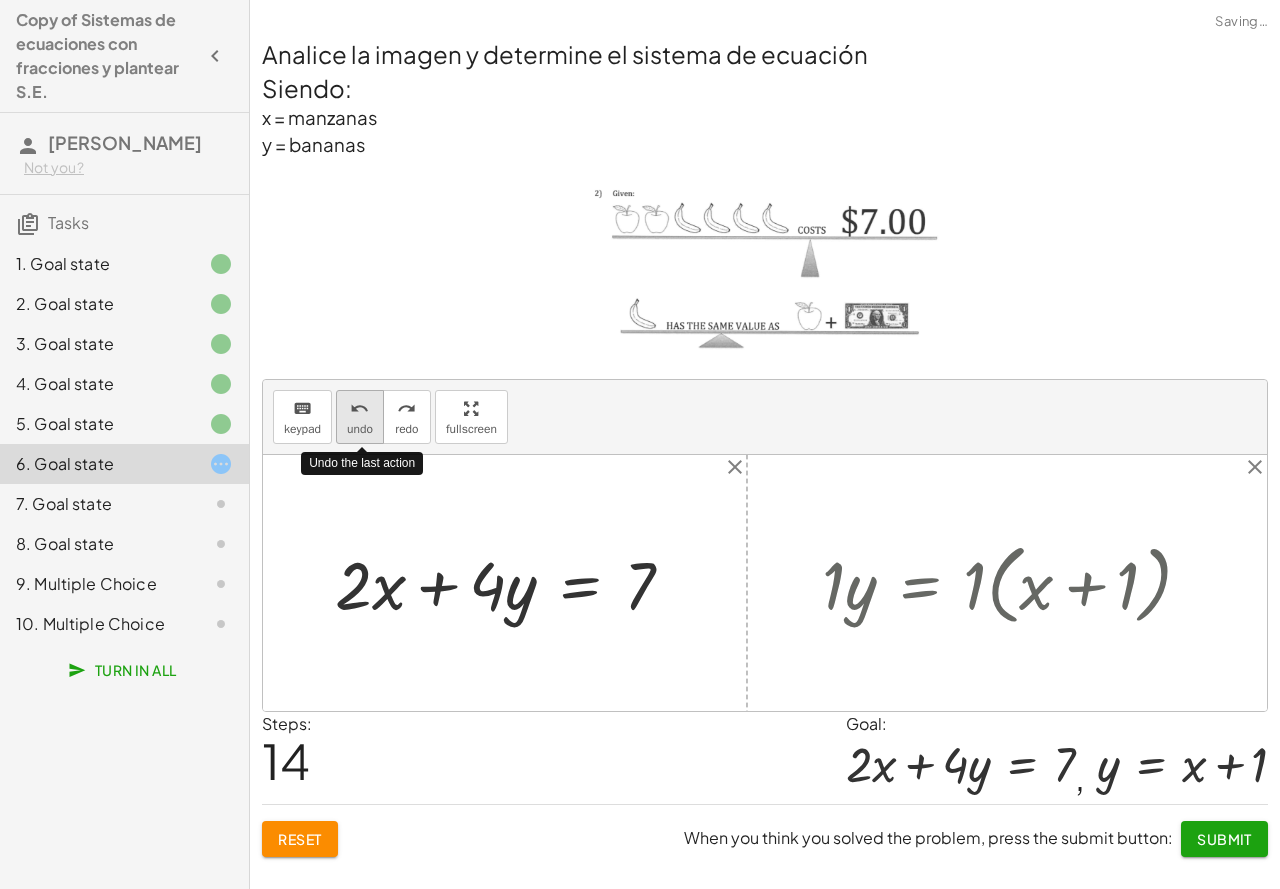 click on "undo" at bounding box center [360, 429] 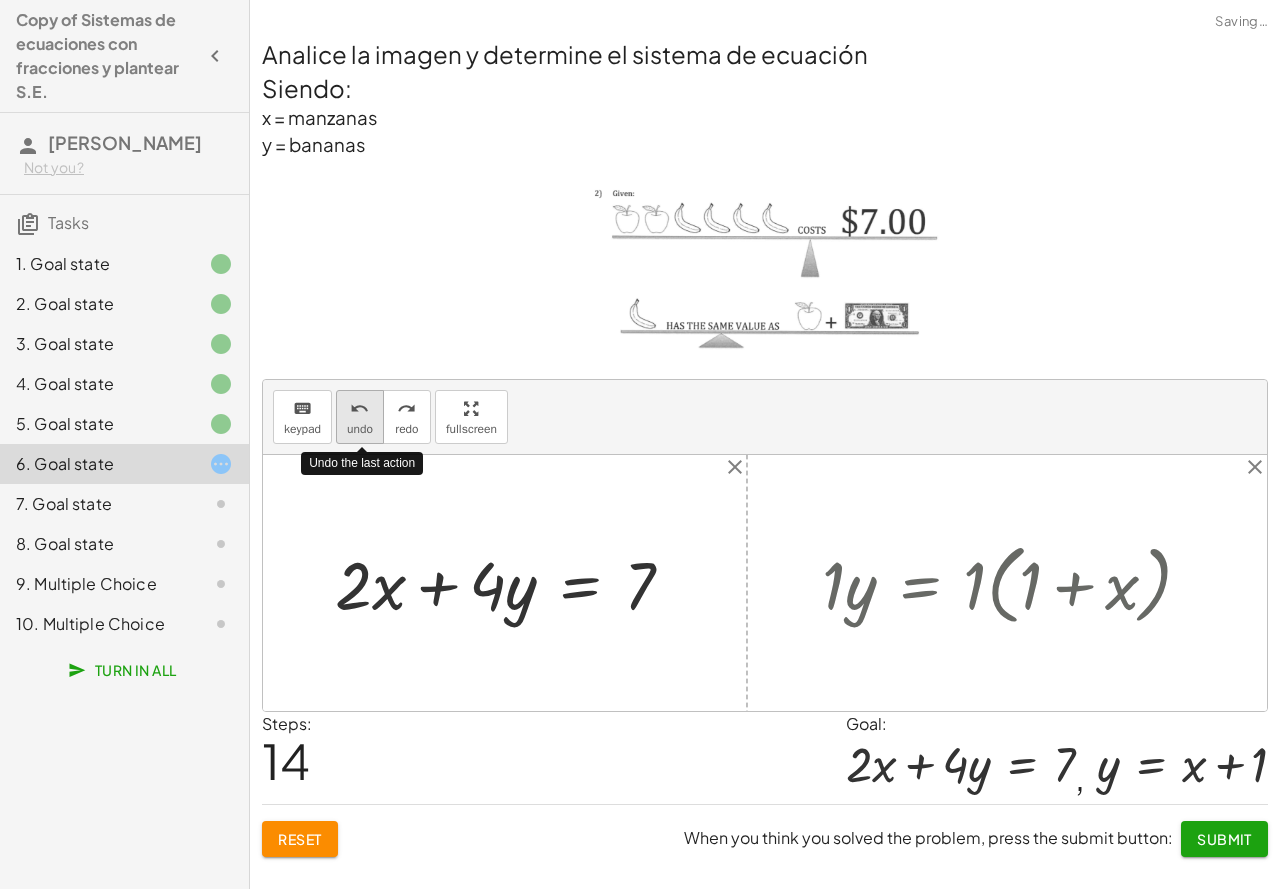click on "undo" at bounding box center [360, 429] 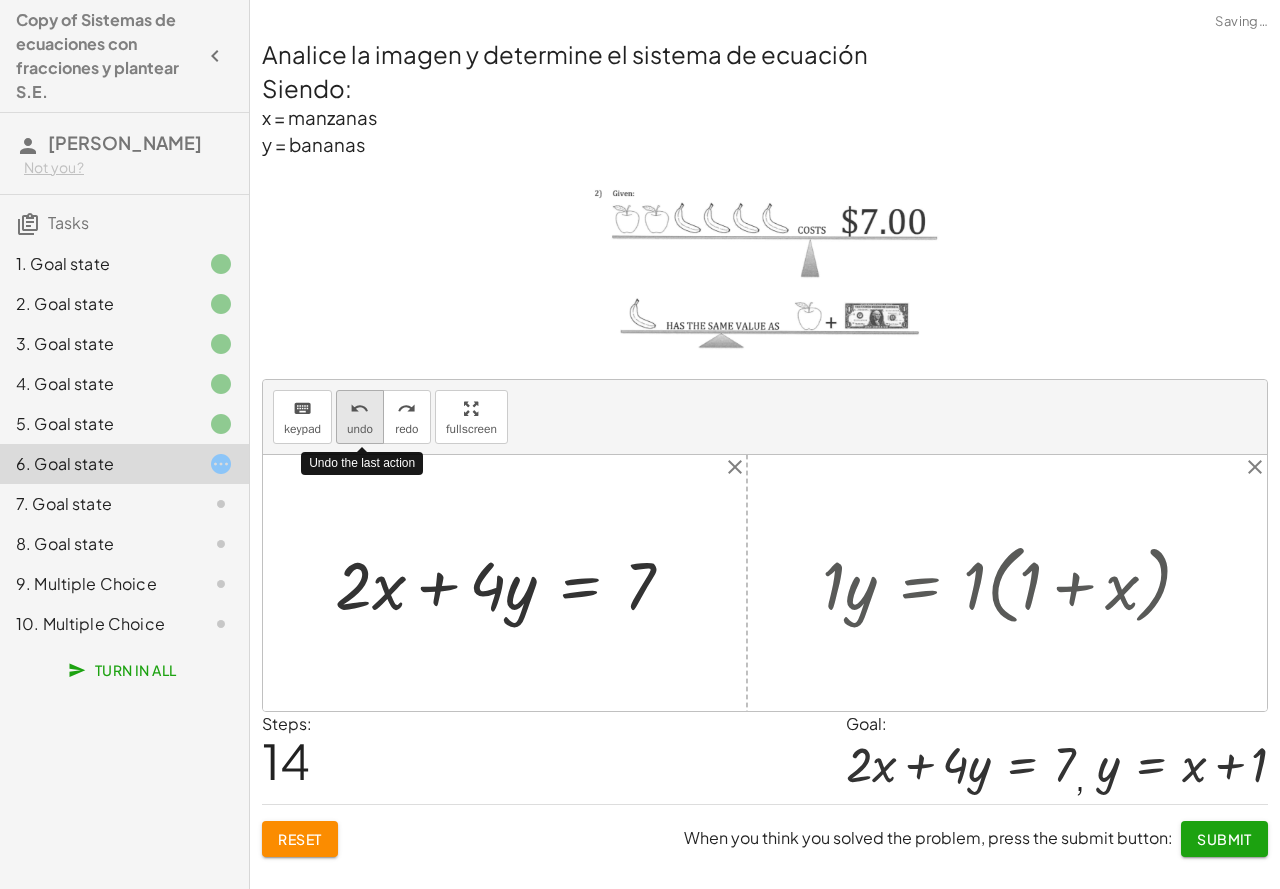 click on "undo" at bounding box center (360, 429) 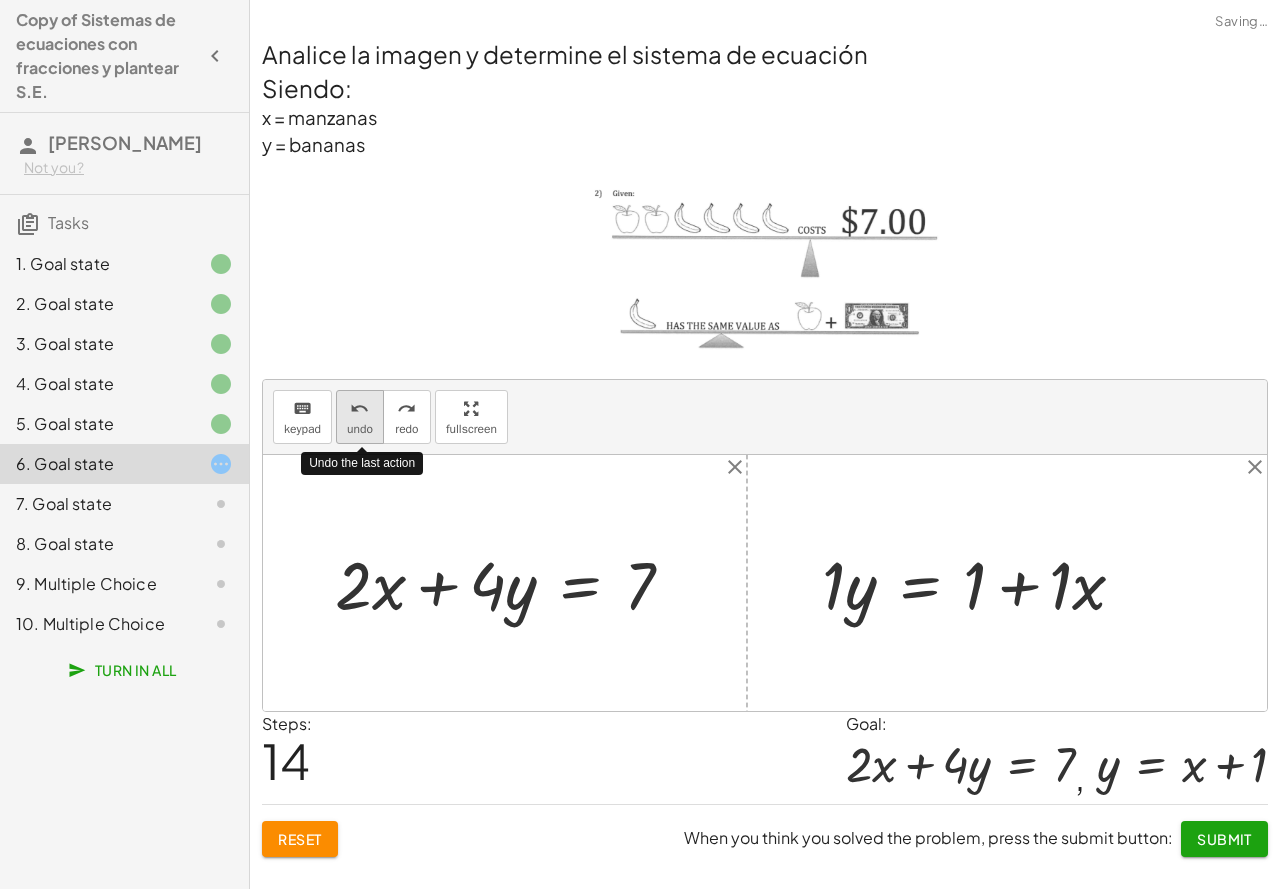 click on "undo" at bounding box center (360, 429) 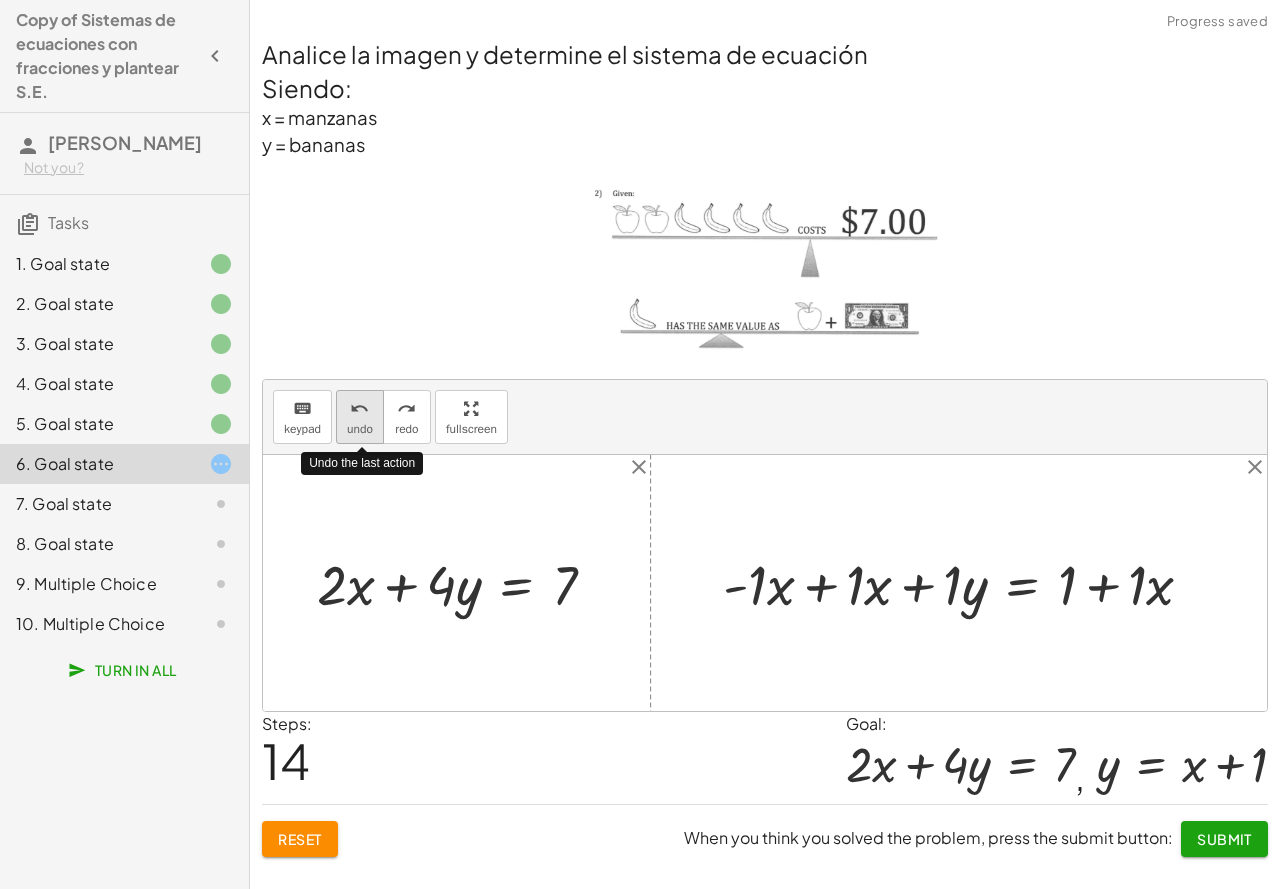 click on "undo" at bounding box center (360, 429) 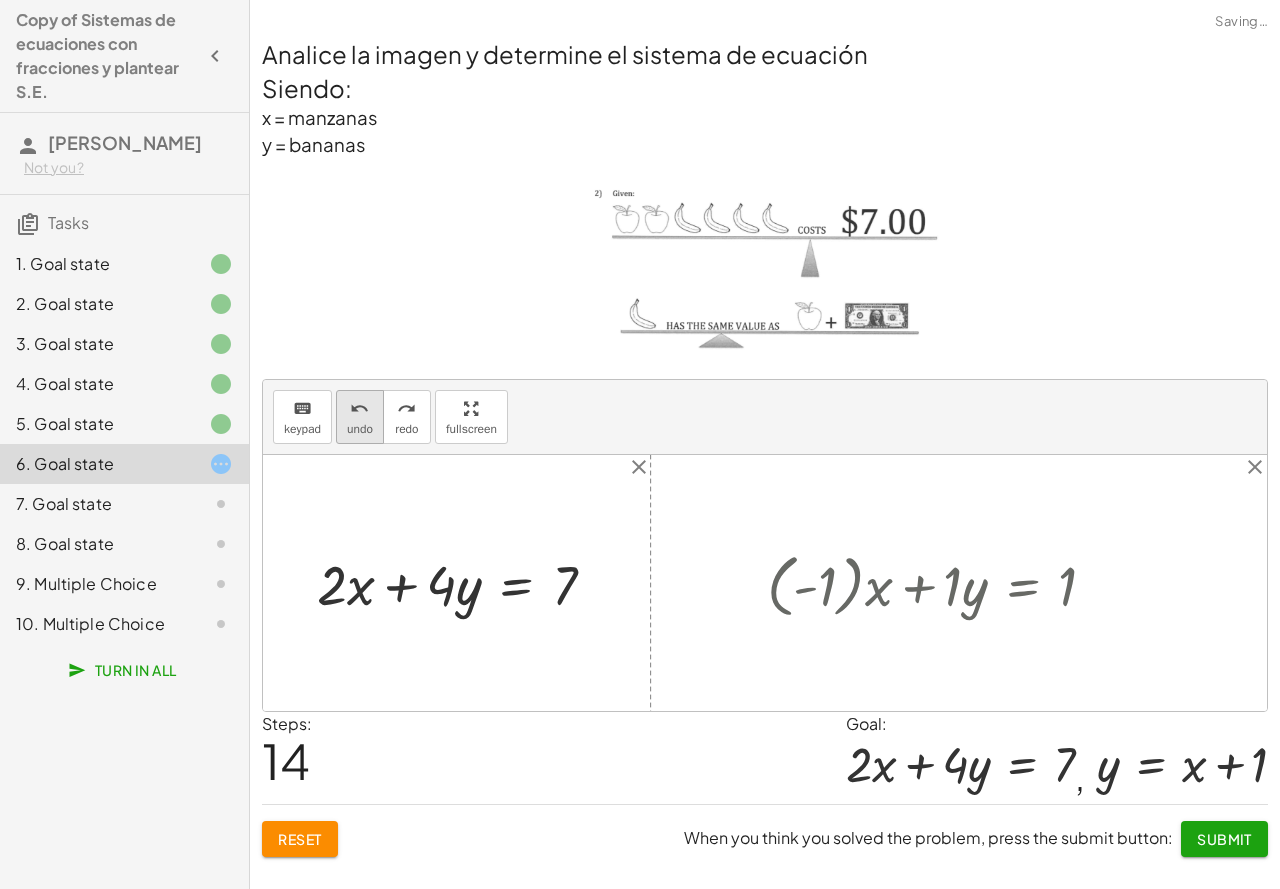 click on "undo" at bounding box center (360, 429) 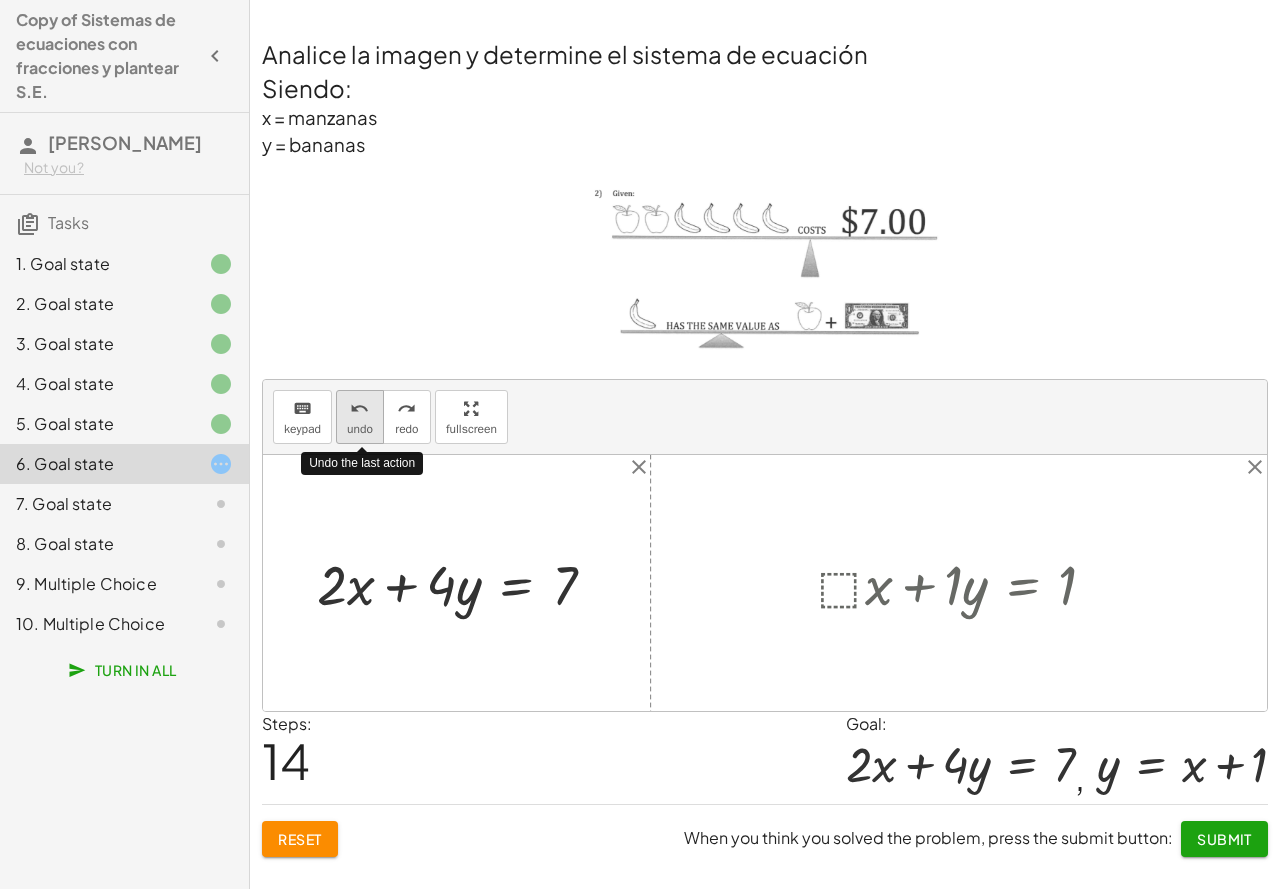 click on "undo undo" at bounding box center [360, 417] 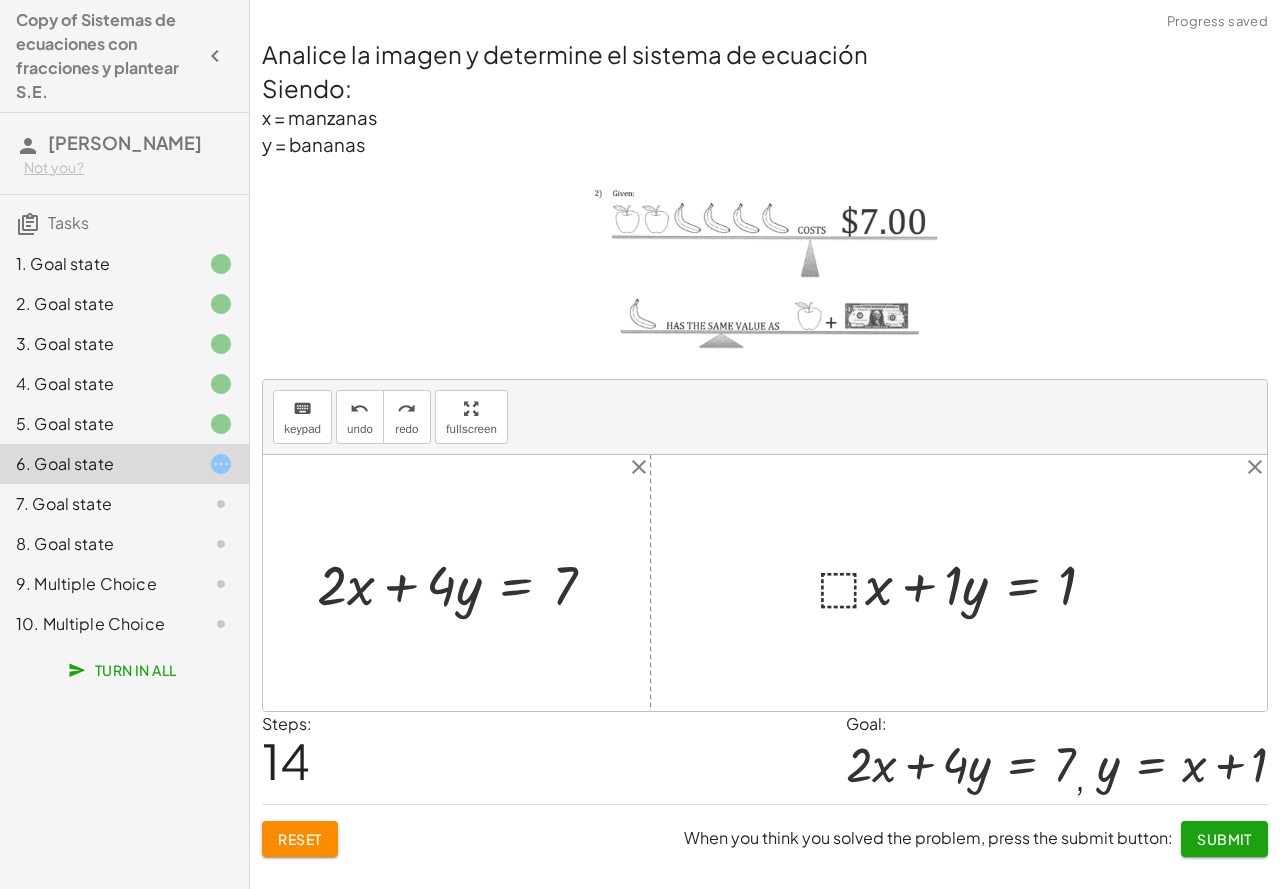 click at bounding box center (965, 582) 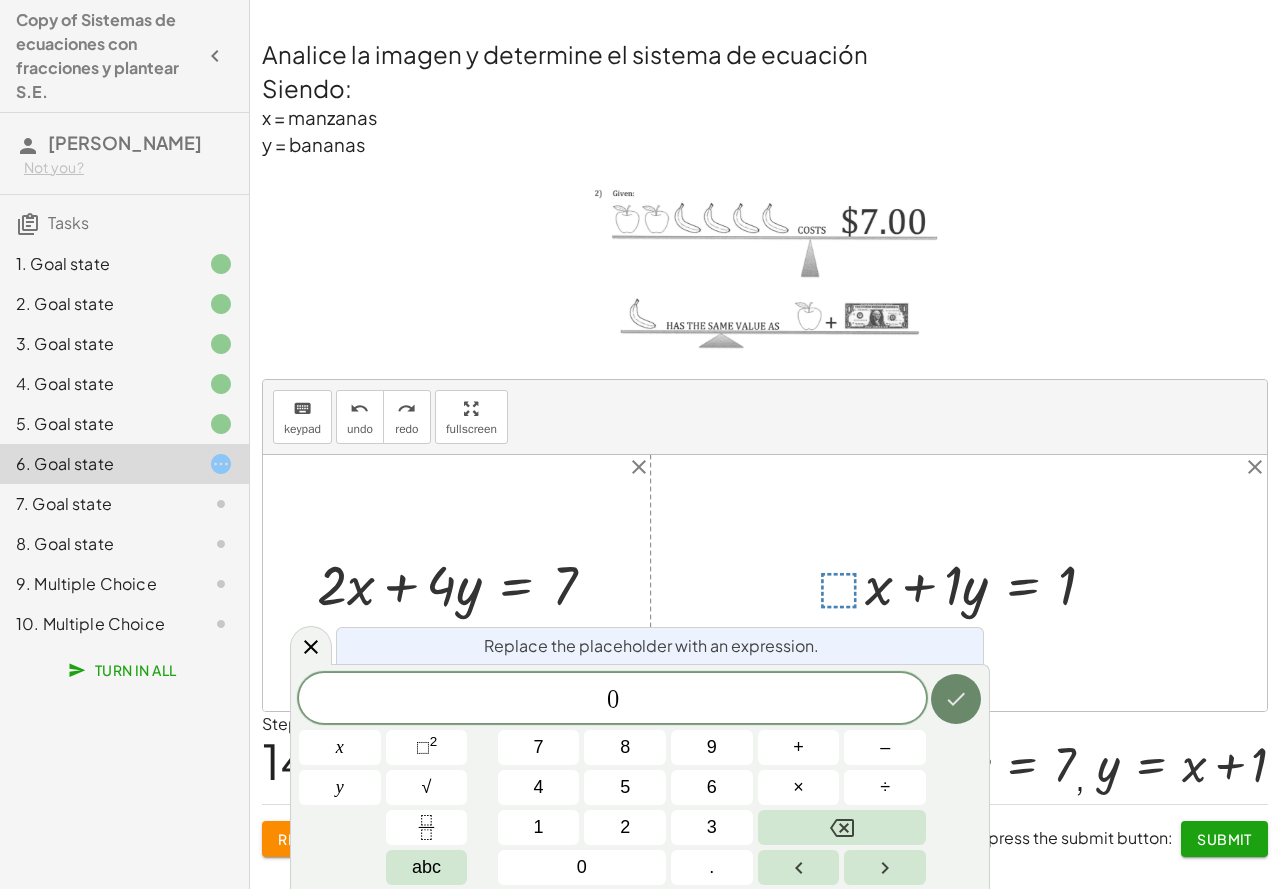 click 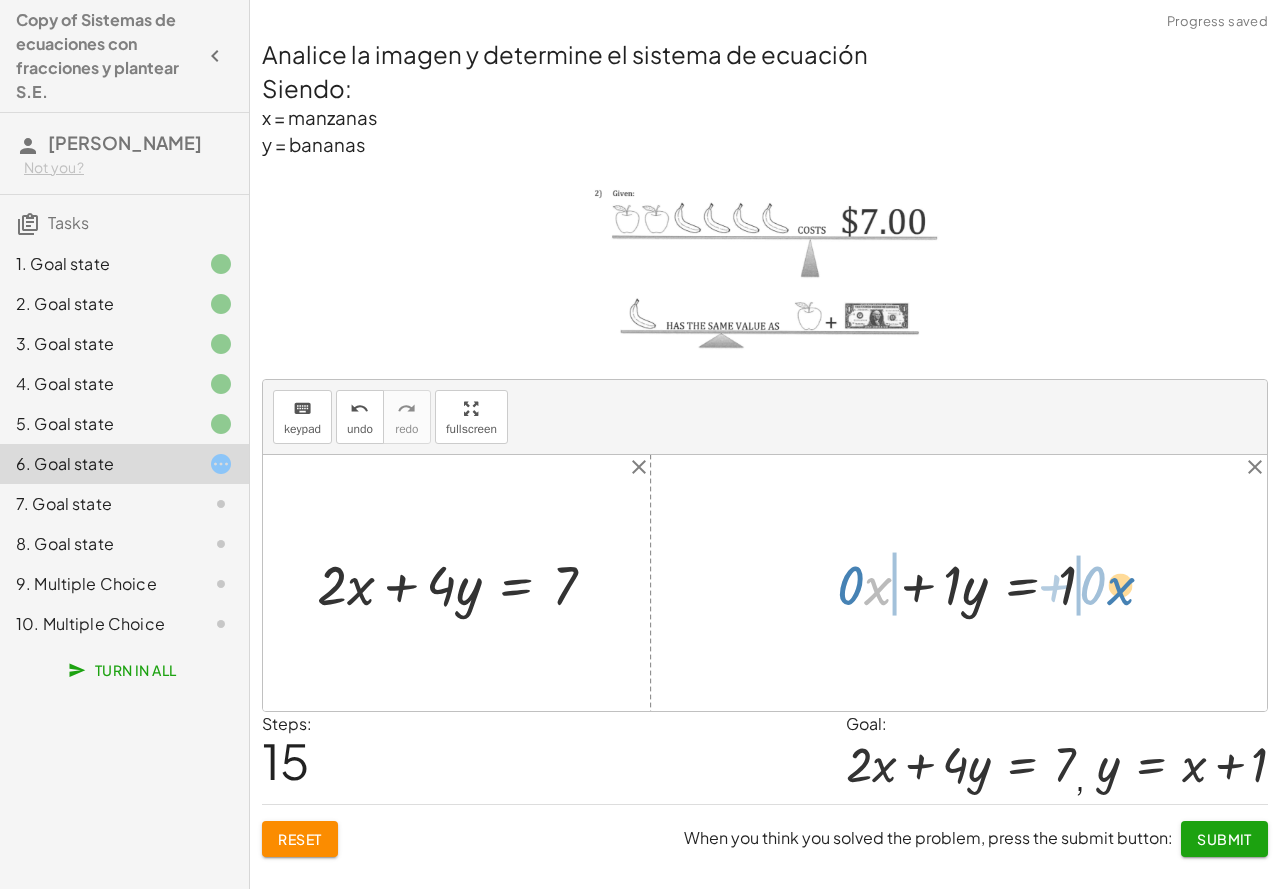 drag, startPoint x: 878, startPoint y: 584, endPoint x: 1122, endPoint y: 584, distance: 244 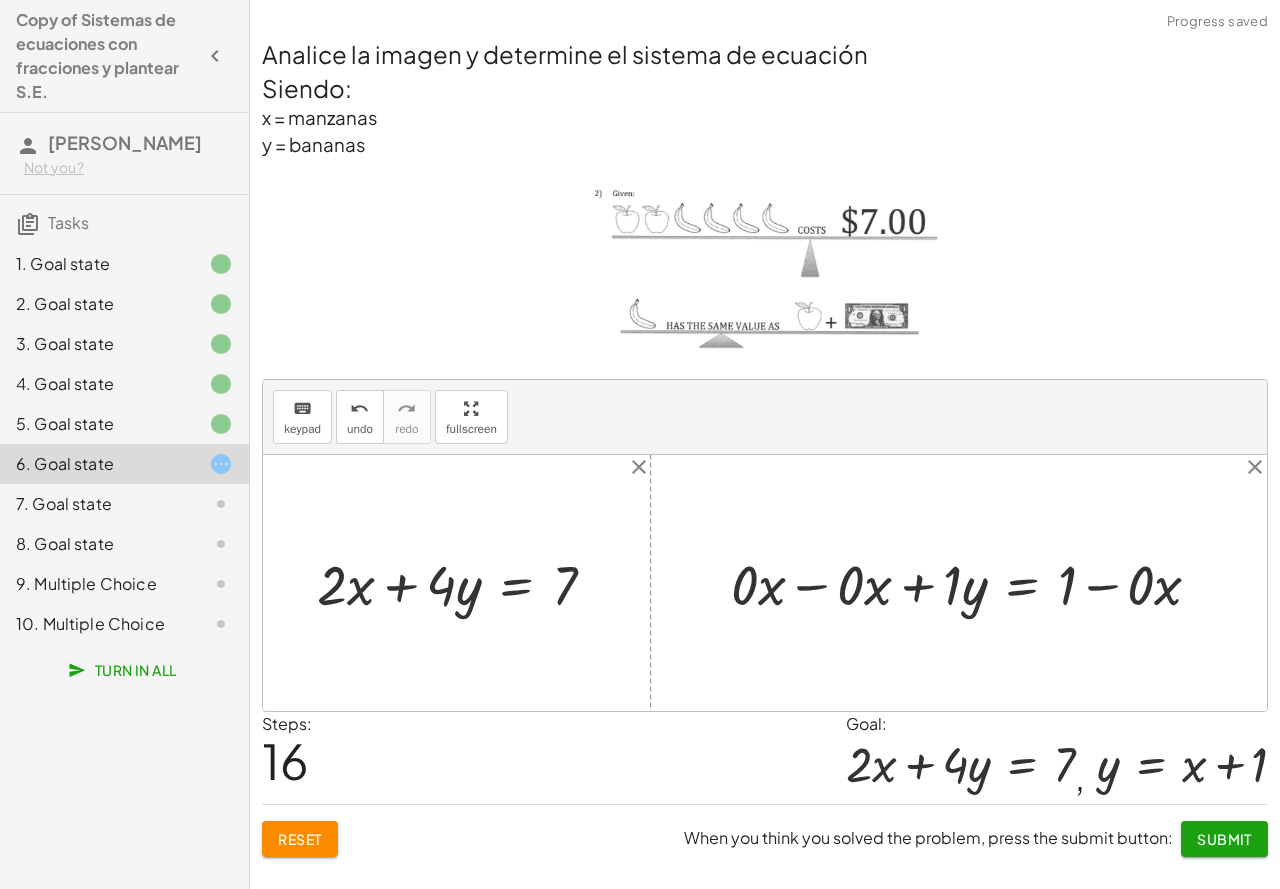 click at bounding box center (974, 582) 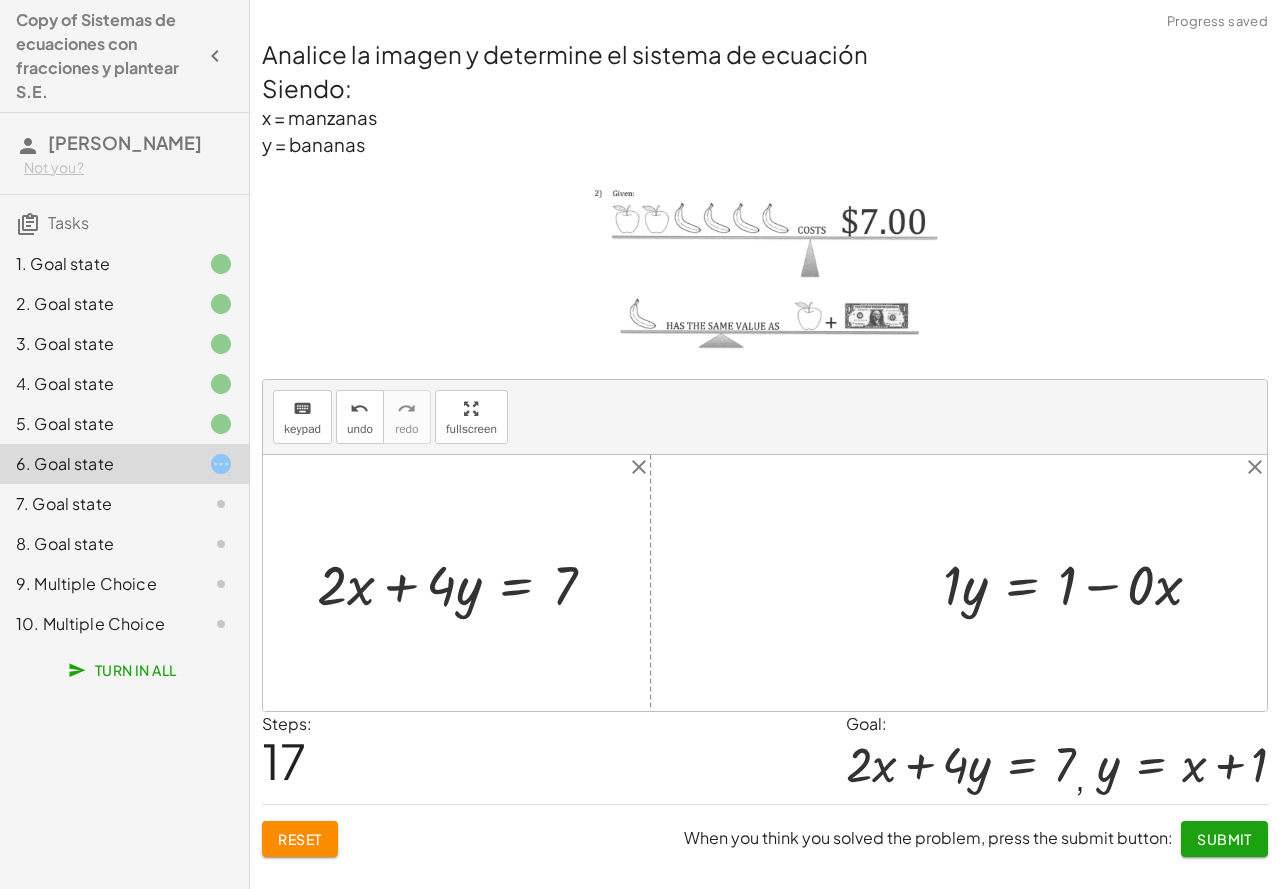 click at bounding box center (1080, 582) 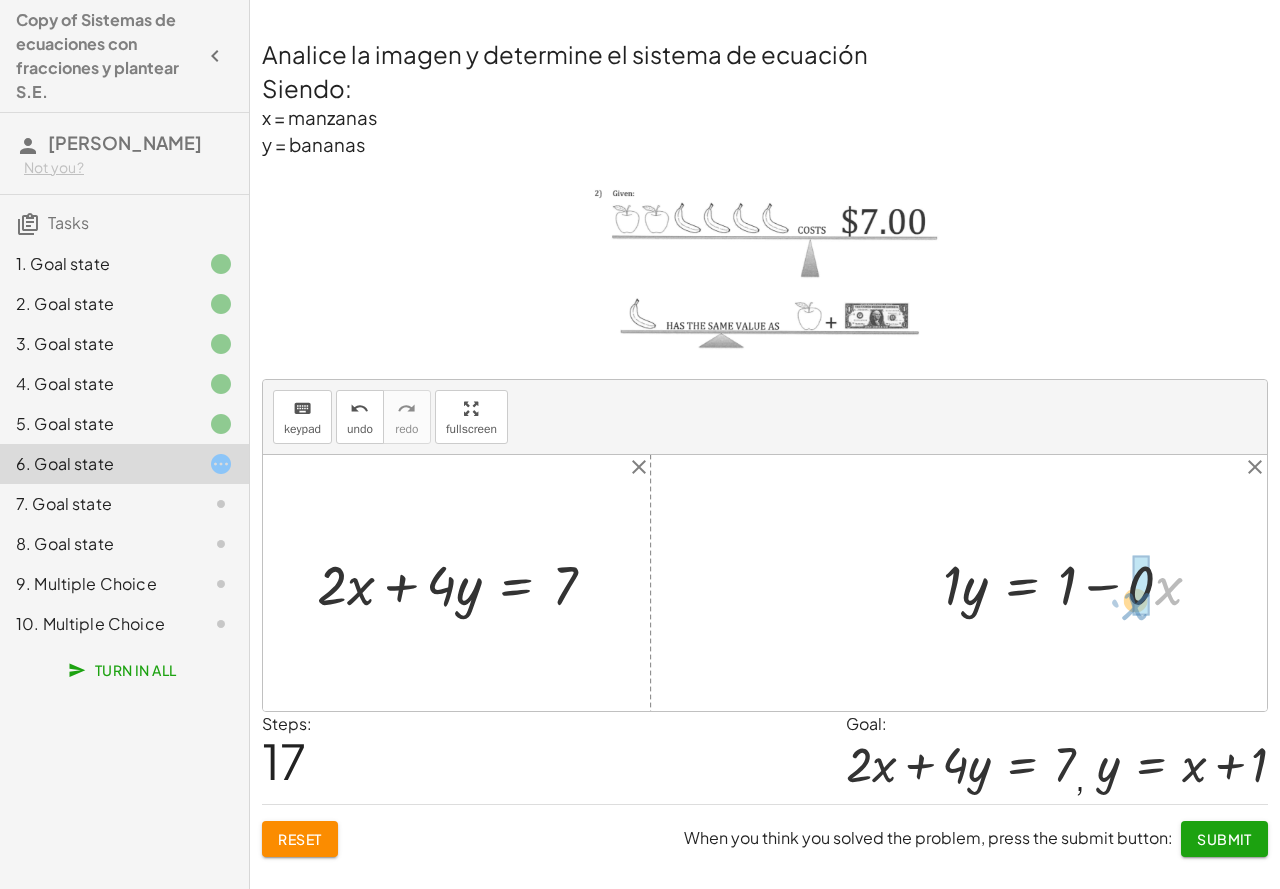 drag, startPoint x: 1169, startPoint y: 586, endPoint x: 1136, endPoint y: 601, distance: 36.249138 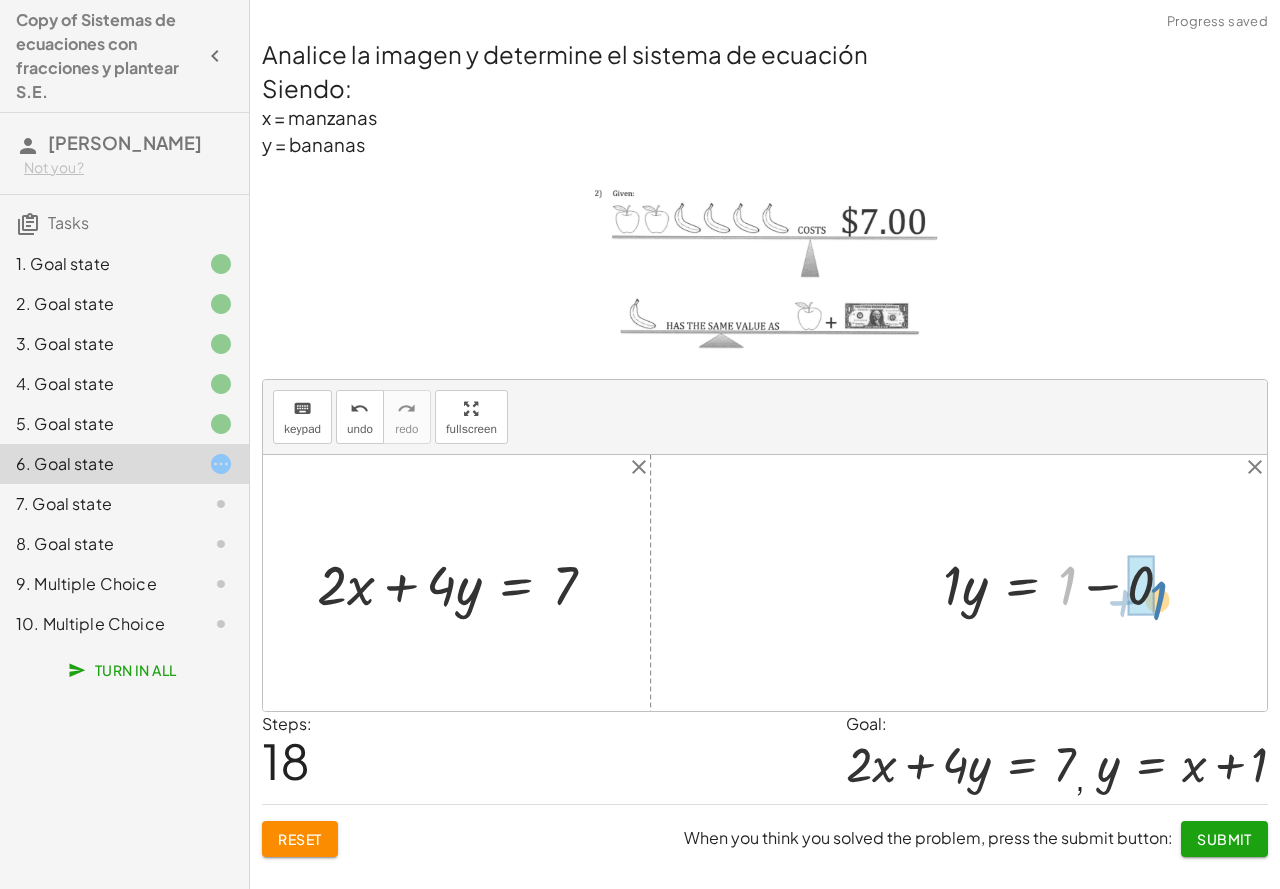 drag, startPoint x: 1073, startPoint y: 584, endPoint x: 1164, endPoint y: 598, distance: 92.070625 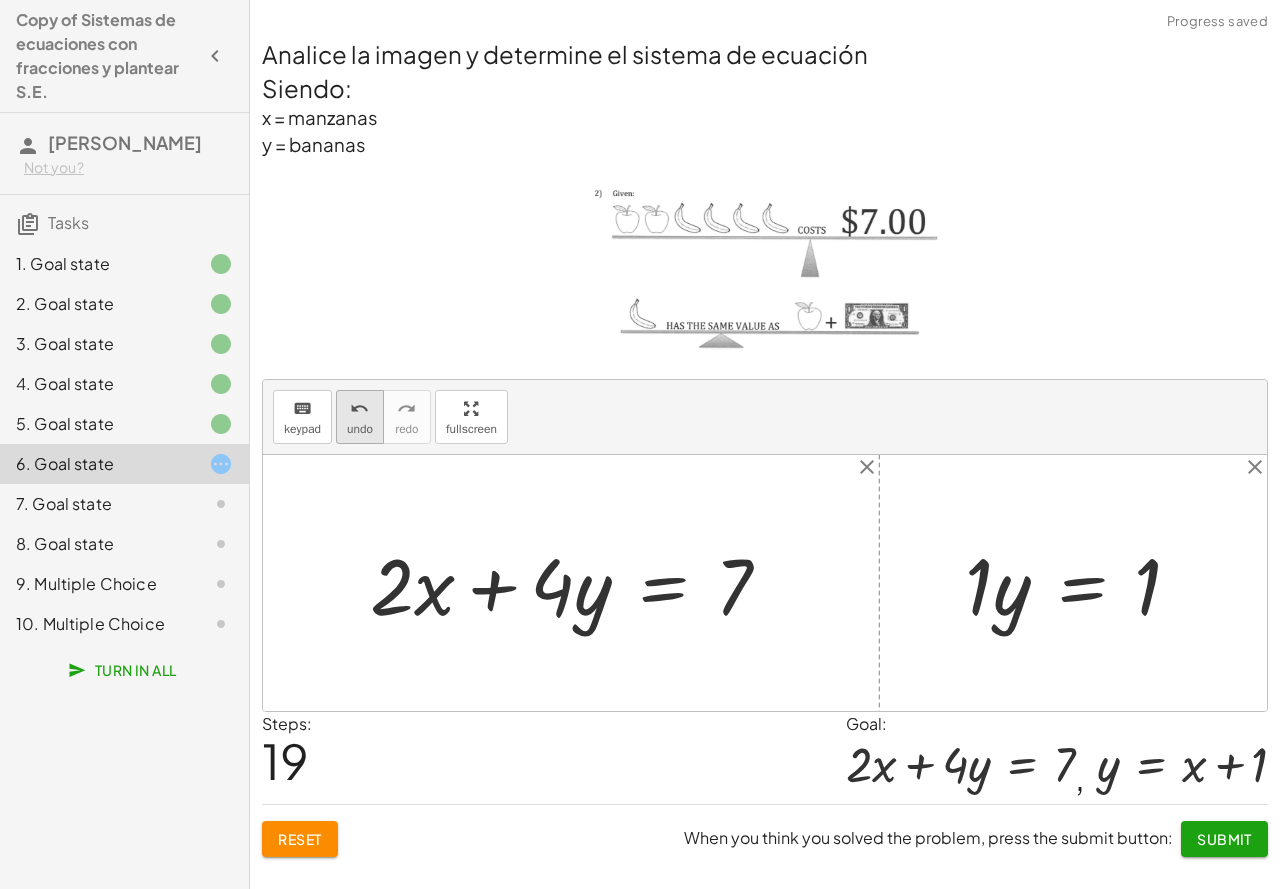 click on "undo undo" at bounding box center [360, 417] 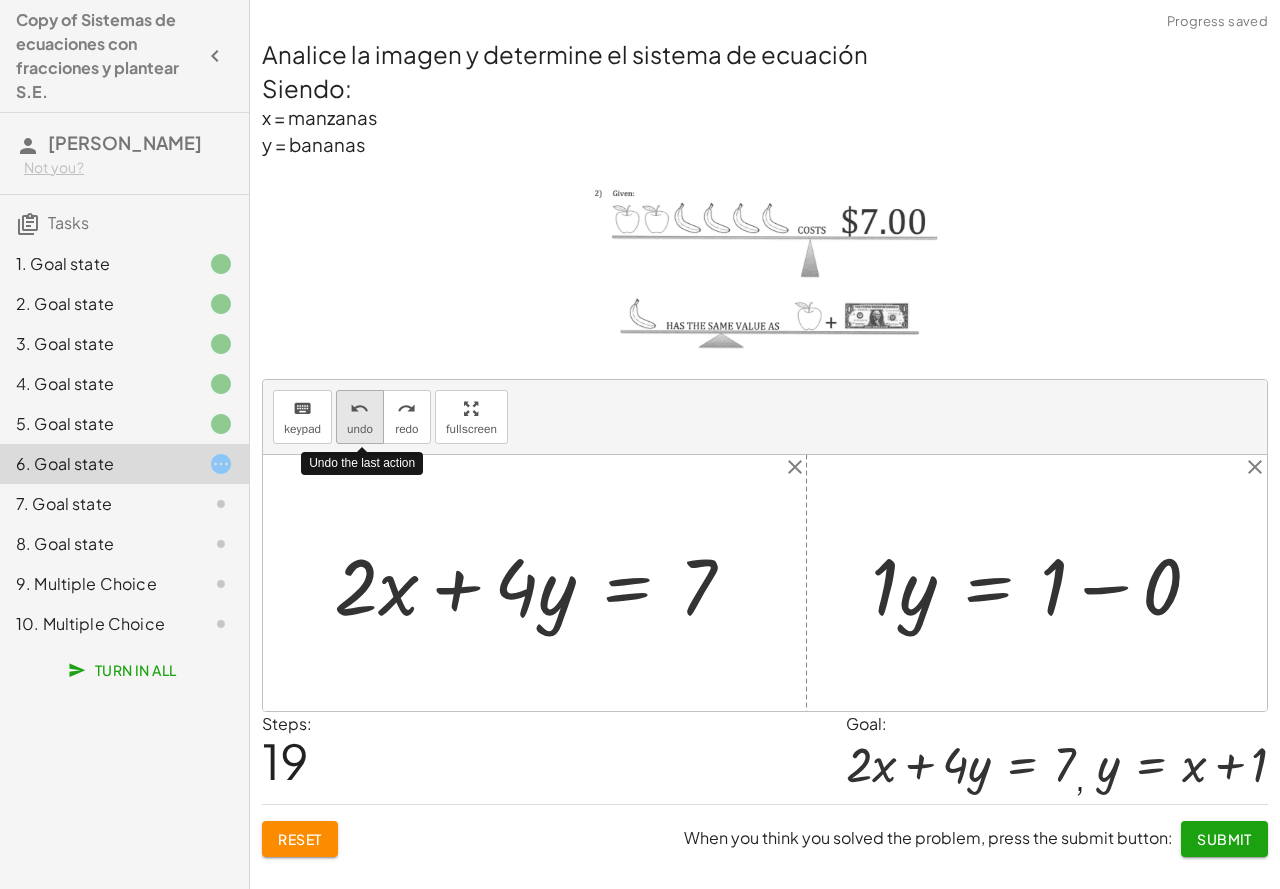 click on "undo undo" at bounding box center [360, 417] 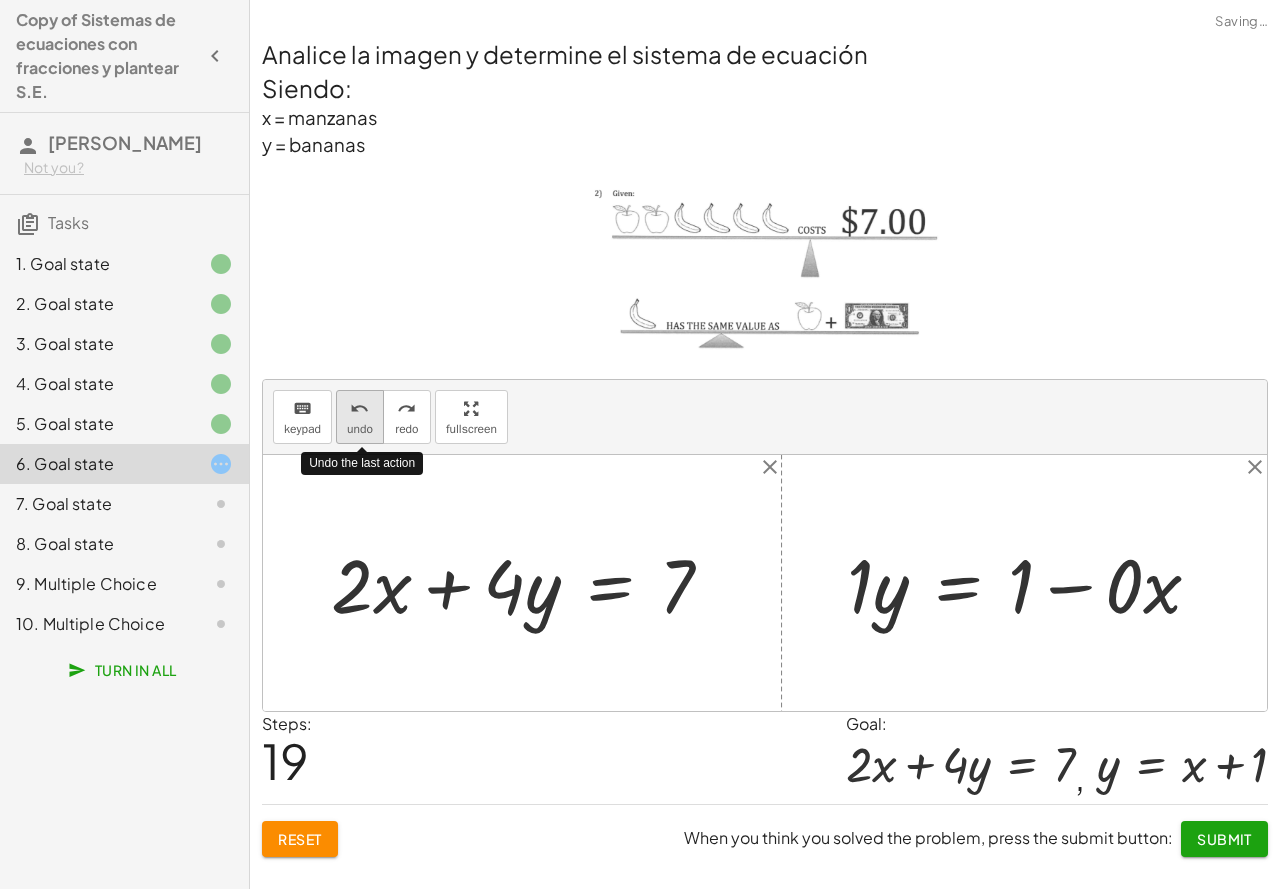 click on "undo undo" at bounding box center [360, 417] 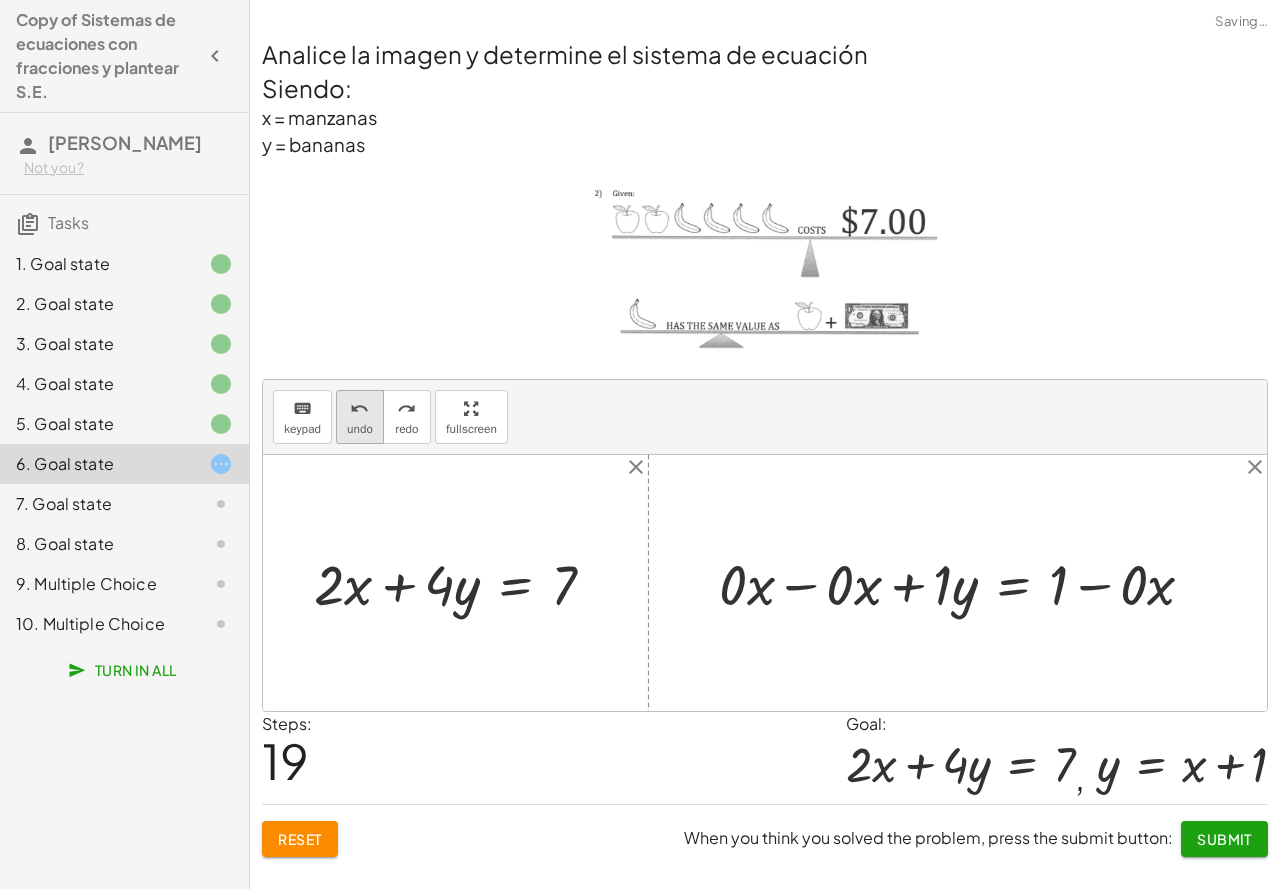 click on "undo" at bounding box center [360, 429] 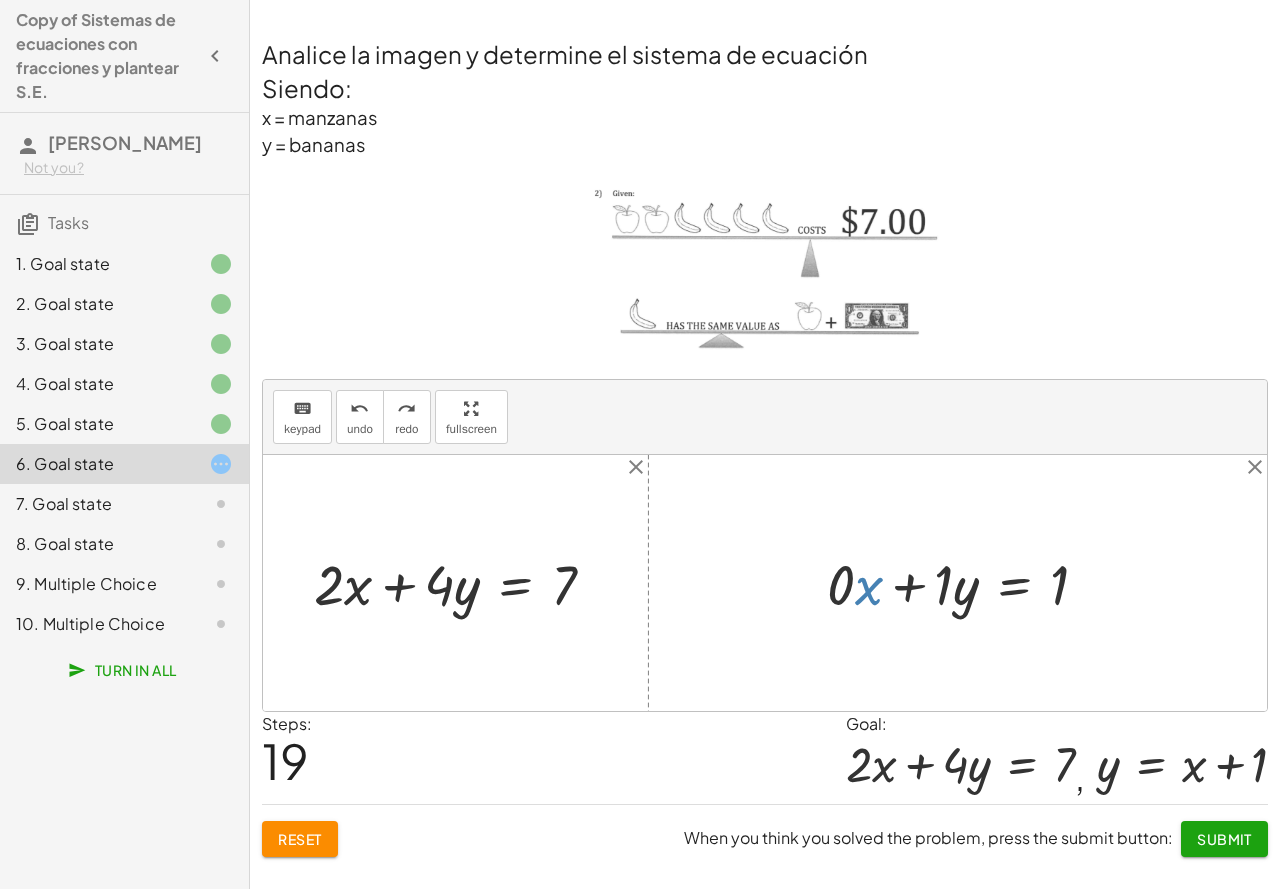 click at bounding box center [965, 583] 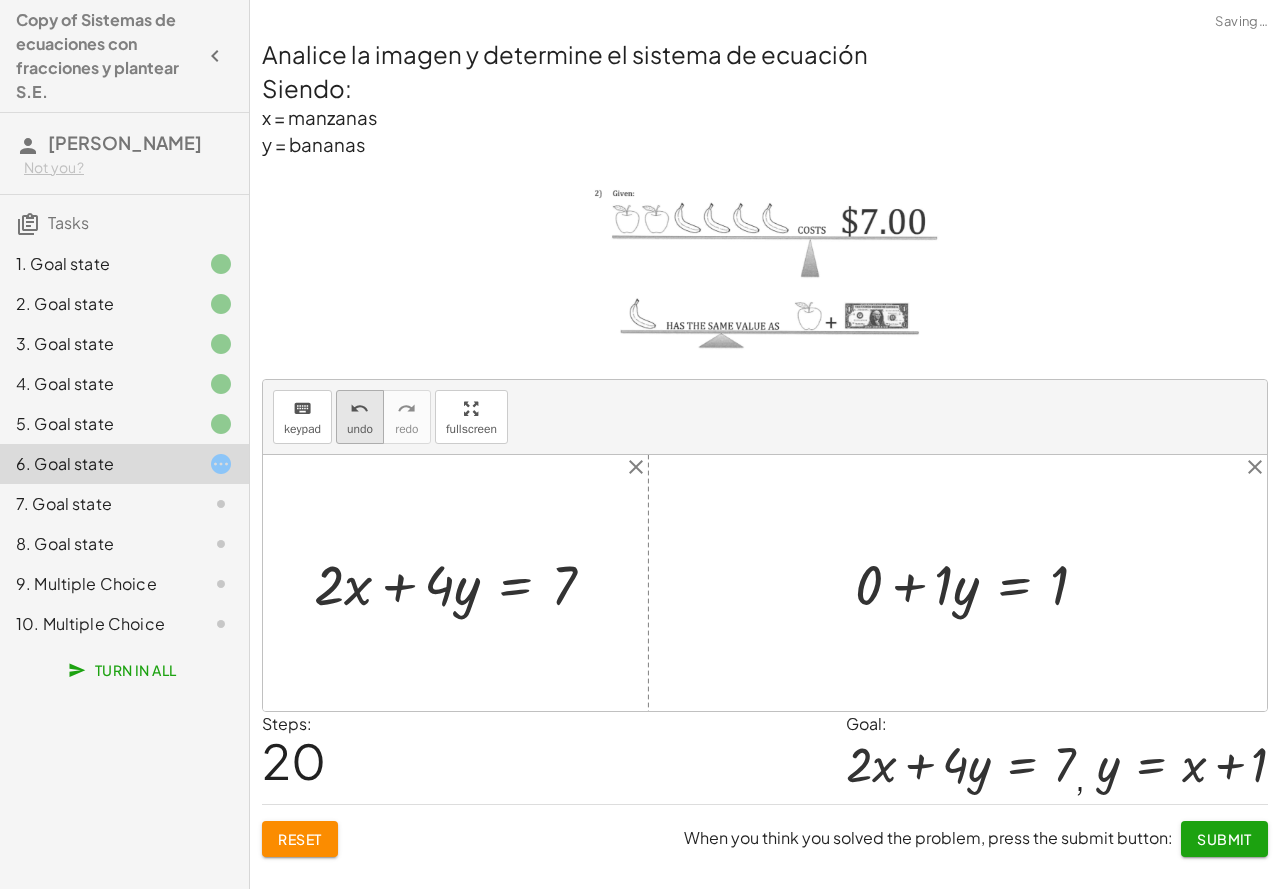 click on "undo" at bounding box center [360, 429] 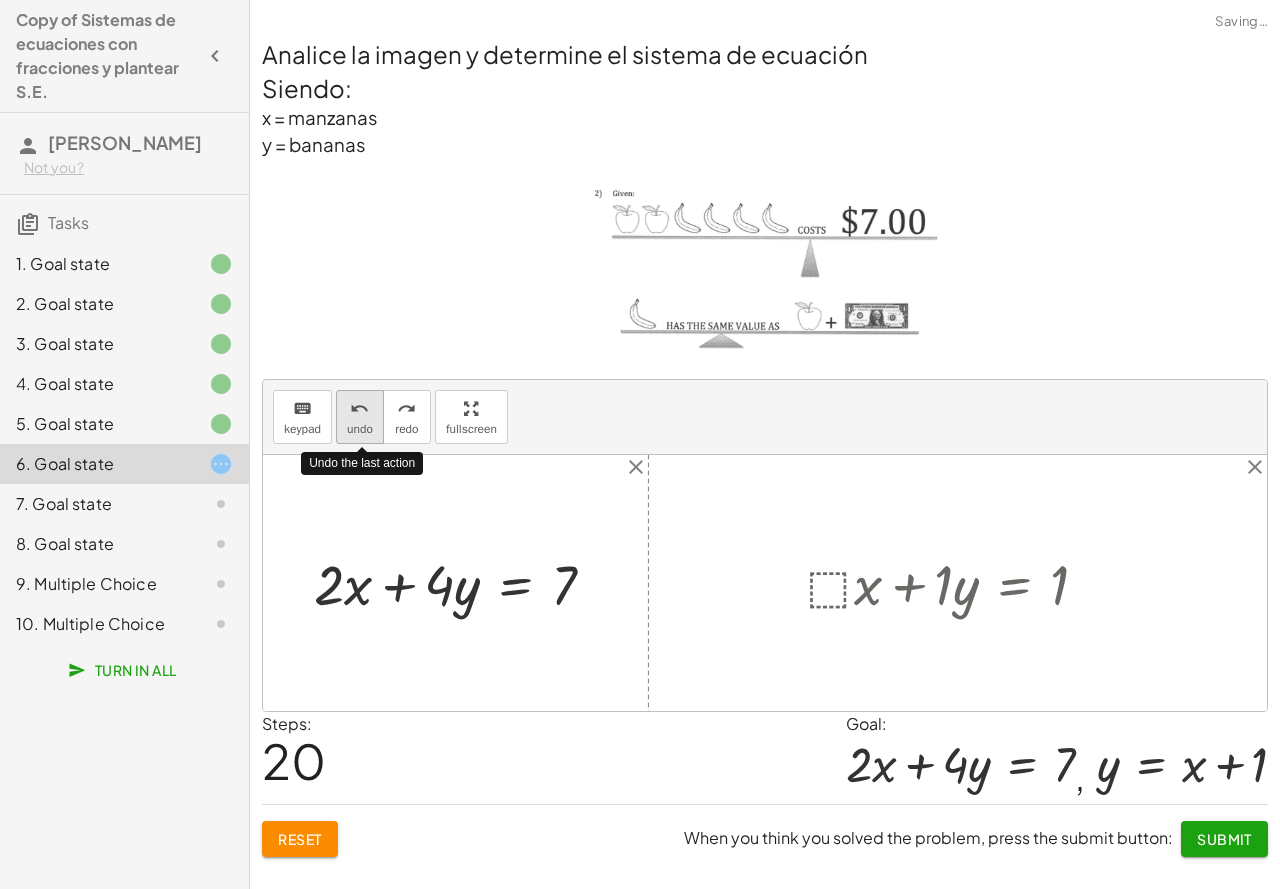 click on "undo" at bounding box center (360, 429) 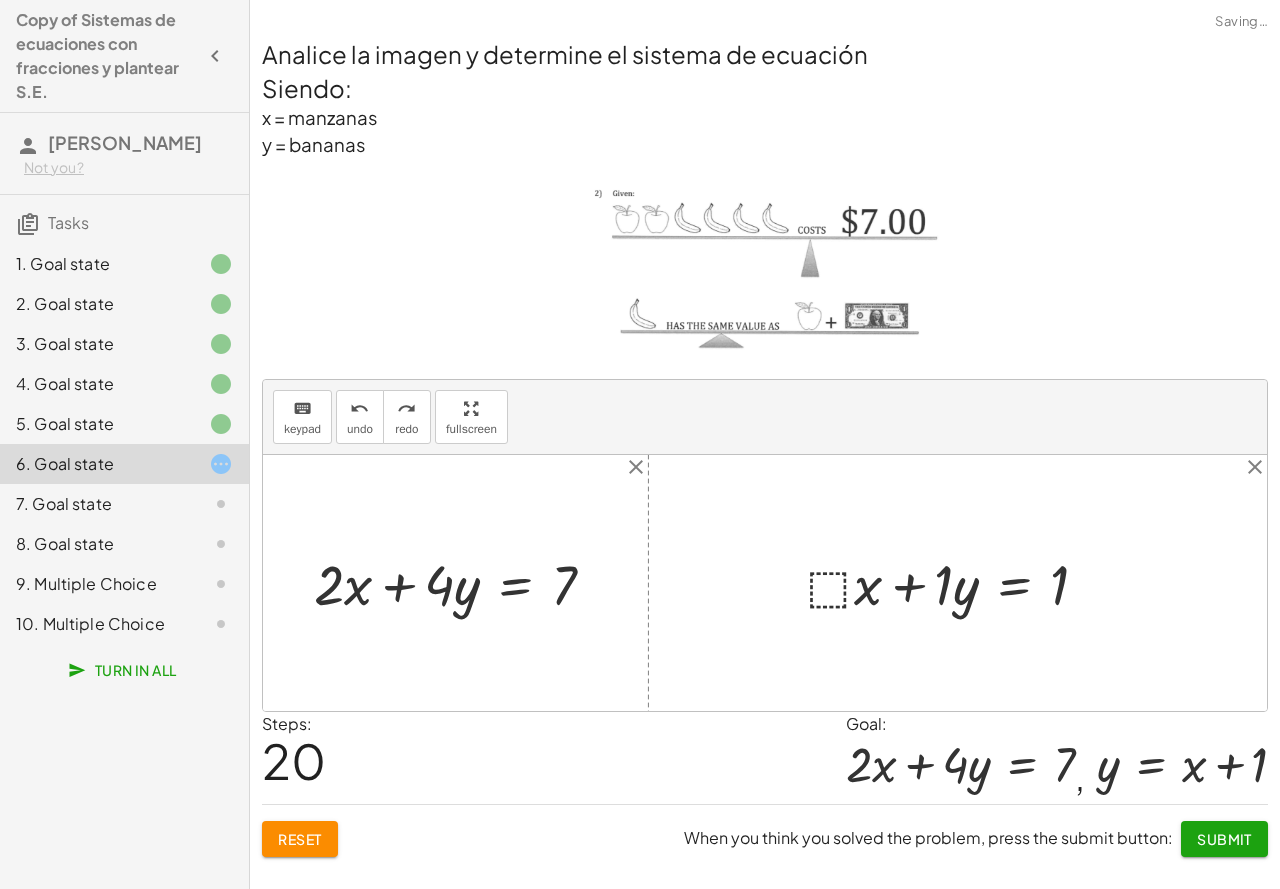 click at bounding box center (955, 583) 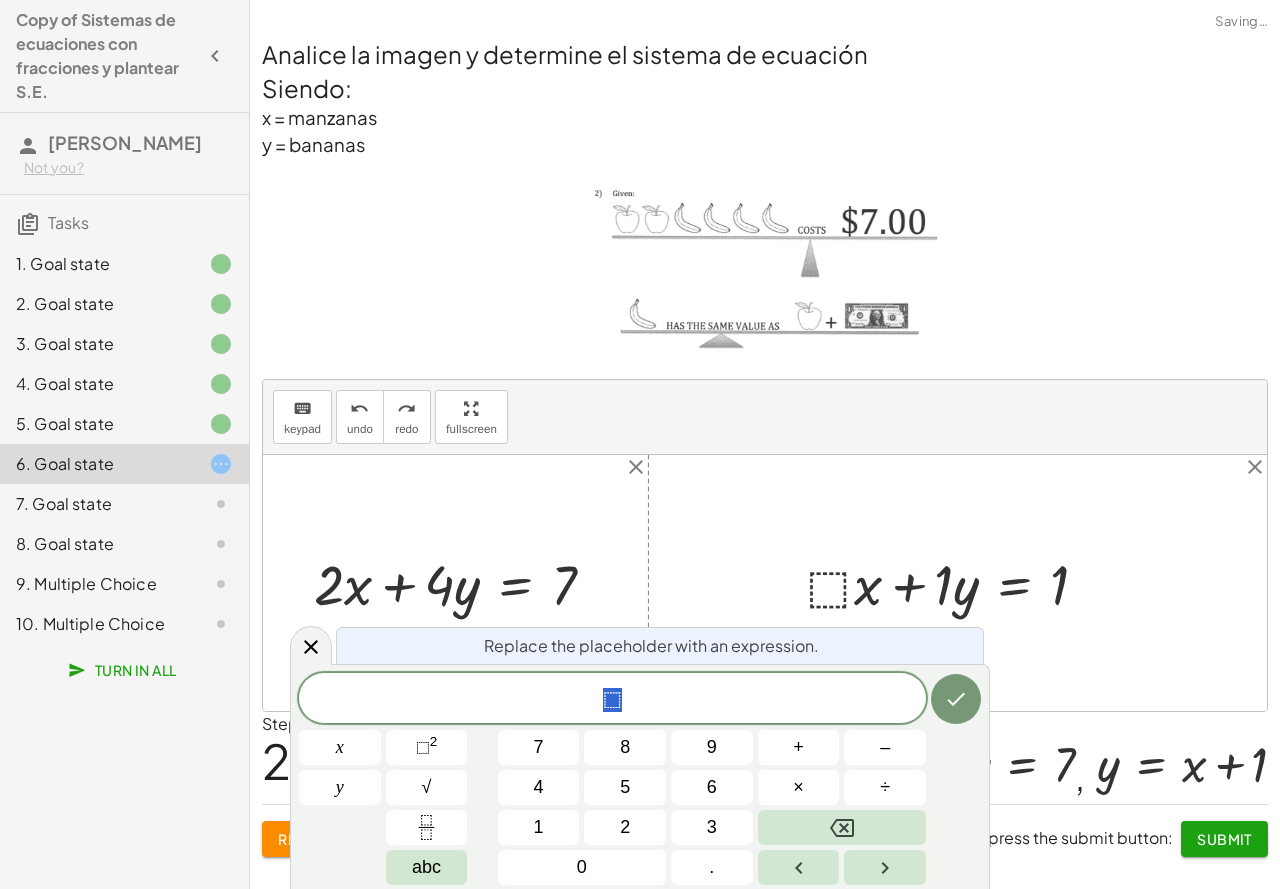 click at bounding box center [955, 583] 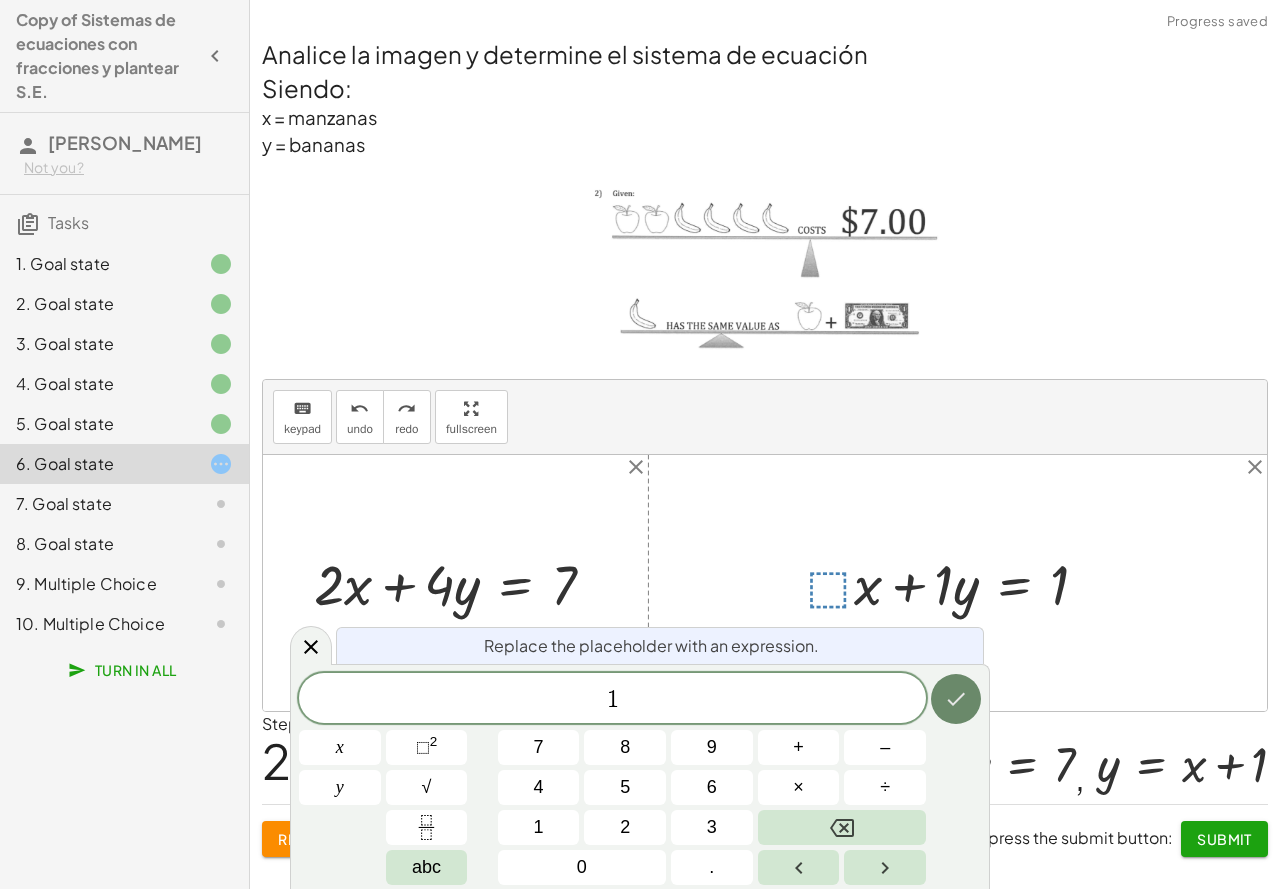 click at bounding box center (956, 699) 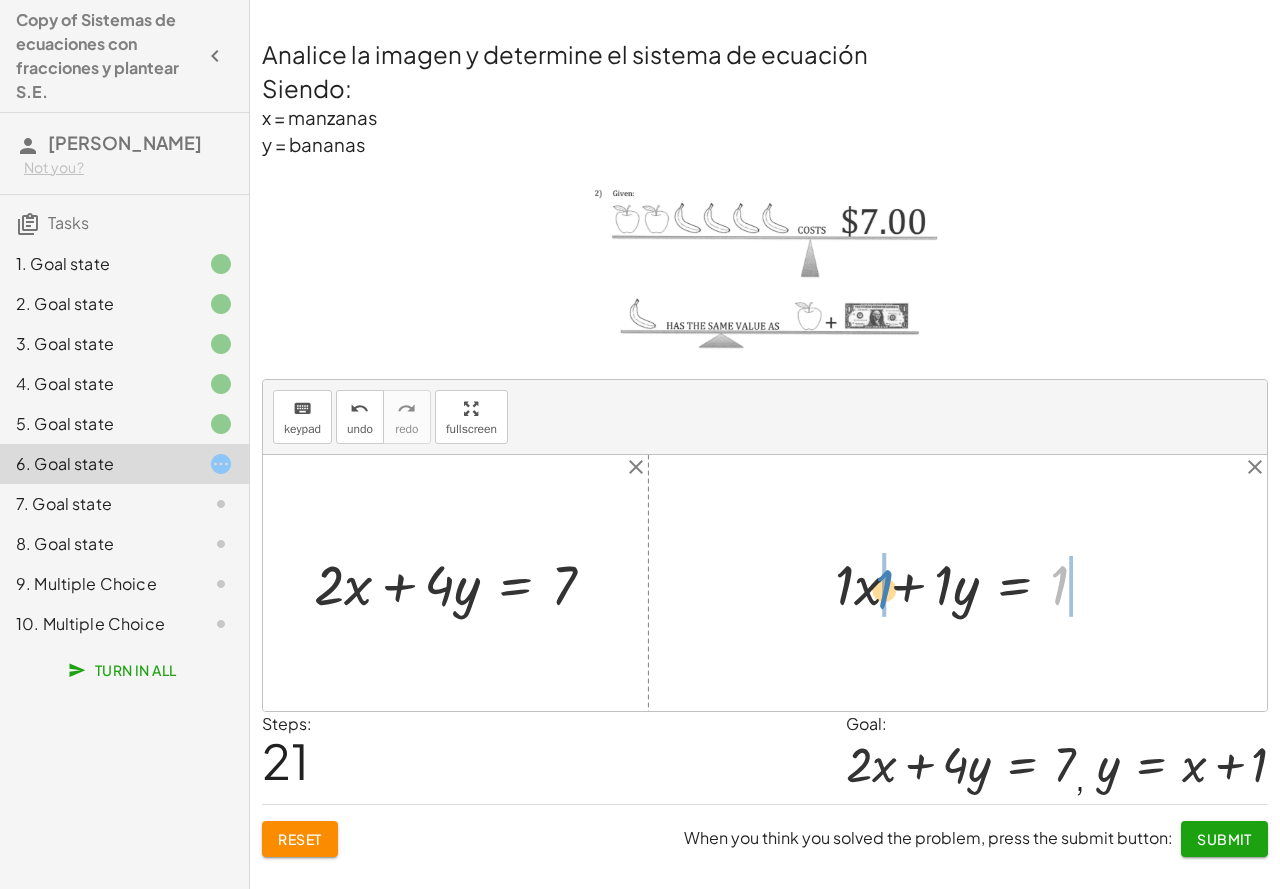 drag, startPoint x: 1058, startPoint y: 584, endPoint x: 884, endPoint y: 587, distance: 174.02586 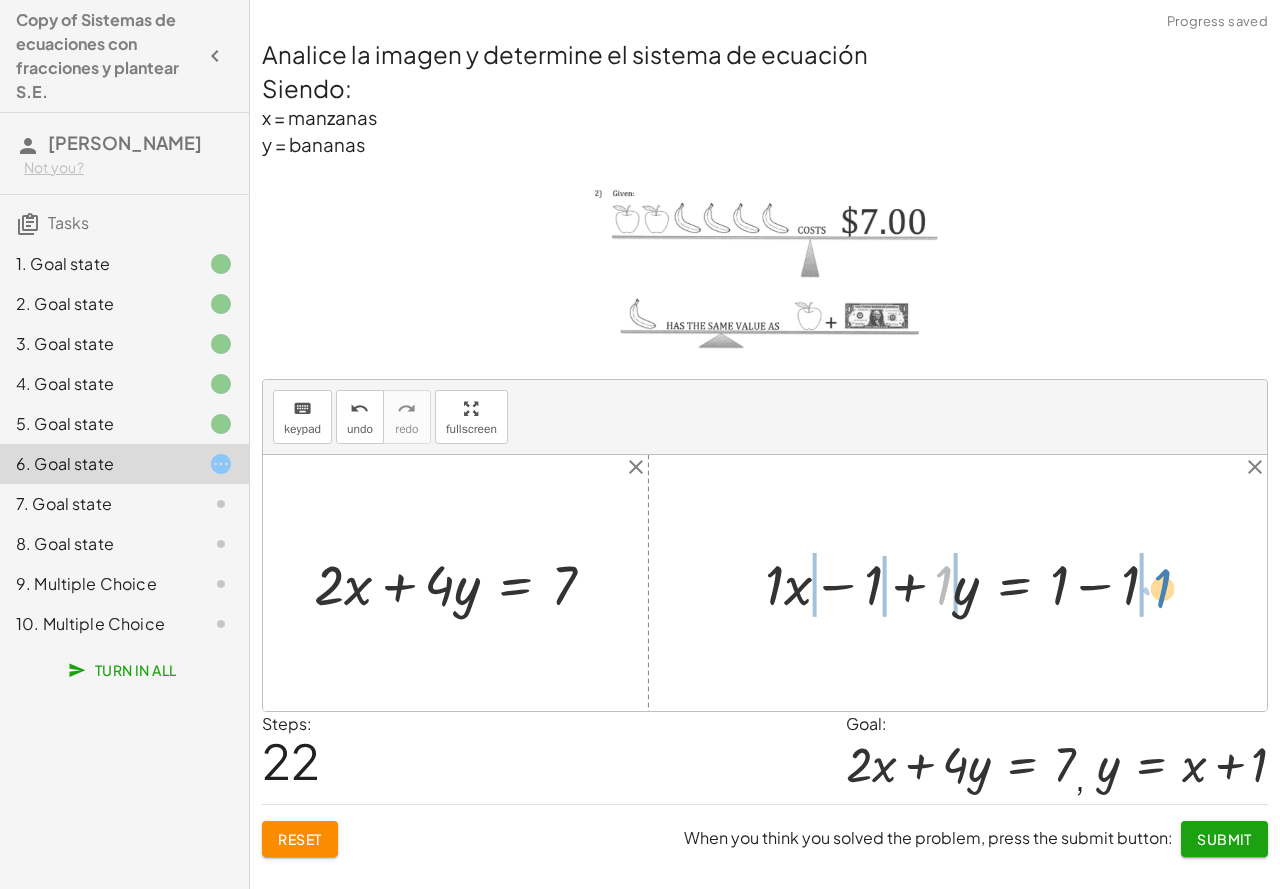 drag, startPoint x: 949, startPoint y: 595, endPoint x: 1172, endPoint y: 597, distance: 223.00897 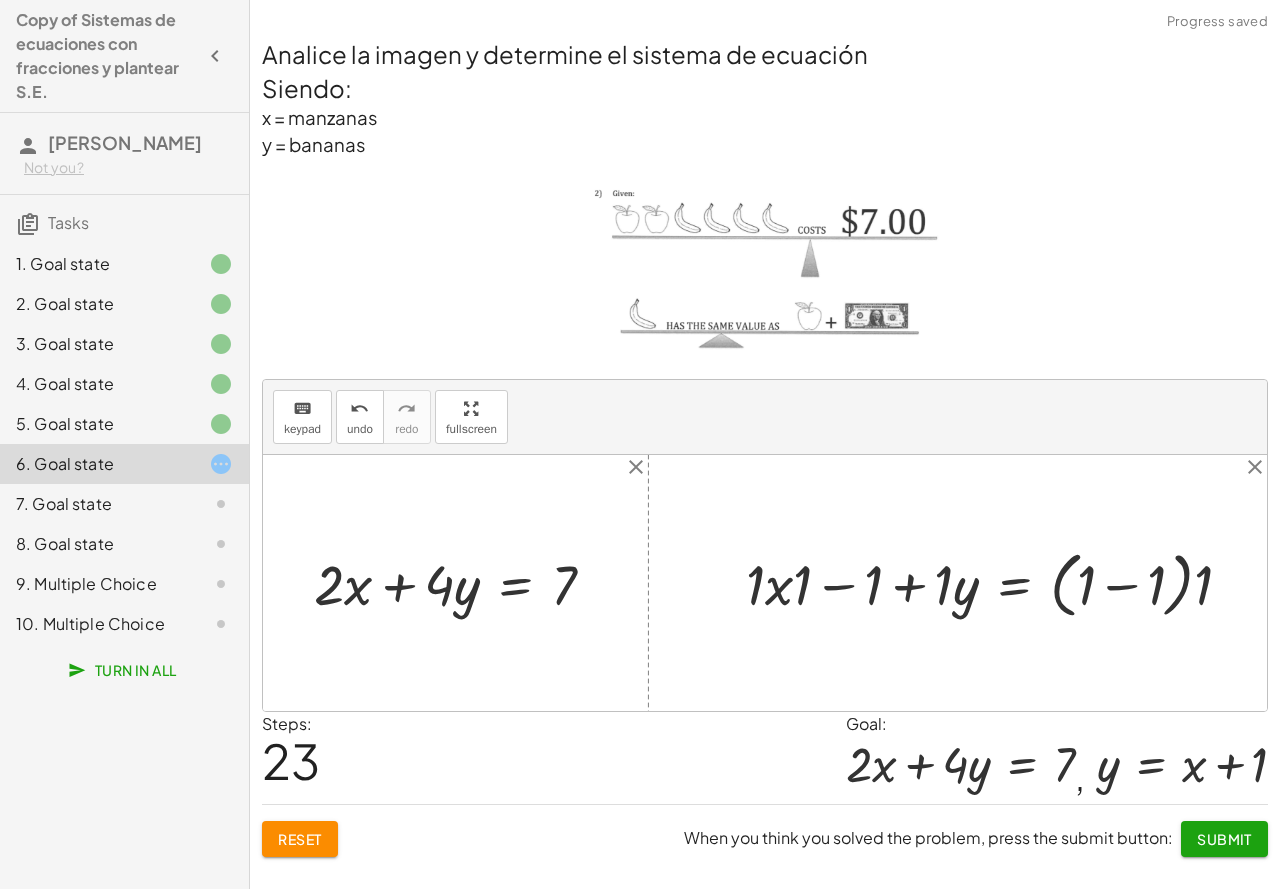 click at bounding box center [997, 583] 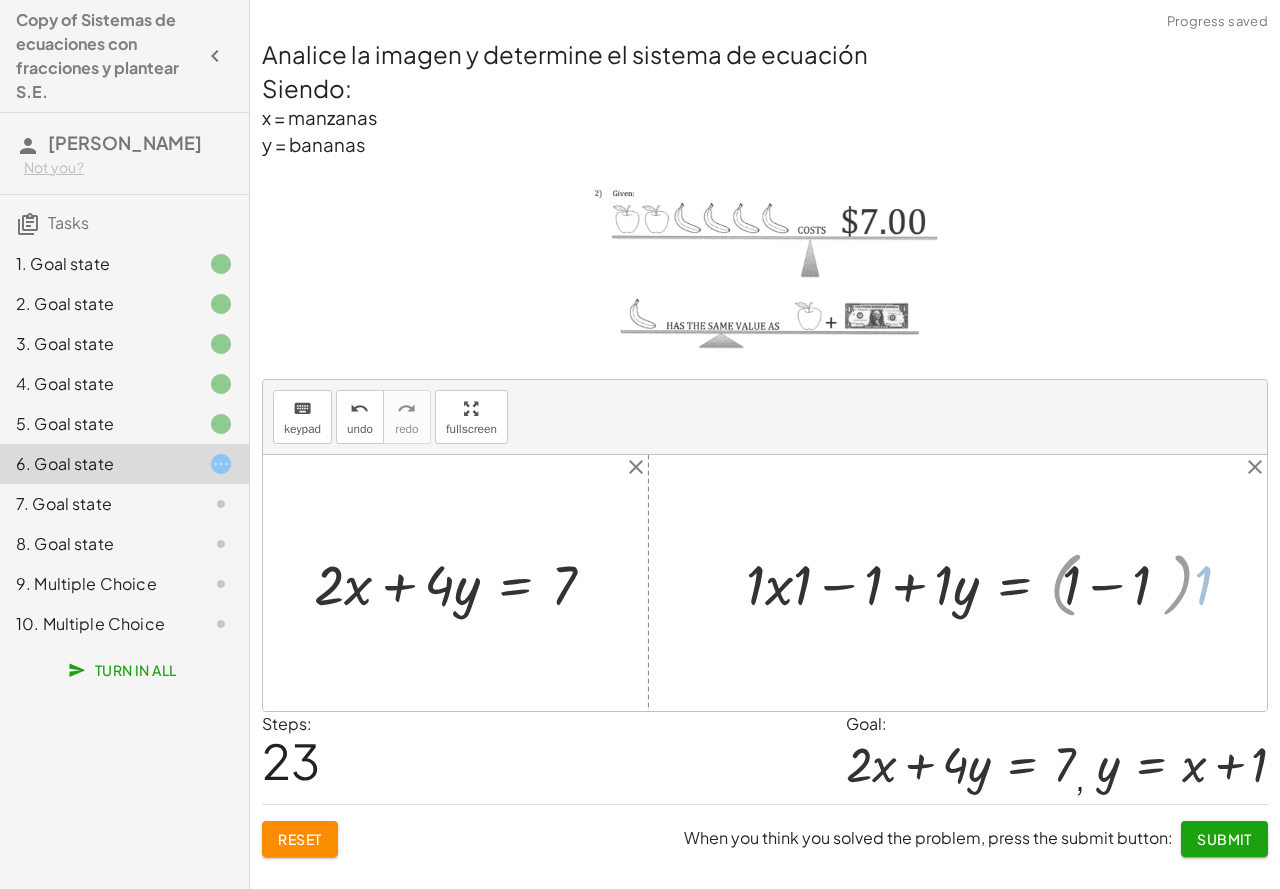click at bounding box center [960, 583] 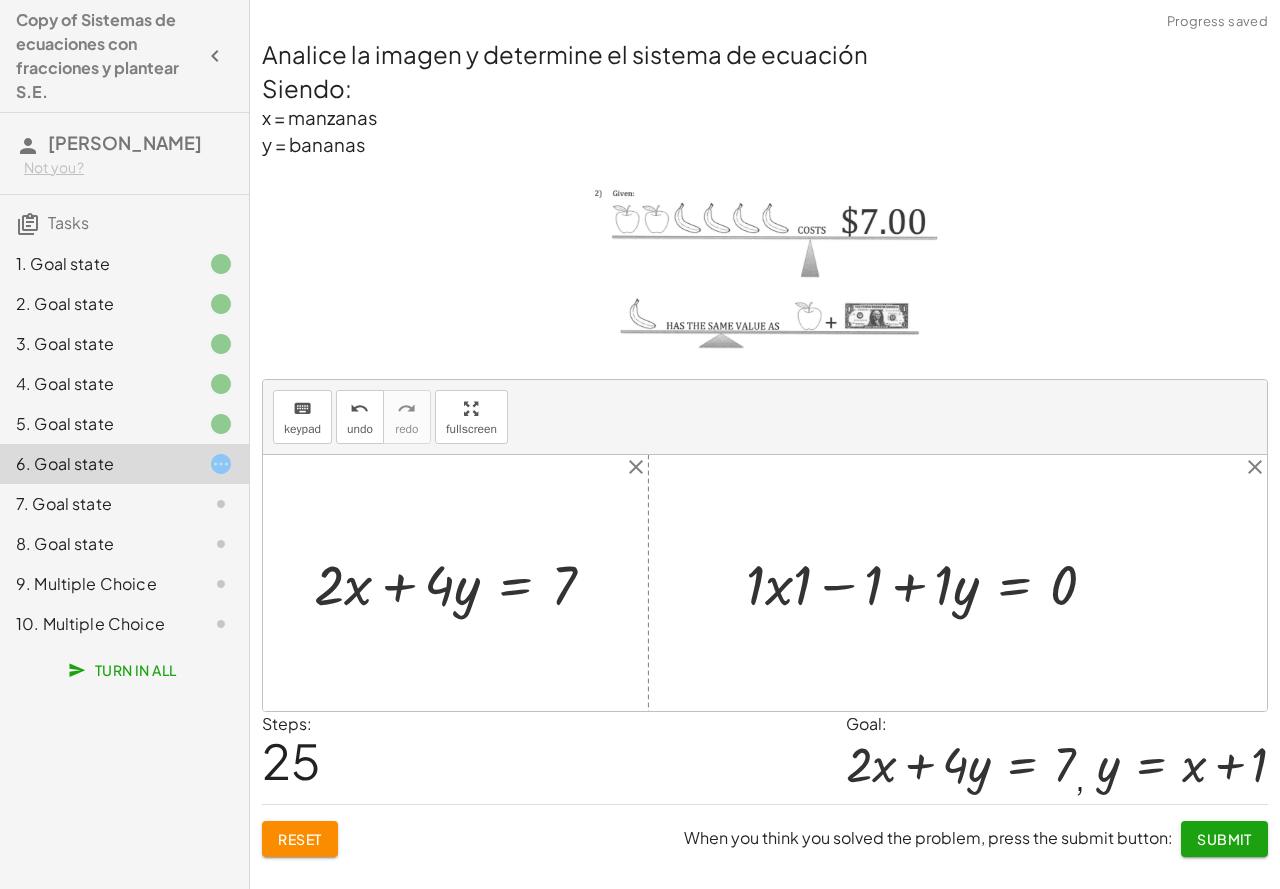 click at bounding box center (929, 583) 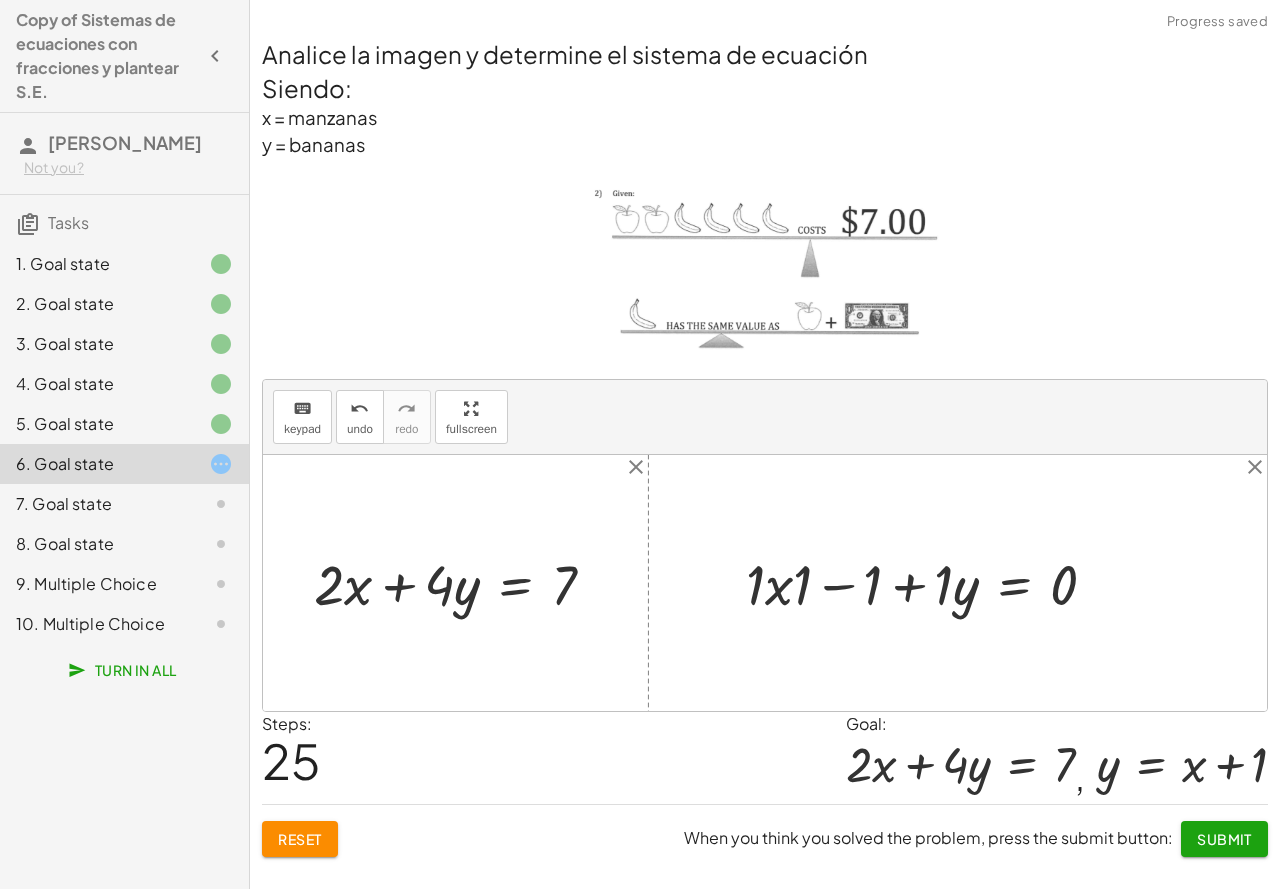 click at bounding box center [929, 583] 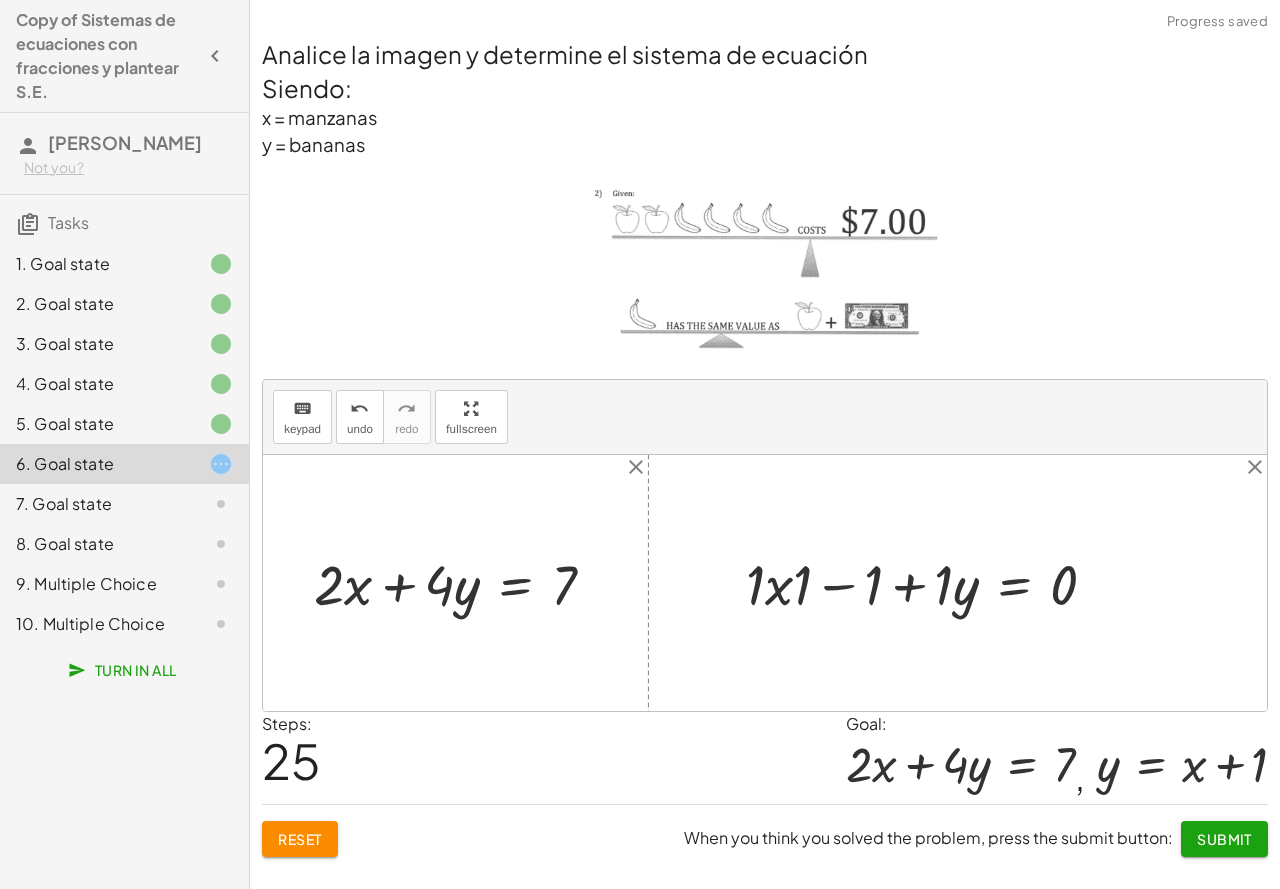 click at bounding box center (929, 583) 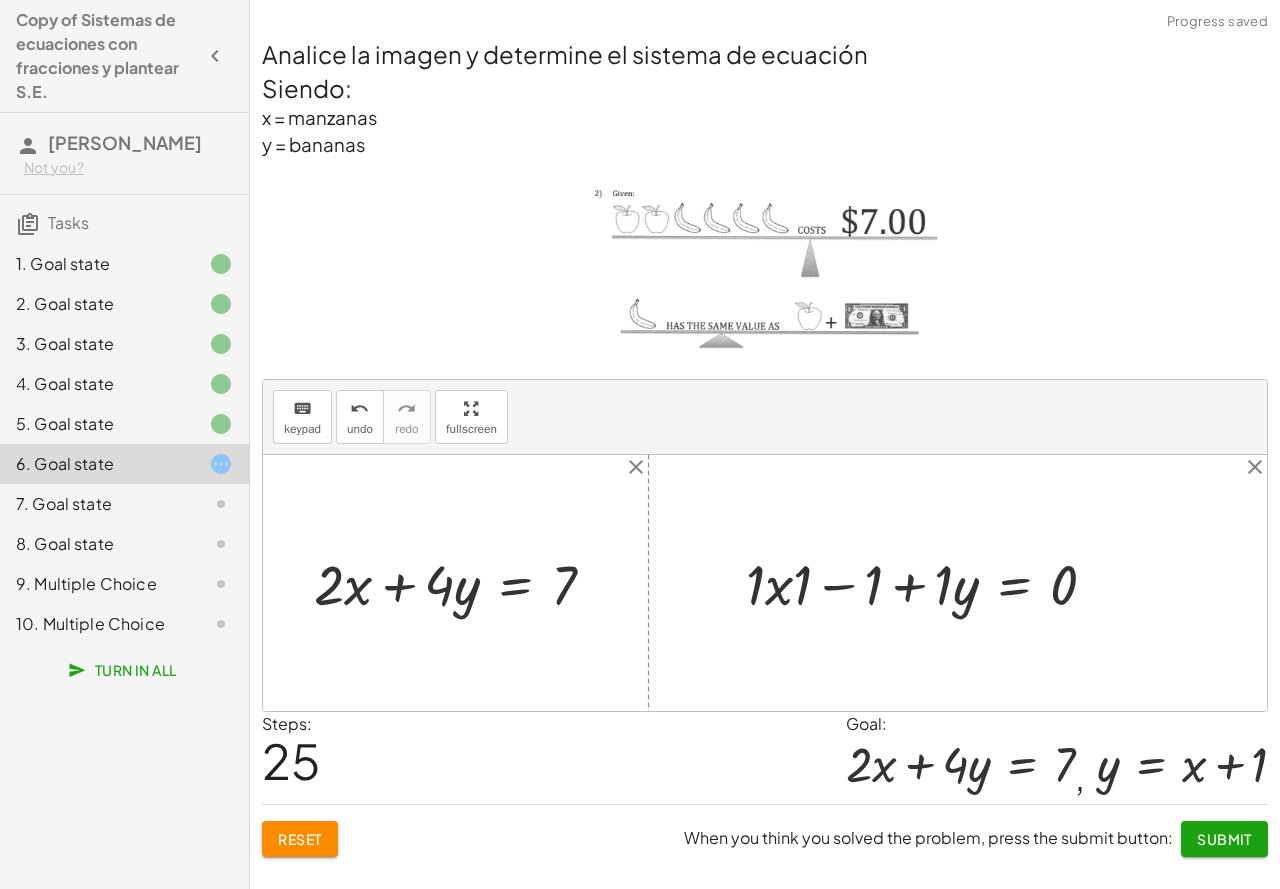 click at bounding box center (929, 583) 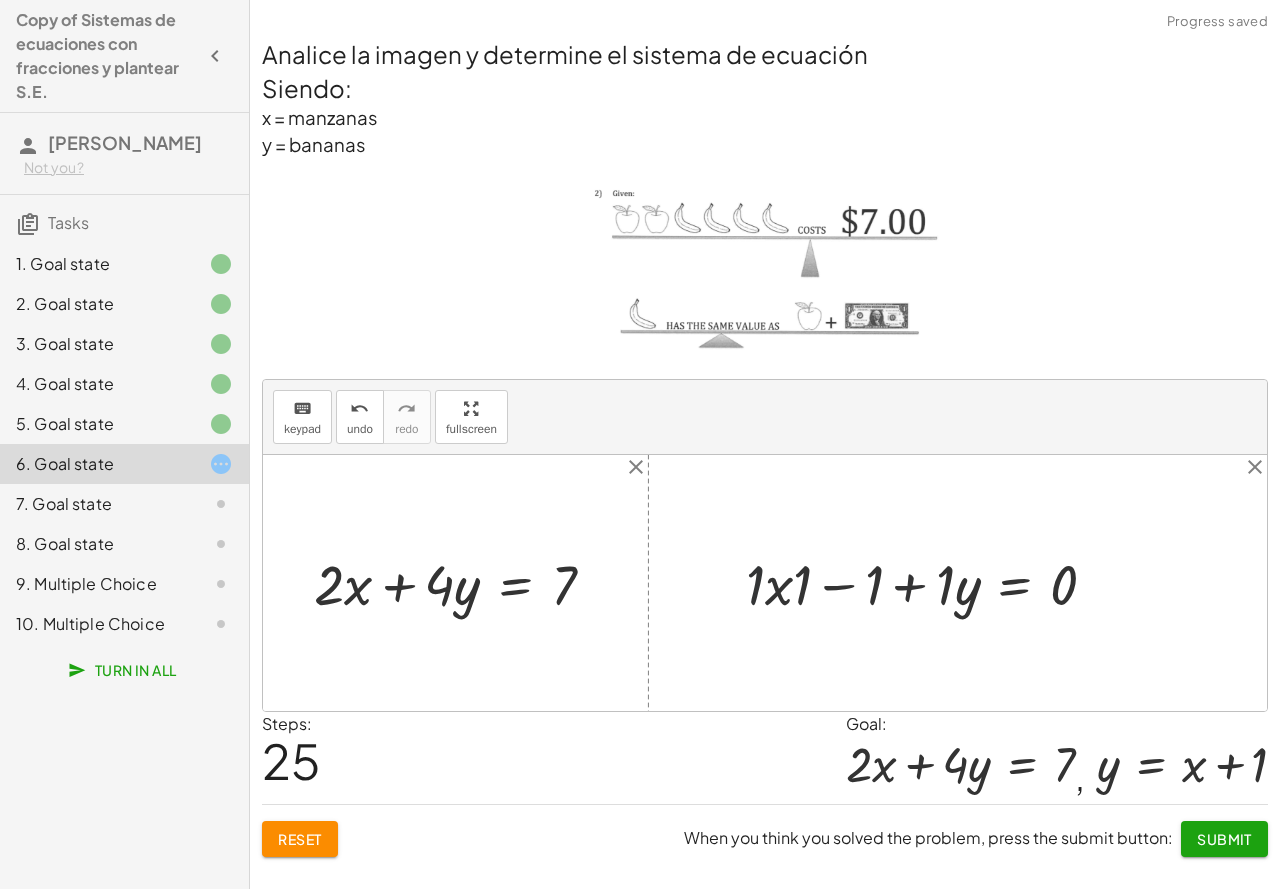 click at bounding box center (929, 583) 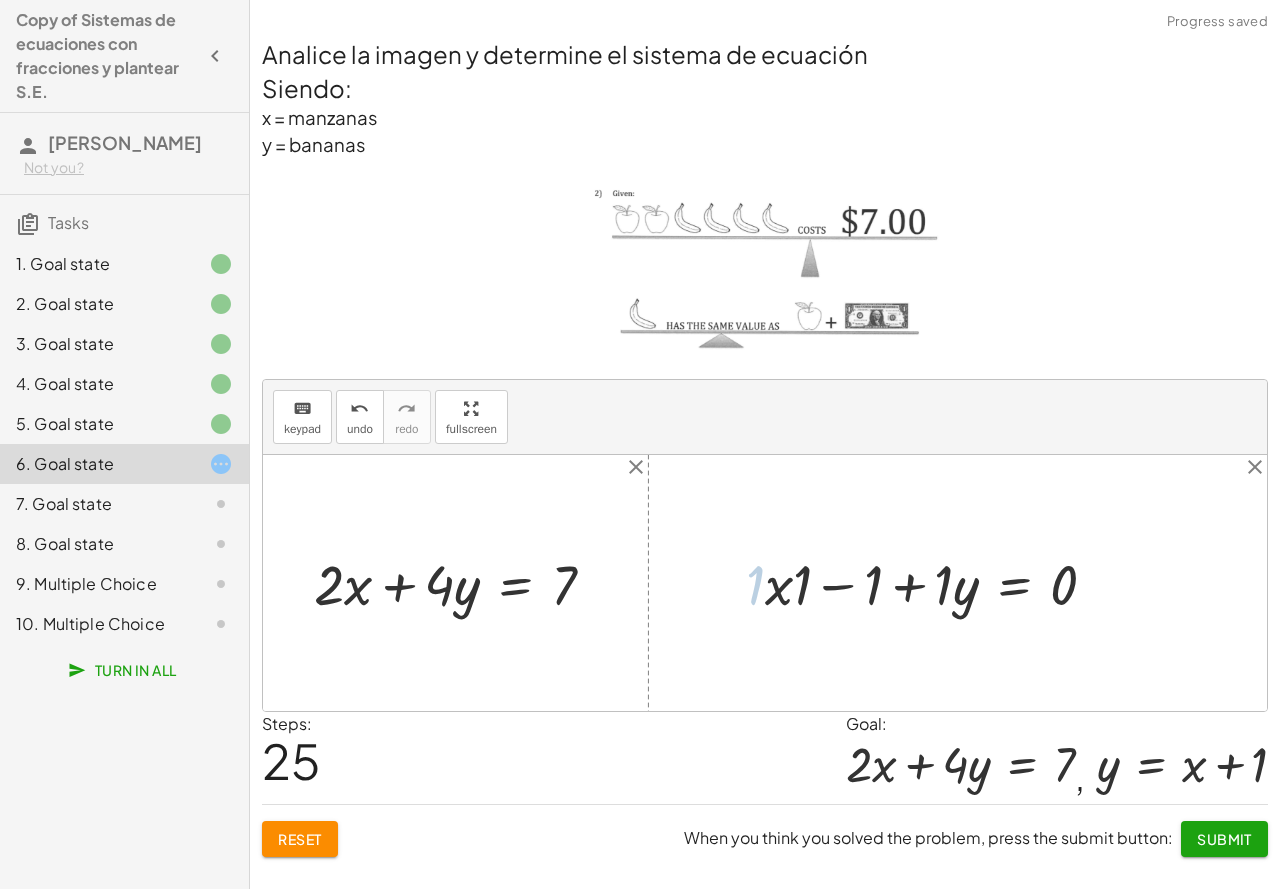 click at bounding box center [939, 583] 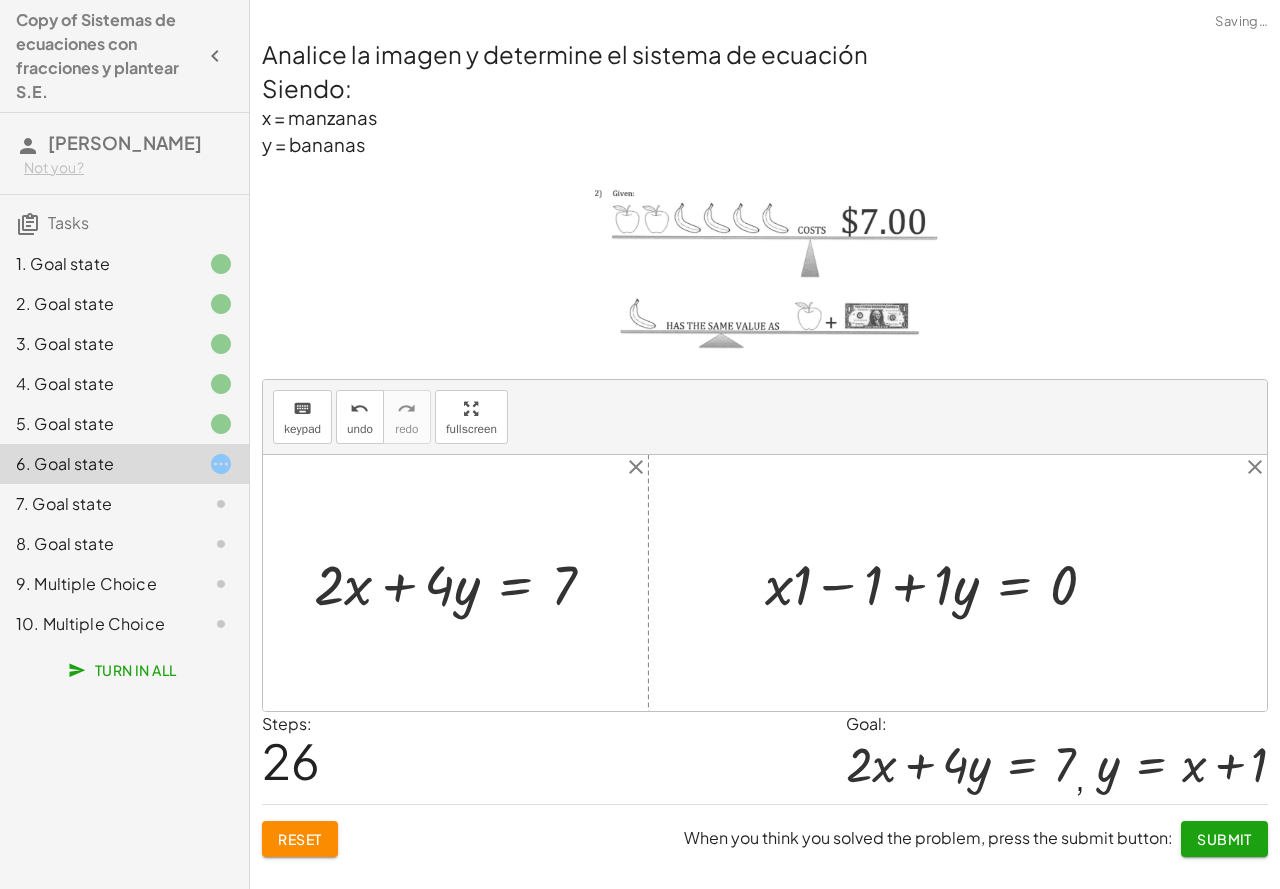 click at bounding box center (939, 583) 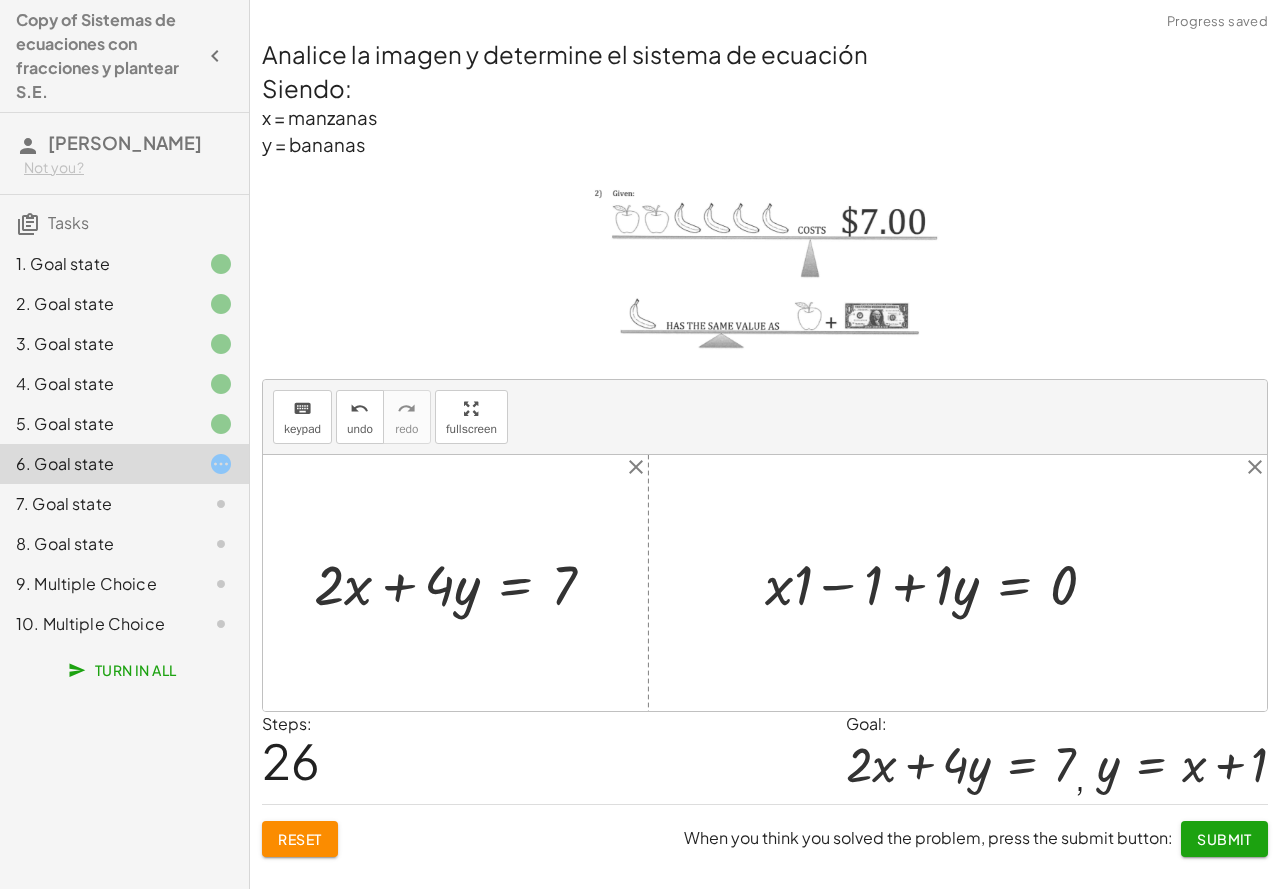 click at bounding box center (939, 583) 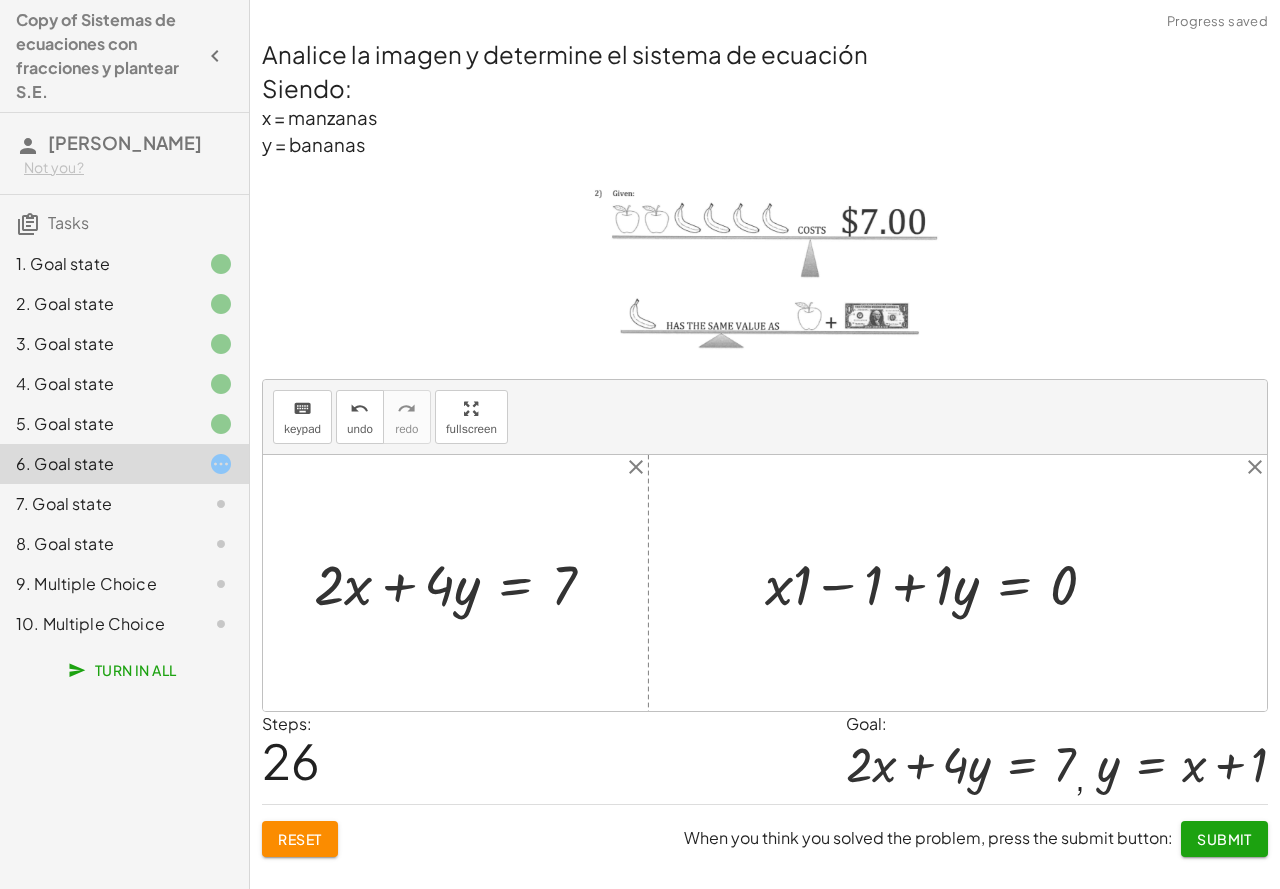 drag, startPoint x: 825, startPoint y: 590, endPoint x: 815, endPoint y: 591, distance: 10.049875 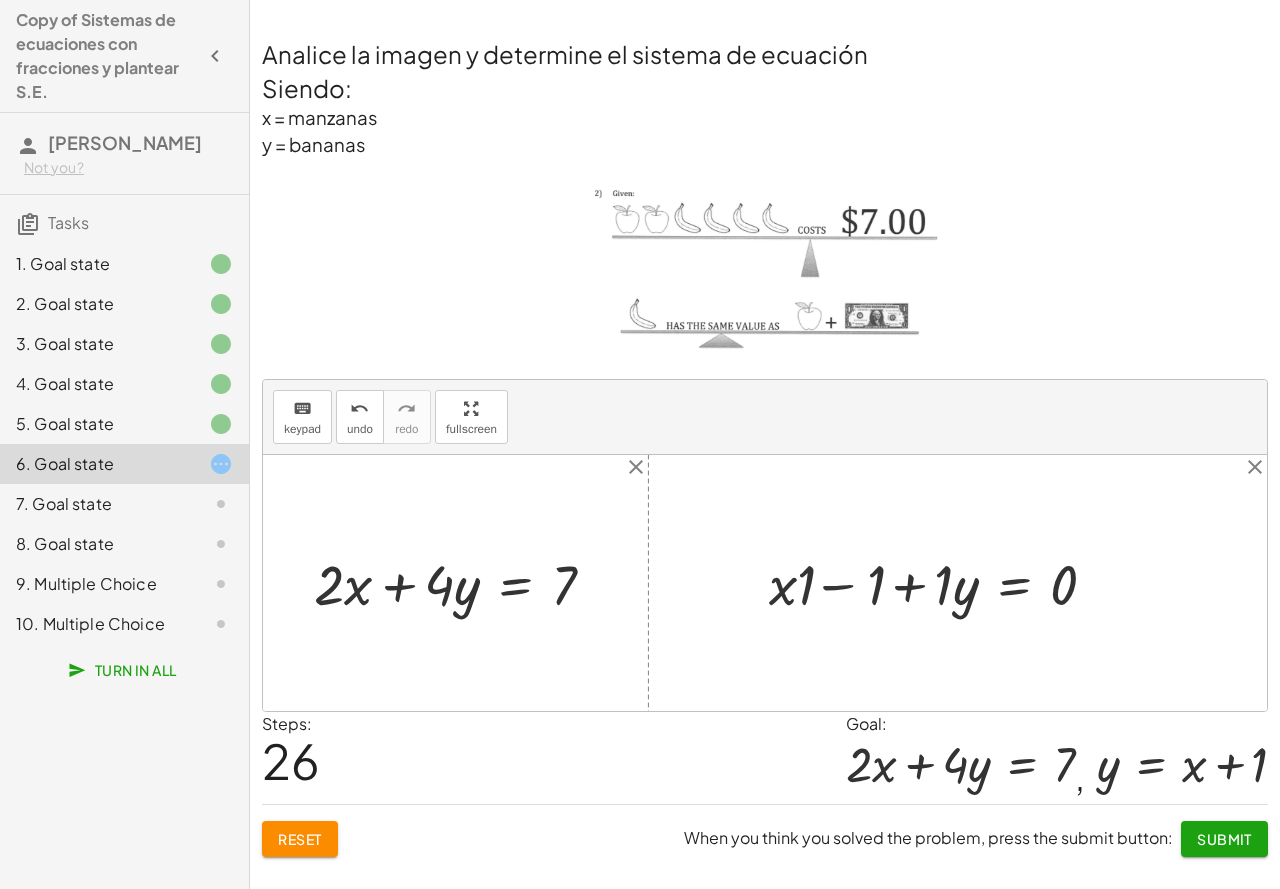click at bounding box center [939, 583] 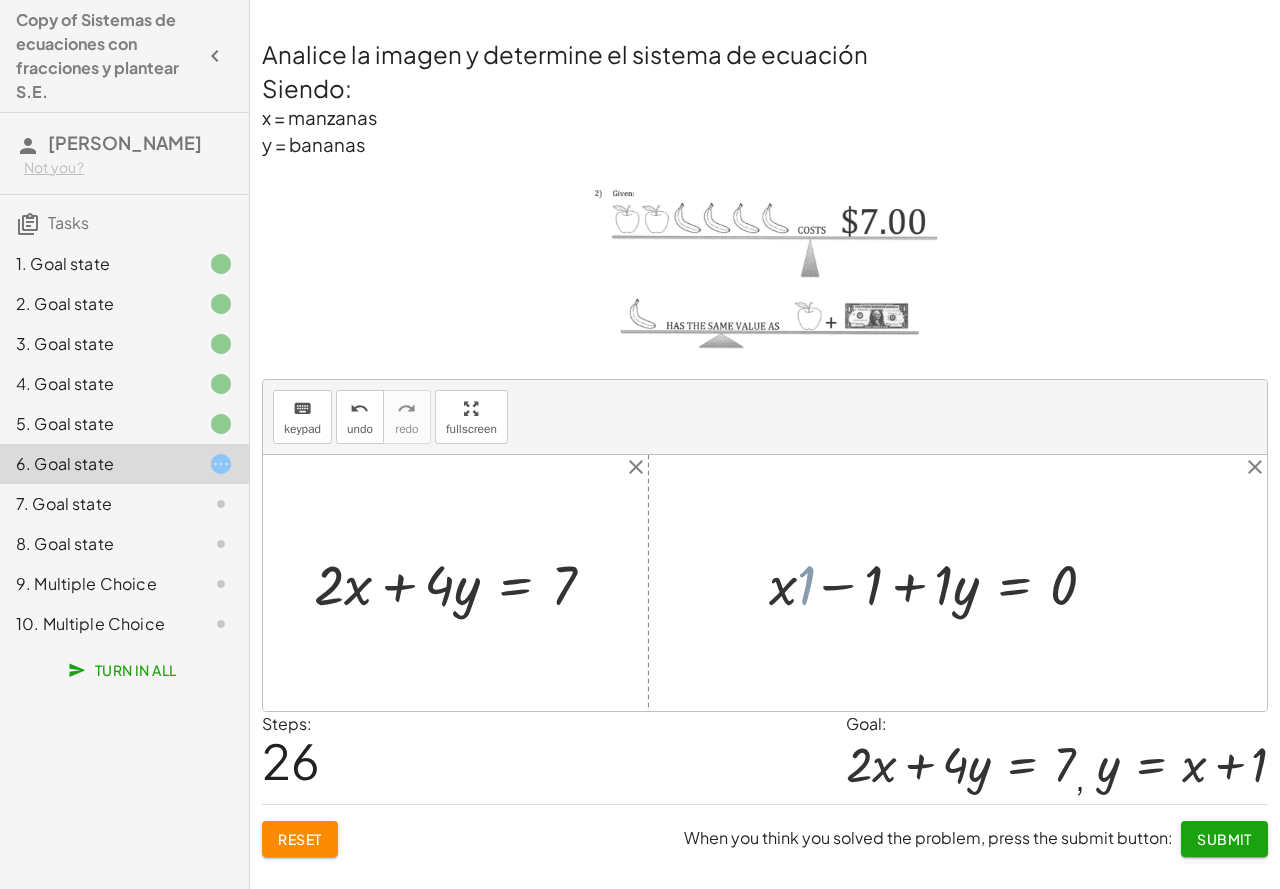 click at bounding box center (948, 583) 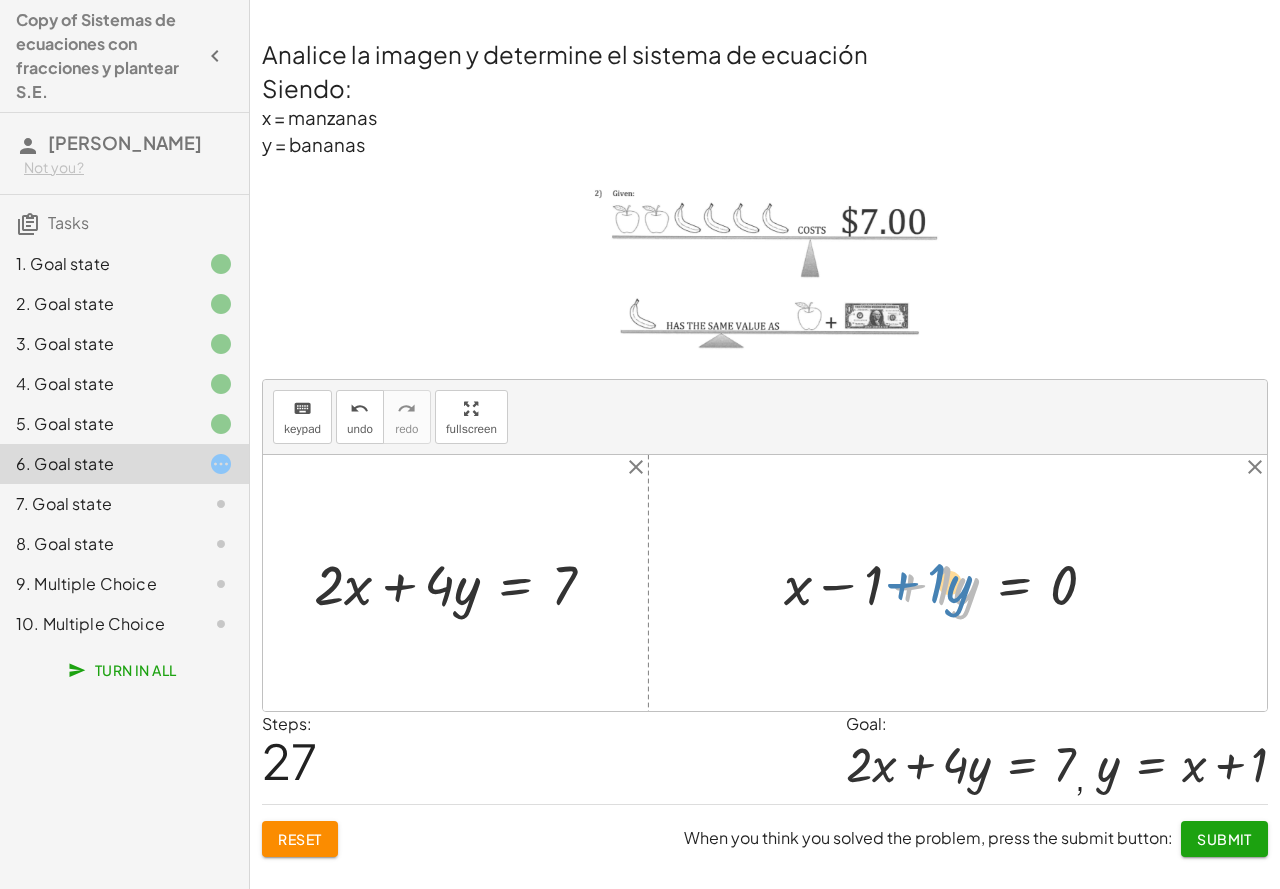 drag, startPoint x: 915, startPoint y: 593, endPoint x: 928, endPoint y: 587, distance: 14.3178215 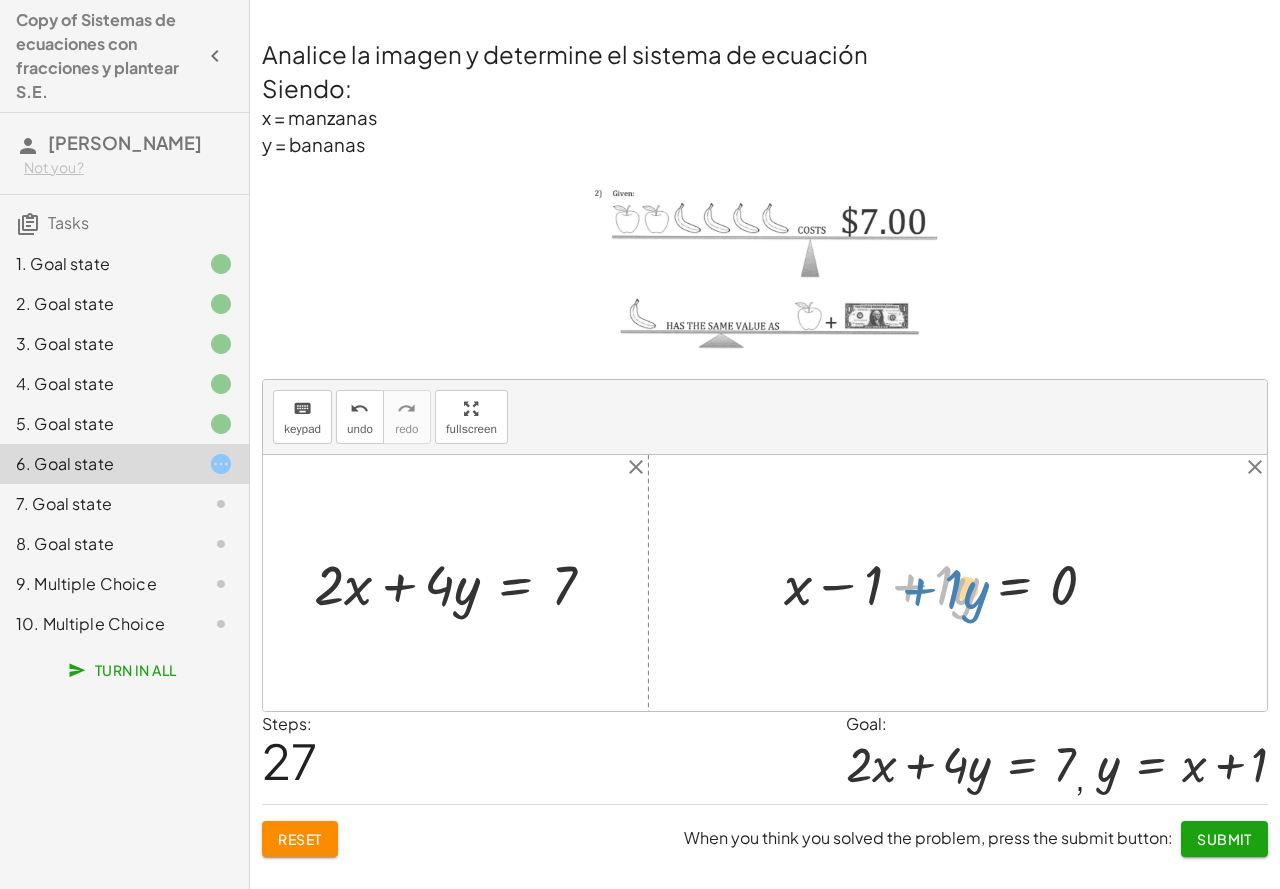 drag, startPoint x: 916, startPoint y: 587, endPoint x: 927, endPoint y: 591, distance: 11.7046995 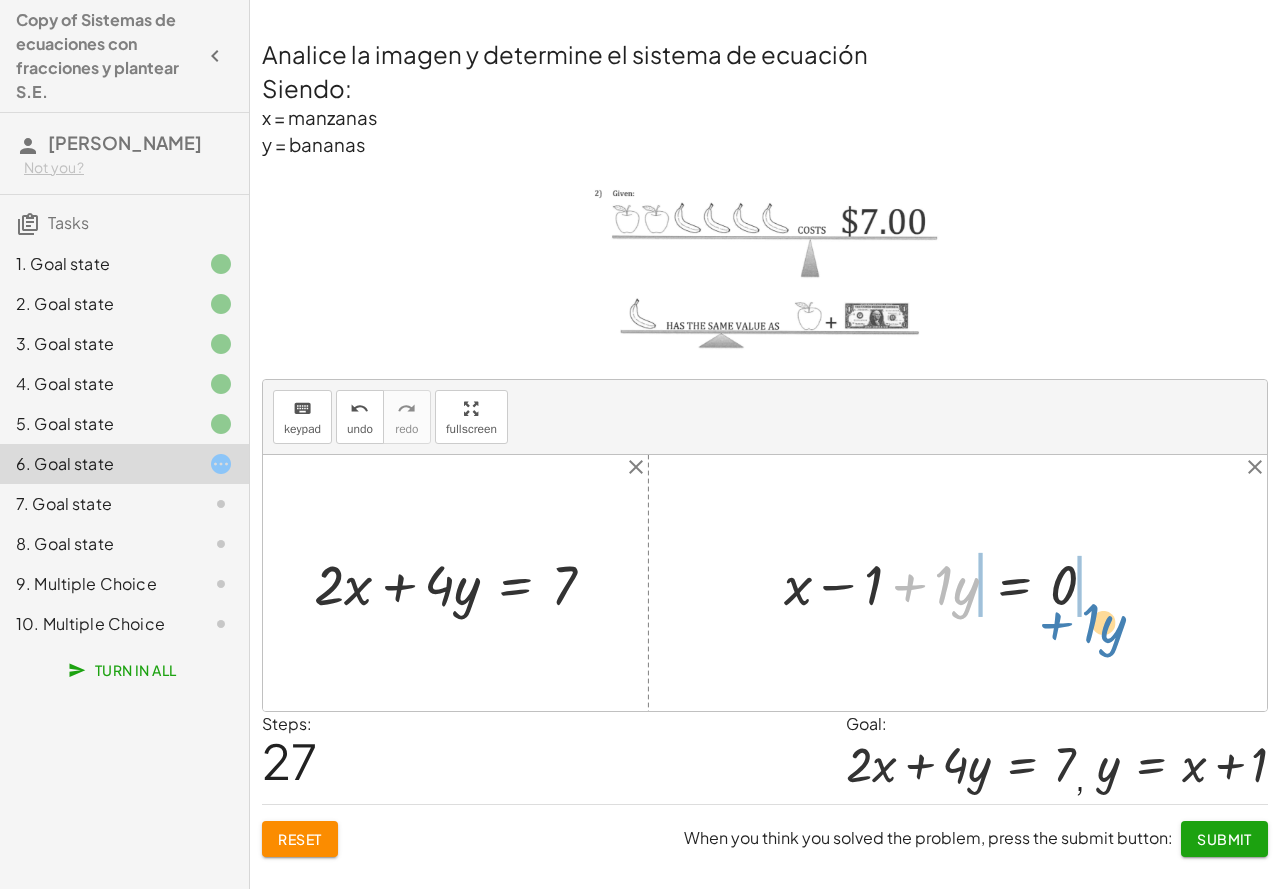 drag, startPoint x: 922, startPoint y: 576, endPoint x: 1069, endPoint y: 614, distance: 151.83214 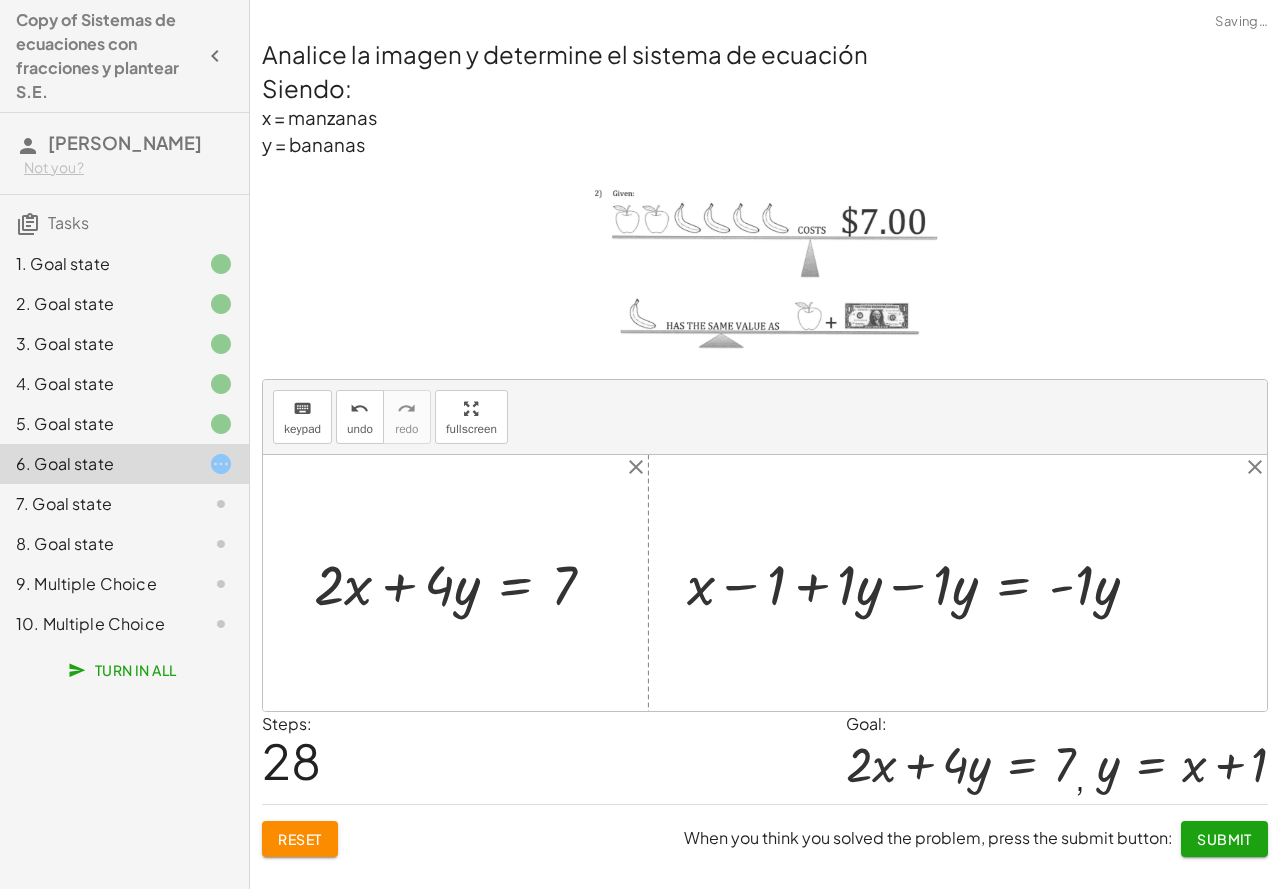 click at bounding box center (921, 583) 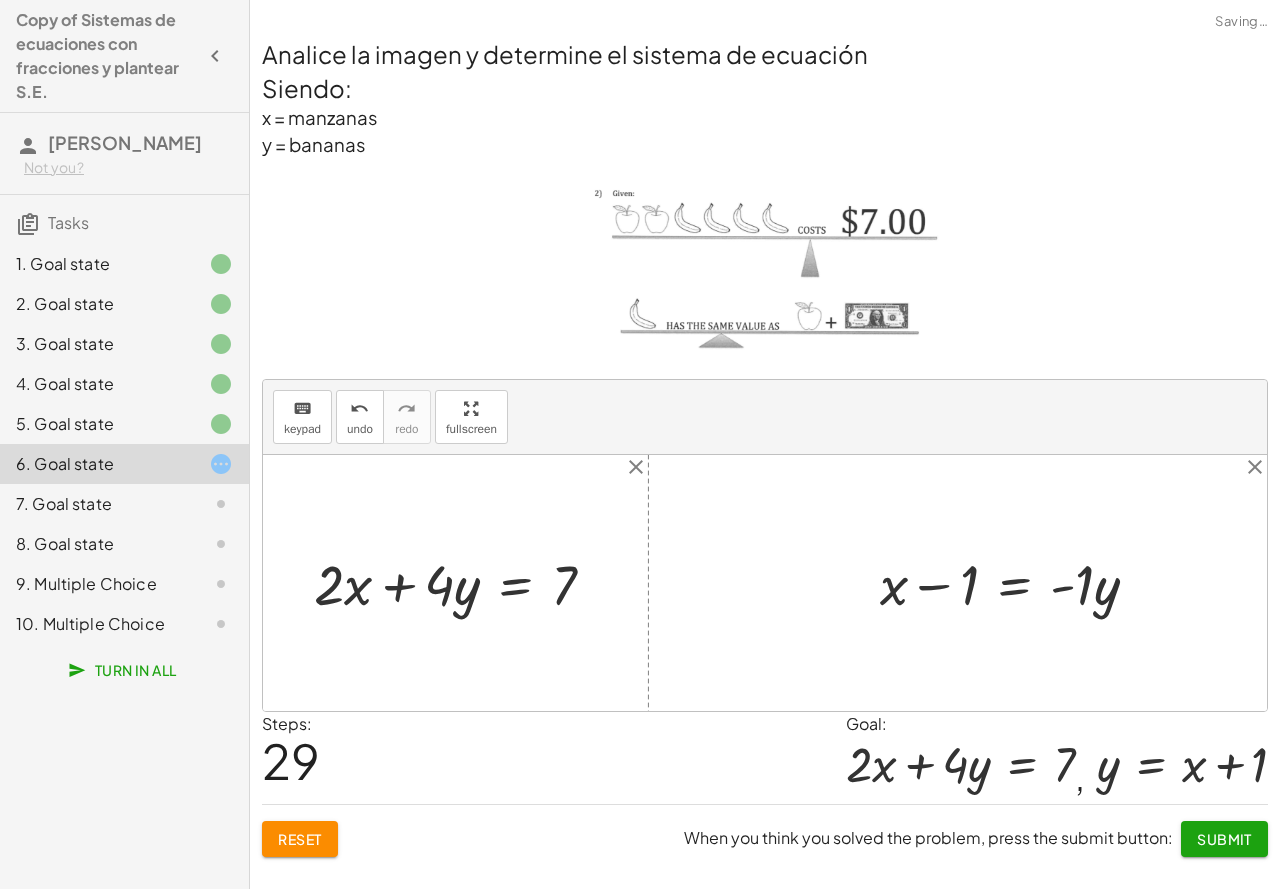 click at bounding box center [1017, 583] 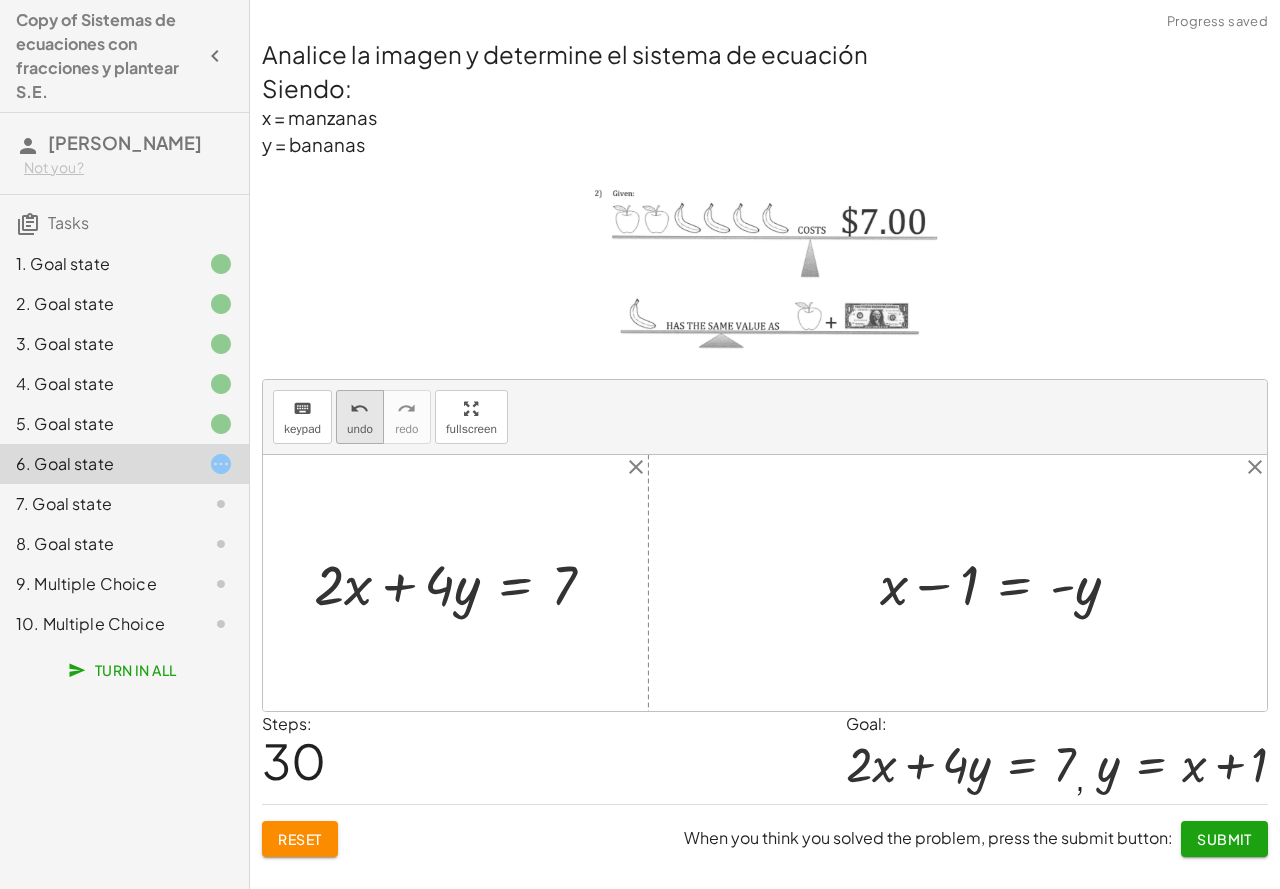 click on "undo" at bounding box center (360, 429) 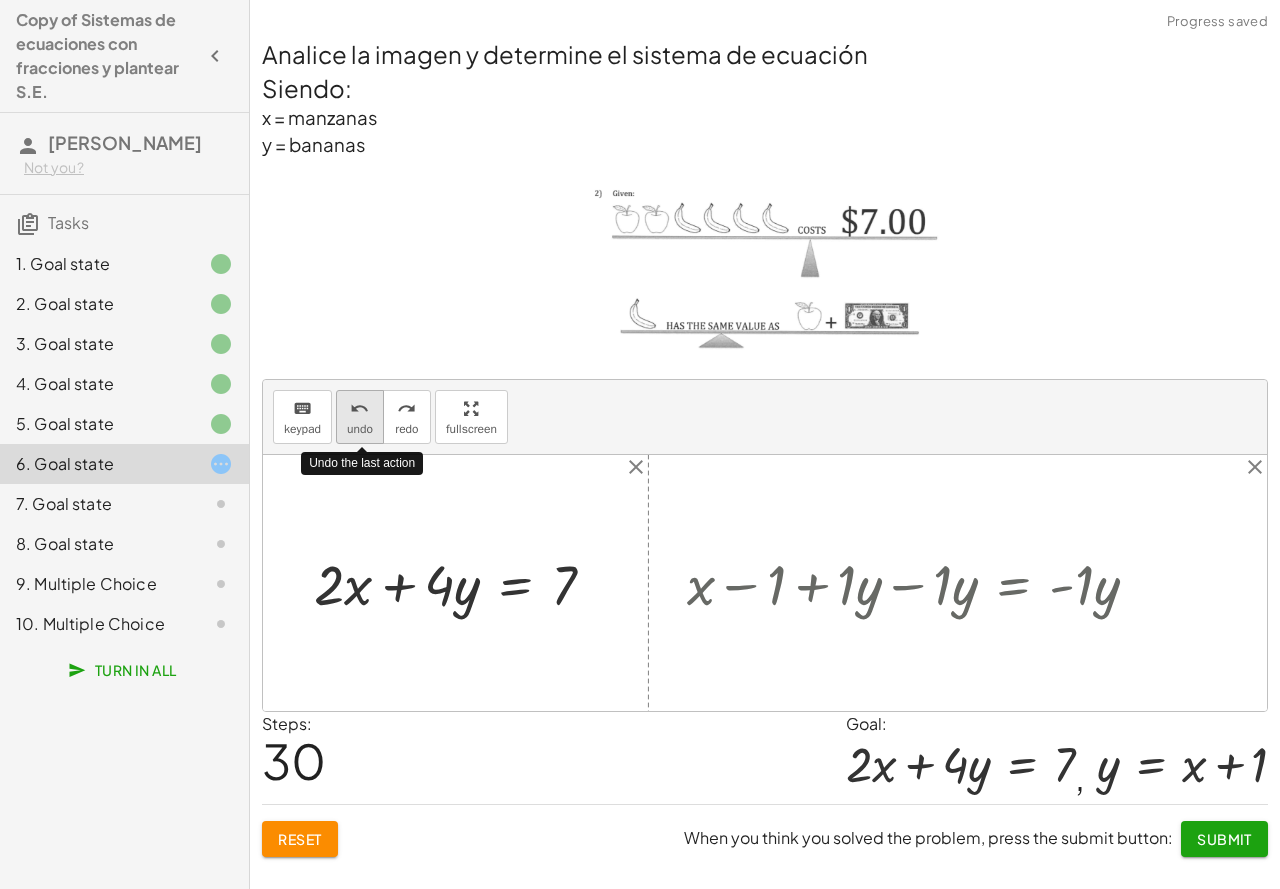 click on "undo" at bounding box center [360, 429] 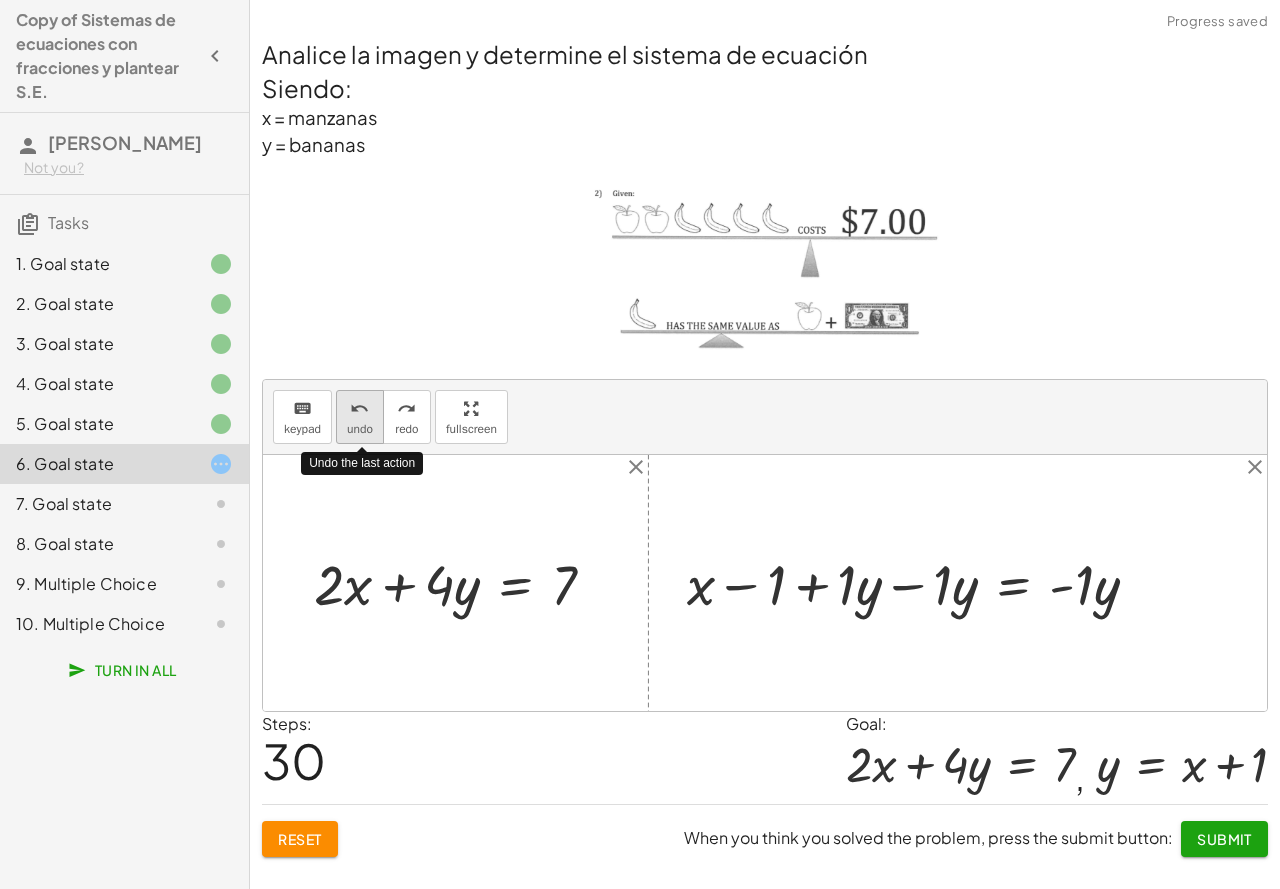 click on "undo" at bounding box center (360, 429) 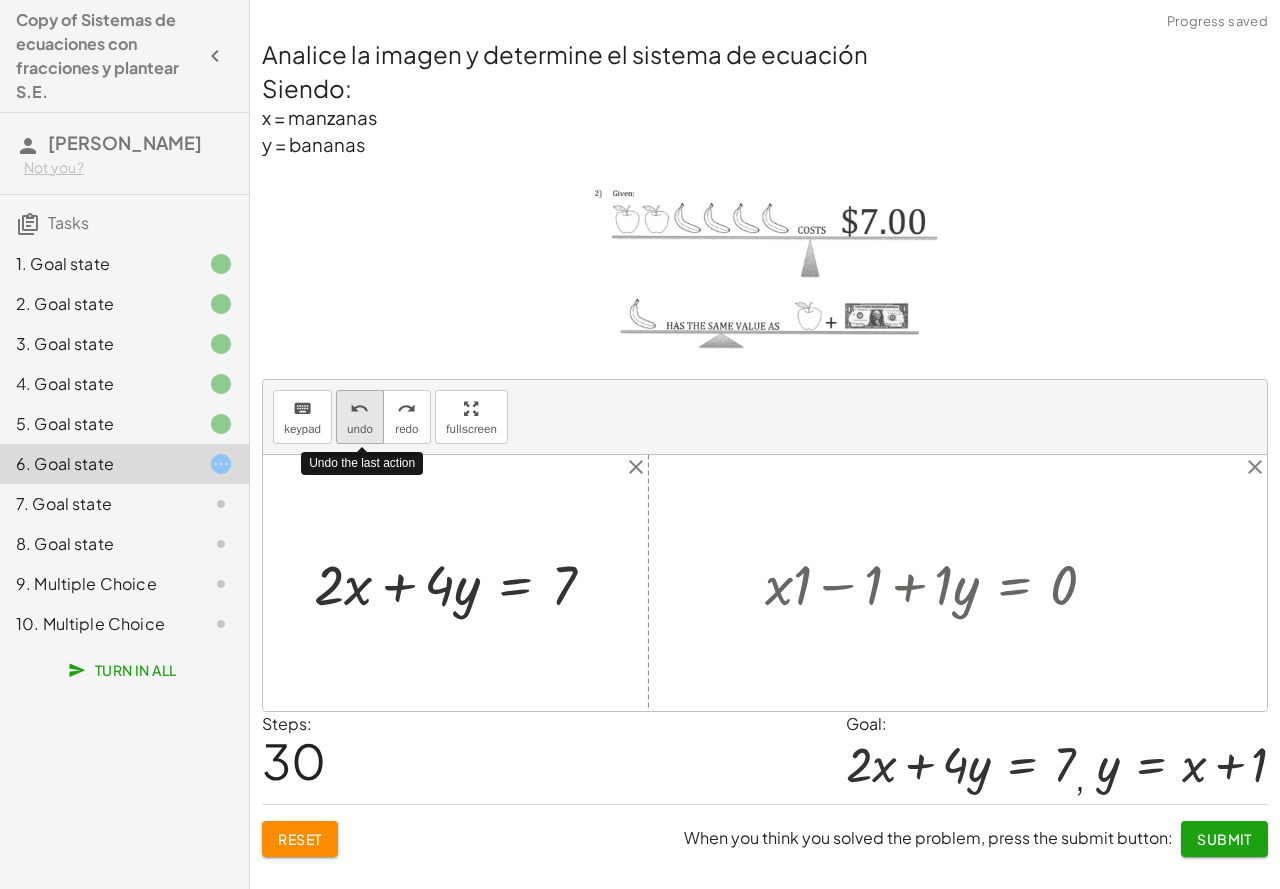click on "undo" at bounding box center (360, 429) 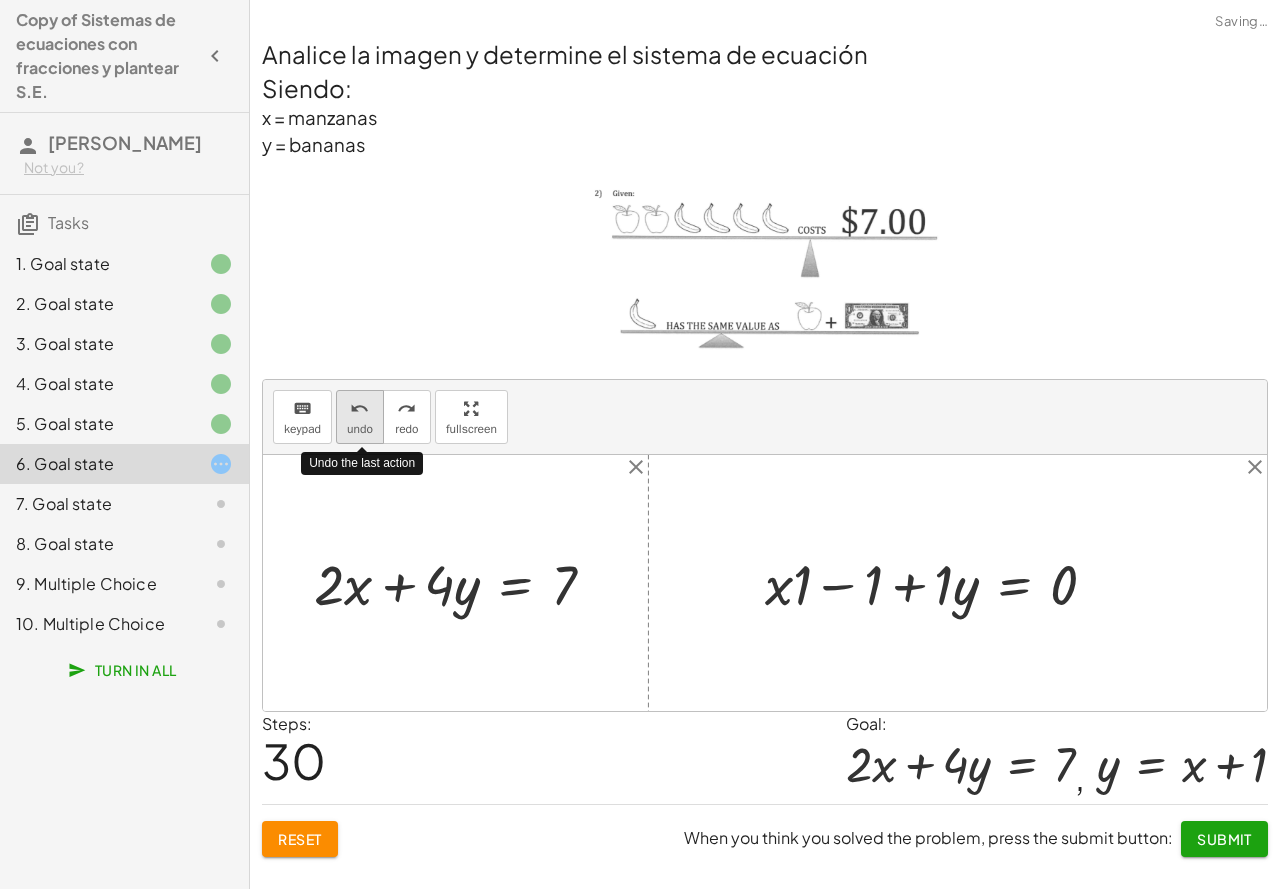 click on "undo" at bounding box center [360, 429] 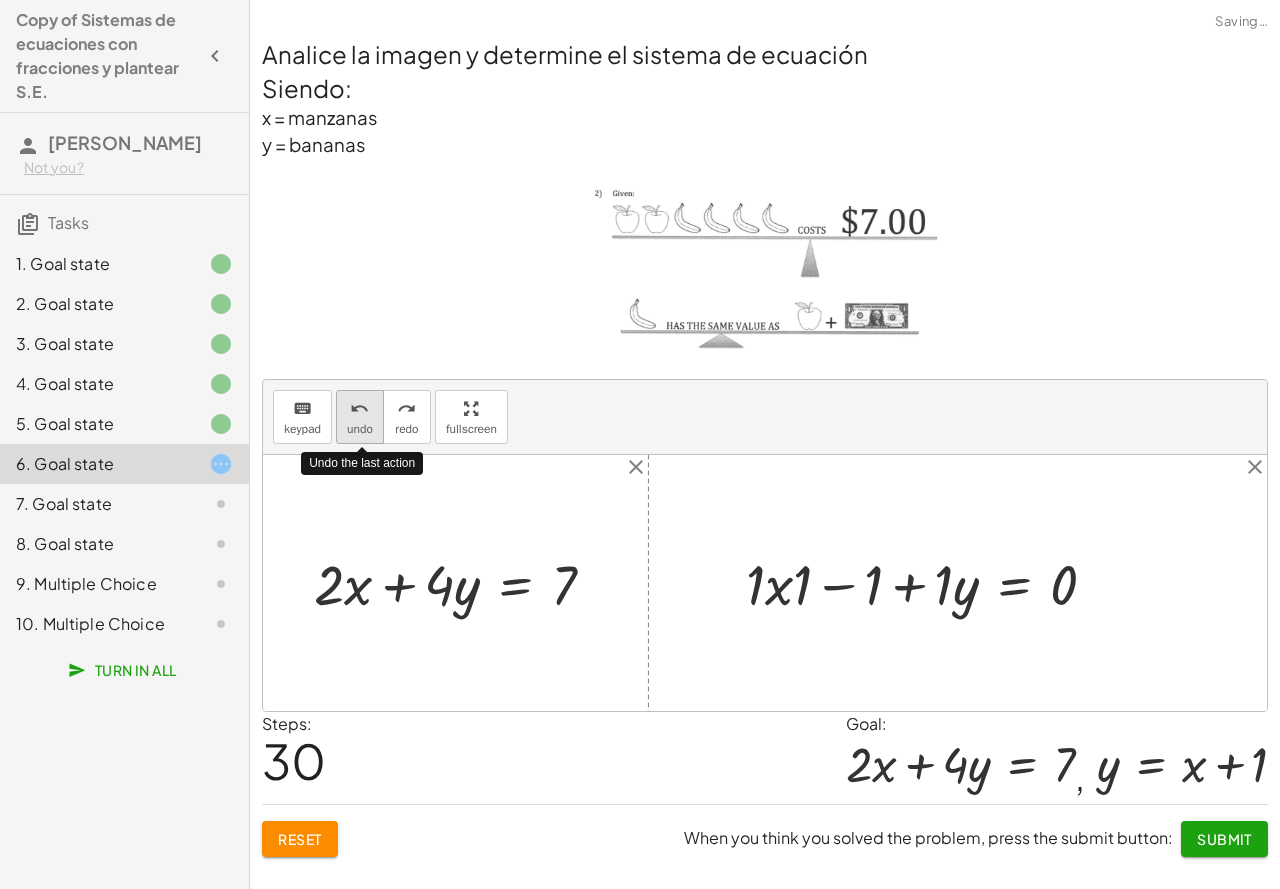 click on "undo" at bounding box center (360, 429) 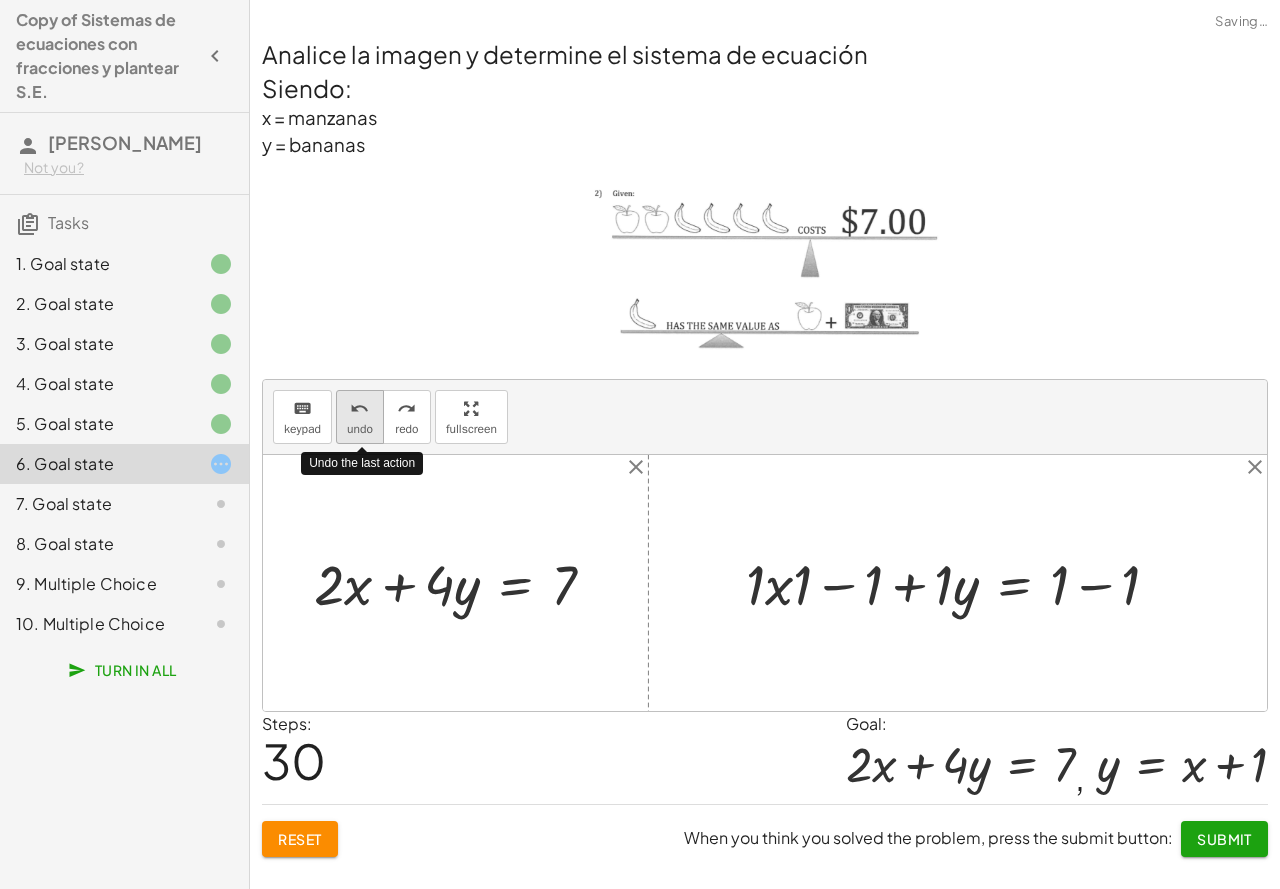 click on "undo" at bounding box center (360, 429) 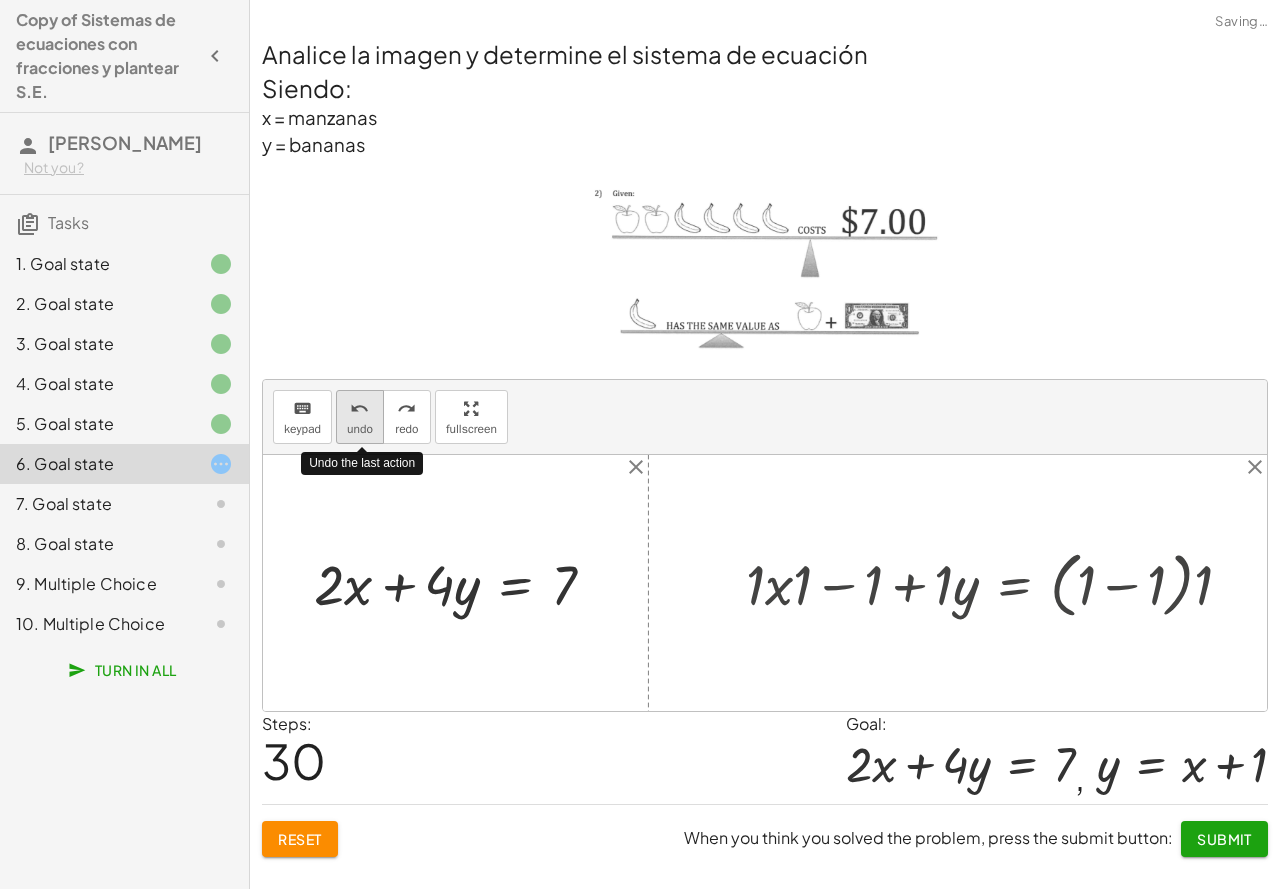click on "undo" at bounding box center [360, 429] 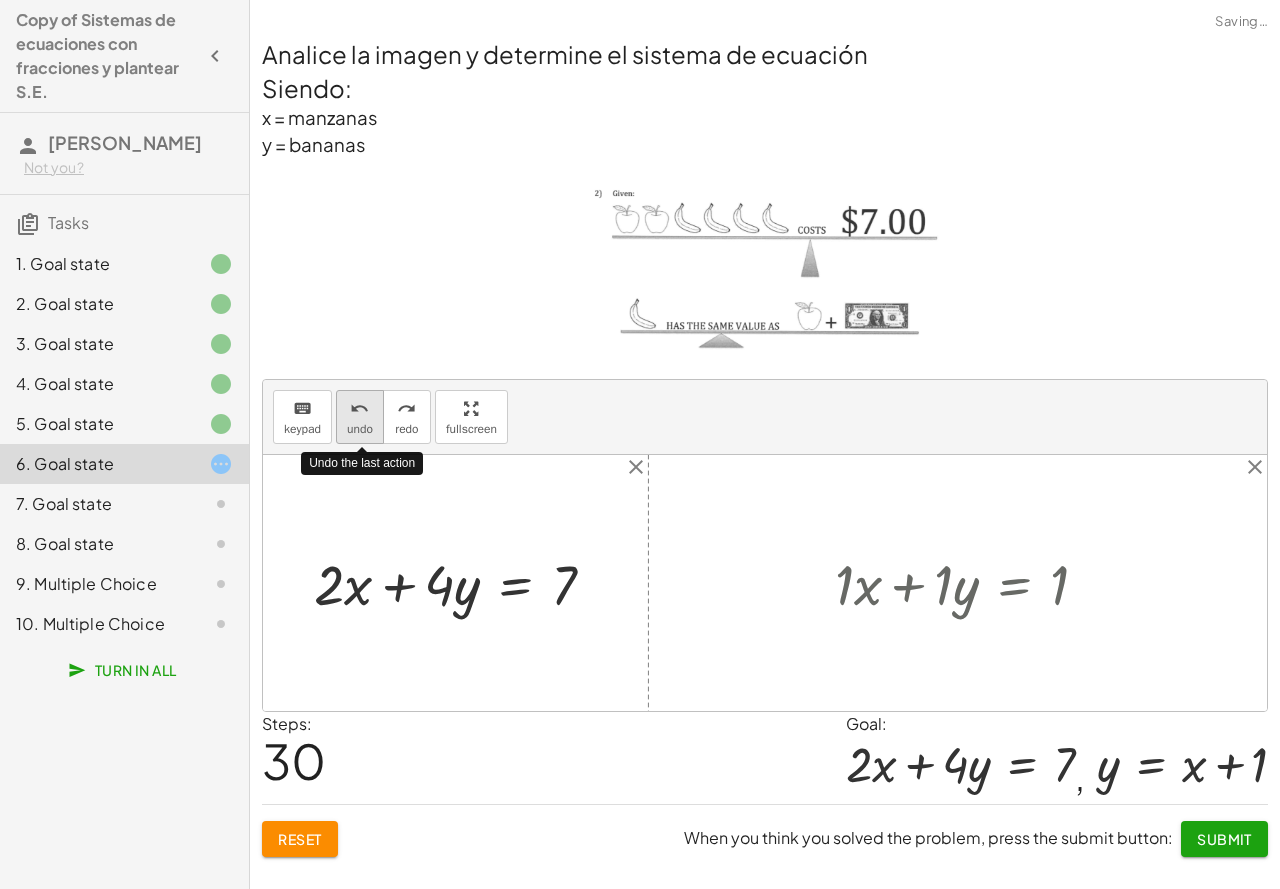 click on "undo" at bounding box center [360, 429] 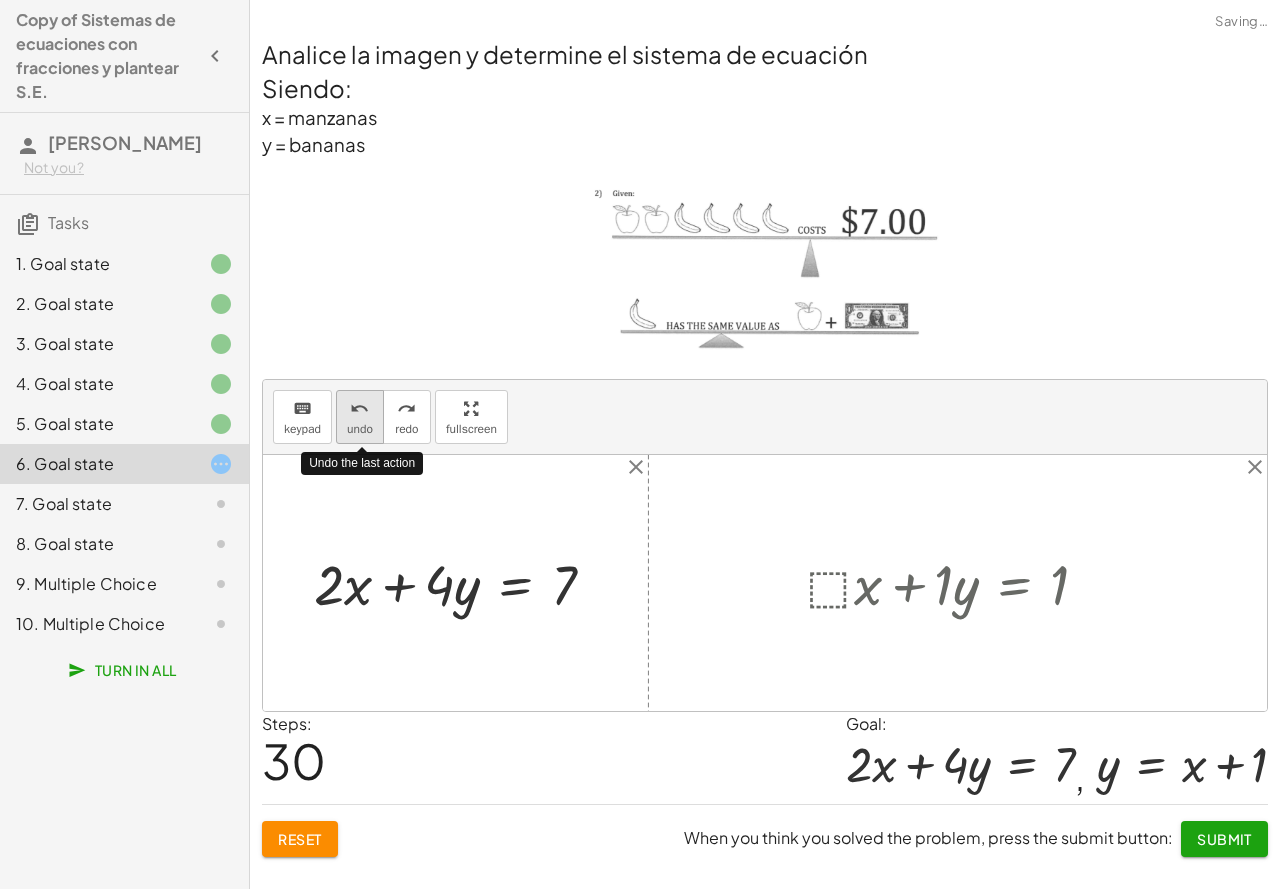 click on "undo" at bounding box center [360, 429] 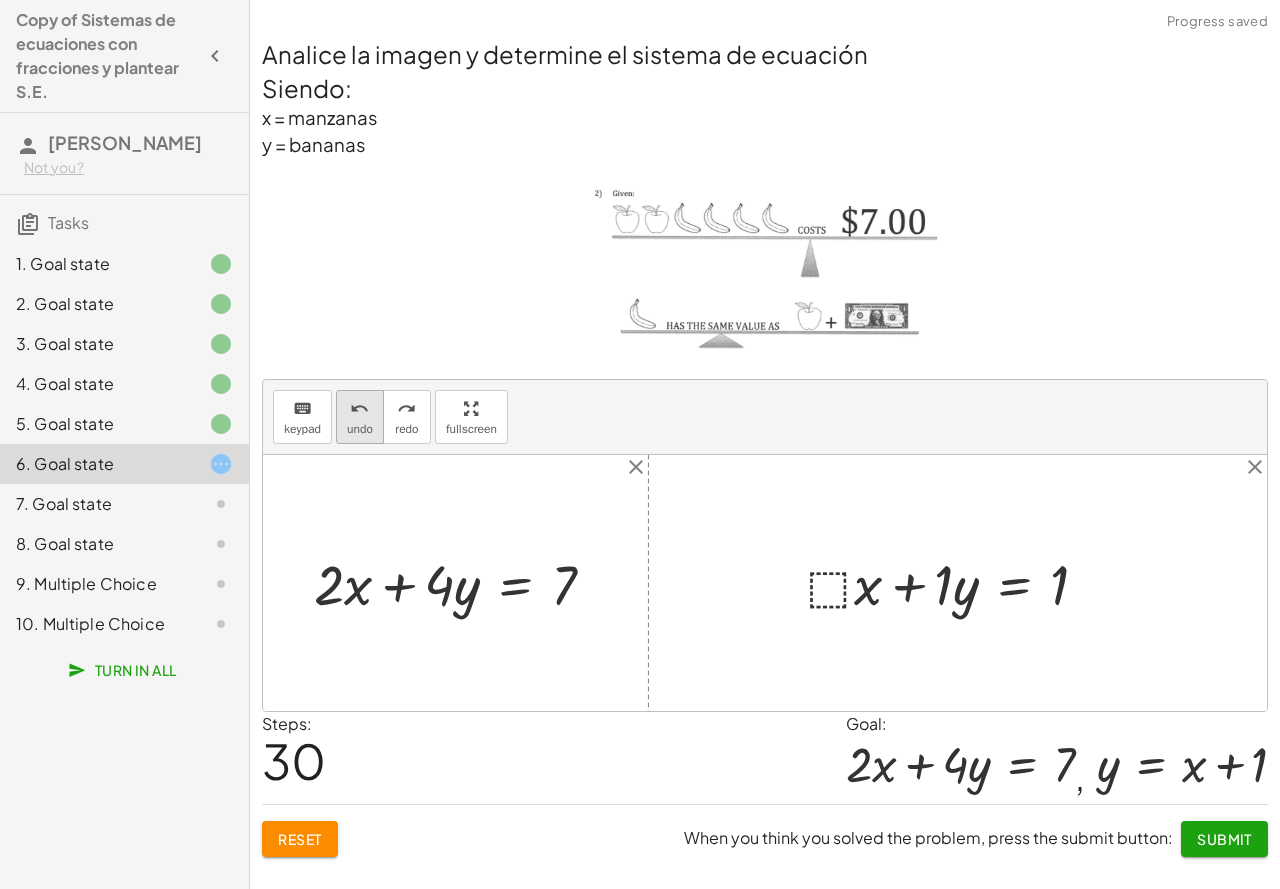 click on "undo" at bounding box center (360, 429) 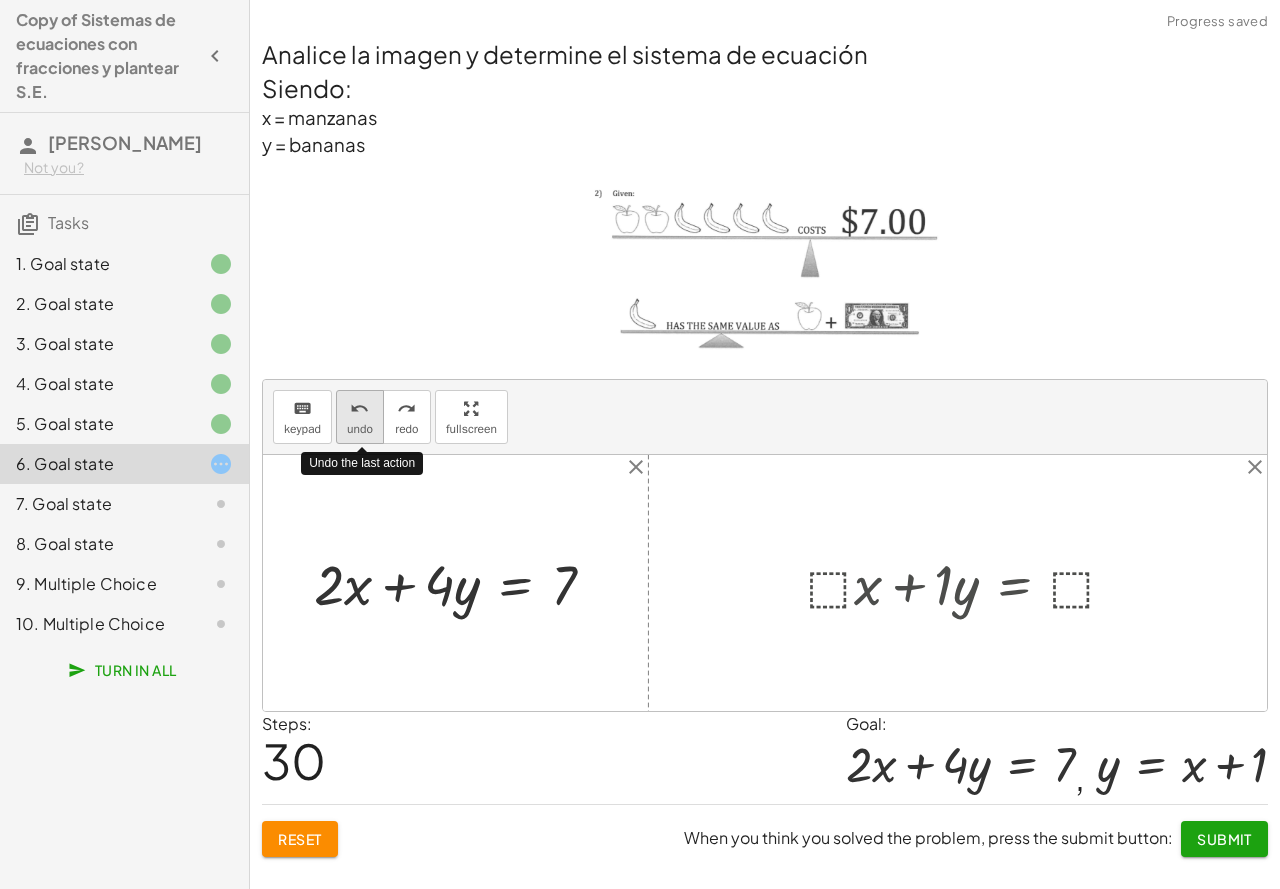 click on "undo" at bounding box center [360, 429] 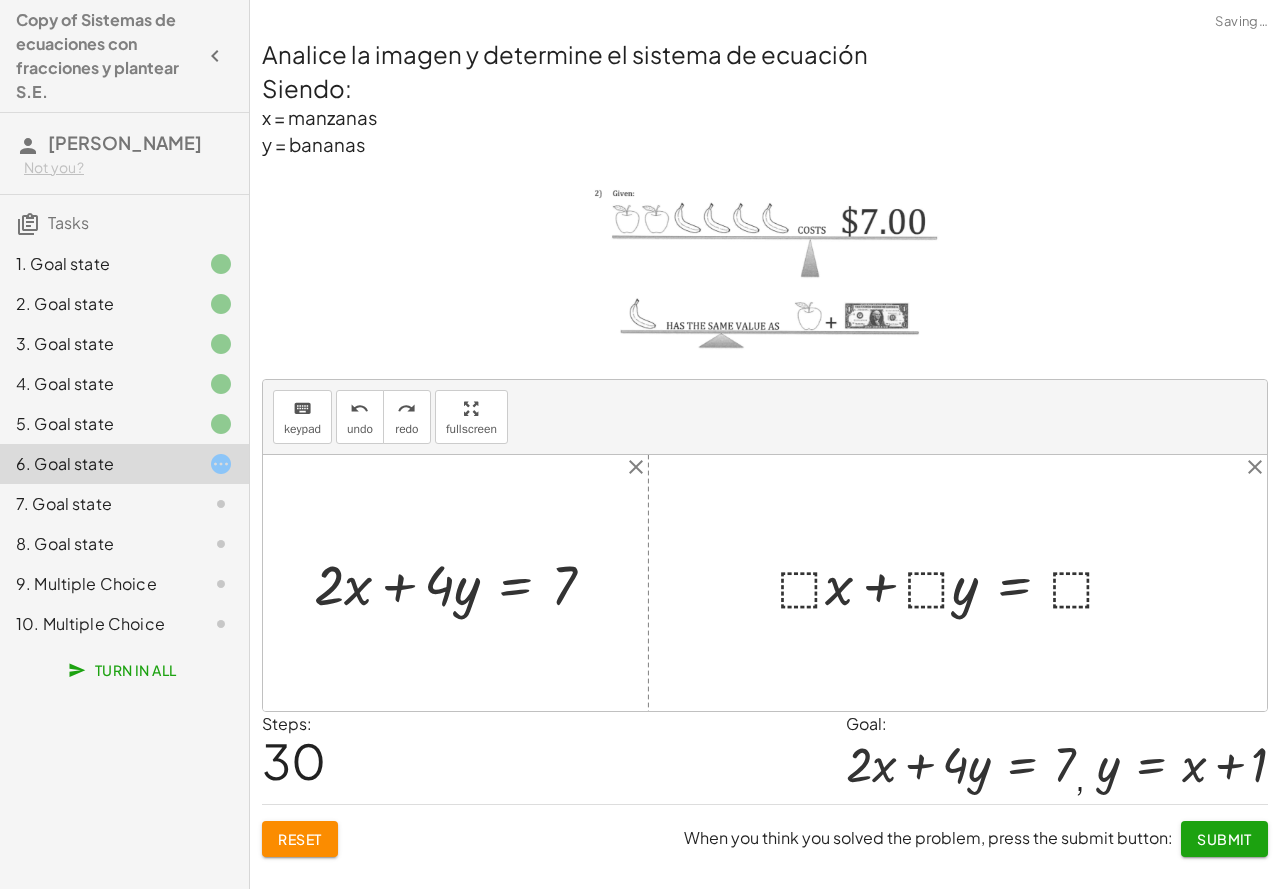 click at bounding box center (955, 583) 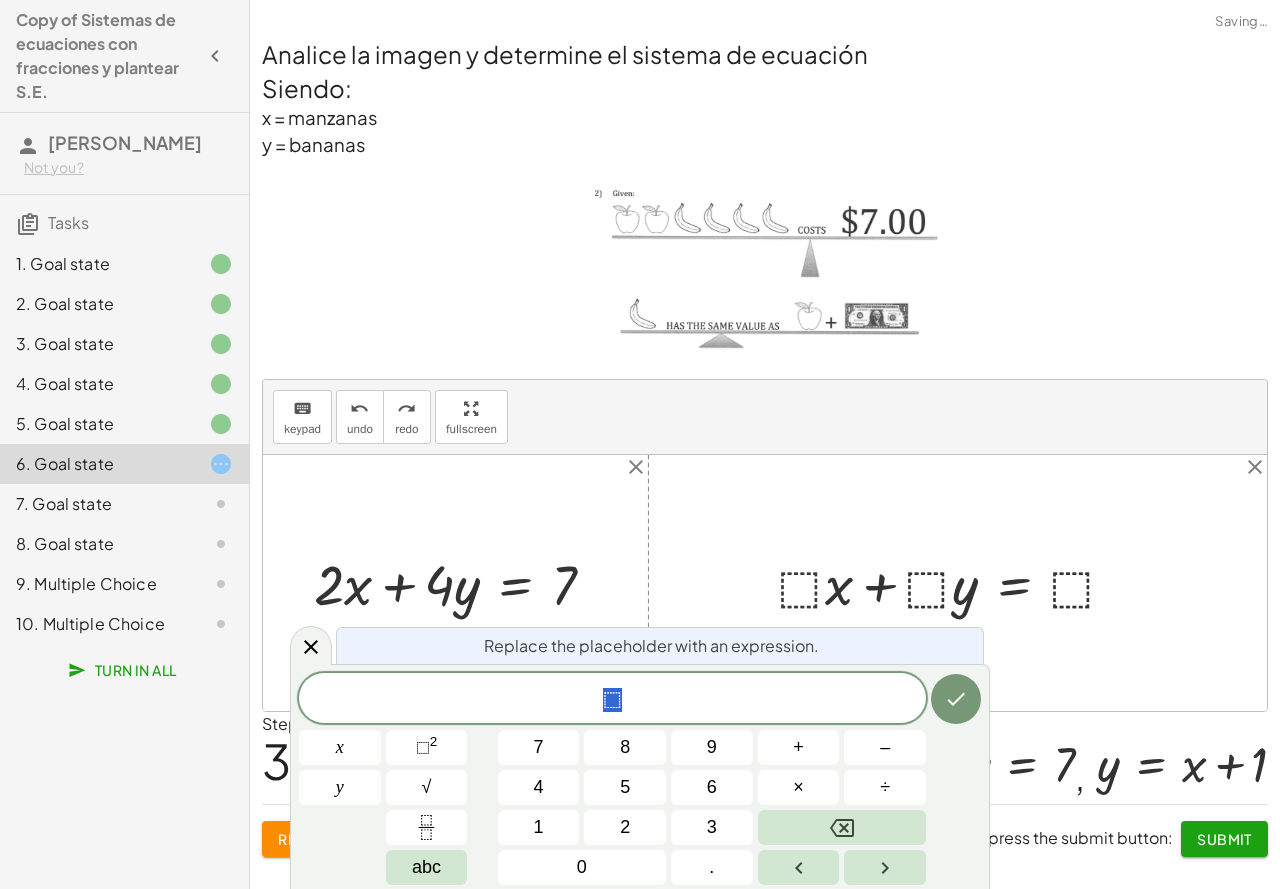 click at bounding box center (955, 583) 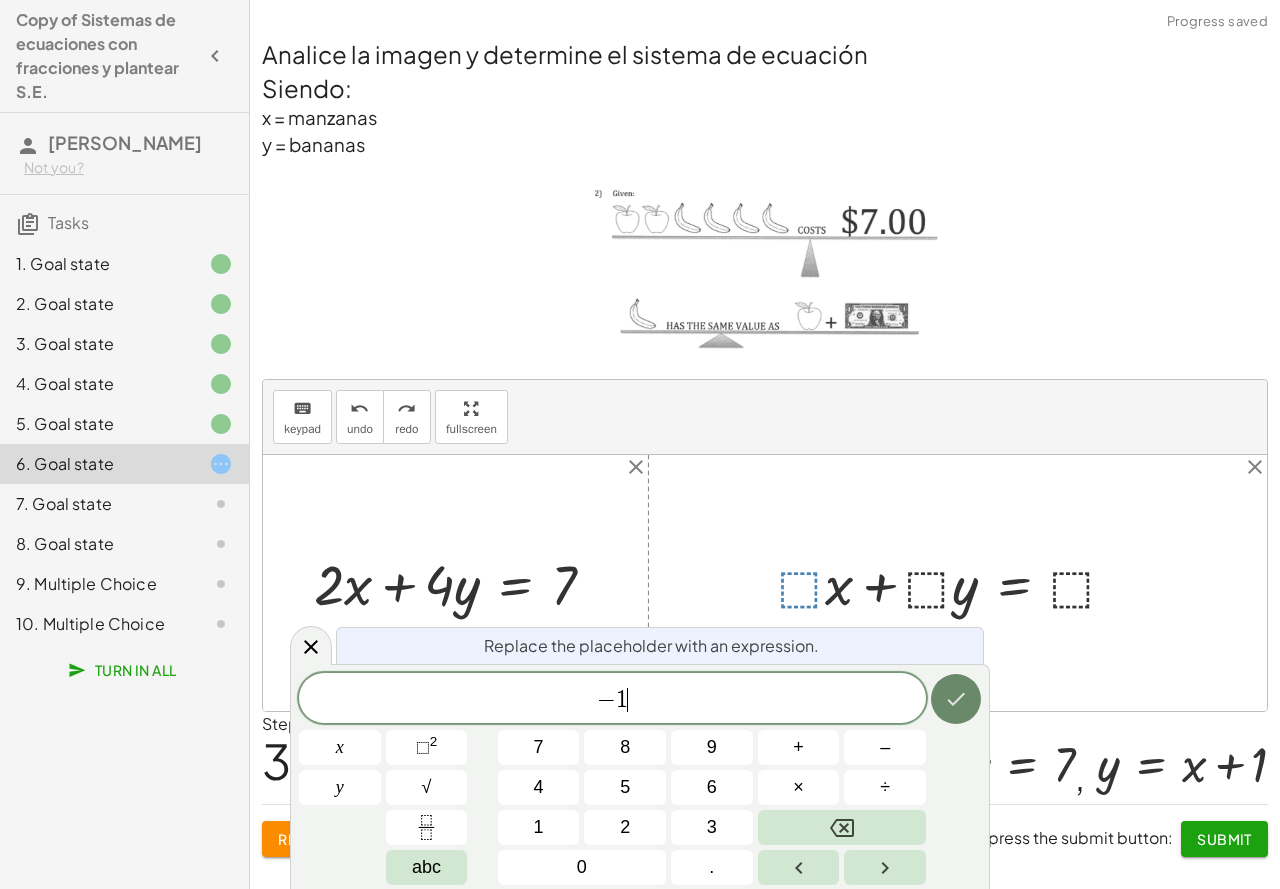 click at bounding box center (956, 699) 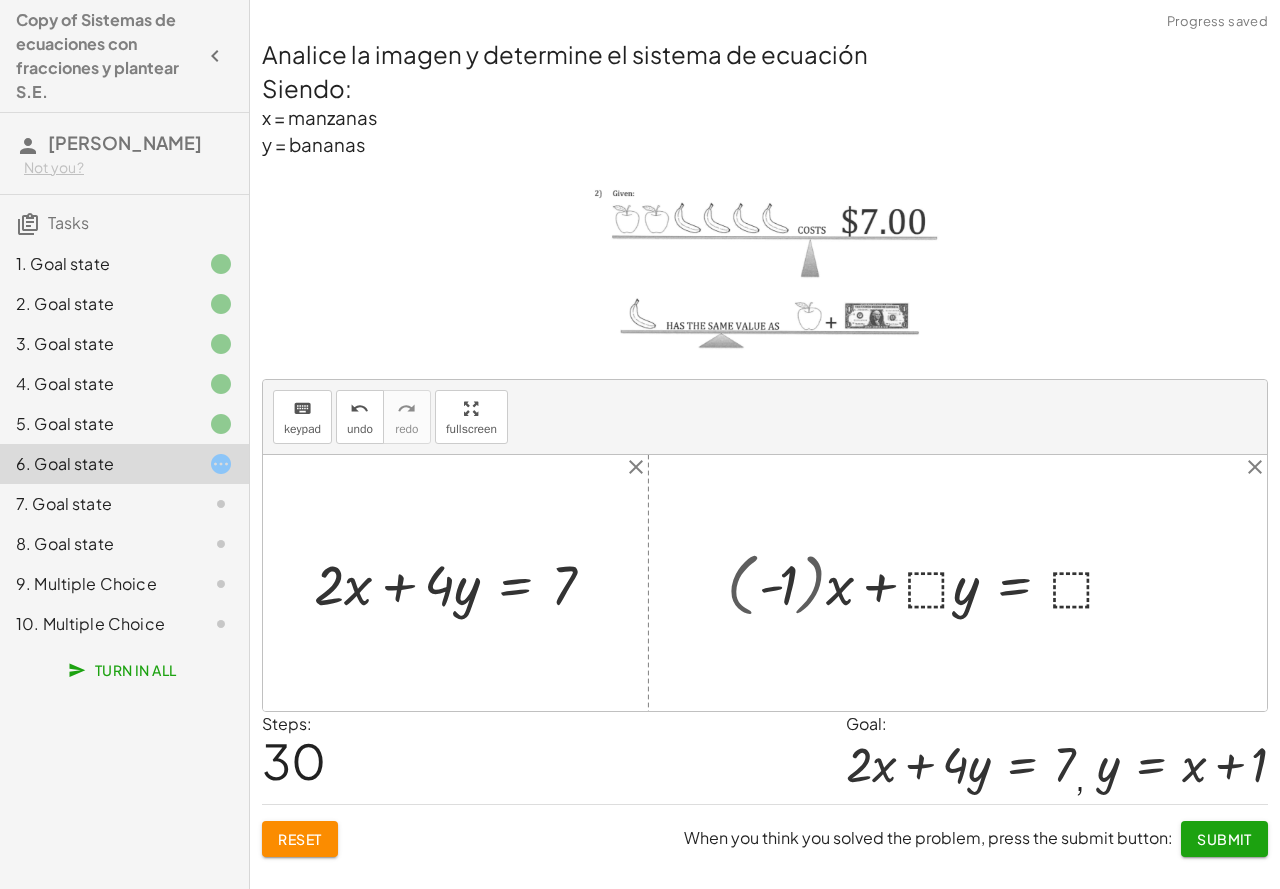 click at bounding box center (929, 582) 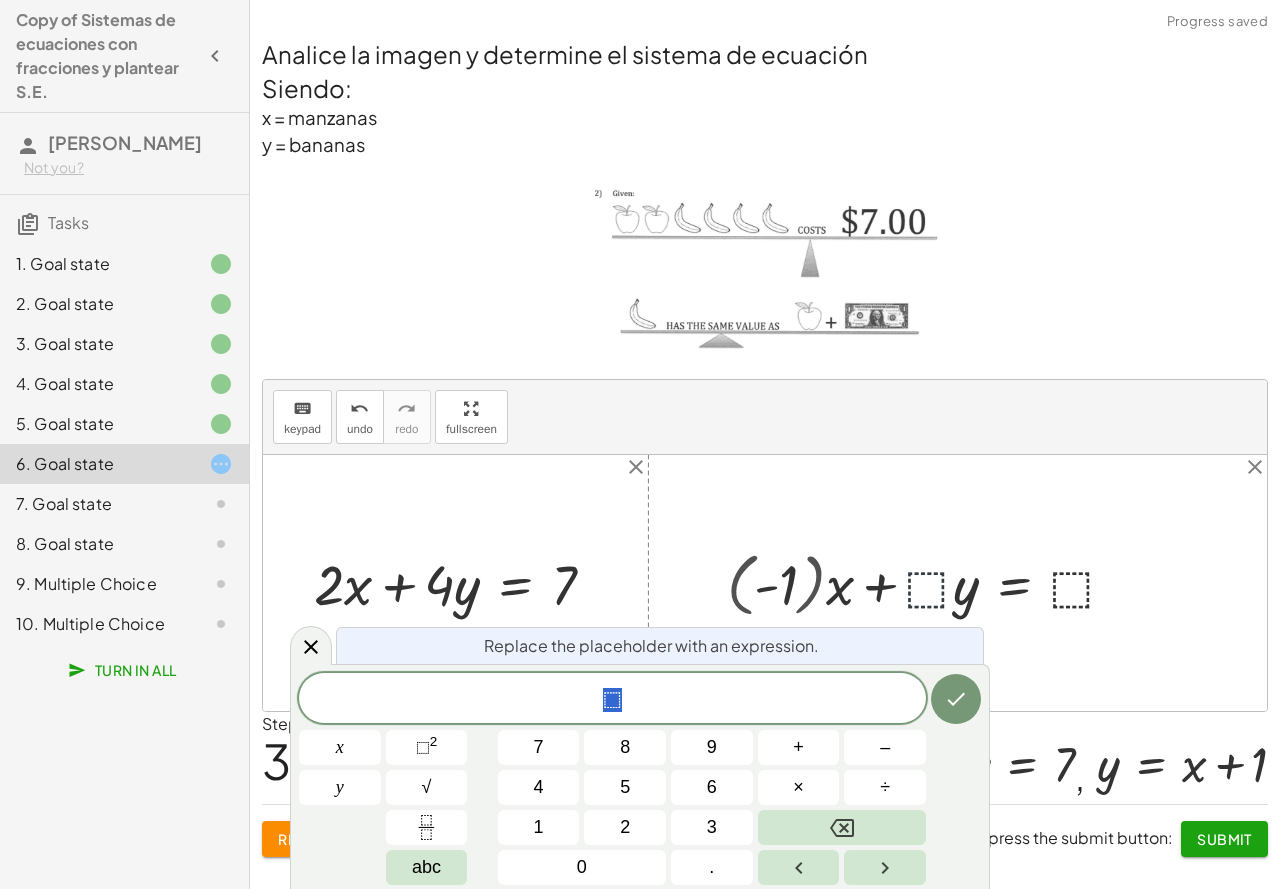 click at bounding box center (929, 582) 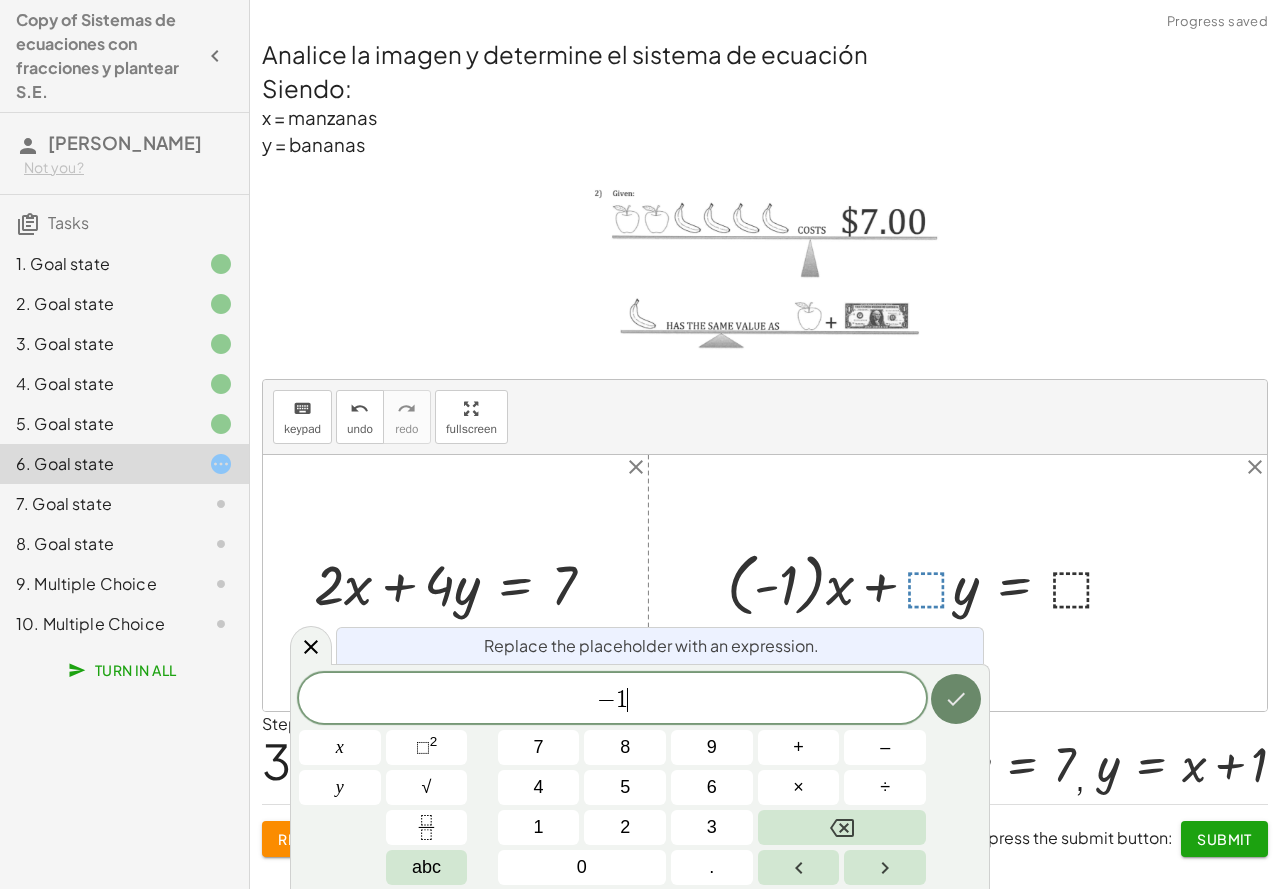 click 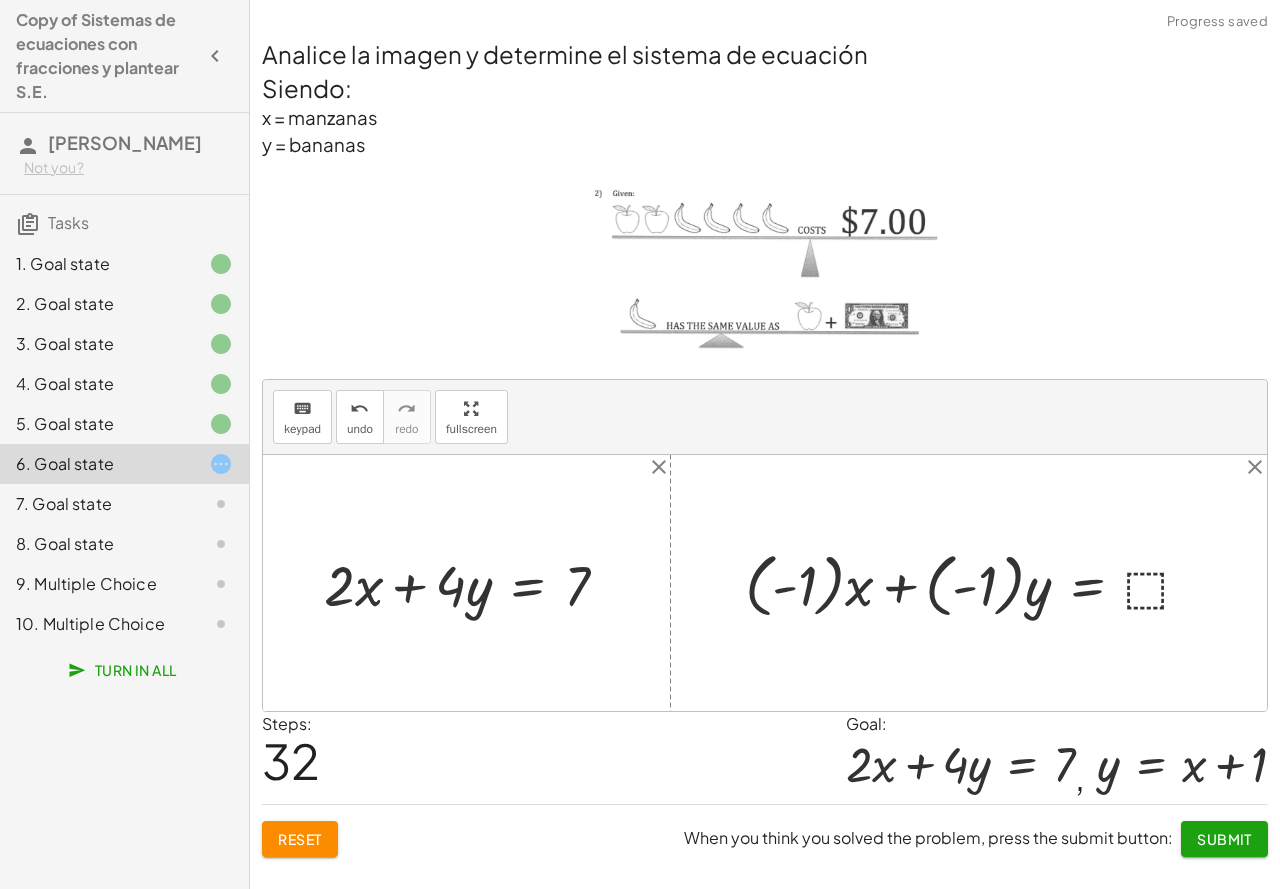click at bounding box center (976, 583) 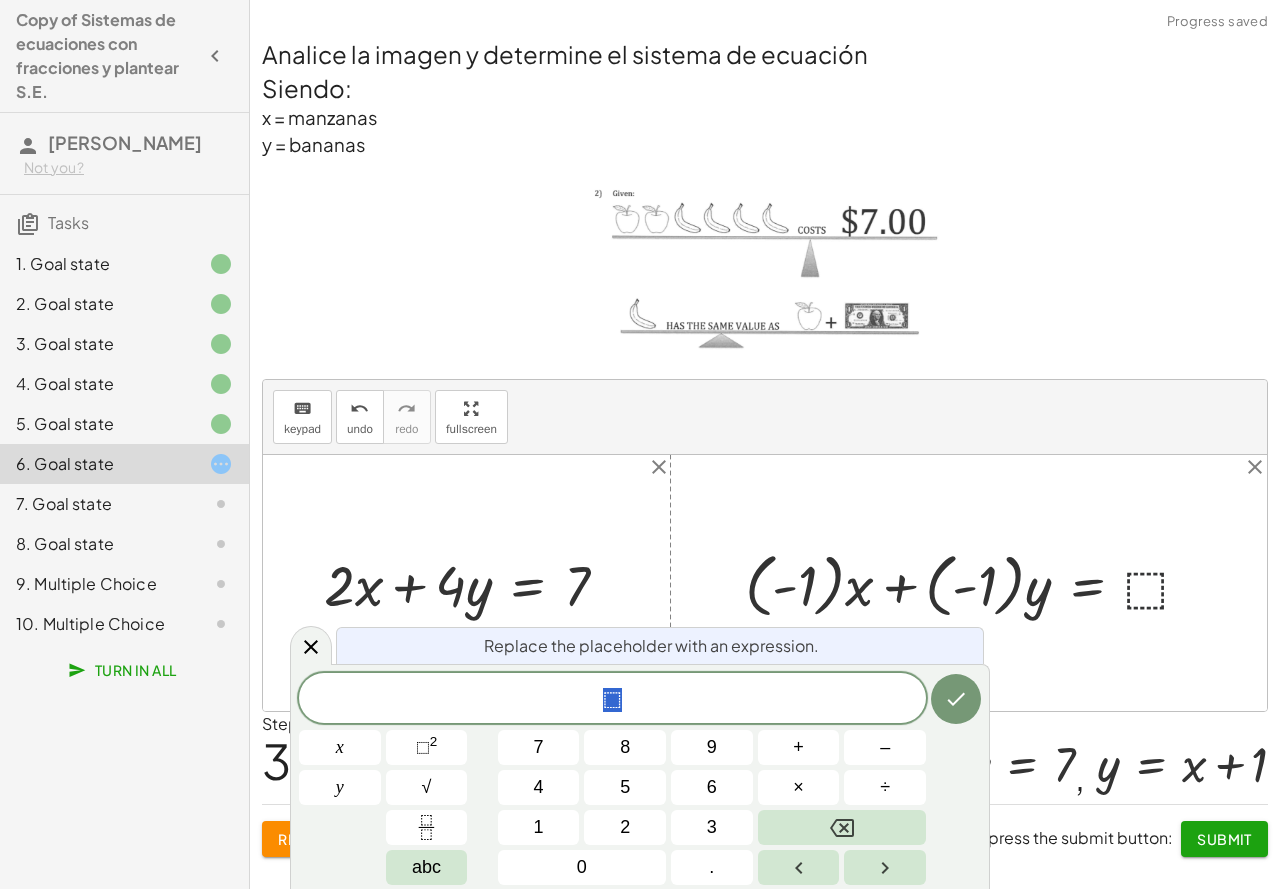click at bounding box center [976, 583] 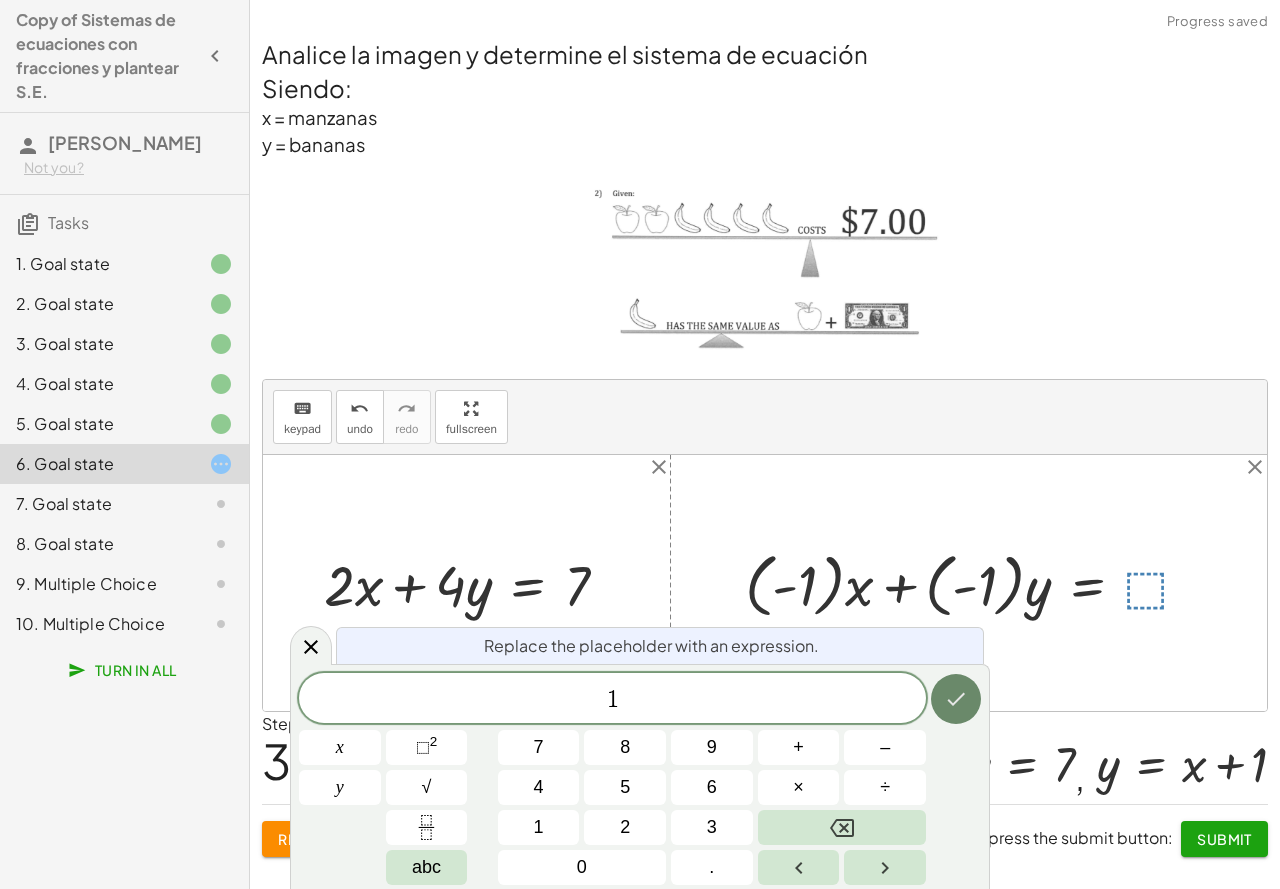 click 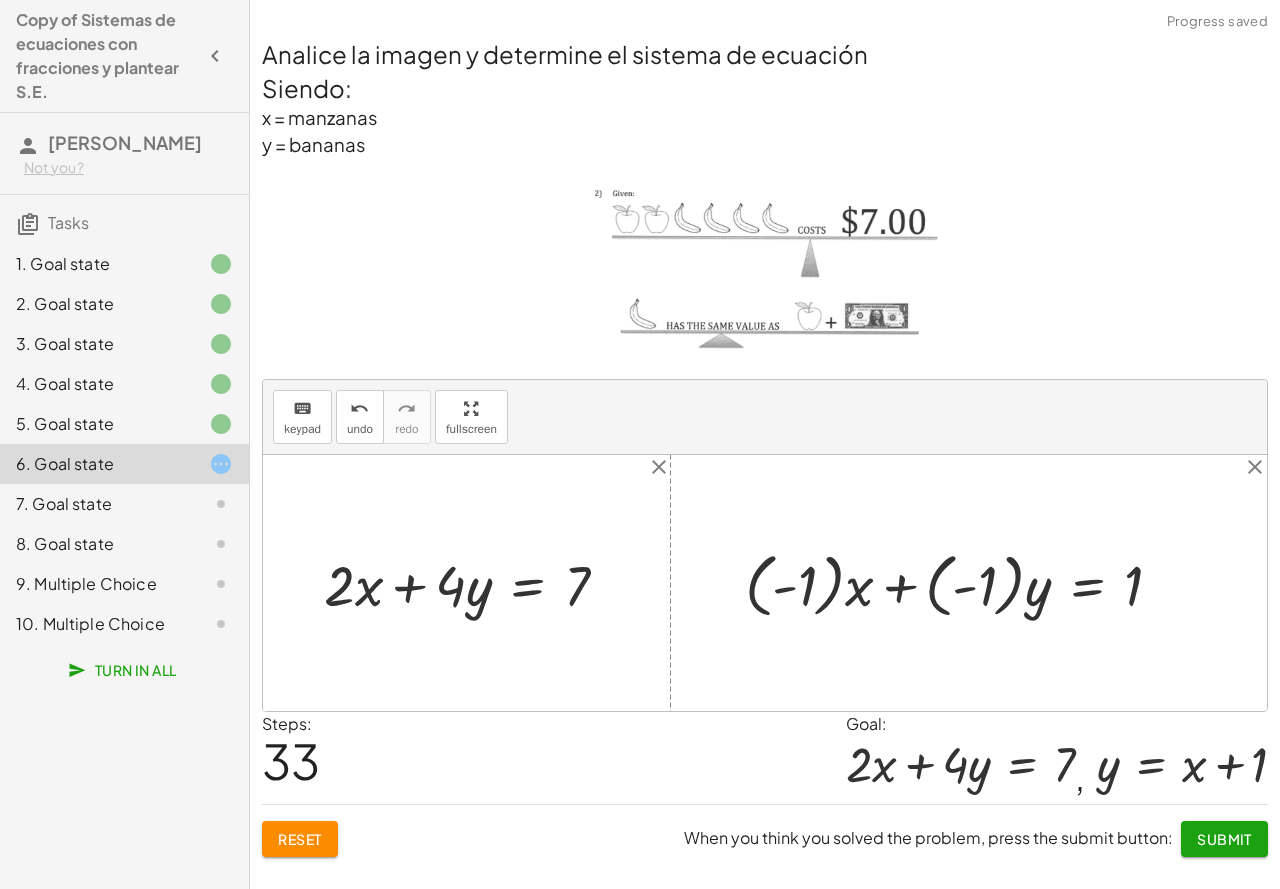 click at bounding box center [961, 583] 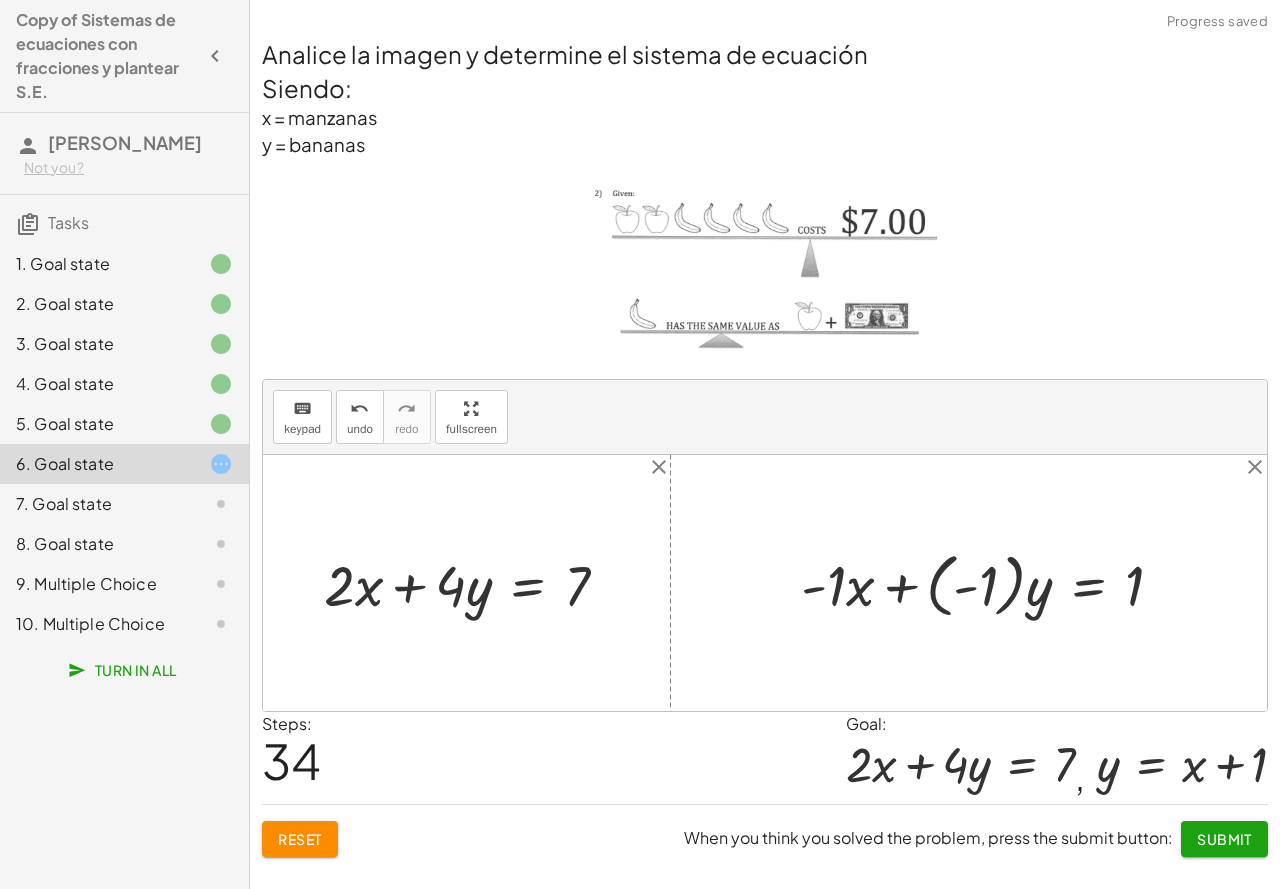 click at bounding box center [990, 583] 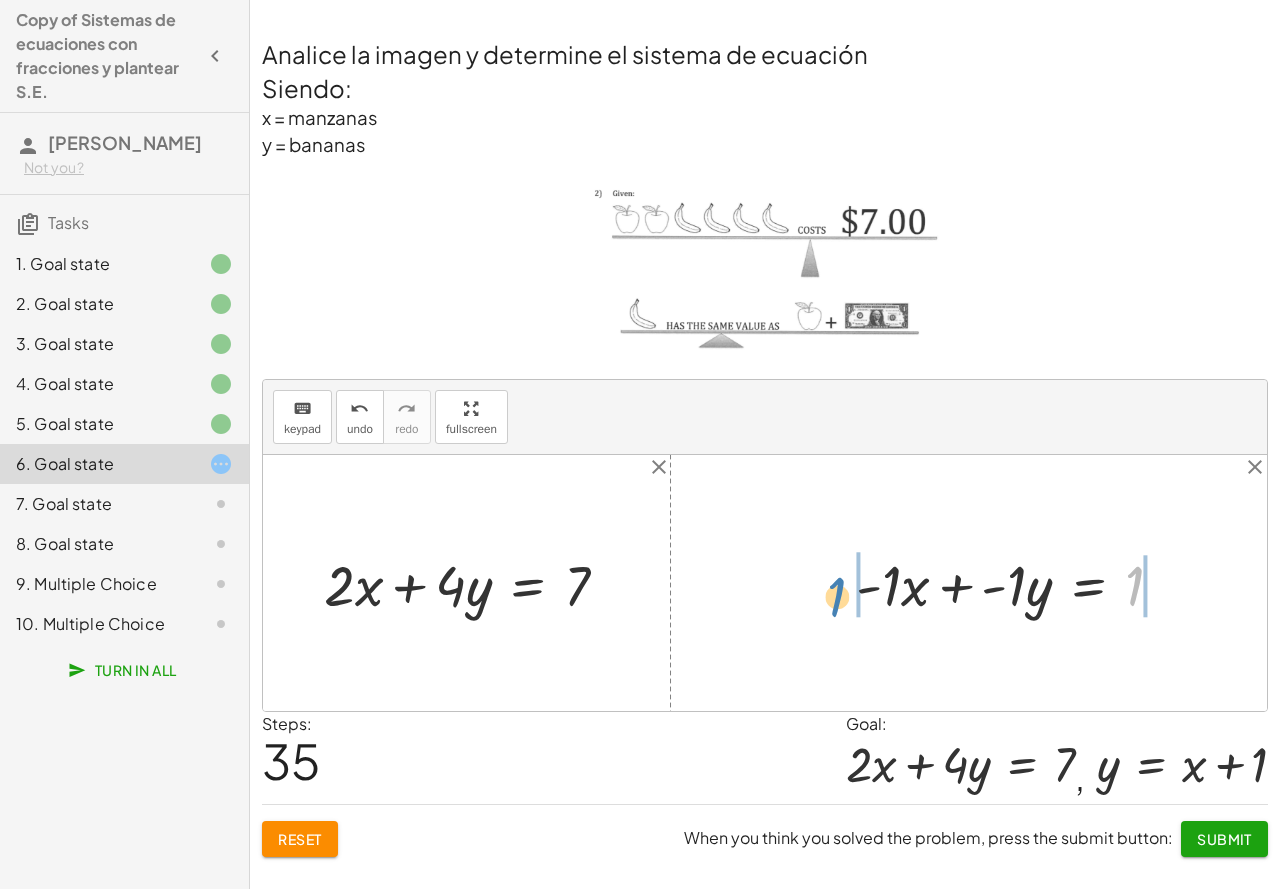 drag, startPoint x: 1135, startPoint y: 578, endPoint x: 842, endPoint y: 586, distance: 293.1092 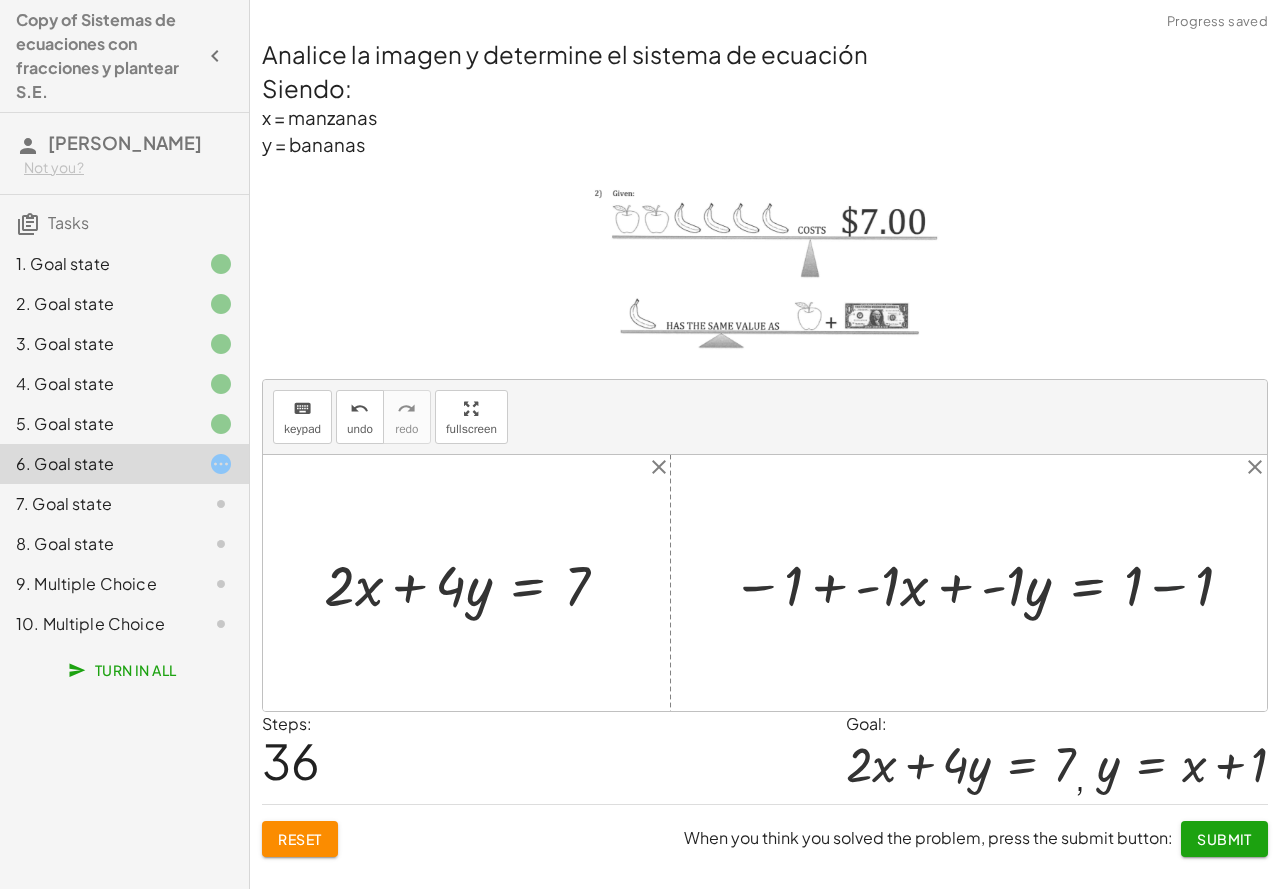click at bounding box center (986, 583) 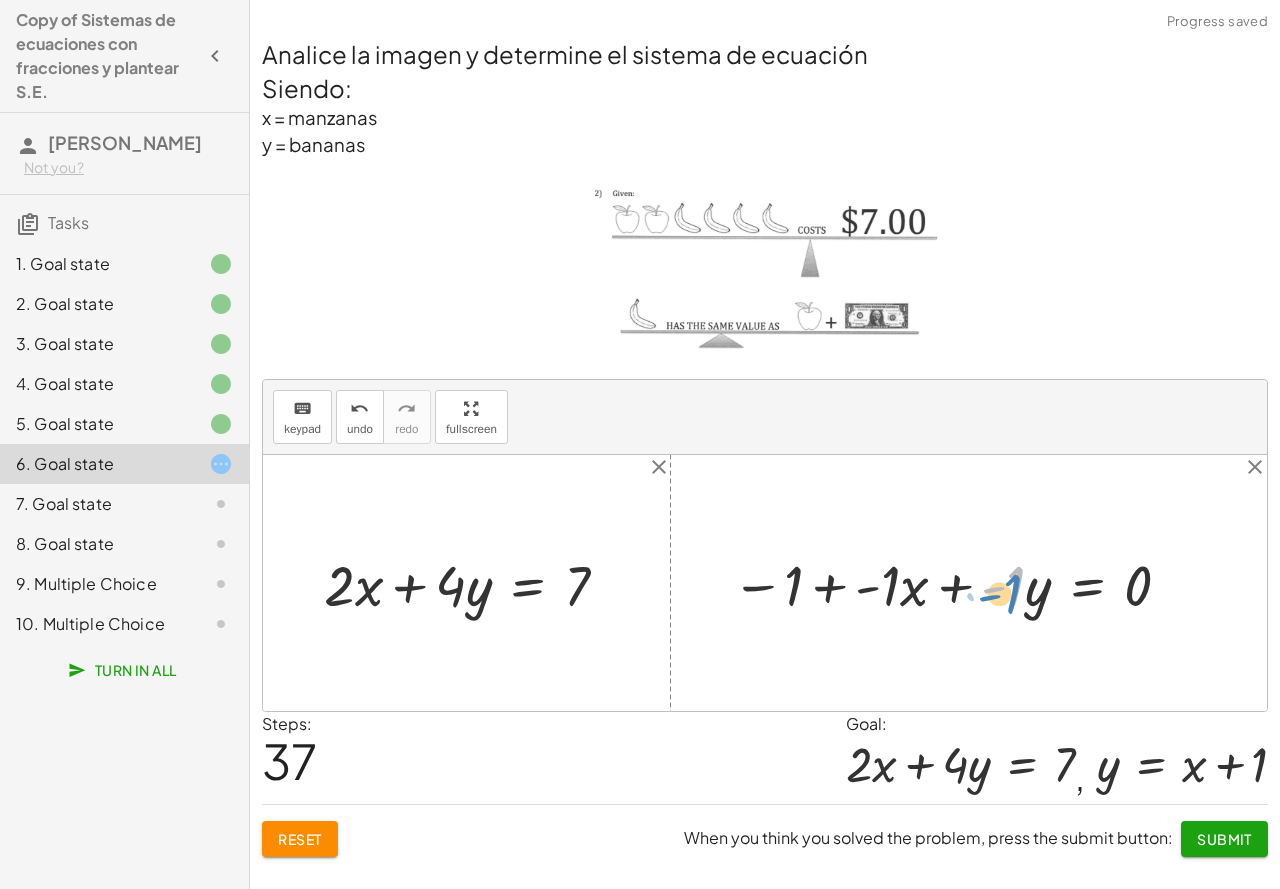 drag, startPoint x: 1018, startPoint y: 585, endPoint x: 1030, endPoint y: 585, distance: 12 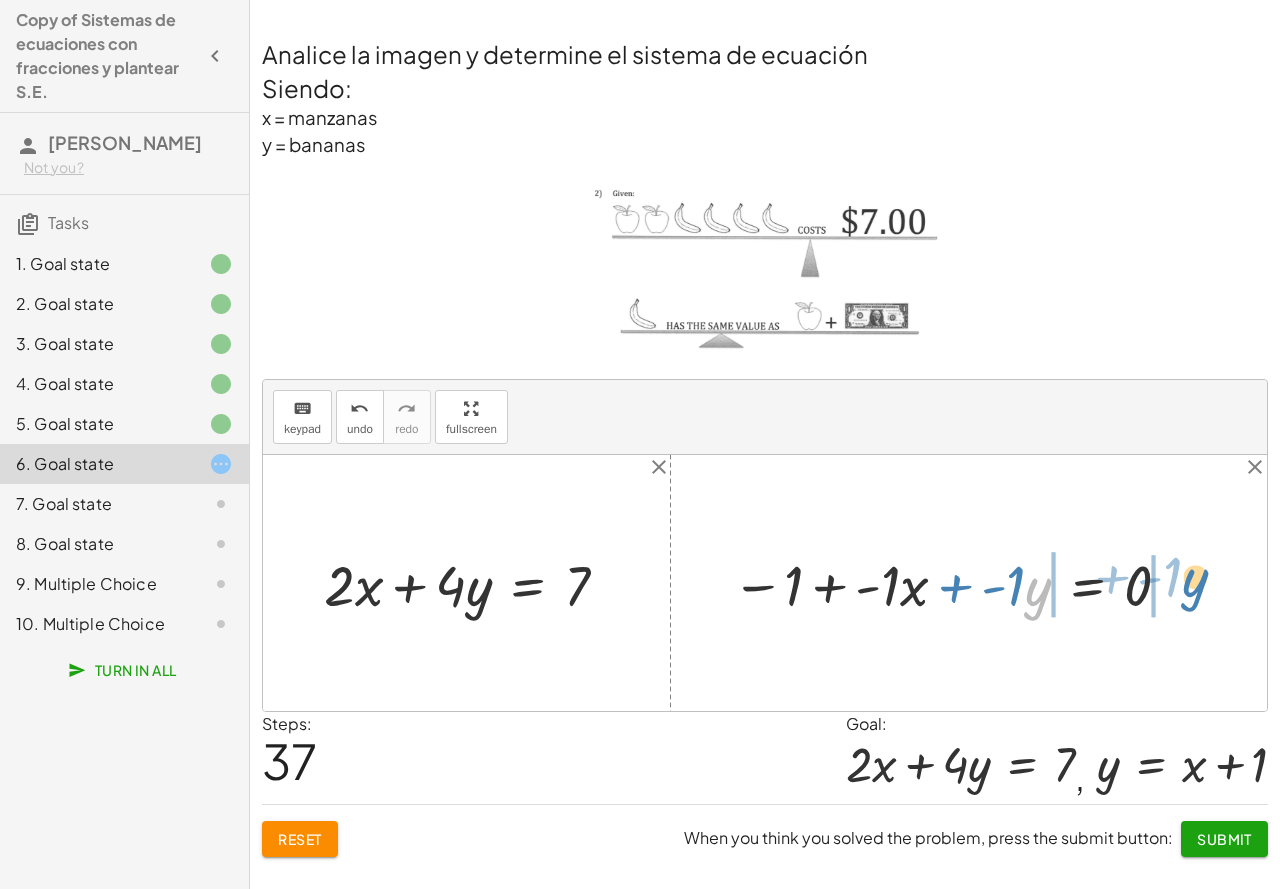 drag, startPoint x: 1044, startPoint y: 597, endPoint x: 1201, endPoint y: 588, distance: 157.25775 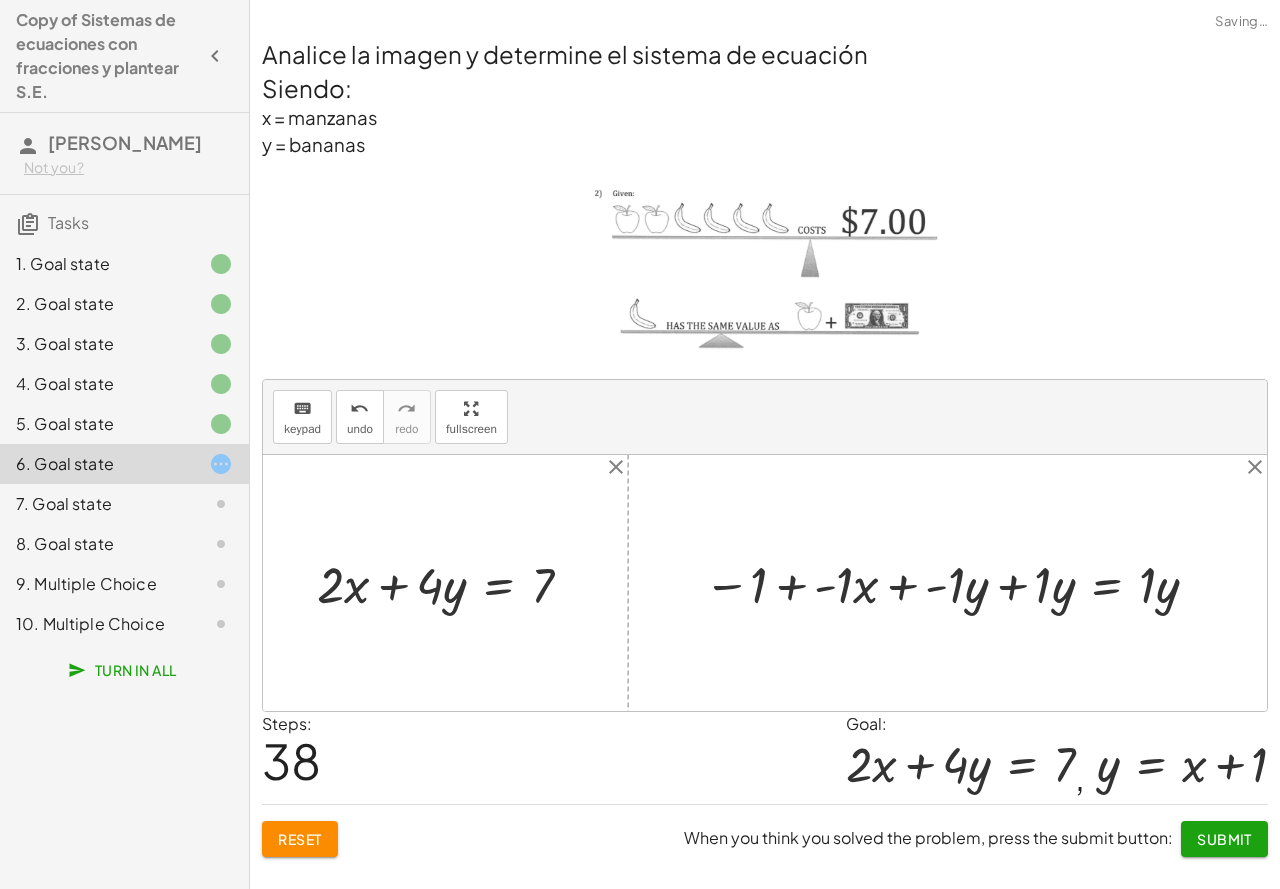 click at bounding box center [955, 582] 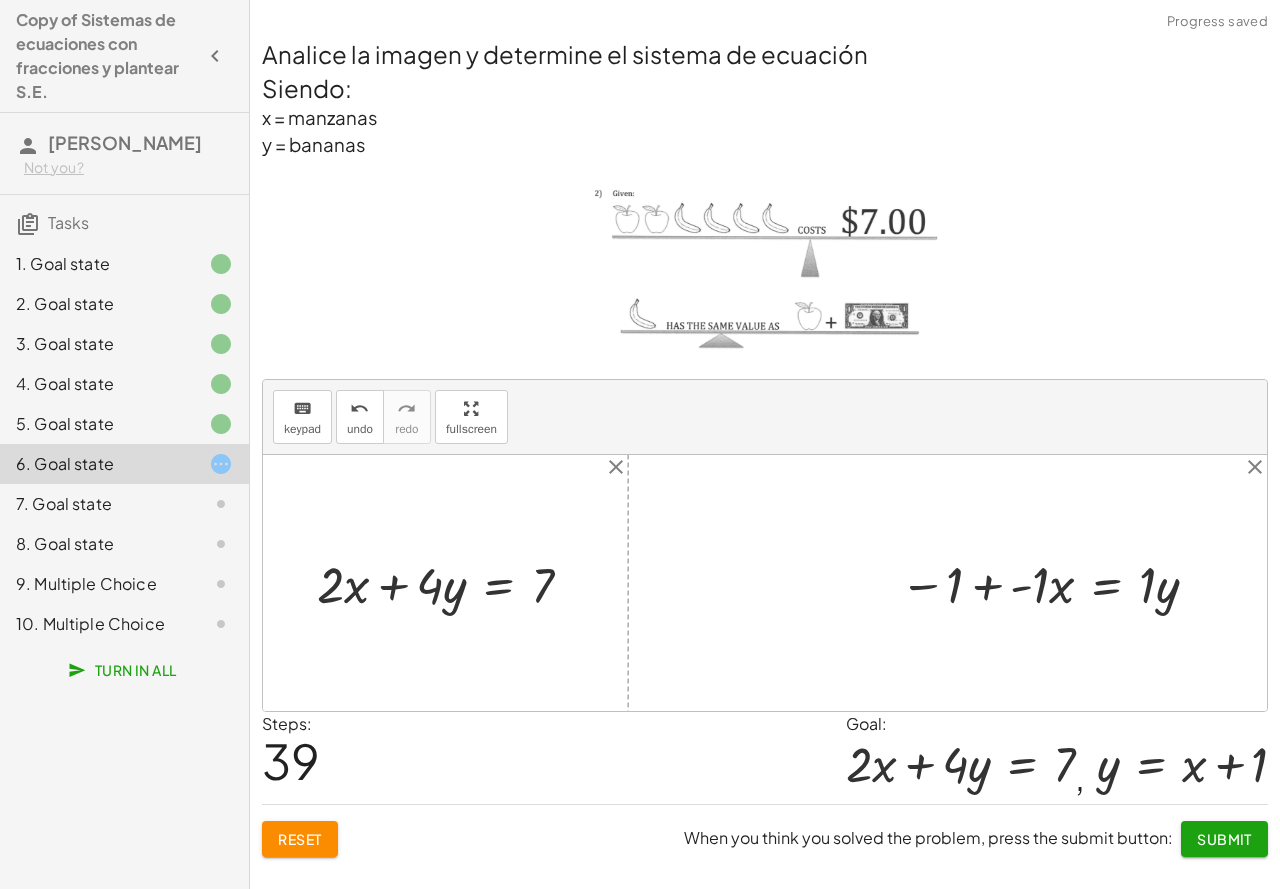 click at bounding box center [1053, 582] 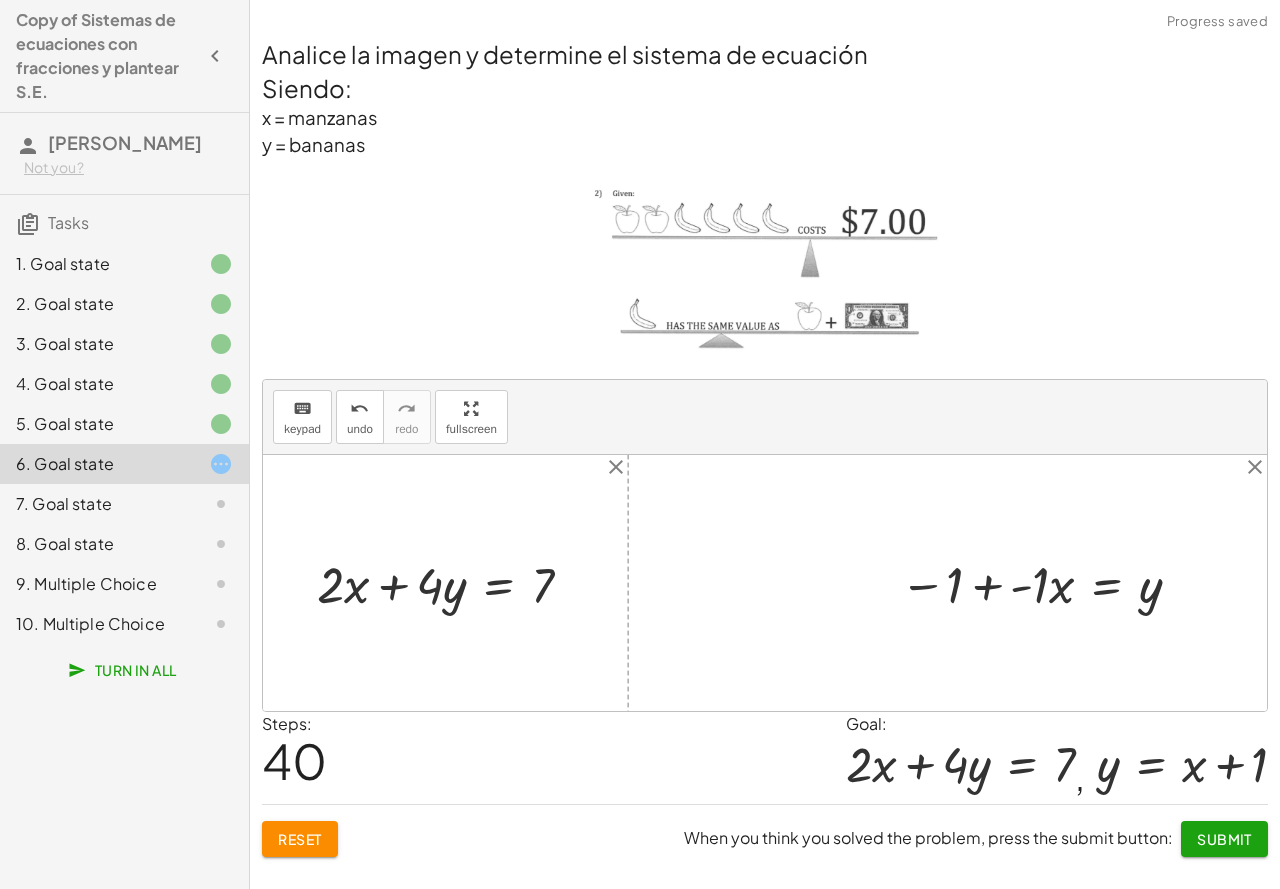 click at bounding box center [1044, 582] 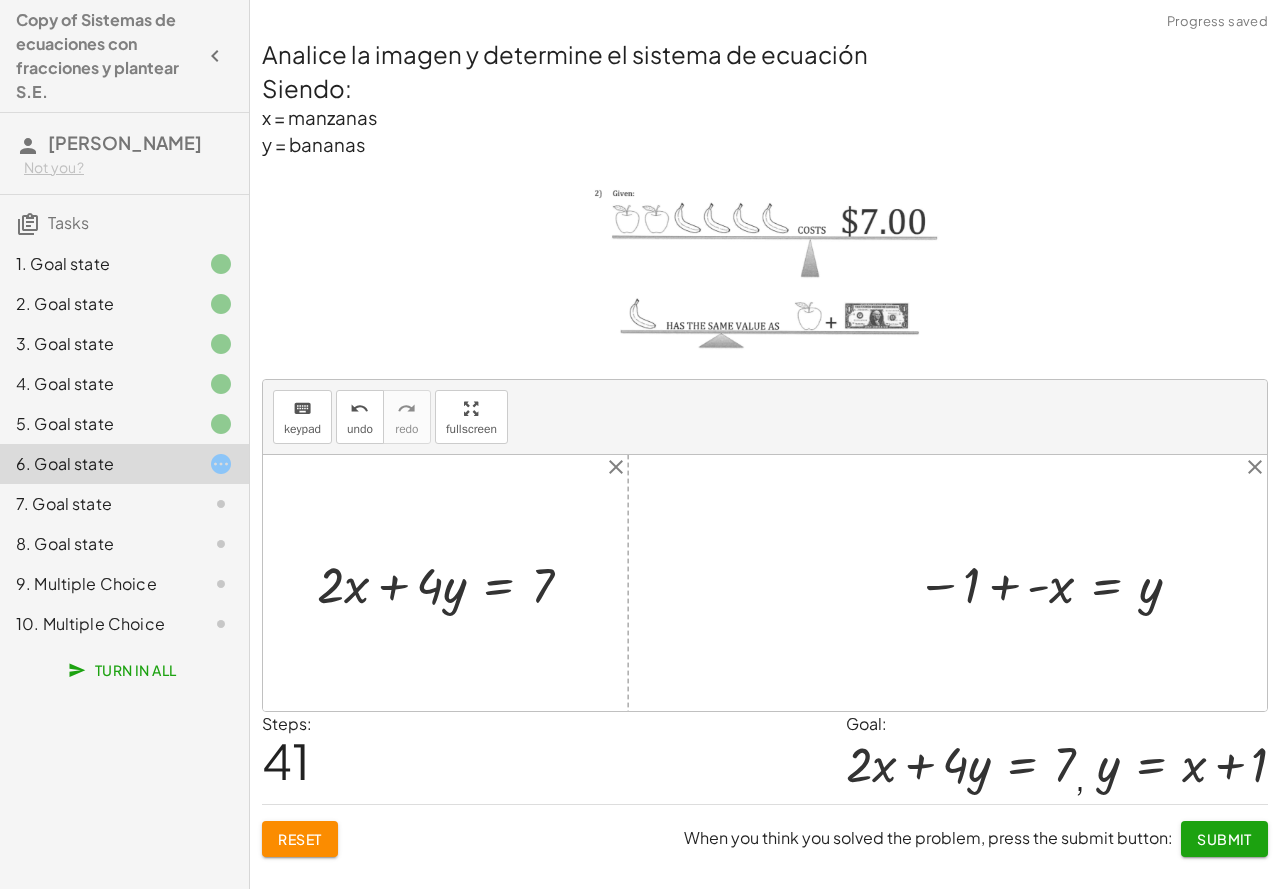 click at bounding box center [1053, 583] 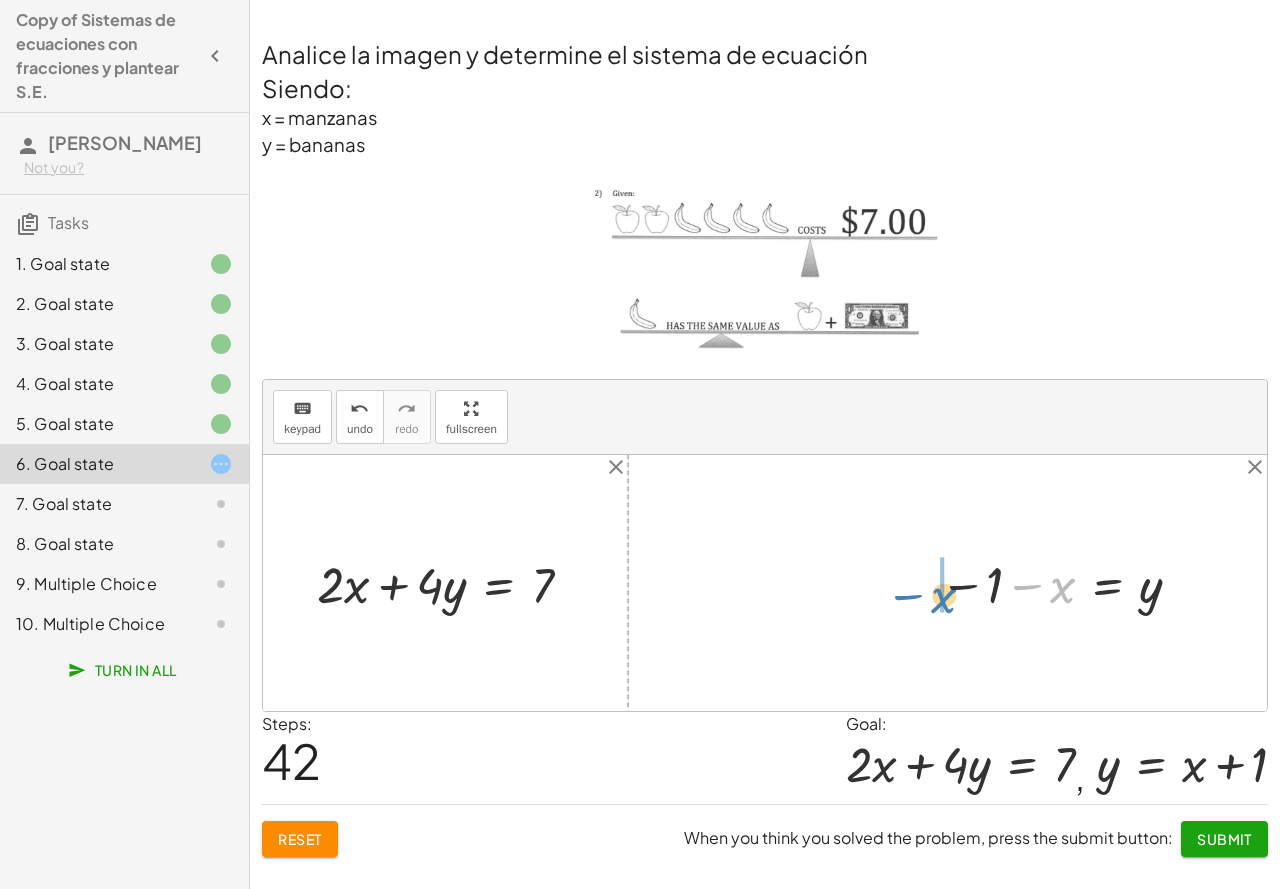 drag, startPoint x: 1060, startPoint y: 594, endPoint x: 942, endPoint y: 604, distance: 118.42297 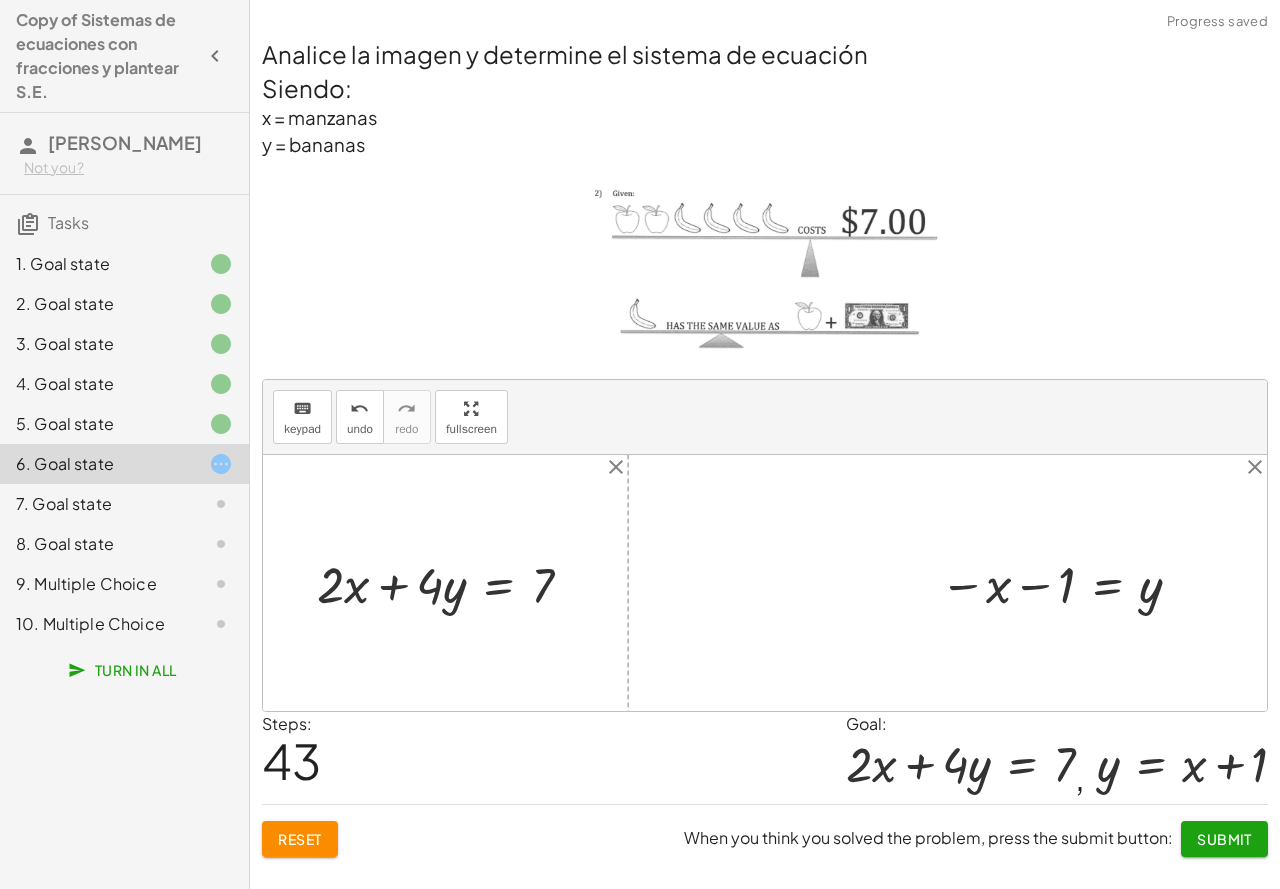 click at bounding box center (1064, 583) 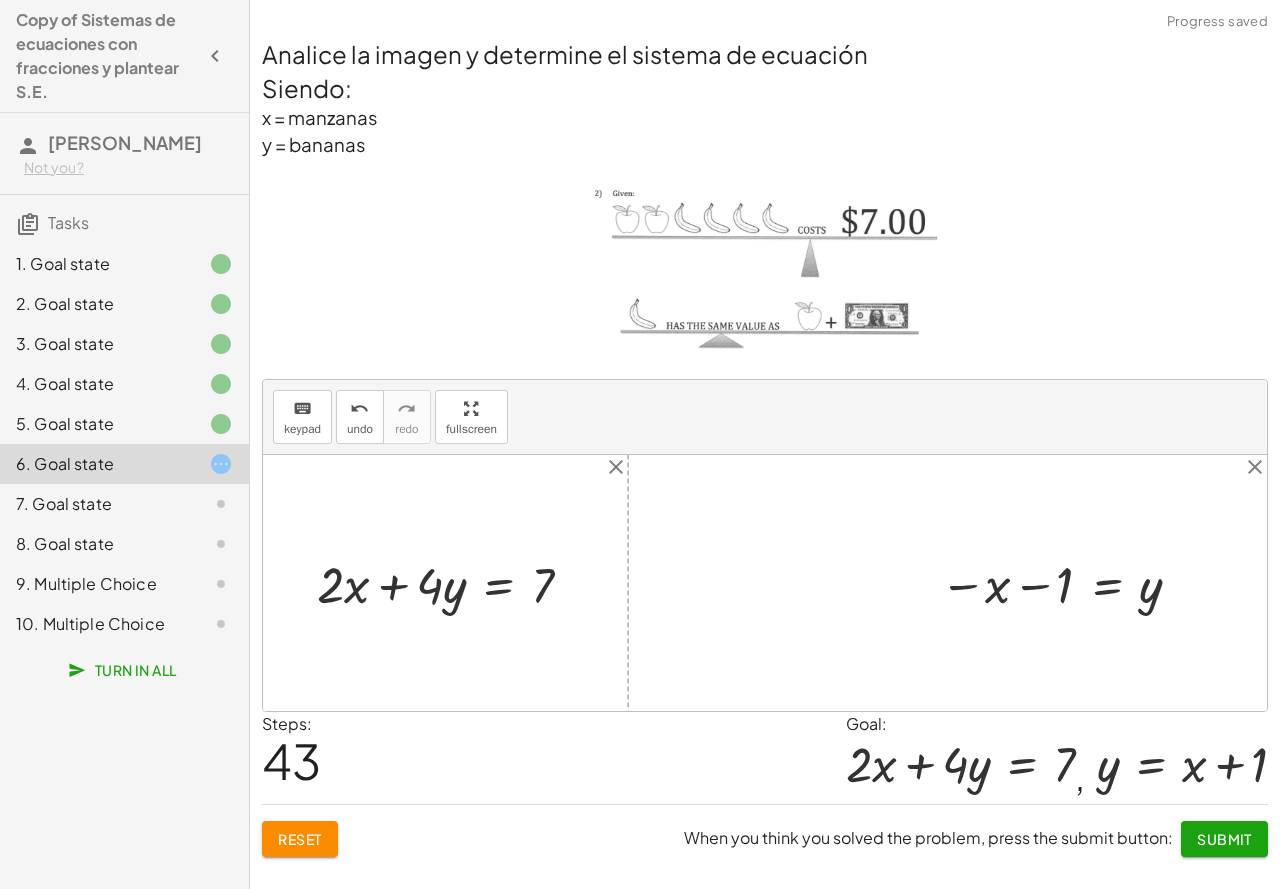 click at bounding box center (1064, 583) 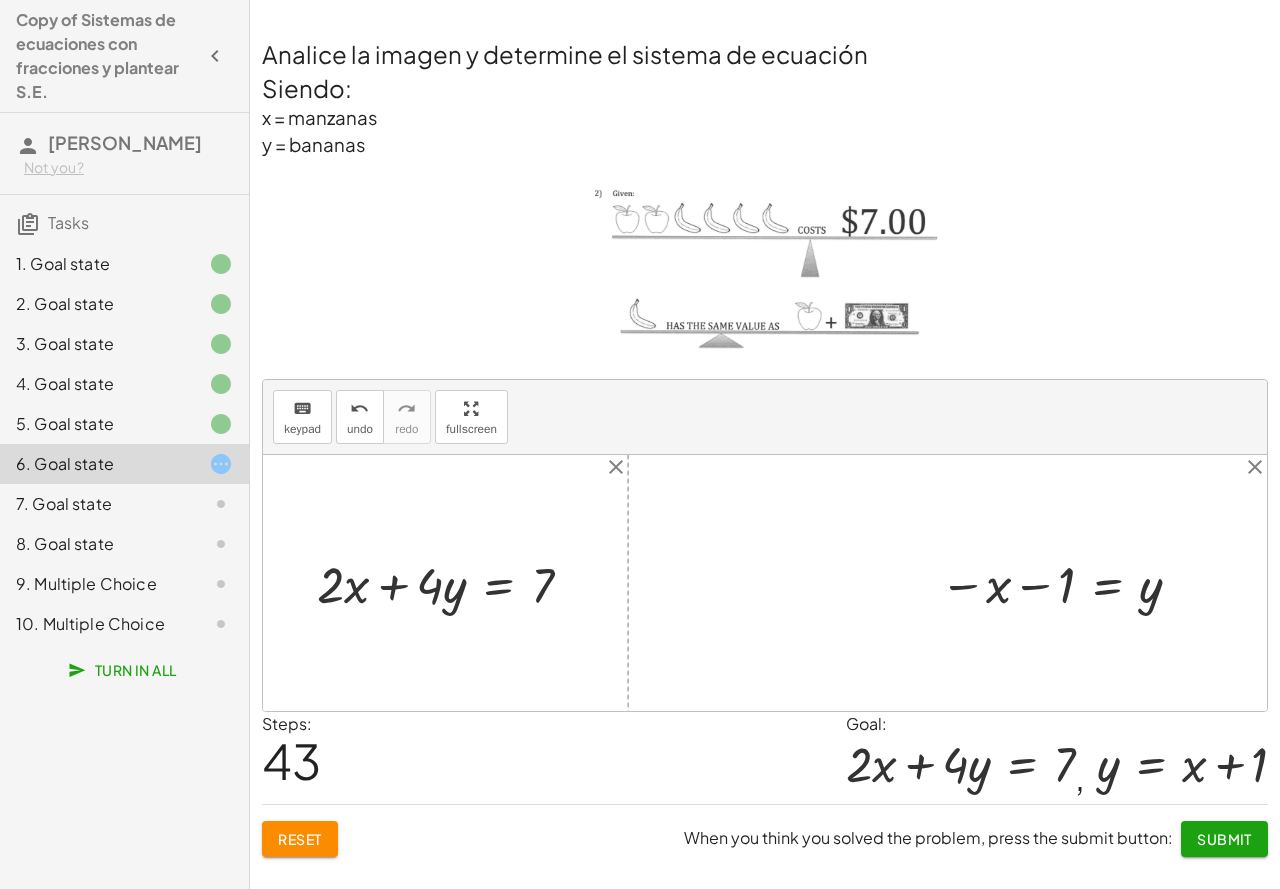 click at bounding box center [1064, 583] 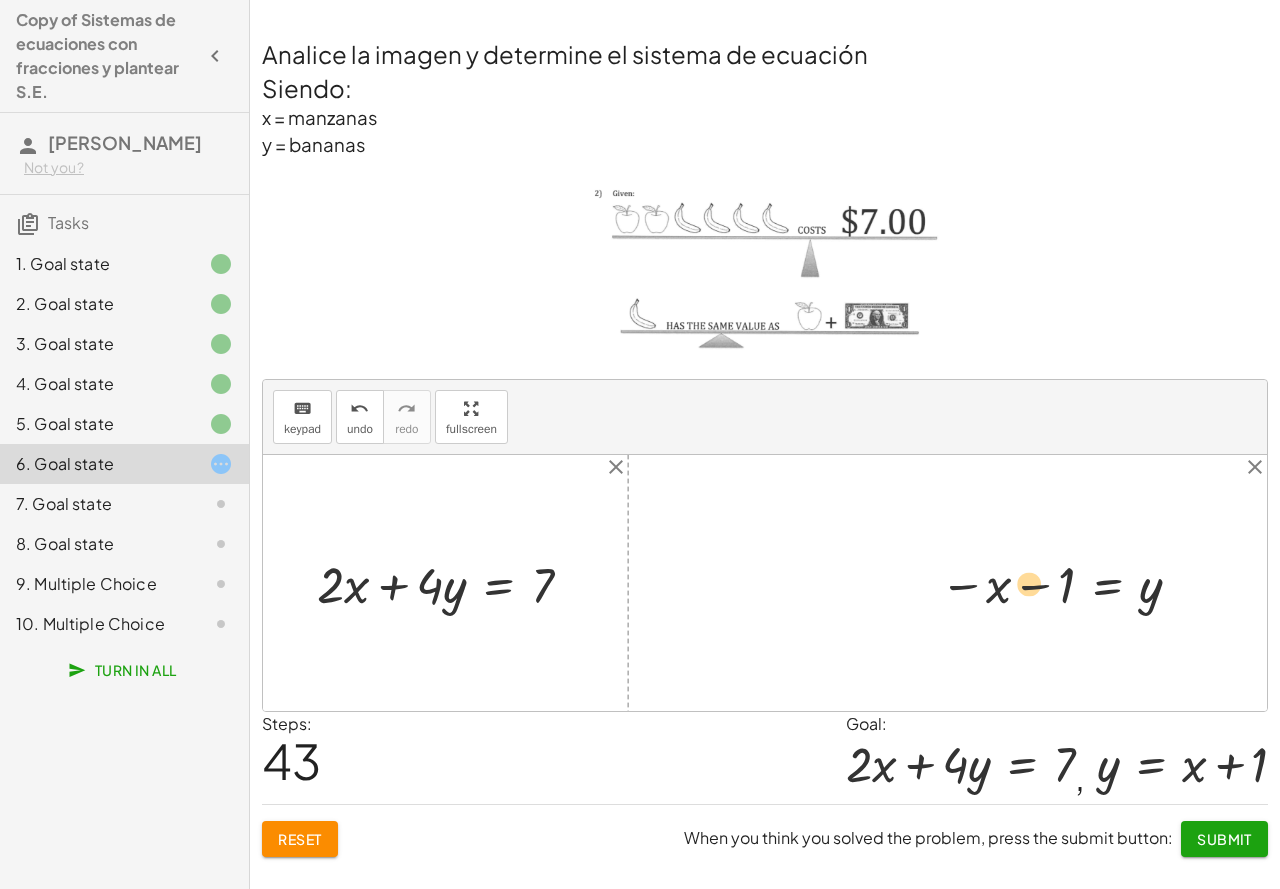 drag, startPoint x: 952, startPoint y: 603, endPoint x: 979, endPoint y: 580, distance: 35.468296 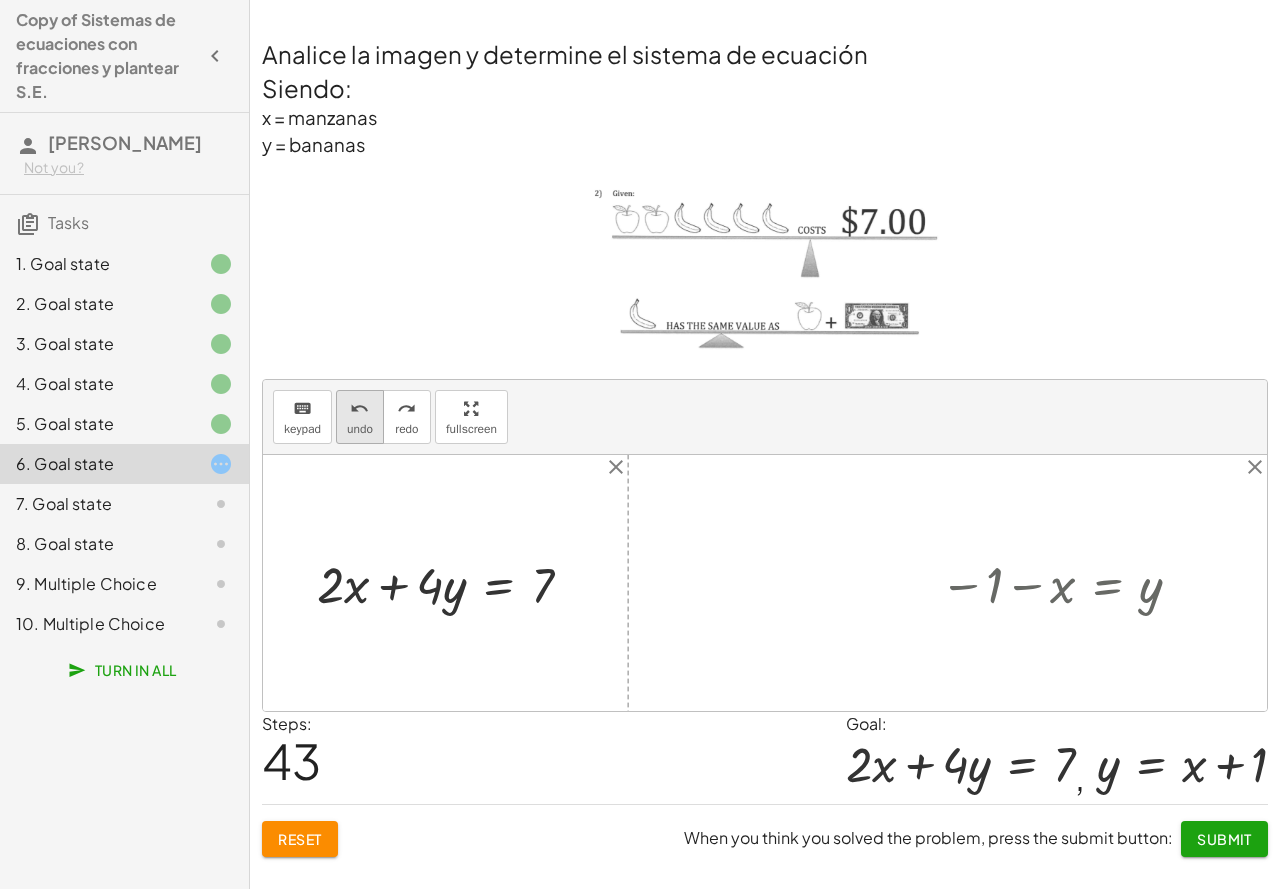click on "undo" at bounding box center [360, 429] 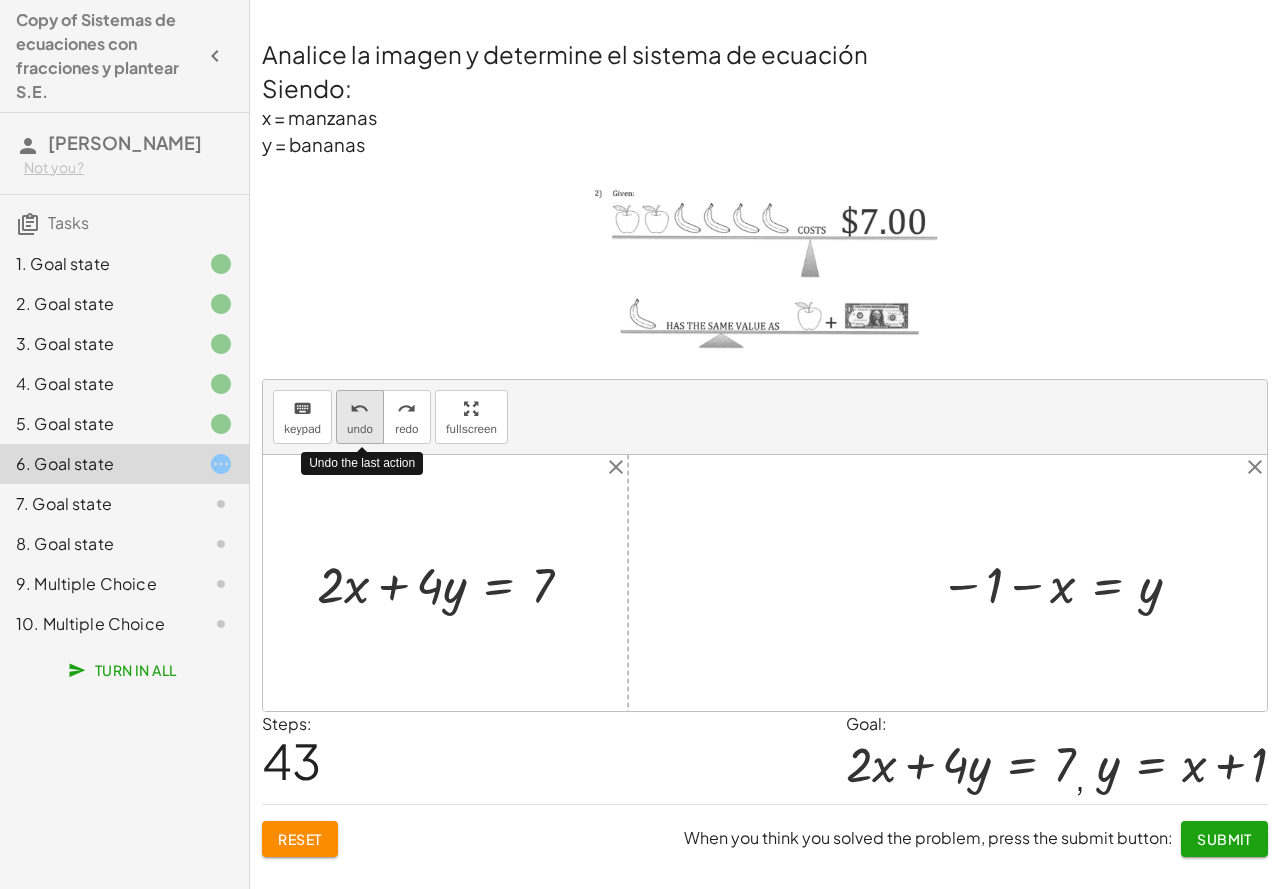 click on "undo" at bounding box center (360, 429) 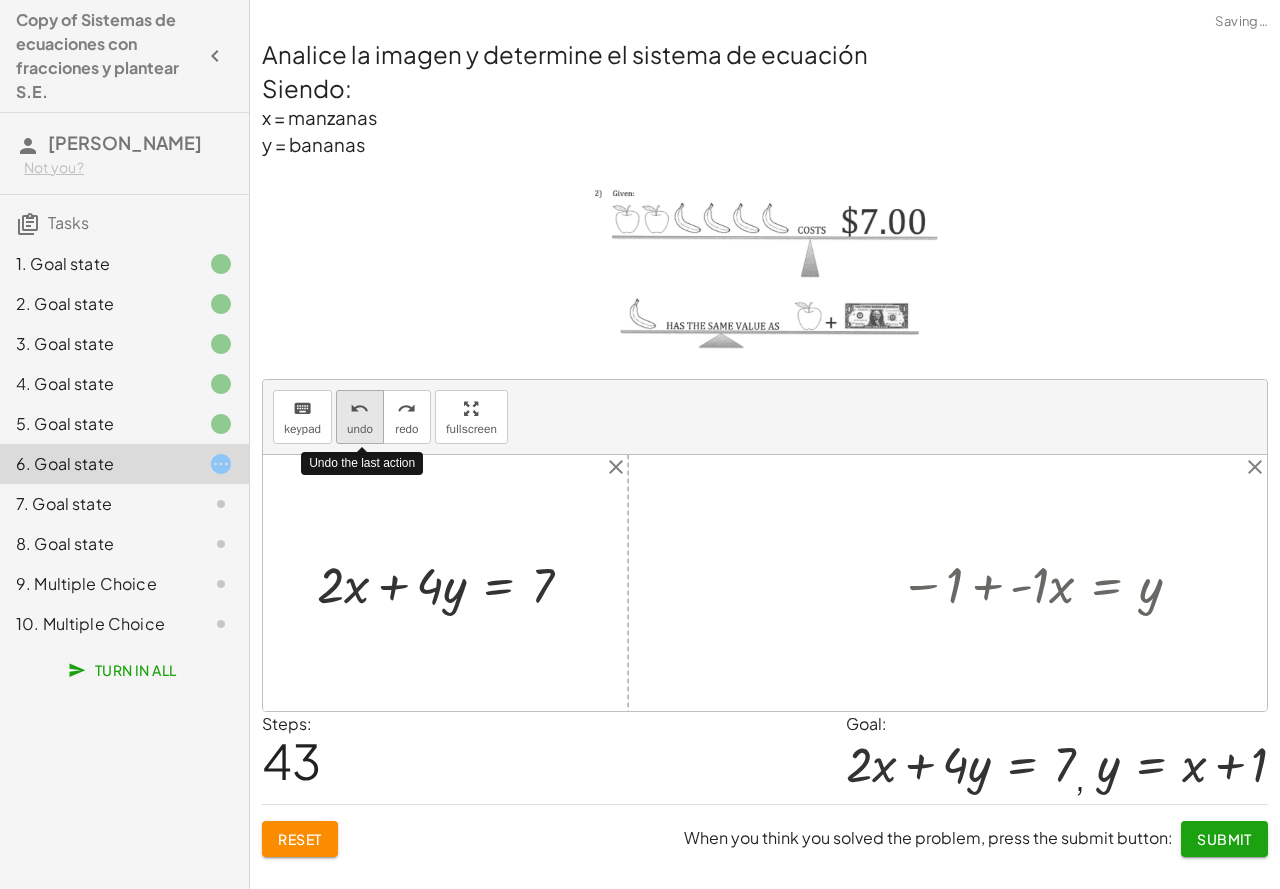 click on "undo" at bounding box center (360, 429) 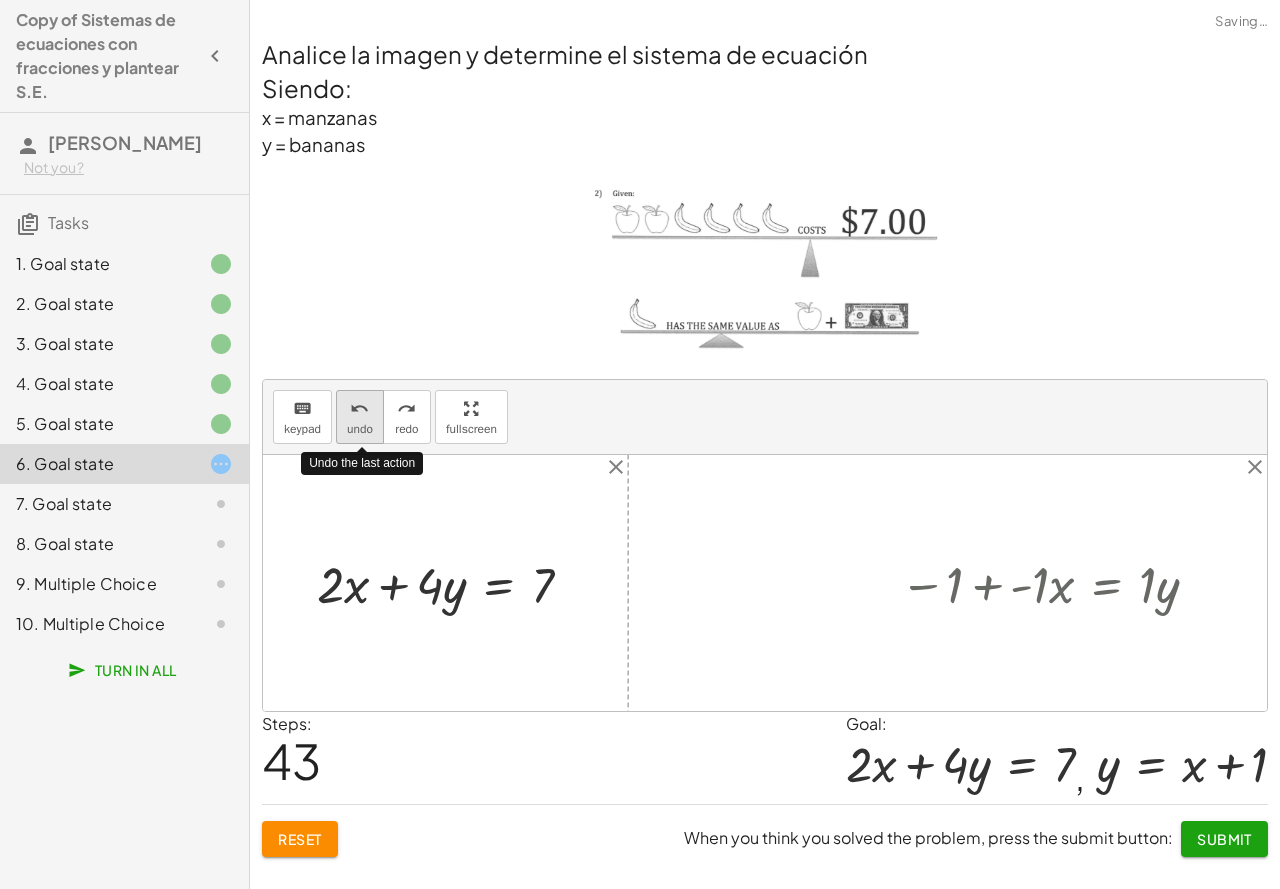 click on "undo" at bounding box center (360, 429) 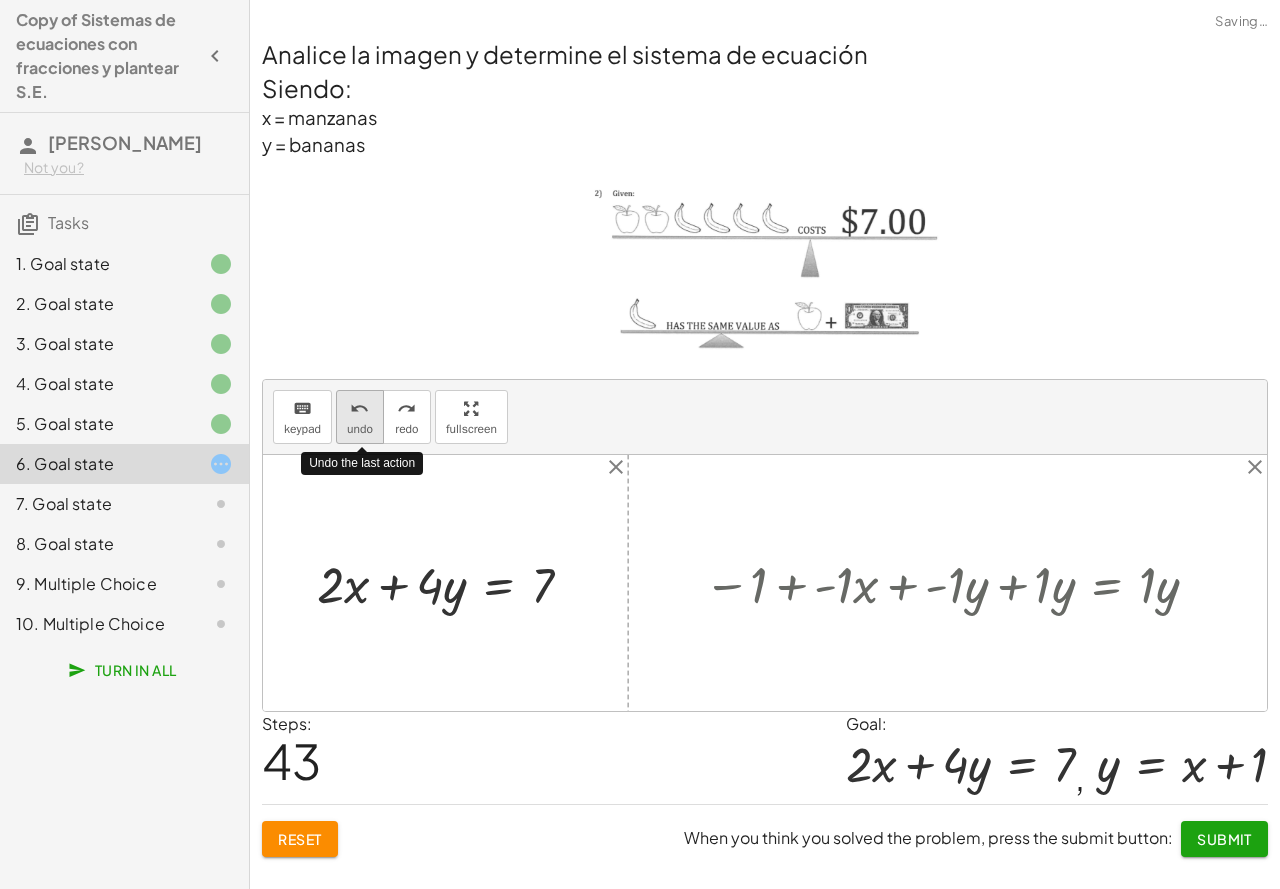 click on "undo" at bounding box center (360, 429) 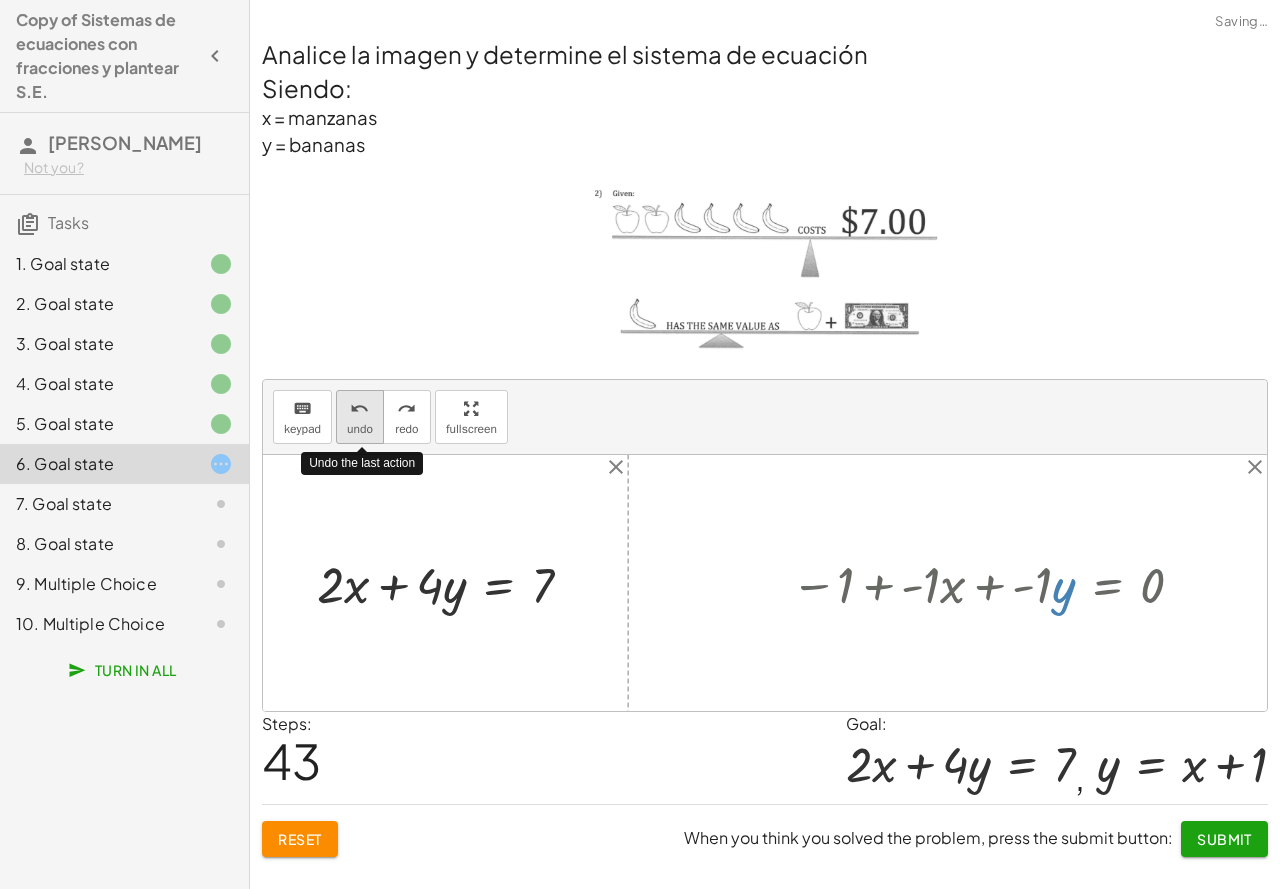 click on "undo" at bounding box center [360, 429] 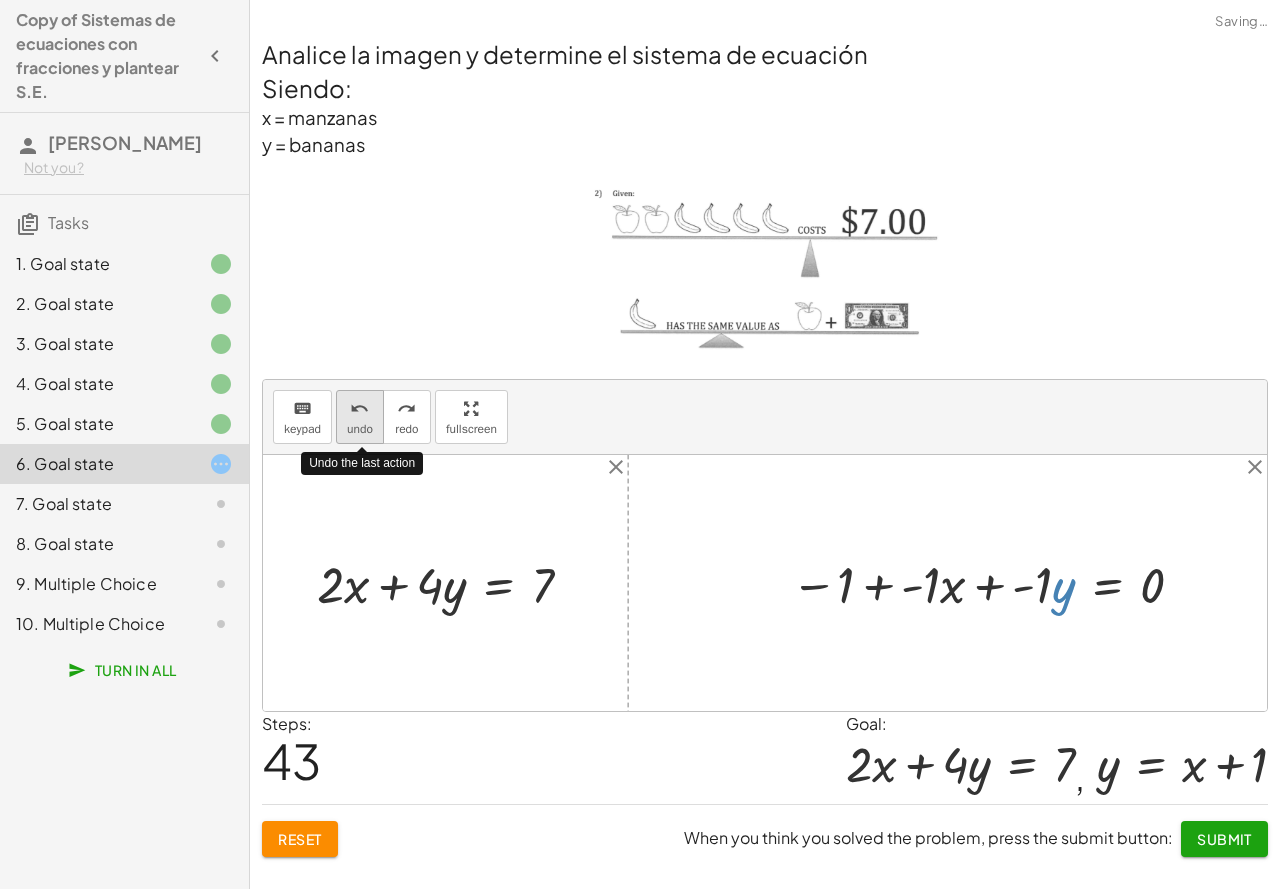 click on "undo" at bounding box center (360, 429) 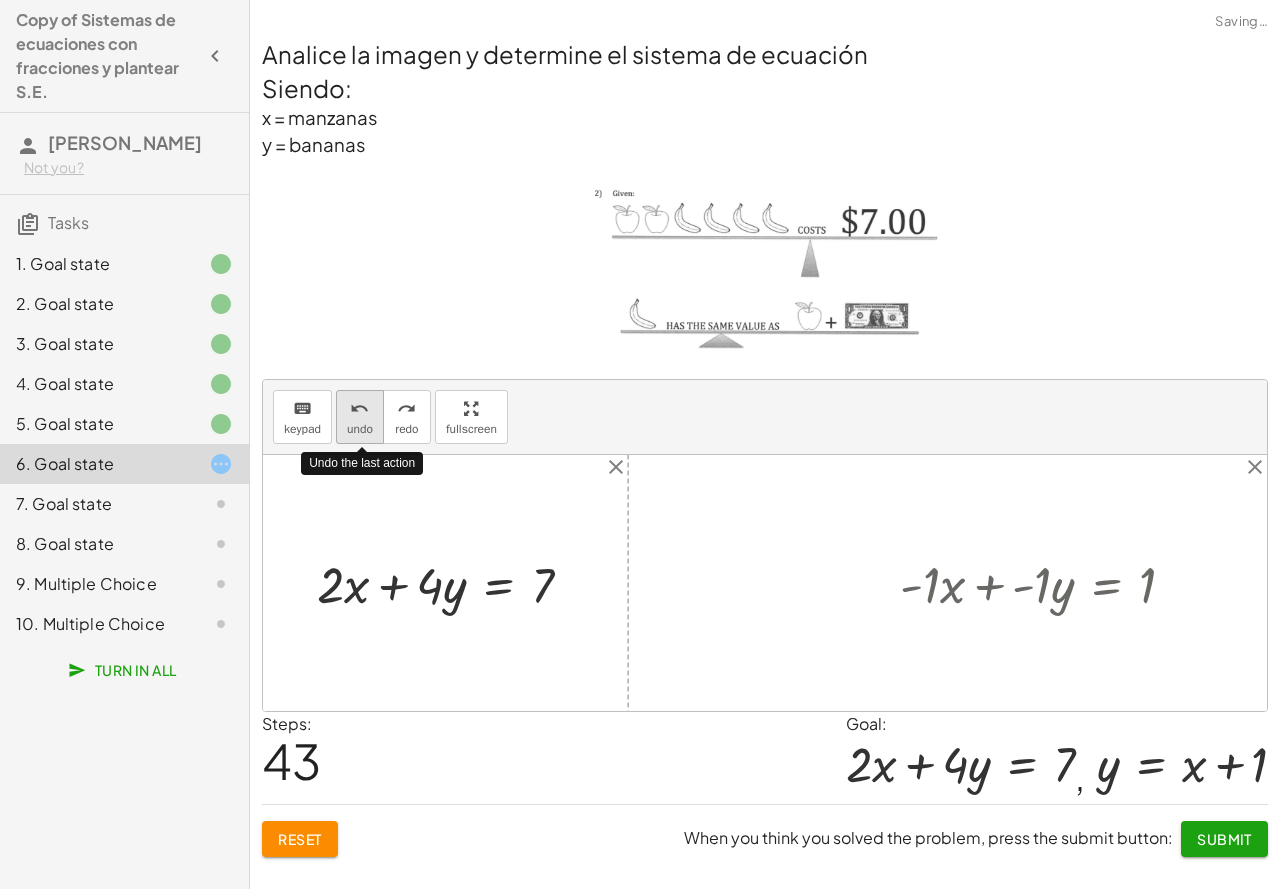 click on "undo" at bounding box center [360, 429] 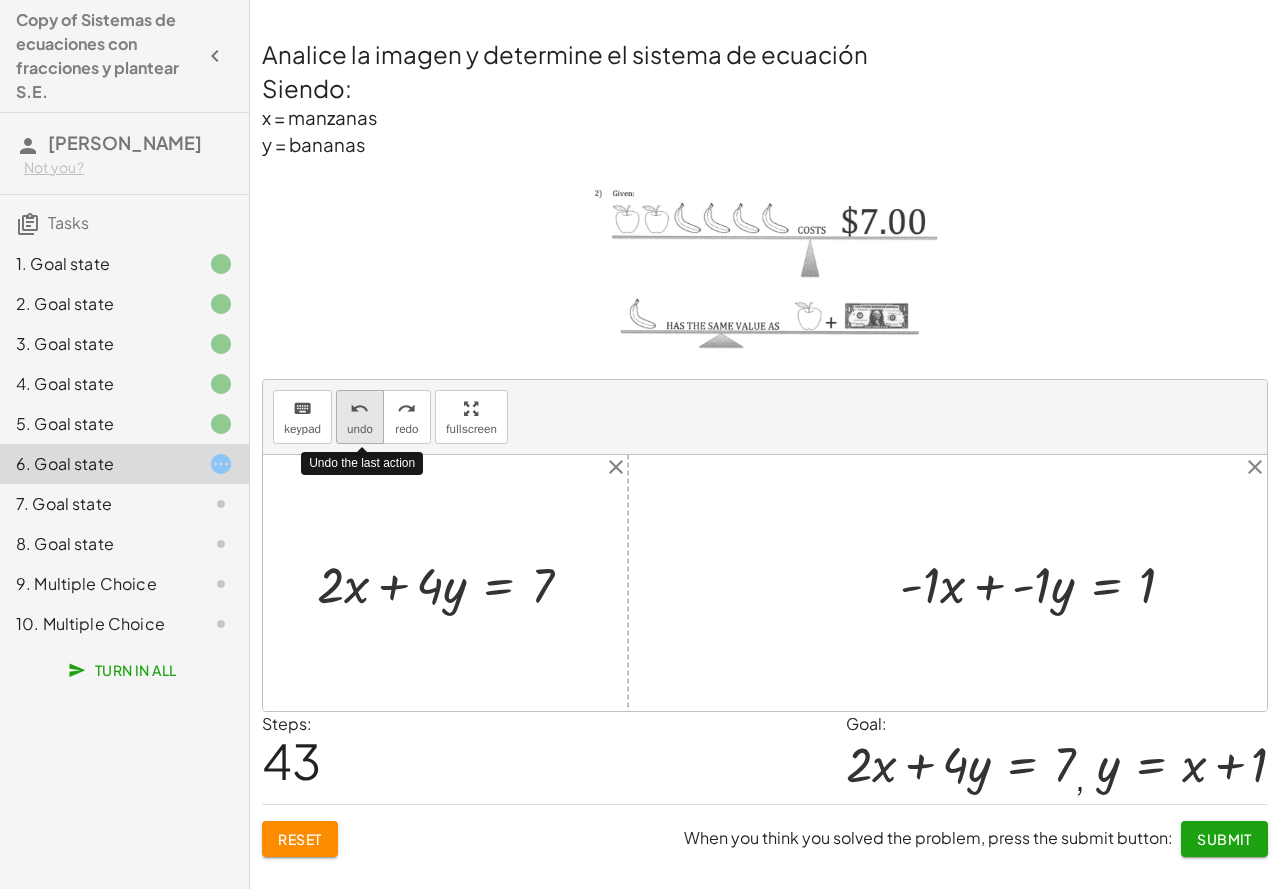click on "undo undo" at bounding box center (360, 417) 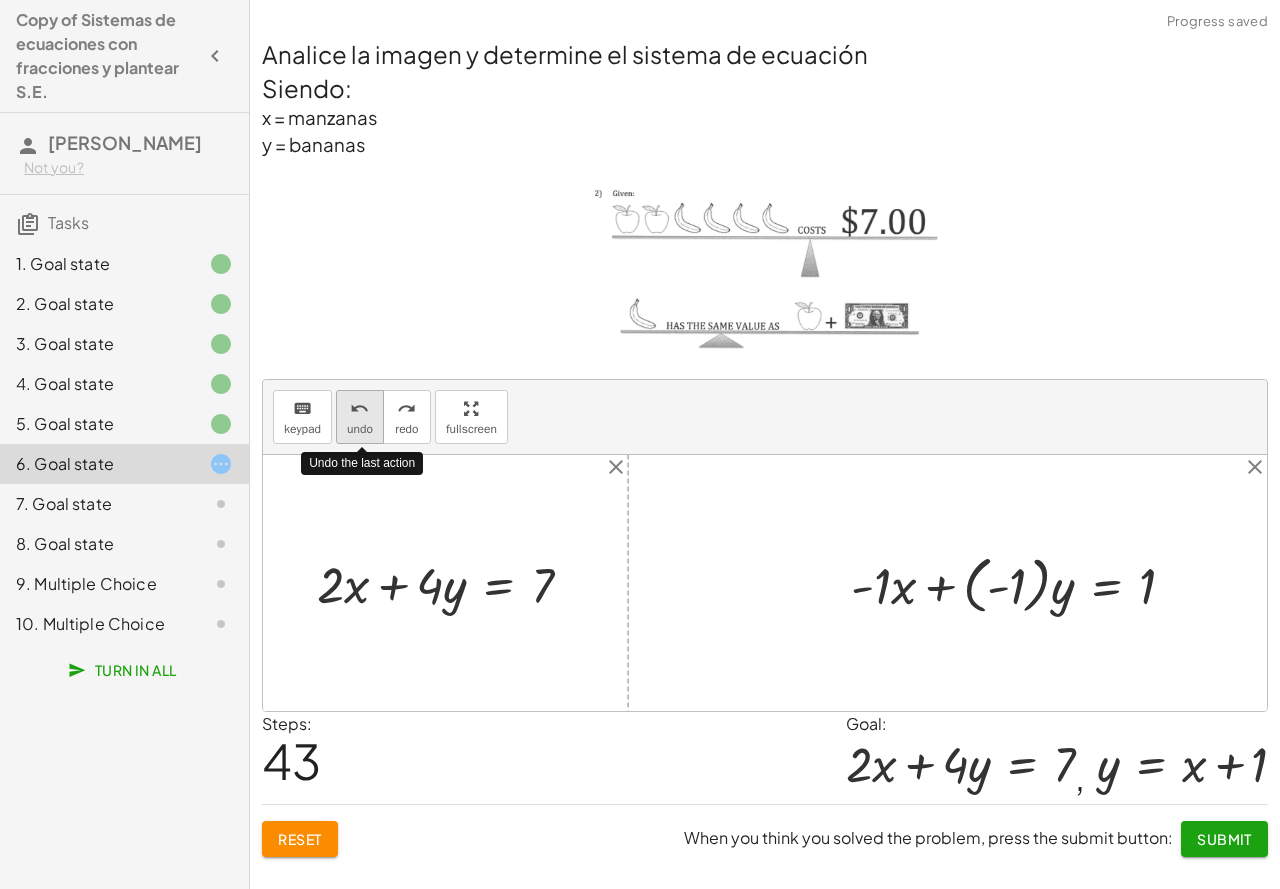 click on "undo undo" at bounding box center [360, 417] 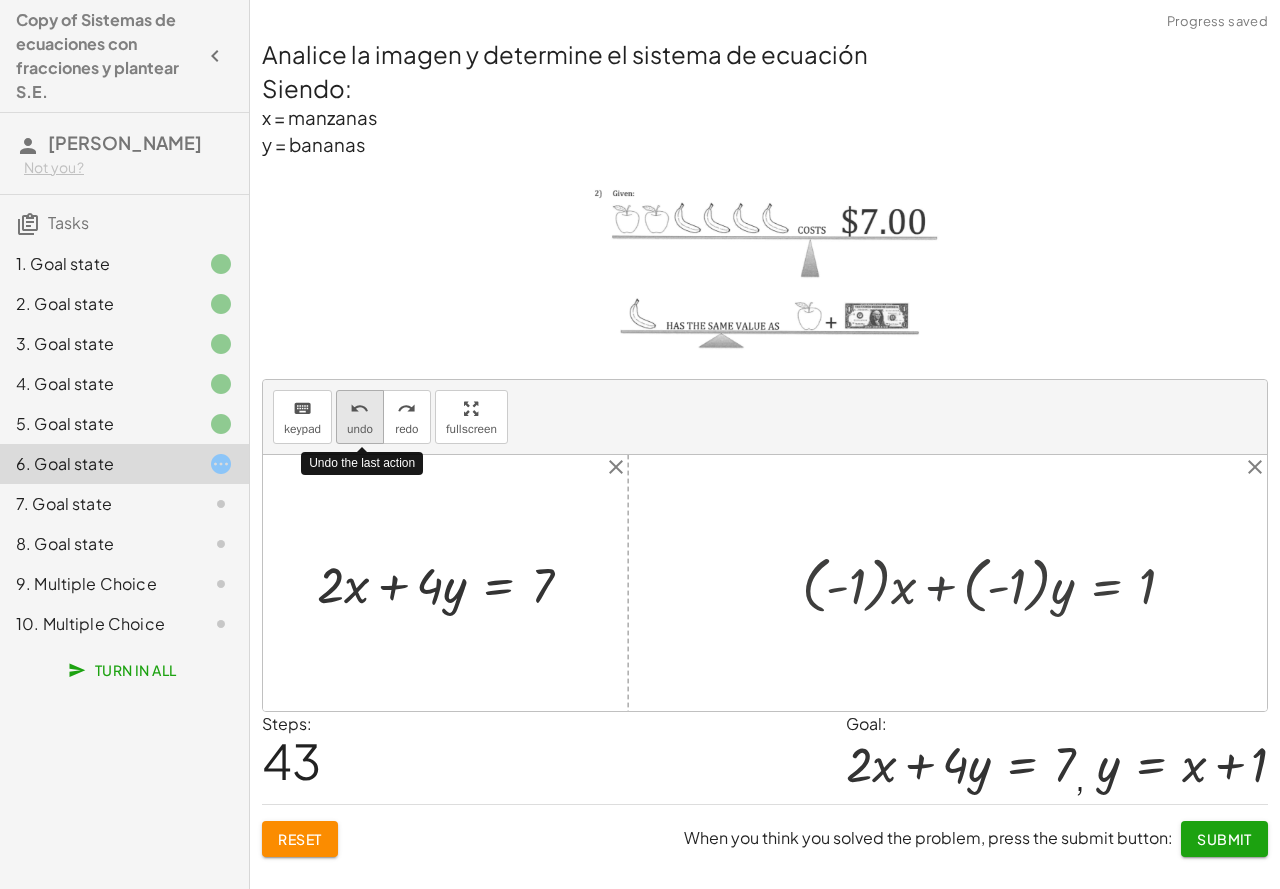 click on "undo undo" at bounding box center [360, 417] 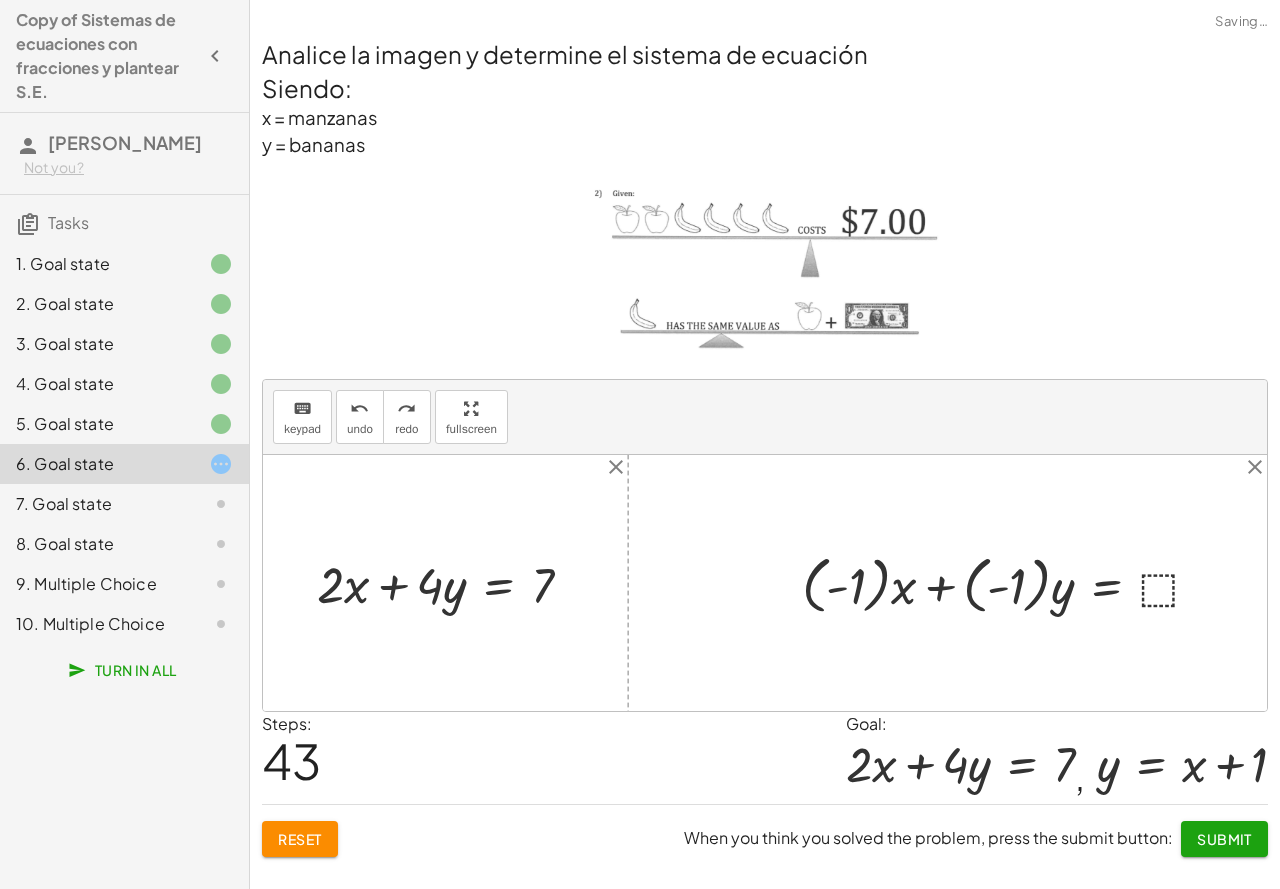 click at bounding box center (1009, 583) 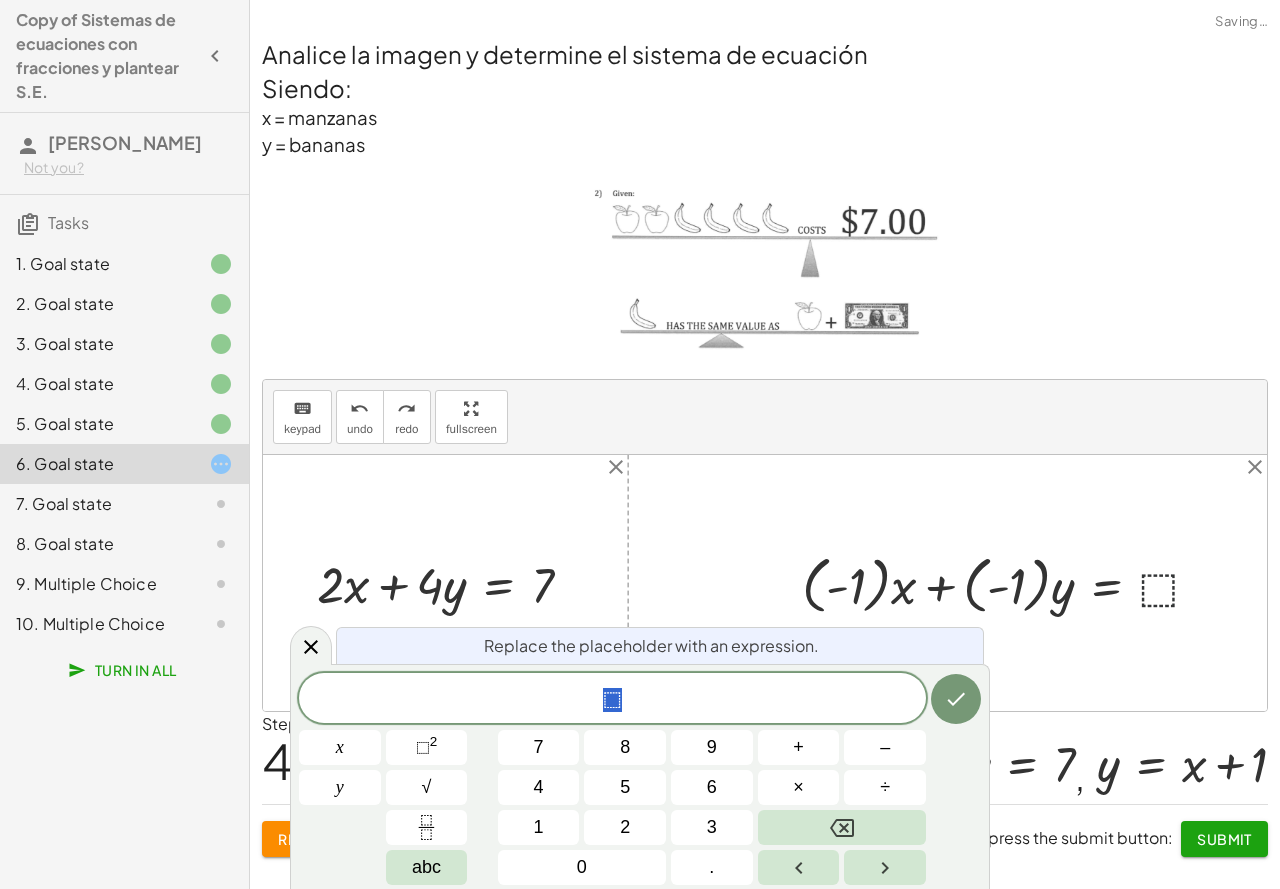 click at bounding box center (1009, 583) 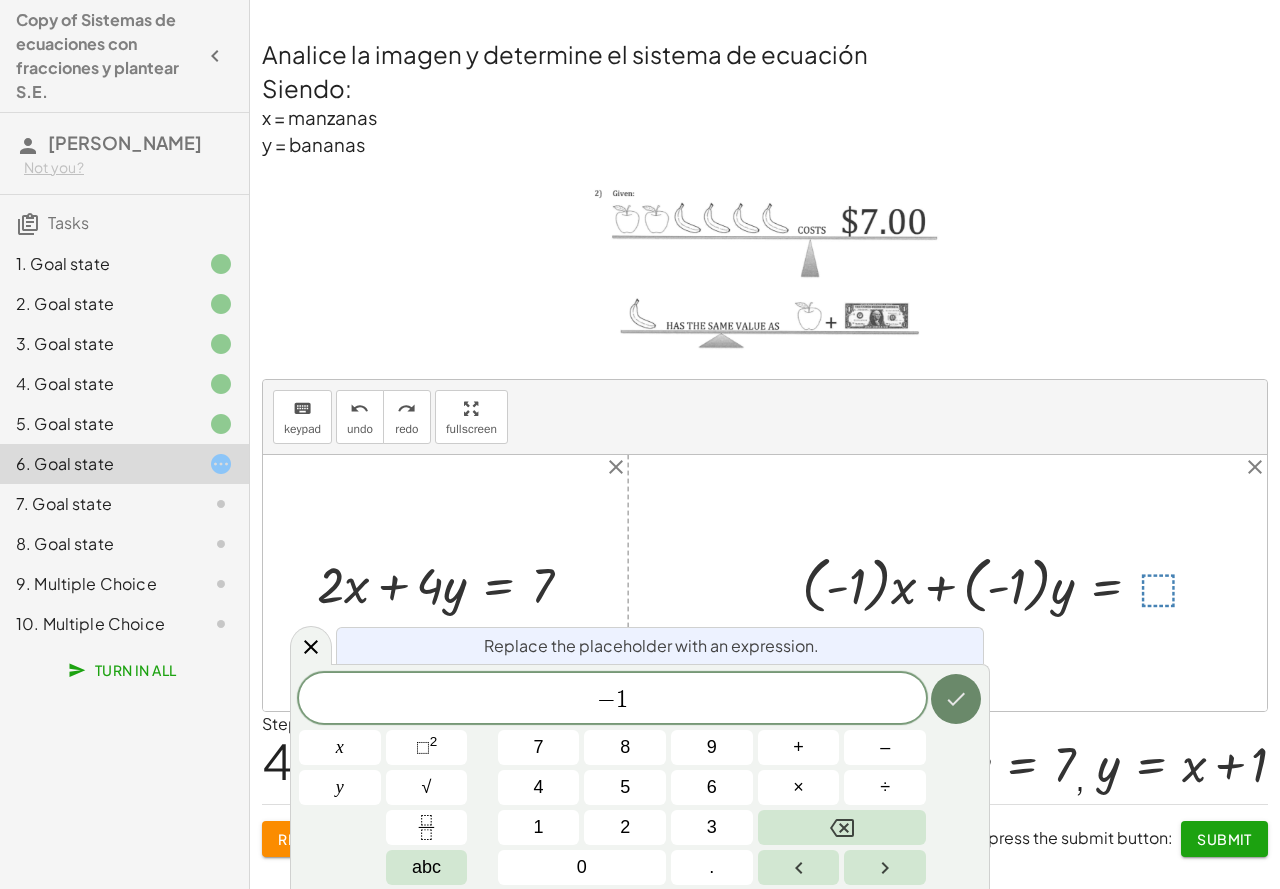click 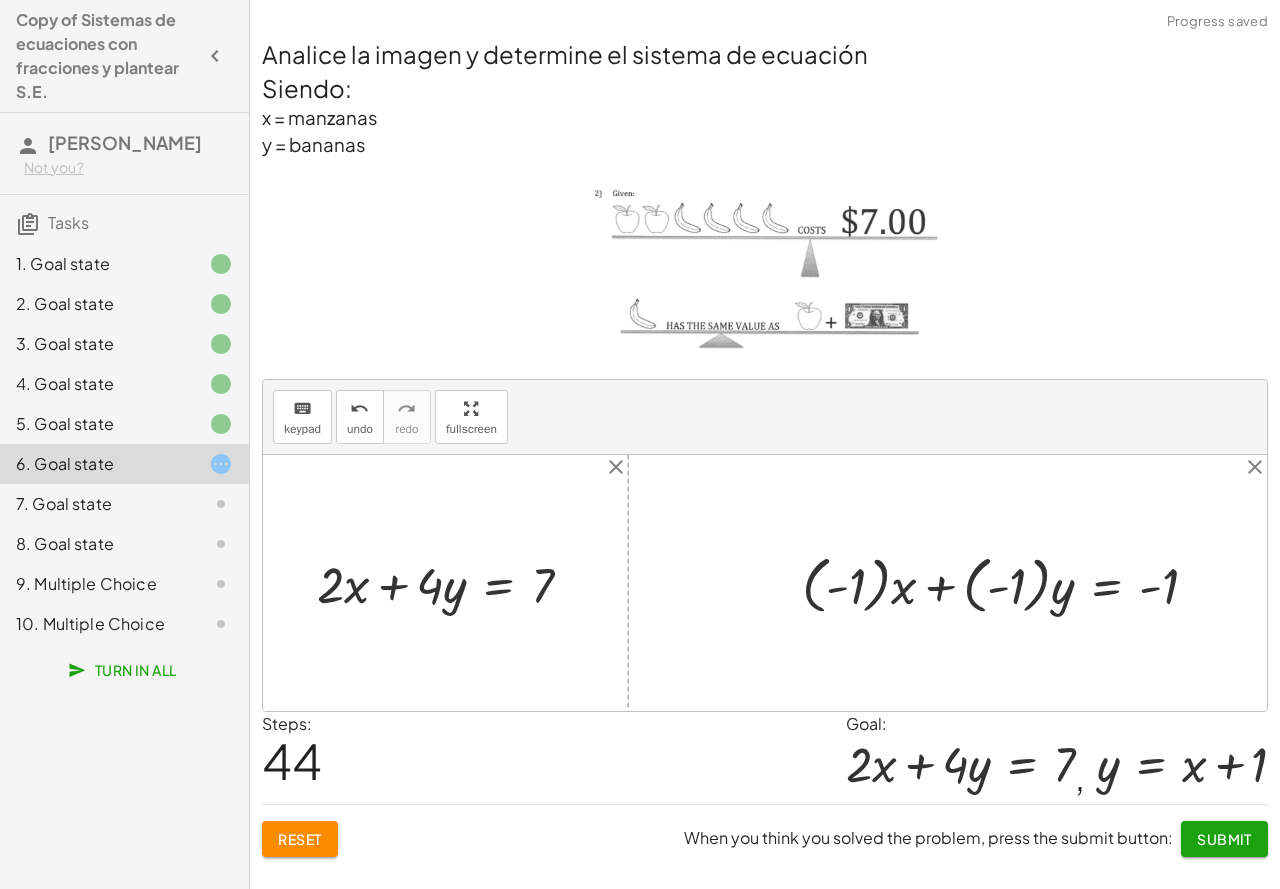 click at bounding box center [1008, 583] 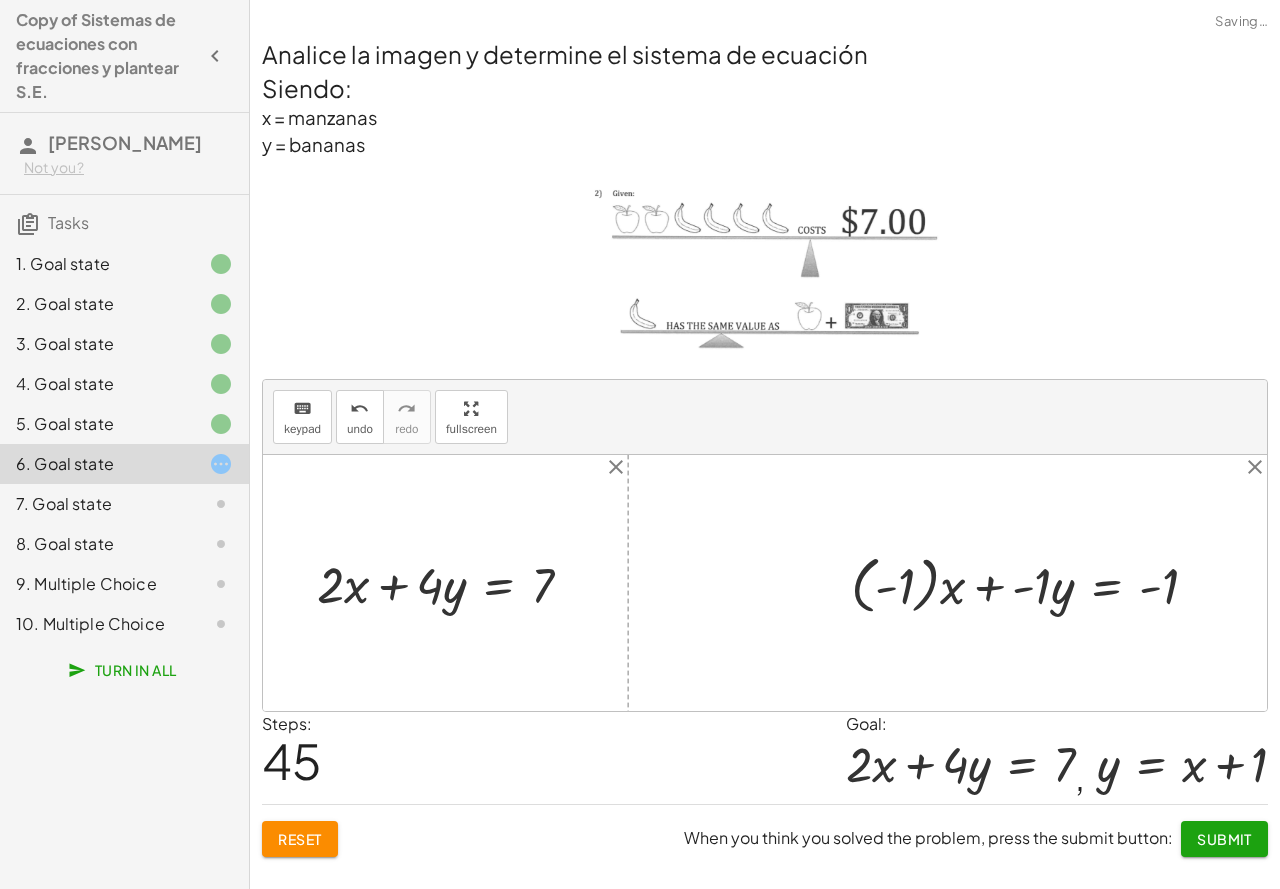 click at bounding box center [1032, 583] 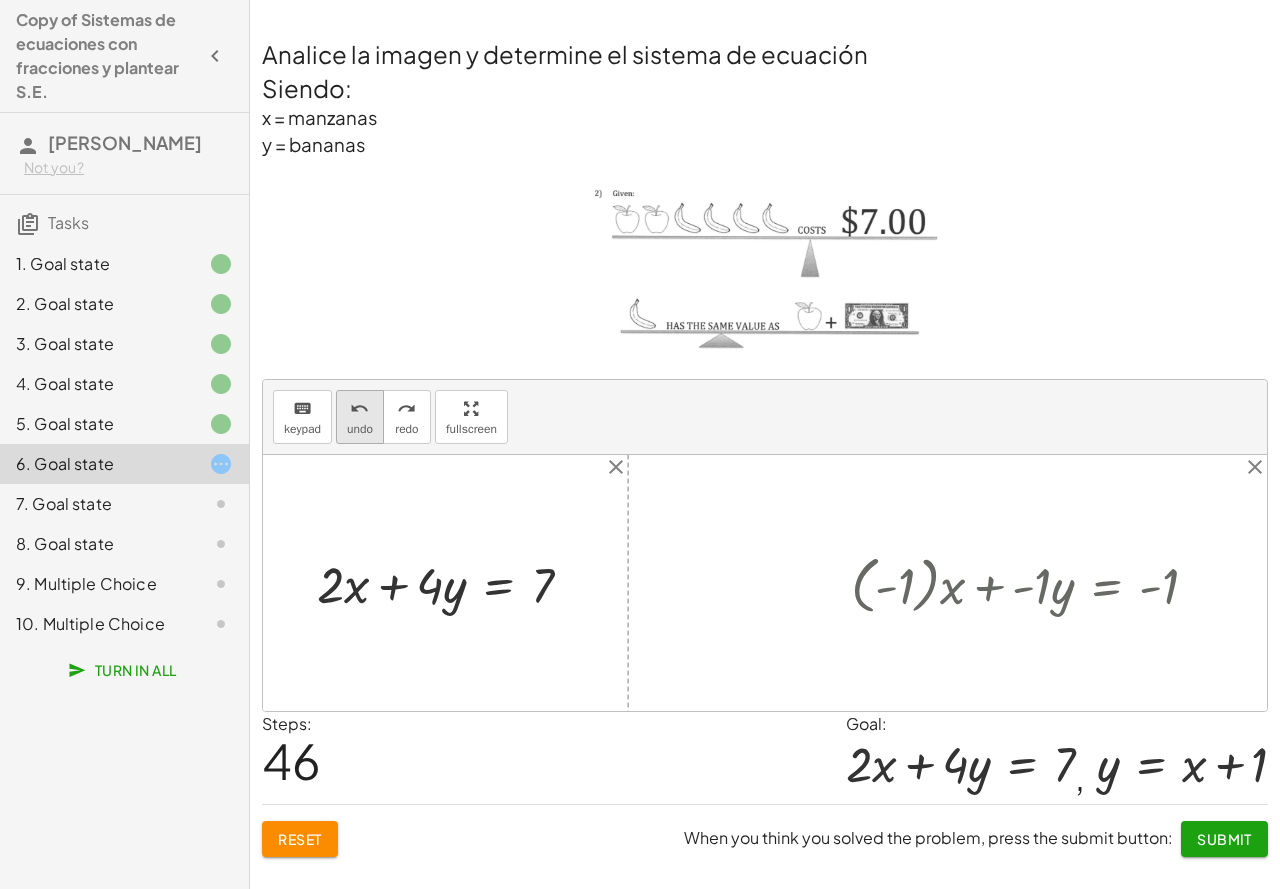 click on "undo" at bounding box center [359, 409] 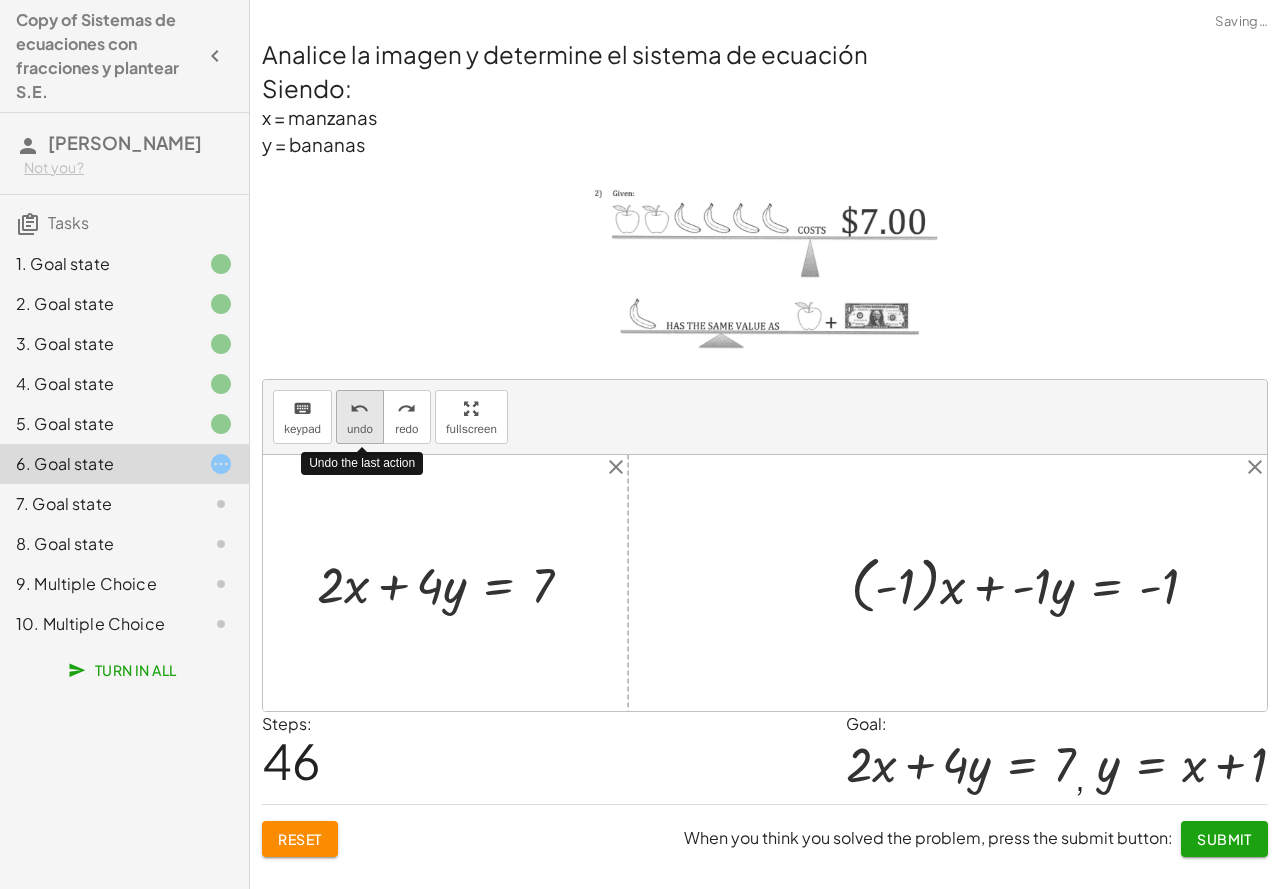 click on "undo" at bounding box center (359, 409) 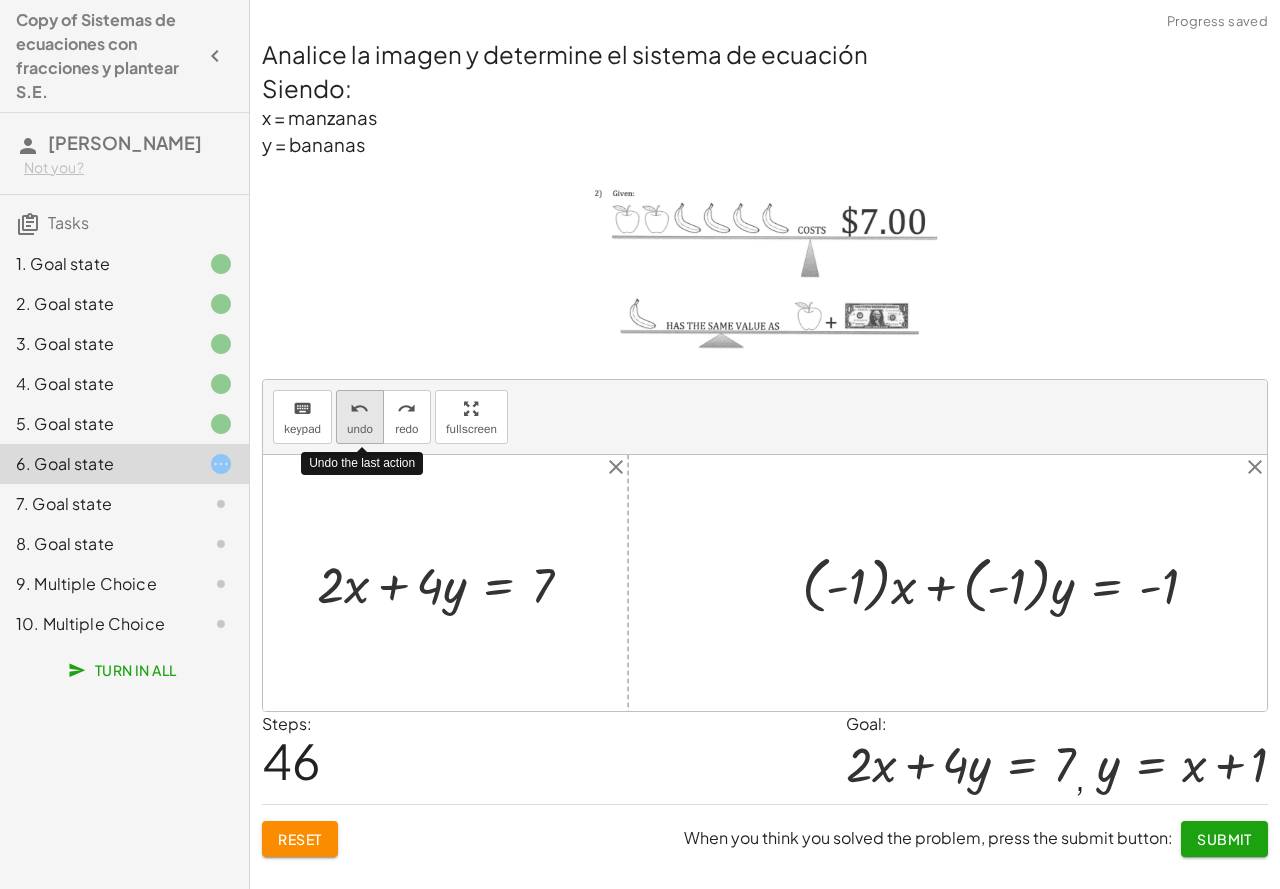 click on "undo" at bounding box center (359, 409) 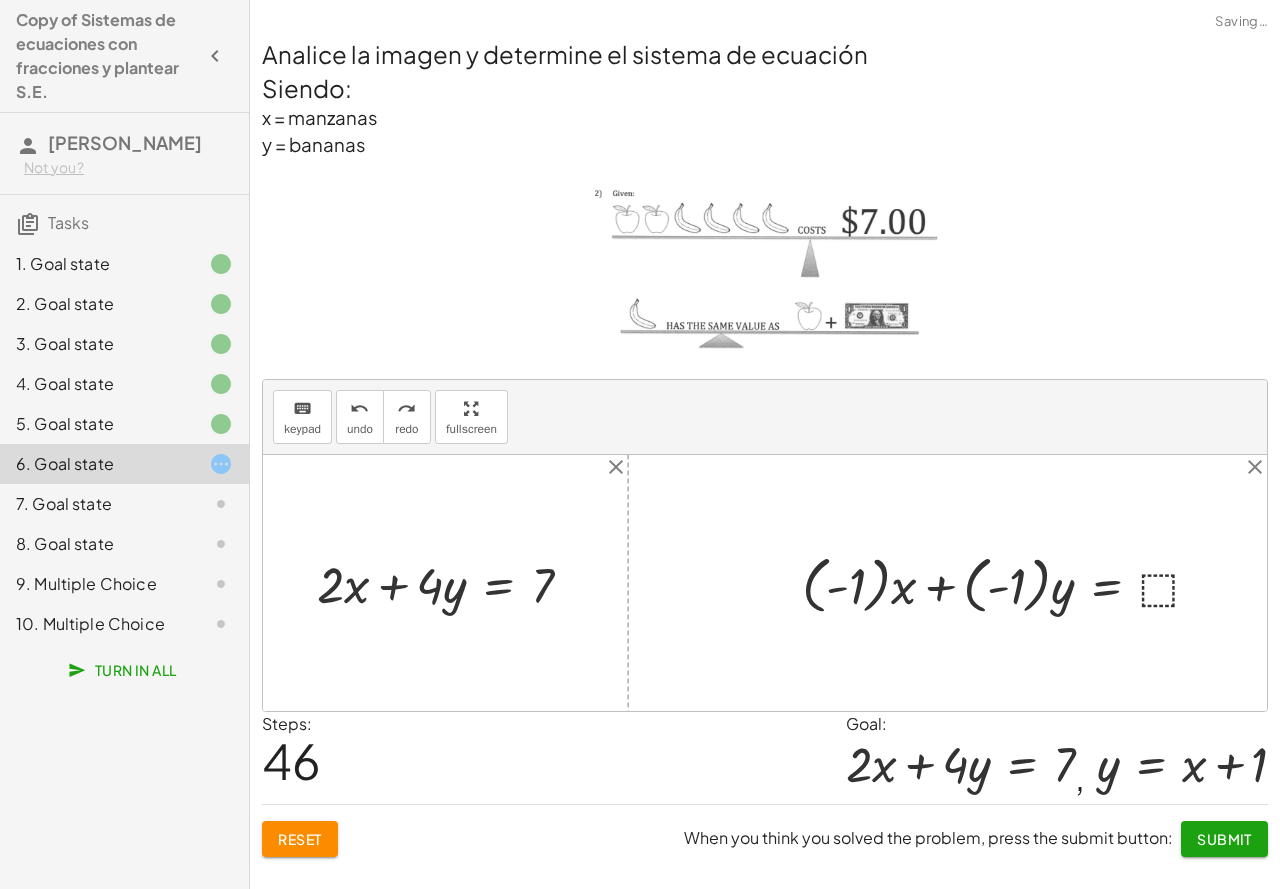 click at bounding box center (1009, 583) 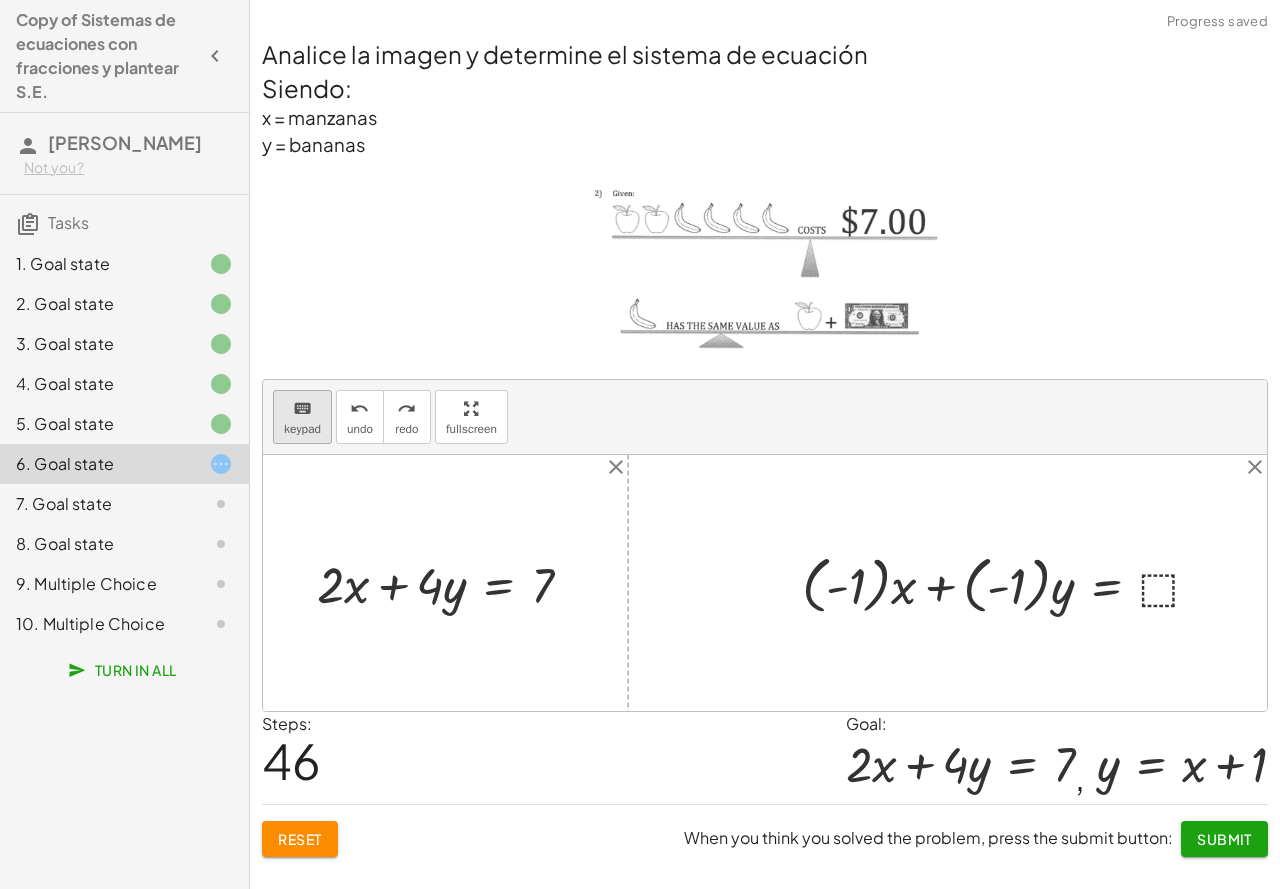 click on "keypad" at bounding box center (302, 429) 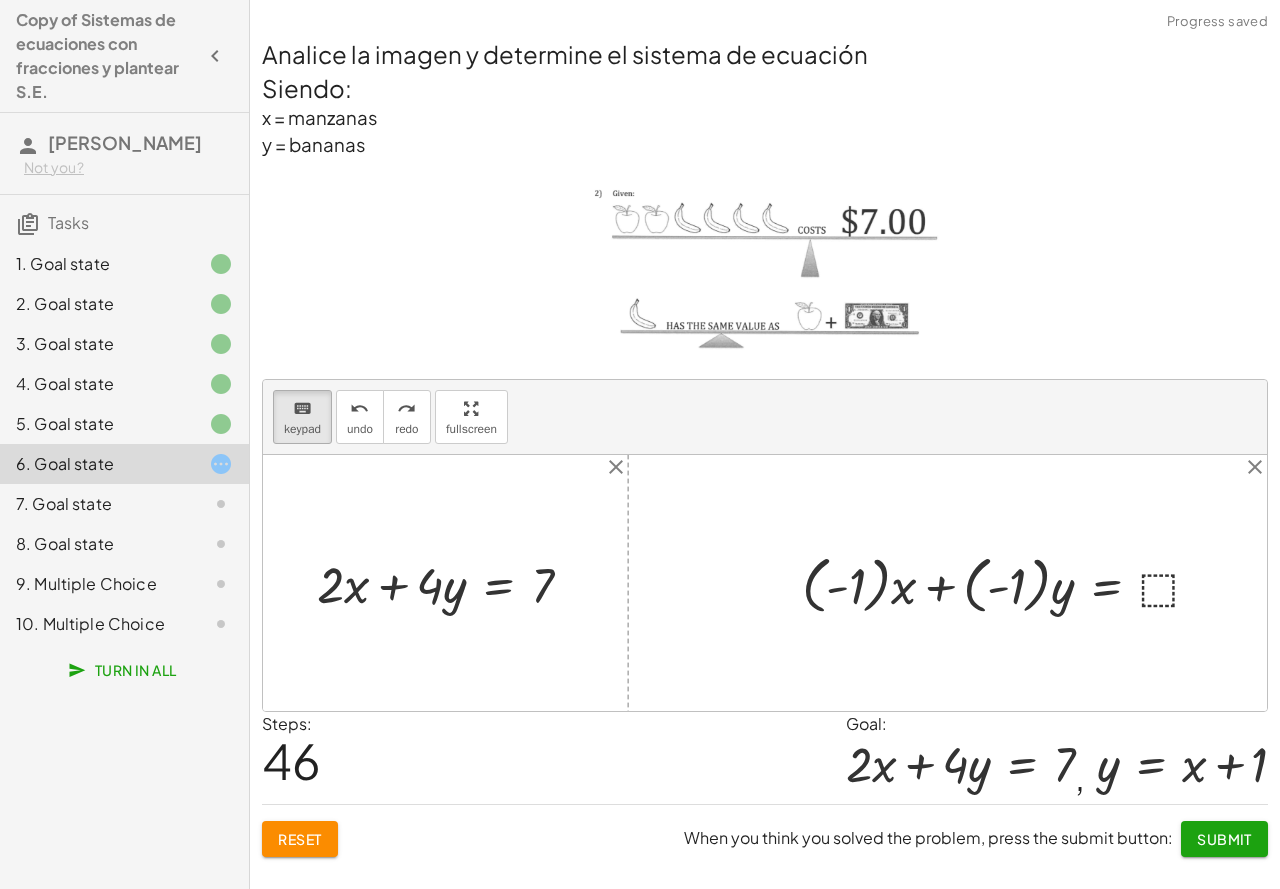 click at bounding box center (1009, 583) 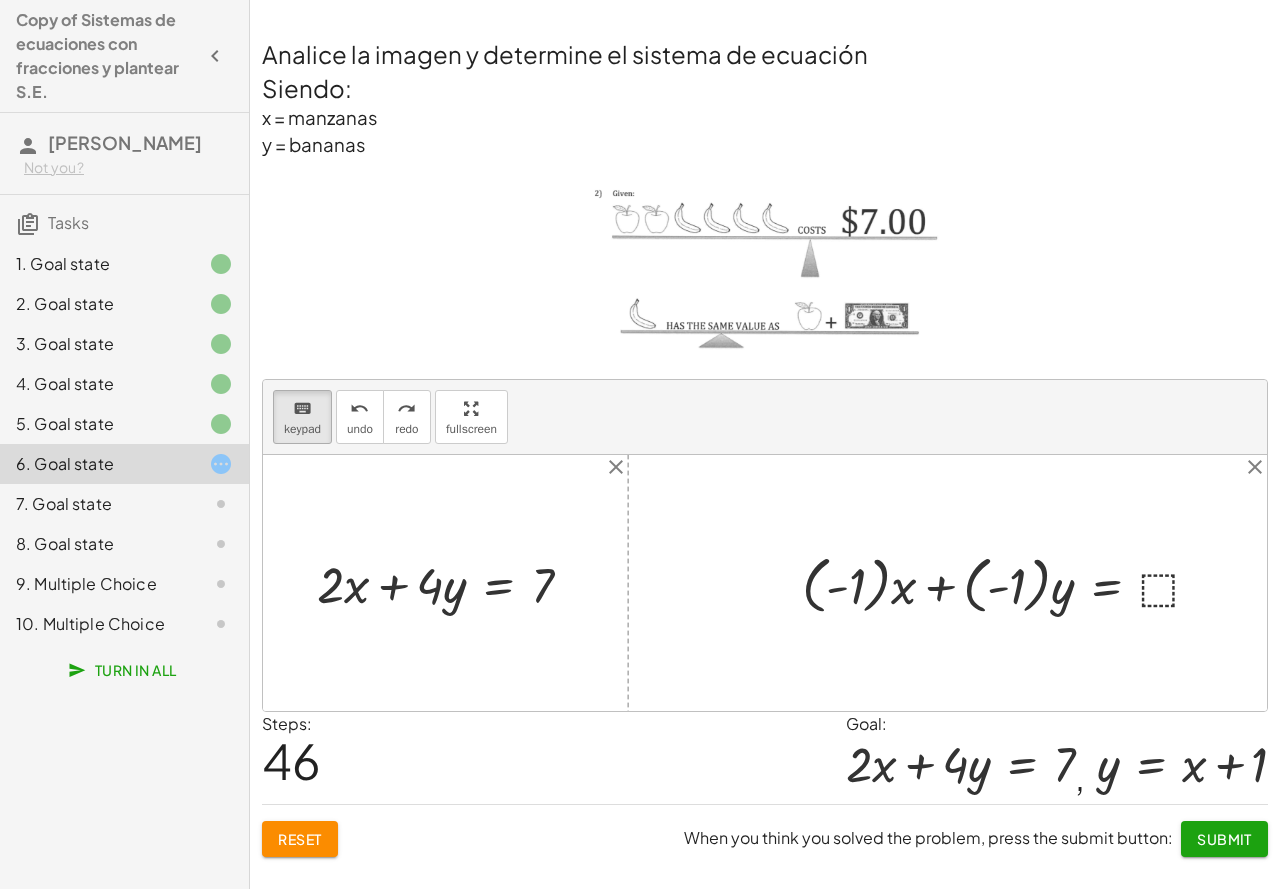 drag, startPoint x: 698, startPoint y: 518, endPoint x: 497, endPoint y: 461, distance: 208.92583 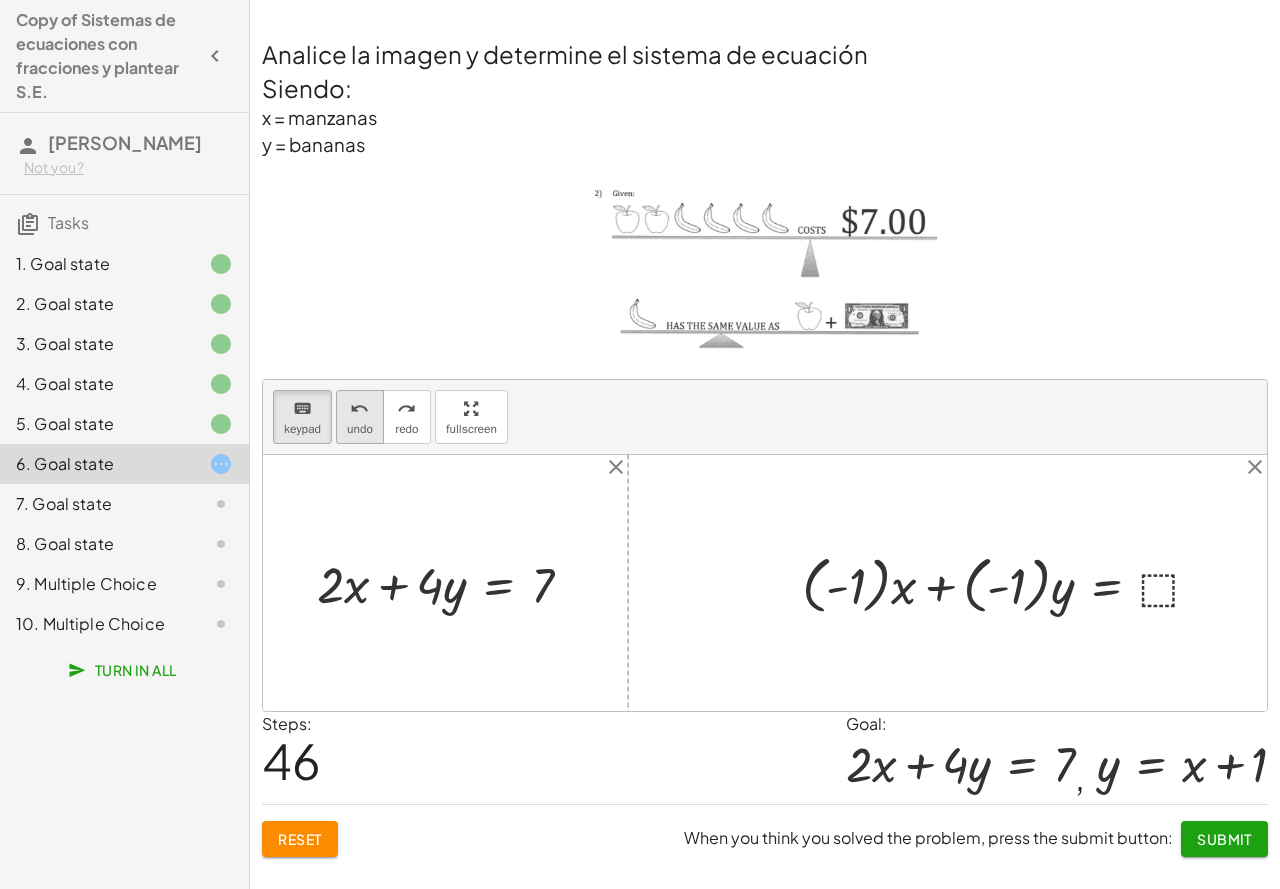 click on "undo" at bounding box center [360, 429] 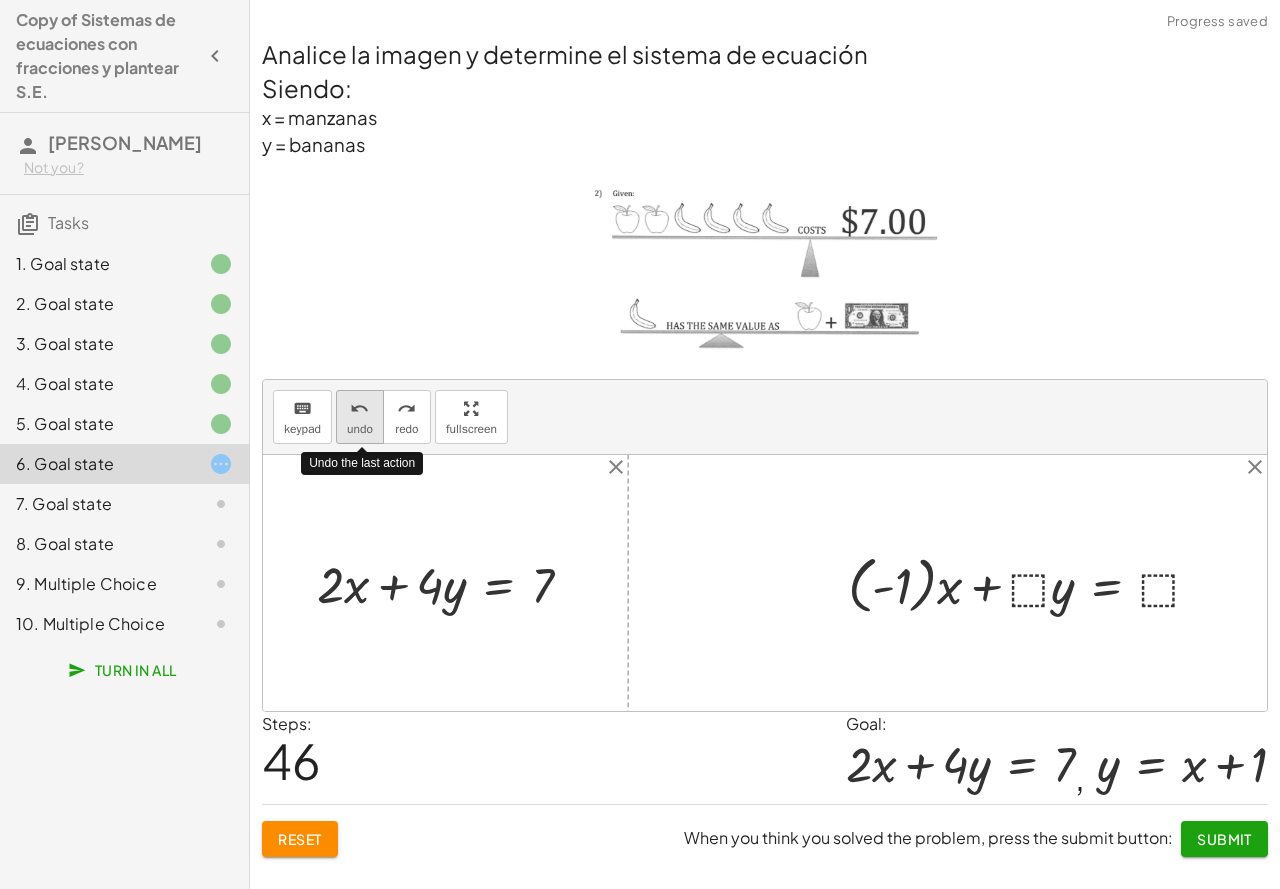 click on "undo" at bounding box center (360, 429) 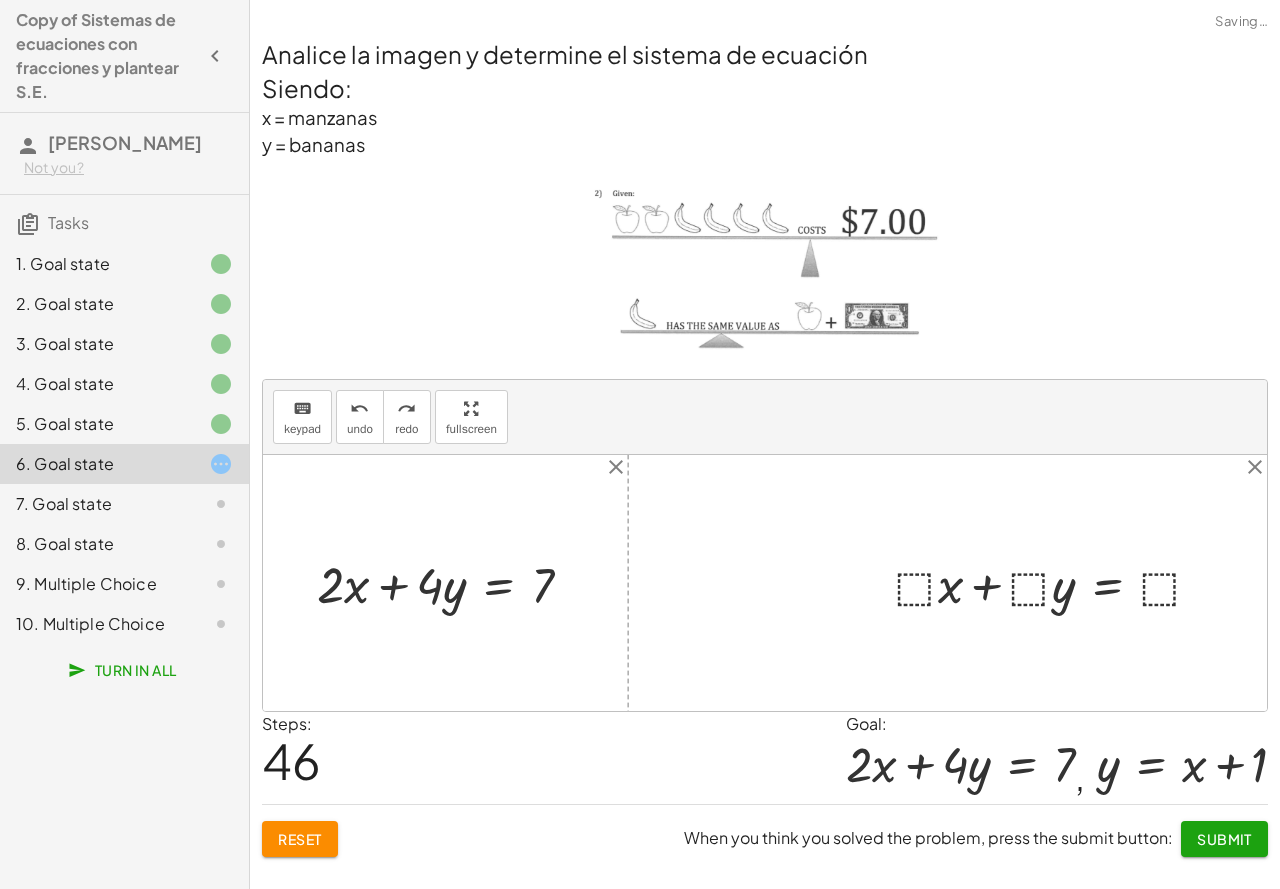 click at bounding box center (1056, 582) 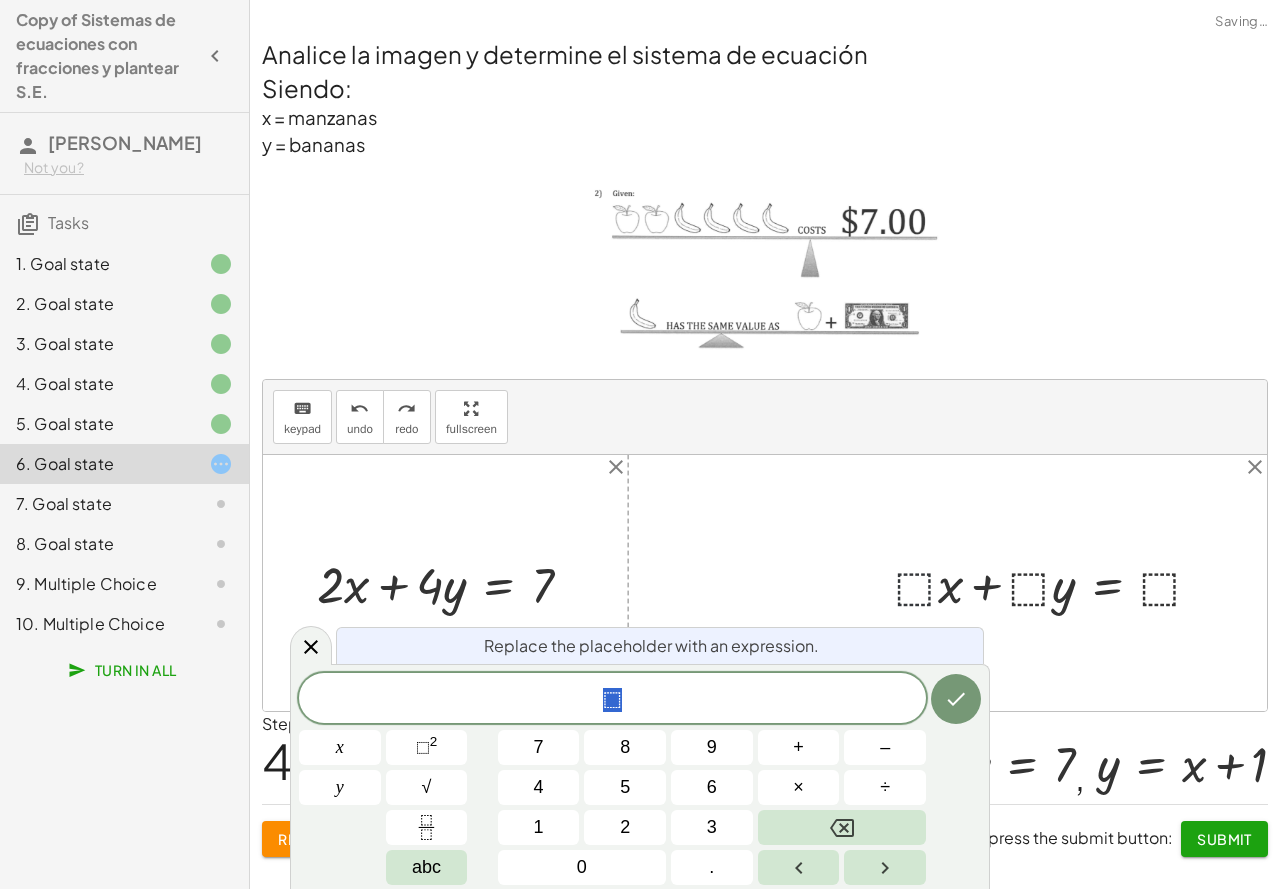 click at bounding box center [1056, 582] 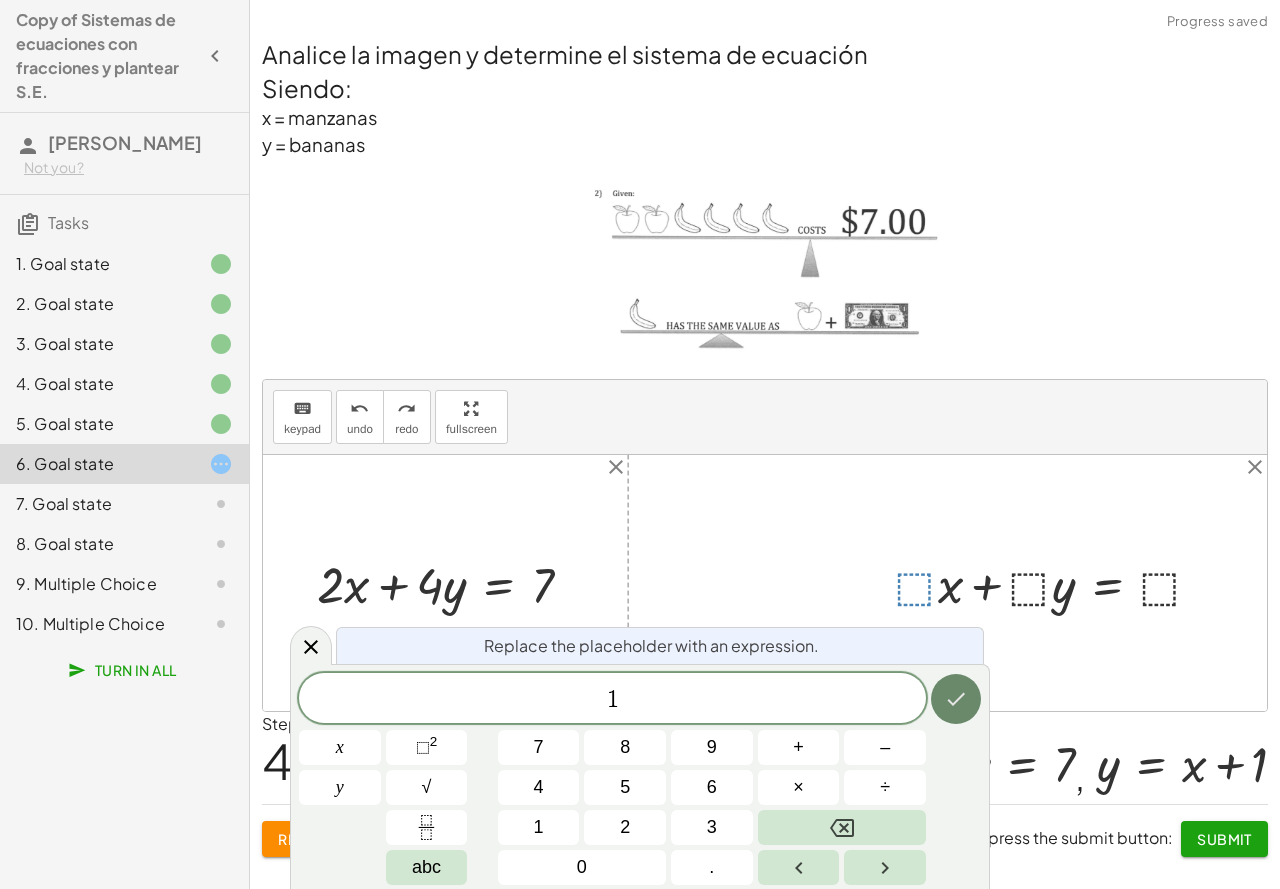 click at bounding box center [956, 699] 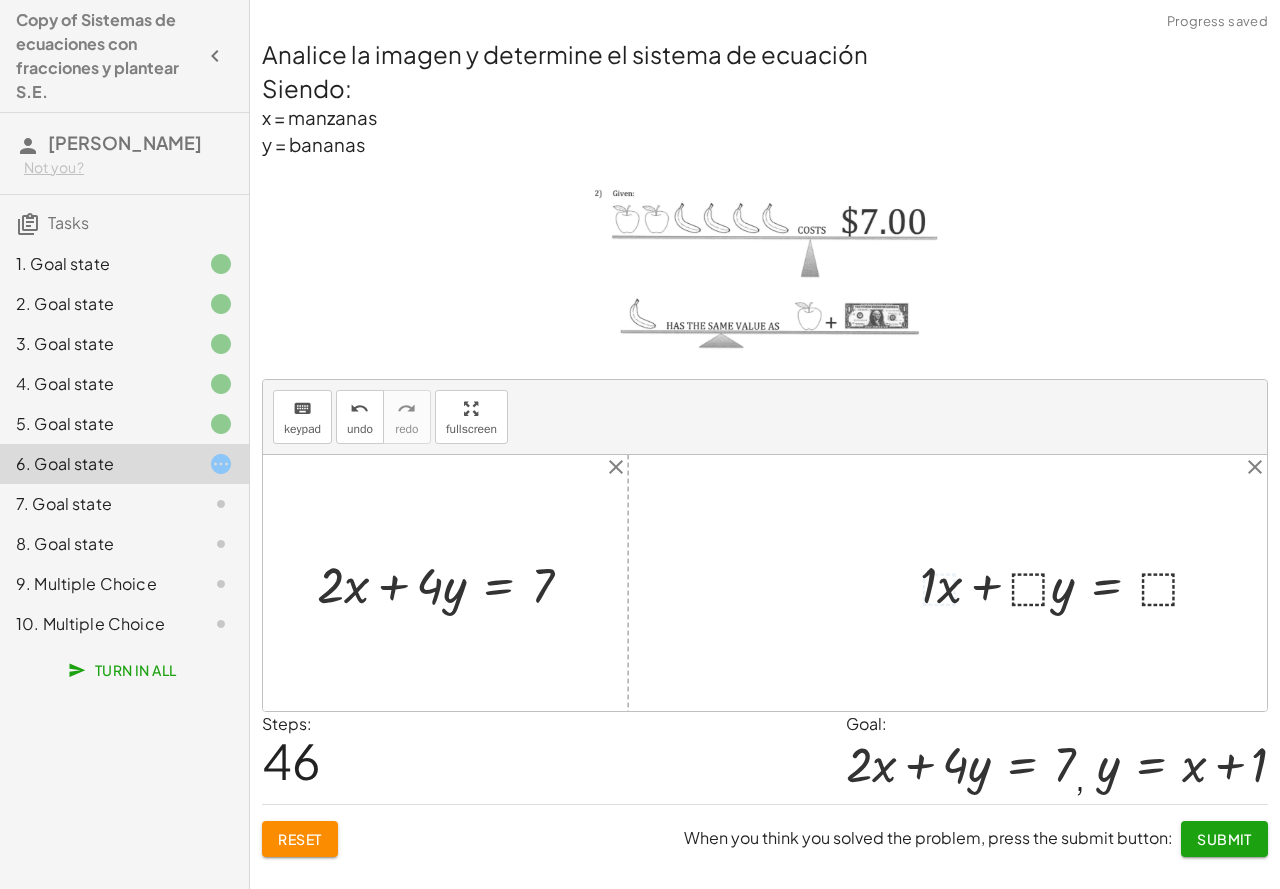 click at bounding box center [1068, 582] 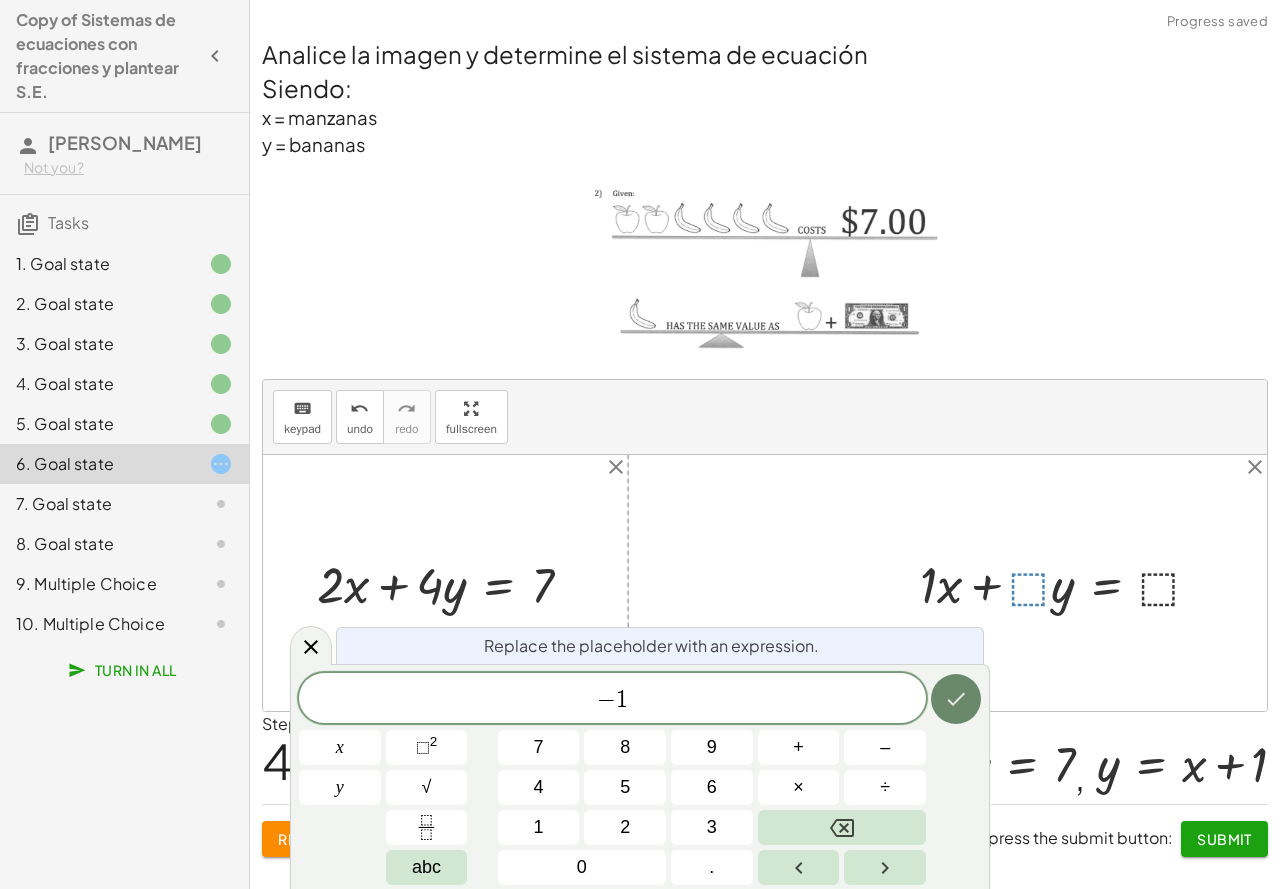 click 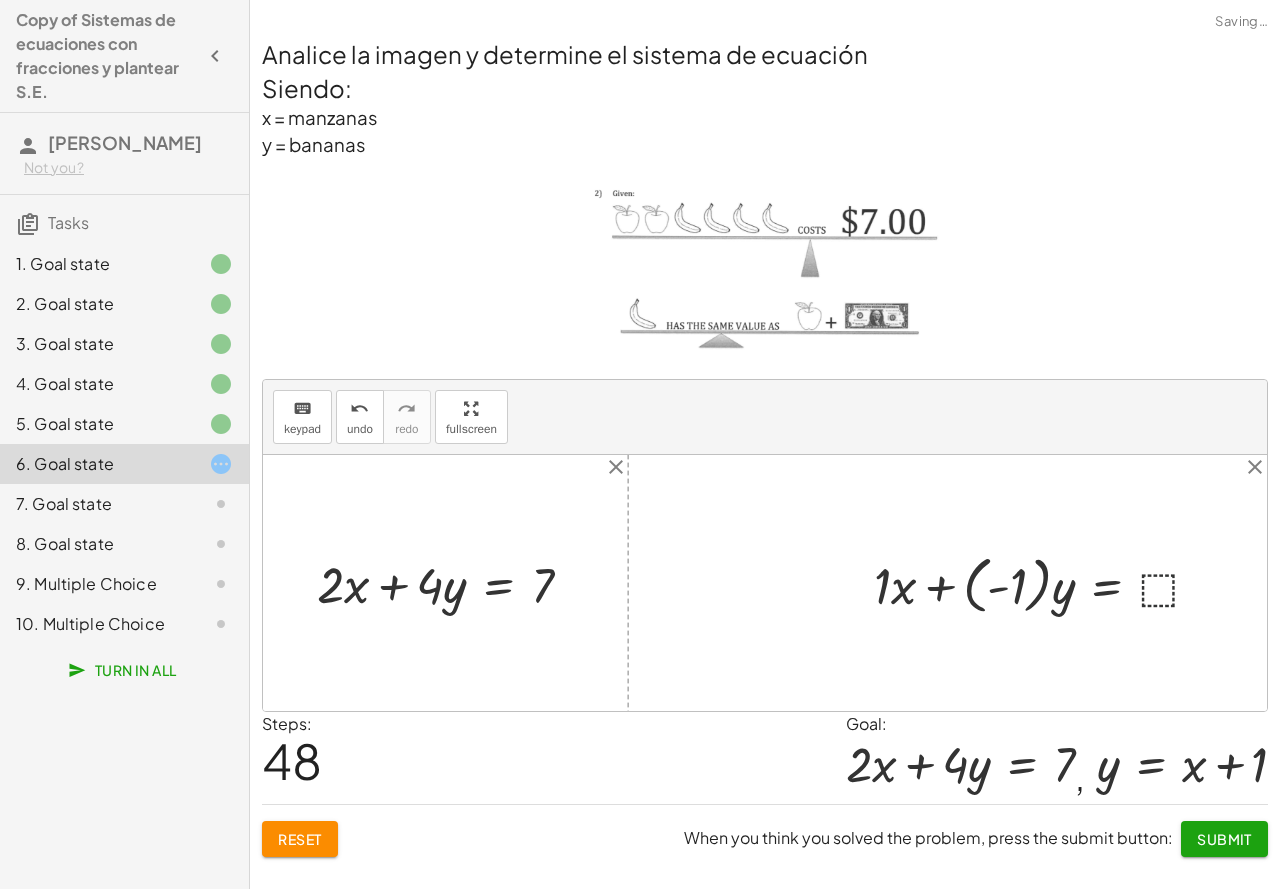 click at bounding box center [1045, 583] 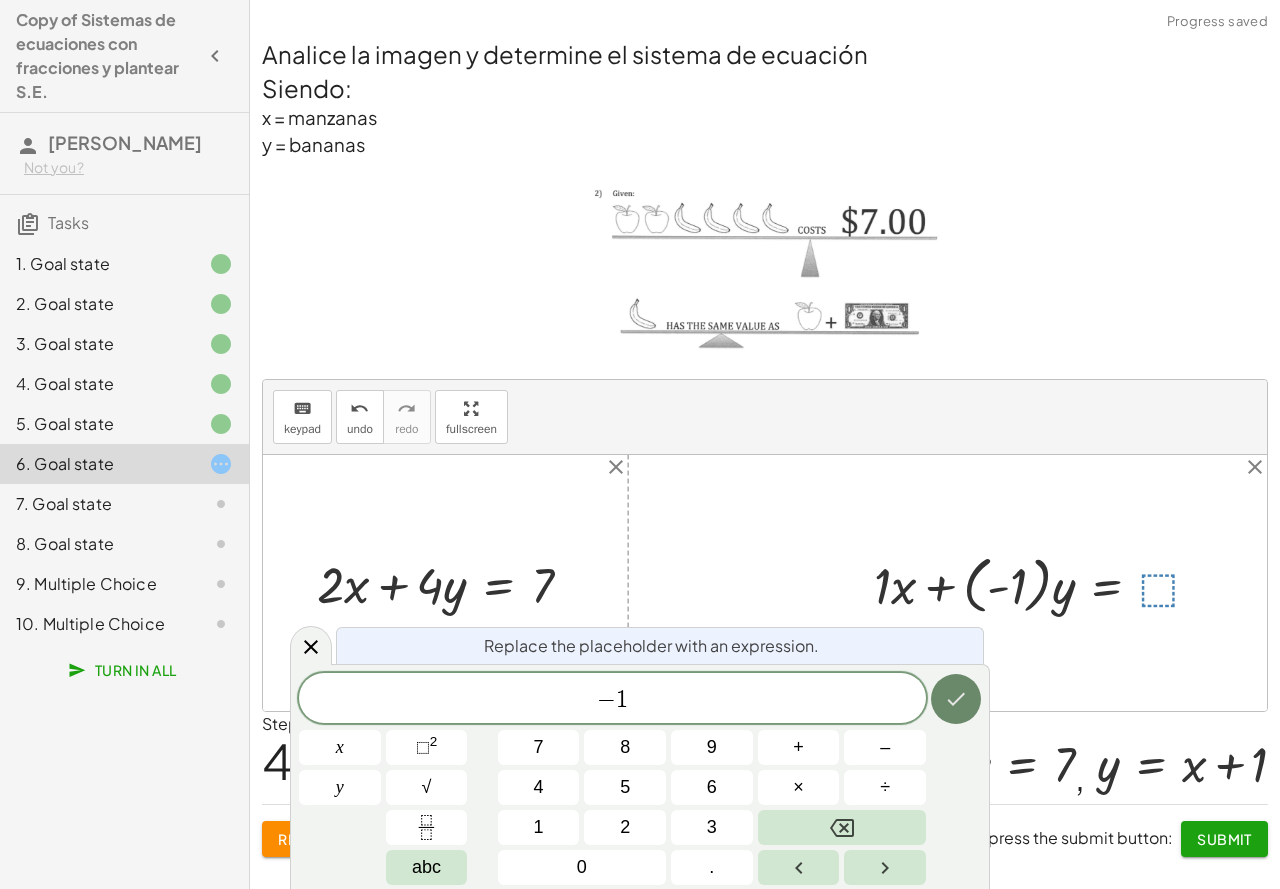 click 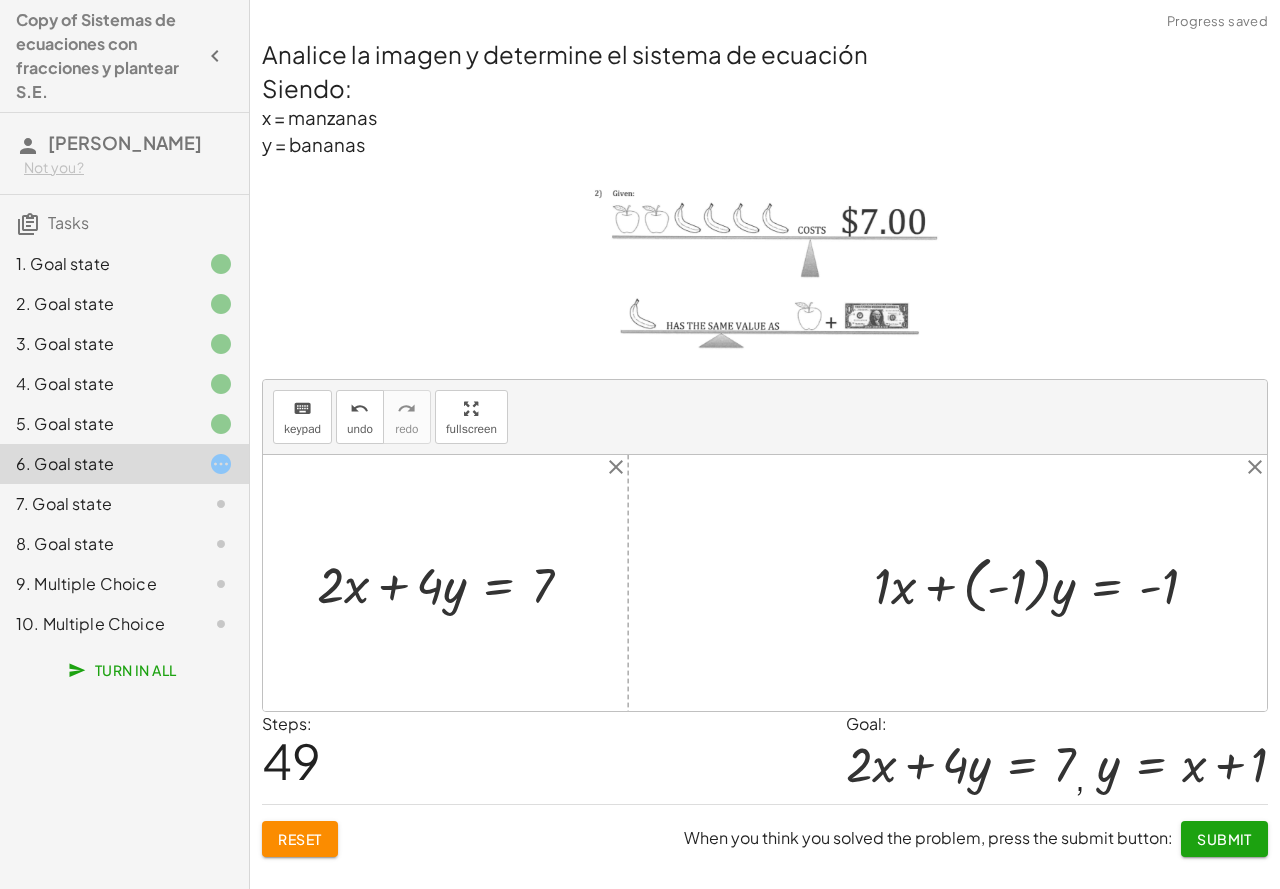 click at bounding box center (1044, 583) 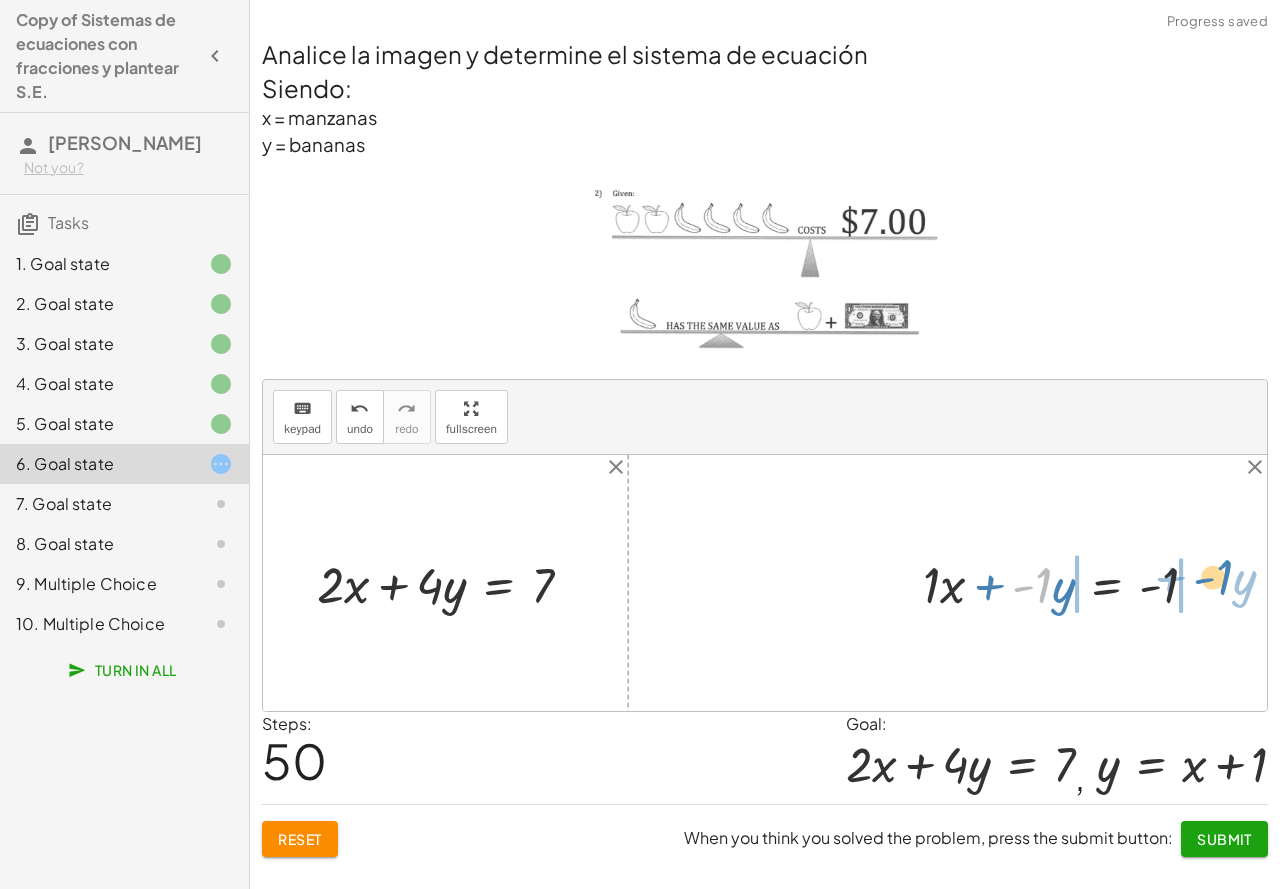 drag, startPoint x: 1046, startPoint y: 583, endPoint x: 1227, endPoint y: 575, distance: 181.17671 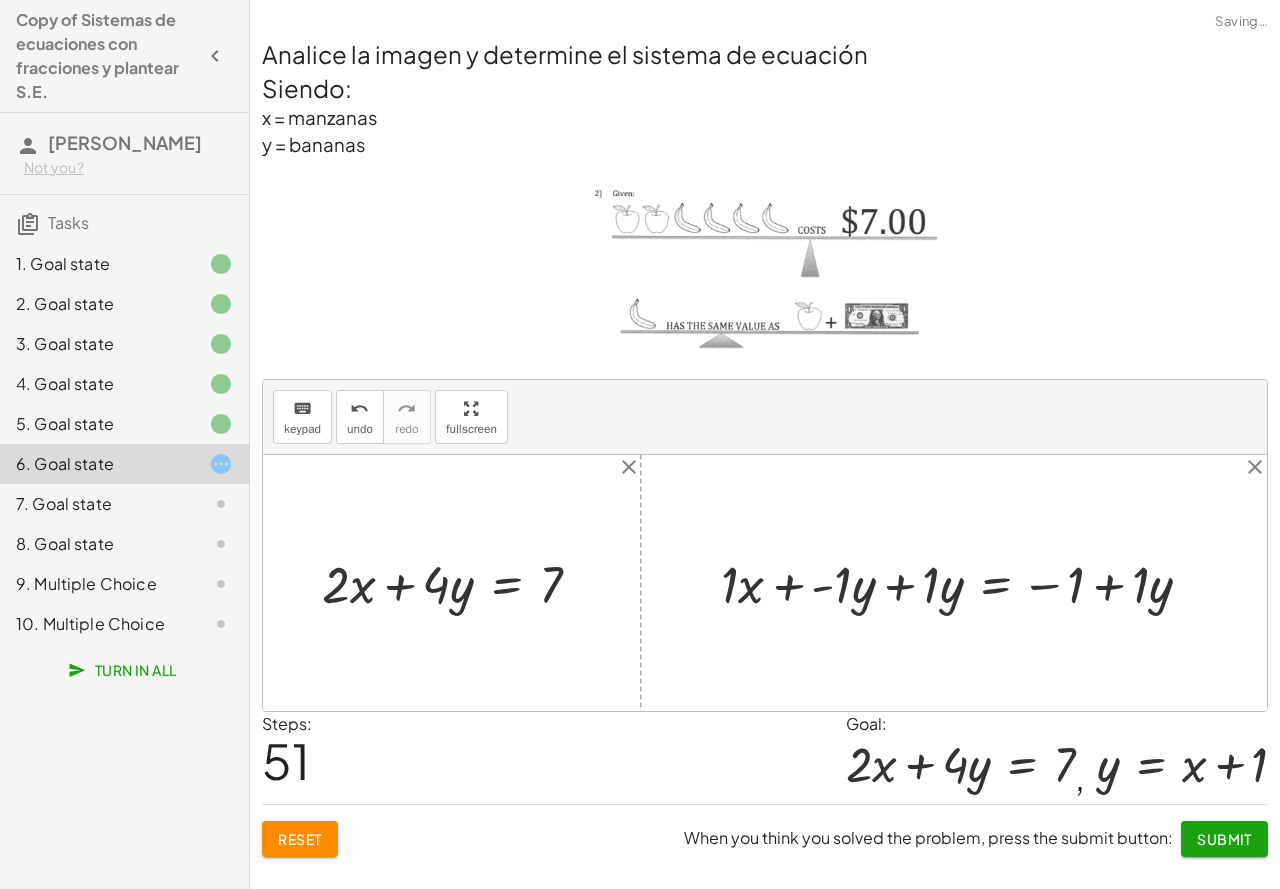 click at bounding box center [964, 583] 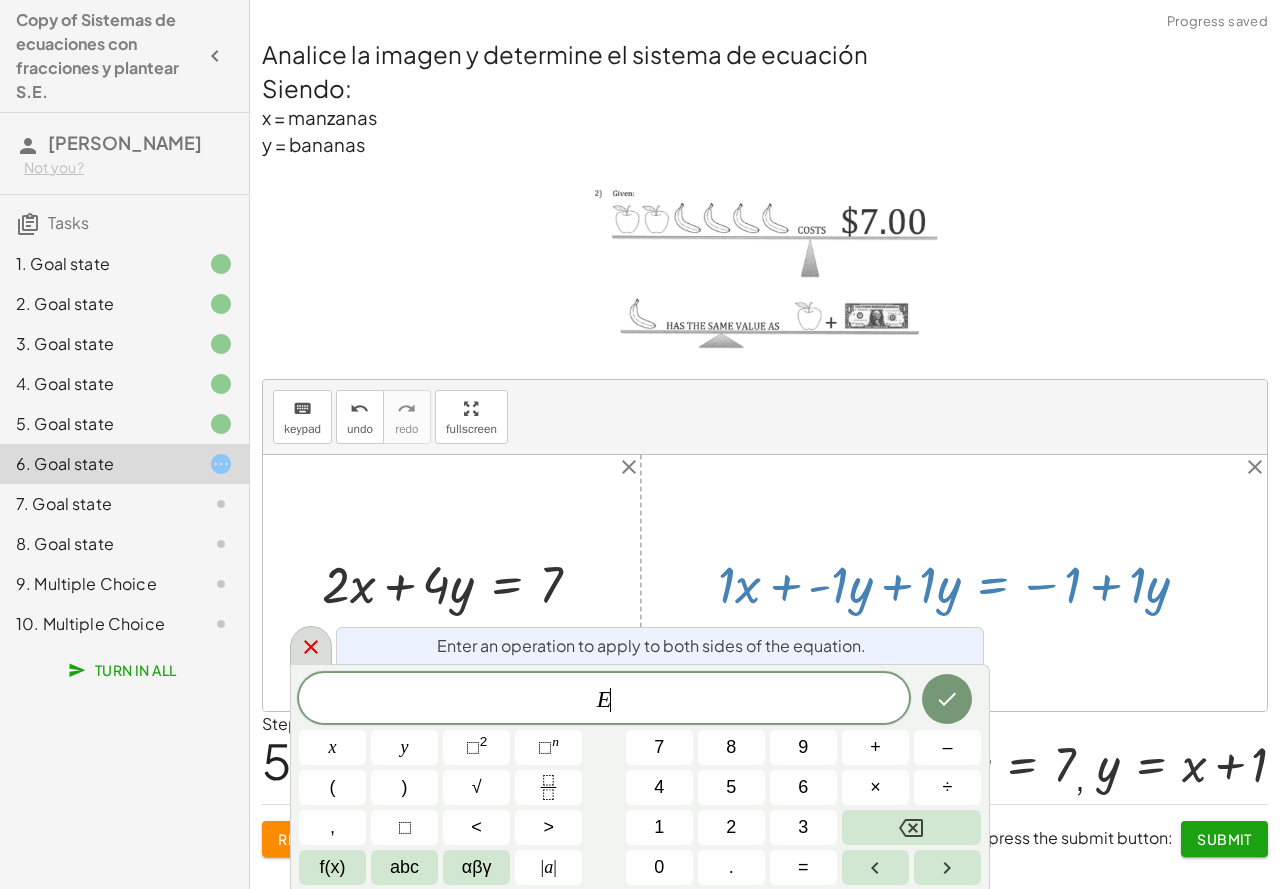 click 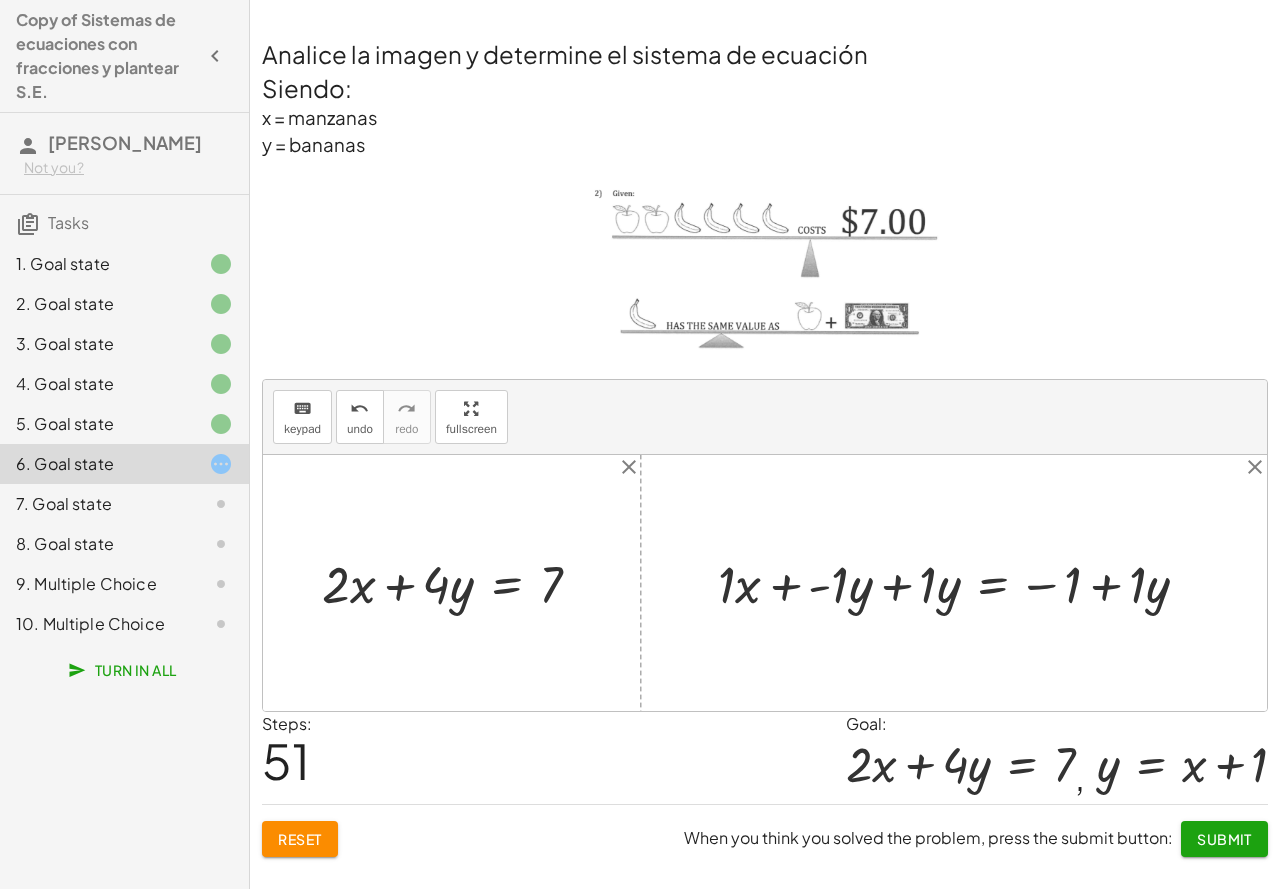click at bounding box center [961, 583] 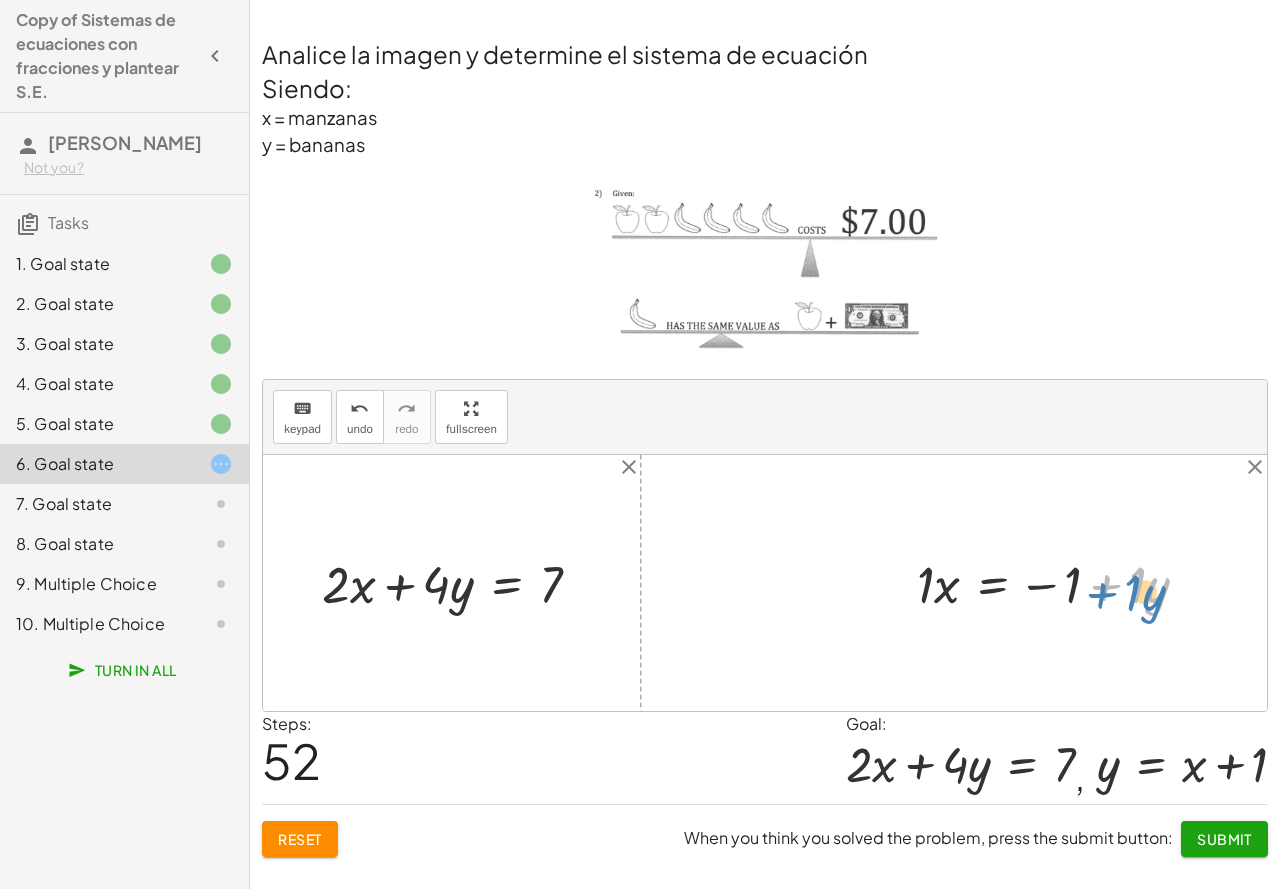 click at bounding box center (1061, 583) 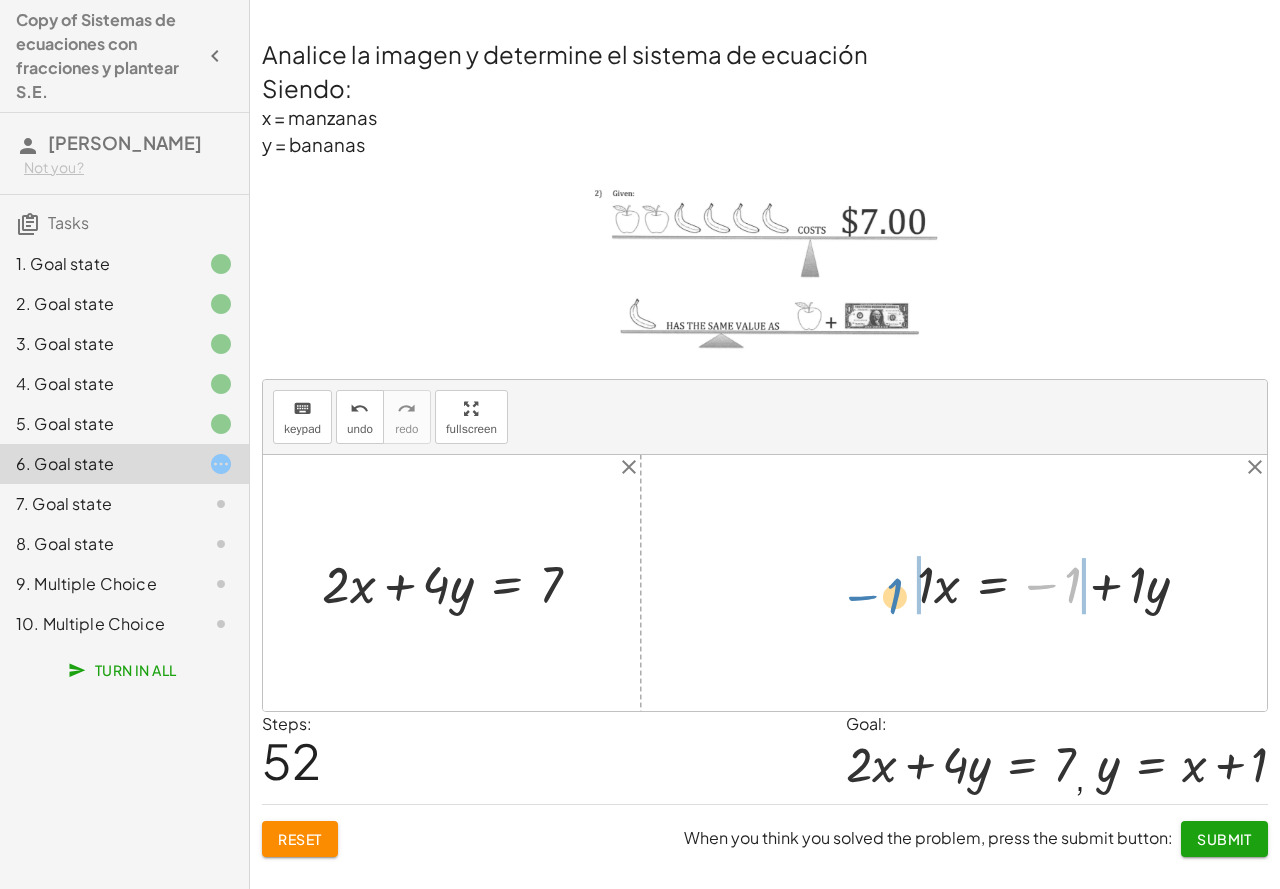 drag, startPoint x: 1070, startPoint y: 585, endPoint x: 891, endPoint y: 596, distance: 179.33768 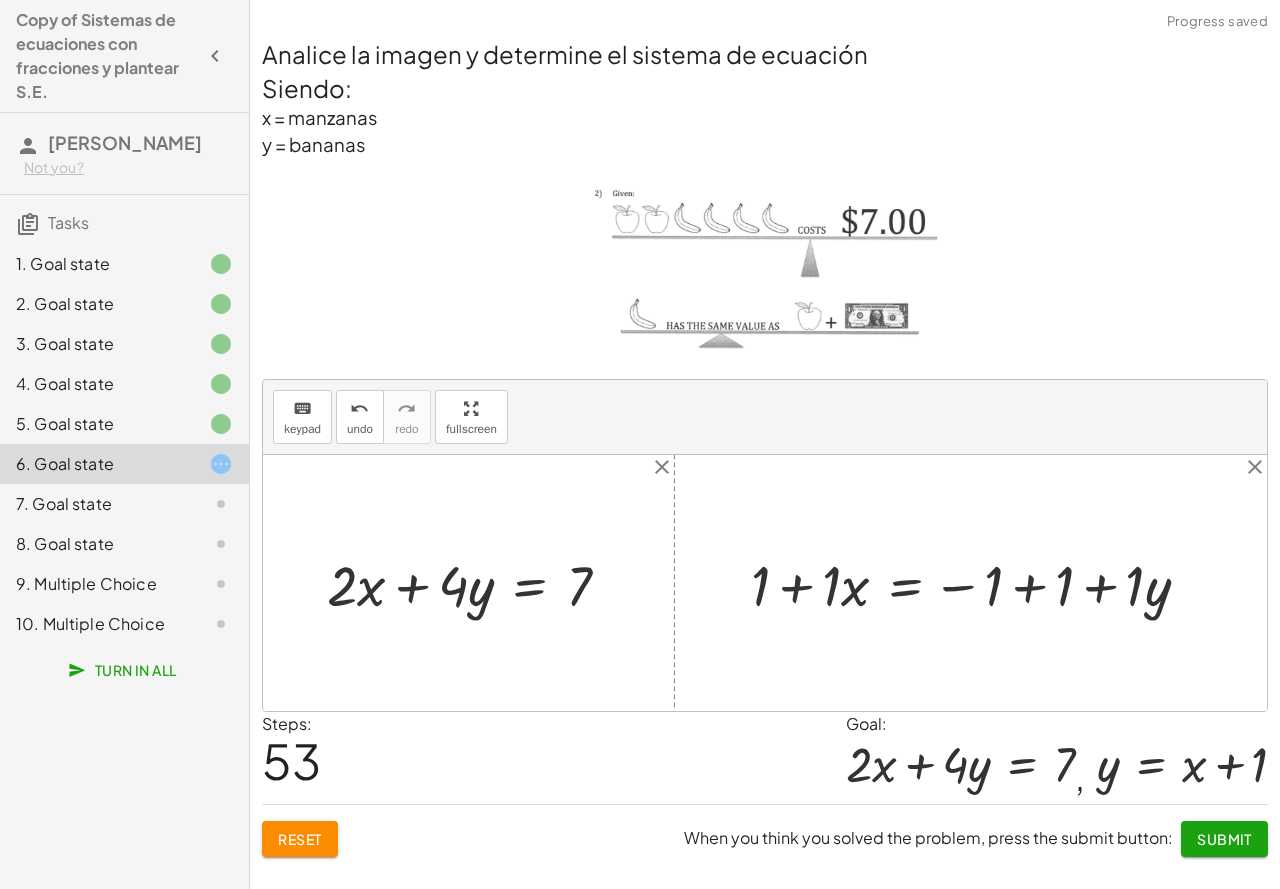 click at bounding box center [978, 583] 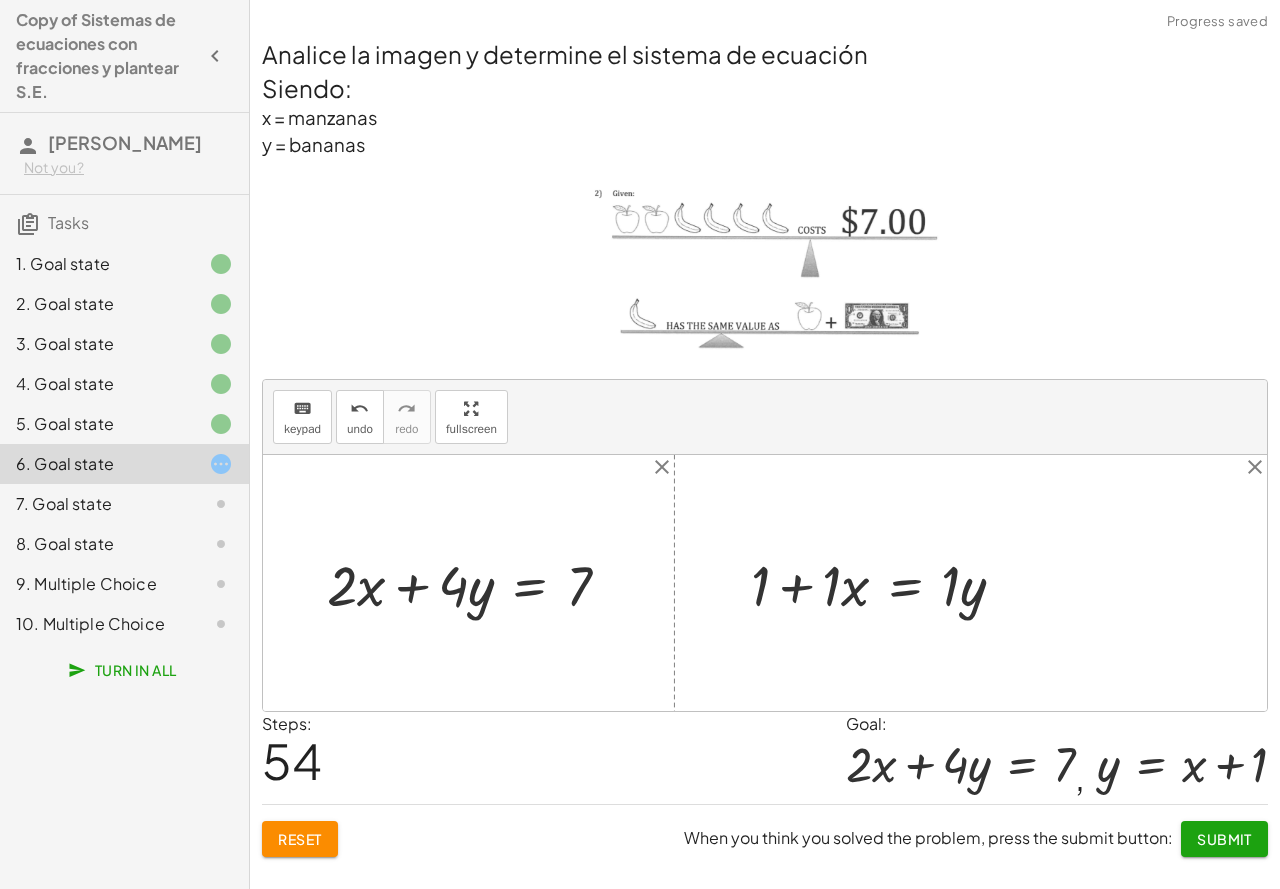 click at bounding box center (886, 583) 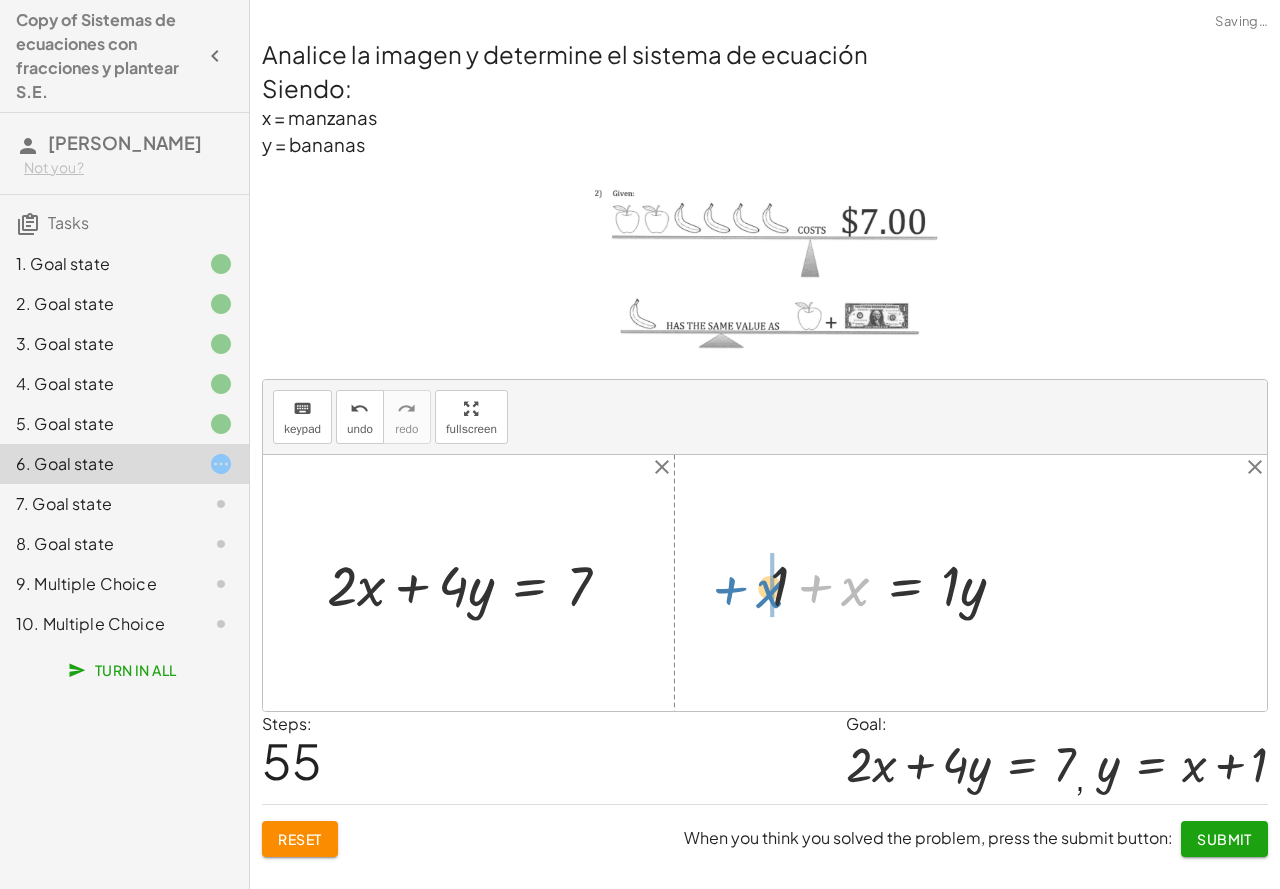 drag, startPoint x: 850, startPoint y: 591, endPoint x: 765, endPoint y: 593, distance: 85.02353 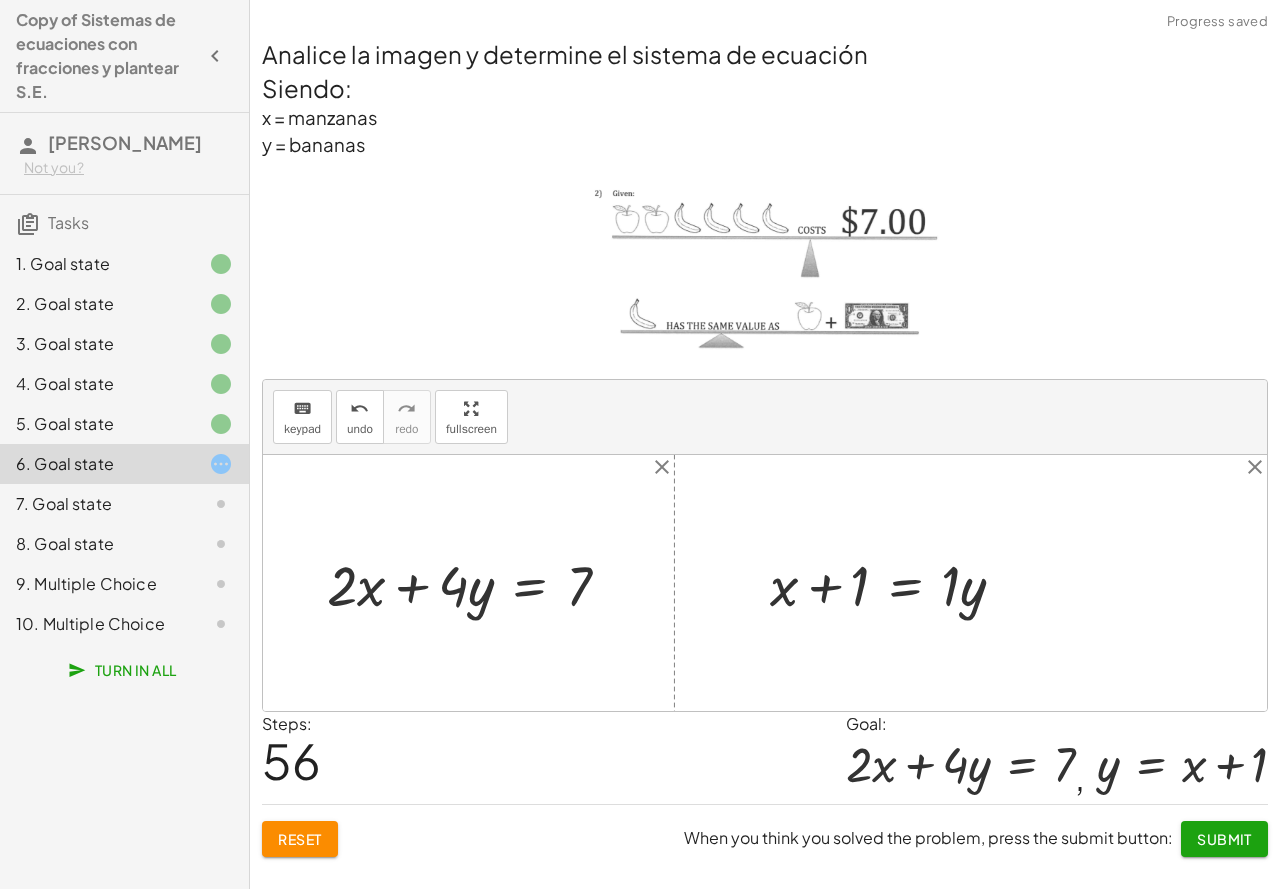 click at bounding box center [895, 583] 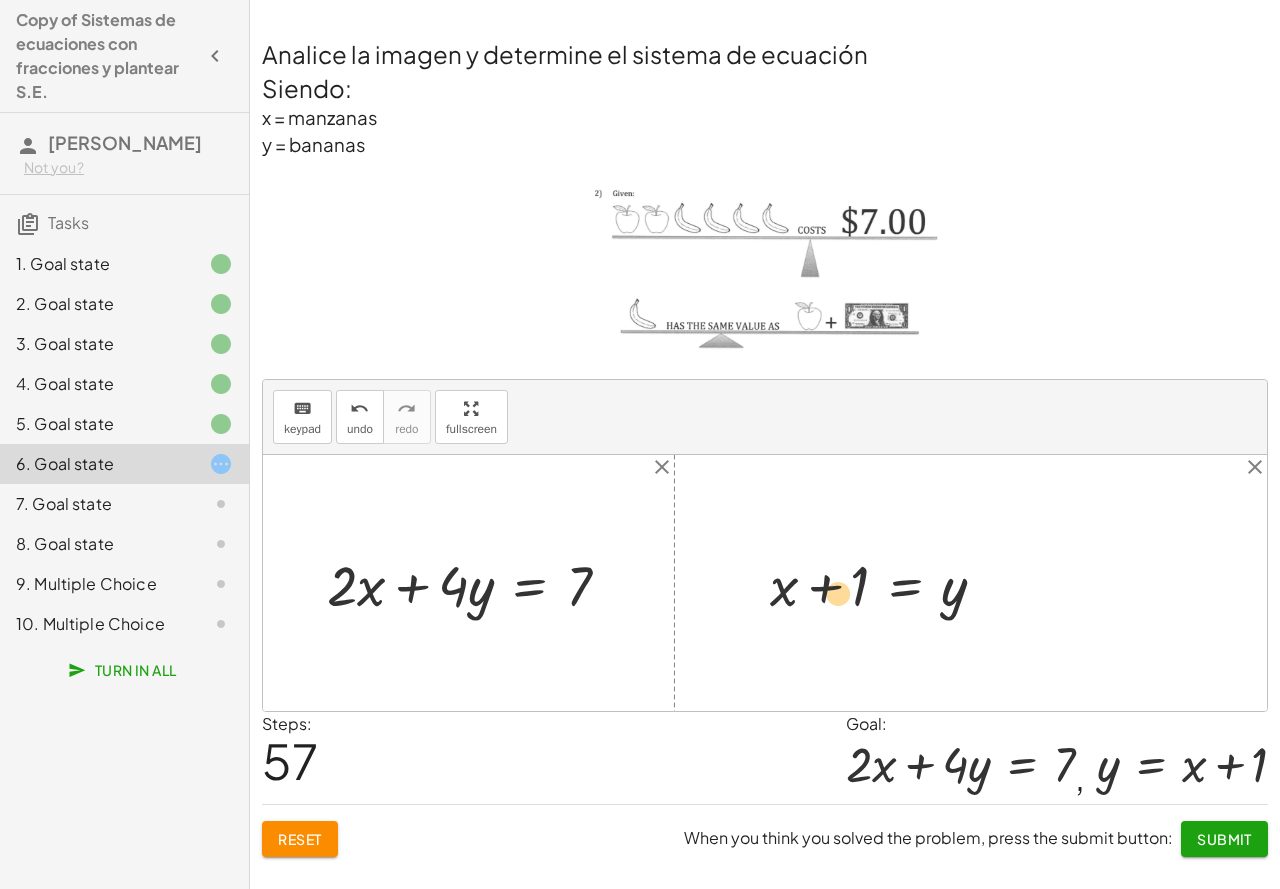 drag, startPoint x: 823, startPoint y: 588, endPoint x: 801, endPoint y: 595, distance: 23.086792 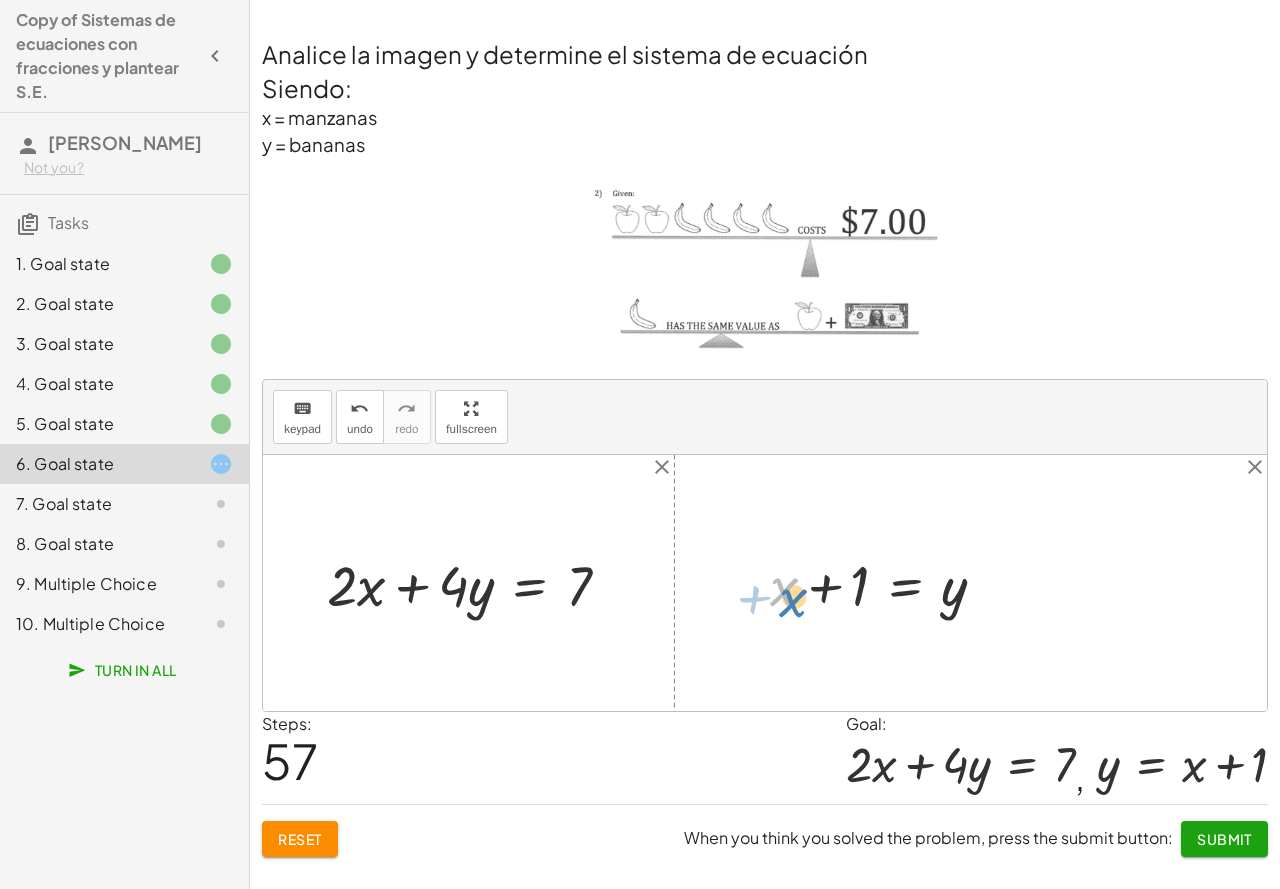 drag, startPoint x: 788, startPoint y: 590, endPoint x: 798, endPoint y: 601, distance: 14.866069 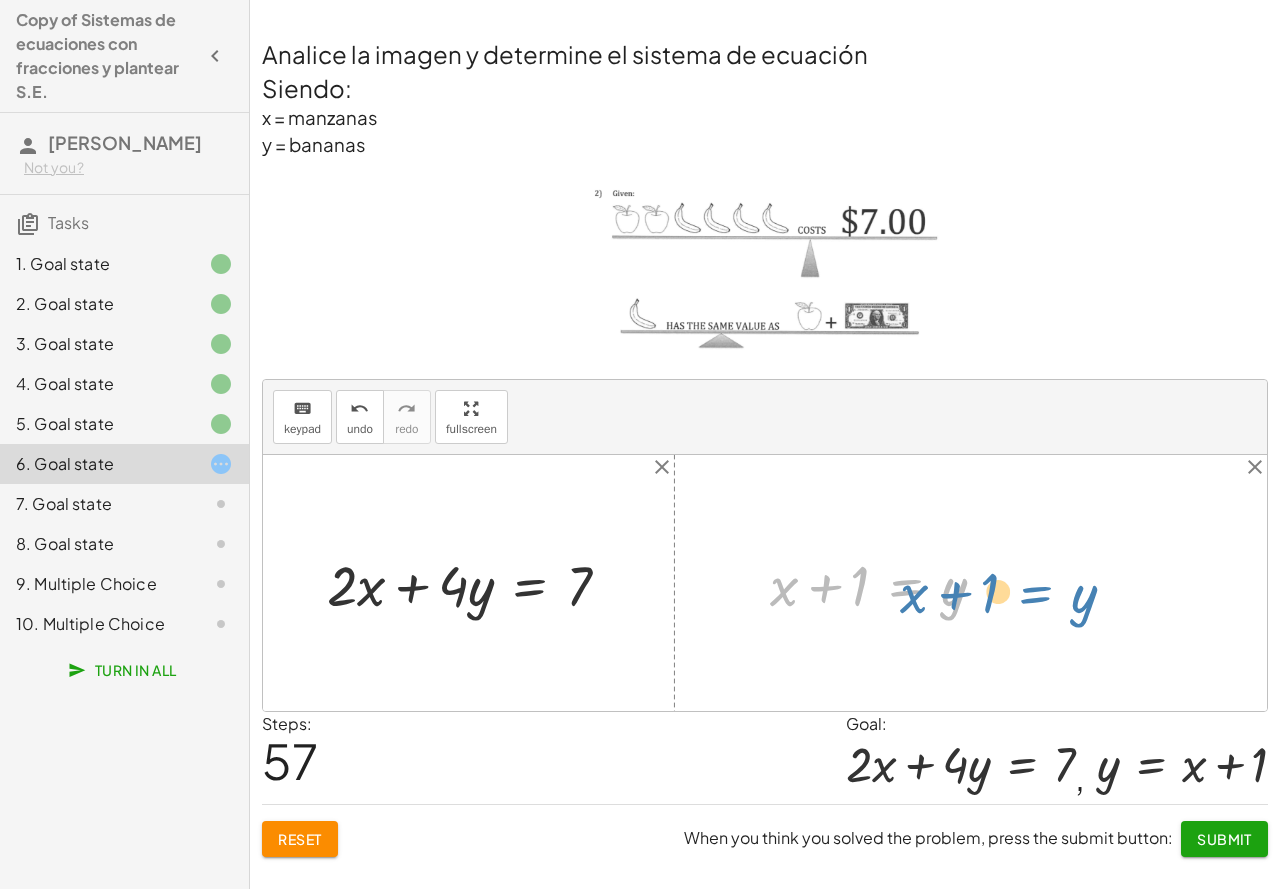 drag, startPoint x: 914, startPoint y: 587, endPoint x: 1050, endPoint y: 590, distance: 136.03308 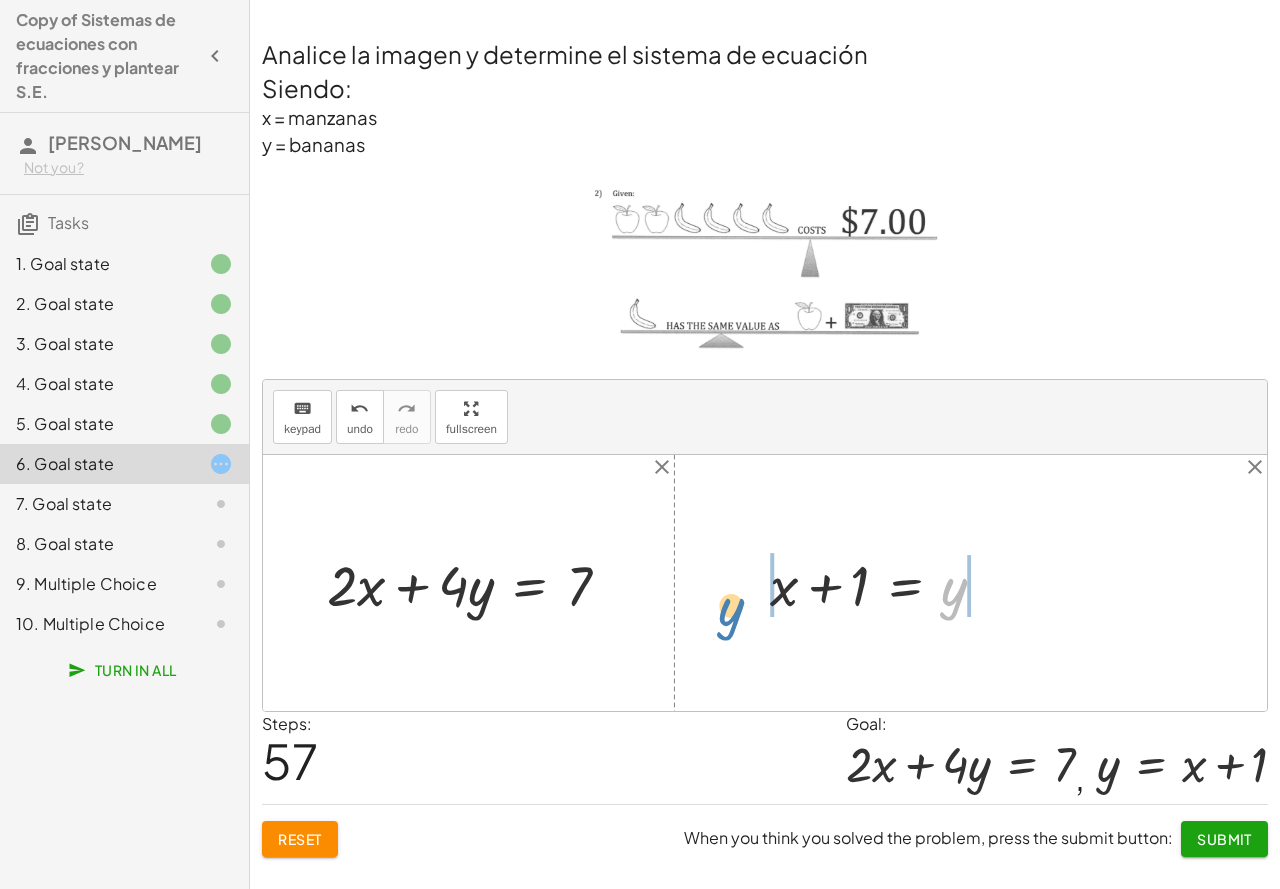 drag, startPoint x: 962, startPoint y: 583, endPoint x: 739, endPoint y: 602, distance: 223.80795 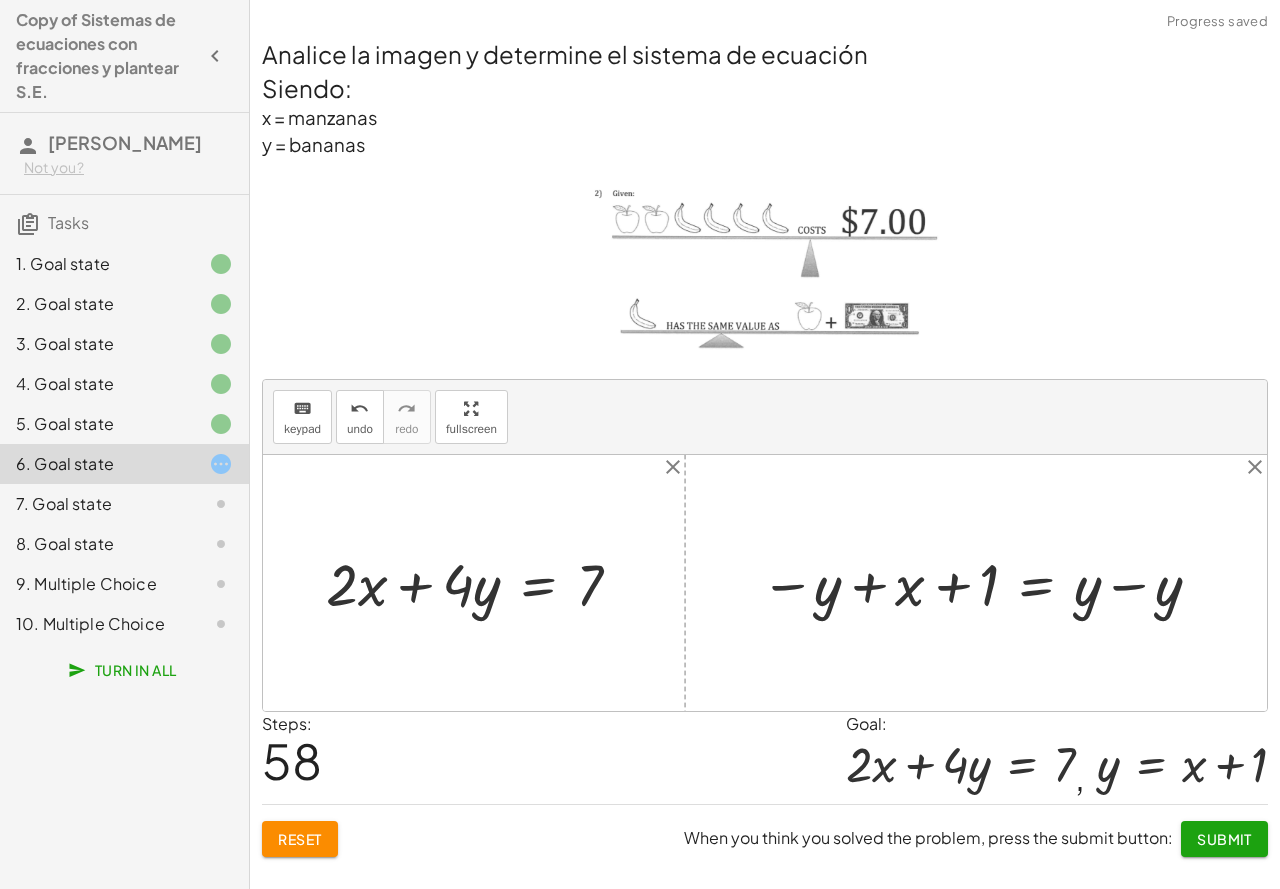 click at bounding box center (984, 582) 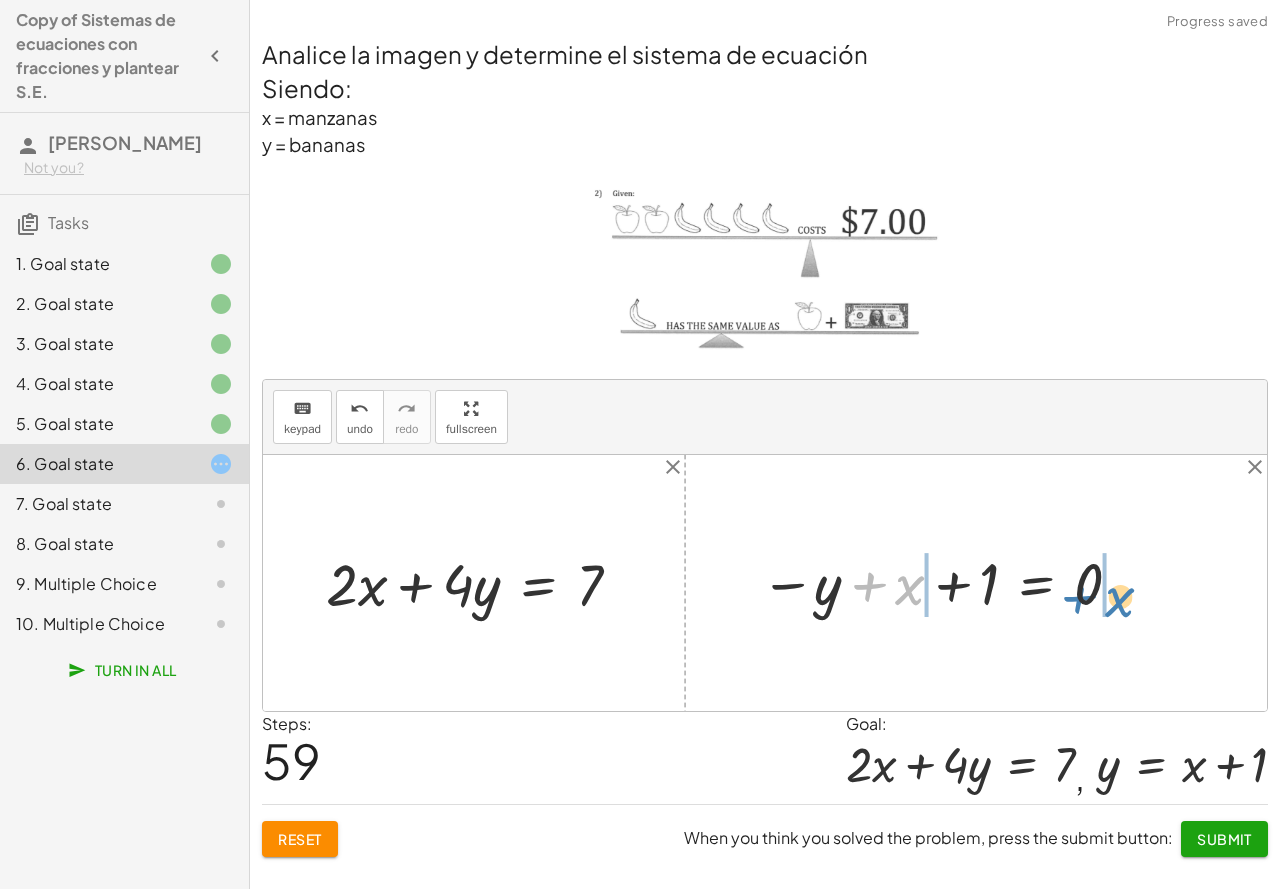 drag, startPoint x: 917, startPoint y: 579, endPoint x: 1130, endPoint y: 591, distance: 213.33775 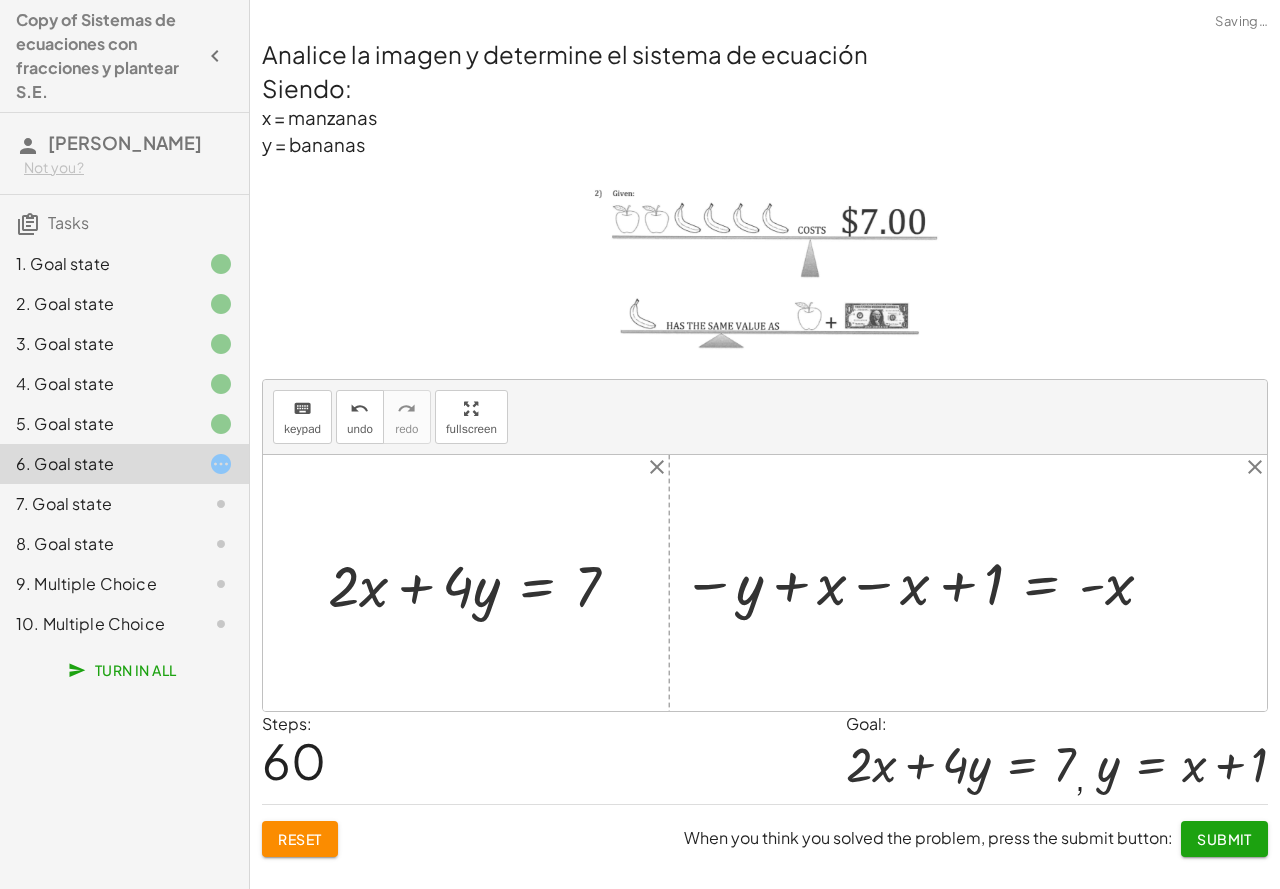 click at bounding box center [925, 583] 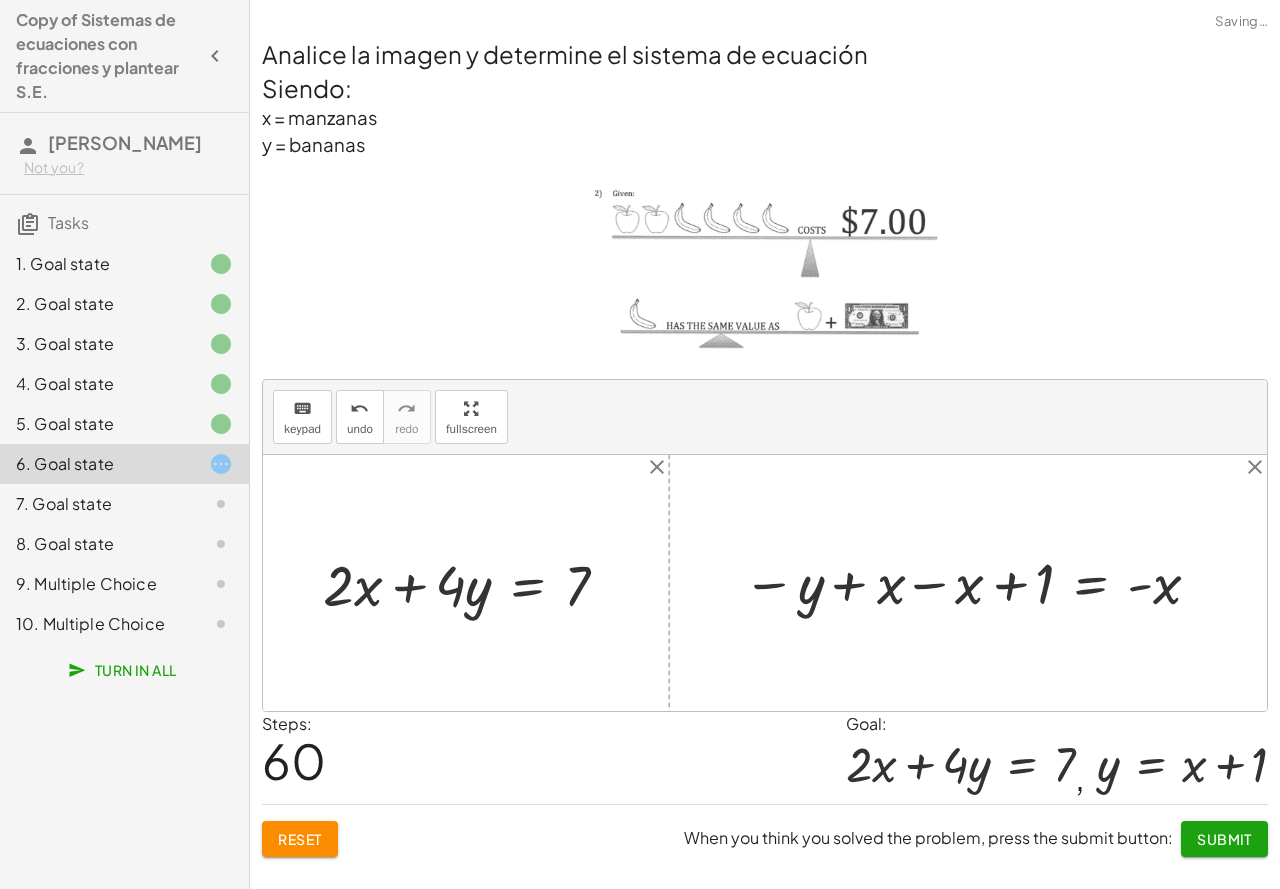 click at bounding box center (975, 583) 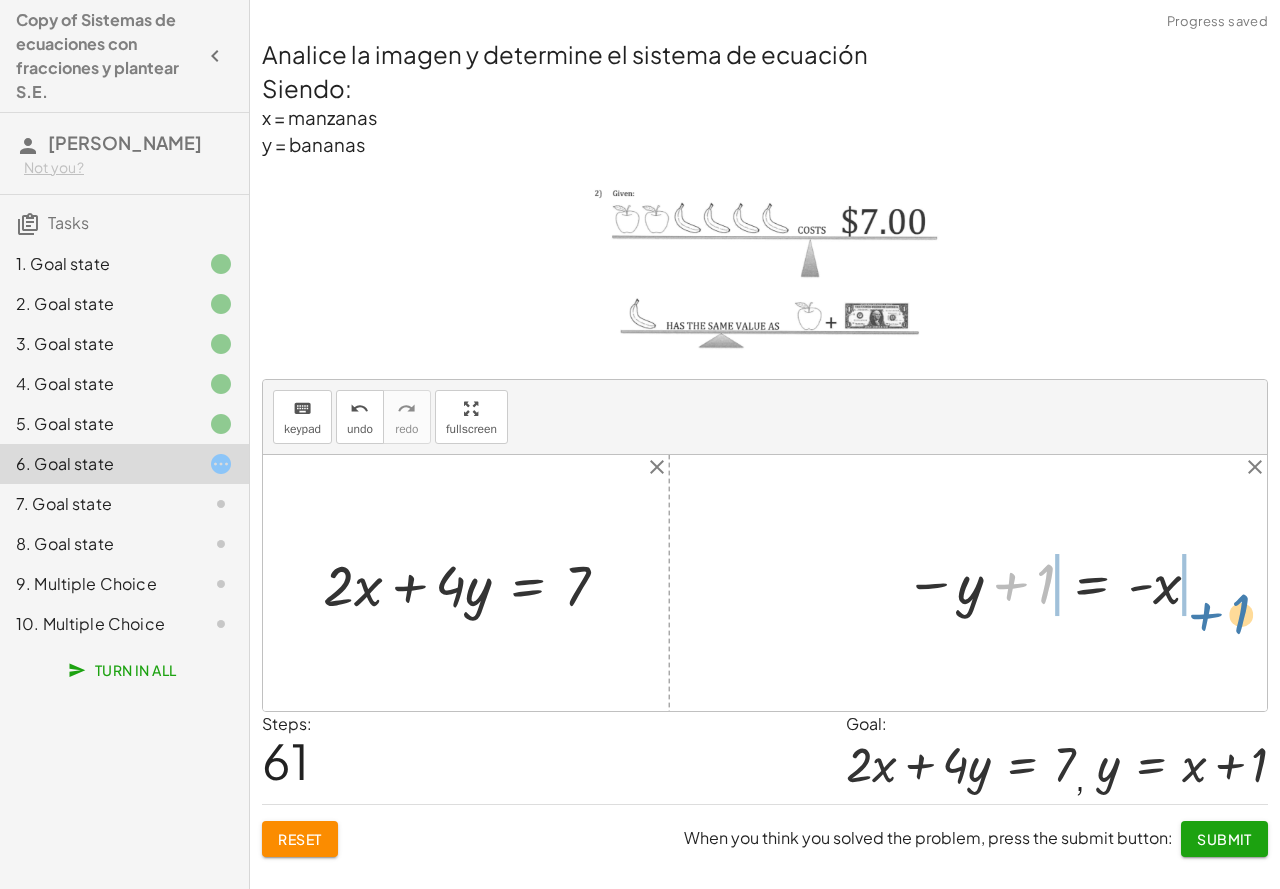 drag, startPoint x: 1041, startPoint y: 581, endPoint x: 1237, endPoint y: 611, distance: 198.28262 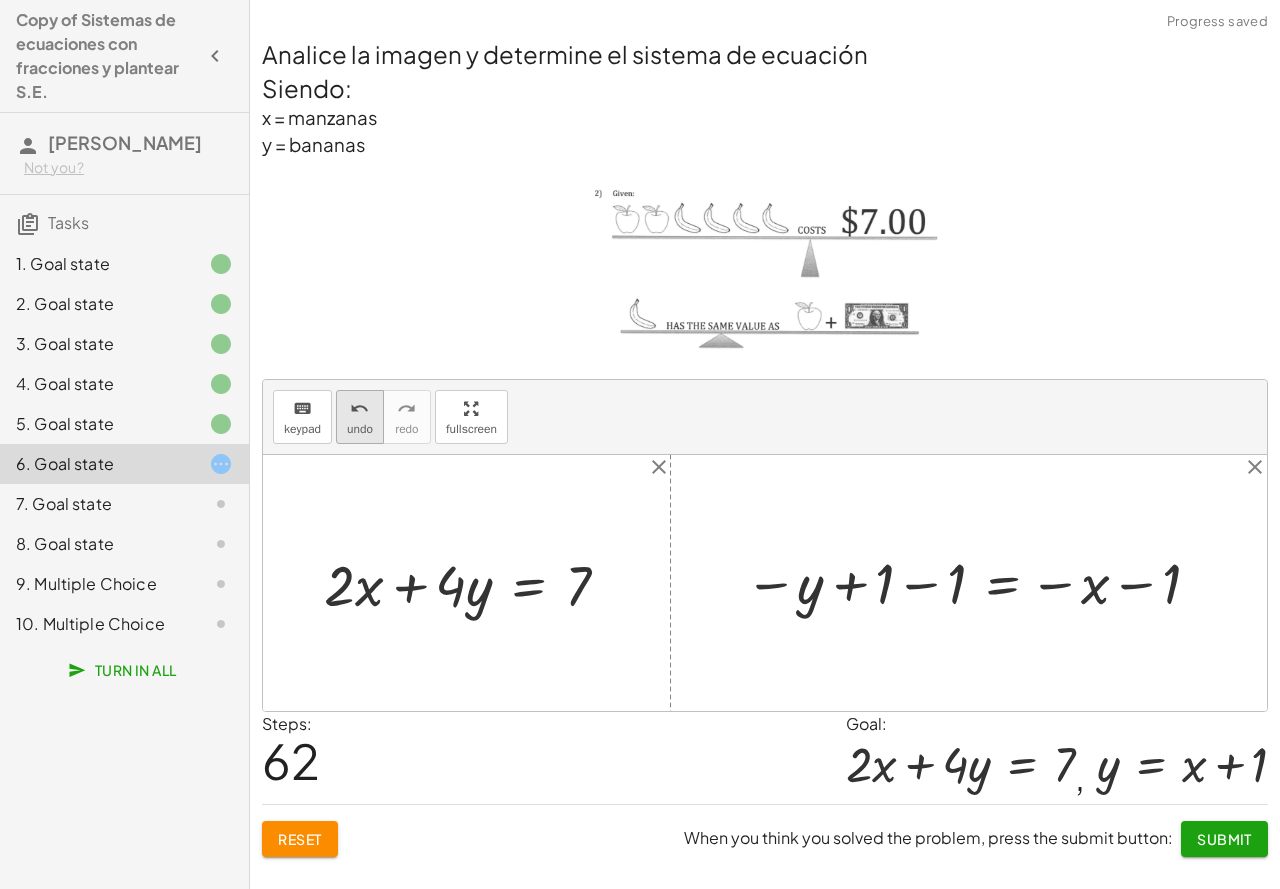 click on "undo" at bounding box center (360, 429) 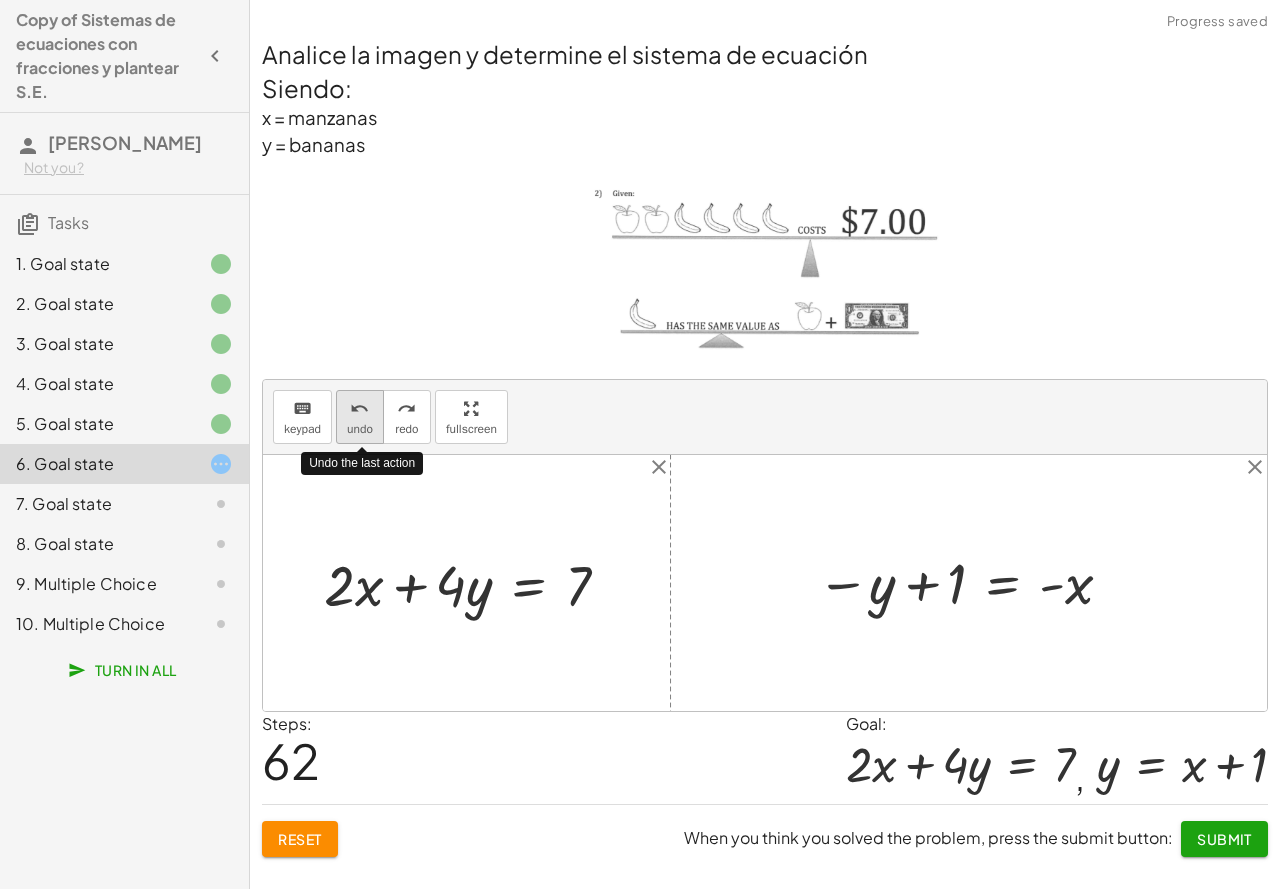 click on "undo" at bounding box center (360, 429) 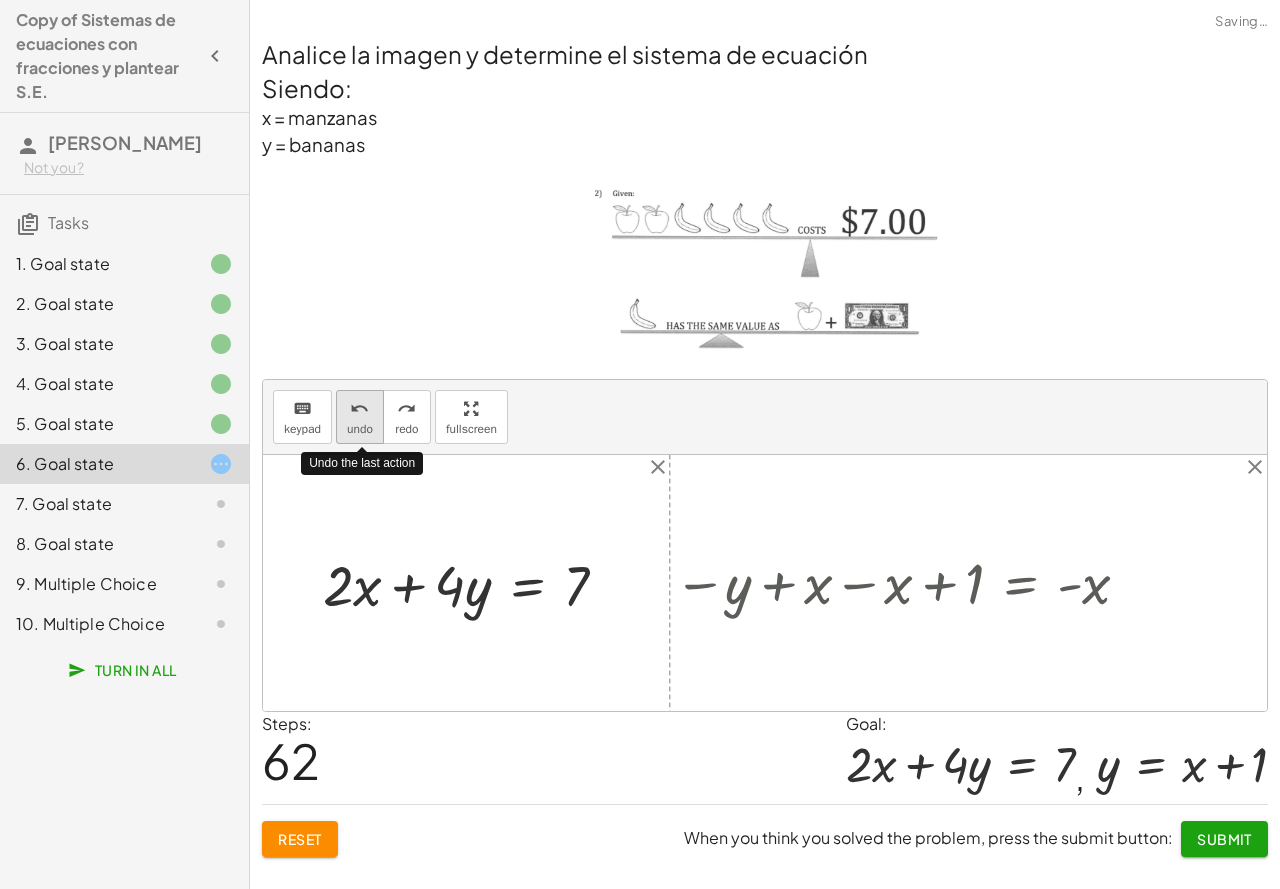 click on "undo" at bounding box center [360, 429] 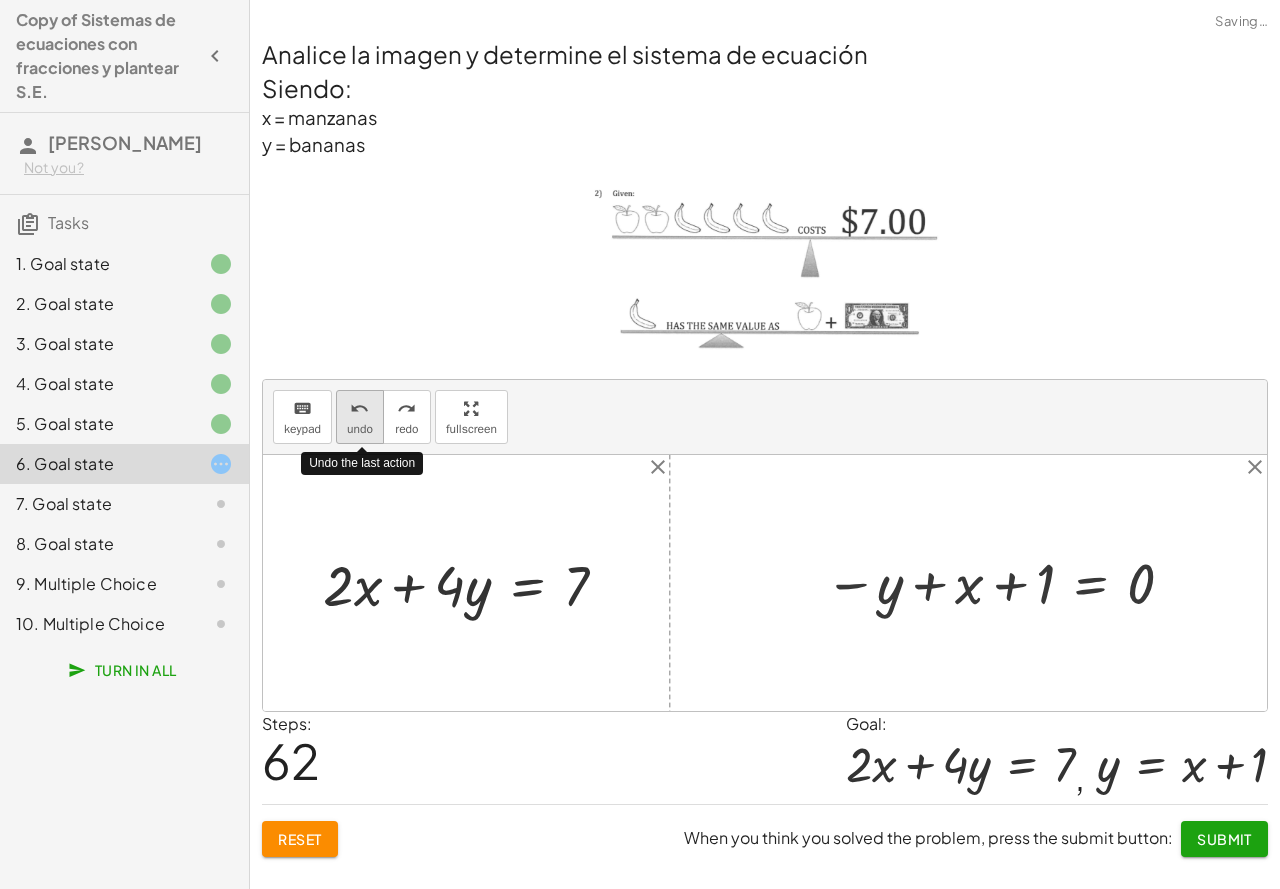 click on "undo" at bounding box center [360, 429] 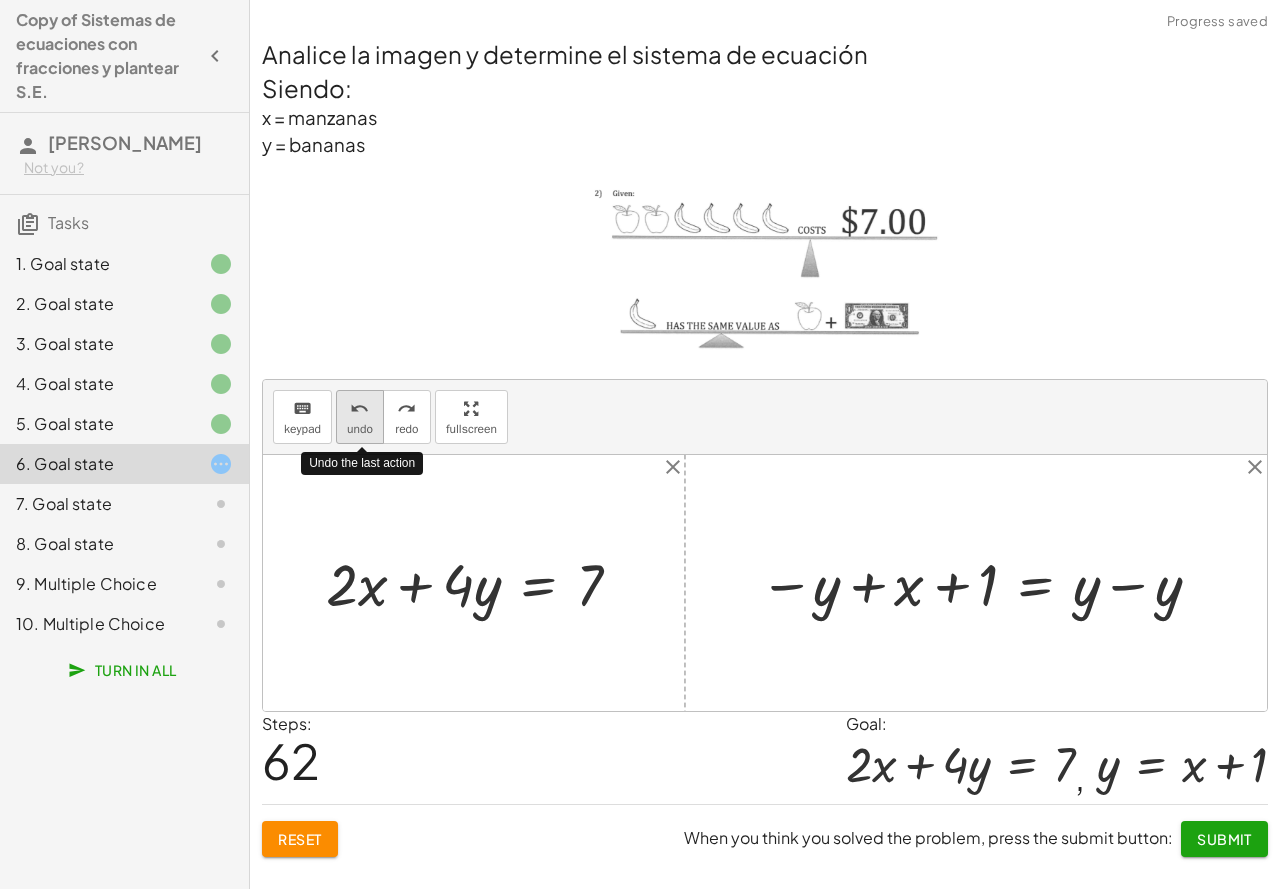 click on "undo" at bounding box center [360, 429] 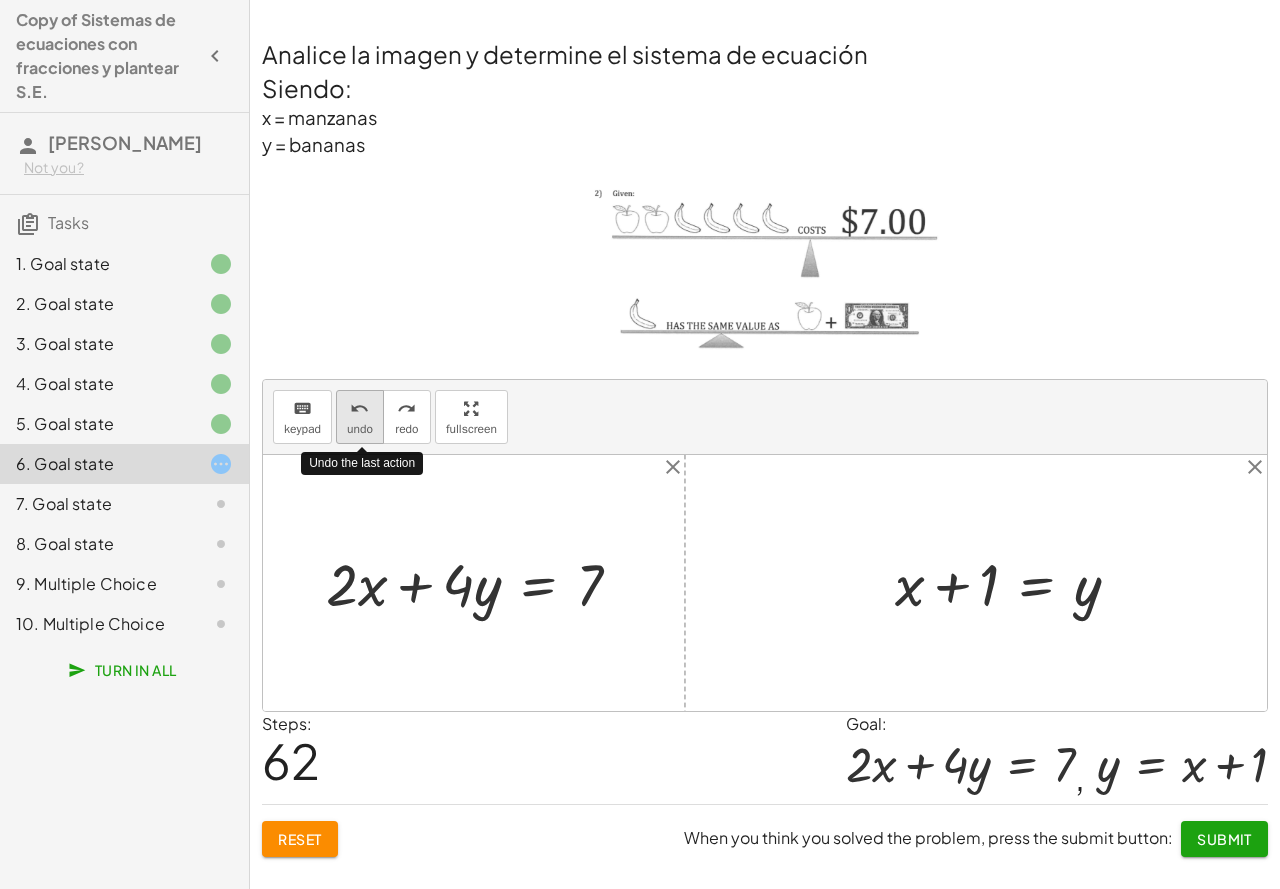 click on "undo" at bounding box center [360, 429] 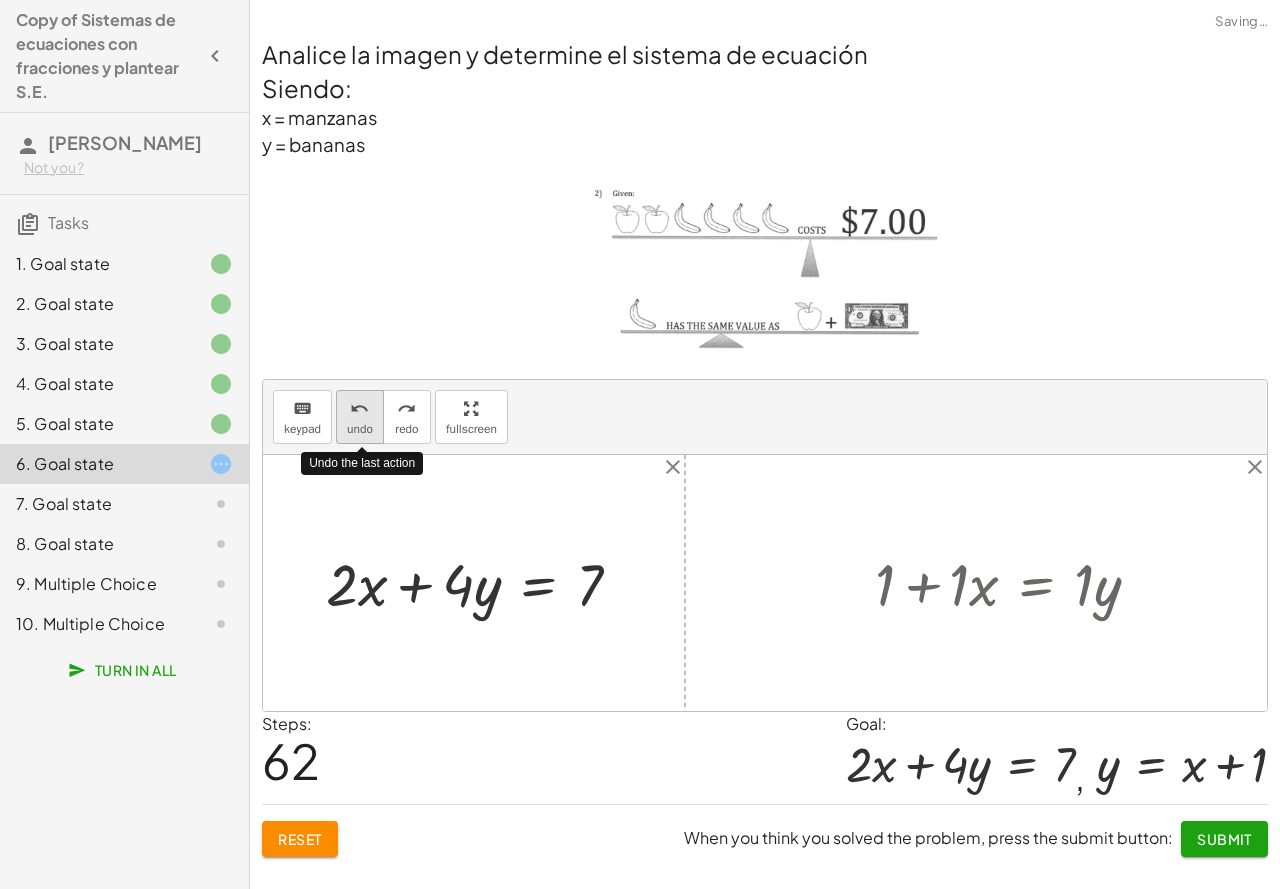 click on "undo" at bounding box center [360, 429] 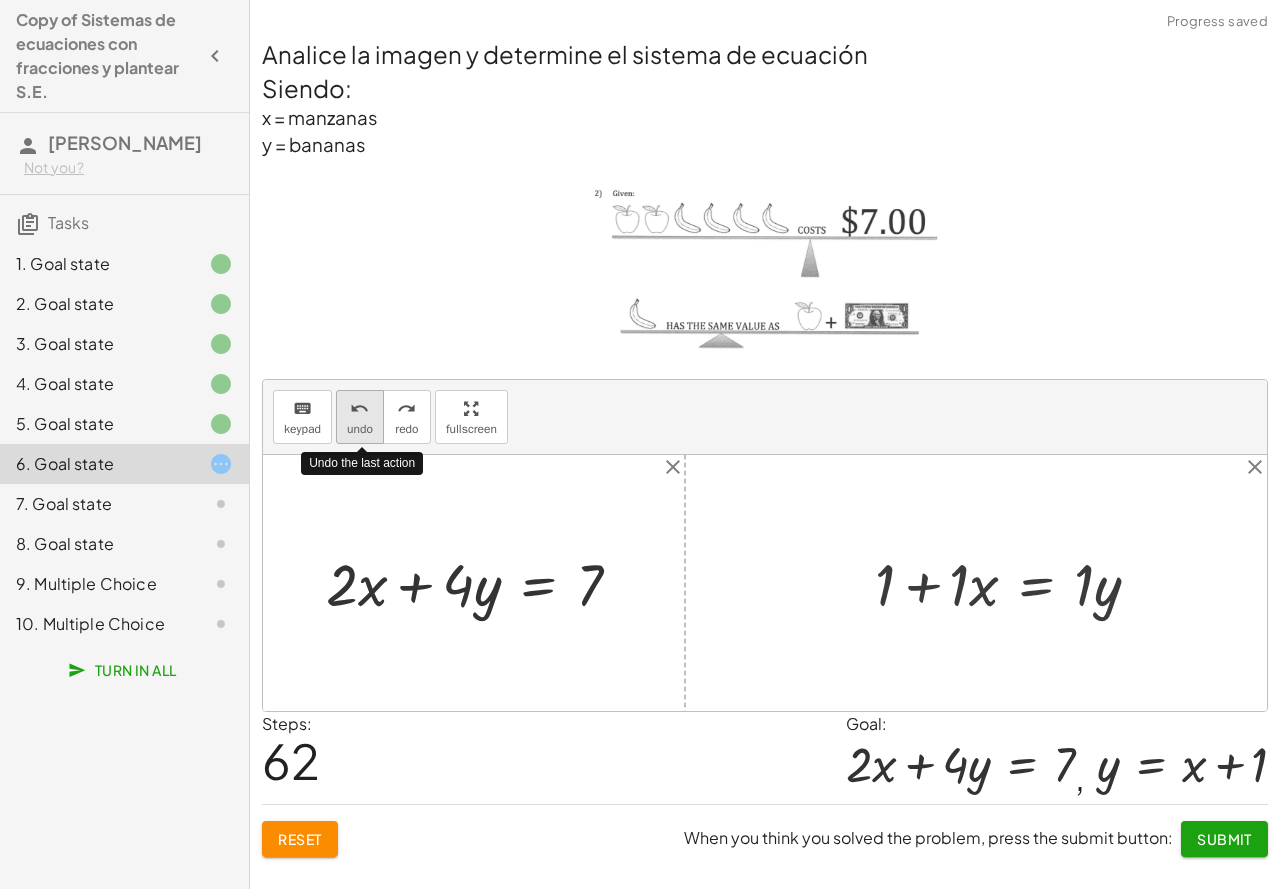 click on "undo" at bounding box center (360, 429) 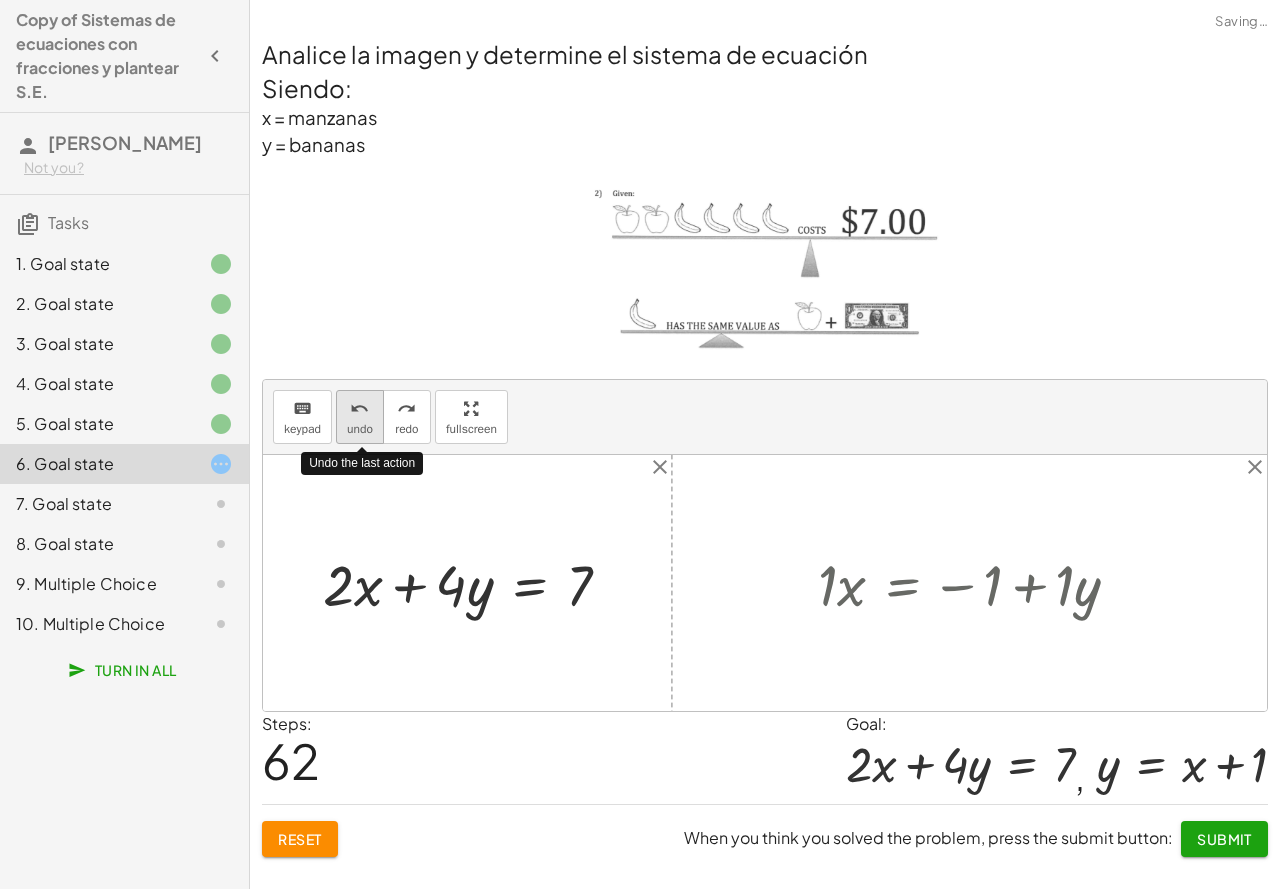 click on "undo" at bounding box center (360, 429) 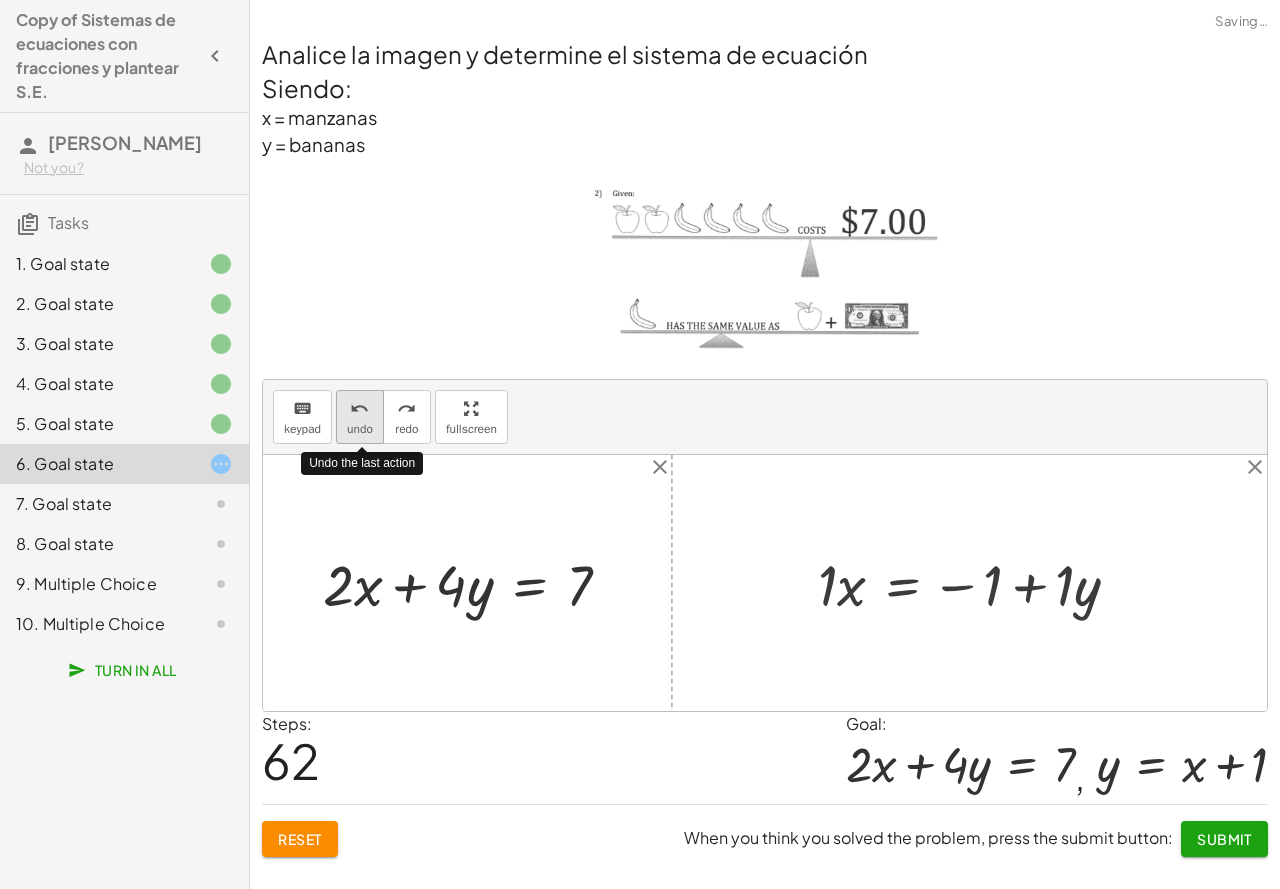 click on "undo" at bounding box center [360, 429] 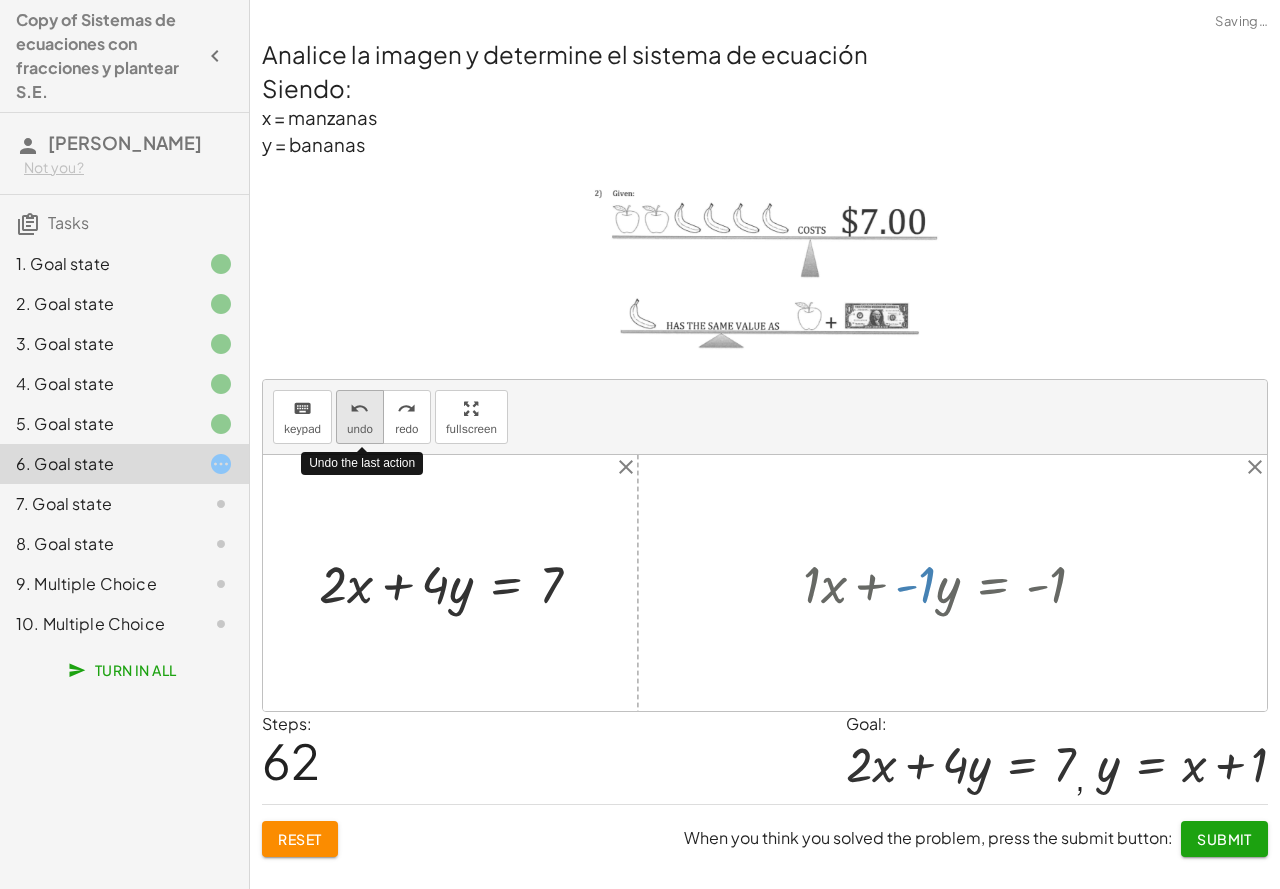 click on "undo" at bounding box center (360, 429) 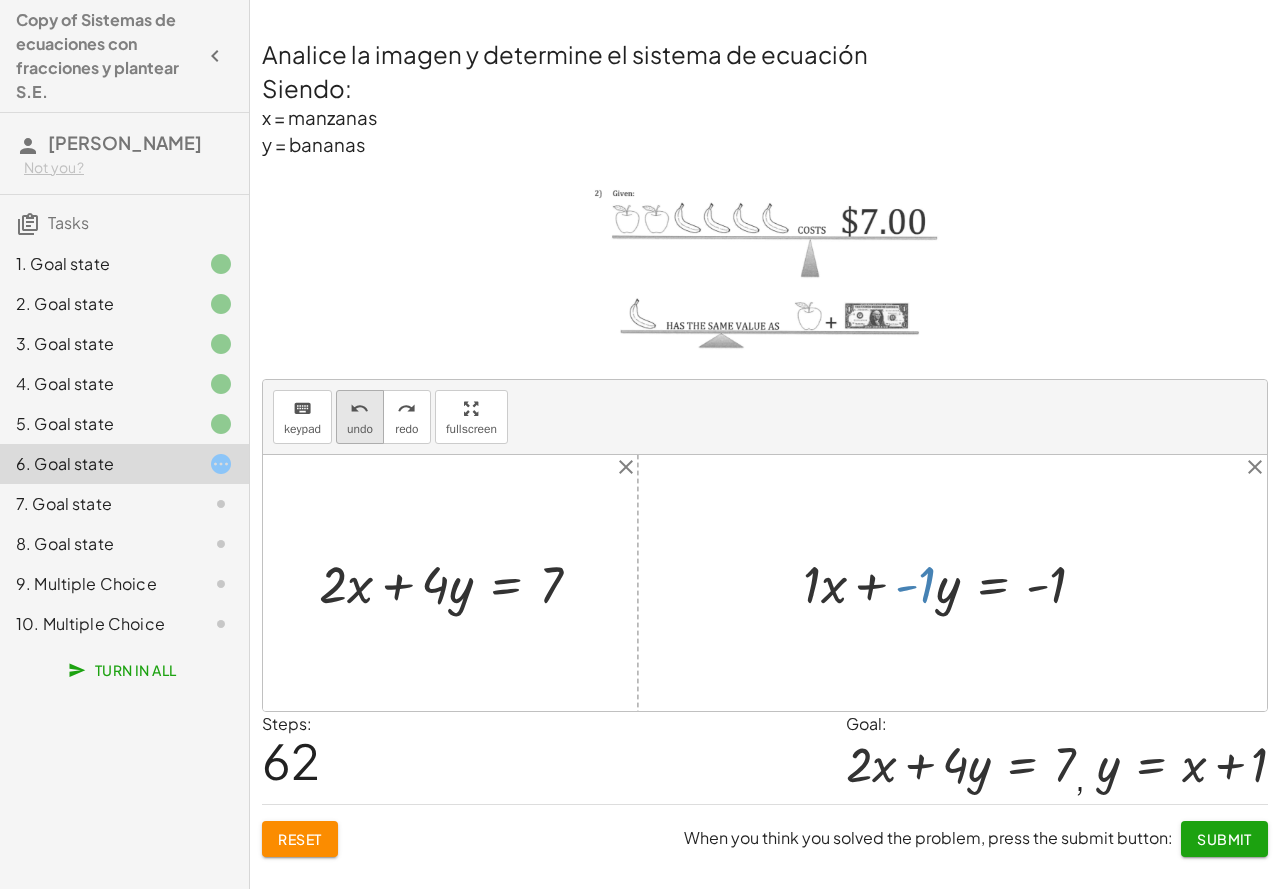 click on "undo" at bounding box center (360, 429) 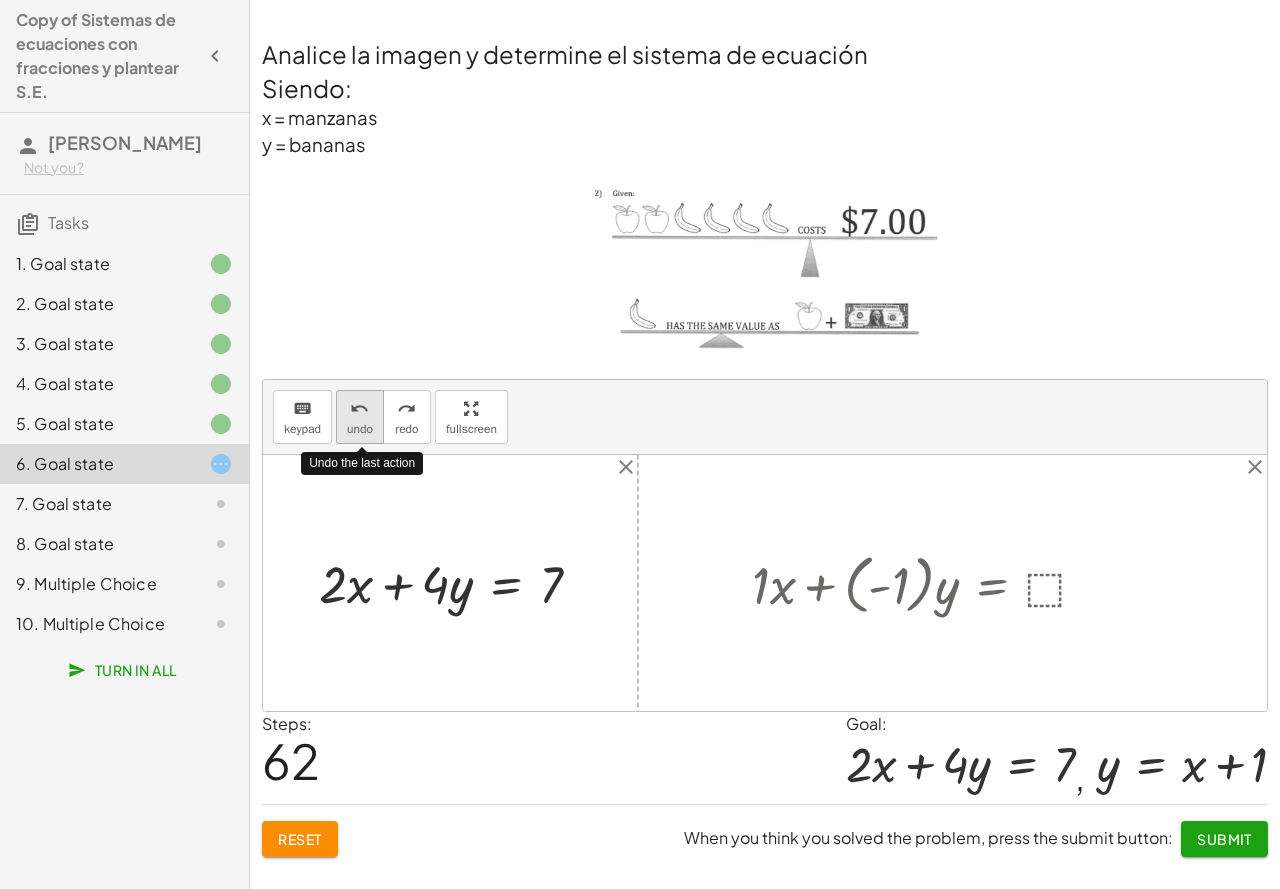 click on "undo" at bounding box center [360, 429] 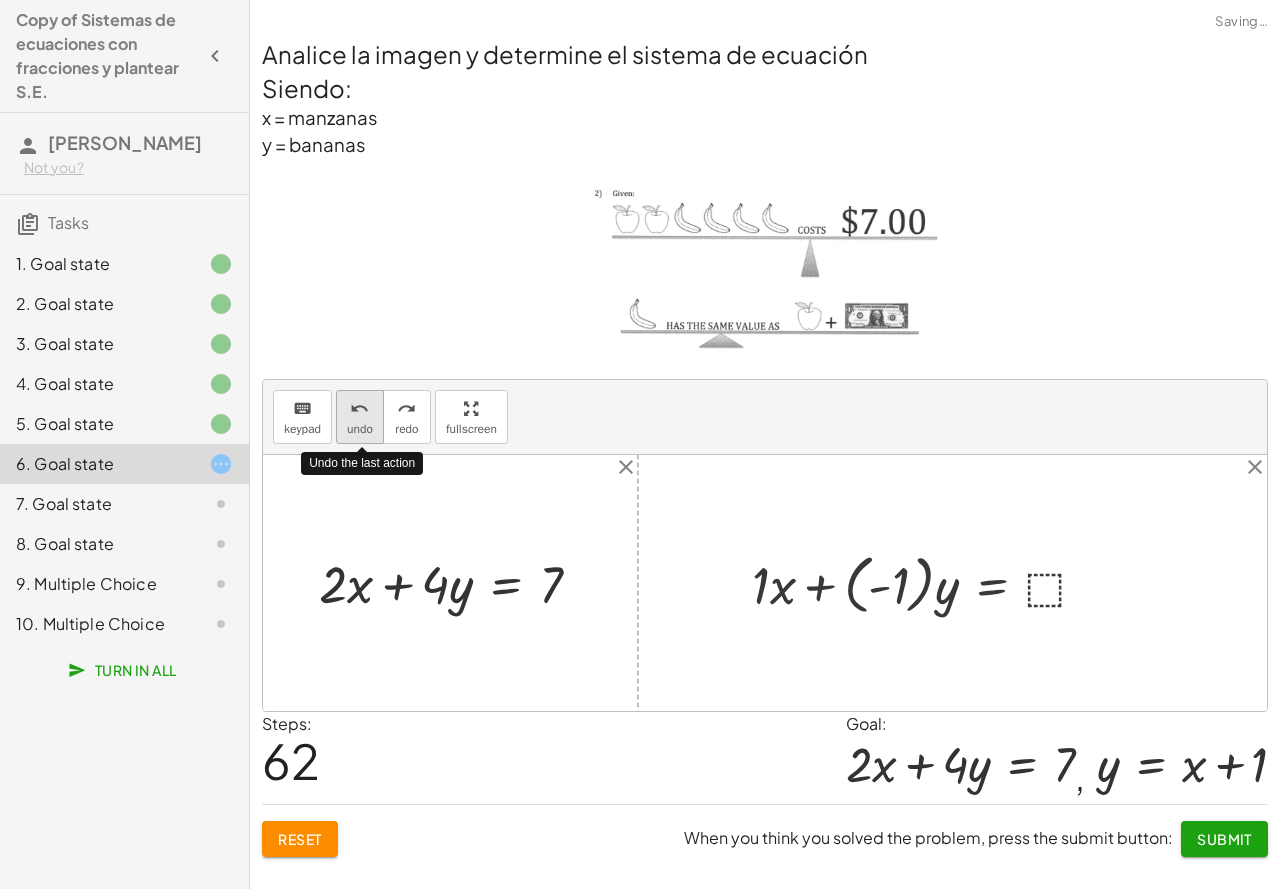 click on "undo" at bounding box center [360, 429] 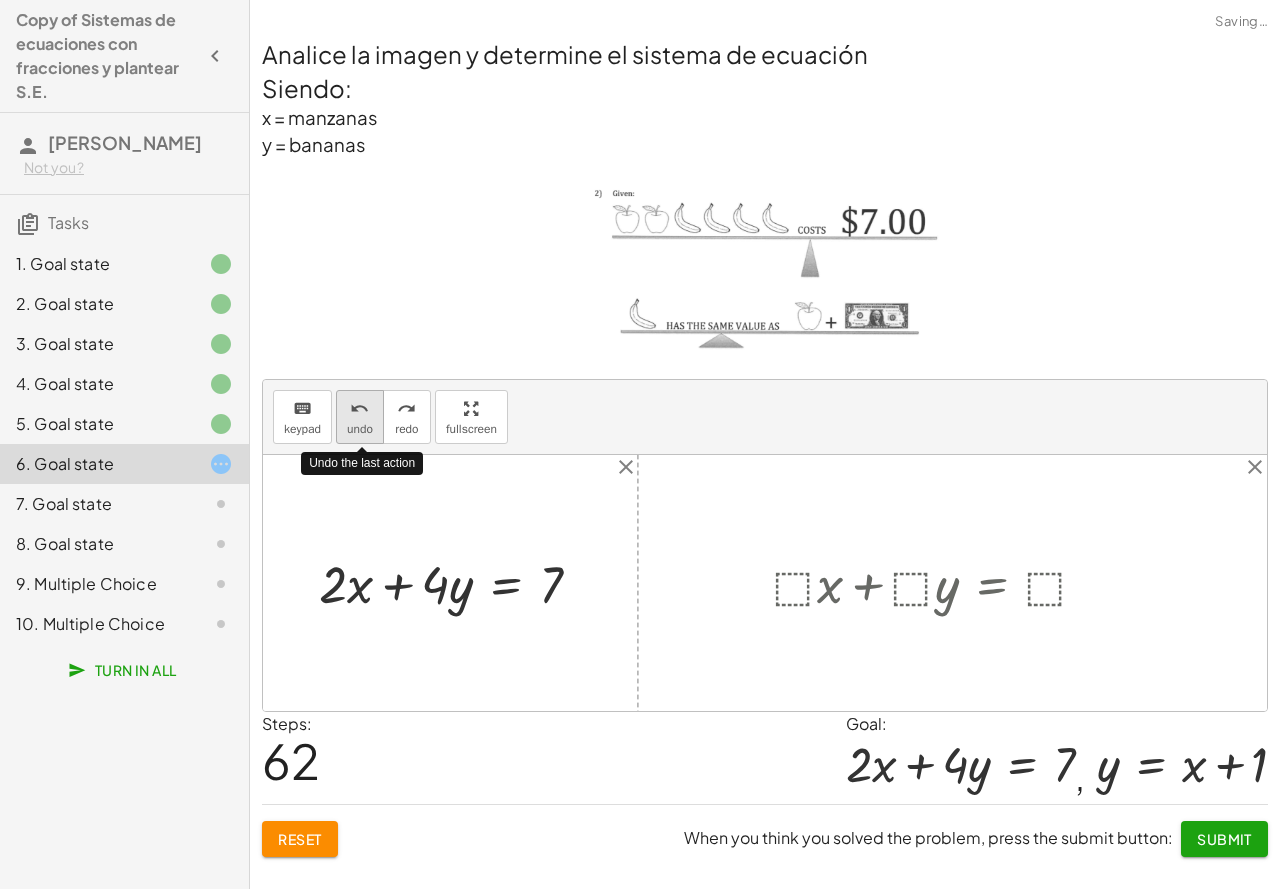 click on "undo" at bounding box center [360, 429] 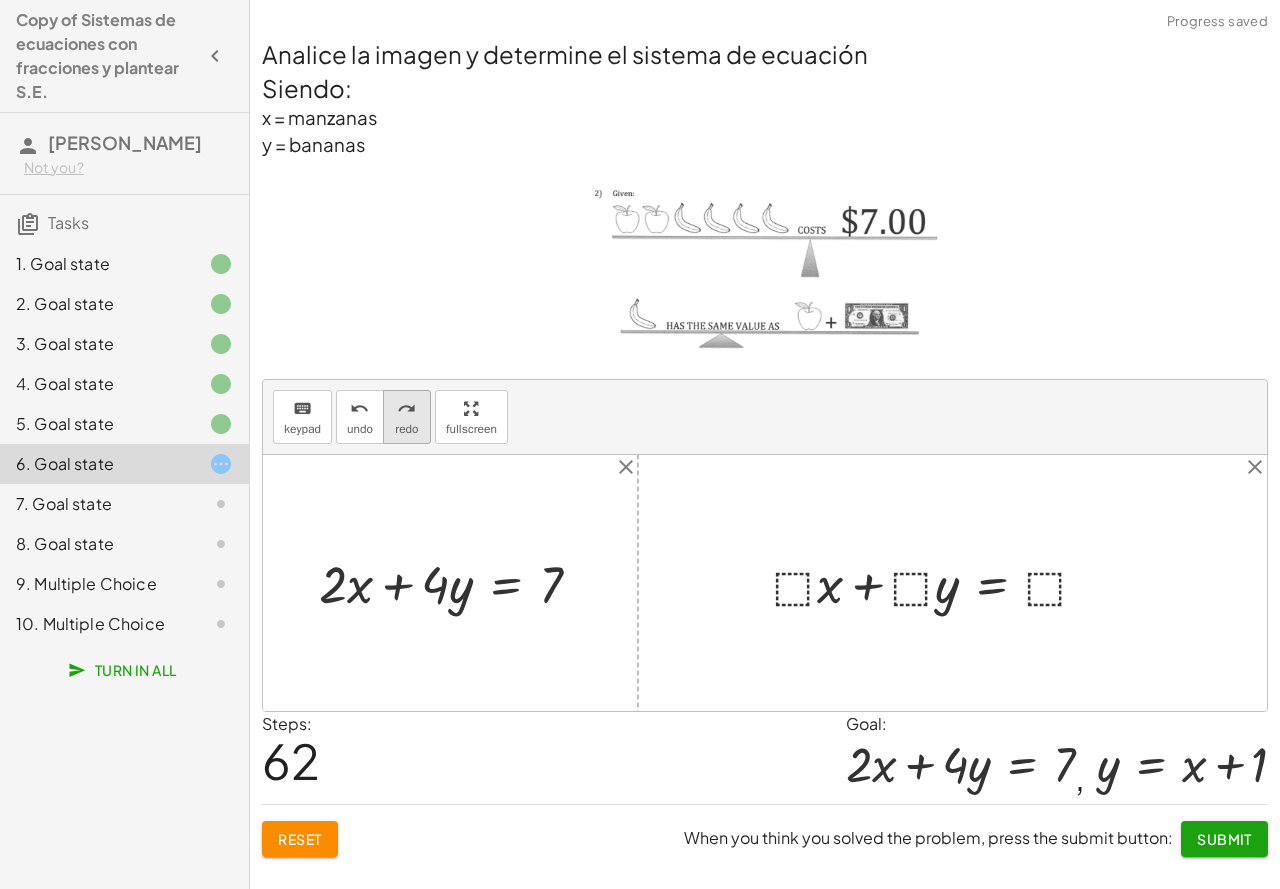 click on "redo" at bounding box center [406, 429] 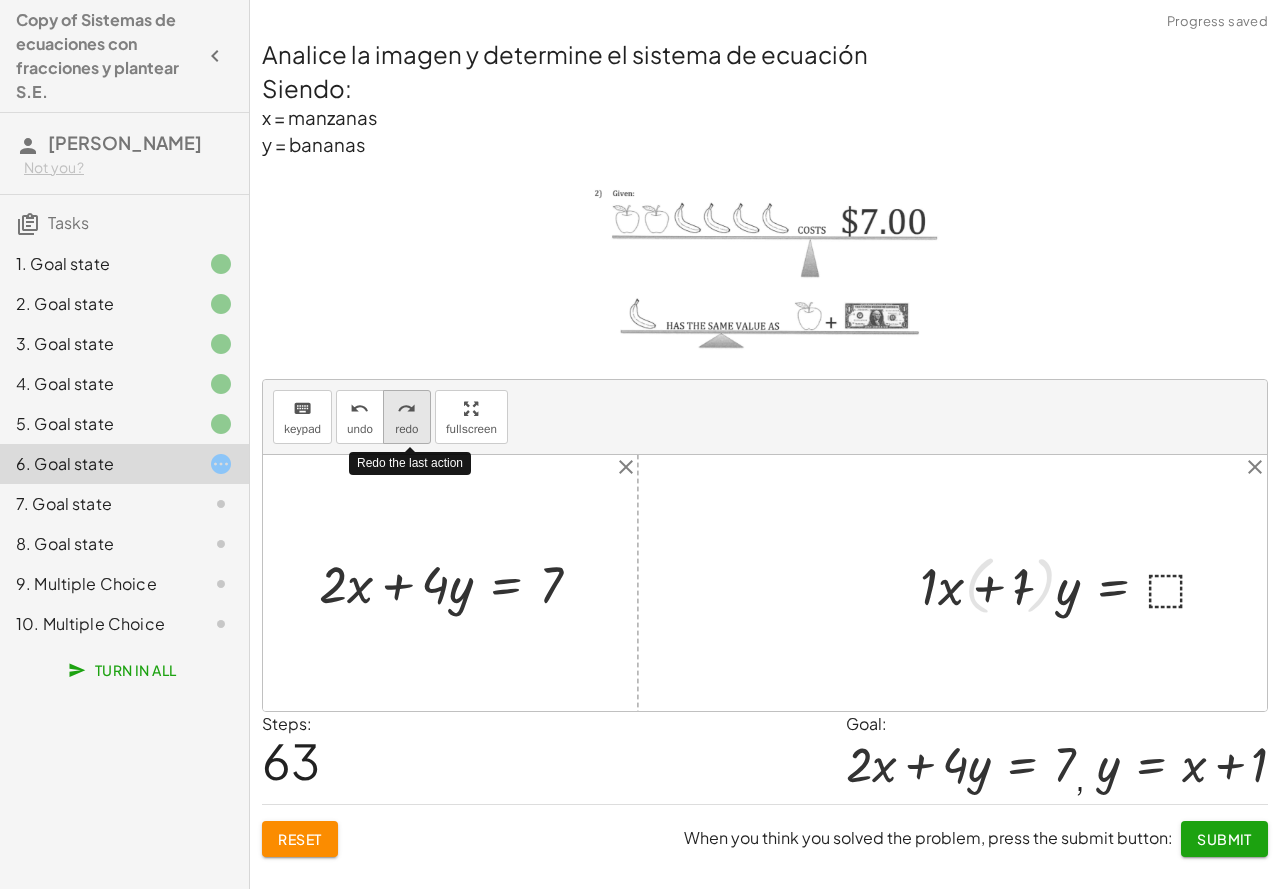 click on "redo" at bounding box center [406, 429] 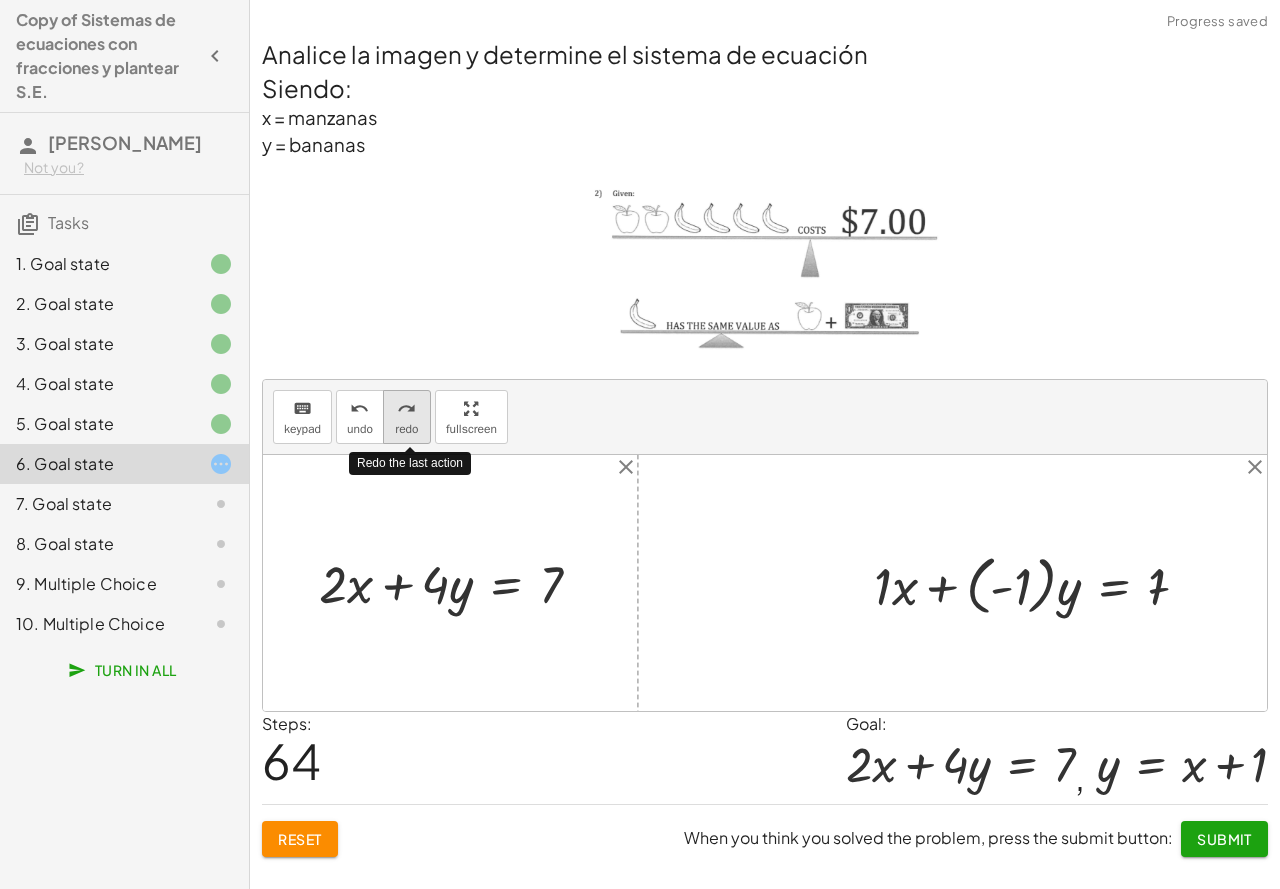 click on "redo" at bounding box center (406, 429) 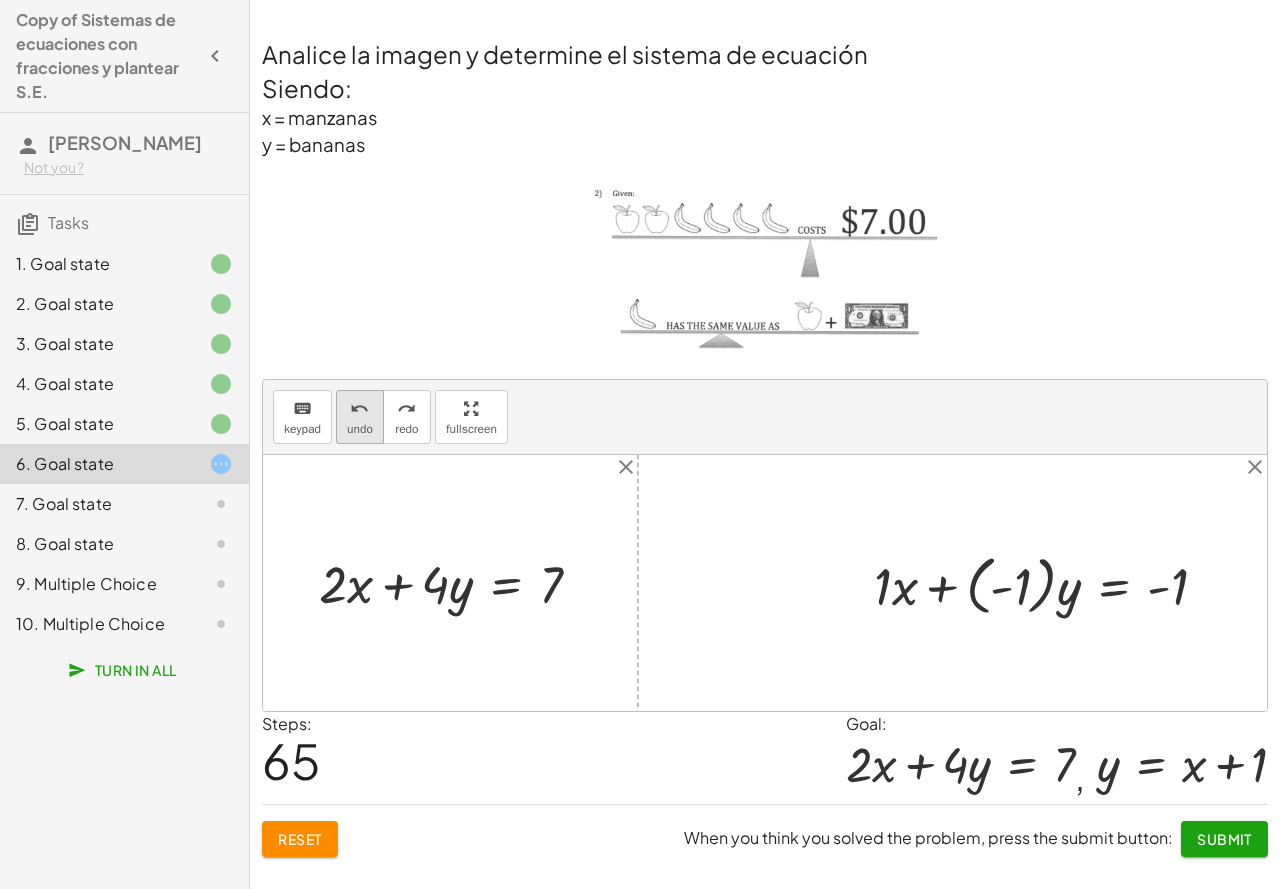 click on "undo" at bounding box center (360, 429) 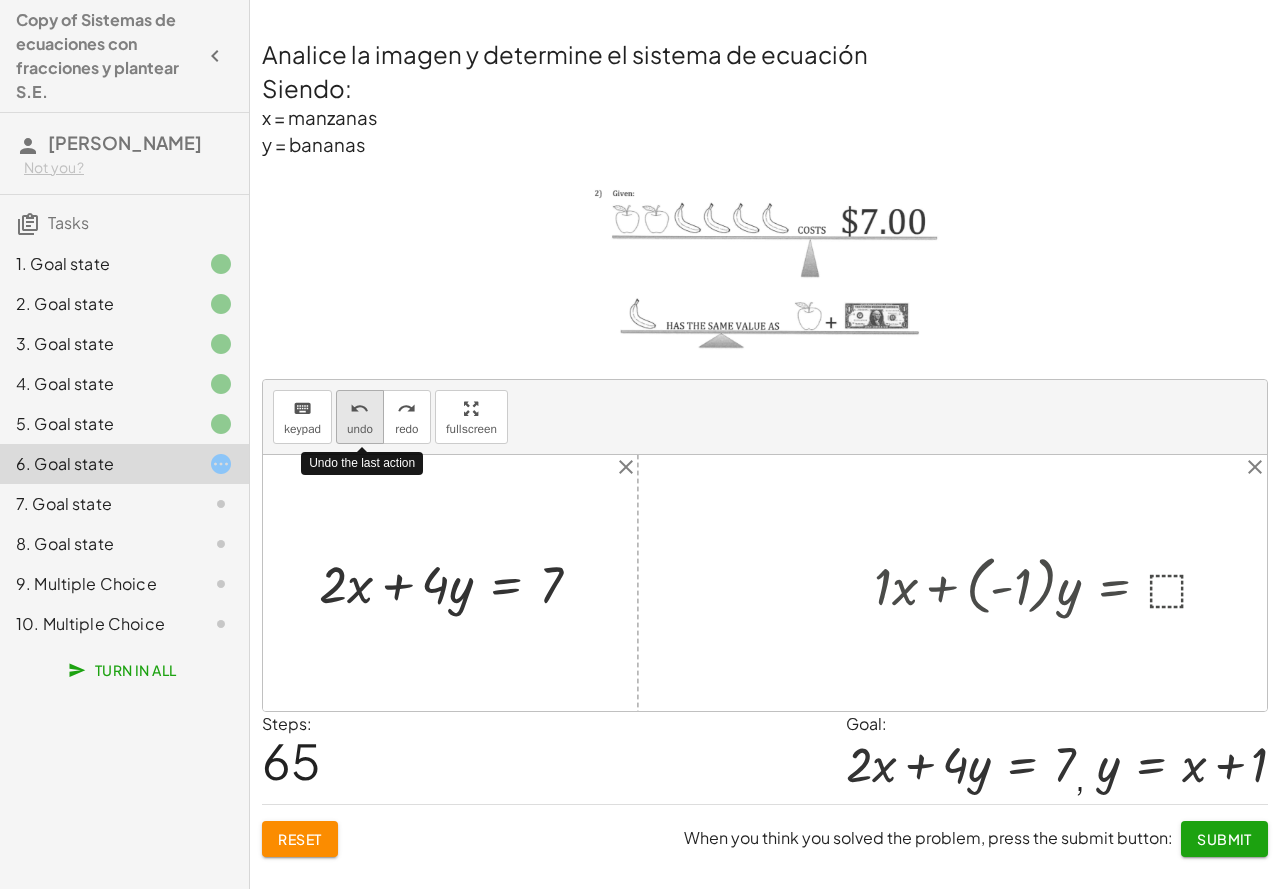 click on "undo" at bounding box center [360, 429] 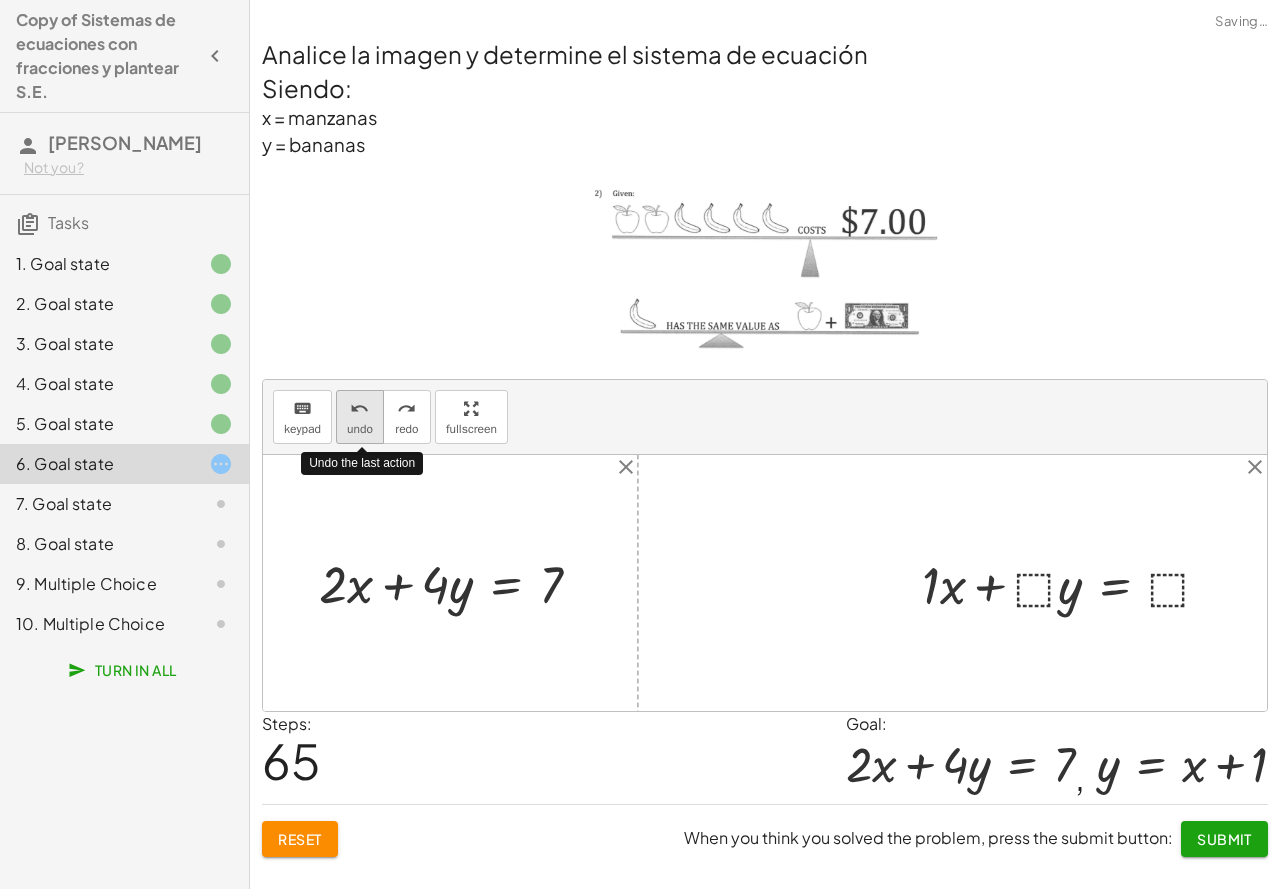 click on "undo" at bounding box center [360, 429] 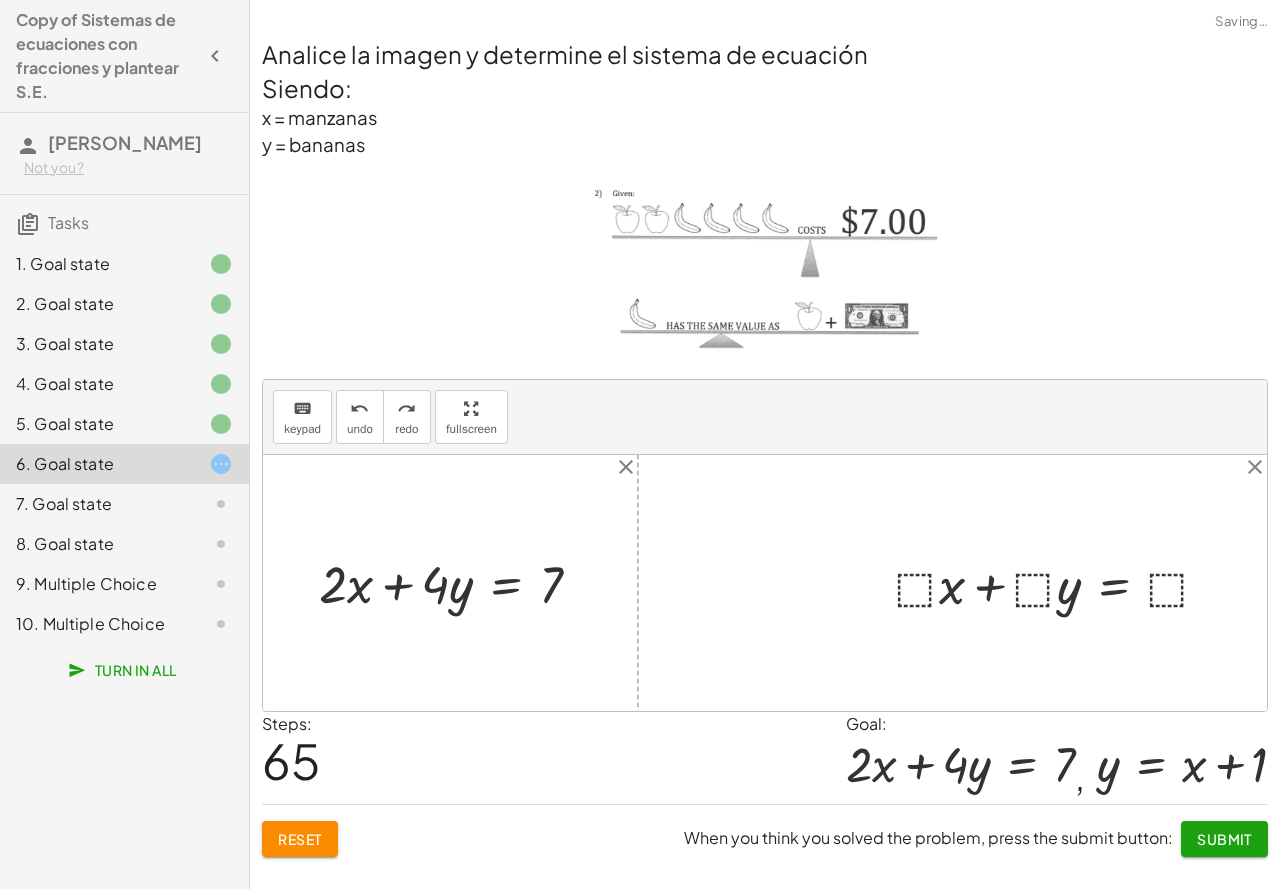 click at bounding box center [1060, 583] 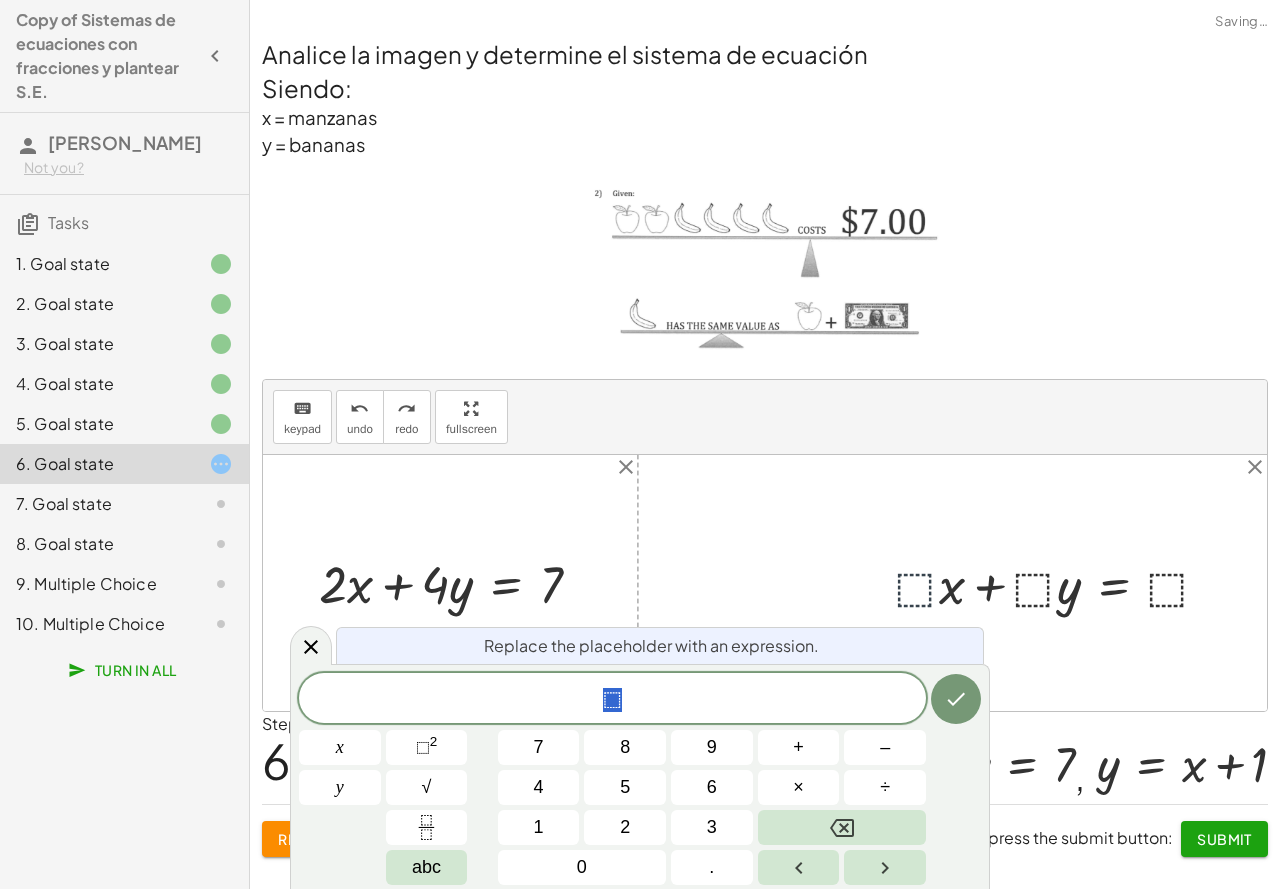 click at bounding box center [1060, 583] 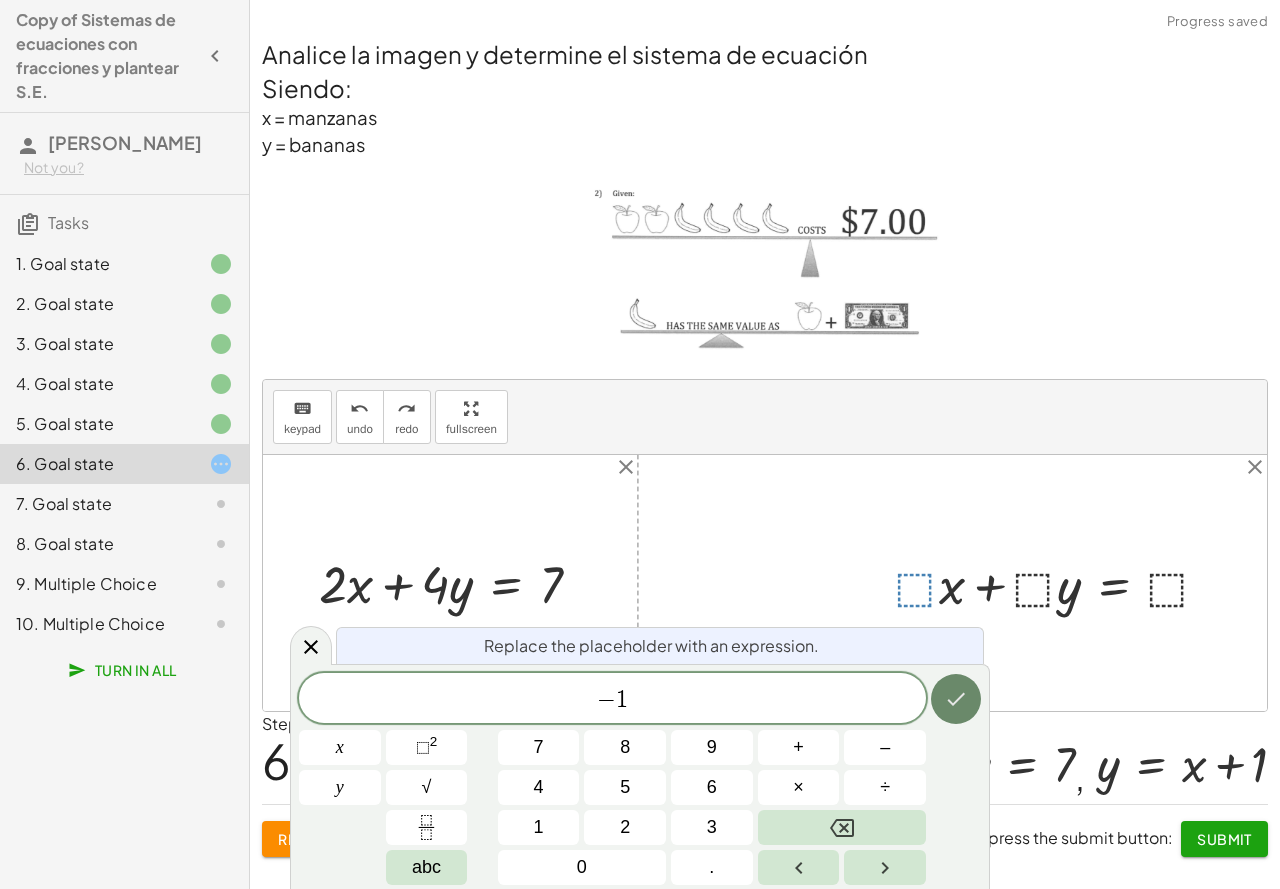 click 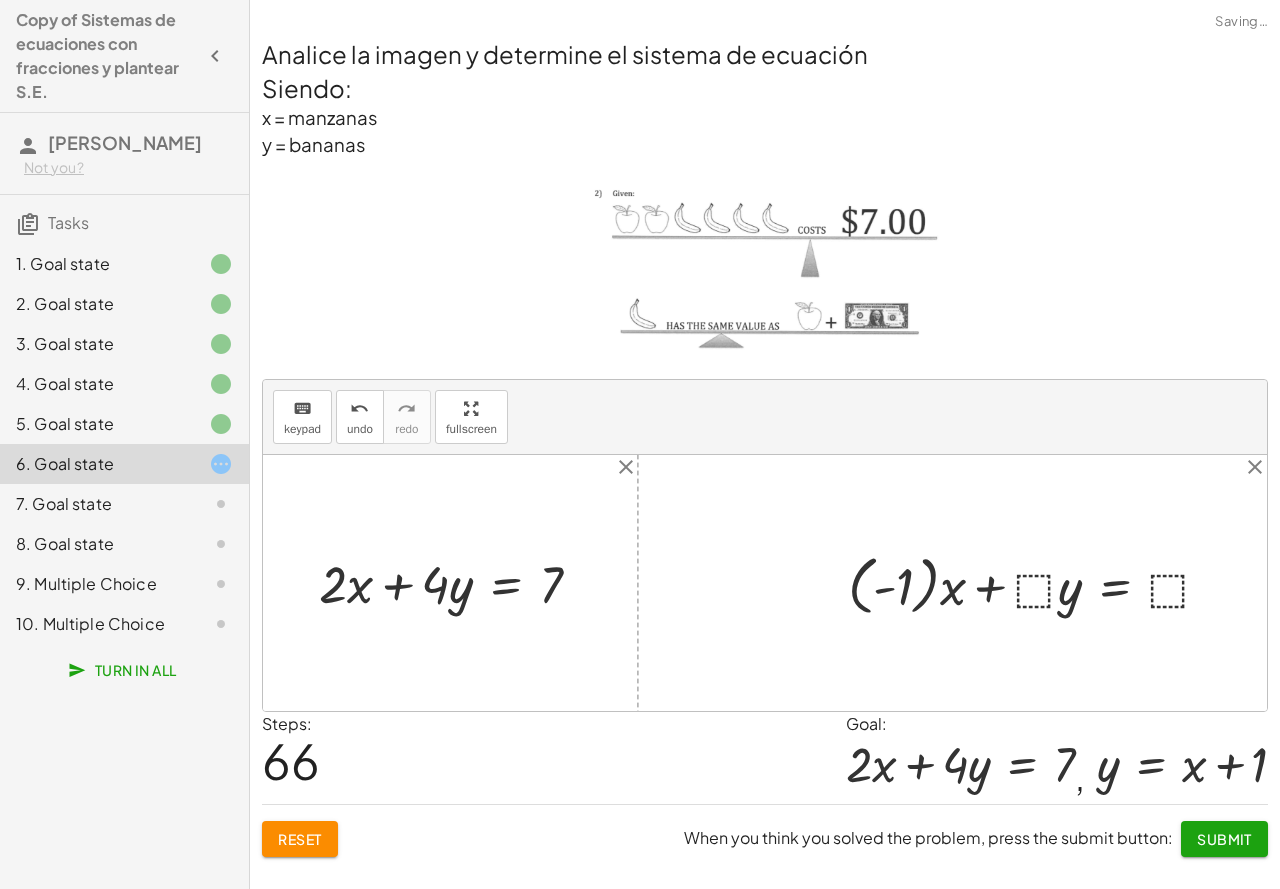 click at bounding box center [1037, 584] 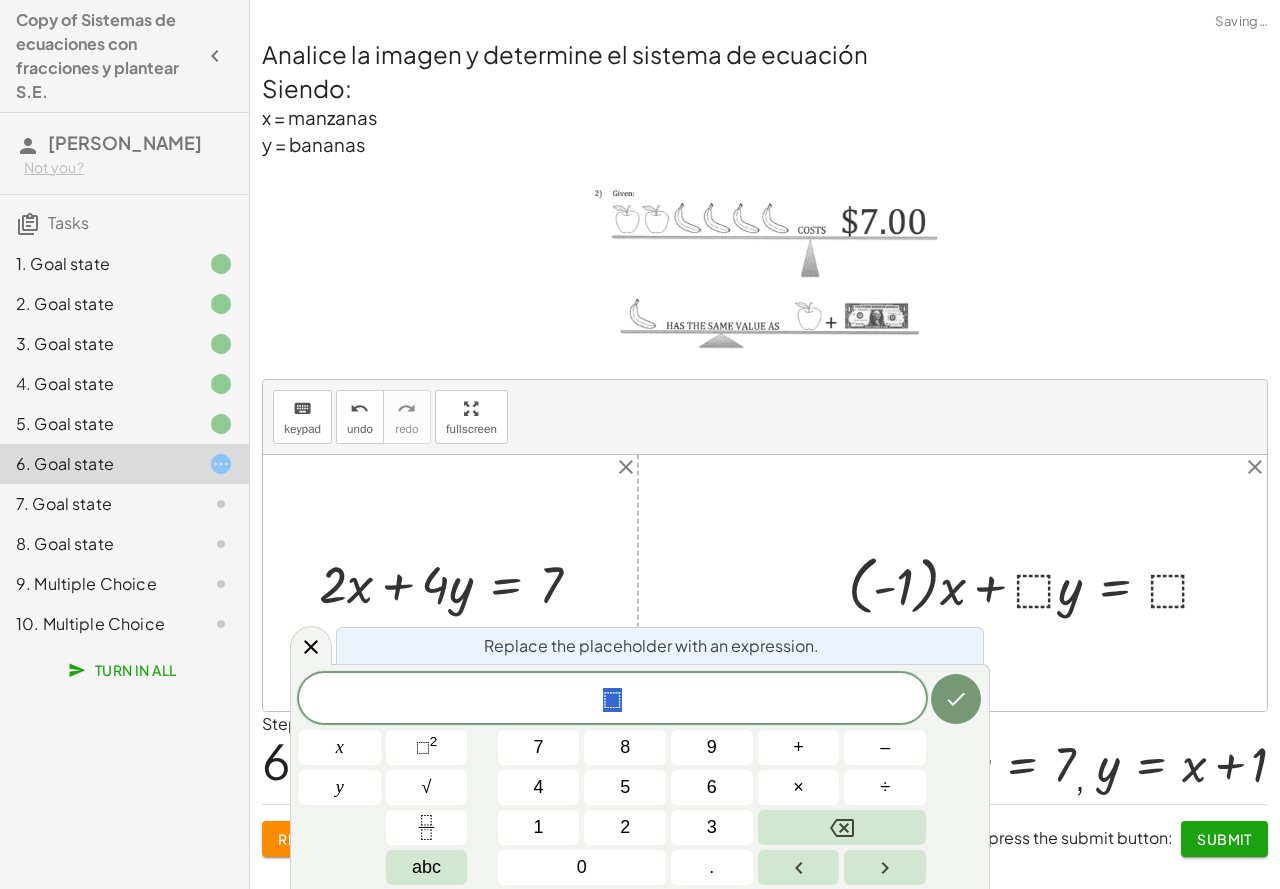 click at bounding box center (1037, 584) 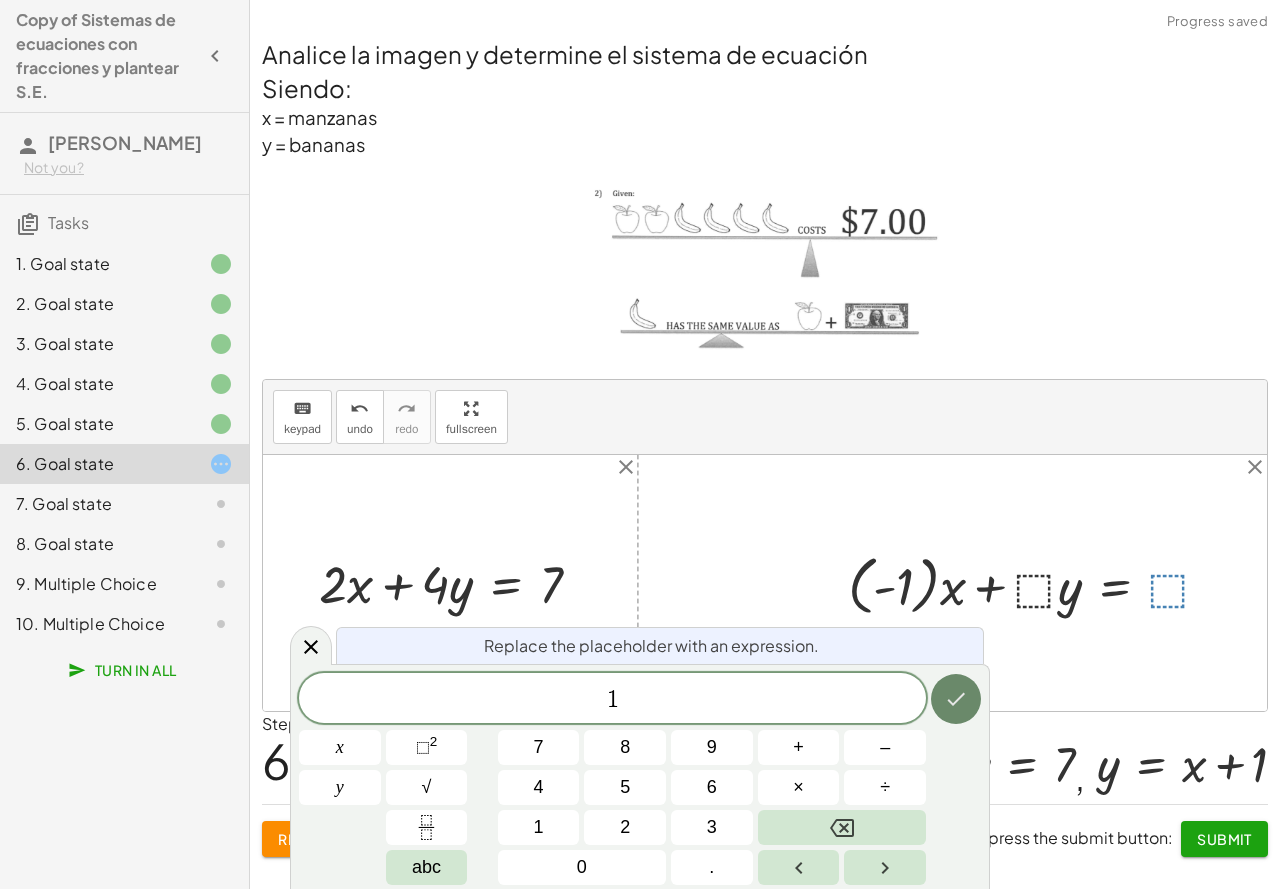 click 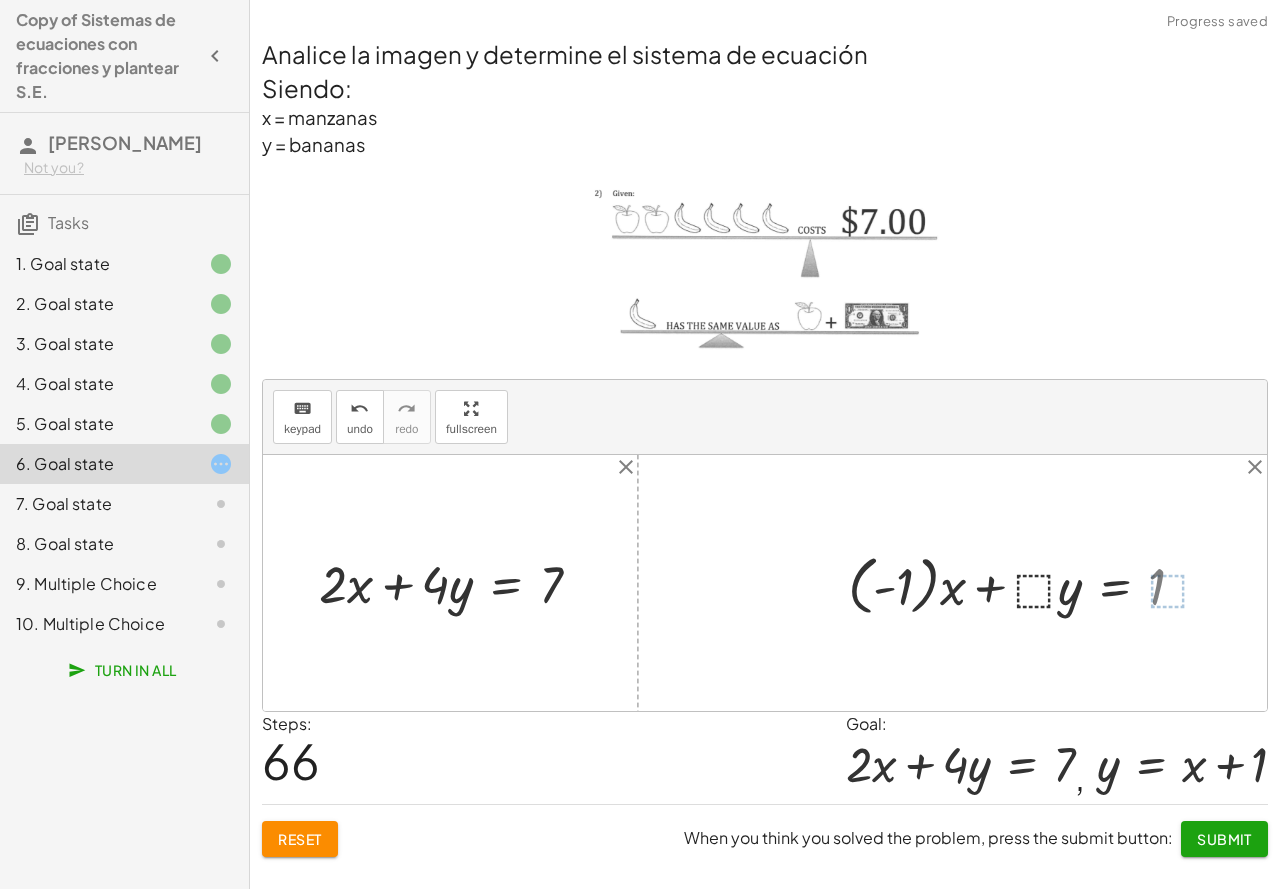 click at bounding box center [1024, 584] 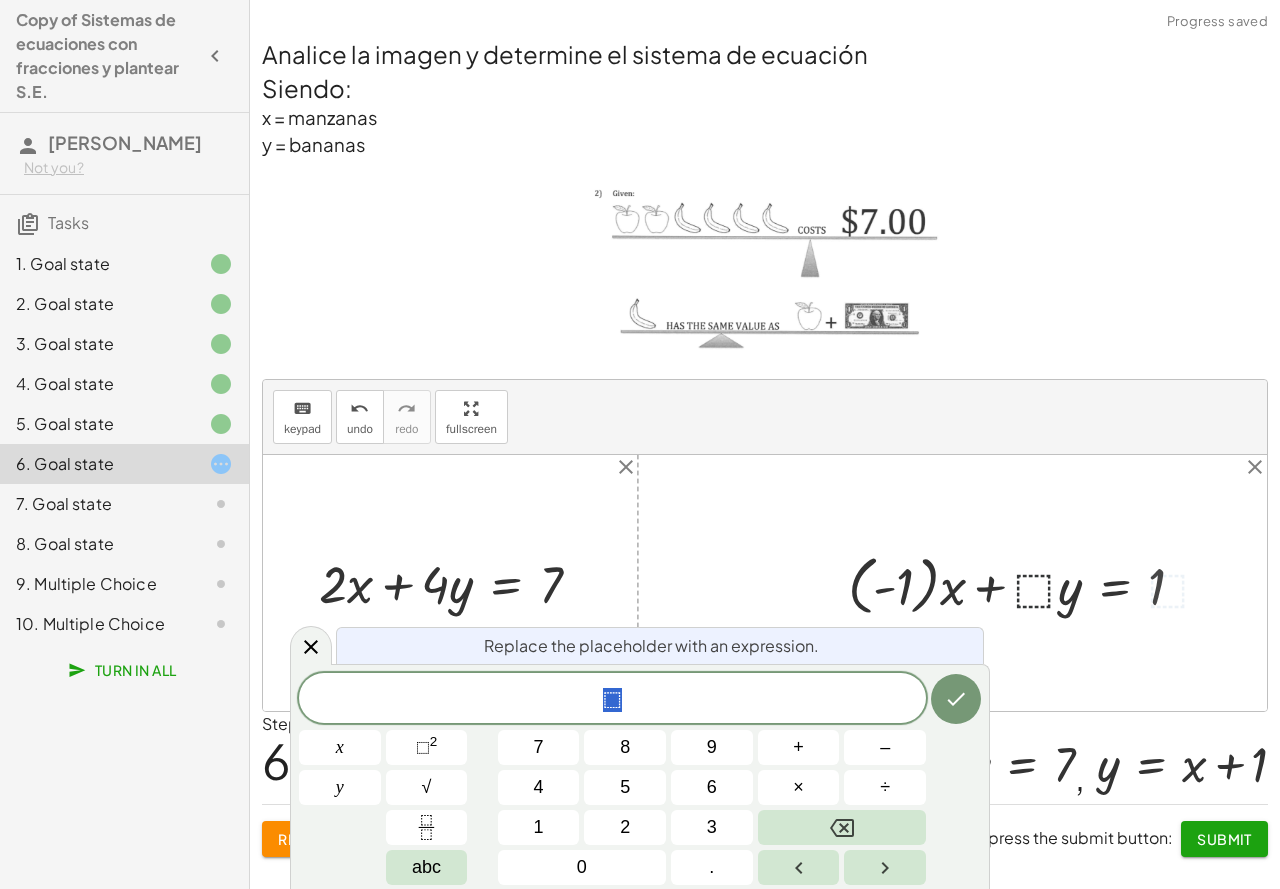click at bounding box center (1024, 584) 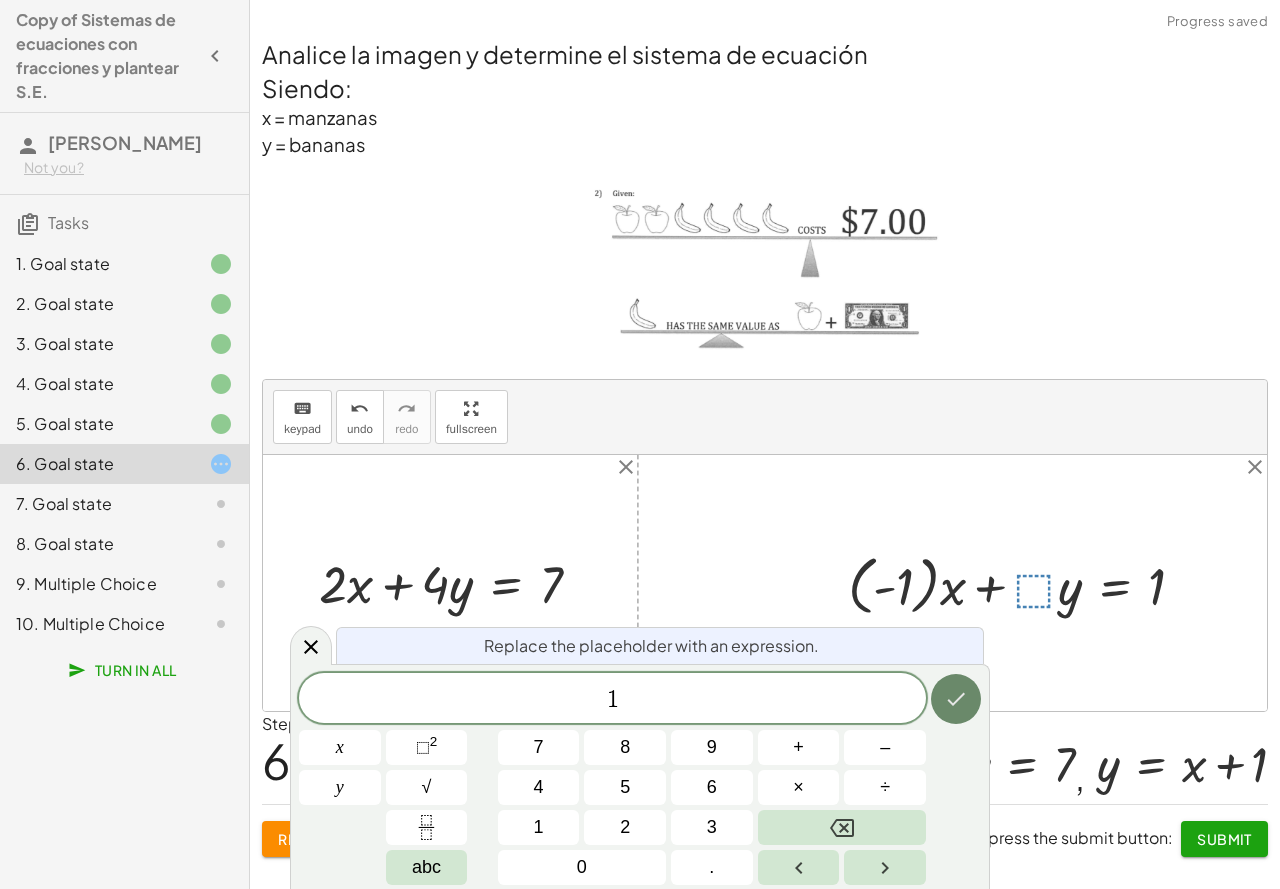 click 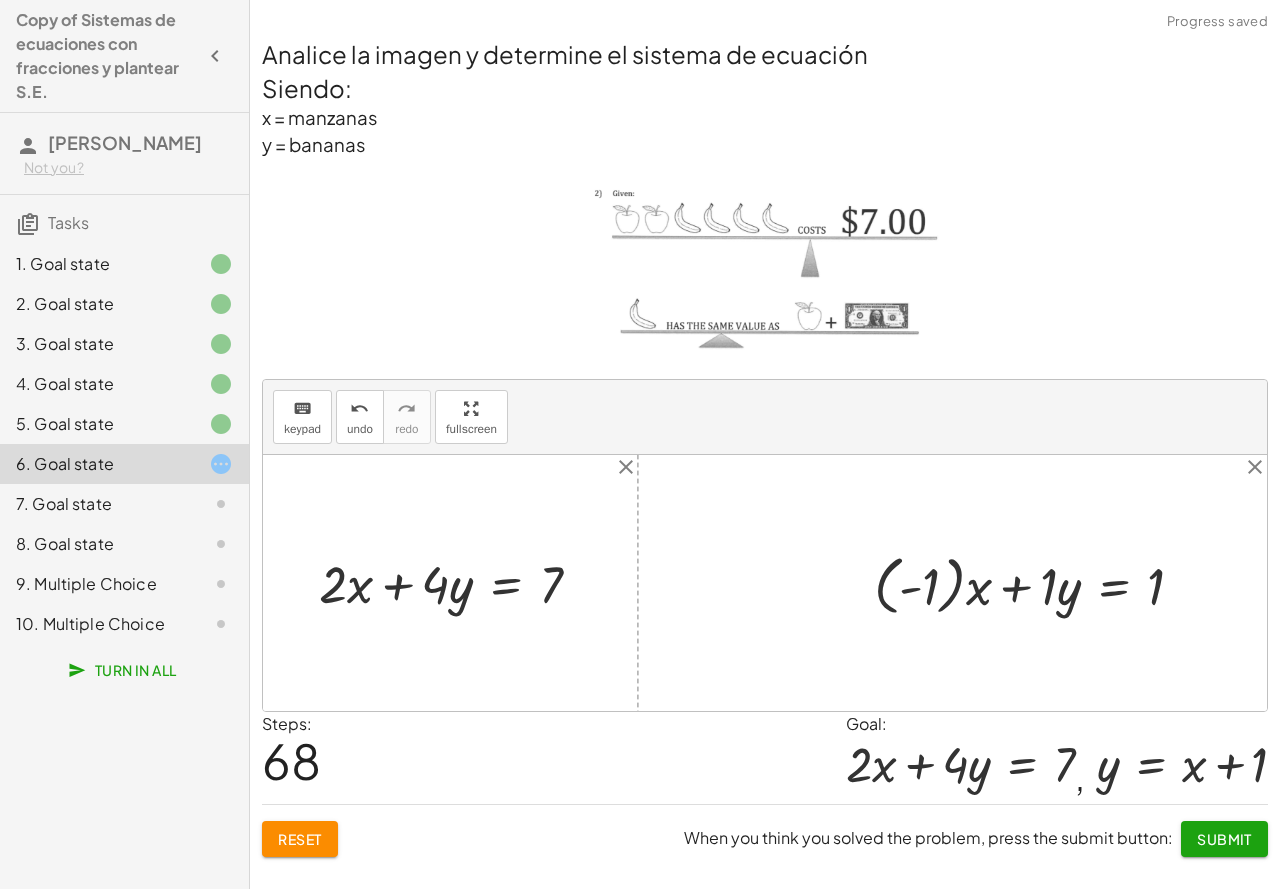 click at bounding box center [1037, 584] 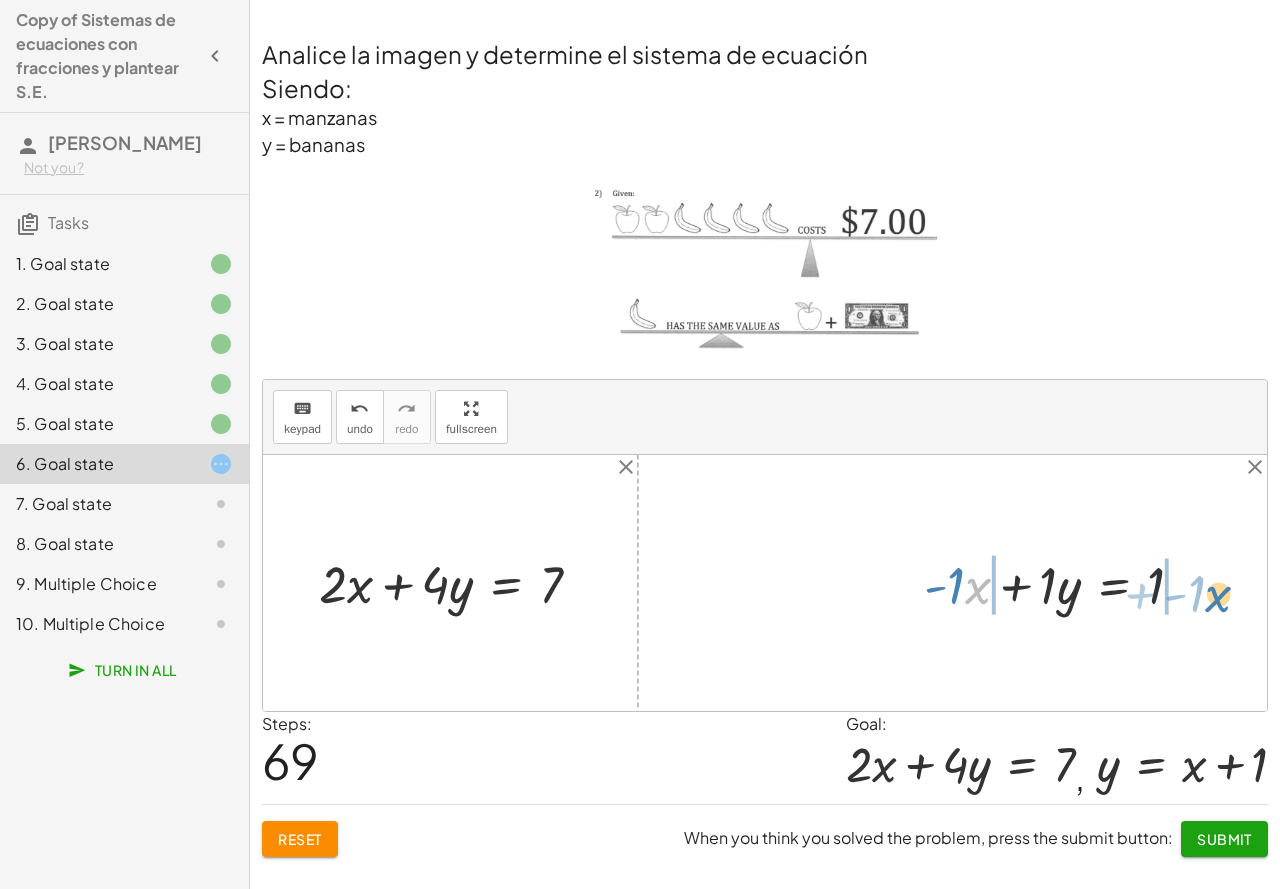drag, startPoint x: 970, startPoint y: 592, endPoint x: 1210, endPoint y: 600, distance: 240.1333 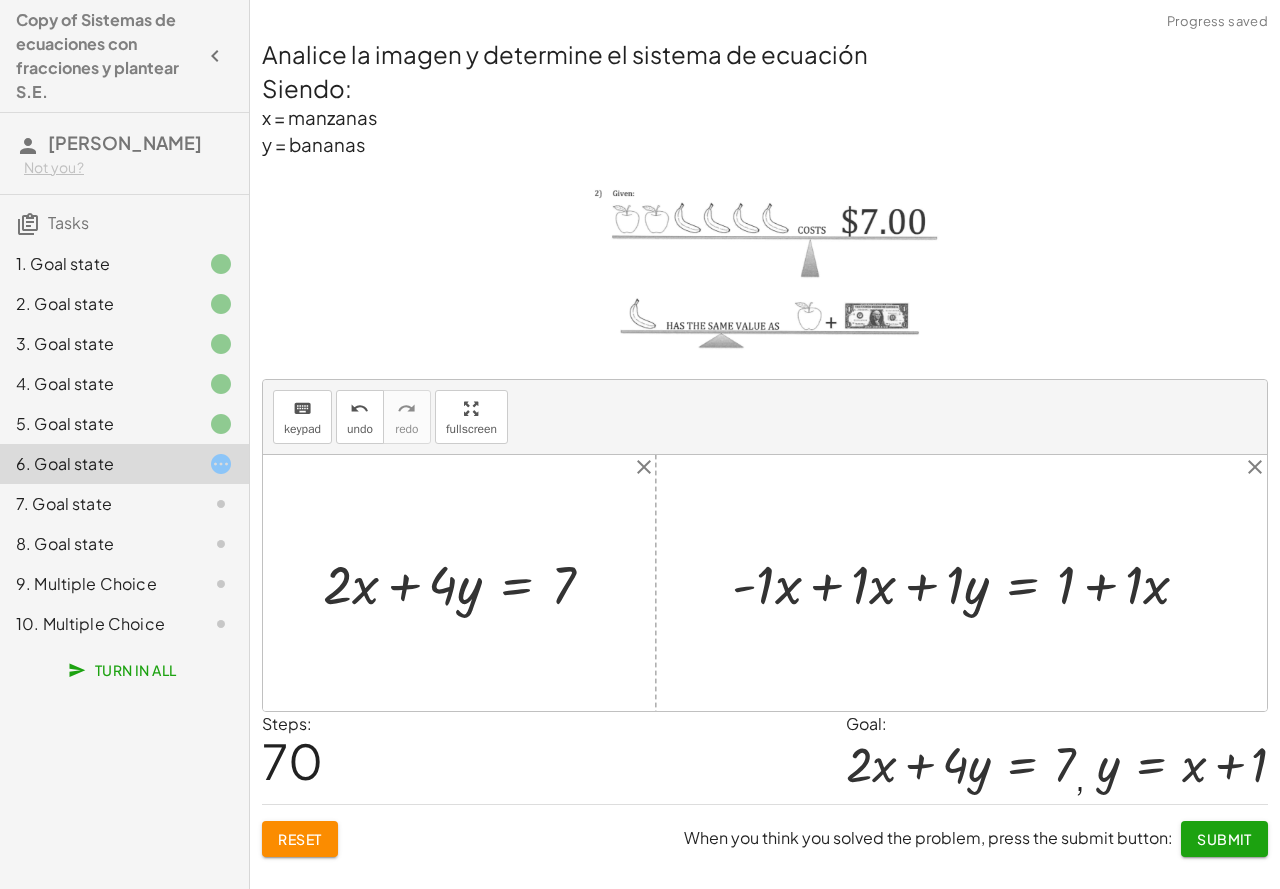 click at bounding box center [968, 582] 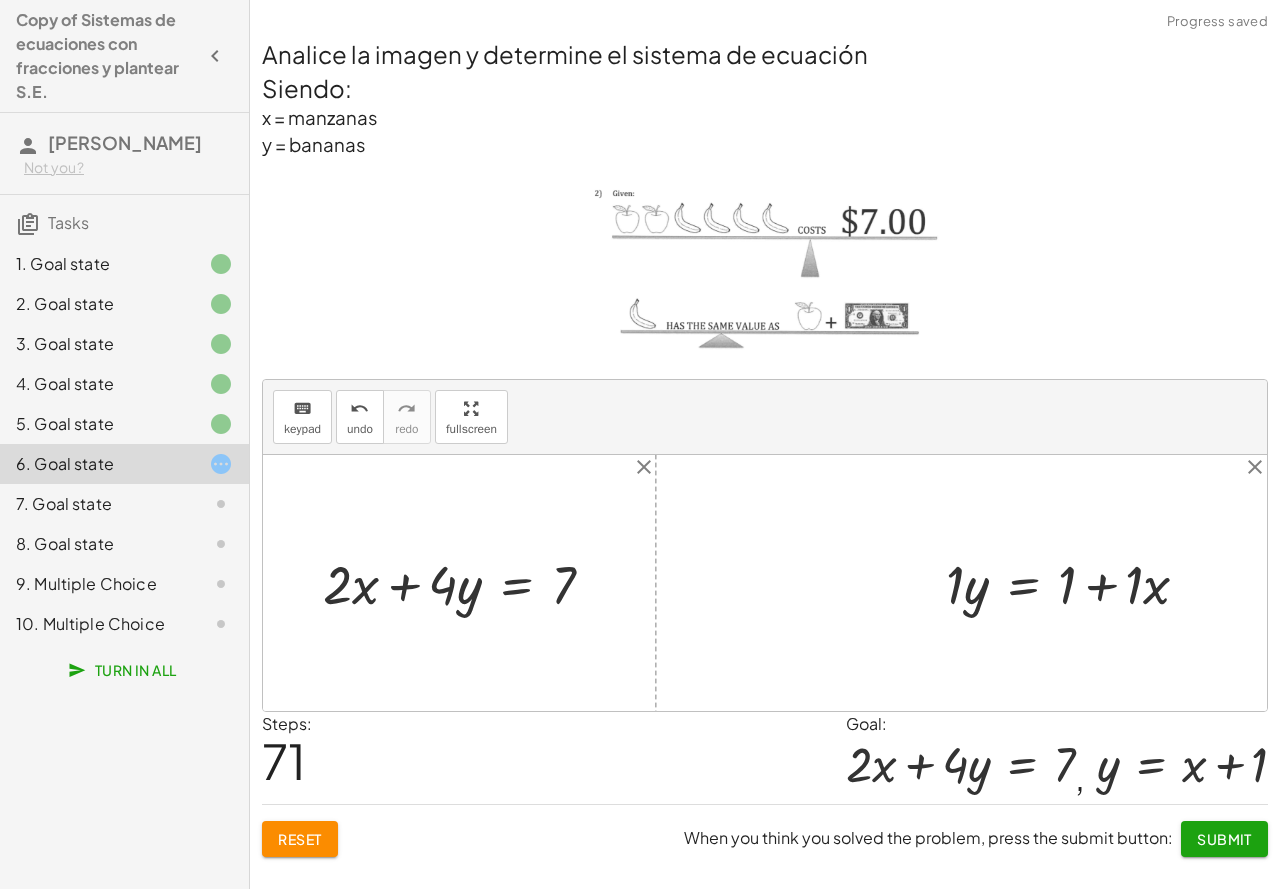 click at bounding box center (1076, 582) 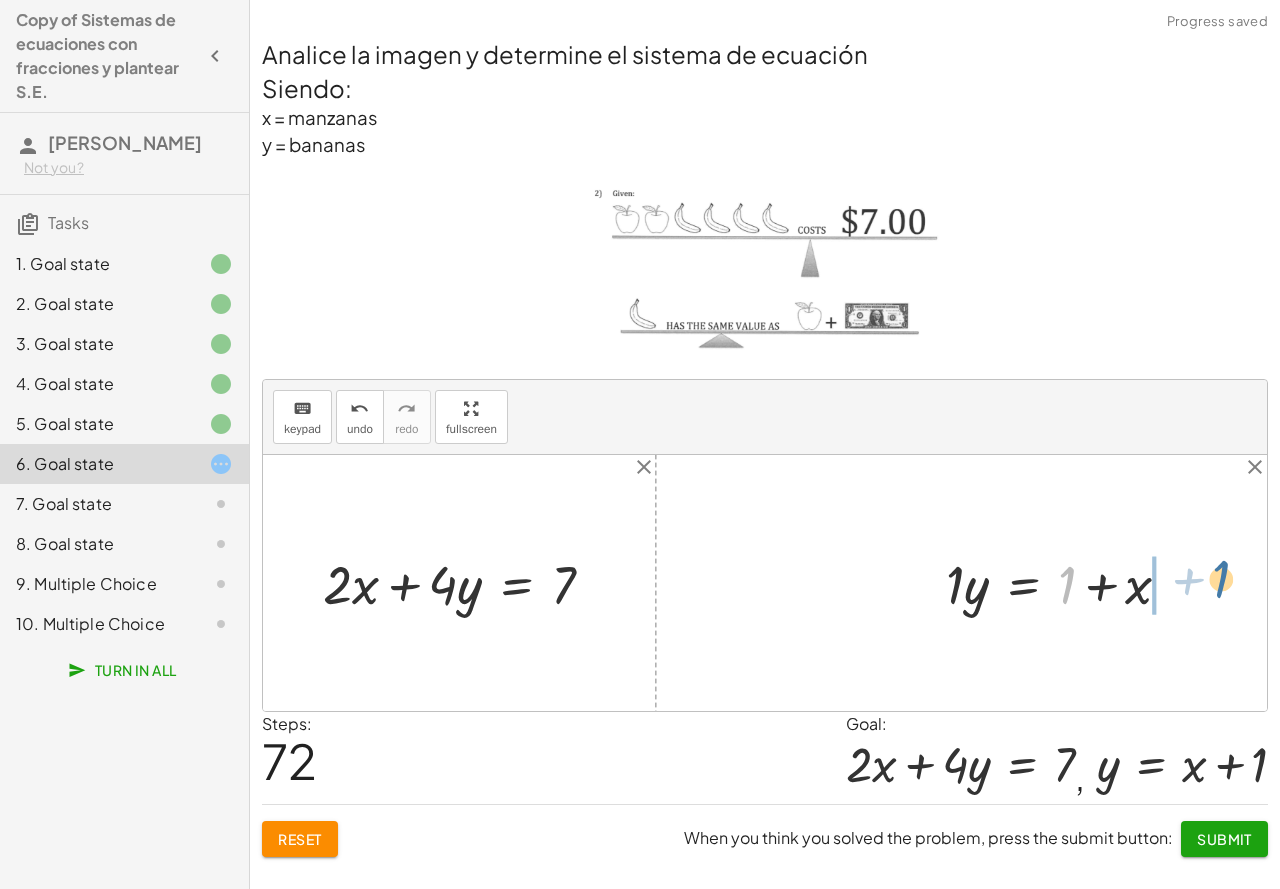 drag, startPoint x: 1066, startPoint y: 579, endPoint x: 1216, endPoint y: 576, distance: 150.03 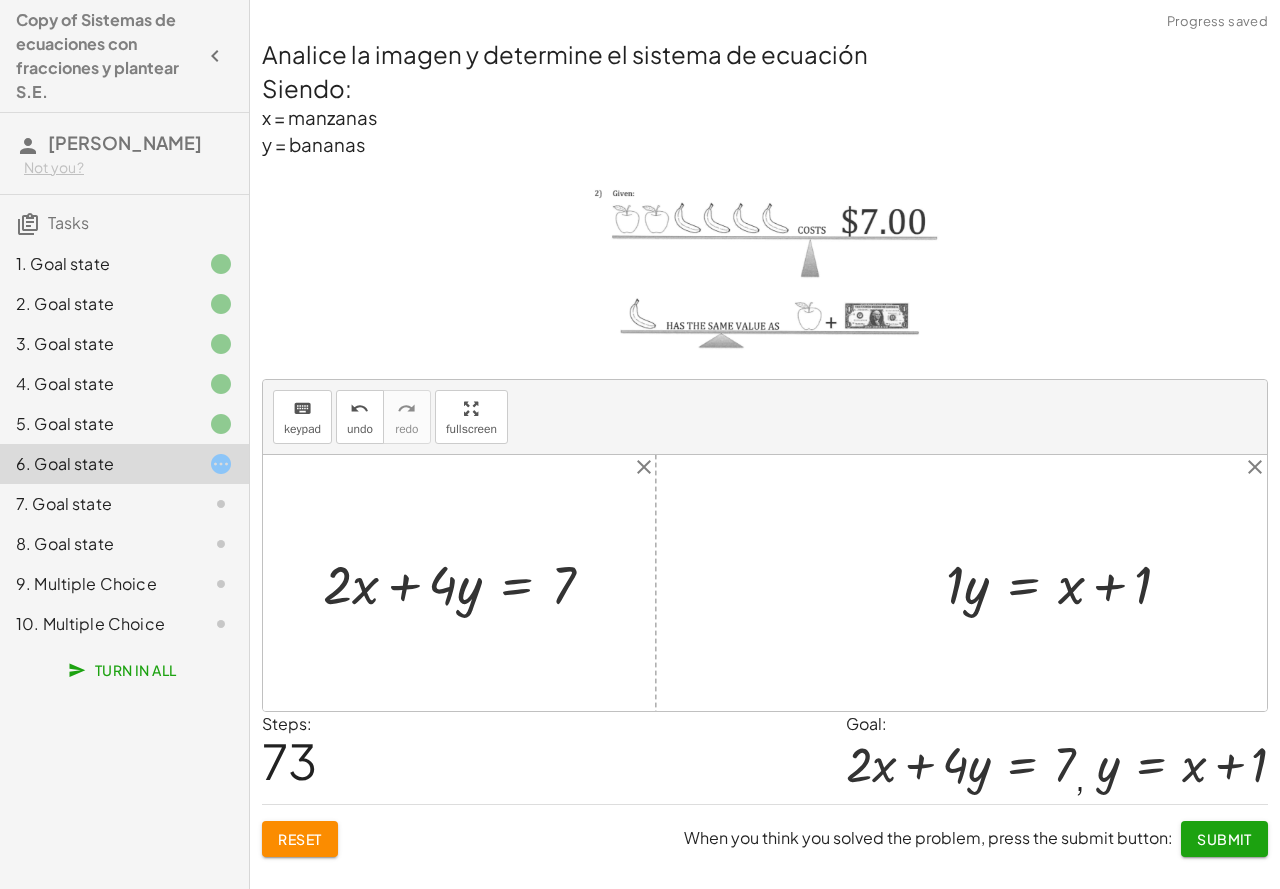 click at bounding box center (1066, 582) 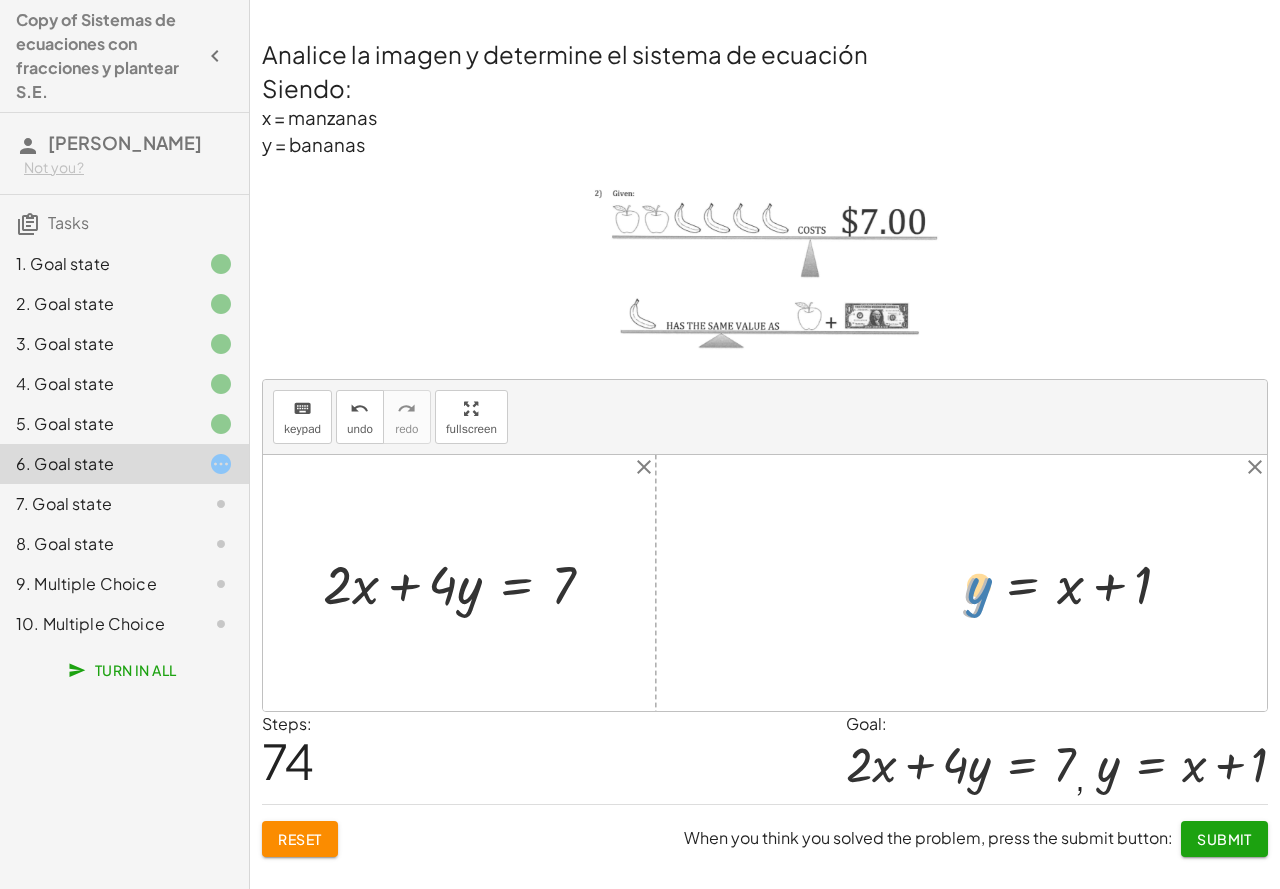 drag, startPoint x: 969, startPoint y: 589, endPoint x: 990, endPoint y: 592, distance: 21.213203 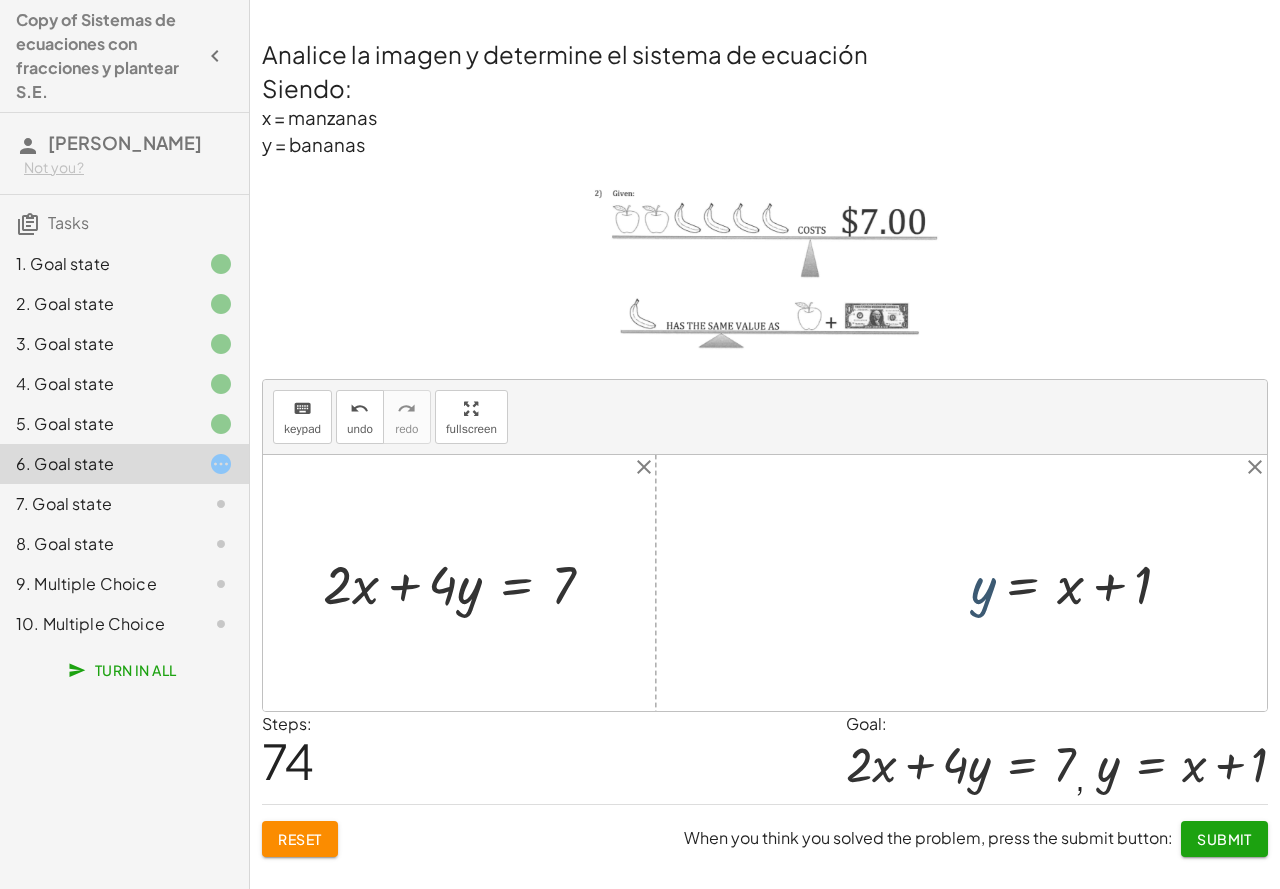 click at bounding box center (765, 583) 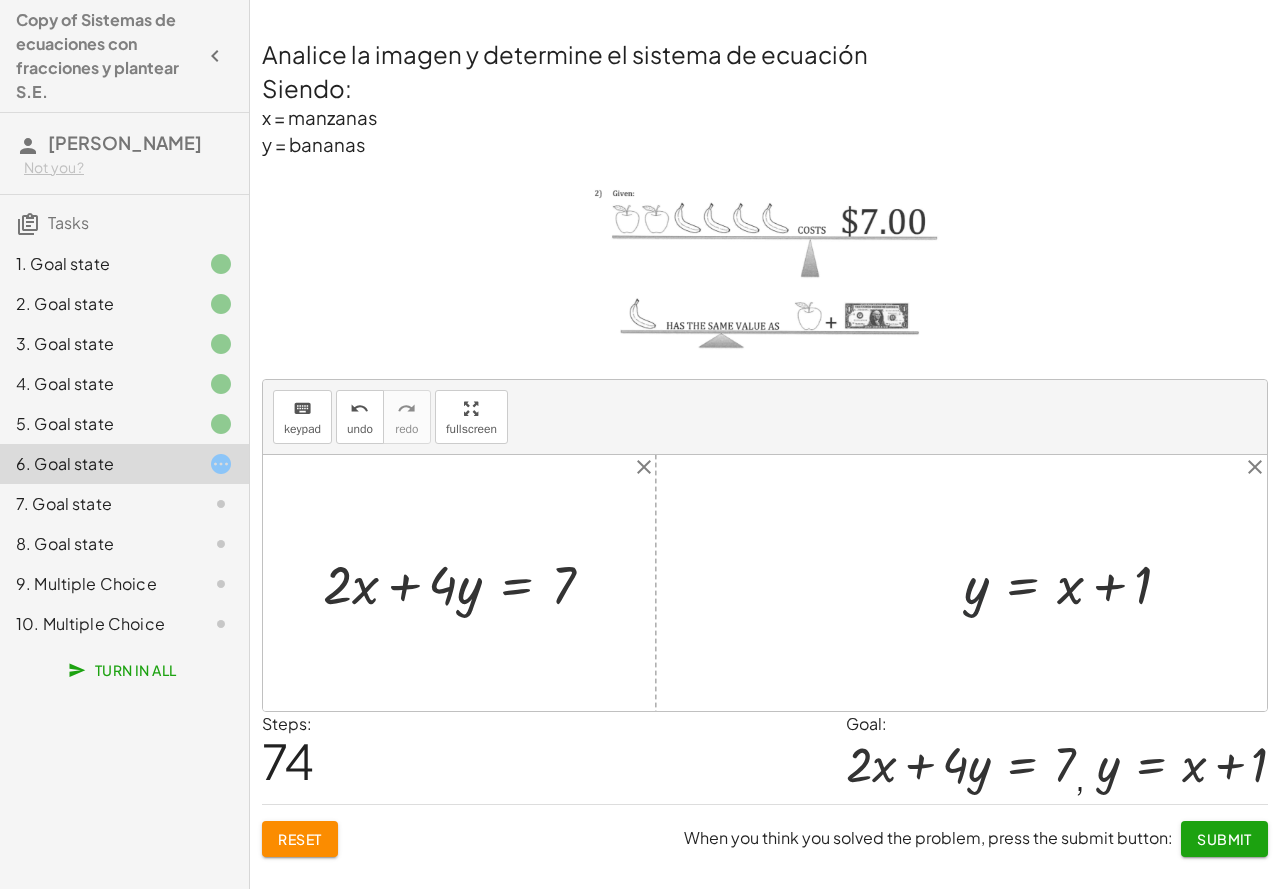 click at bounding box center [765, 583] 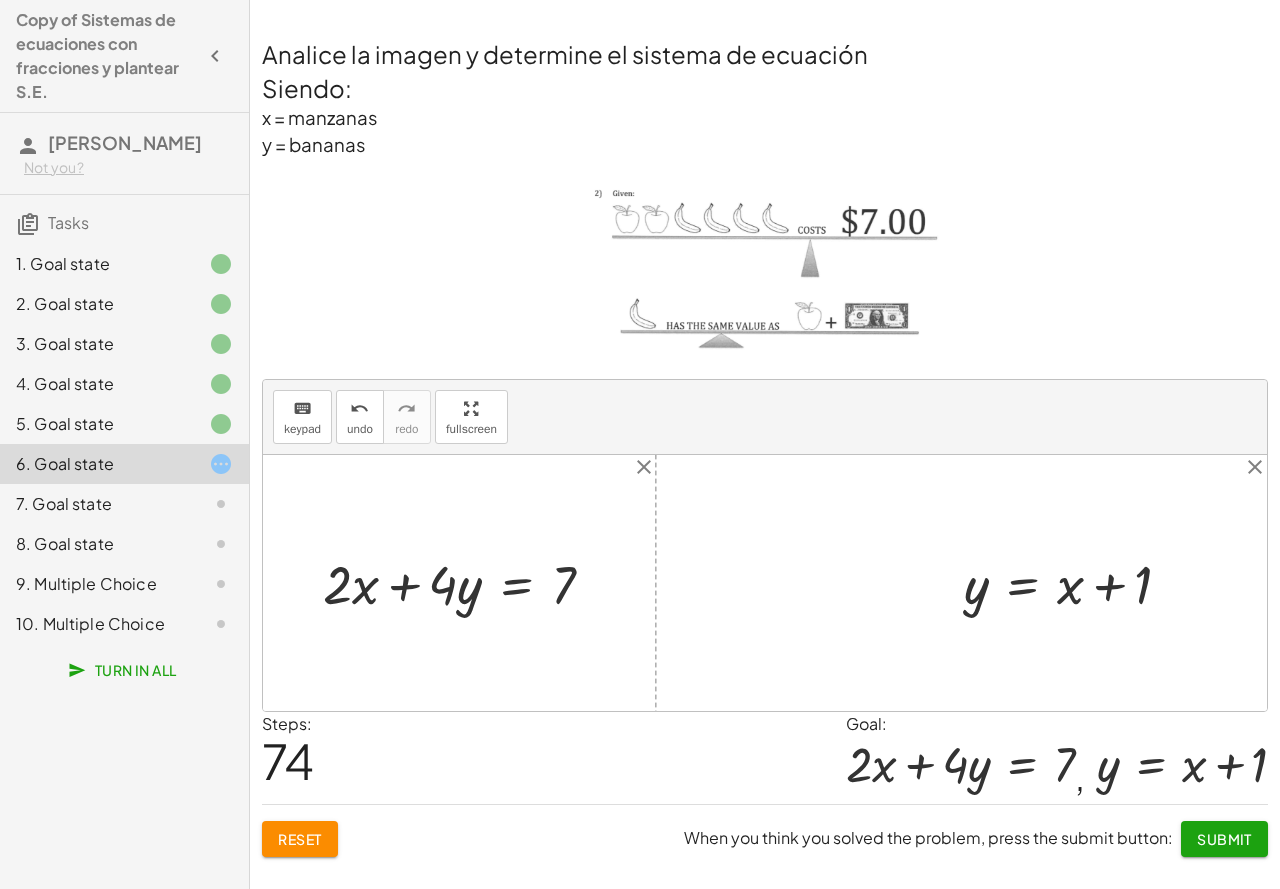 click at bounding box center [765, 583] 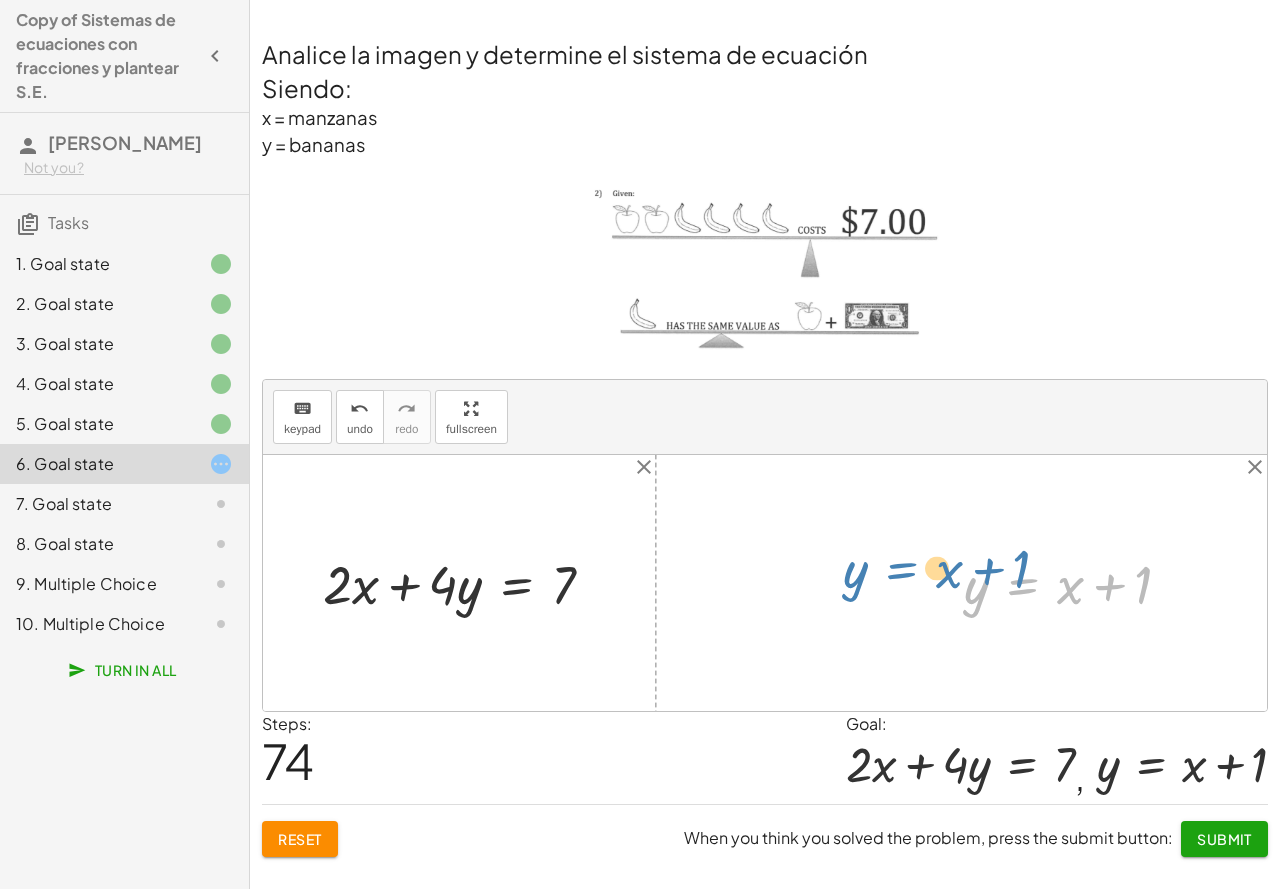 drag, startPoint x: 997, startPoint y: 585, endPoint x: 890, endPoint y: 569, distance: 108.18965 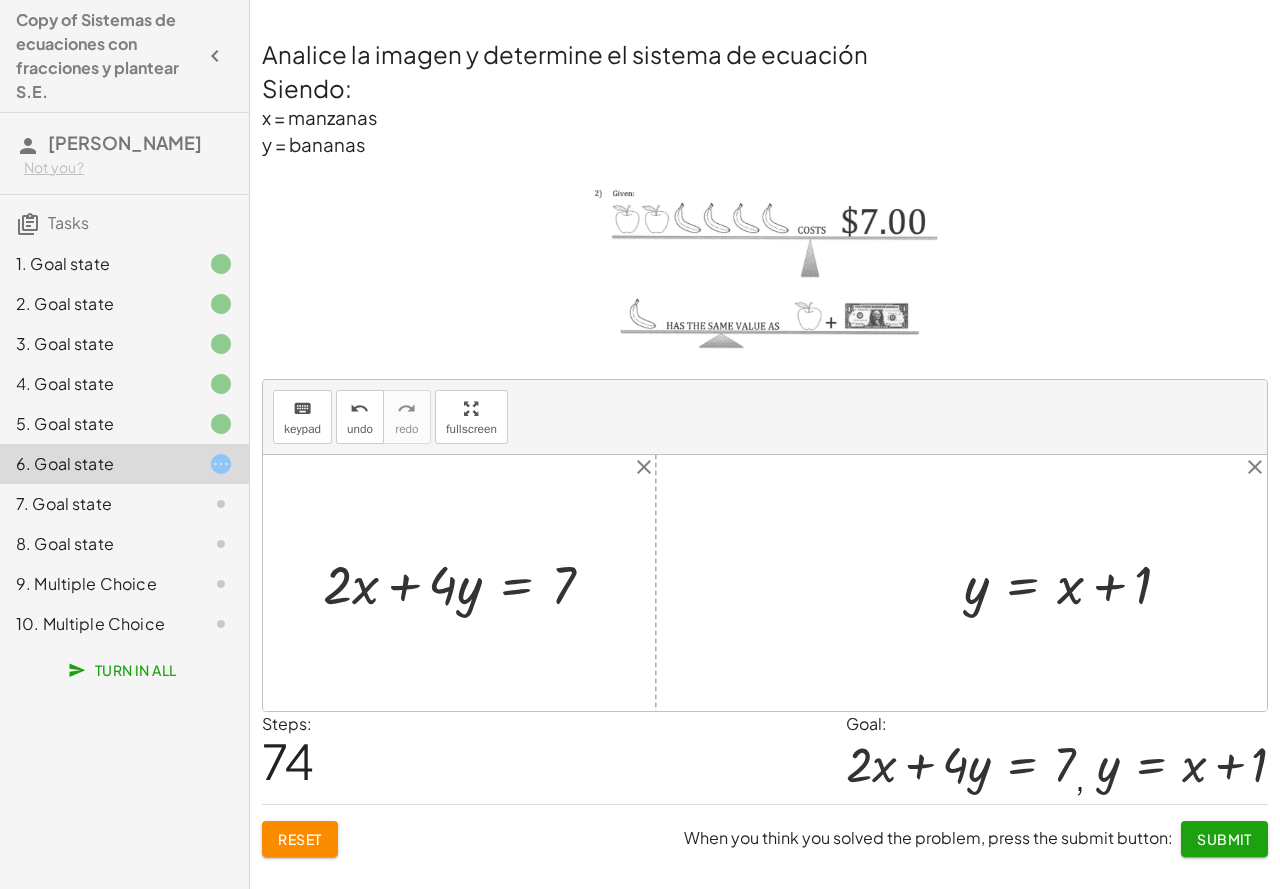 click at bounding box center [765, 583] 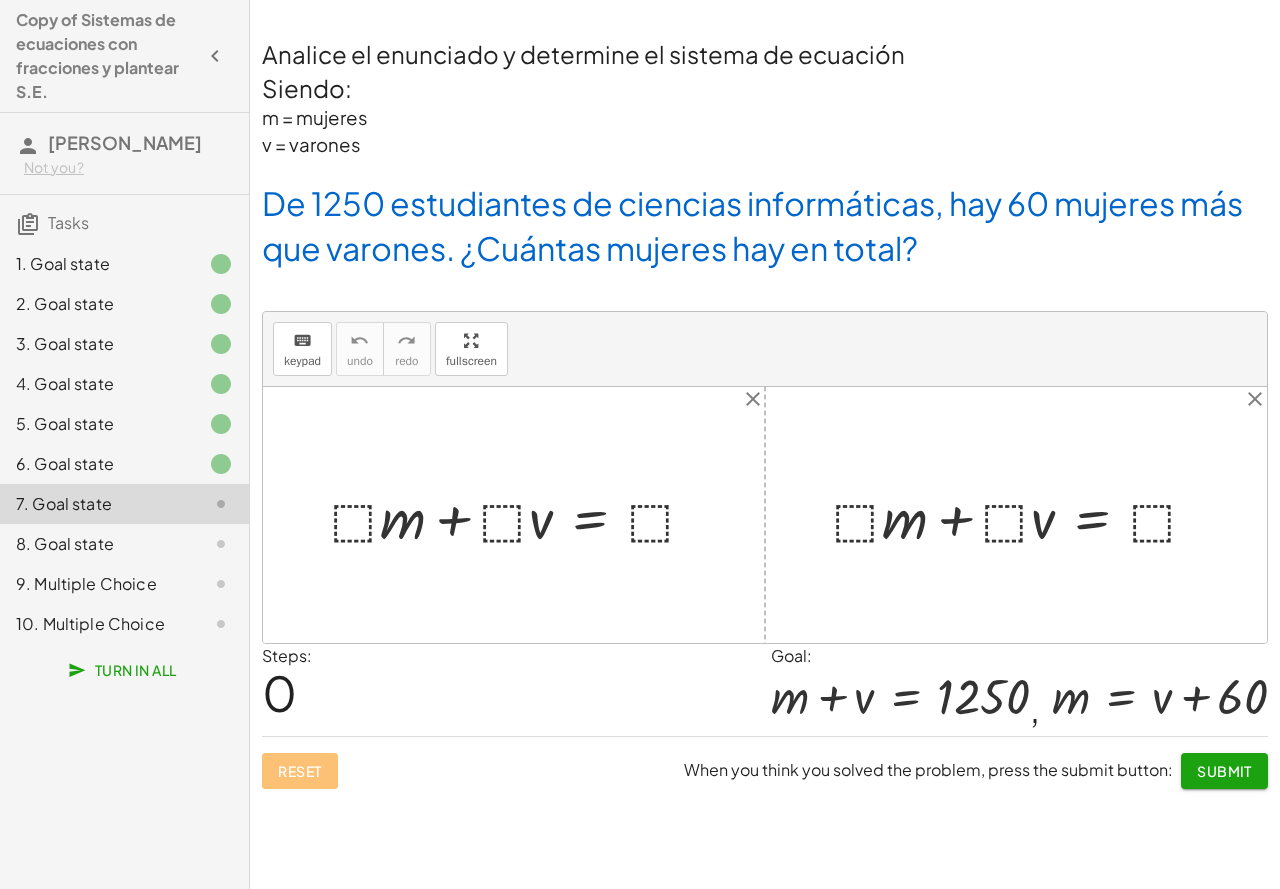 click at bounding box center [521, 515] 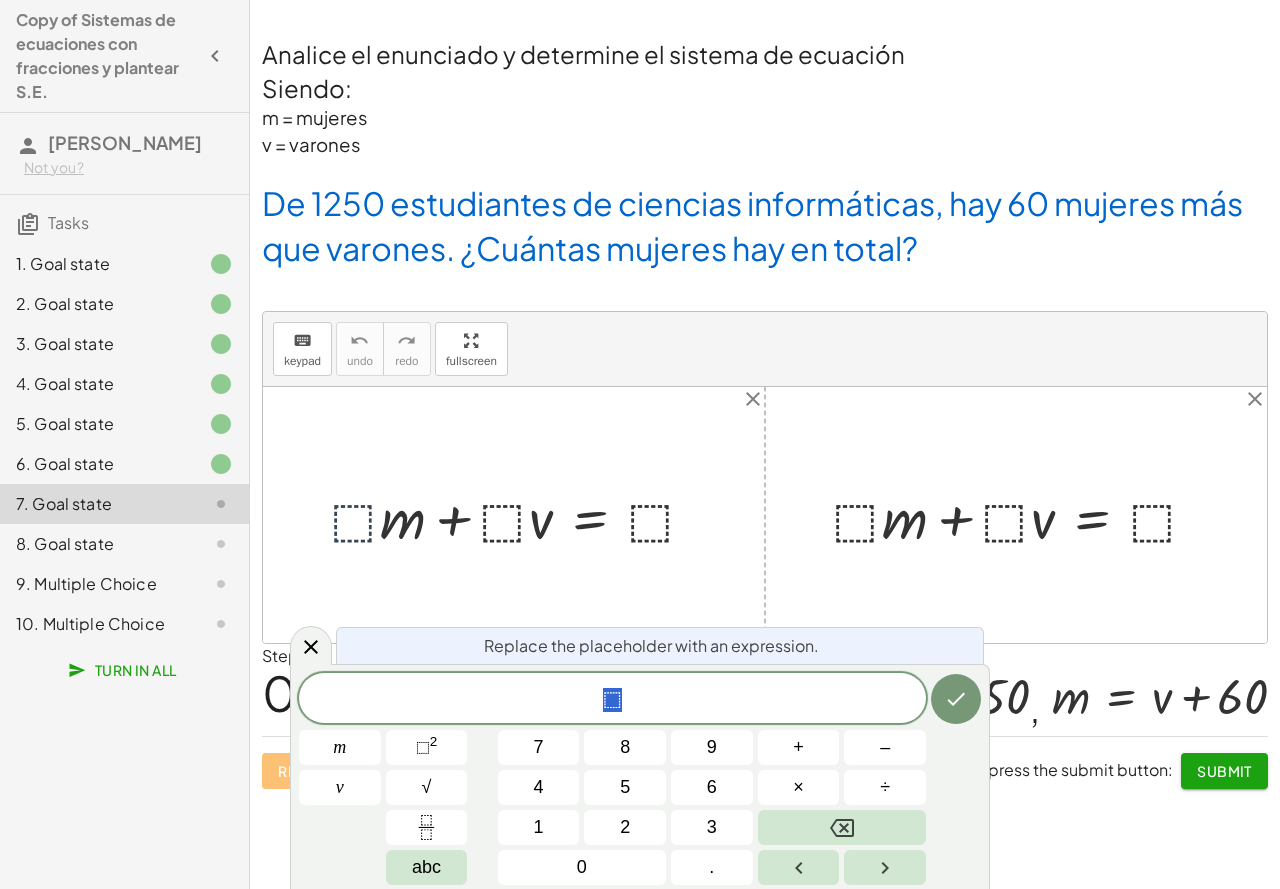 click at bounding box center (521, 515) 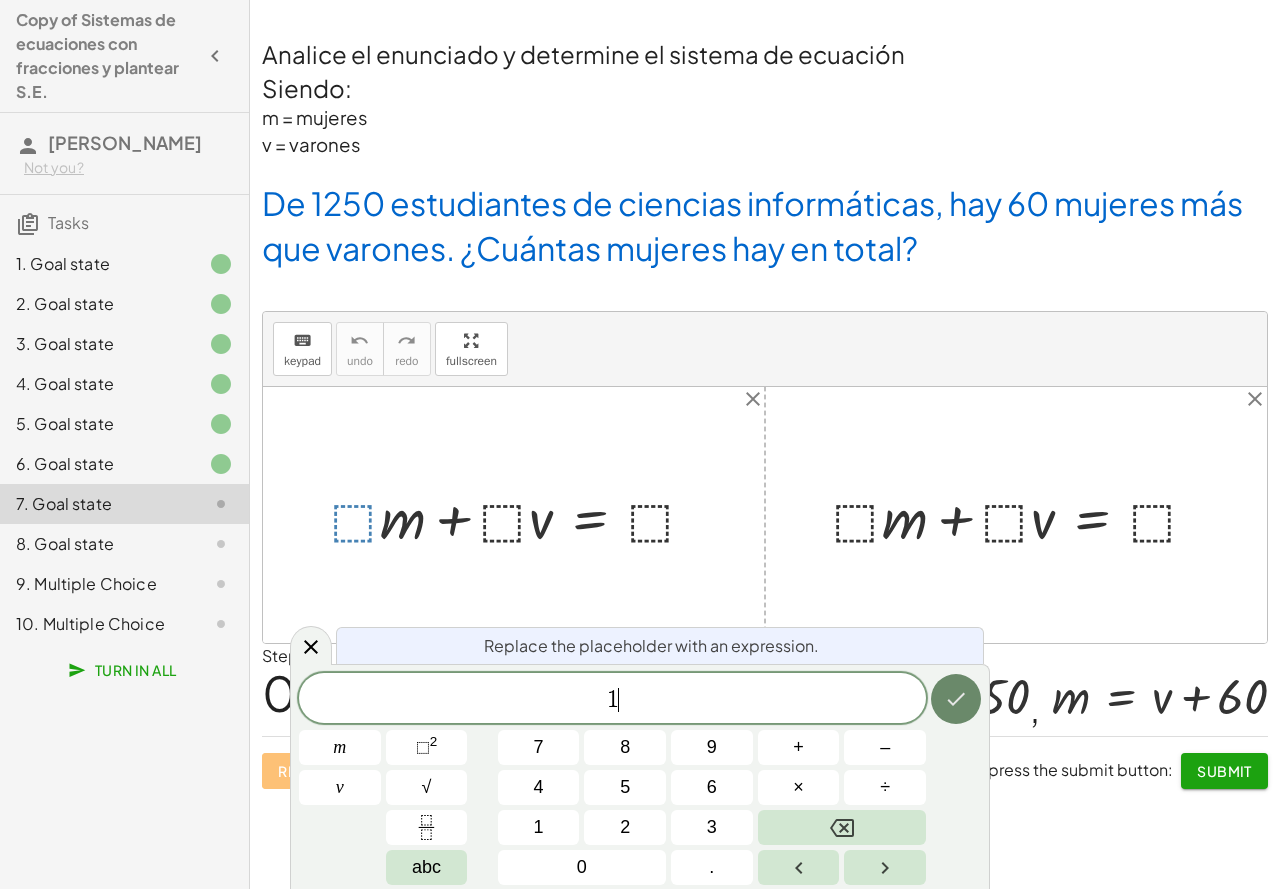 click 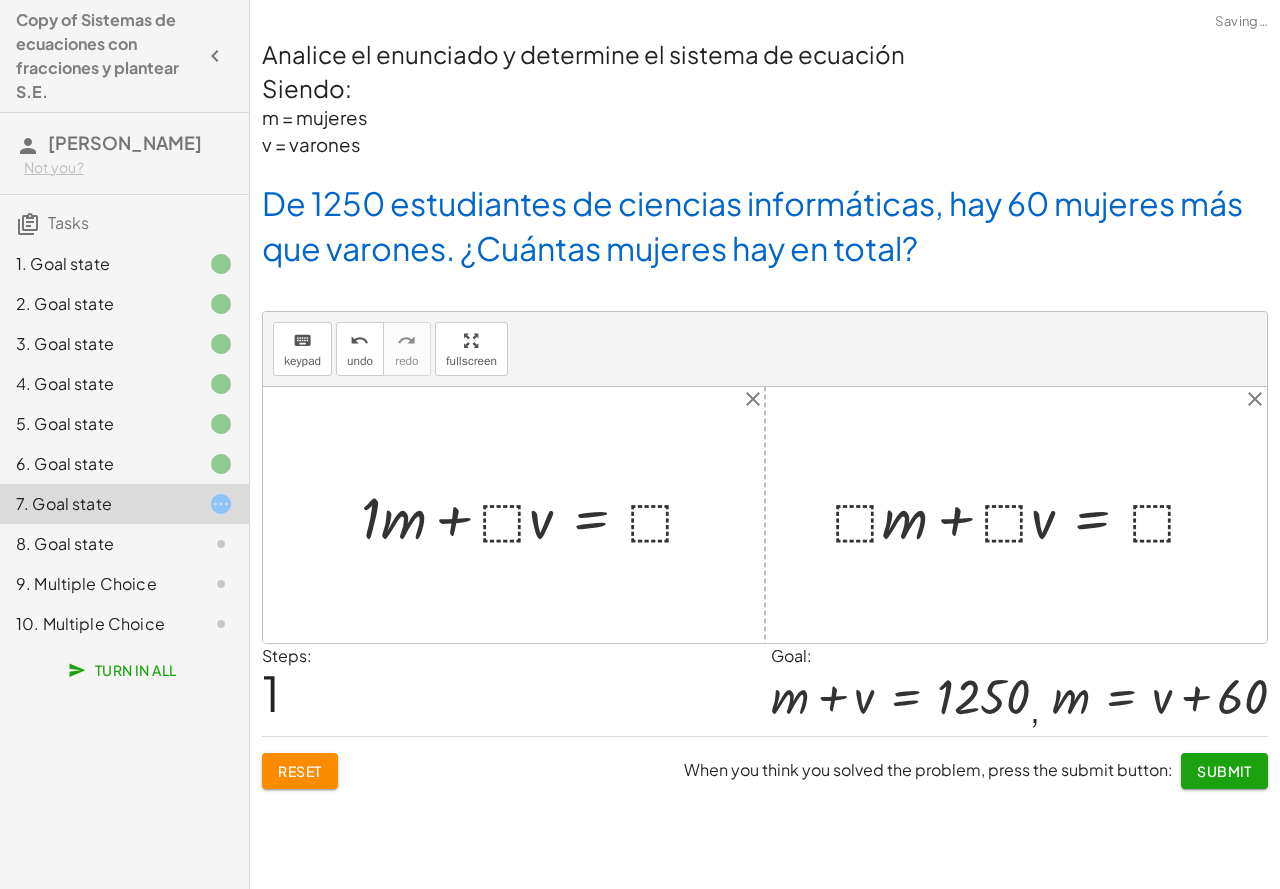 click at bounding box center [536, 515] 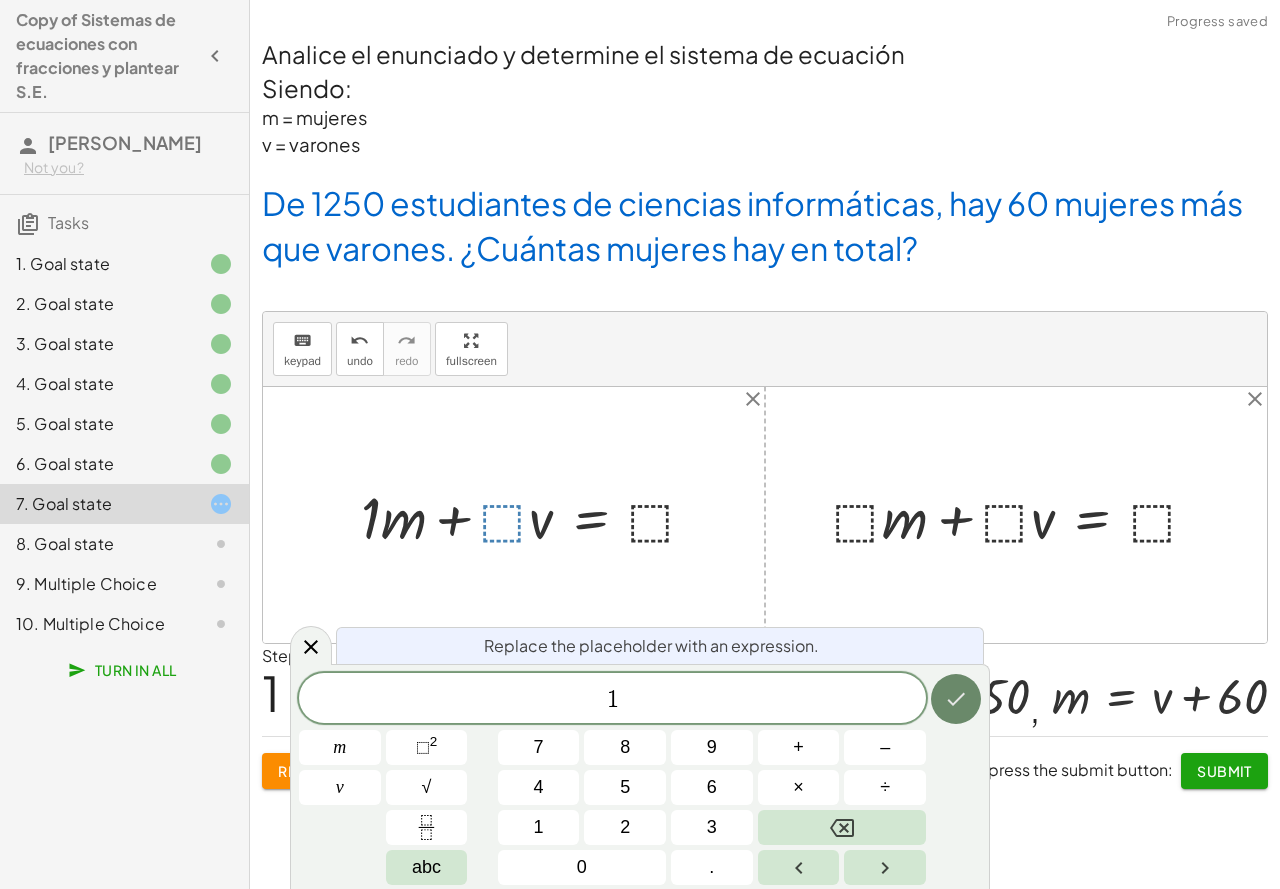click 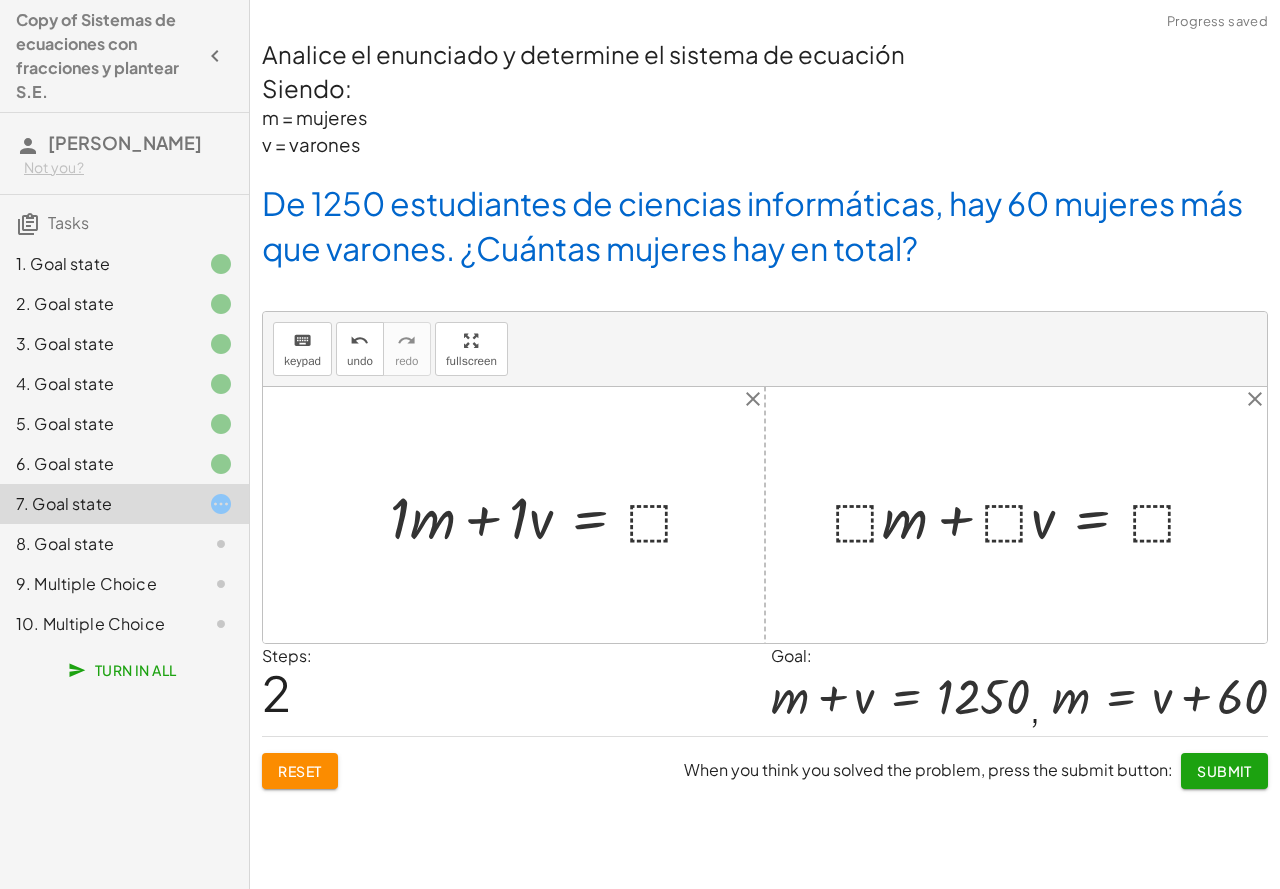 click at bounding box center (551, 515) 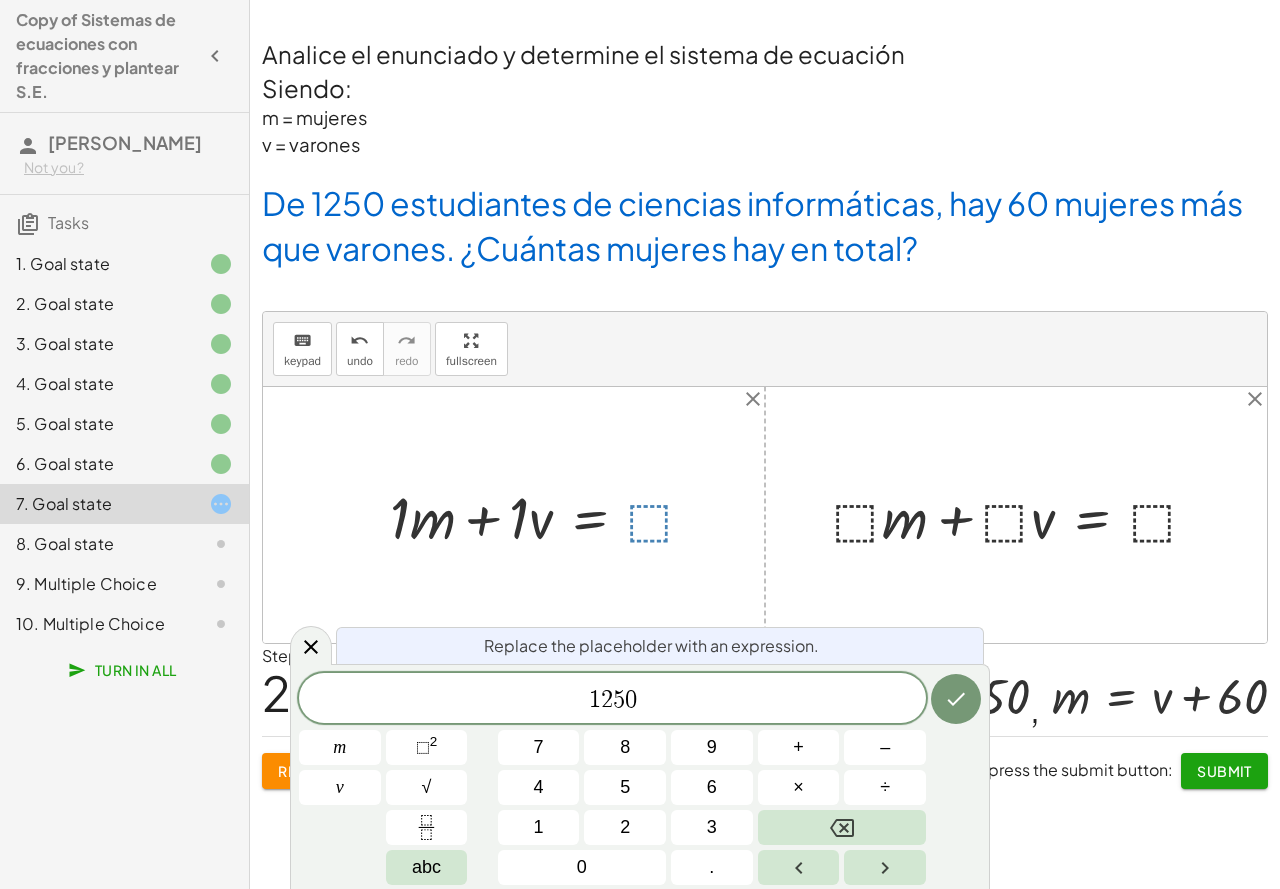 click on "Replace the placeholder with an expression. 1 2 5 0 ​ m v 7 8 9 + – 4 5 6 × ÷ ⬚ 2 √ abc 1 2 3 0 ." at bounding box center [640, 776] 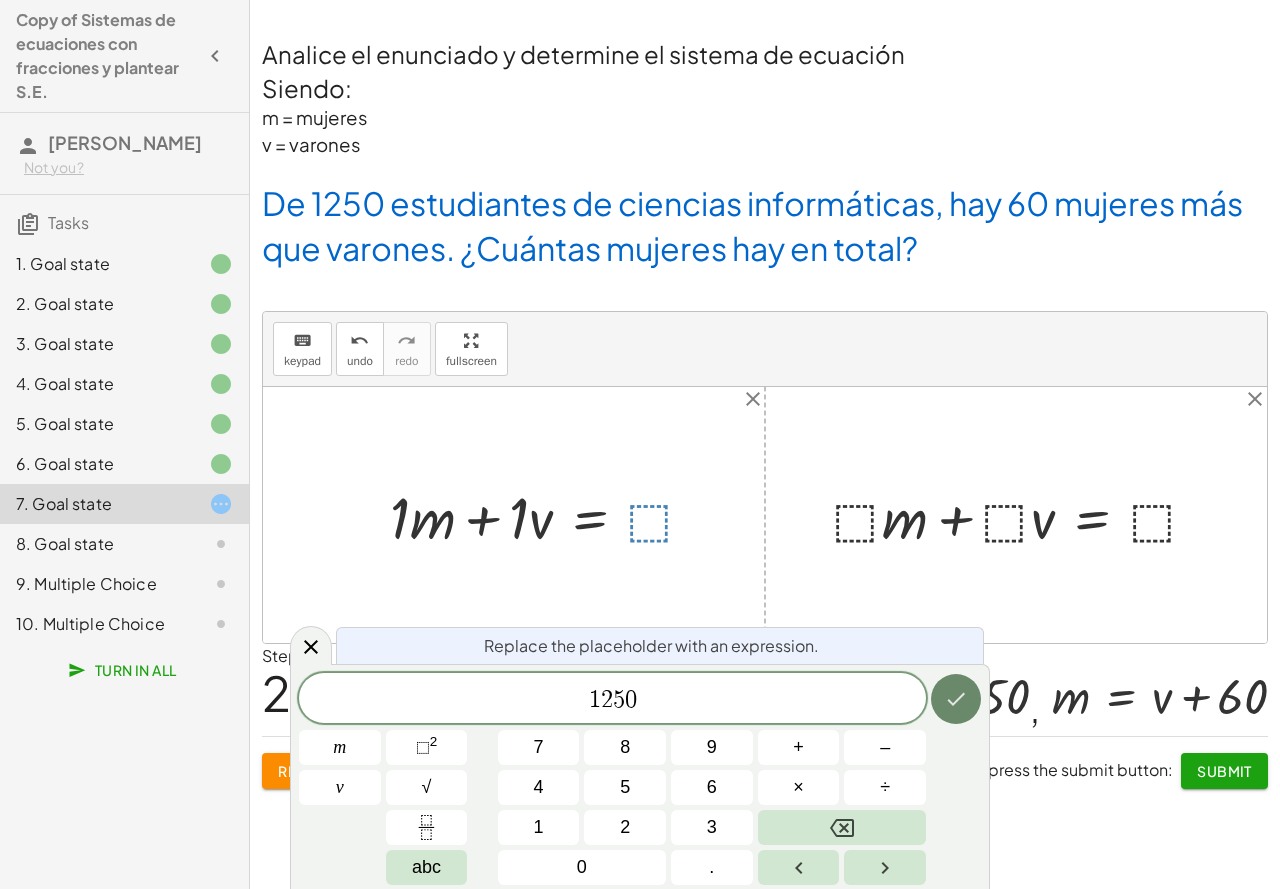 click at bounding box center [956, 699] 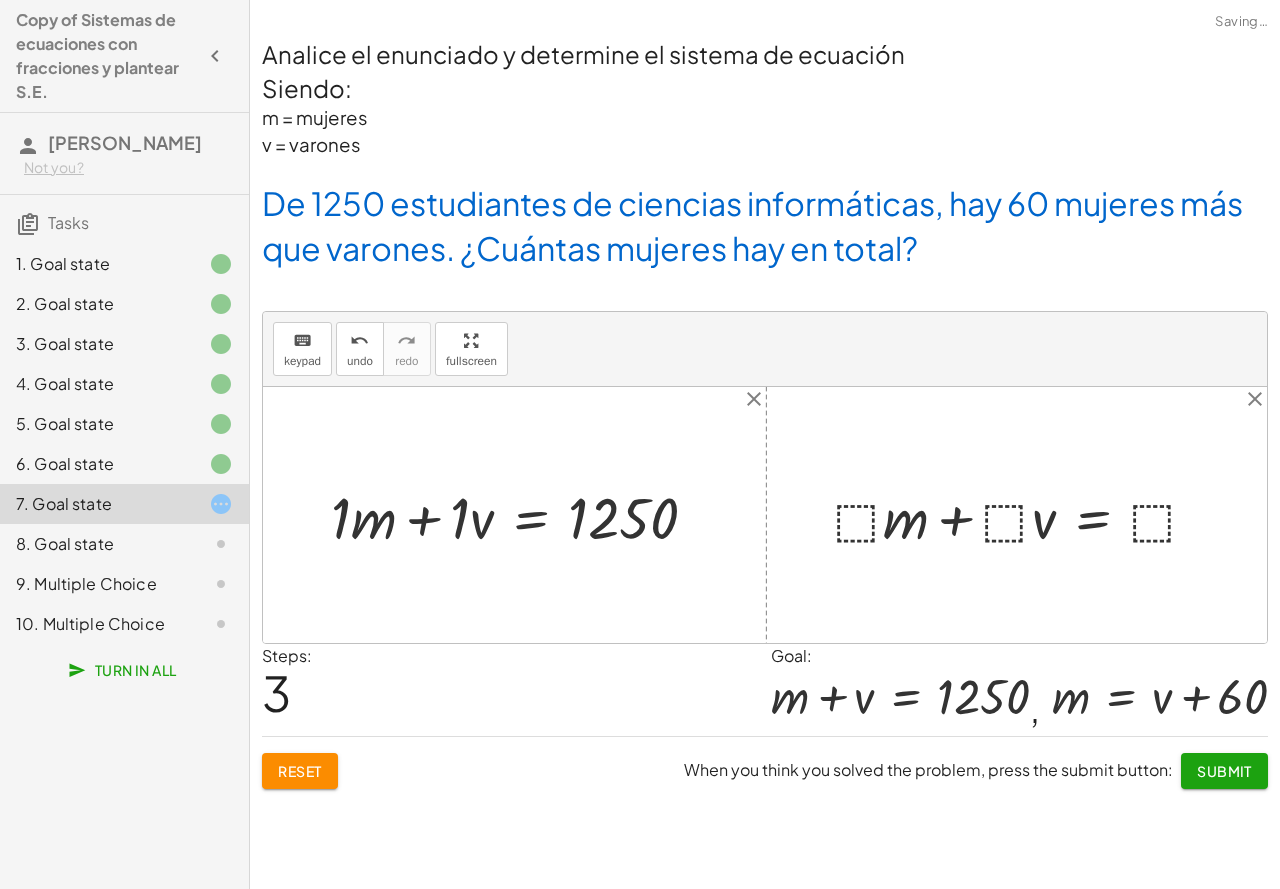 click at bounding box center [522, 515] 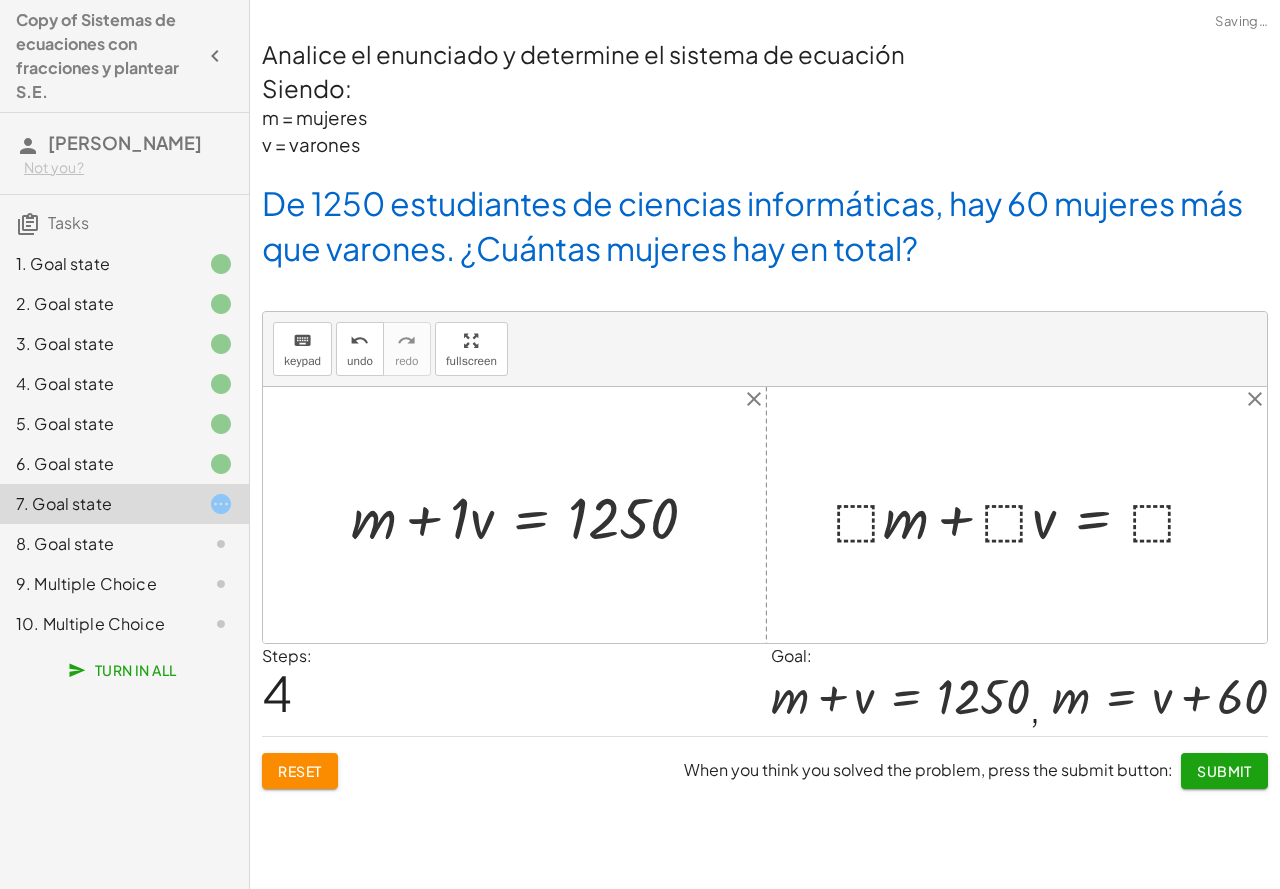 click at bounding box center (532, 515) 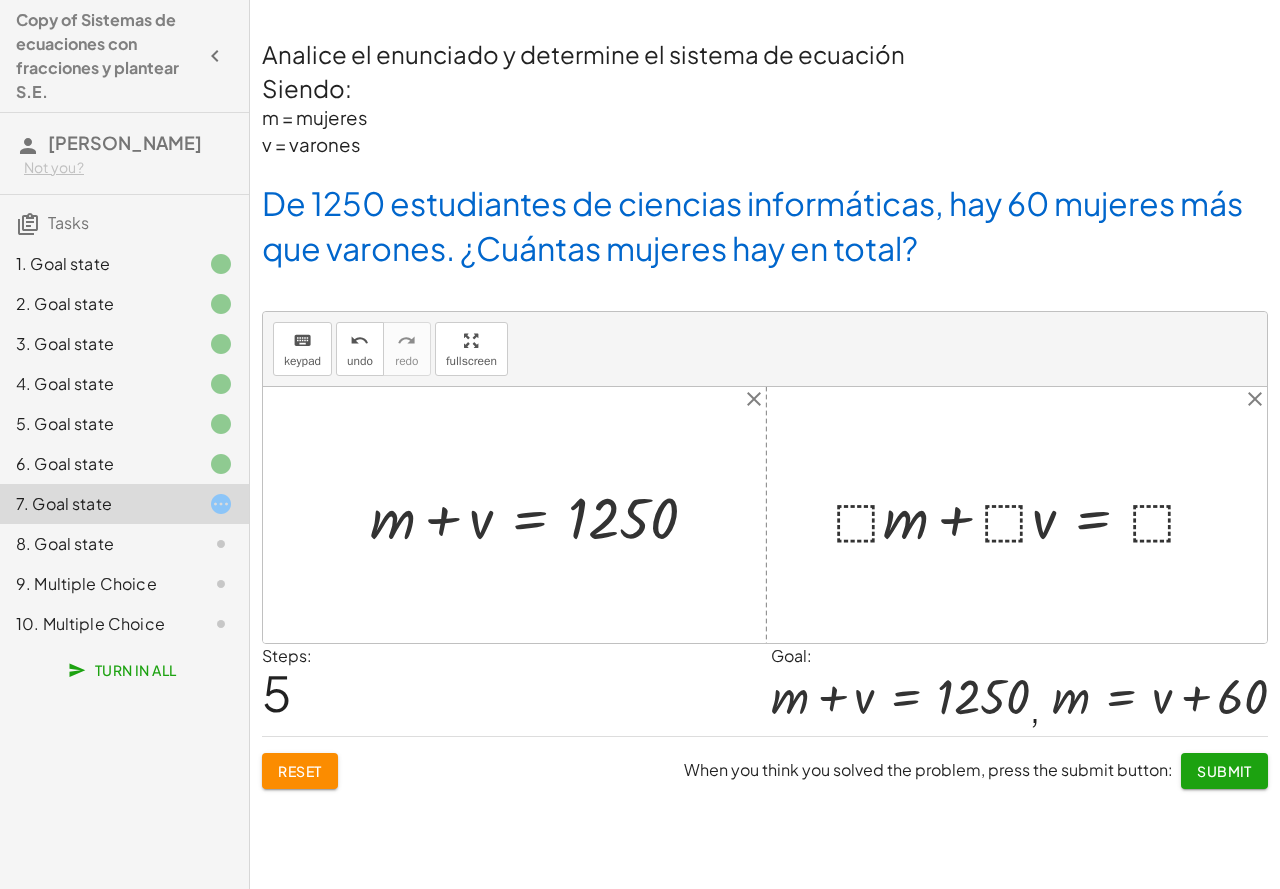 click at bounding box center [1024, 515] 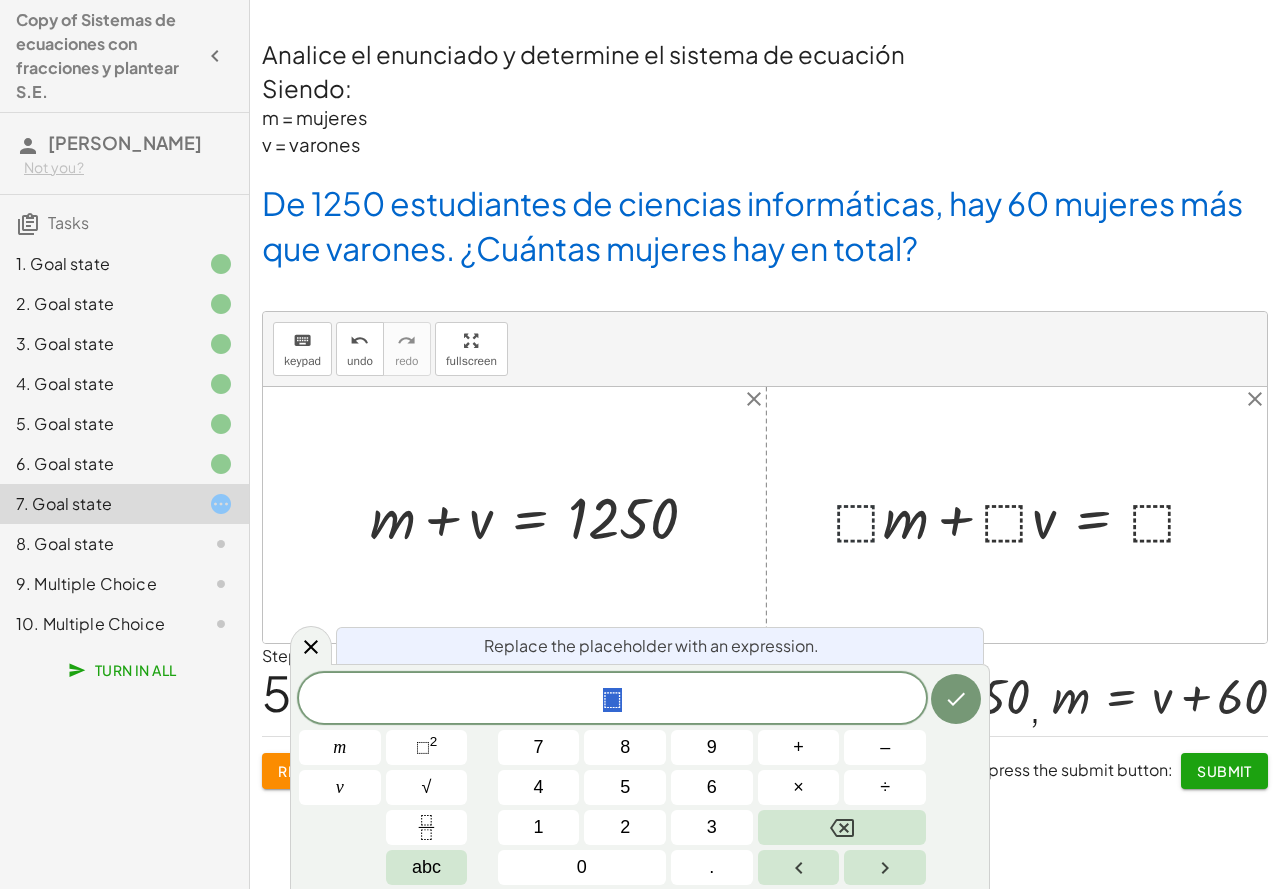 click at bounding box center [1024, 515] 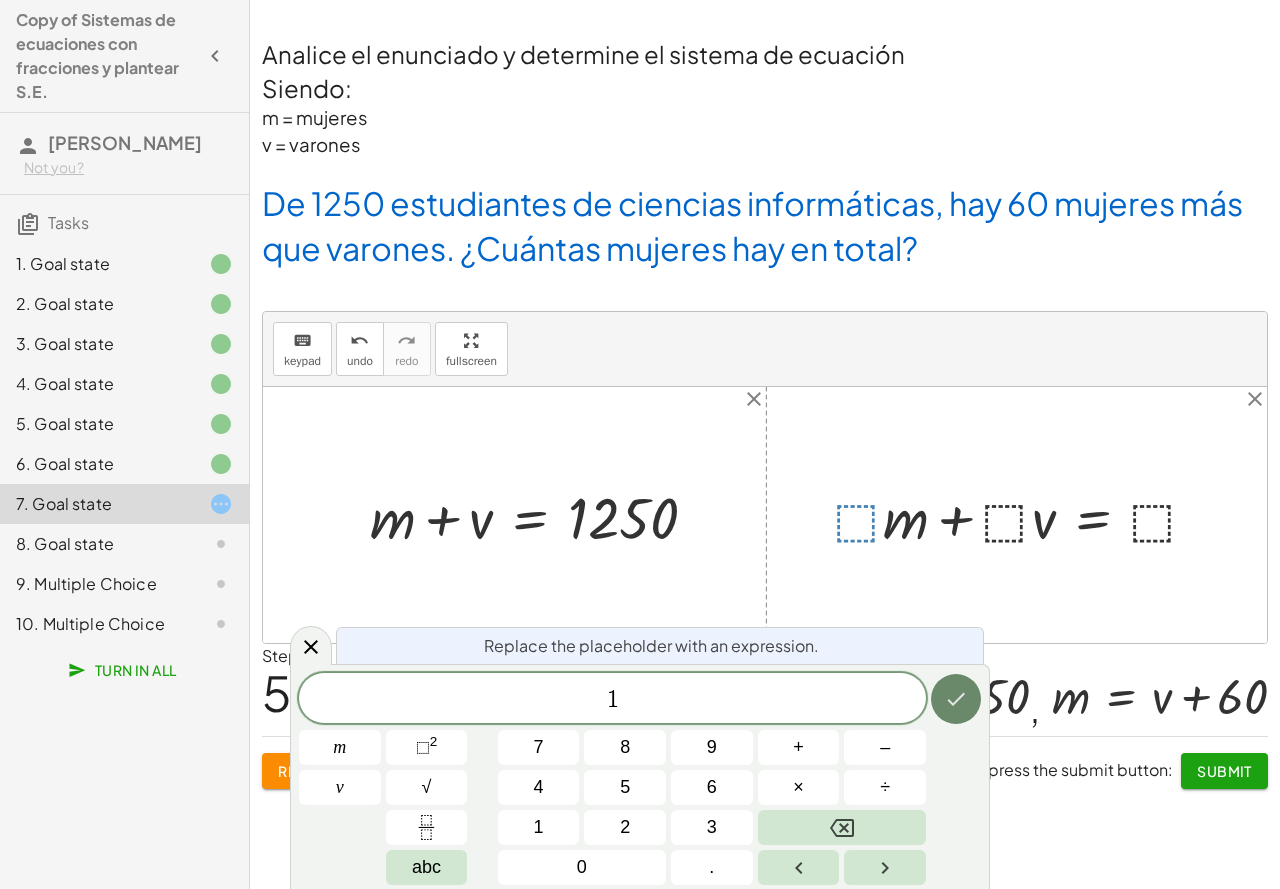 click at bounding box center (956, 699) 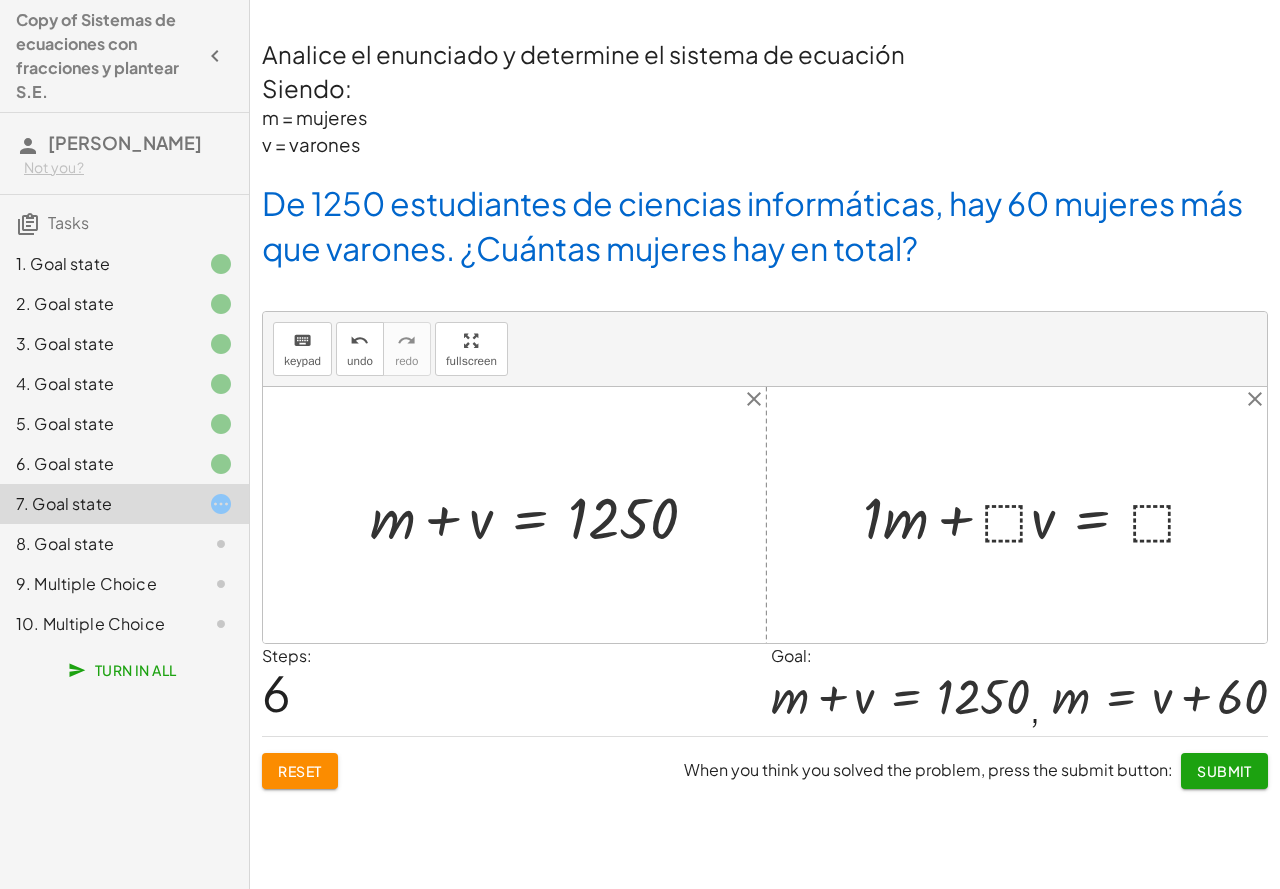 click at bounding box center (1038, 515) 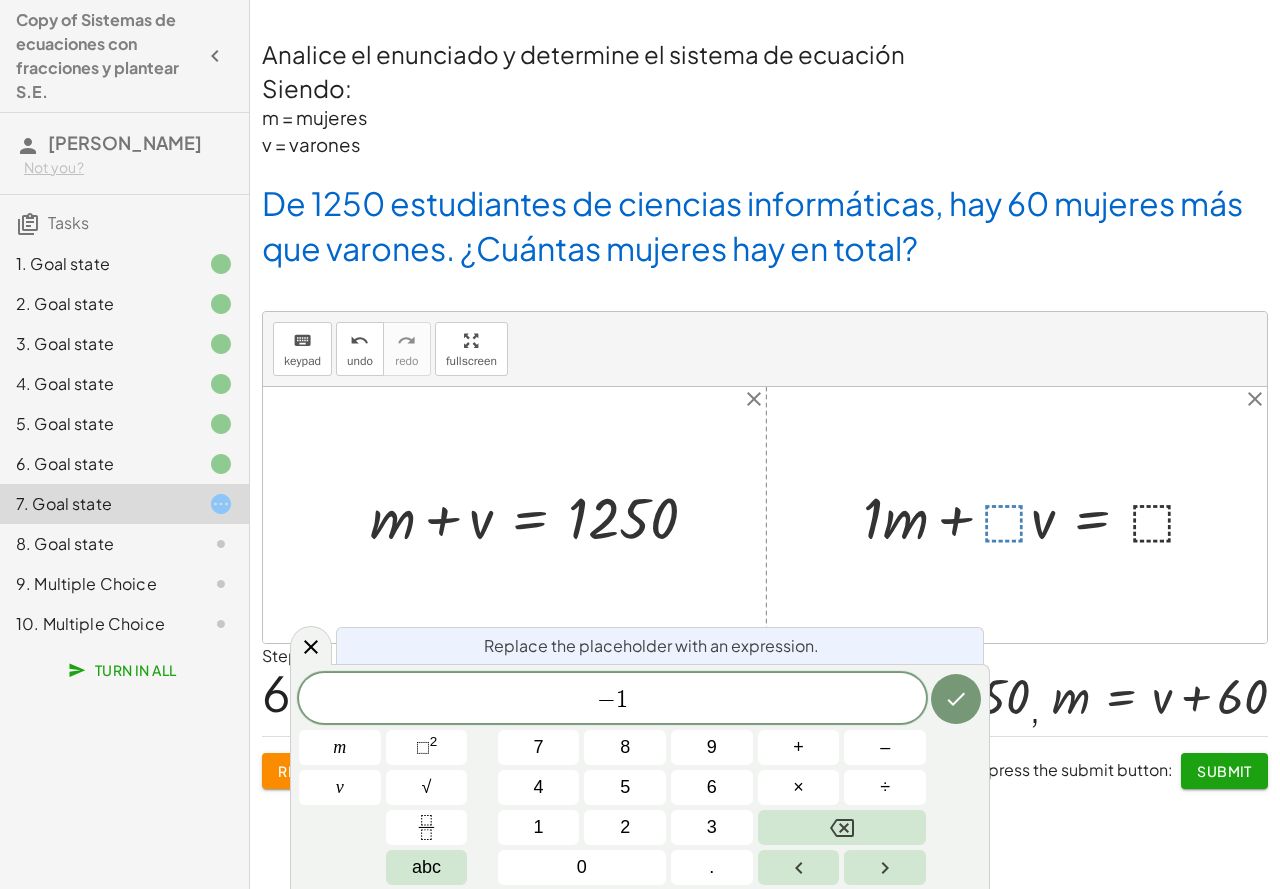 click 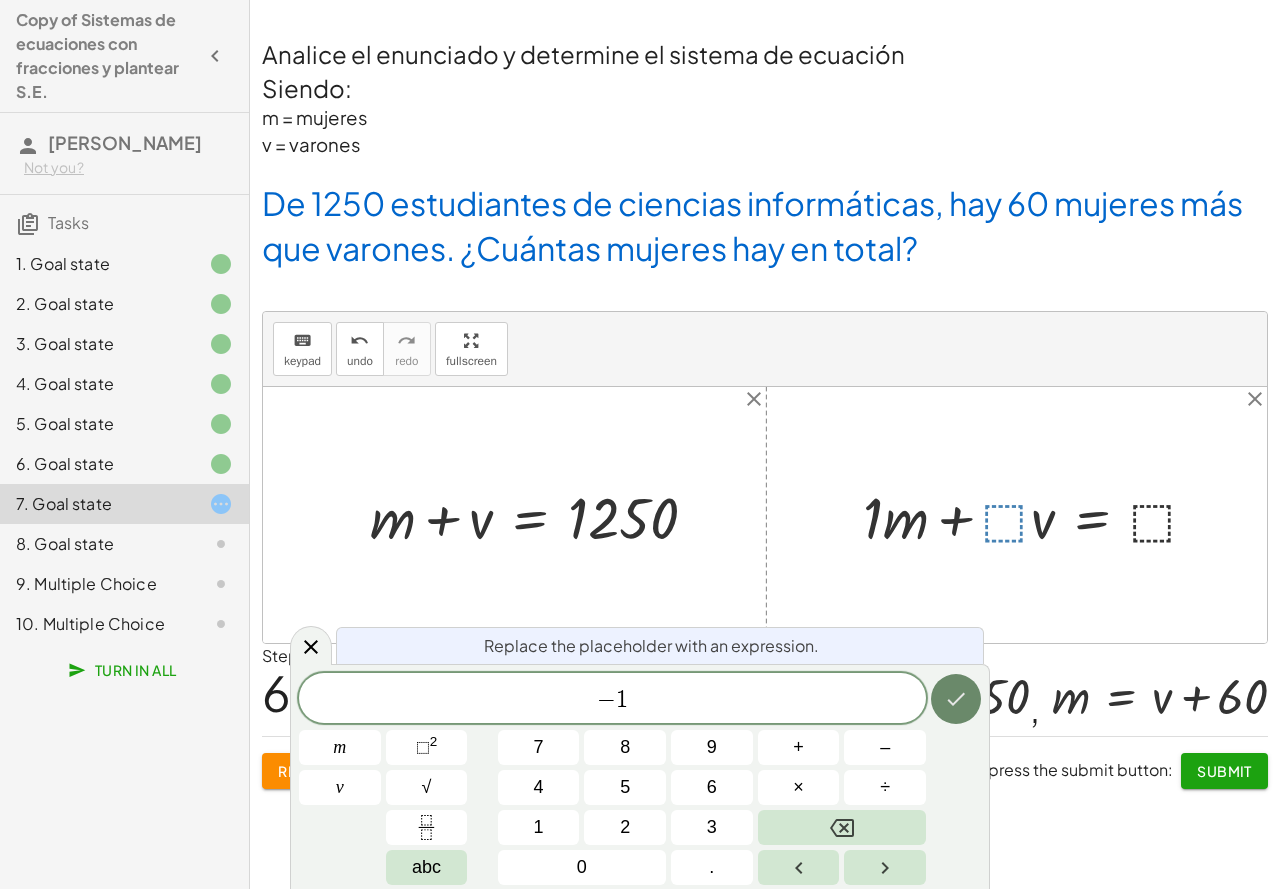 click 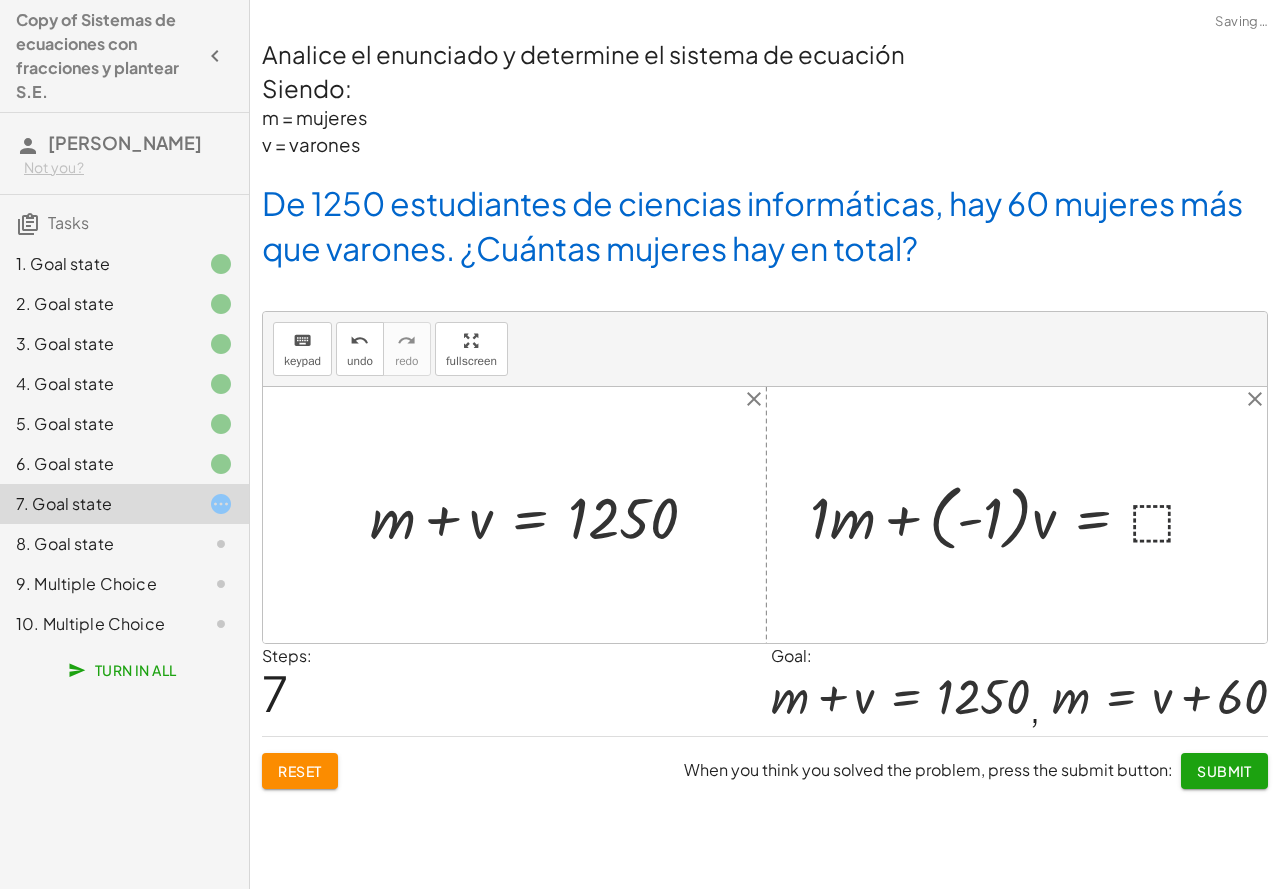 click at bounding box center (1012, 515) 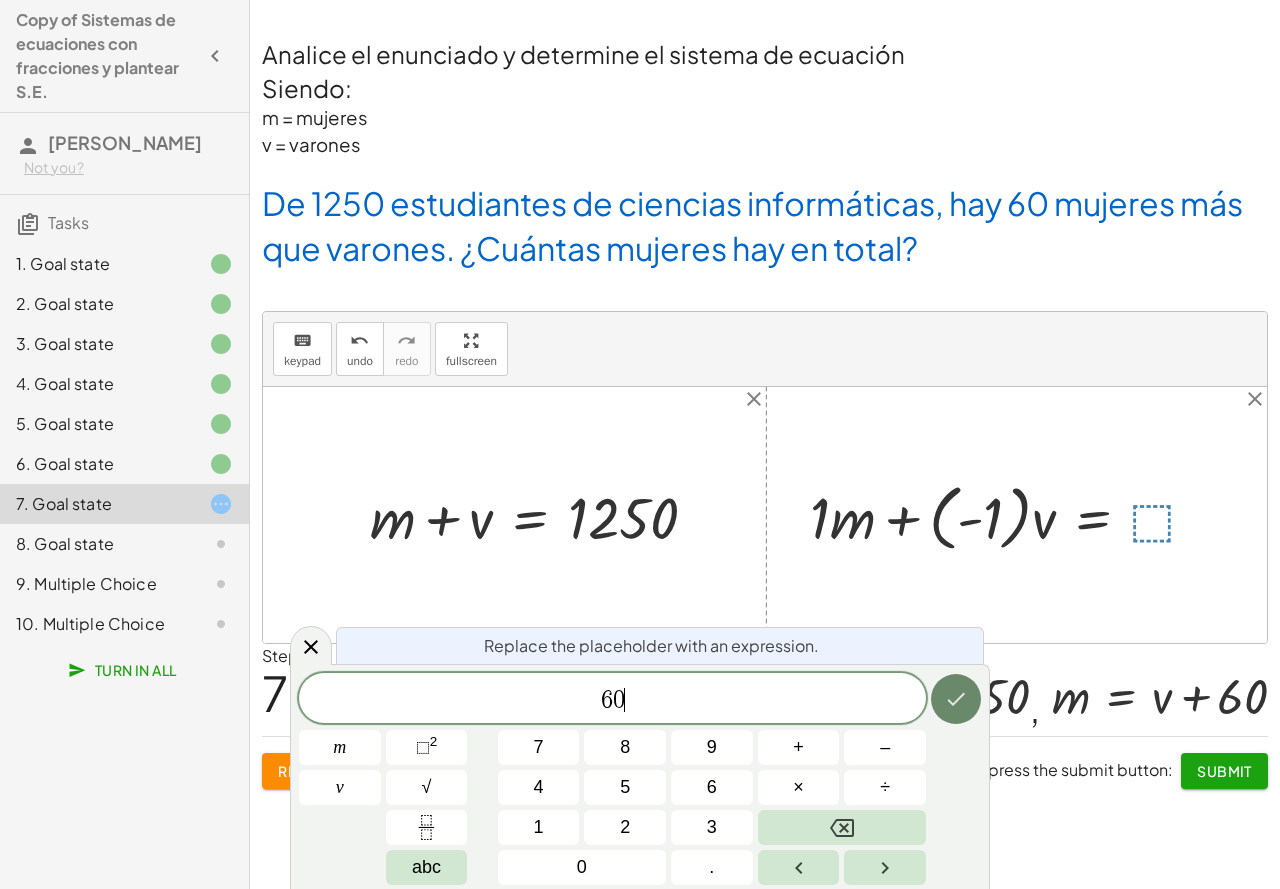 click at bounding box center (956, 699) 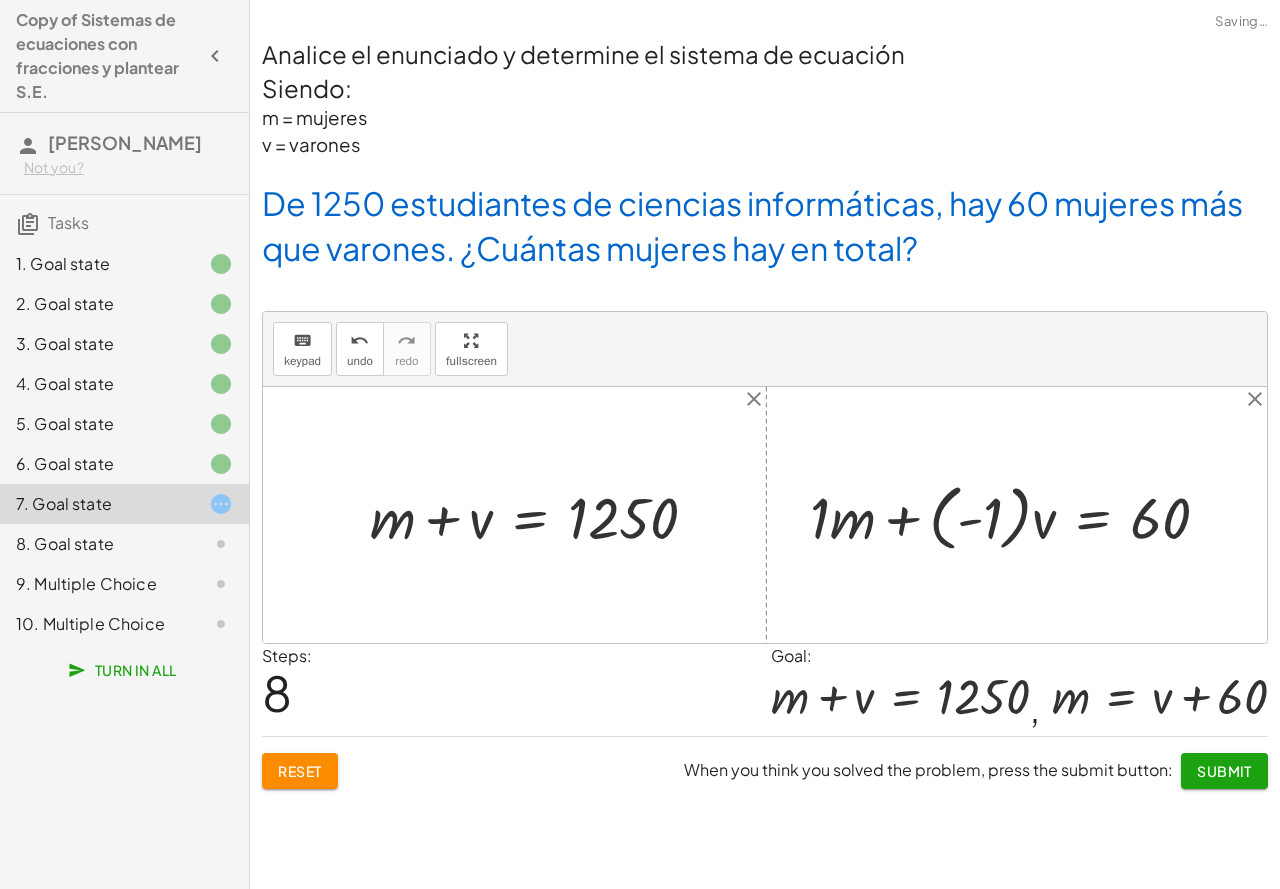 click at bounding box center (1018, 515) 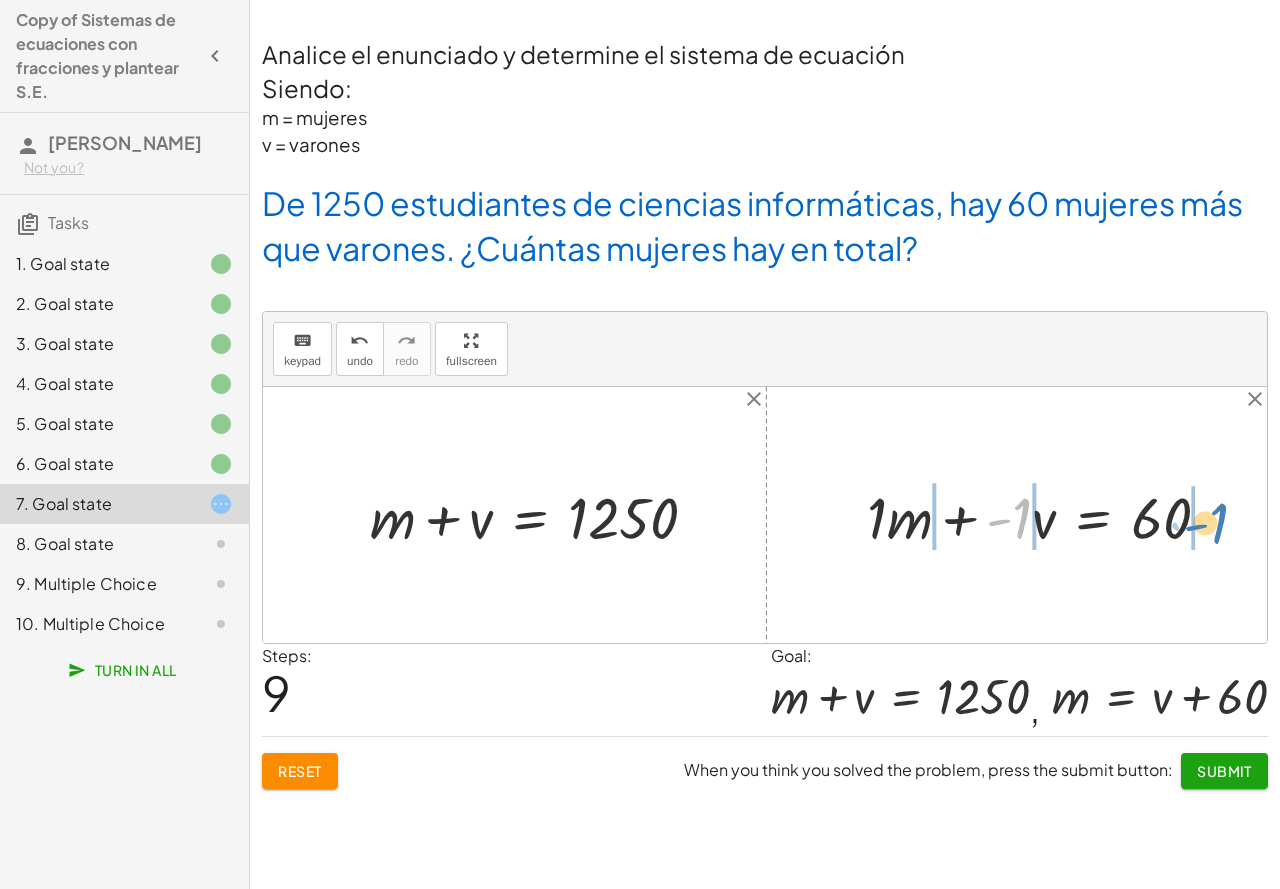 drag, startPoint x: 1029, startPoint y: 507, endPoint x: 1227, endPoint y: 512, distance: 198.06313 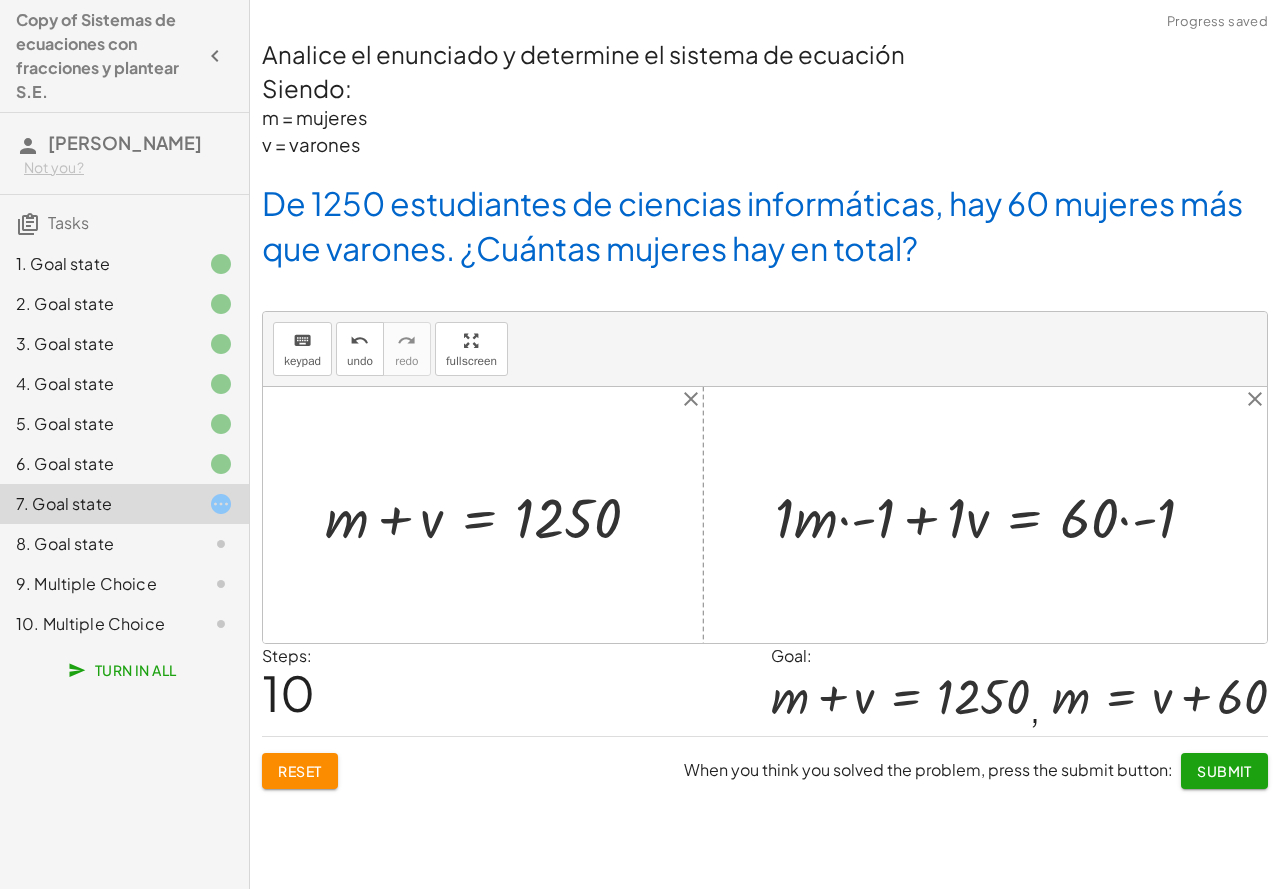 click at bounding box center [993, 515] 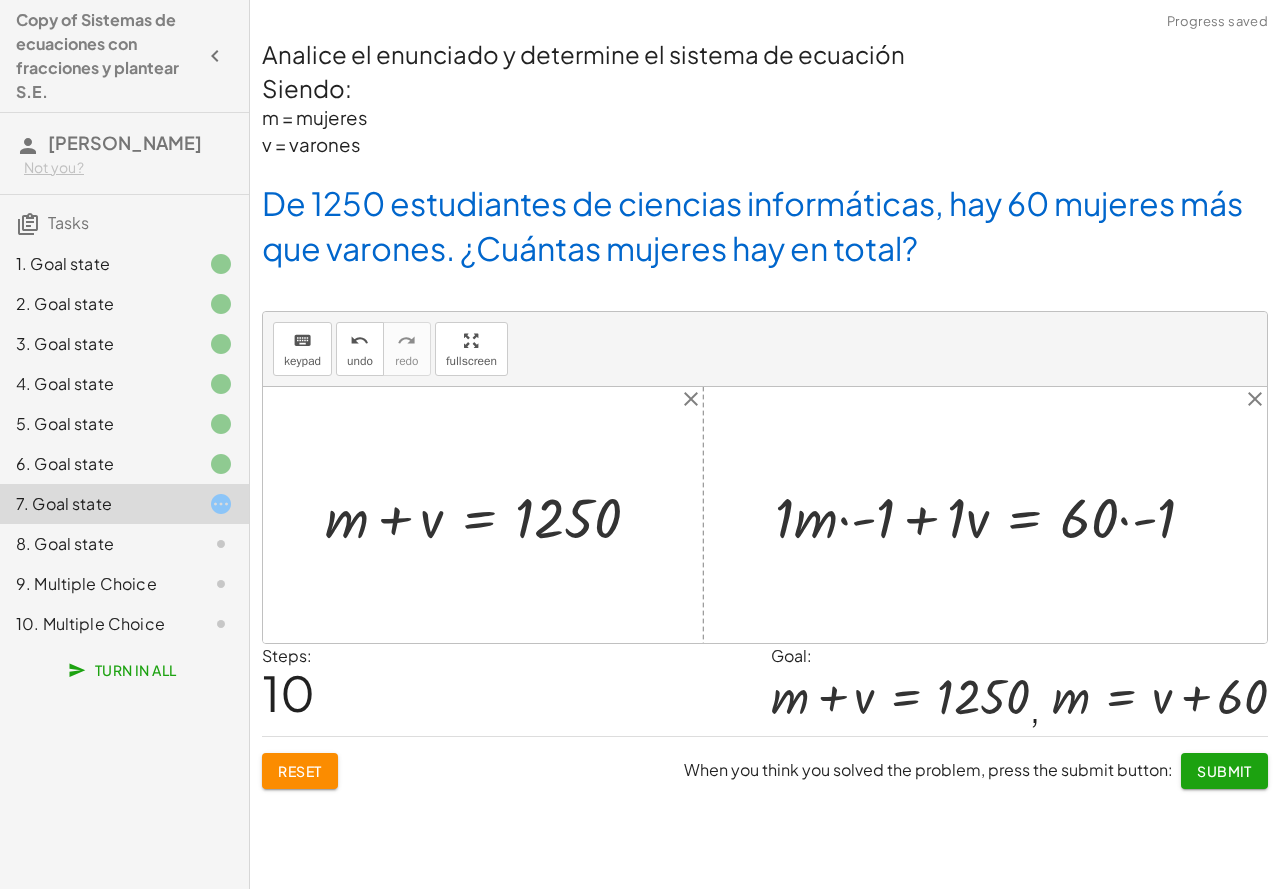click at bounding box center (993, 515) 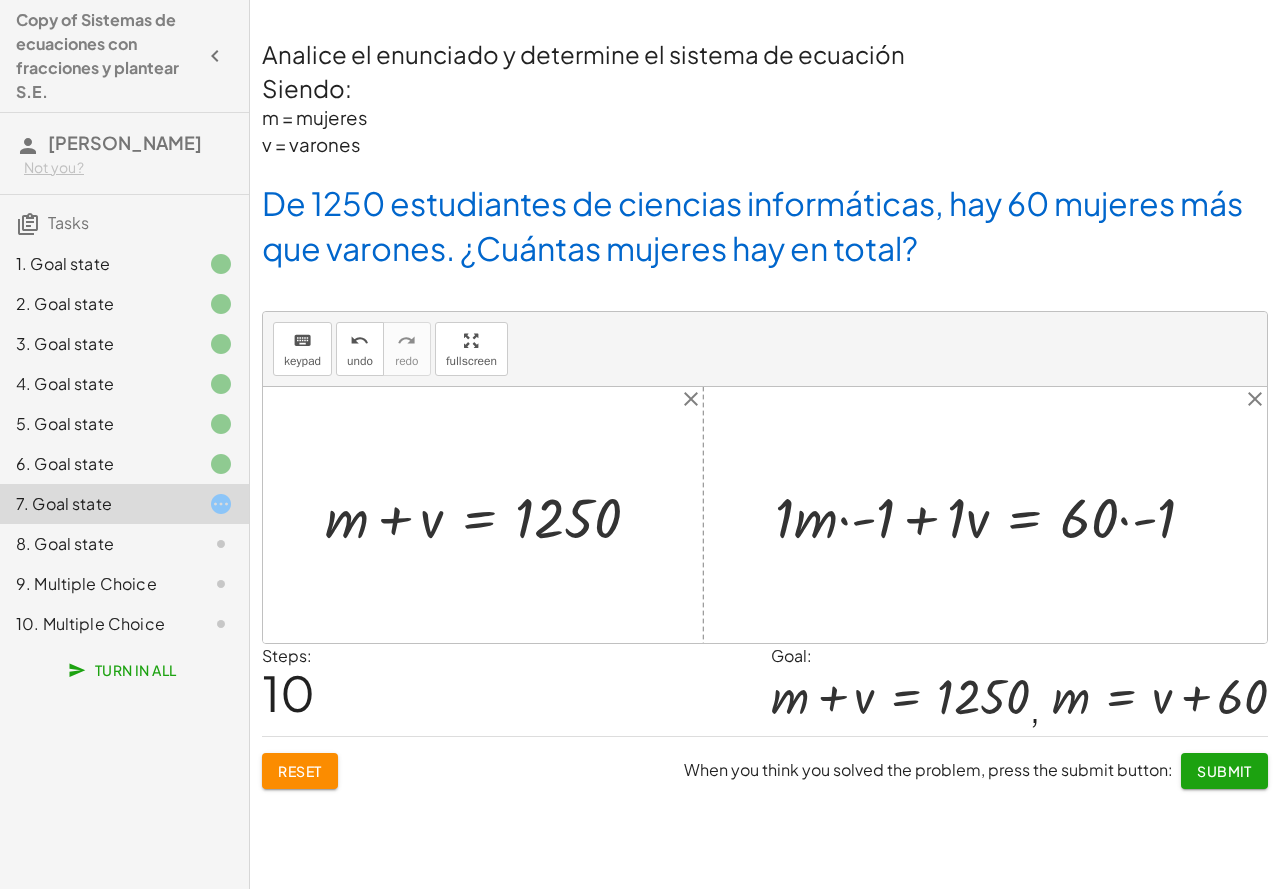 click at bounding box center [993, 515] 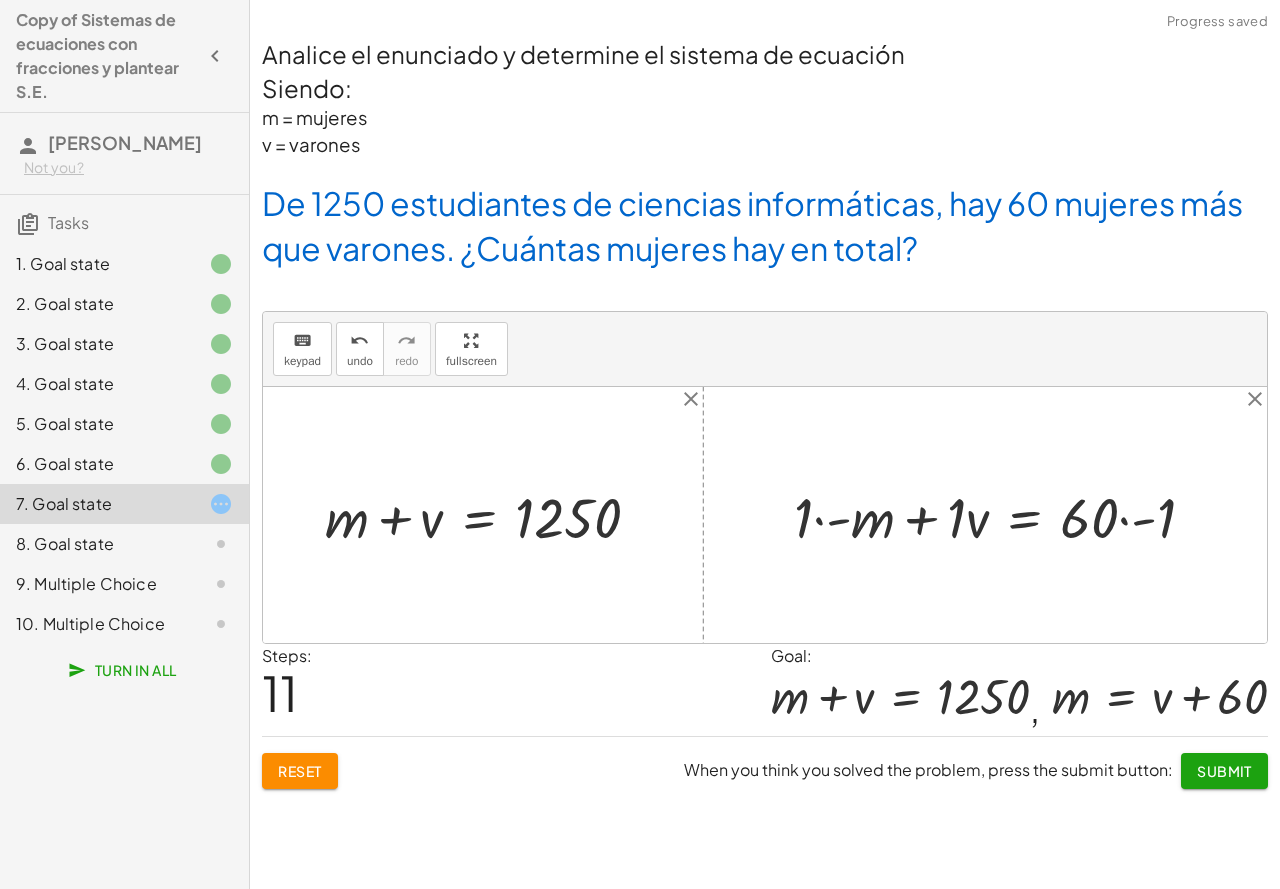 click at bounding box center (1002, 515) 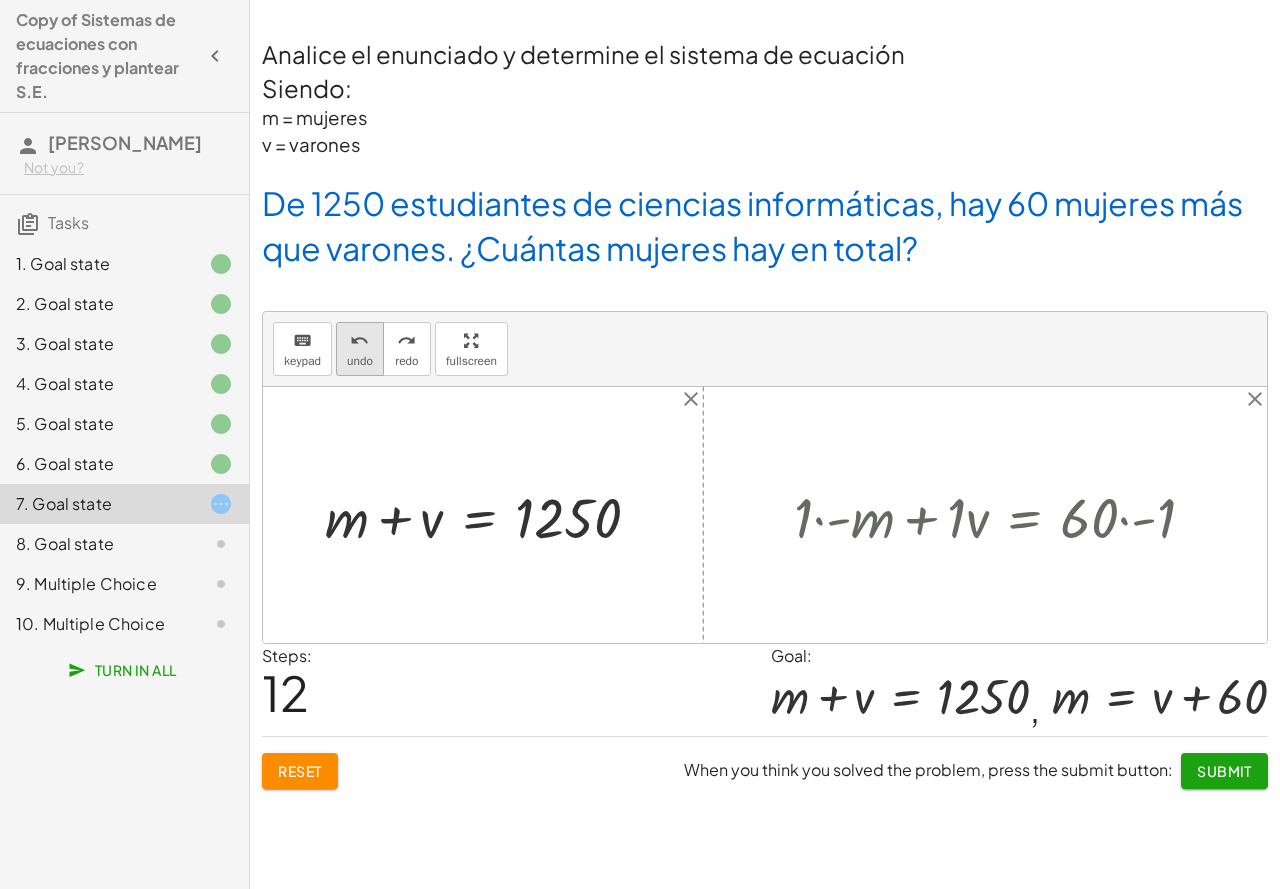 click on "undo" at bounding box center [360, 361] 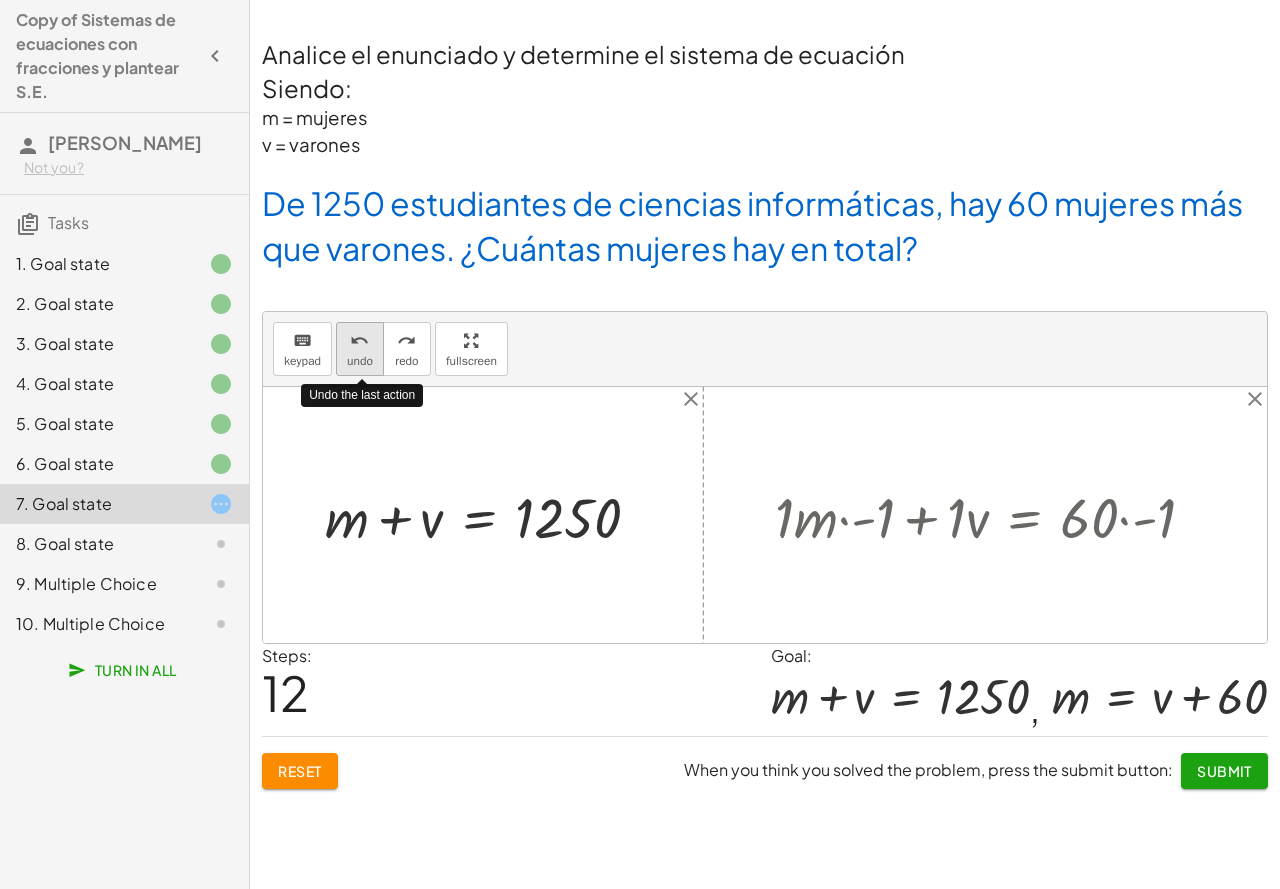 click on "undo" at bounding box center [360, 361] 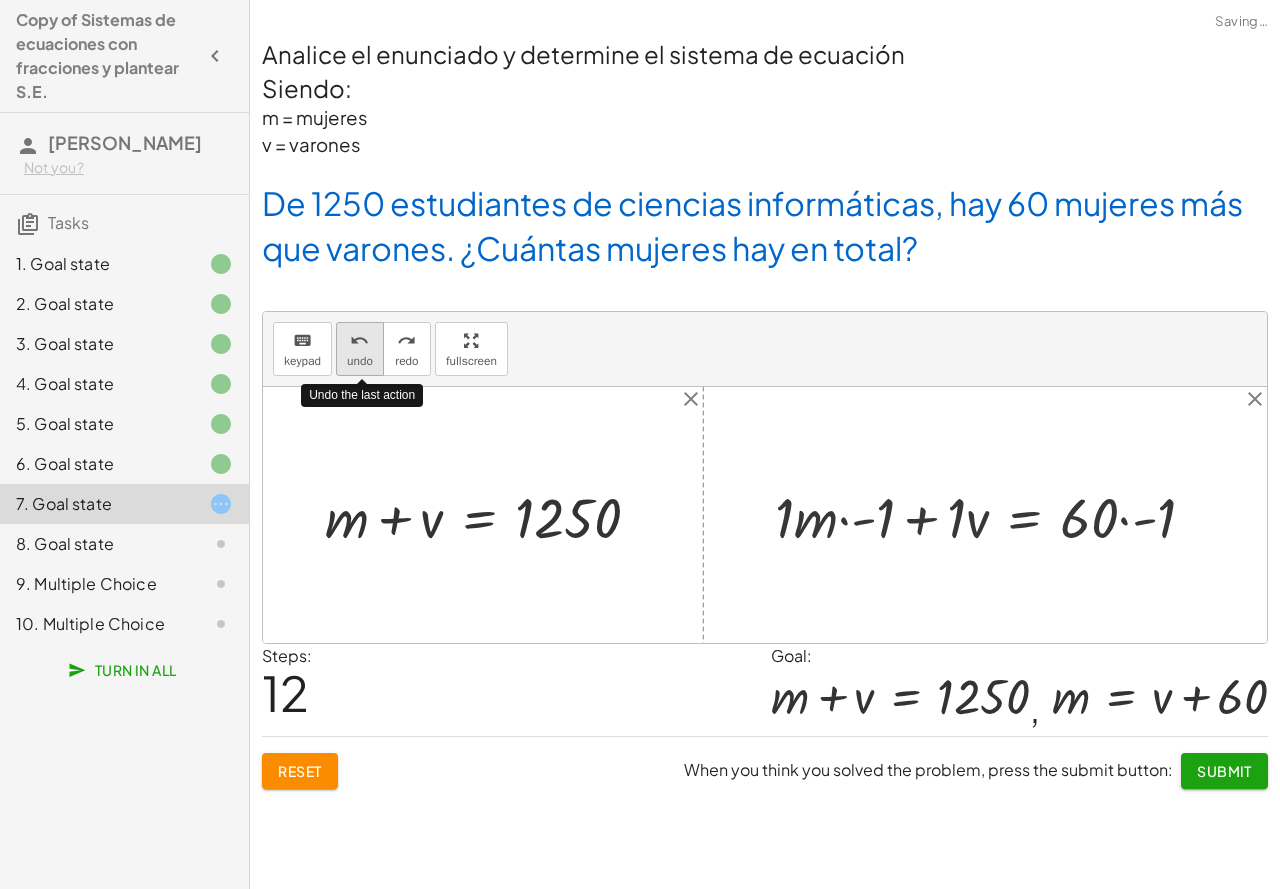 click on "undo" at bounding box center [360, 361] 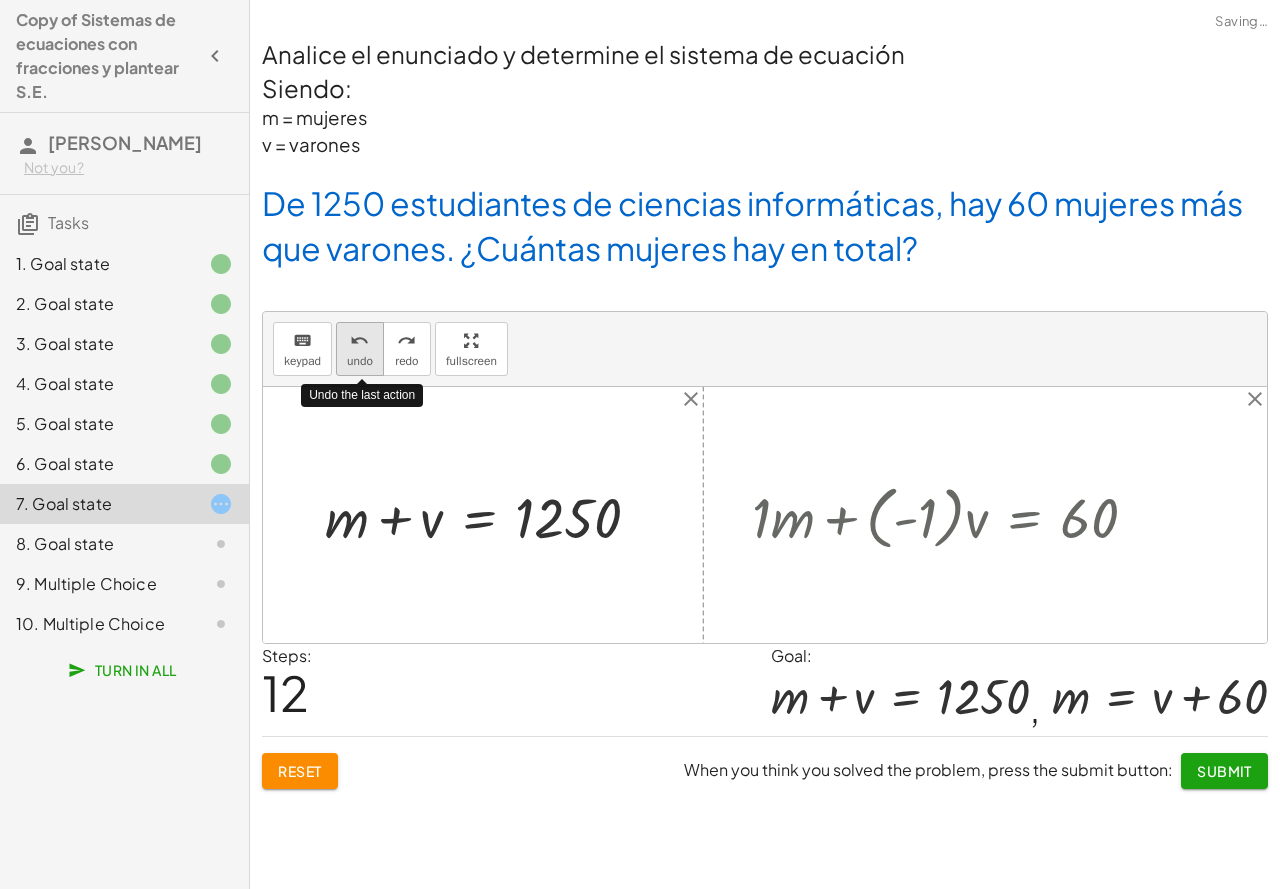 click on "undo" at bounding box center (360, 361) 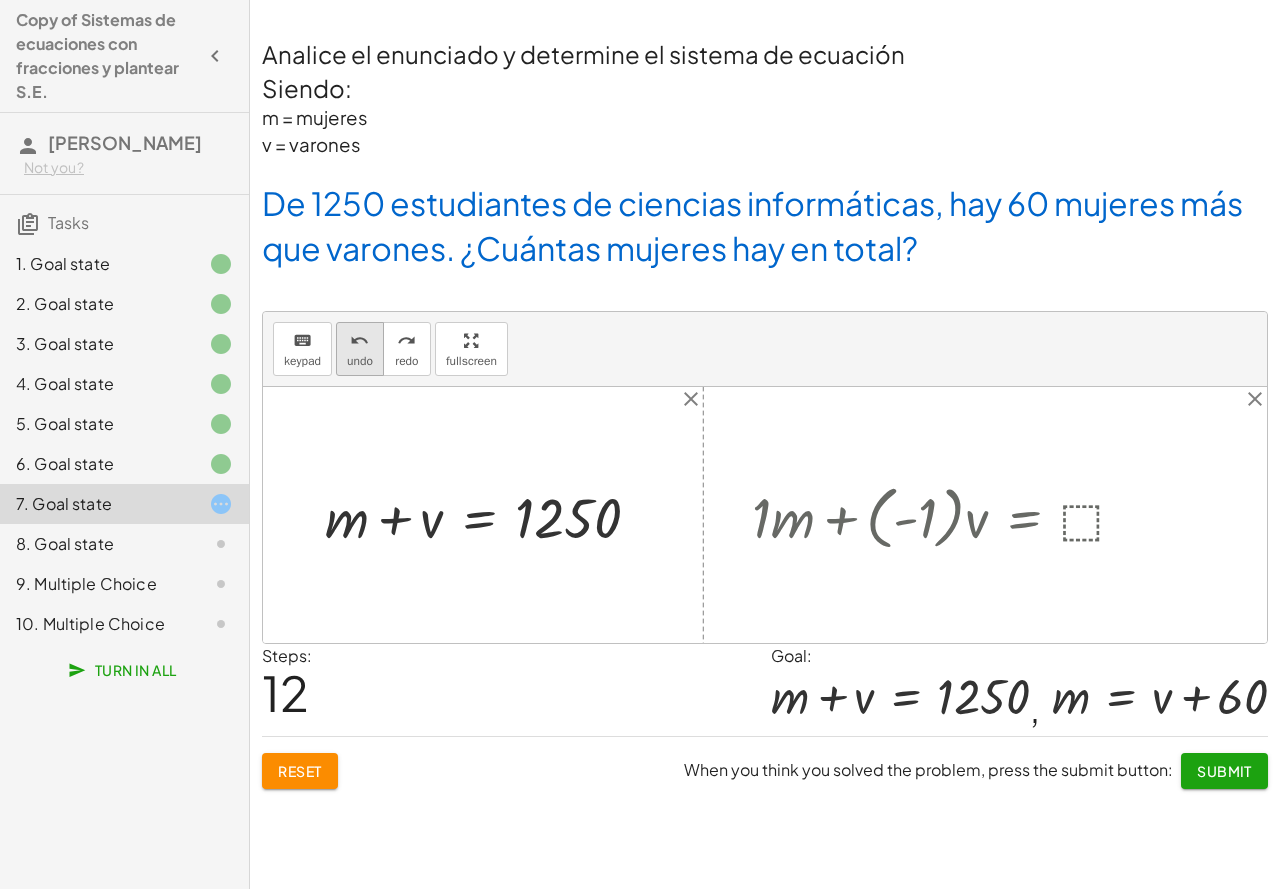 click on "undo undo" at bounding box center [360, 349] 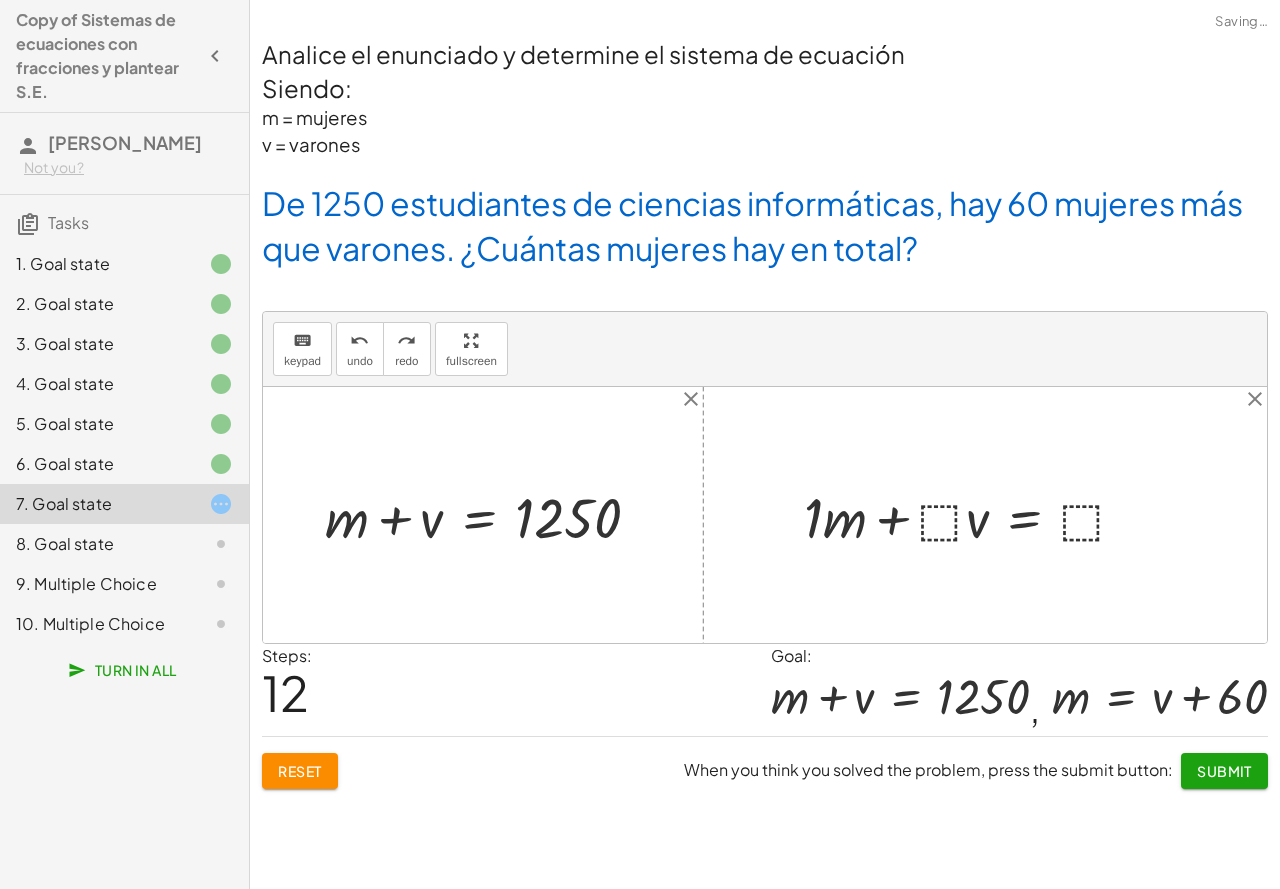 click at bounding box center (973, 515) 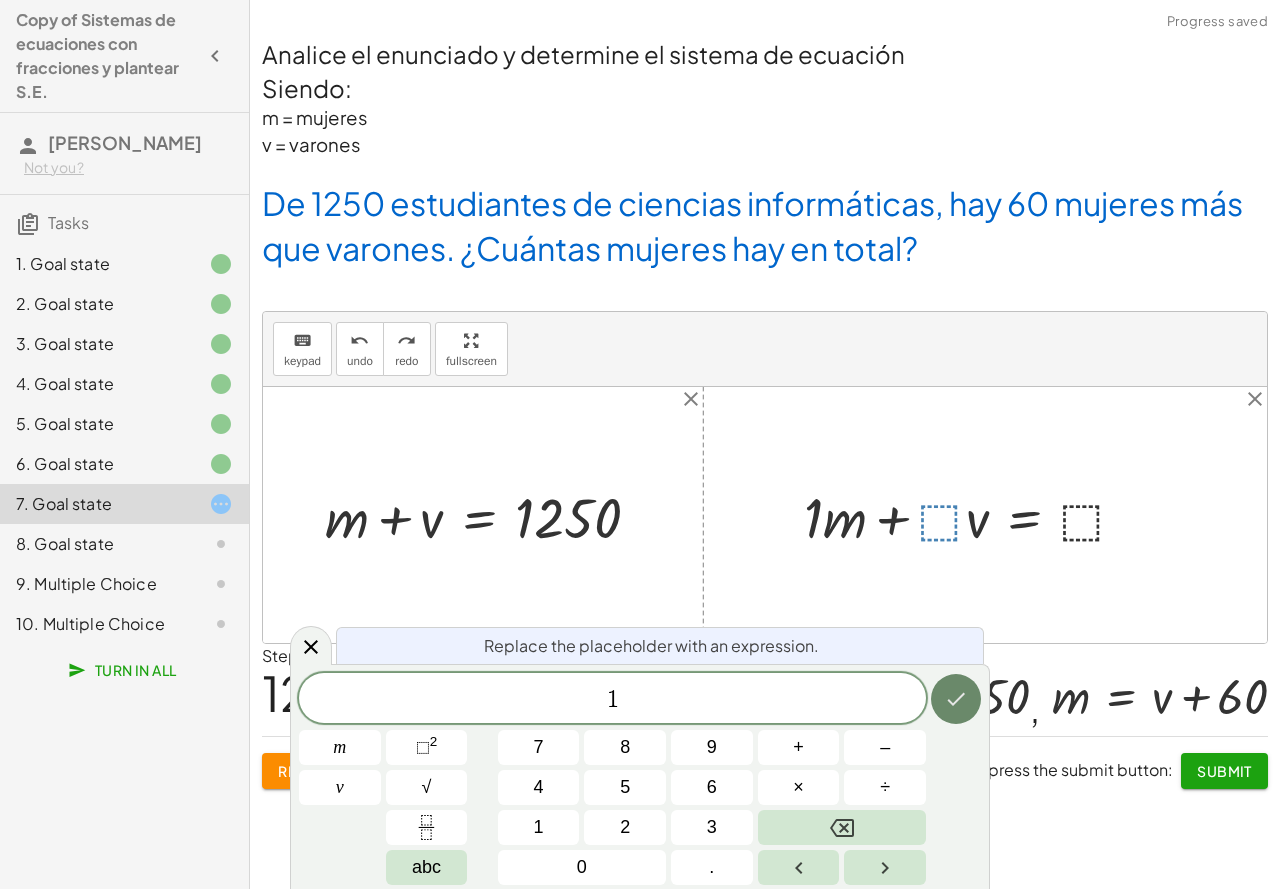 click 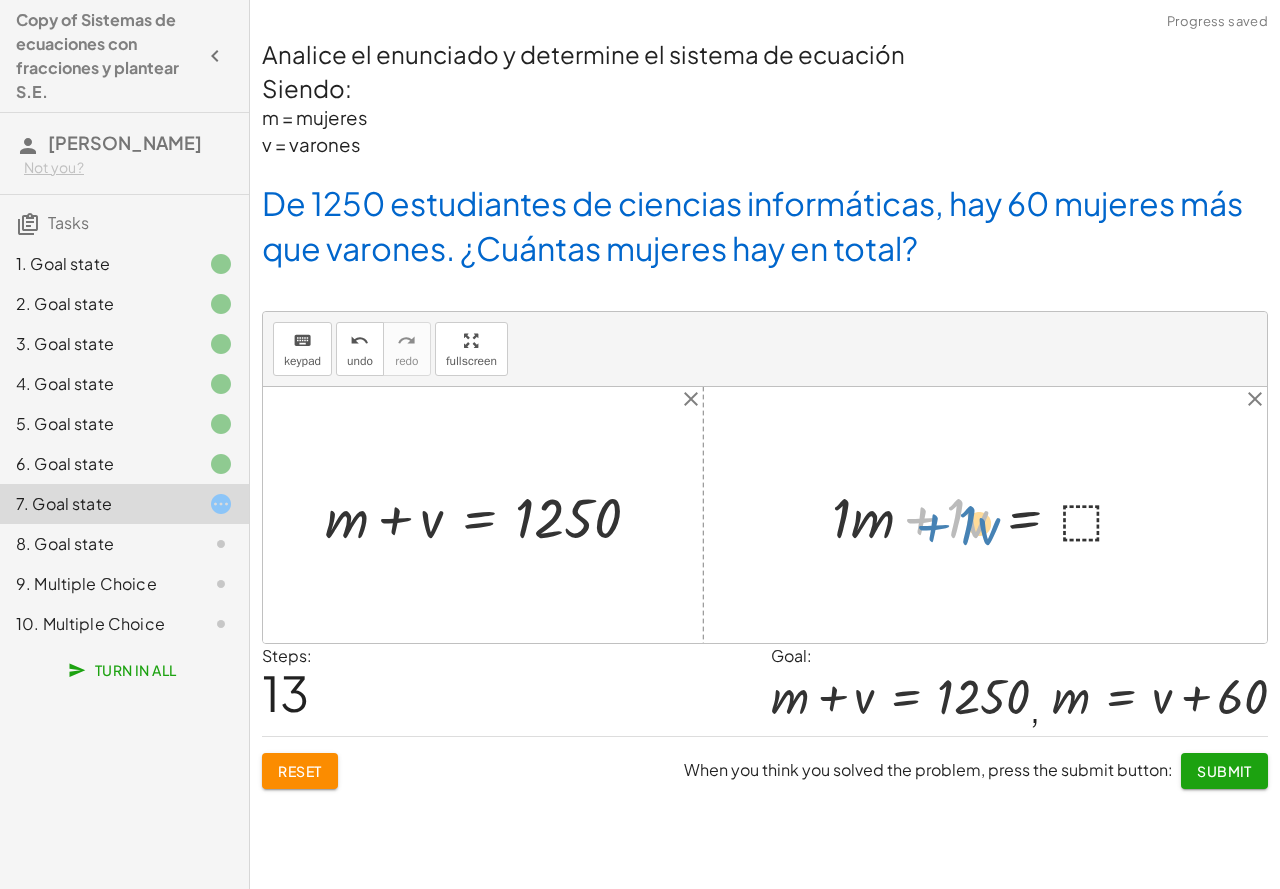 drag, startPoint x: 933, startPoint y: 512, endPoint x: 944, endPoint y: 519, distance: 13.038404 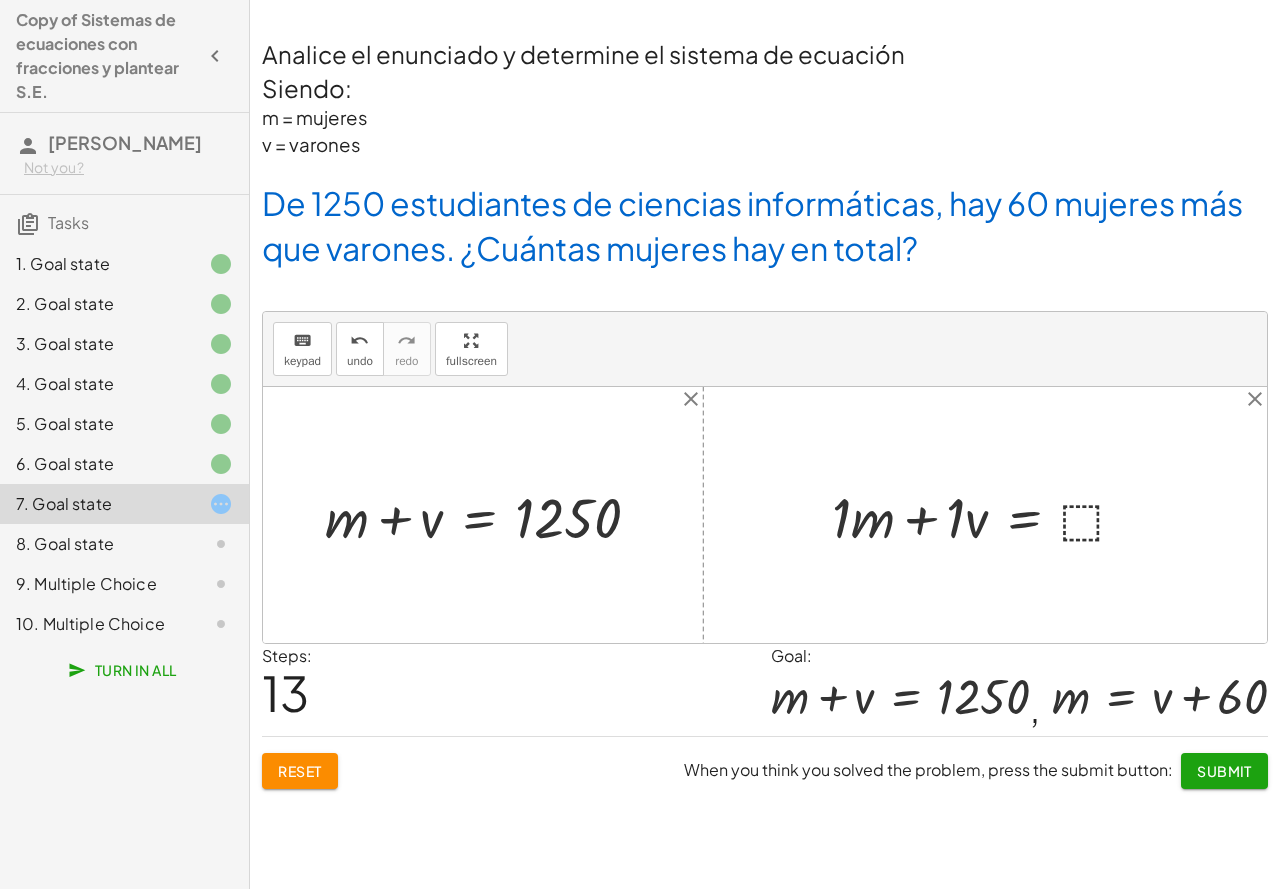 click at bounding box center [987, 515] 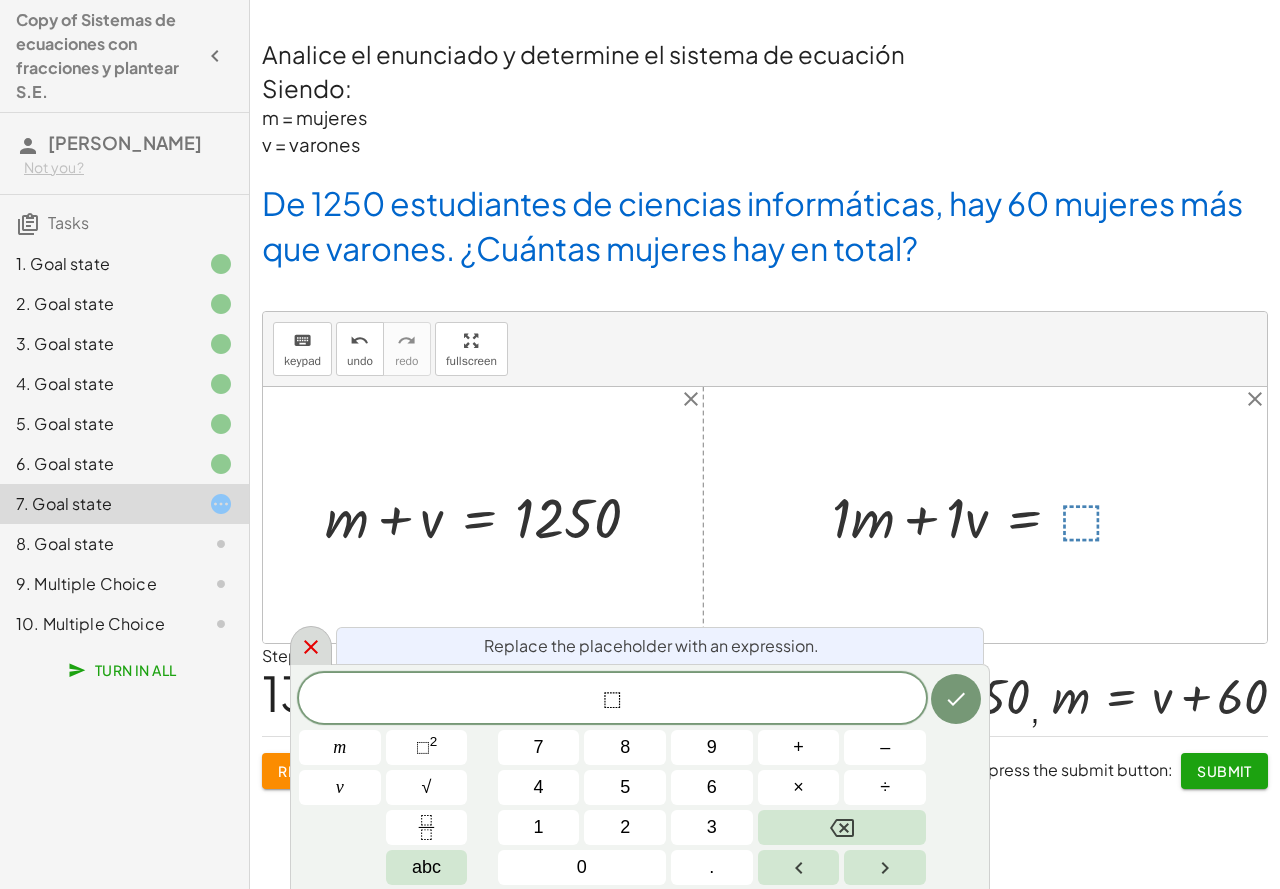 click at bounding box center [311, 645] 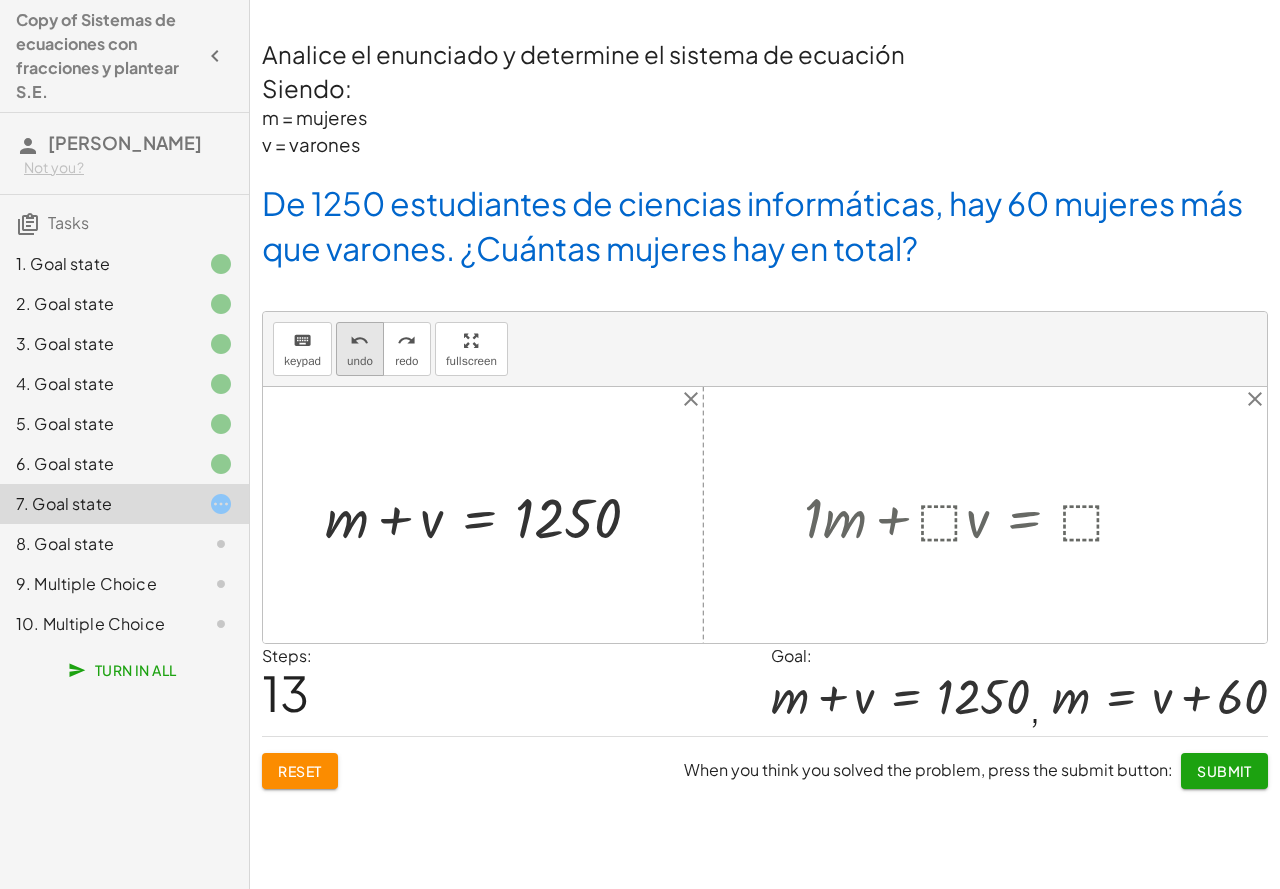 click on "undo" at bounding box center (359, 341) 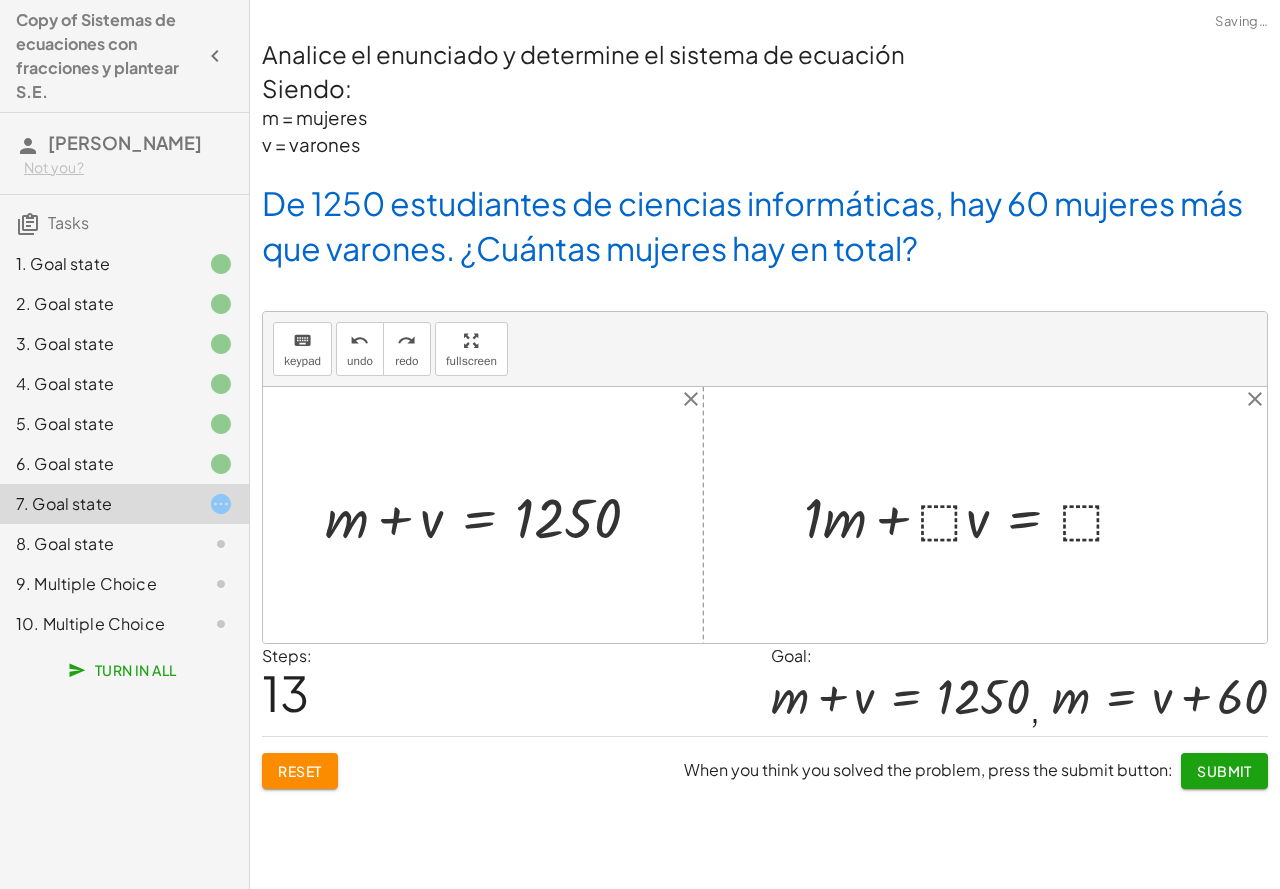 click at bounding box center [973, 515] 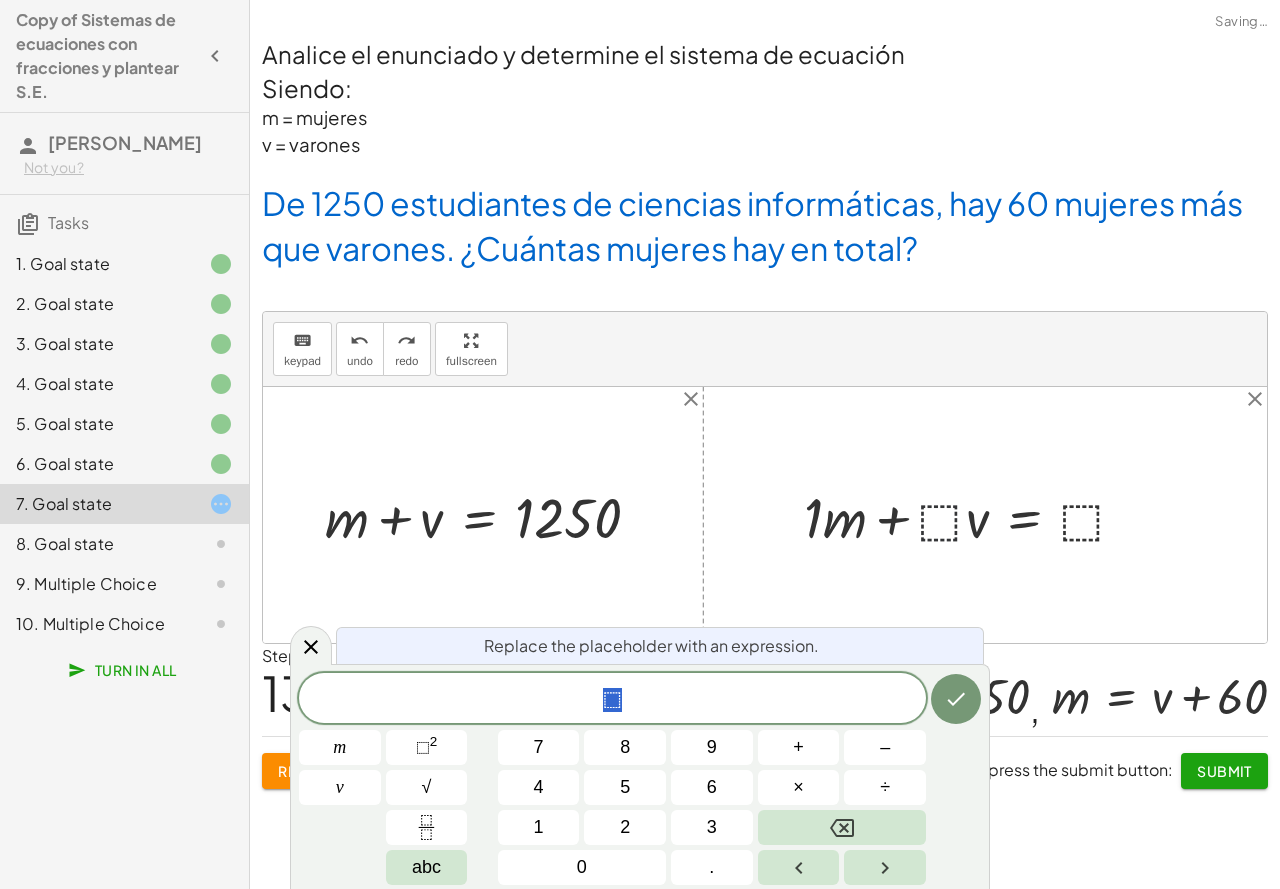click at bounding box center [973, 515] 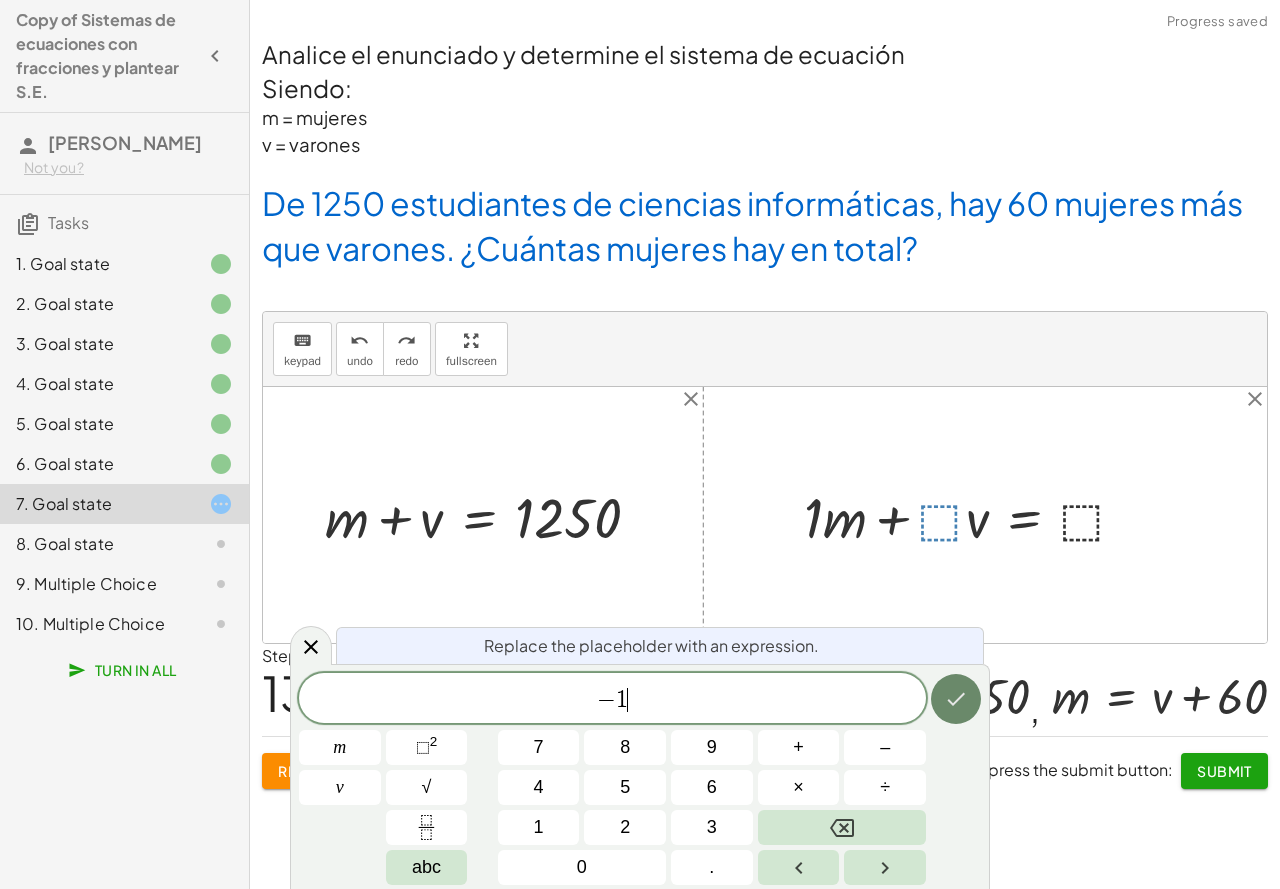 click 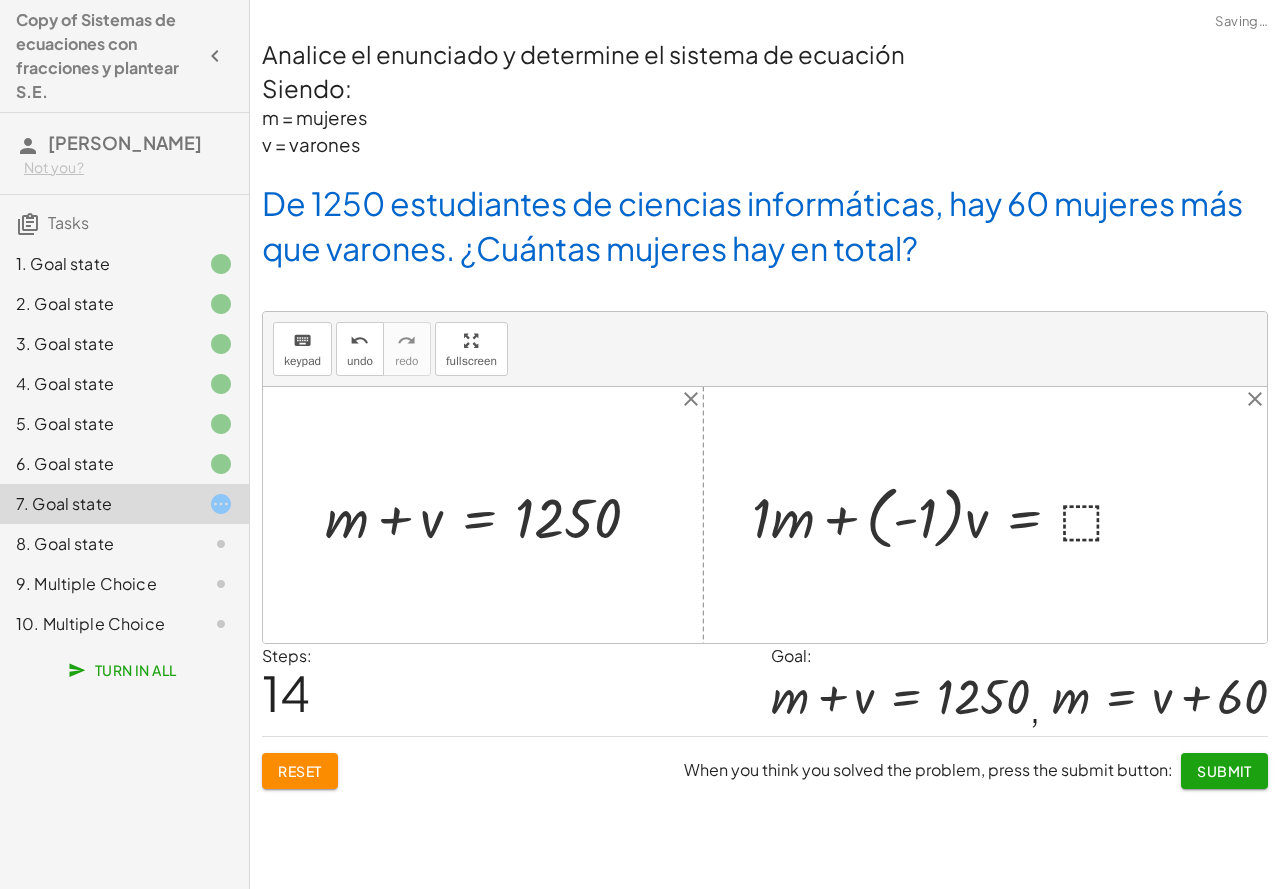 click at bounding box center [947, 514] 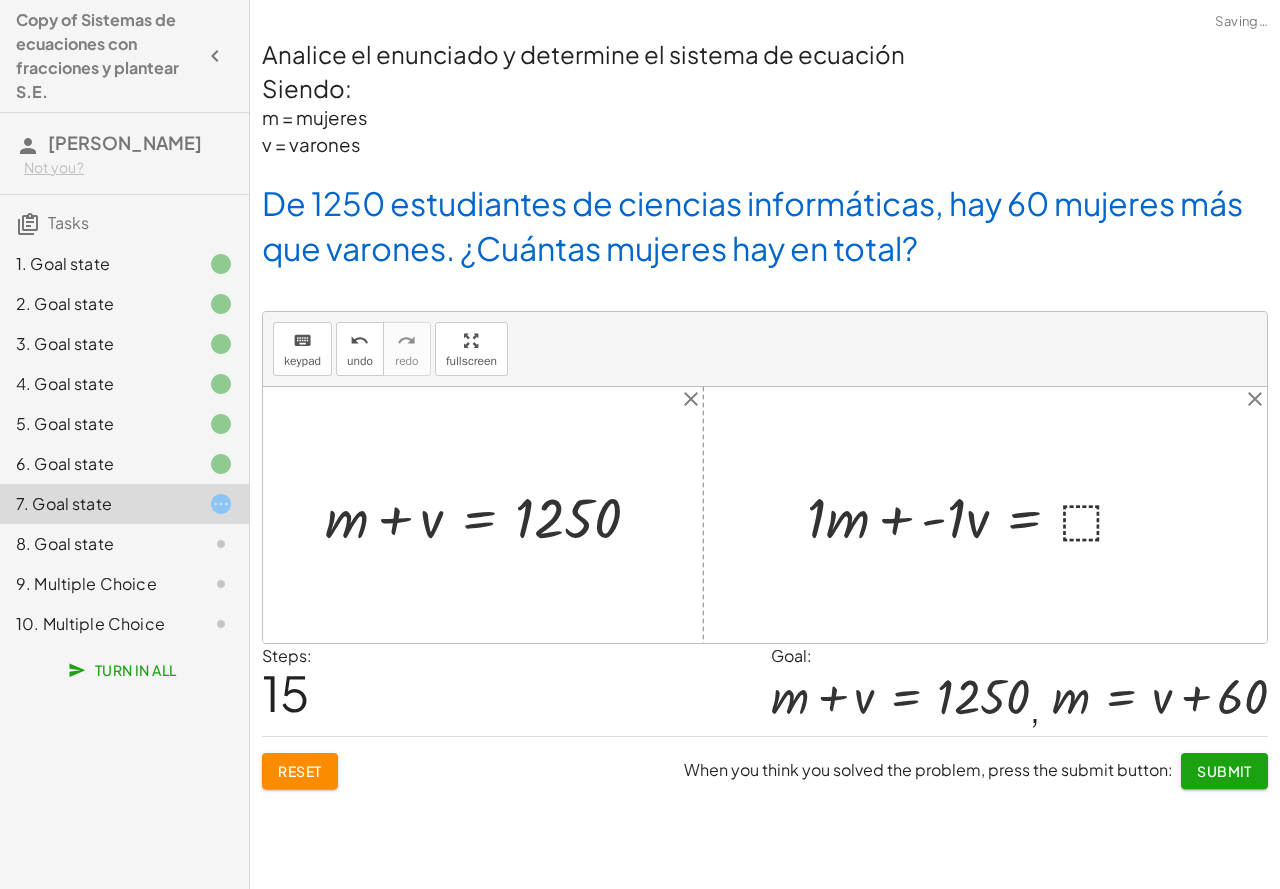 click at bounding box center [975, 515] 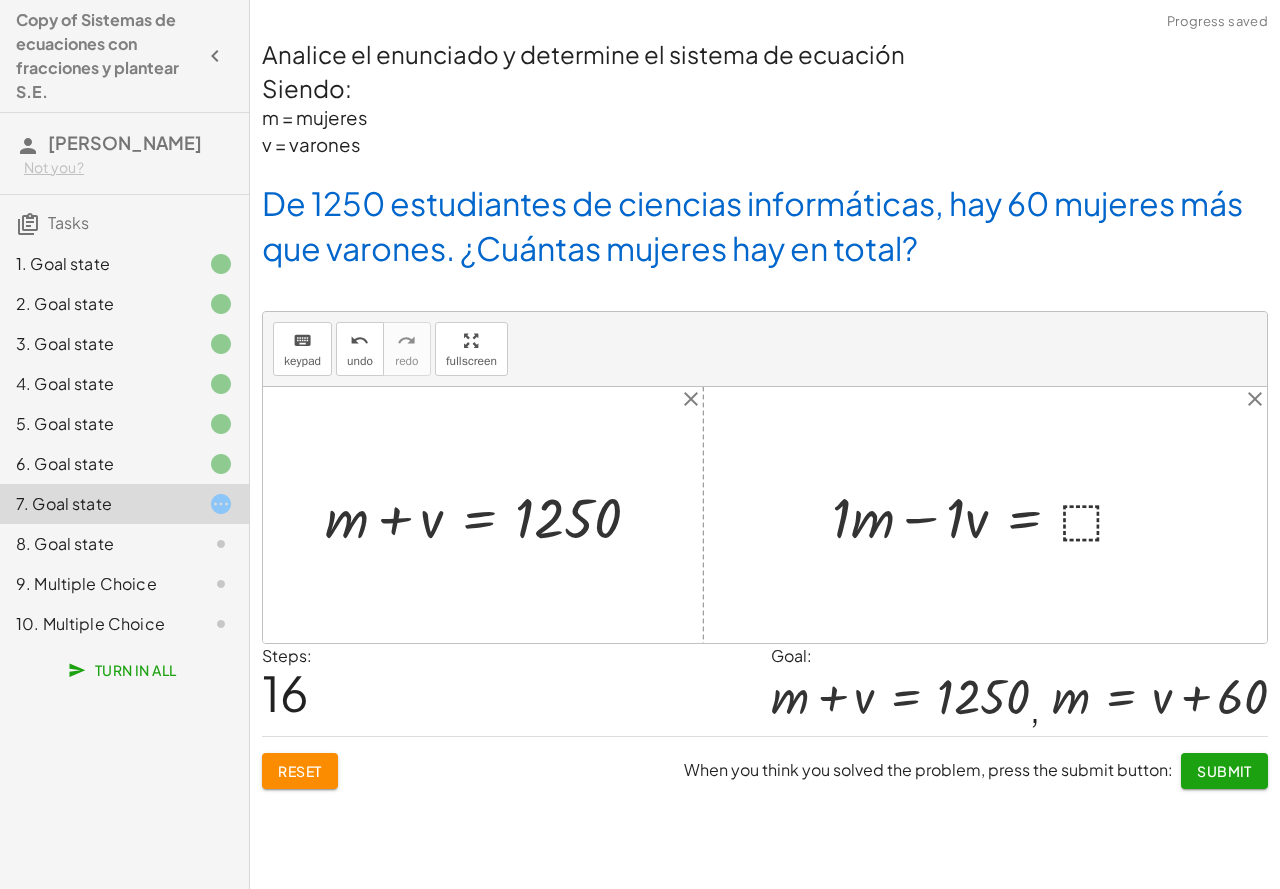 click at bounding box center (987, 515) 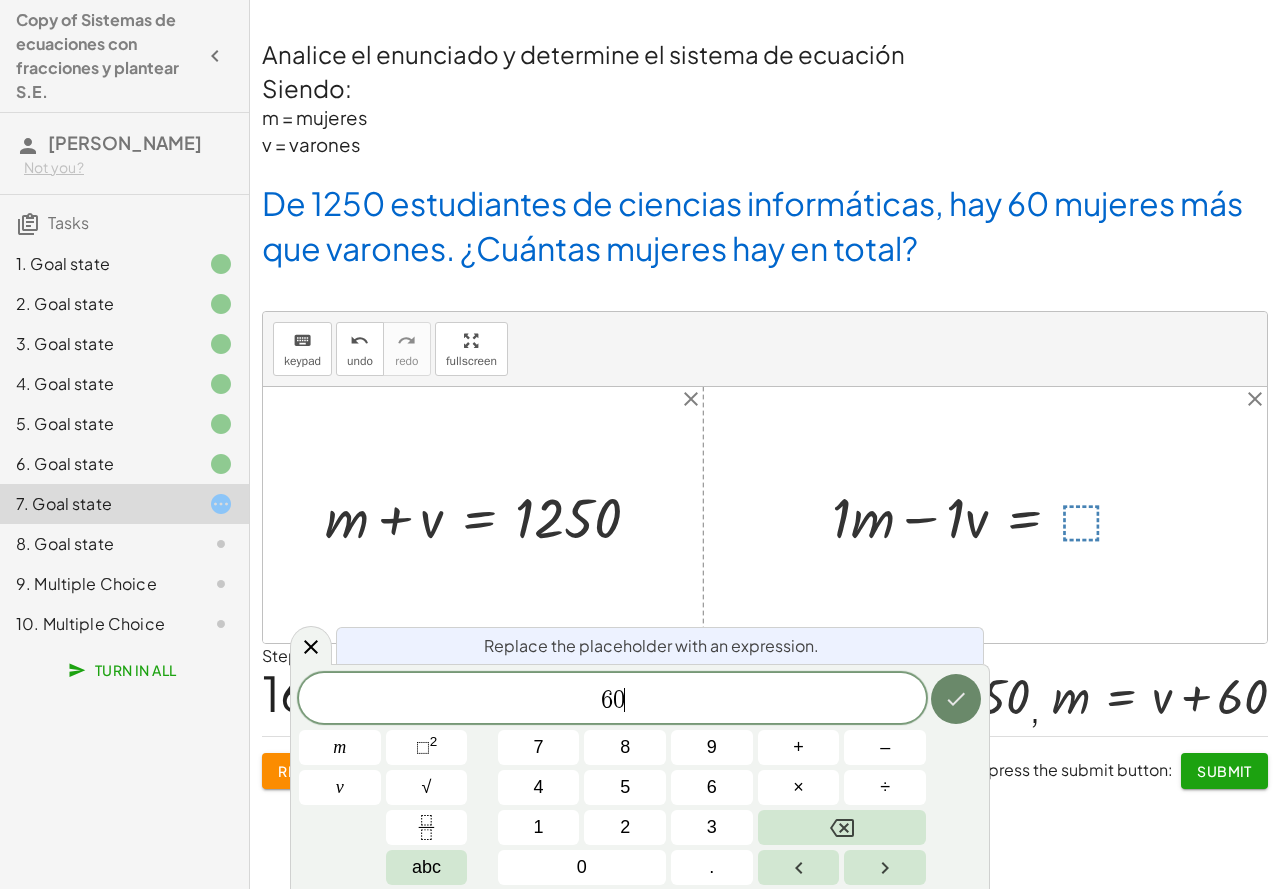 click 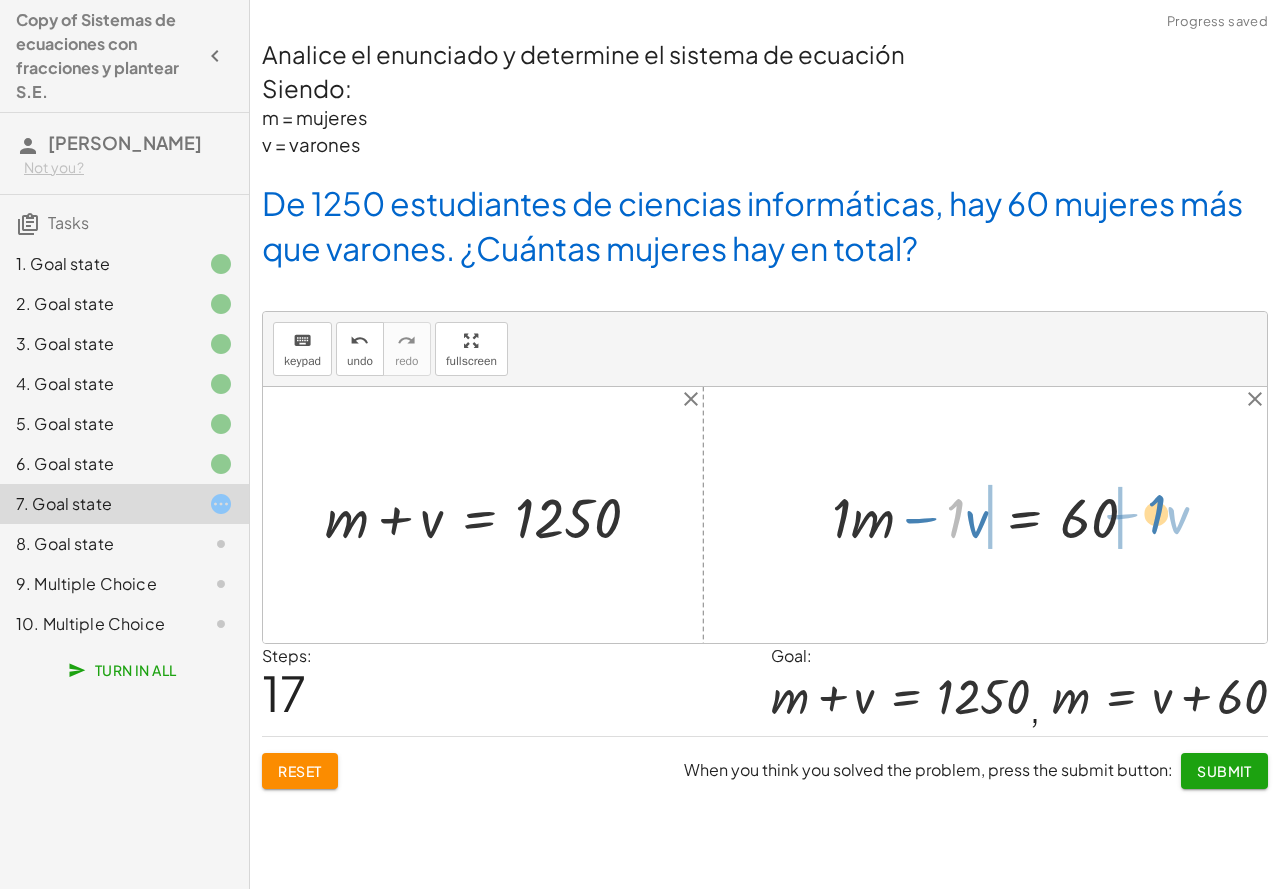 drag, startPoint x: 965, startPoint y: 523, endPoint x: 1166, endPoint y: 519, distance: 201.0398 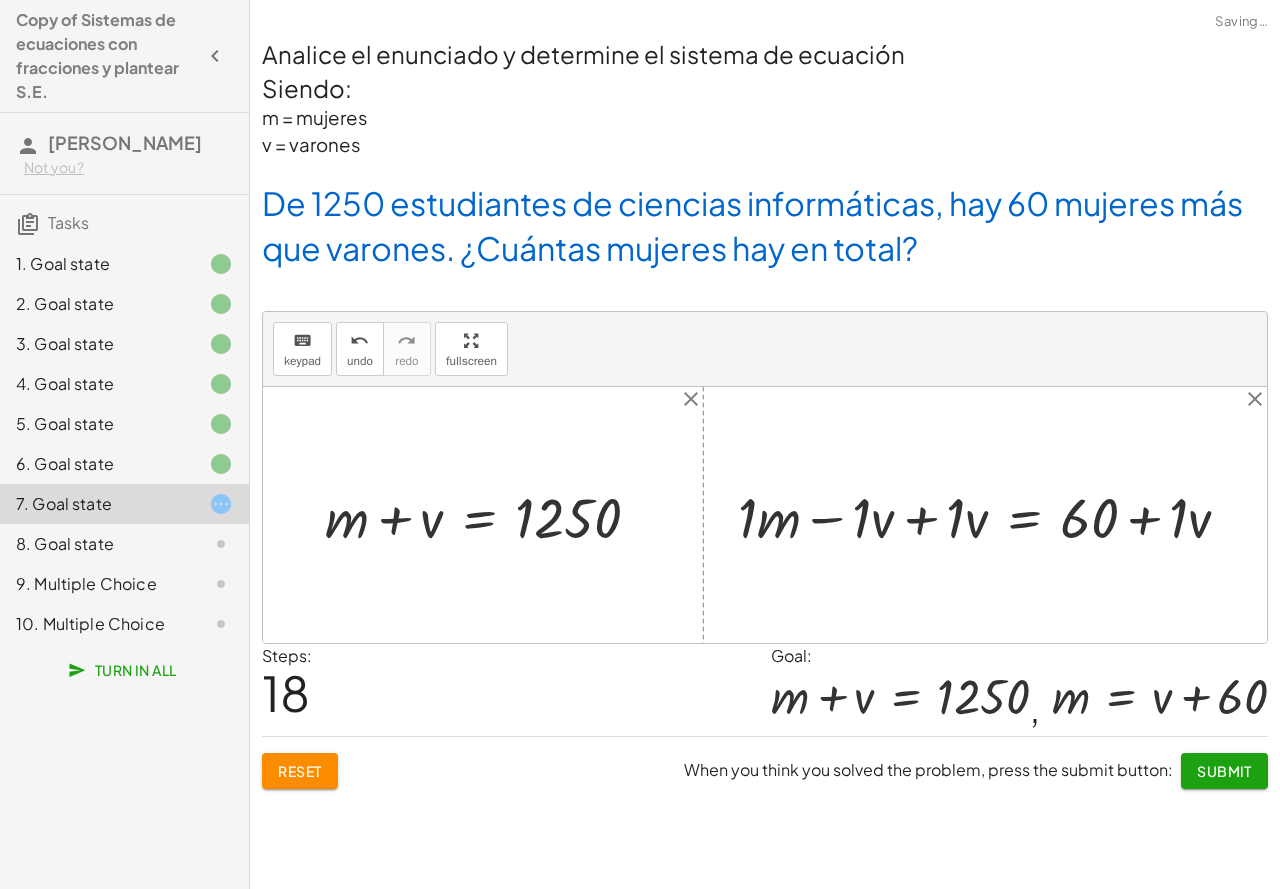 click at bounding box center [992, 515] 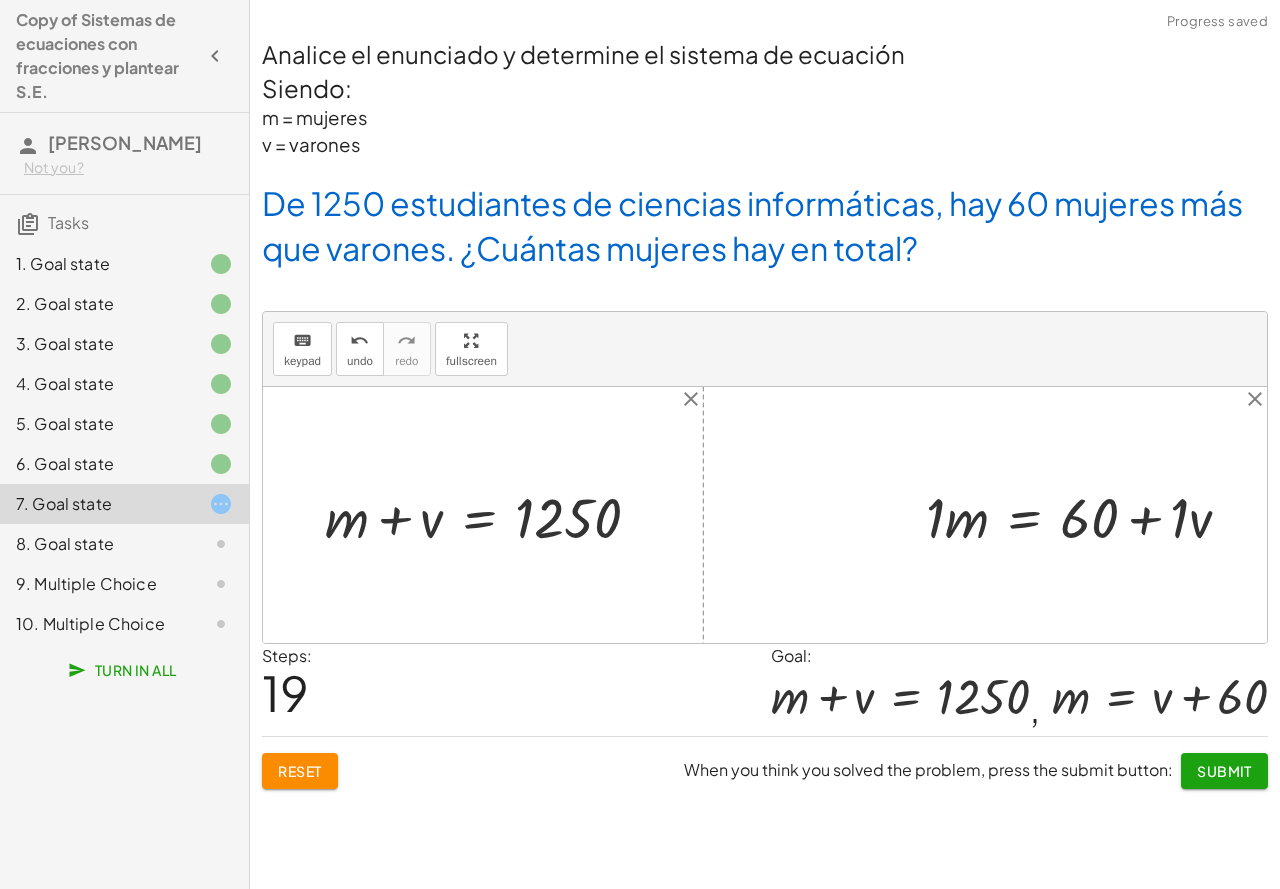 click at bounding box center (1086, 515) 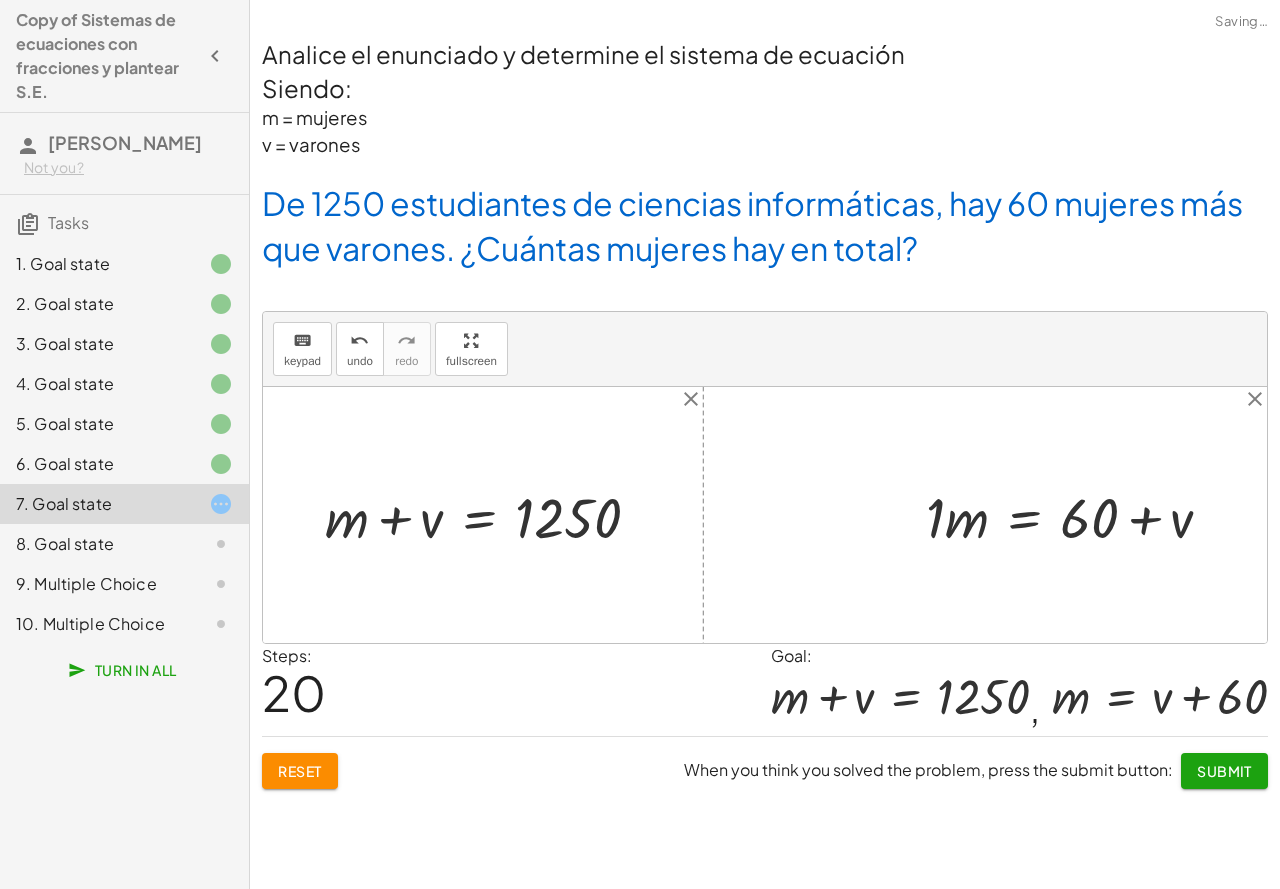 click at bounding box center [1077, 515] 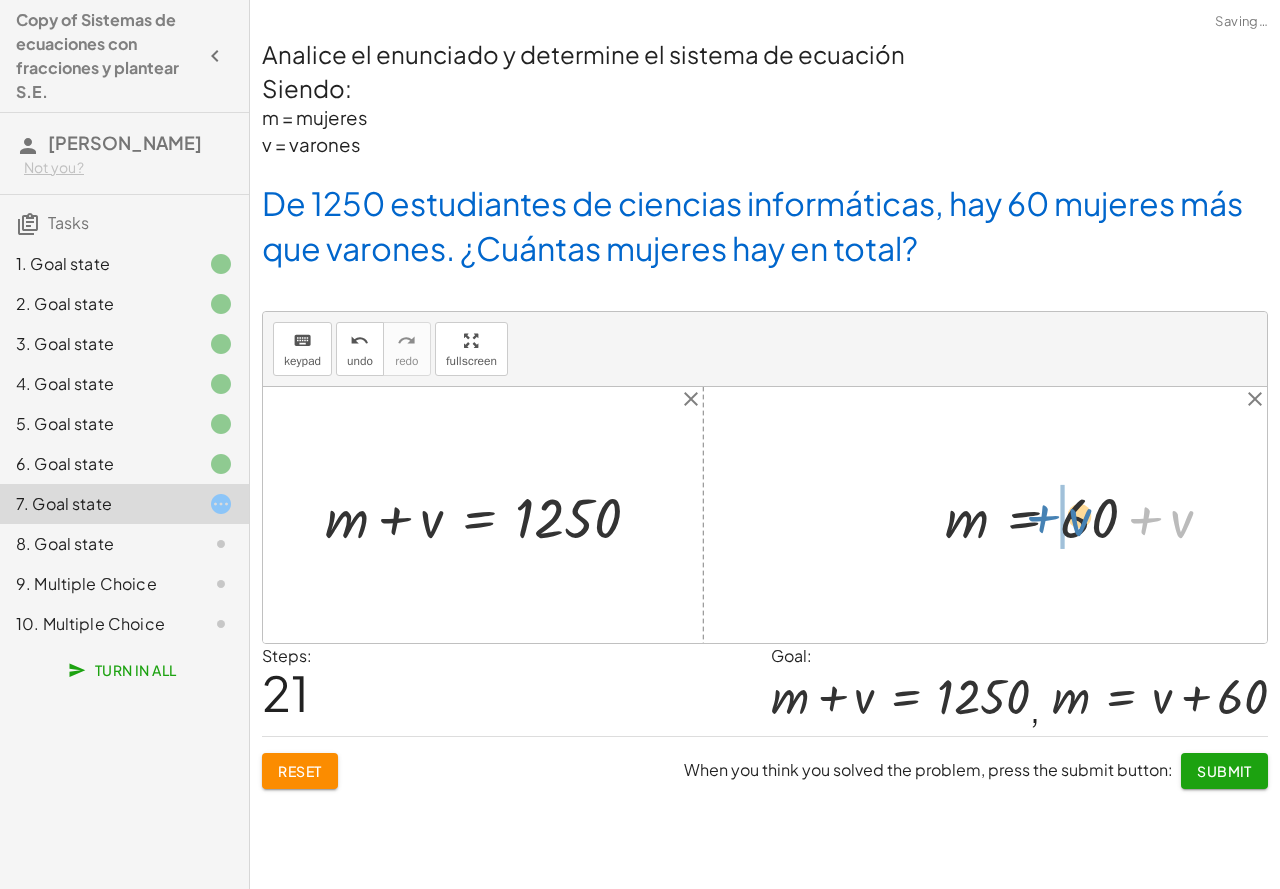drag, startPoint x: 1179, startPoint y: 526, endPoint x: 1077, endPoint y: 524, distance: 102.01961 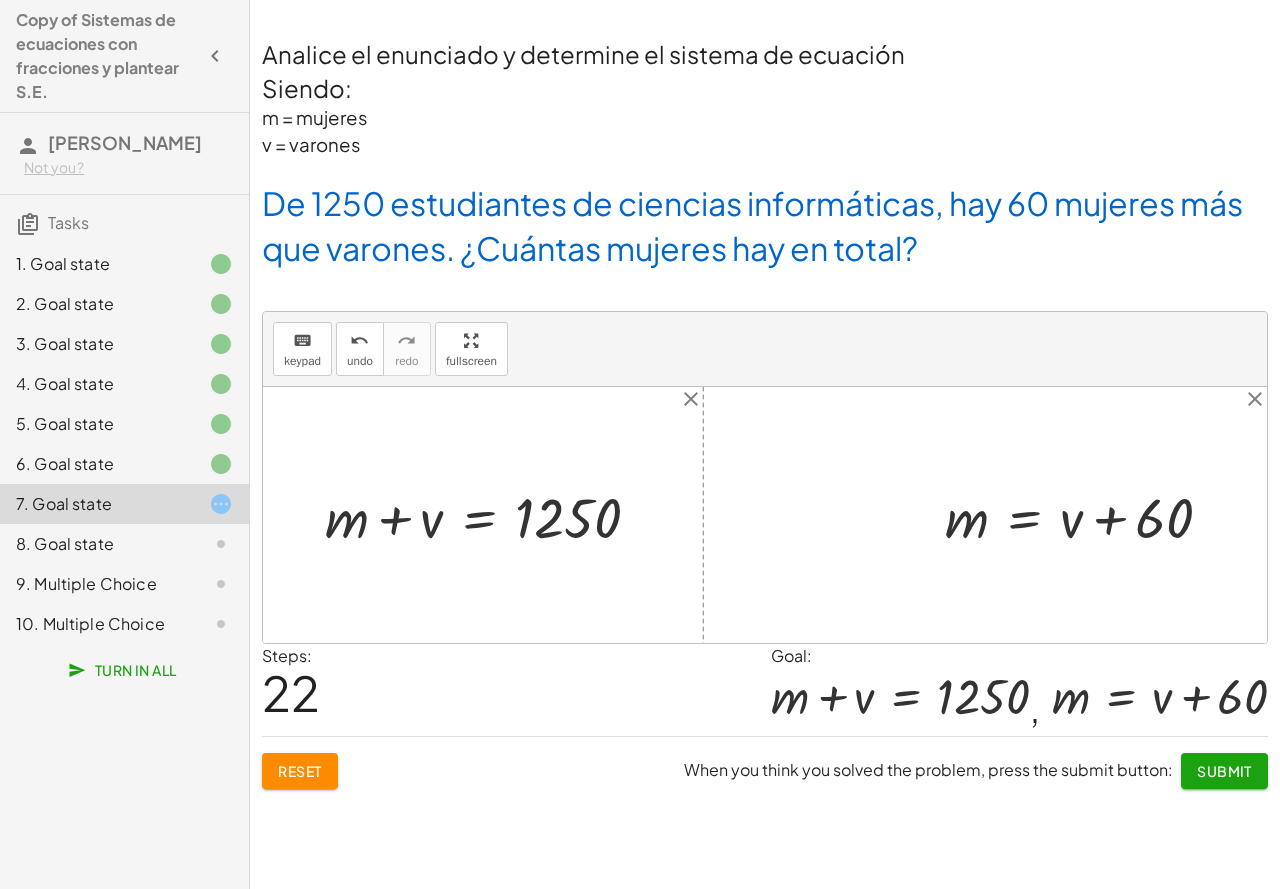 click on "Submit" 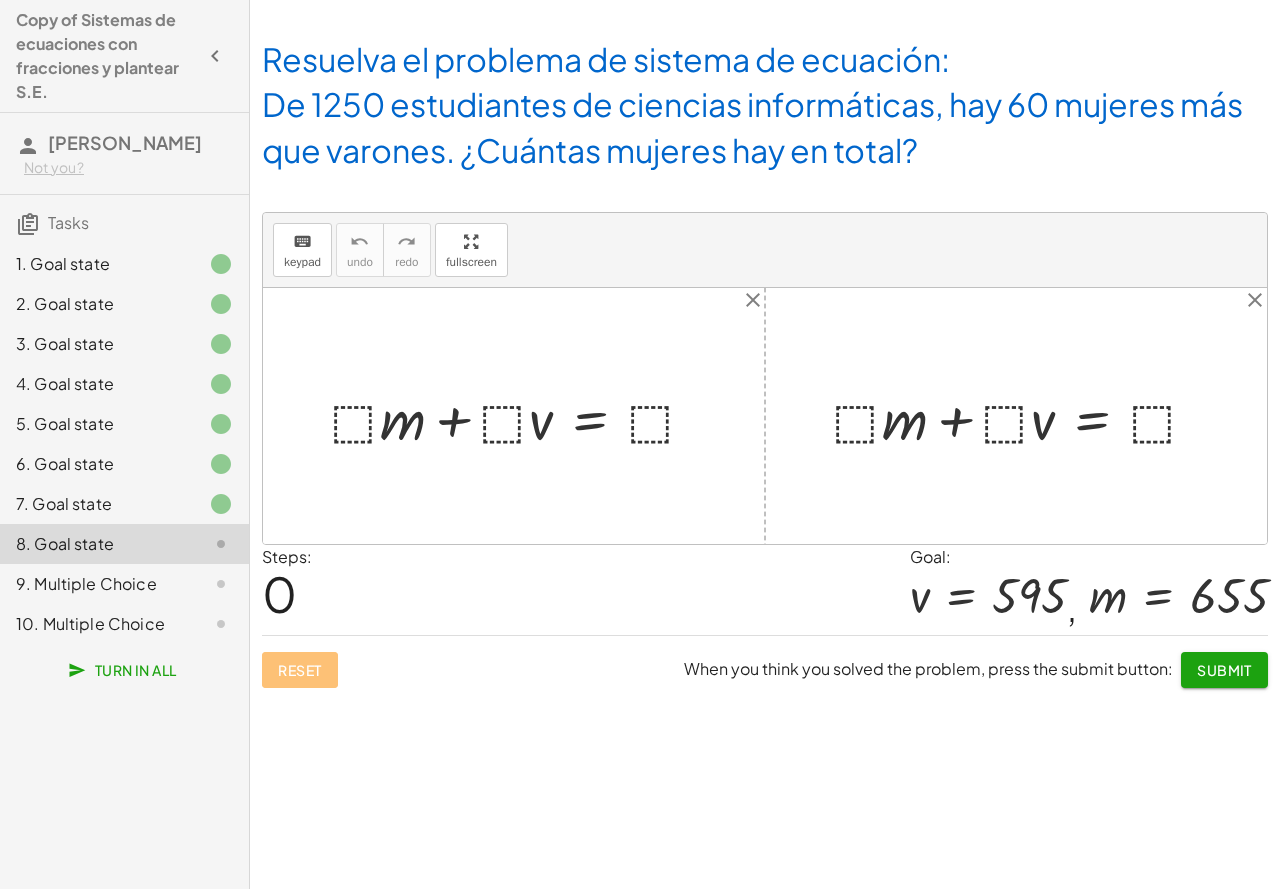 click at bounding box center [521, 416] 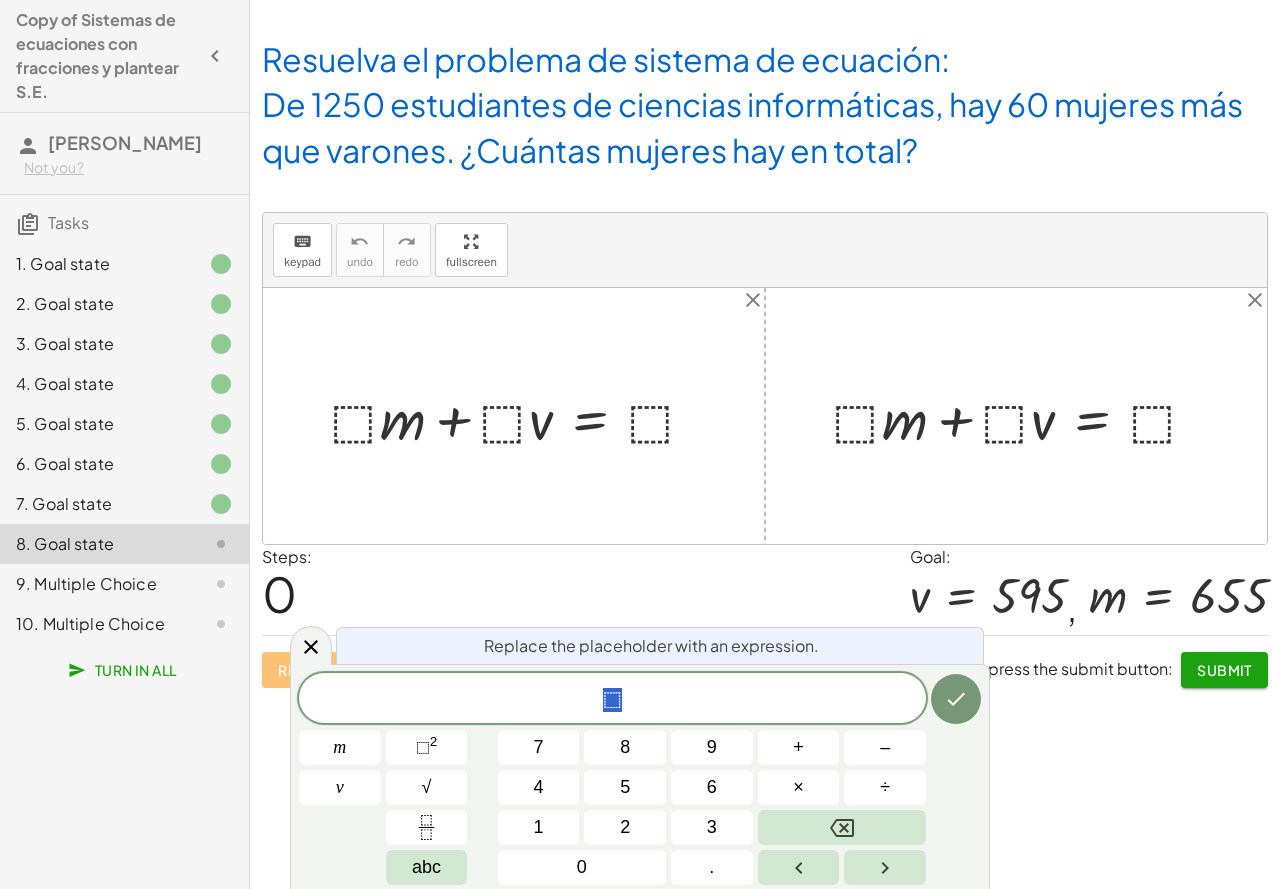 click at bounding box center [521, 416] 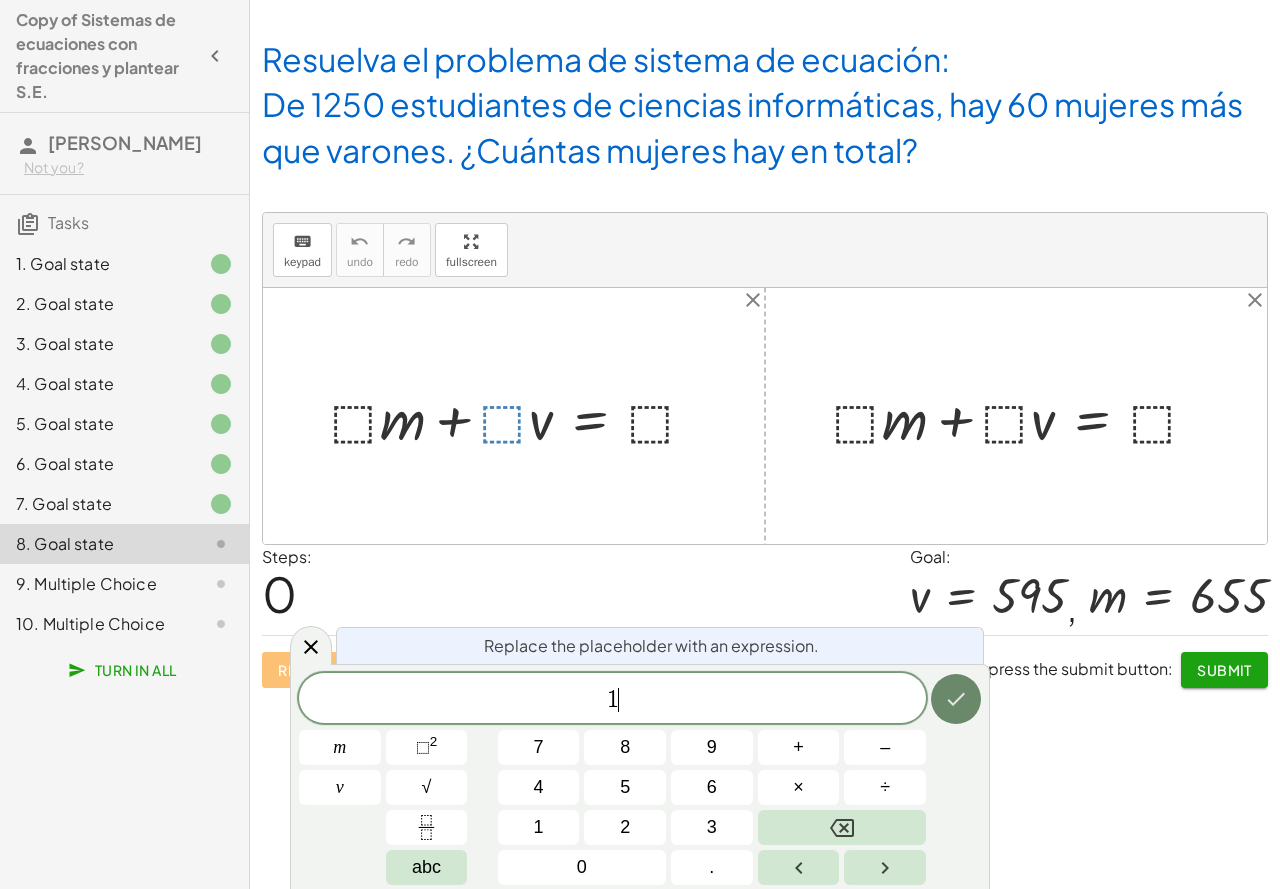 click at bounding box center (956, 699) 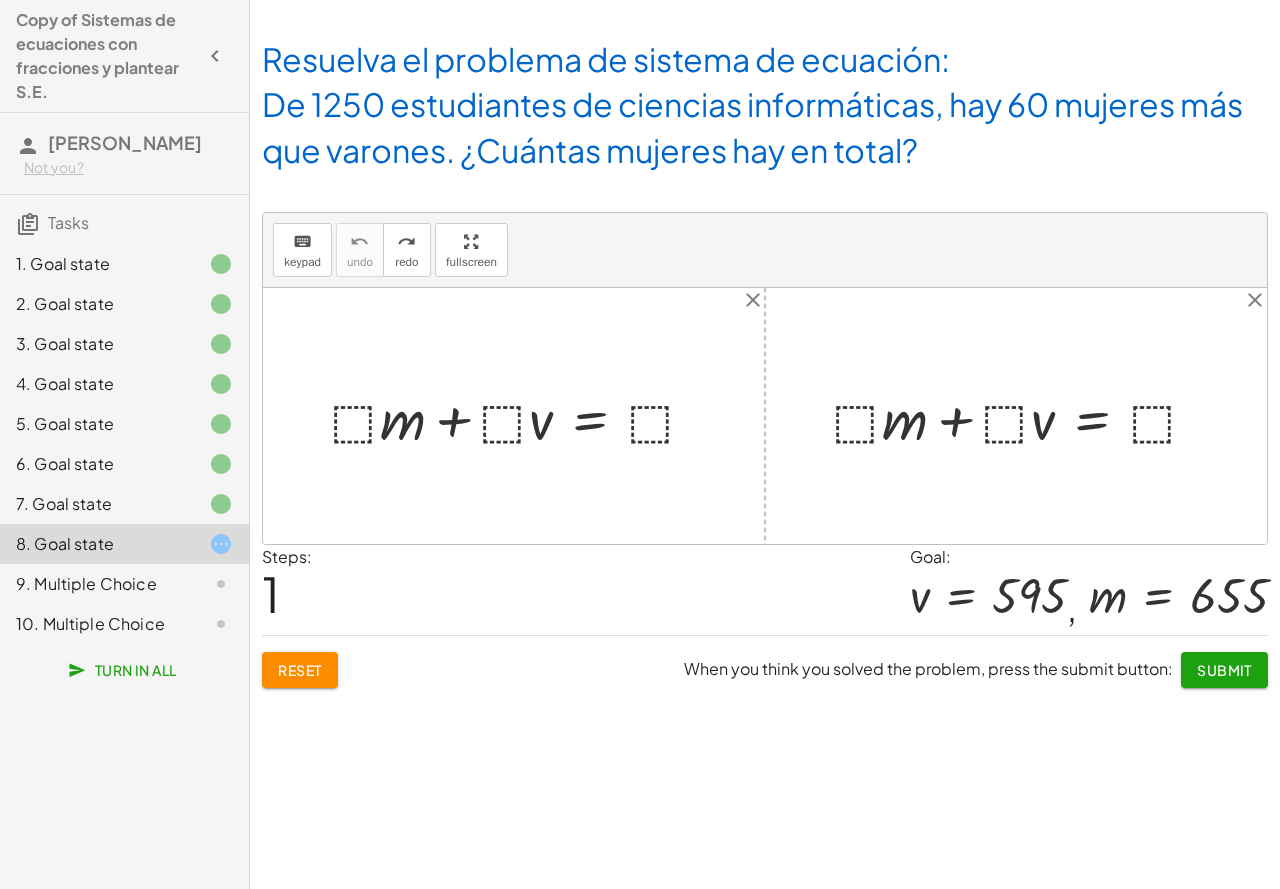 click at bounding box center (521, 416) 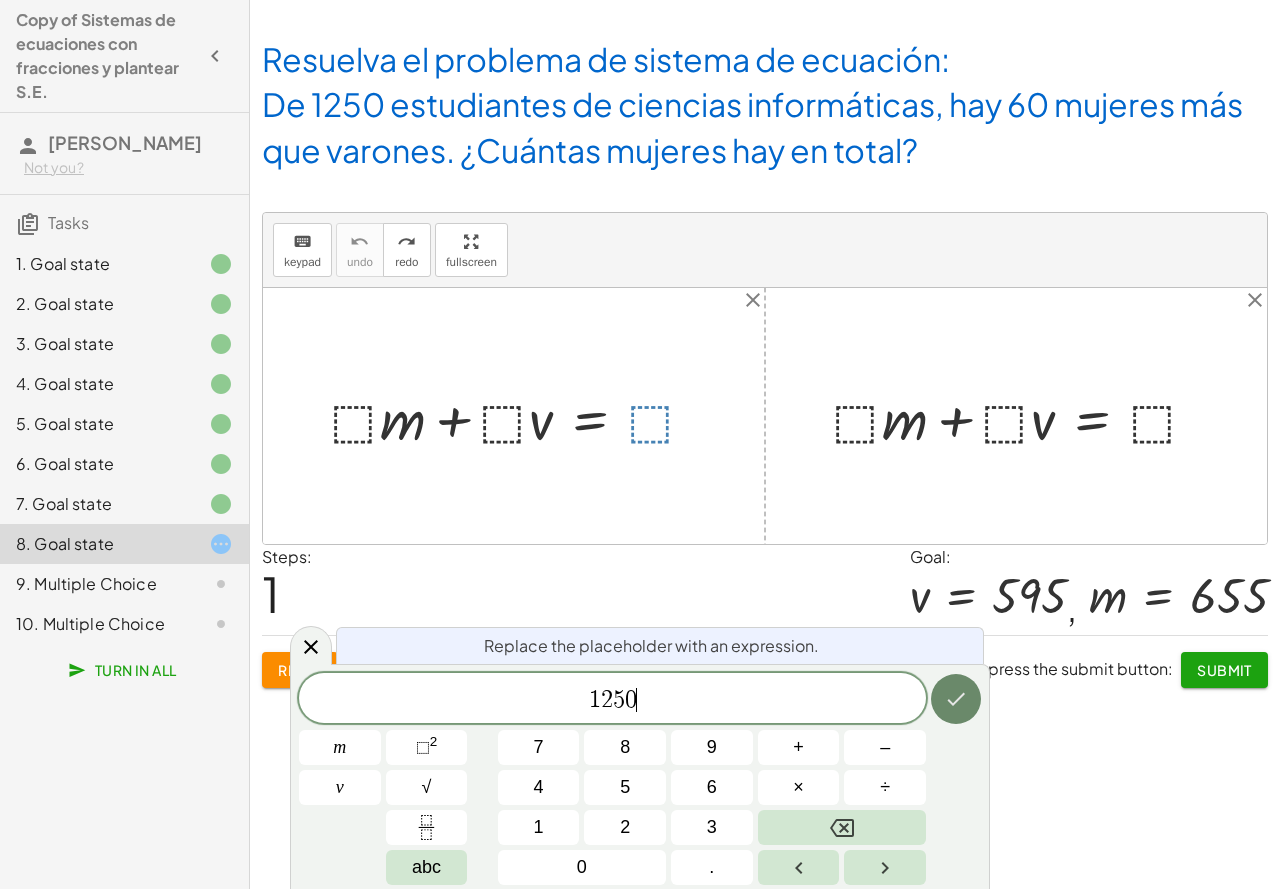 click at bounding box center [956, 699] 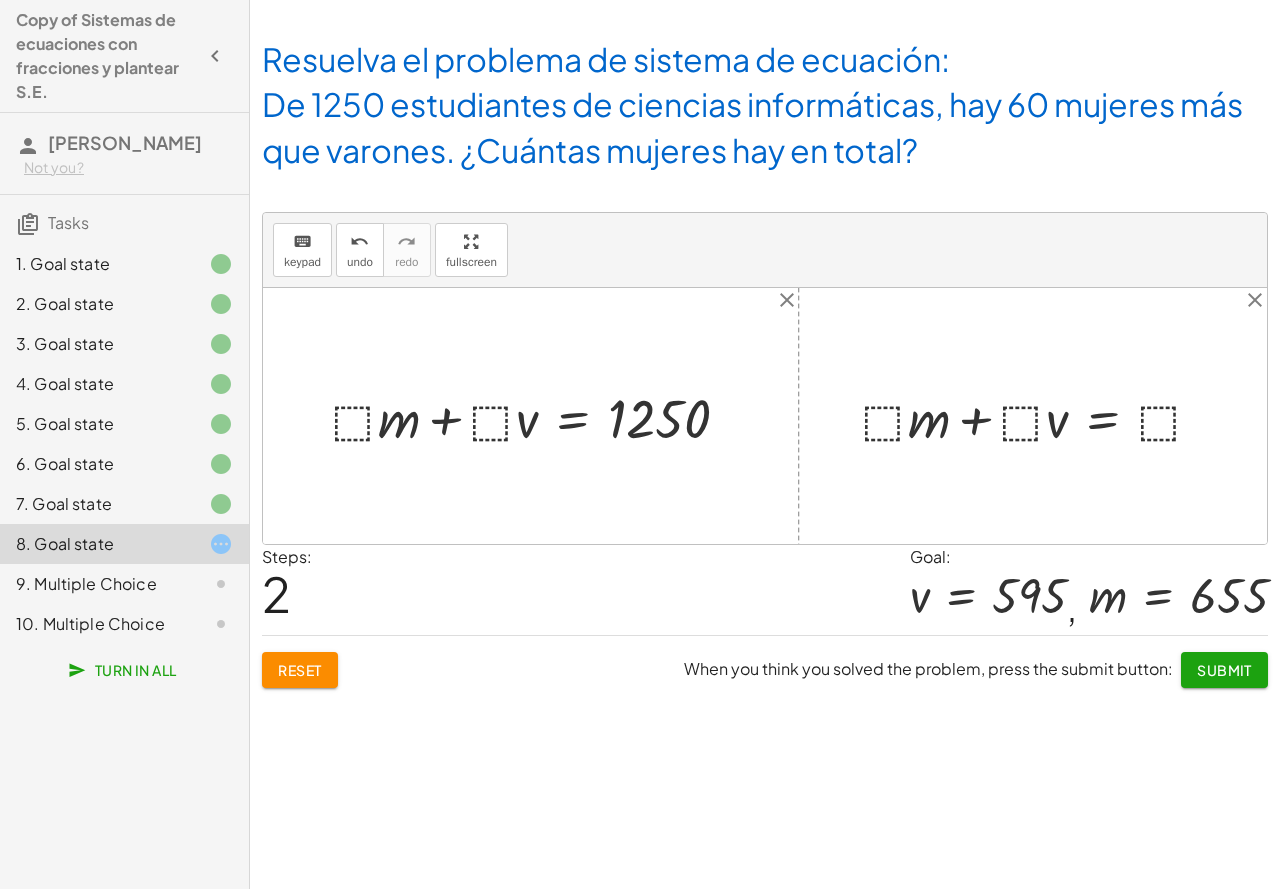 click at bounding box center (539, 416) 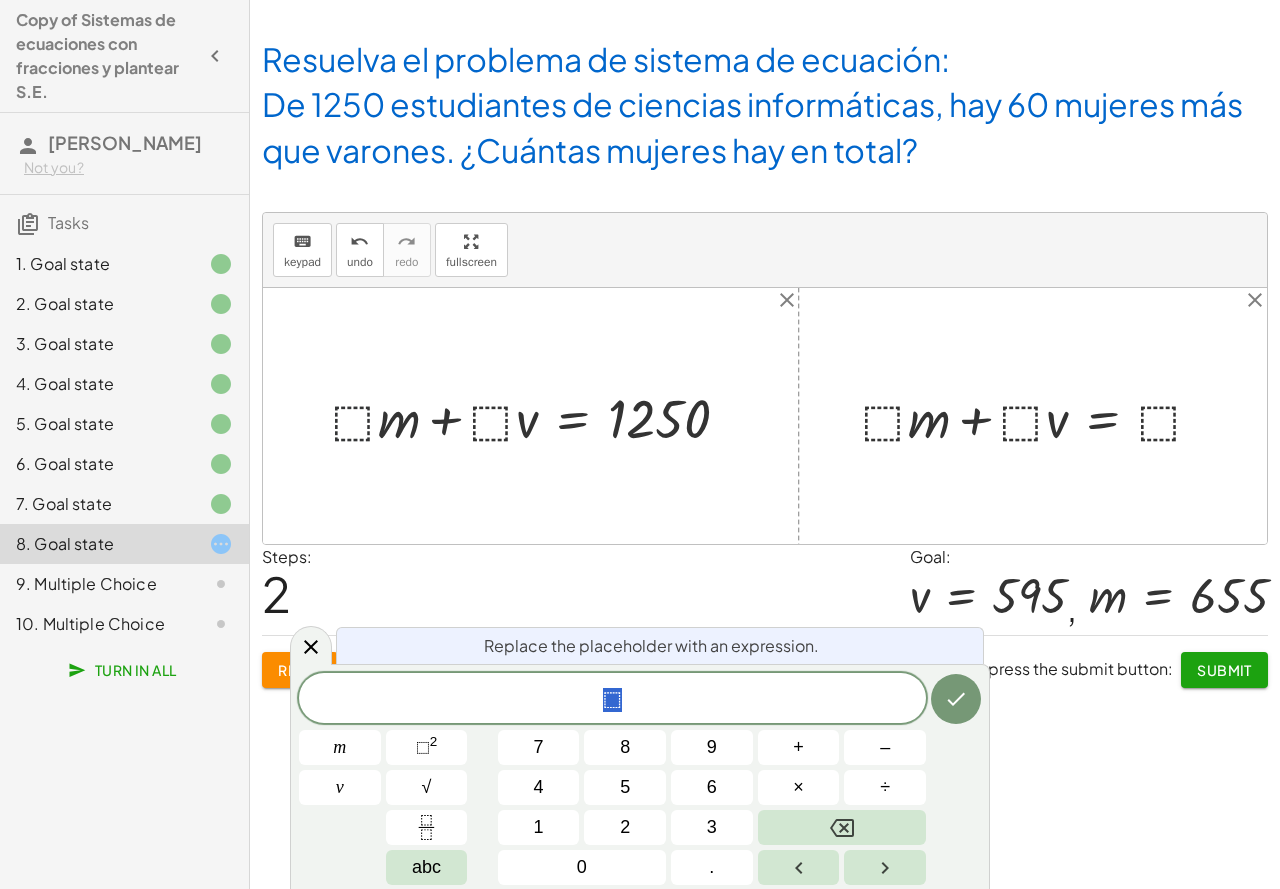 click at bounding box center [539, 416] 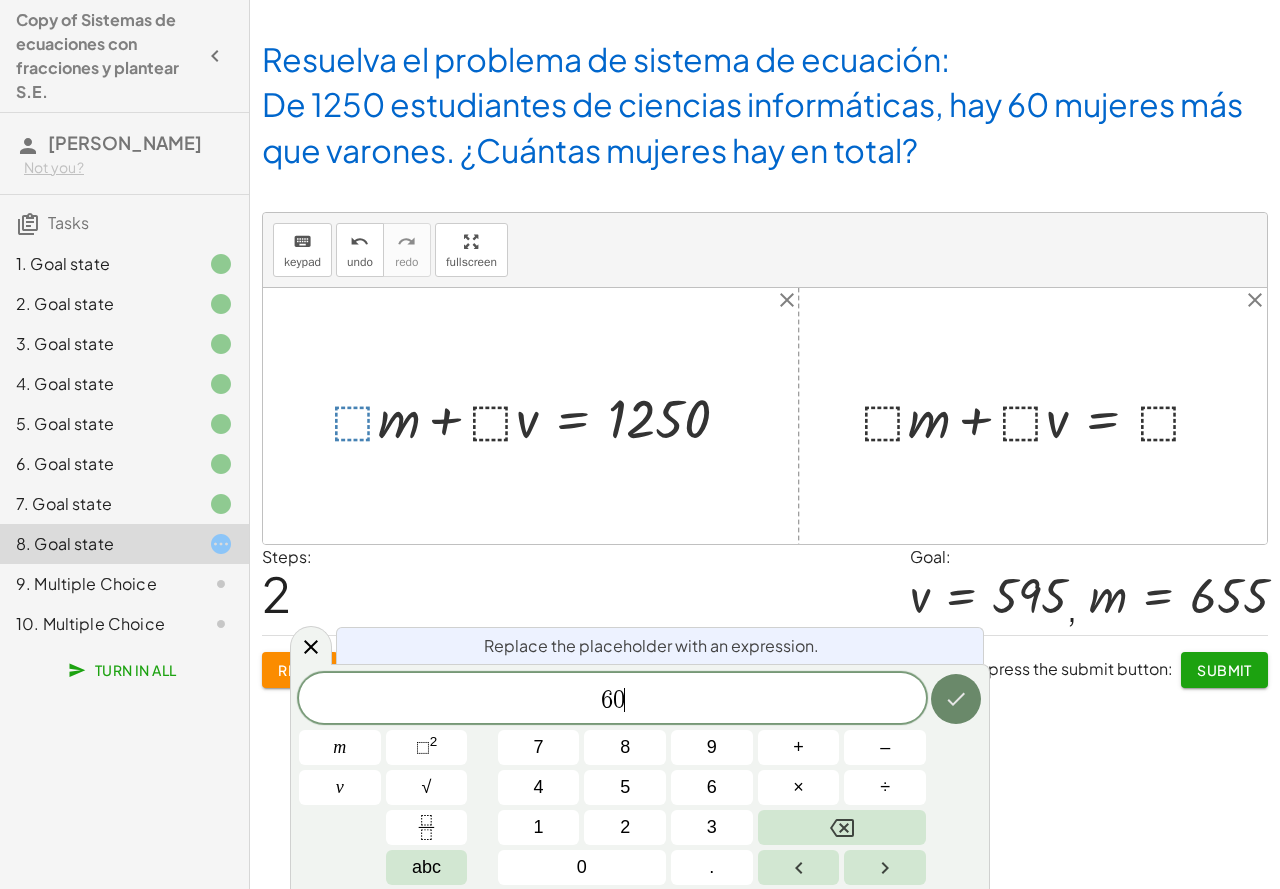 click 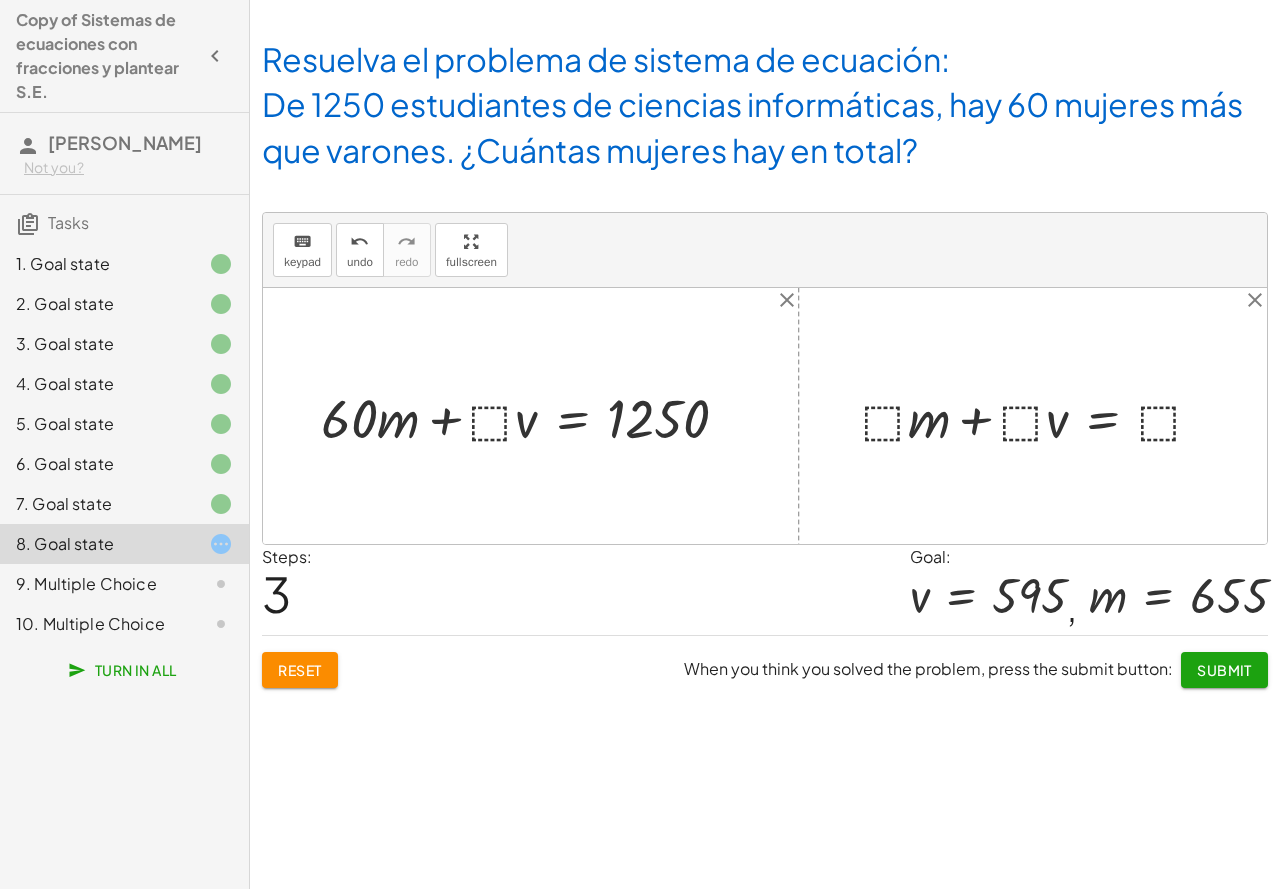 click at bounding box center [533, 416] 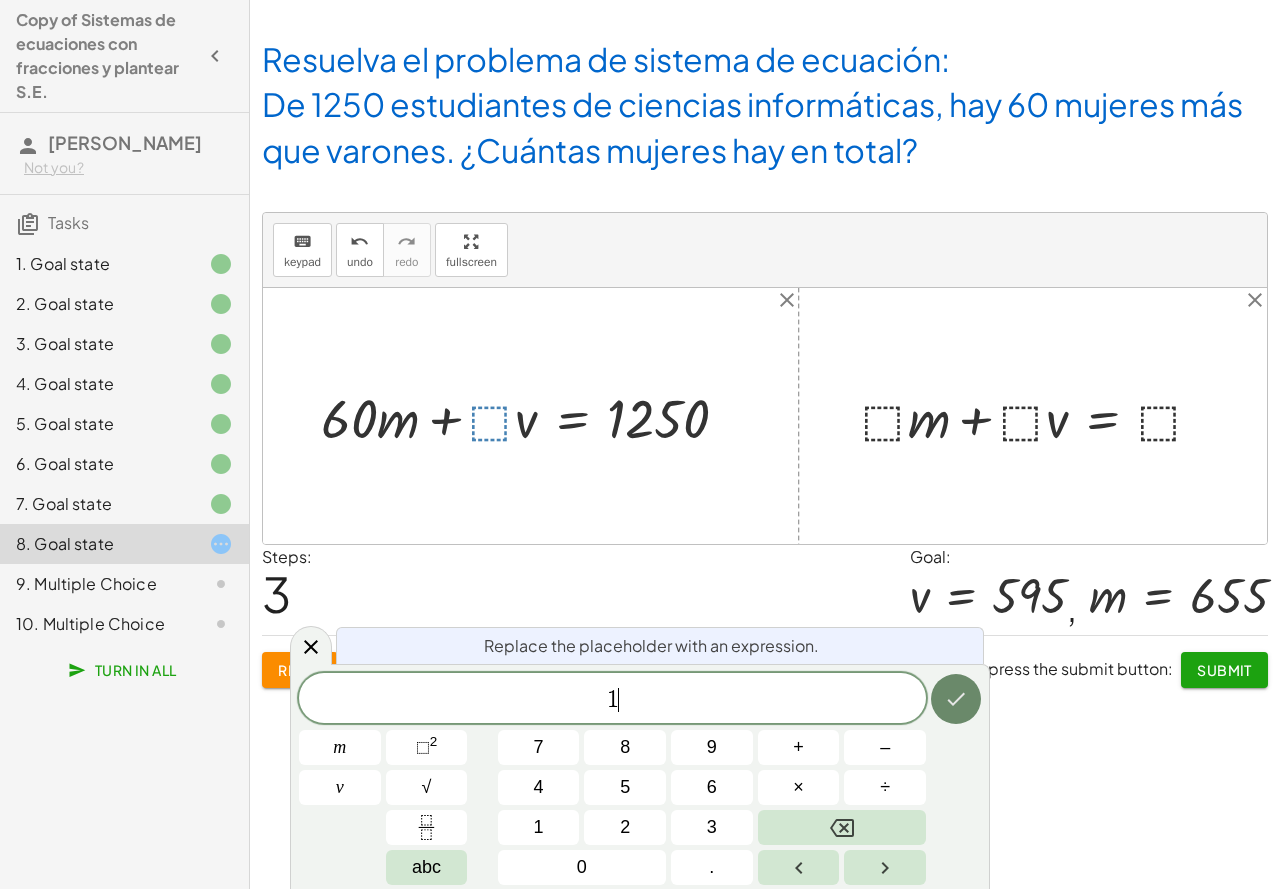 click 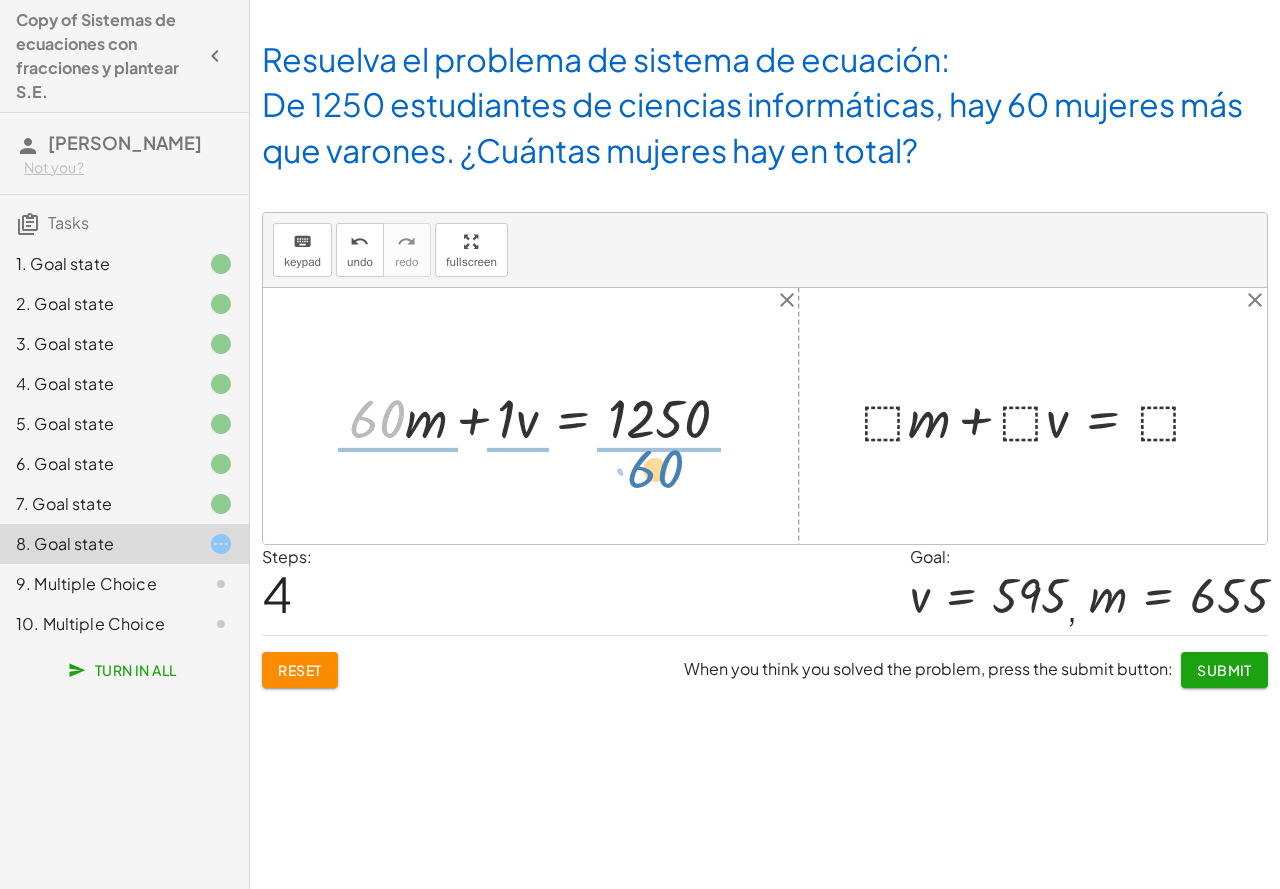 drag, startPoint x: 392, startPoint y: 418, endPoint x: 670, endPoint y: 469, distance: 282.63934 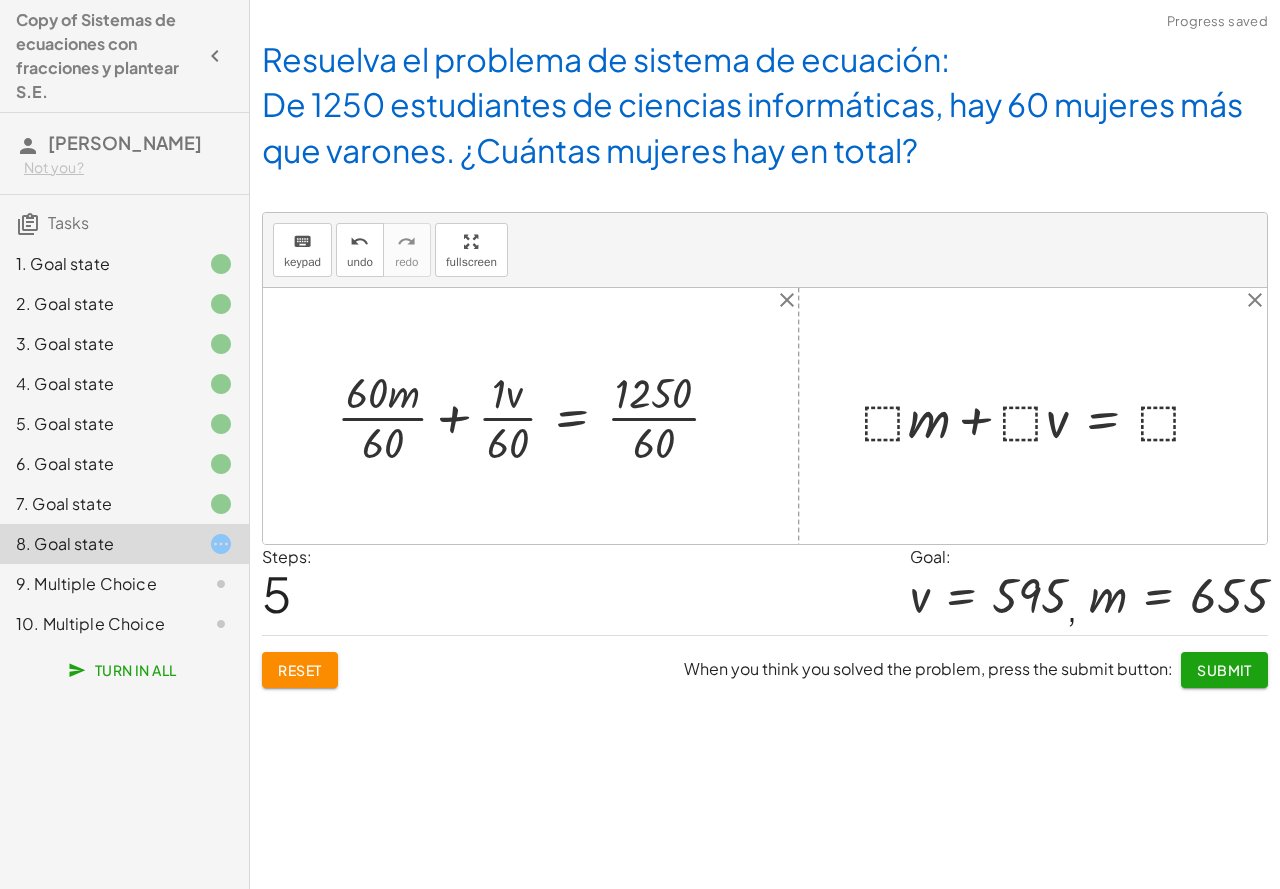 click at bounding box center [536, 416] 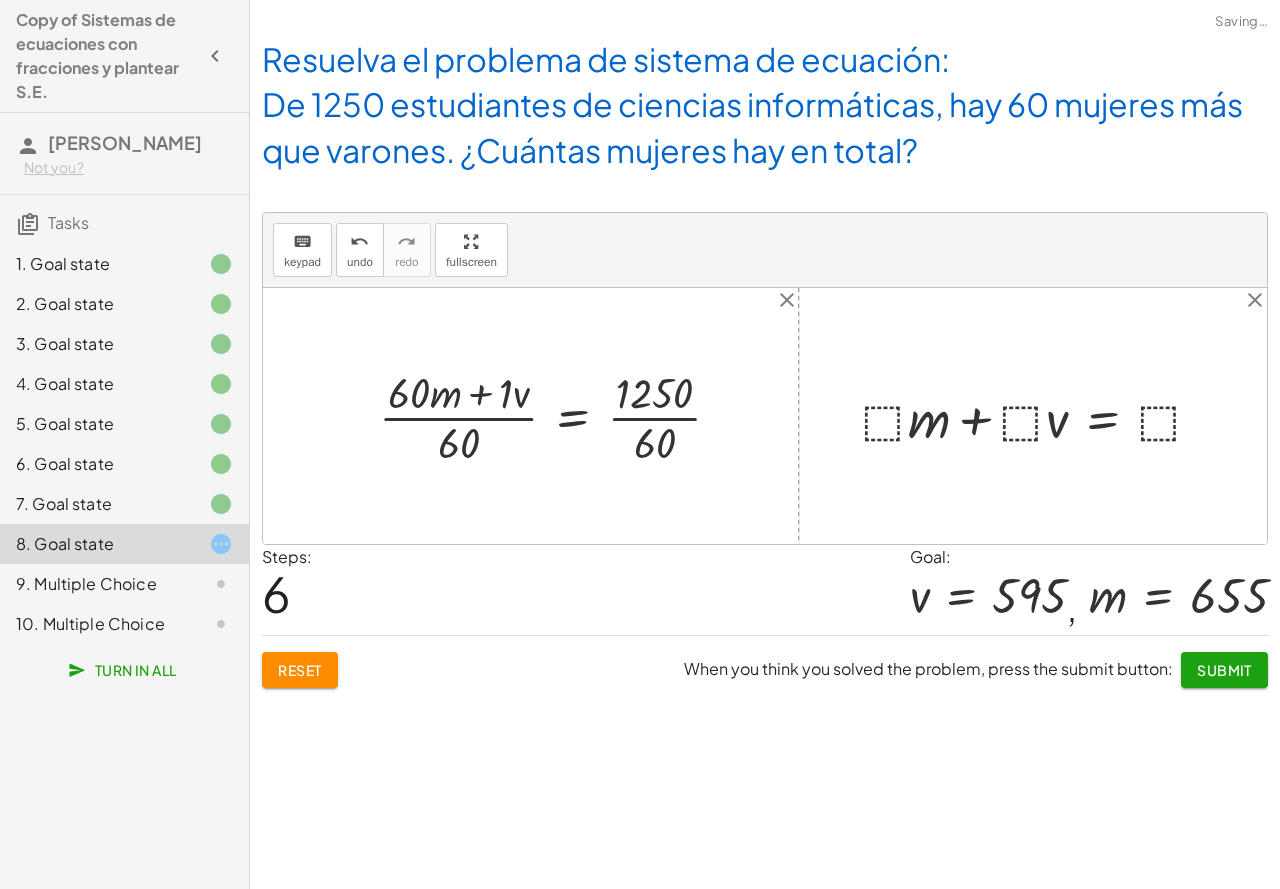 click at bounding box center [558, 416] 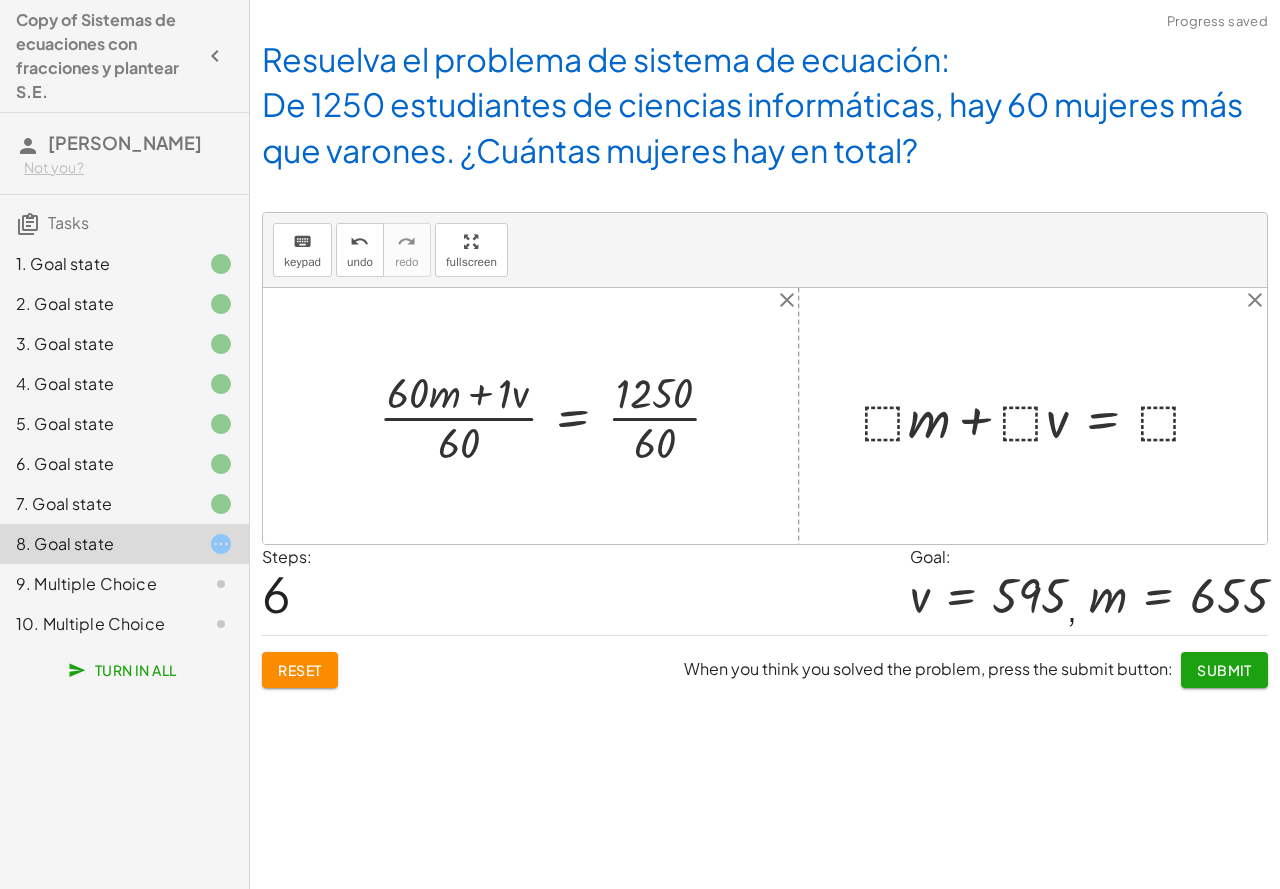 click at bounding box center [558, 416] 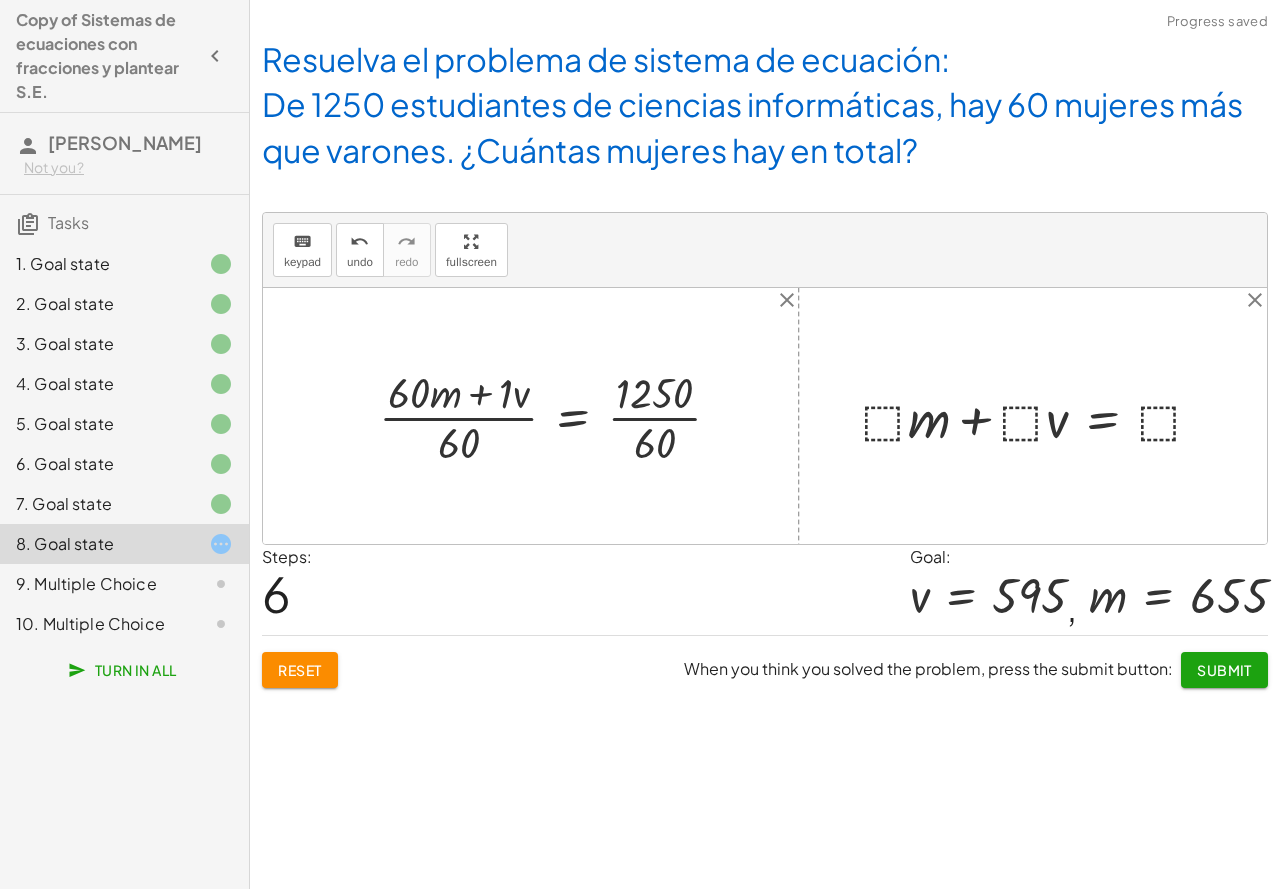 click at bounding box center [558, 416] 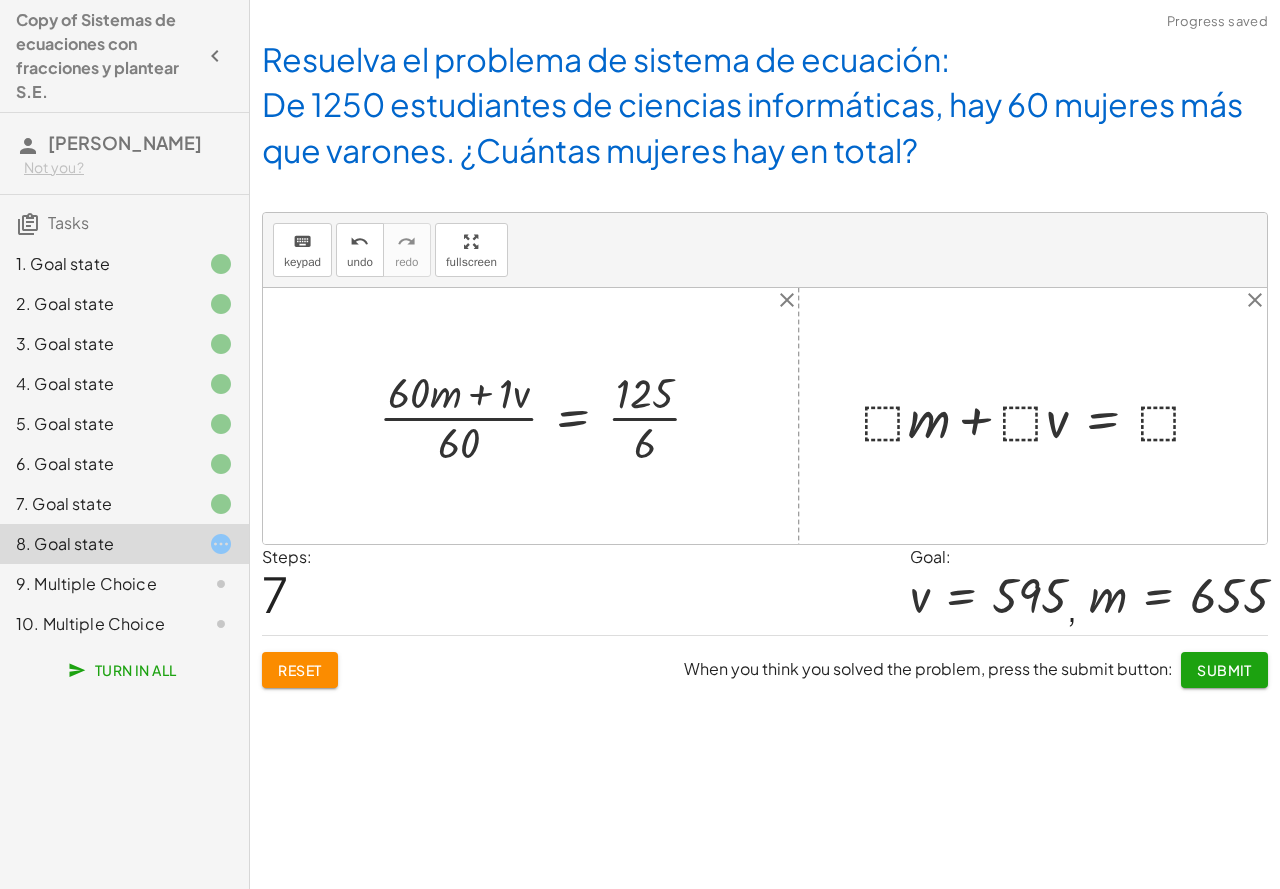 click at bounding box center (548, 416) 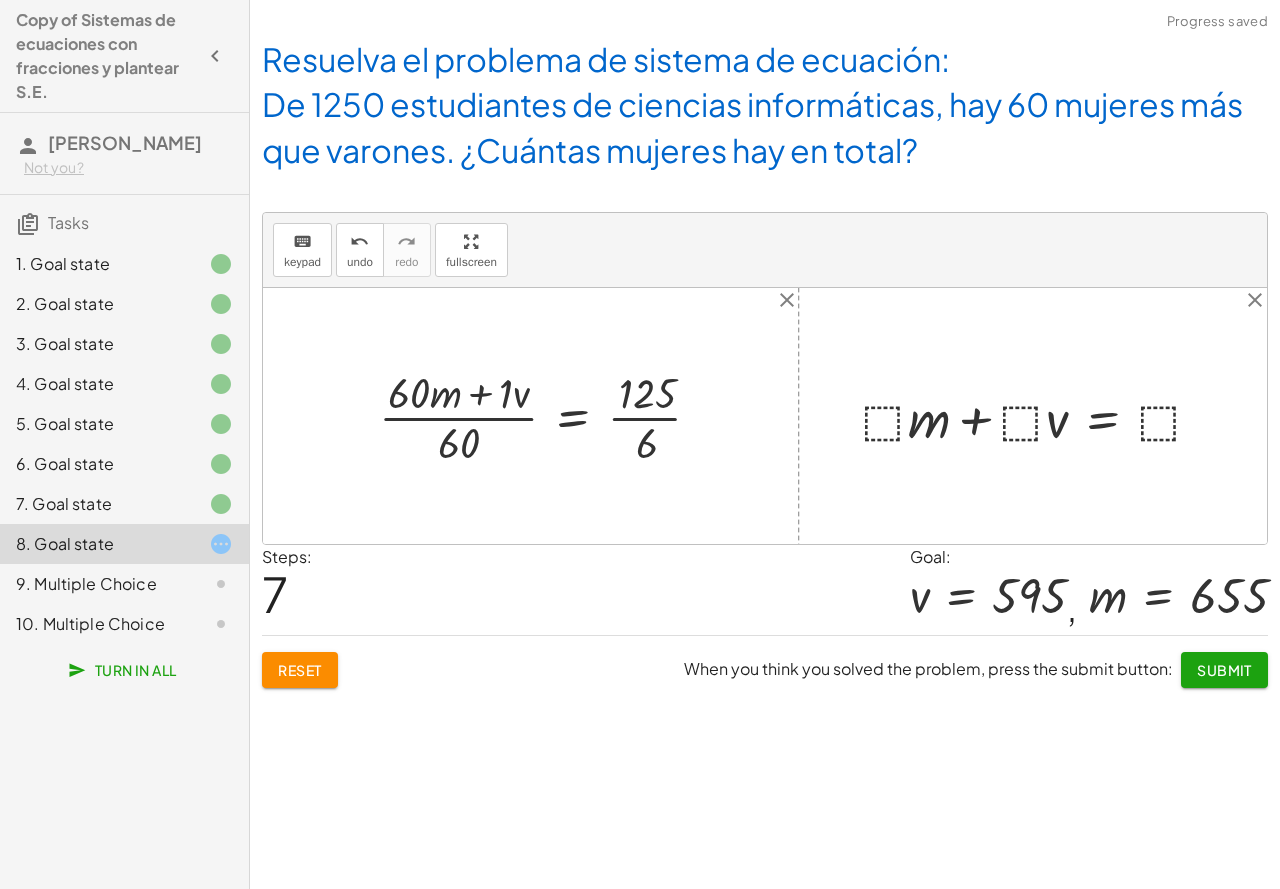 click at bounding box center (548, 416) 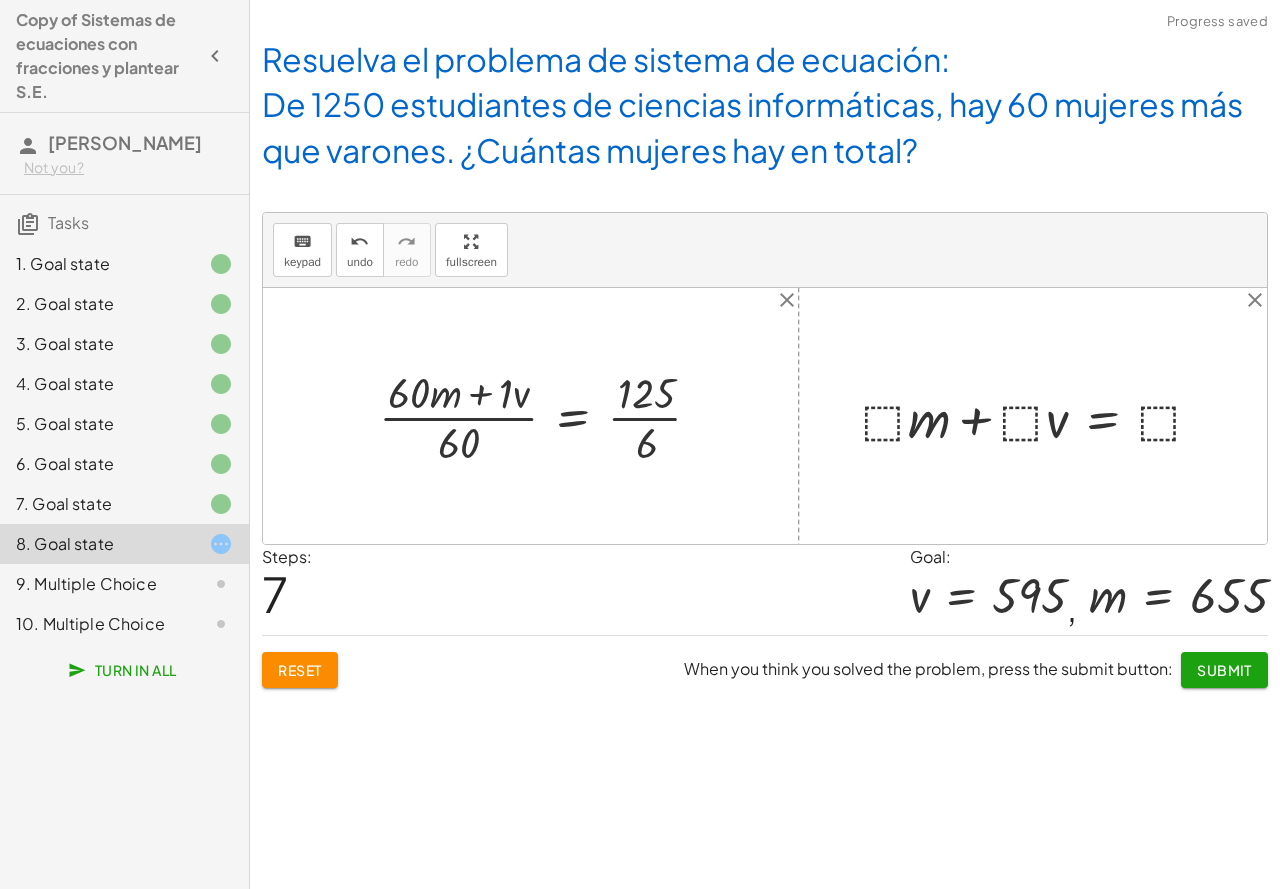 click at bounding box center [548, 416] 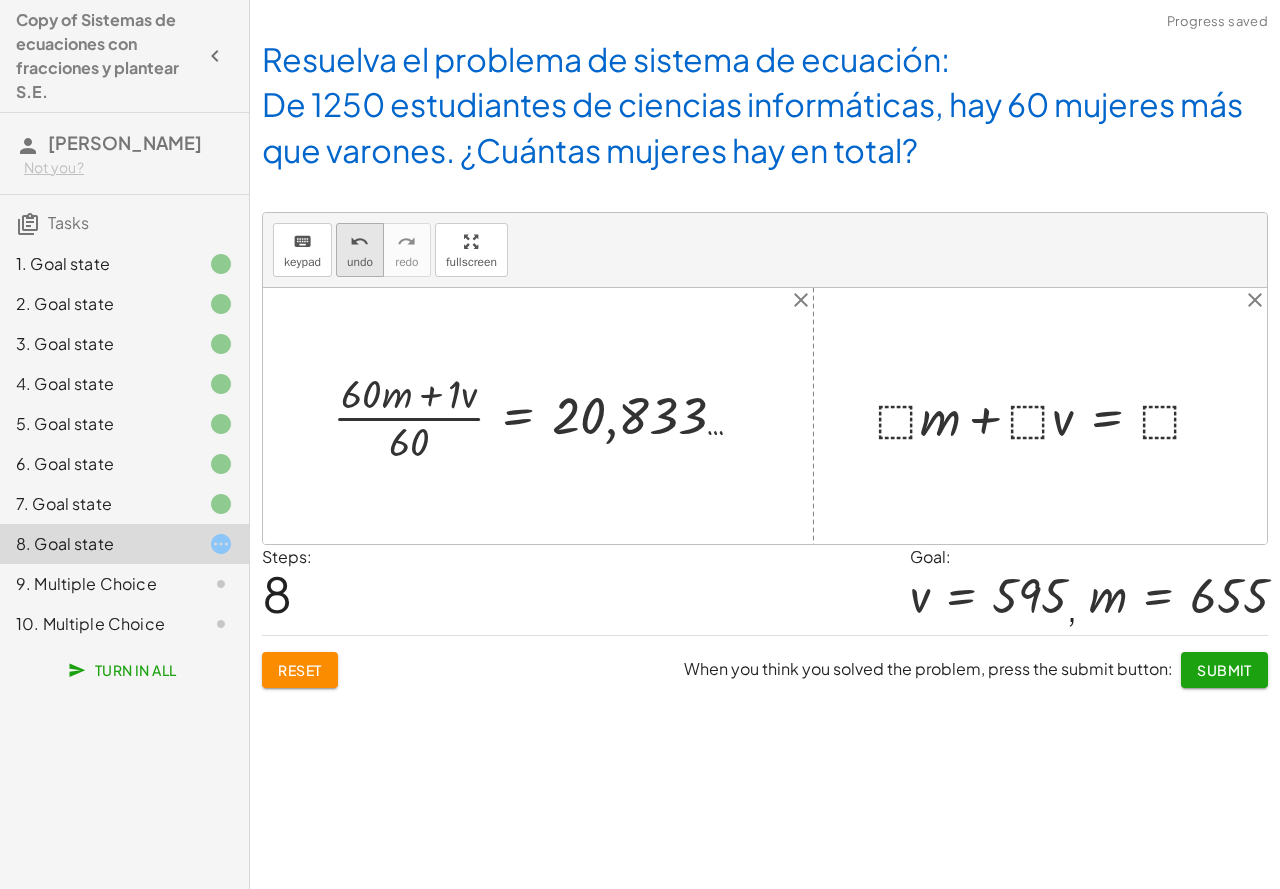 click on "undo undo" at bounding box center (360, 250) 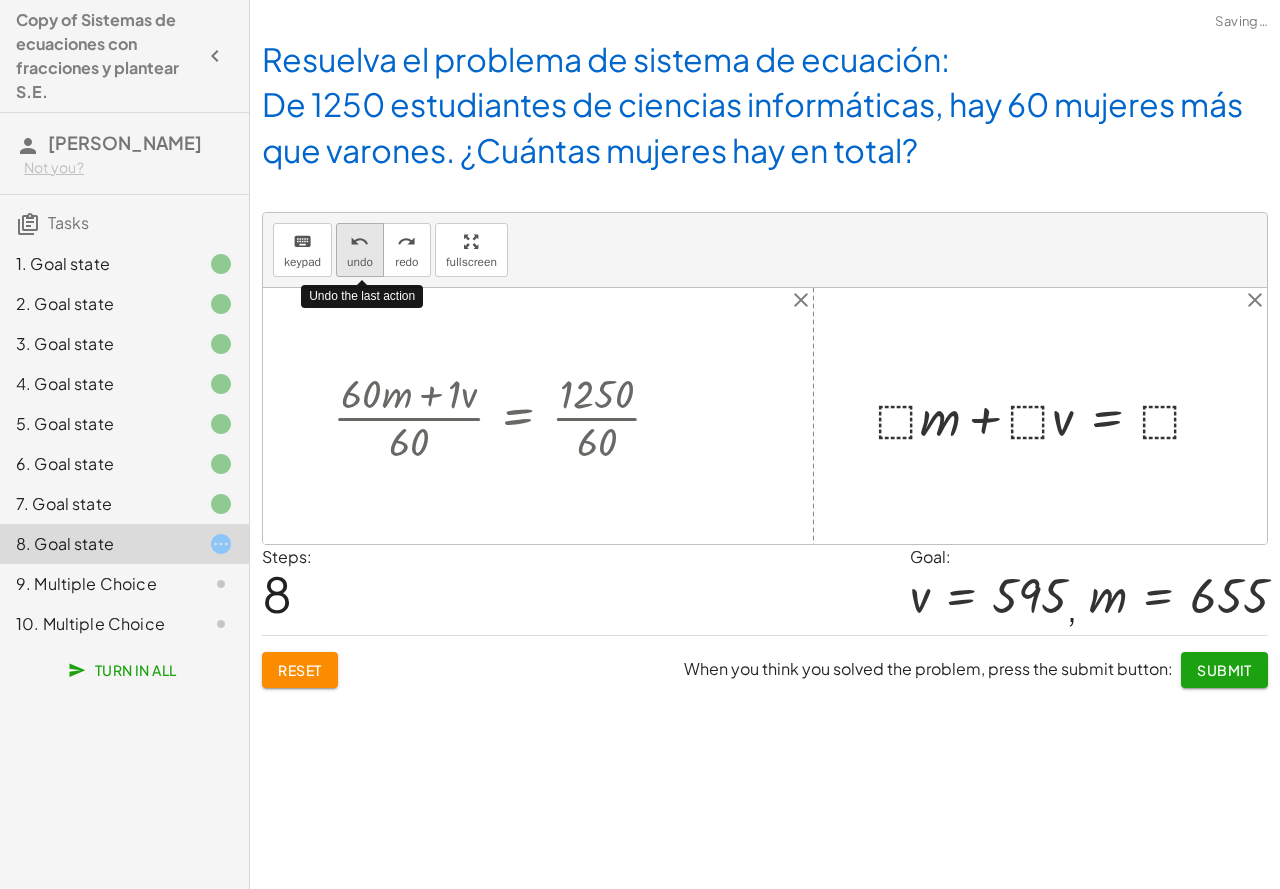 click on "undo undo" at bounding box center (360, 250) 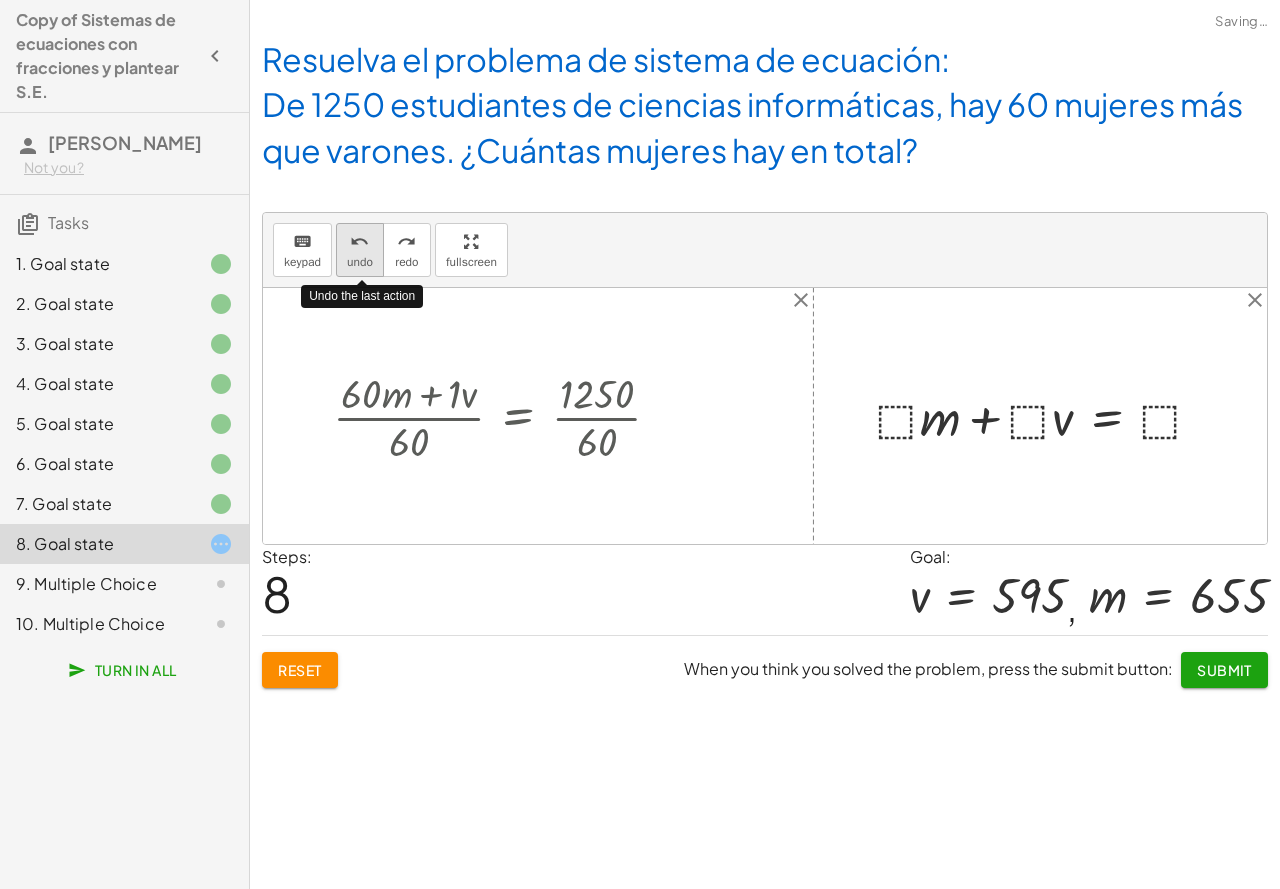 click on "undo undo" at bounding box center (360, 250) 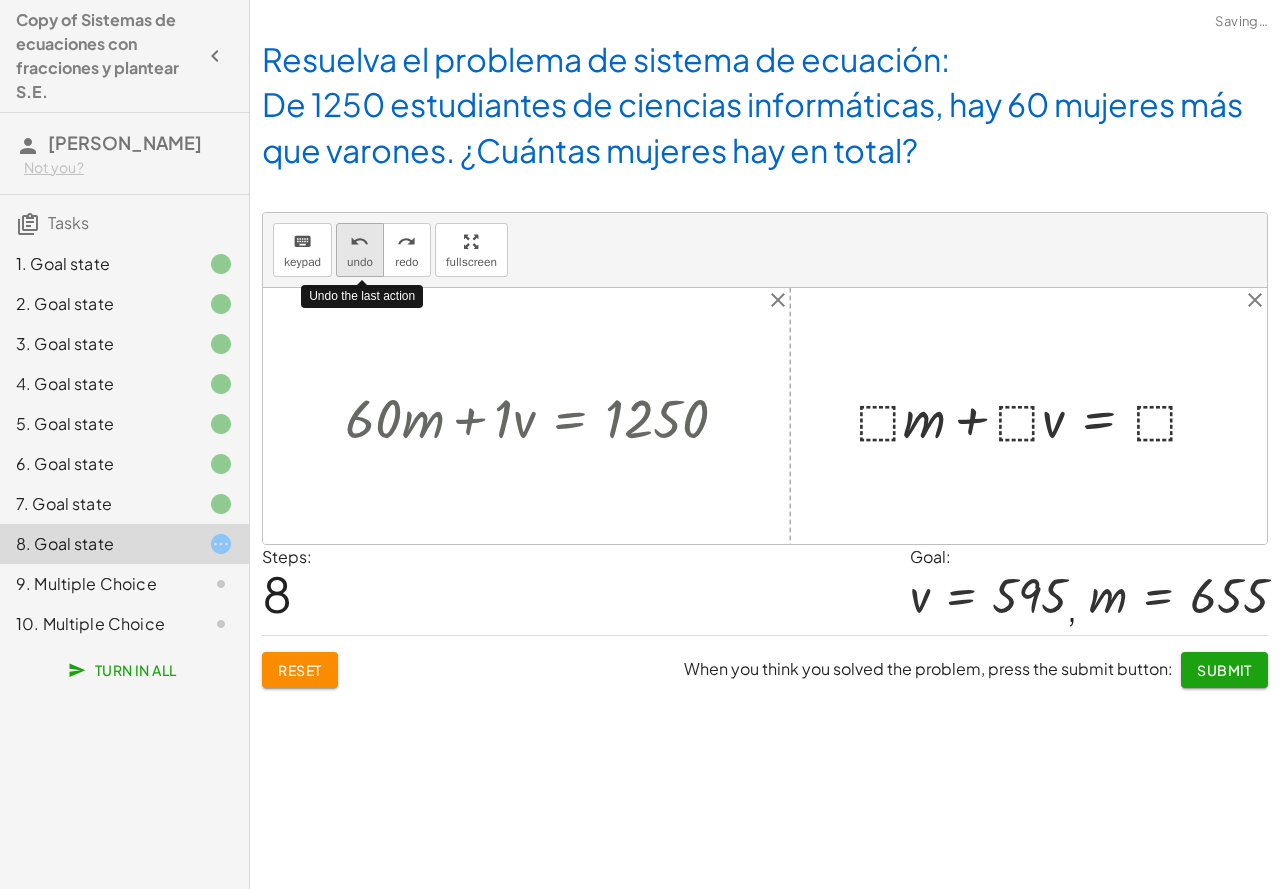 click on "undo undo" at bounding box center [360, 250] 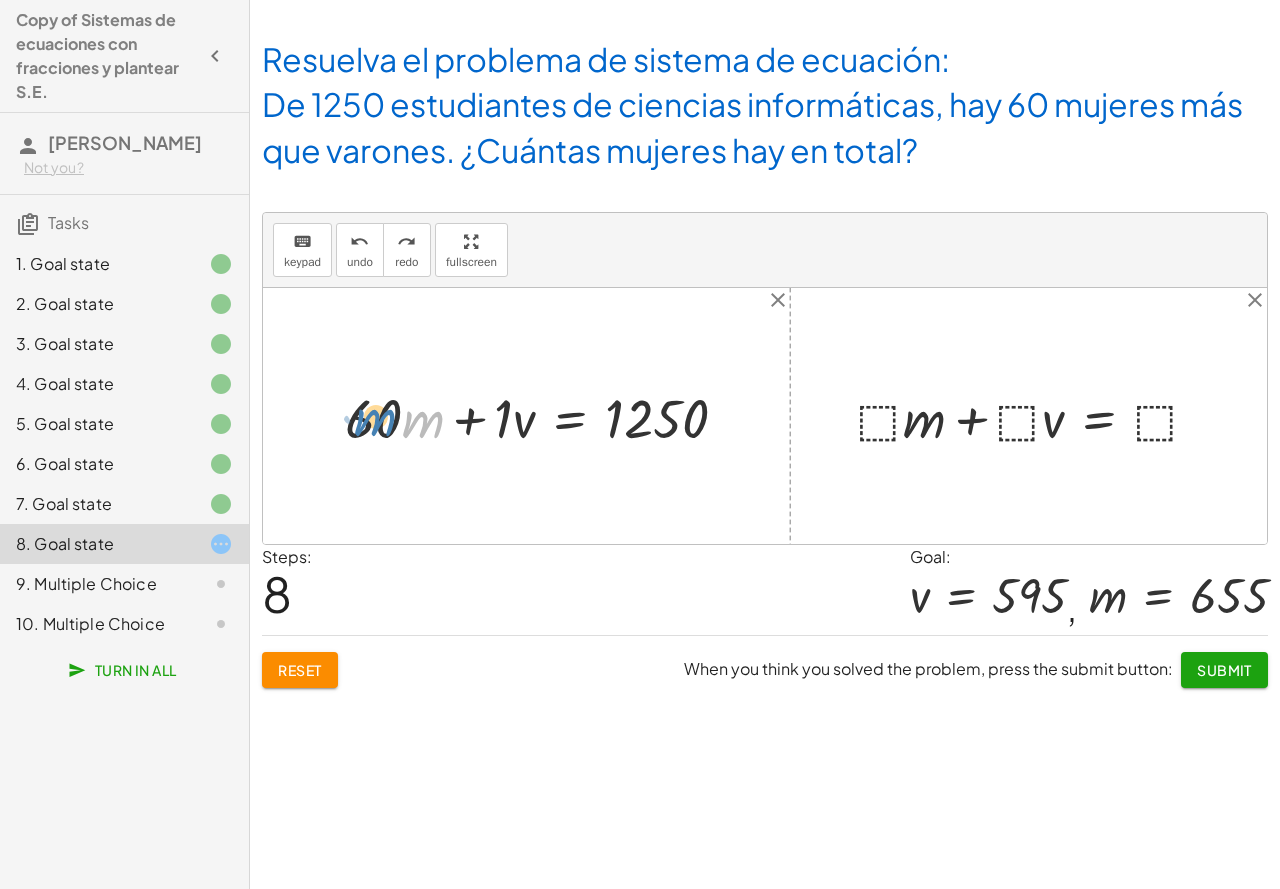 drag, startPoint x: 428, startPoint y: 420, endPoint x: 380, endPoint y: 418, distance: 48.04165 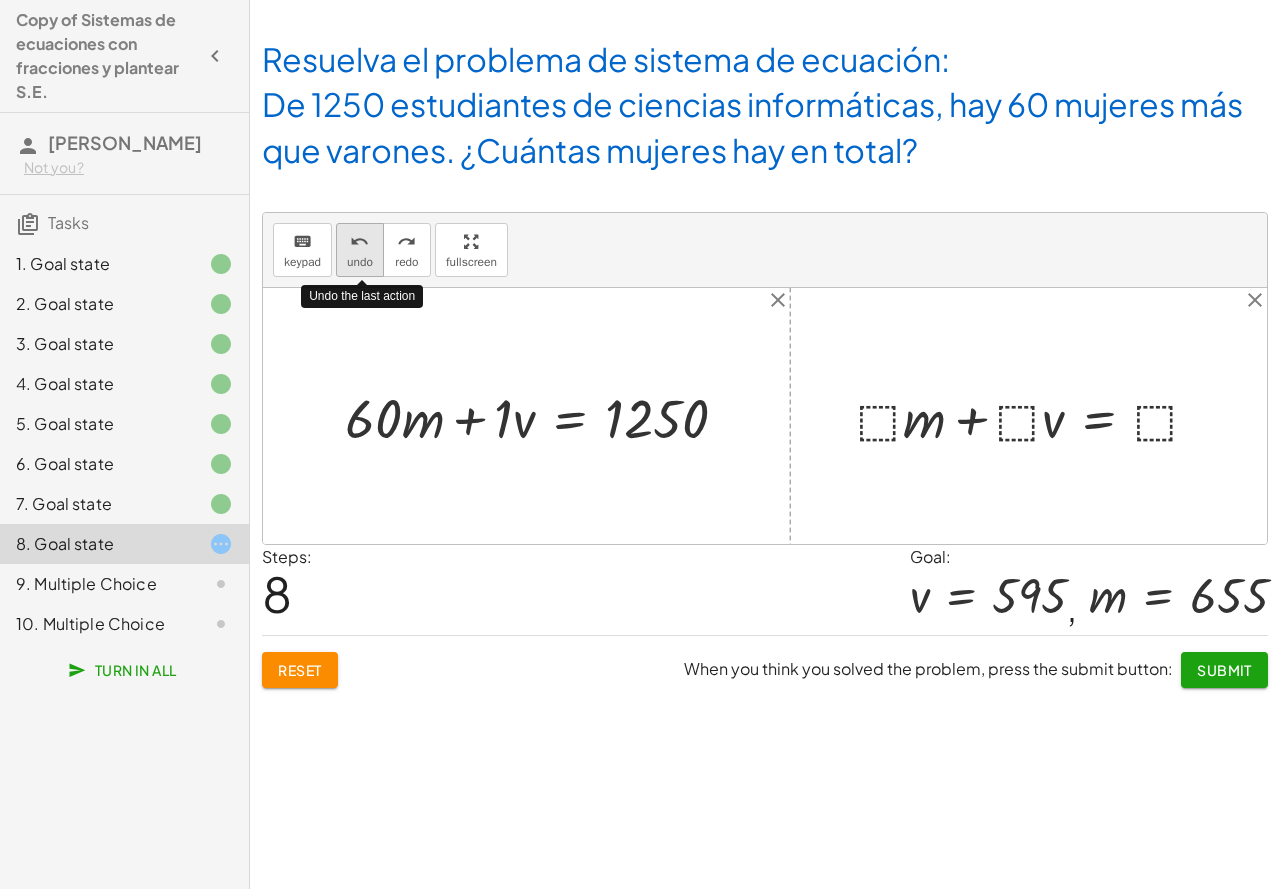 click on "undo" at bounding box center [360, 262] 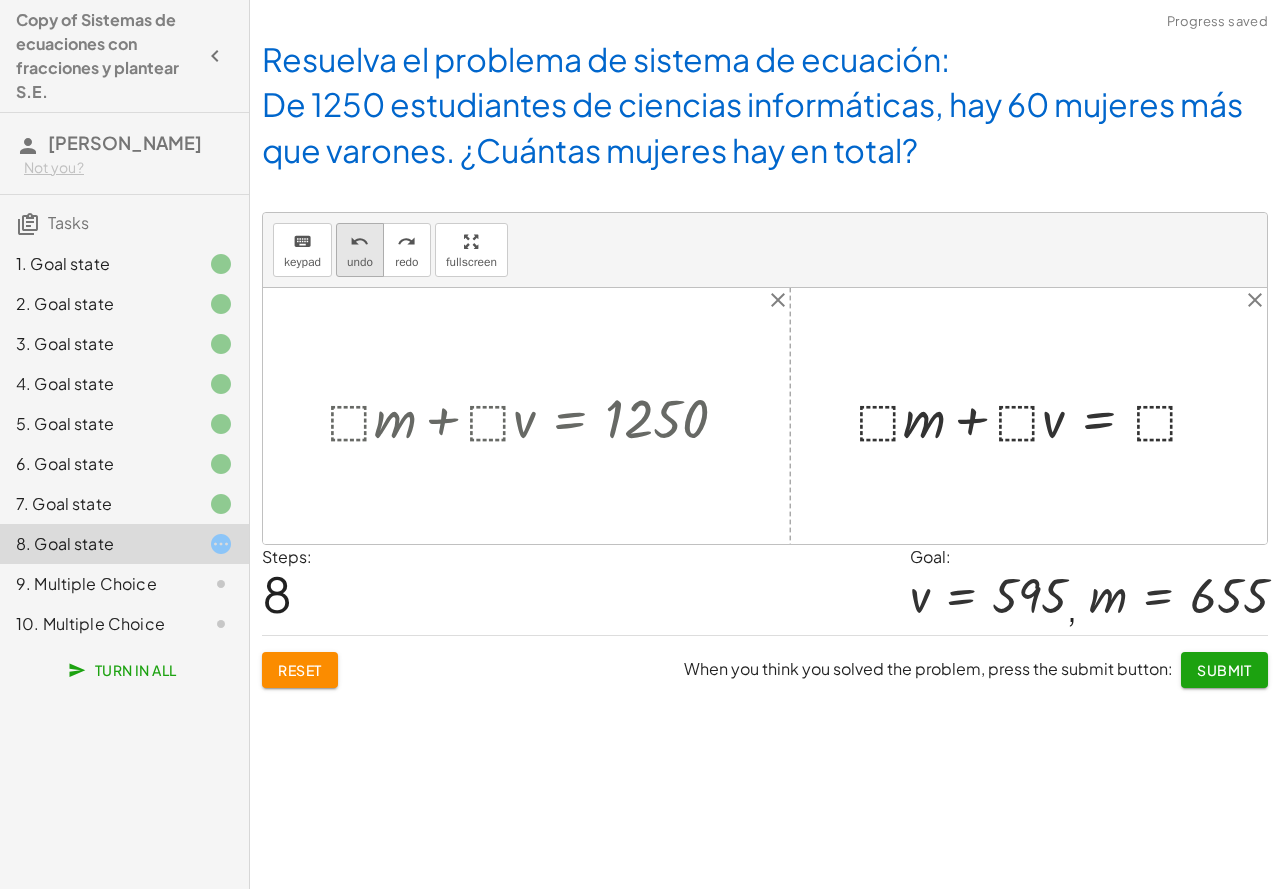 click on "undo undo" at bounding box center (360, 250) 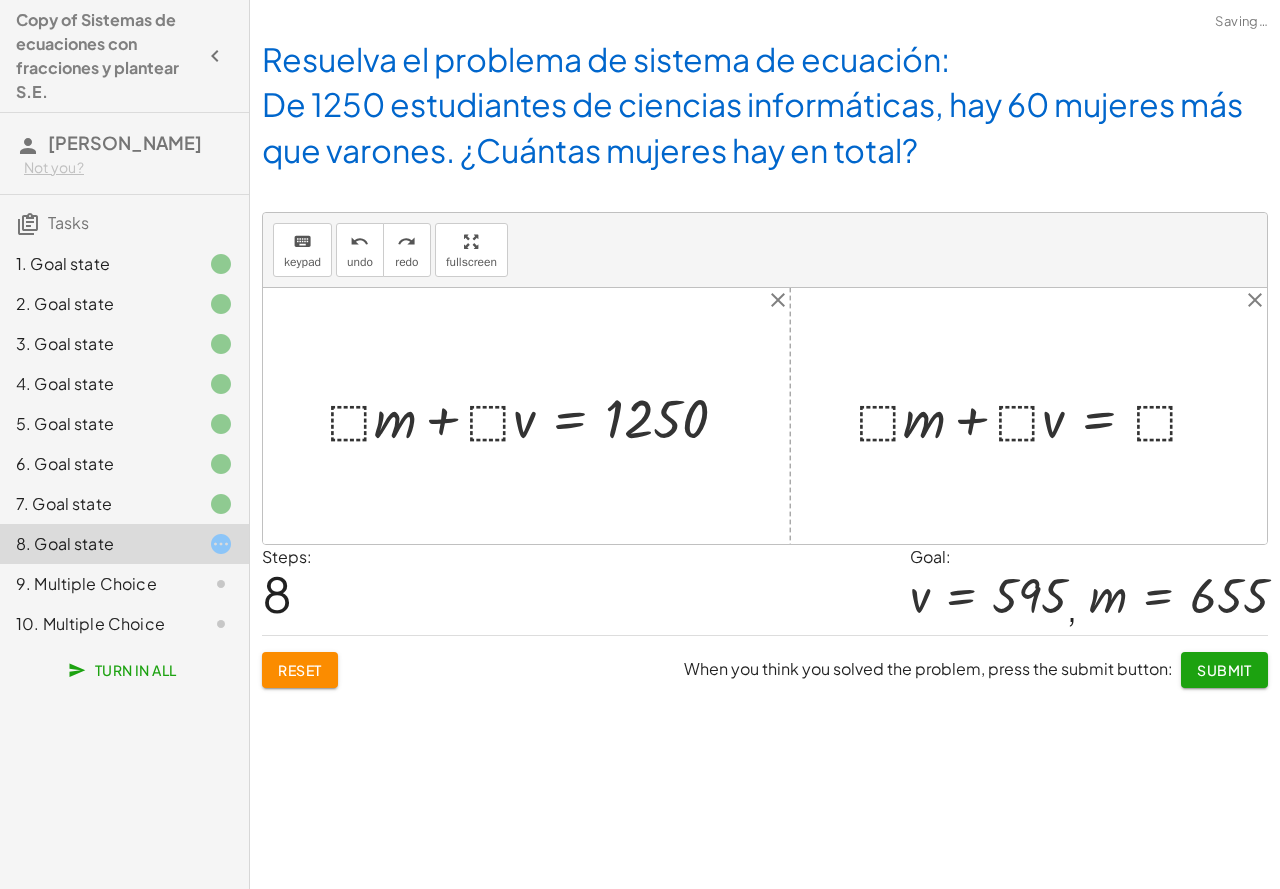 click at bounding box center [535, 416] 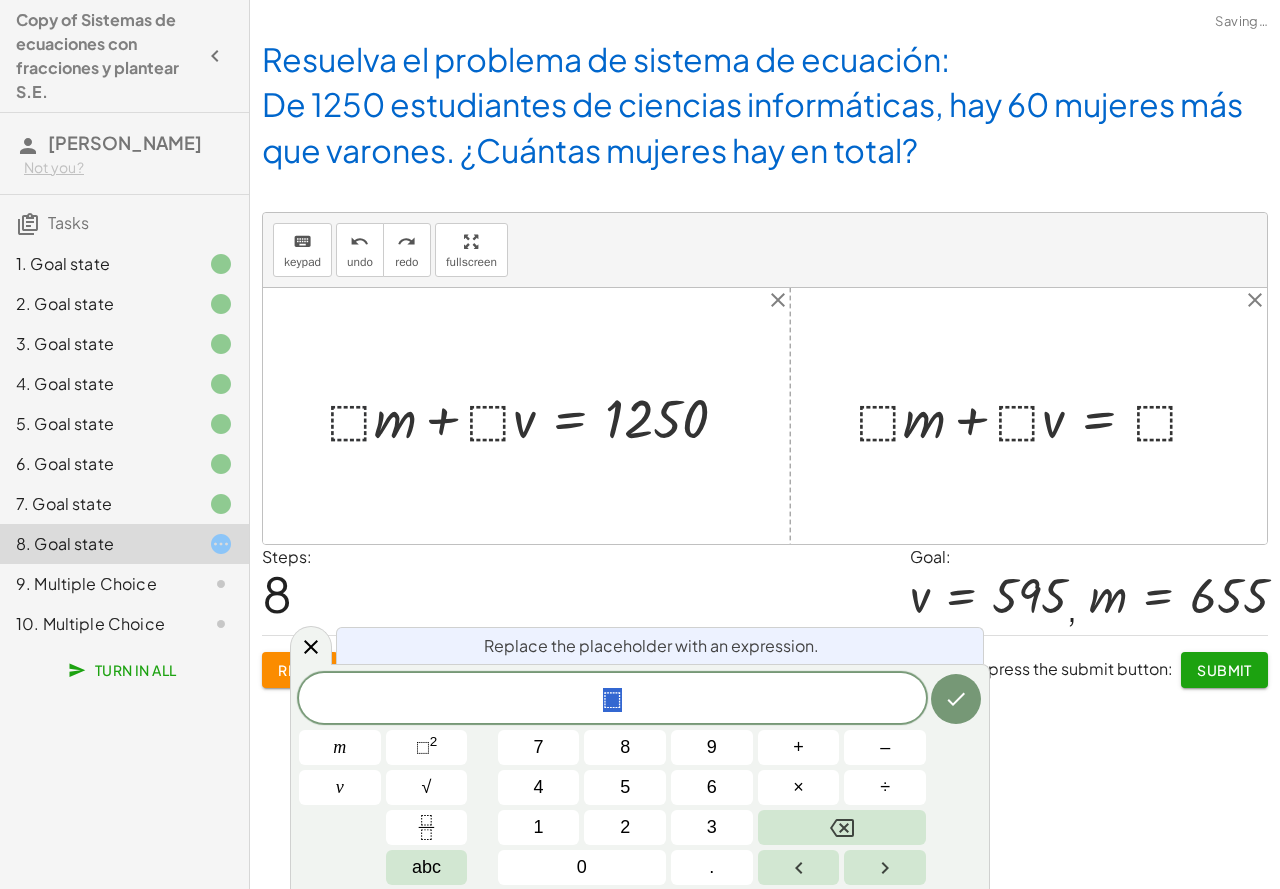 click at bounding box center (535, 416) 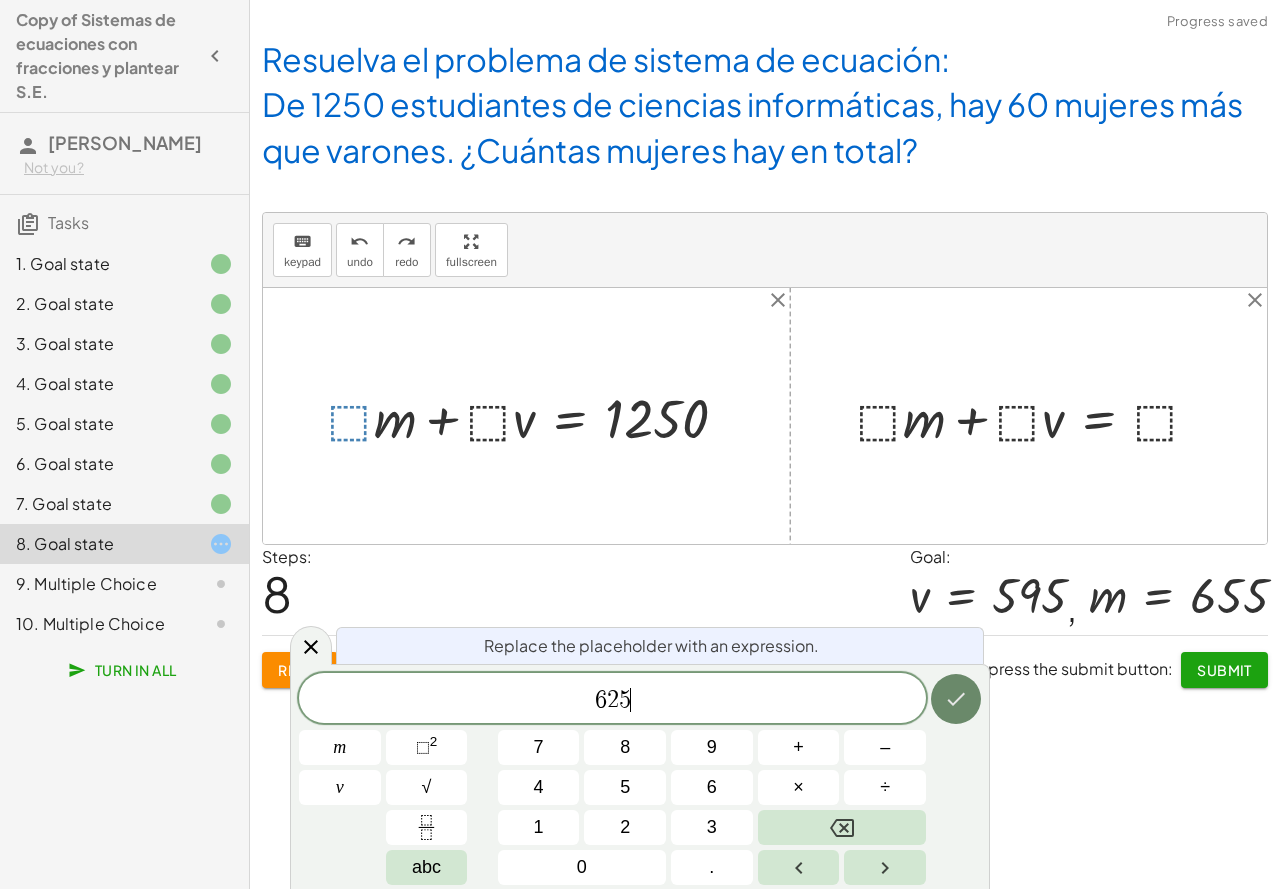 click 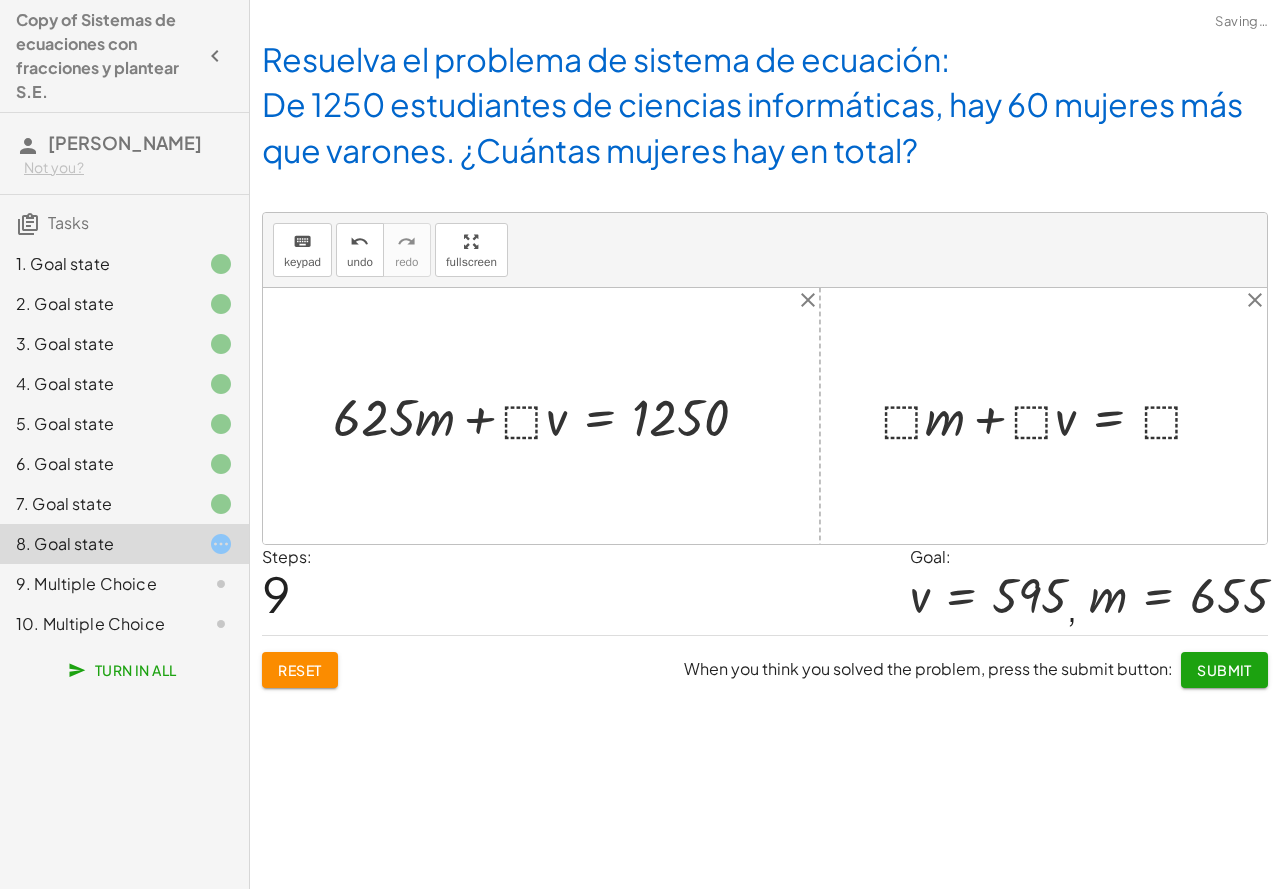 click at bounding box center (548, 416) 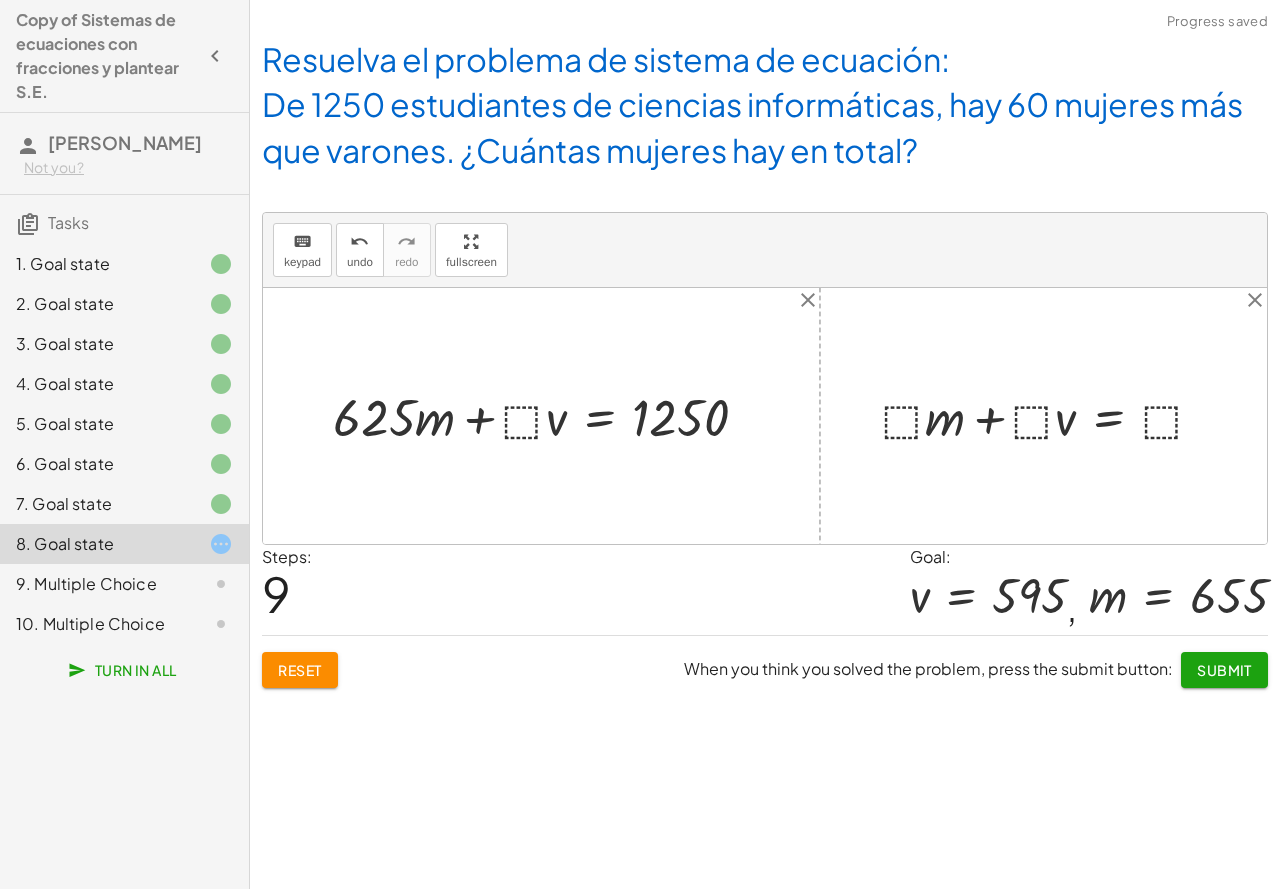 click at bounding box center (548, 416) 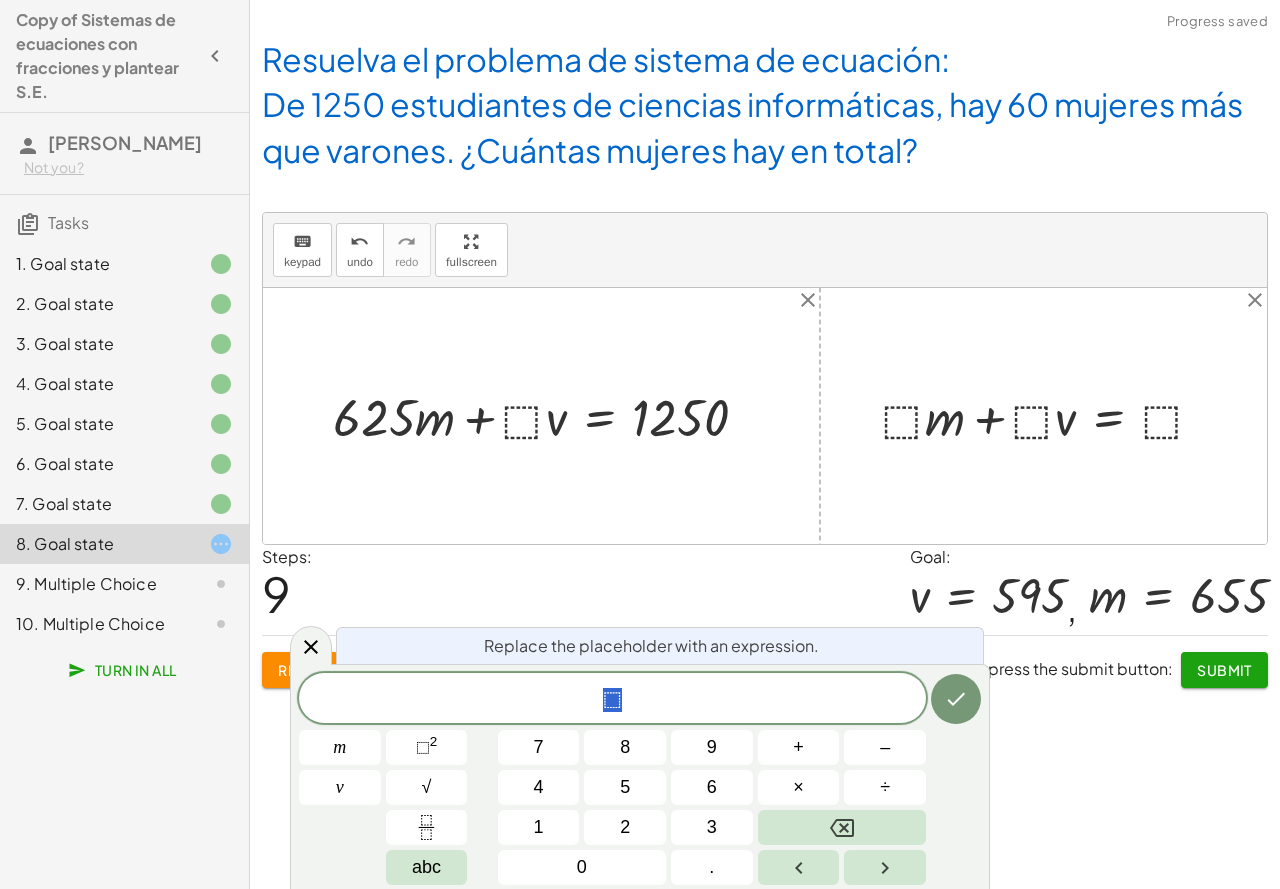 click at bounding box center (548, 416) 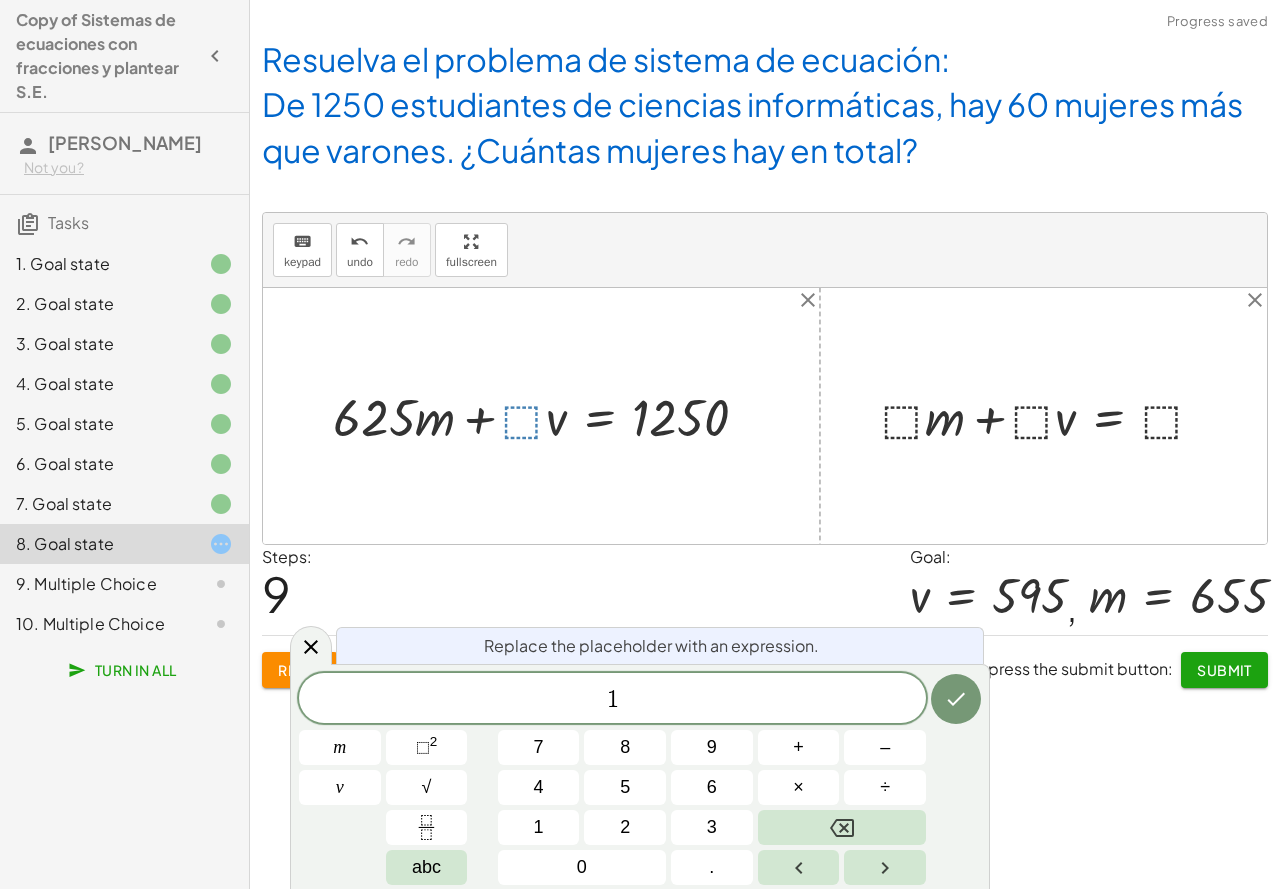 click 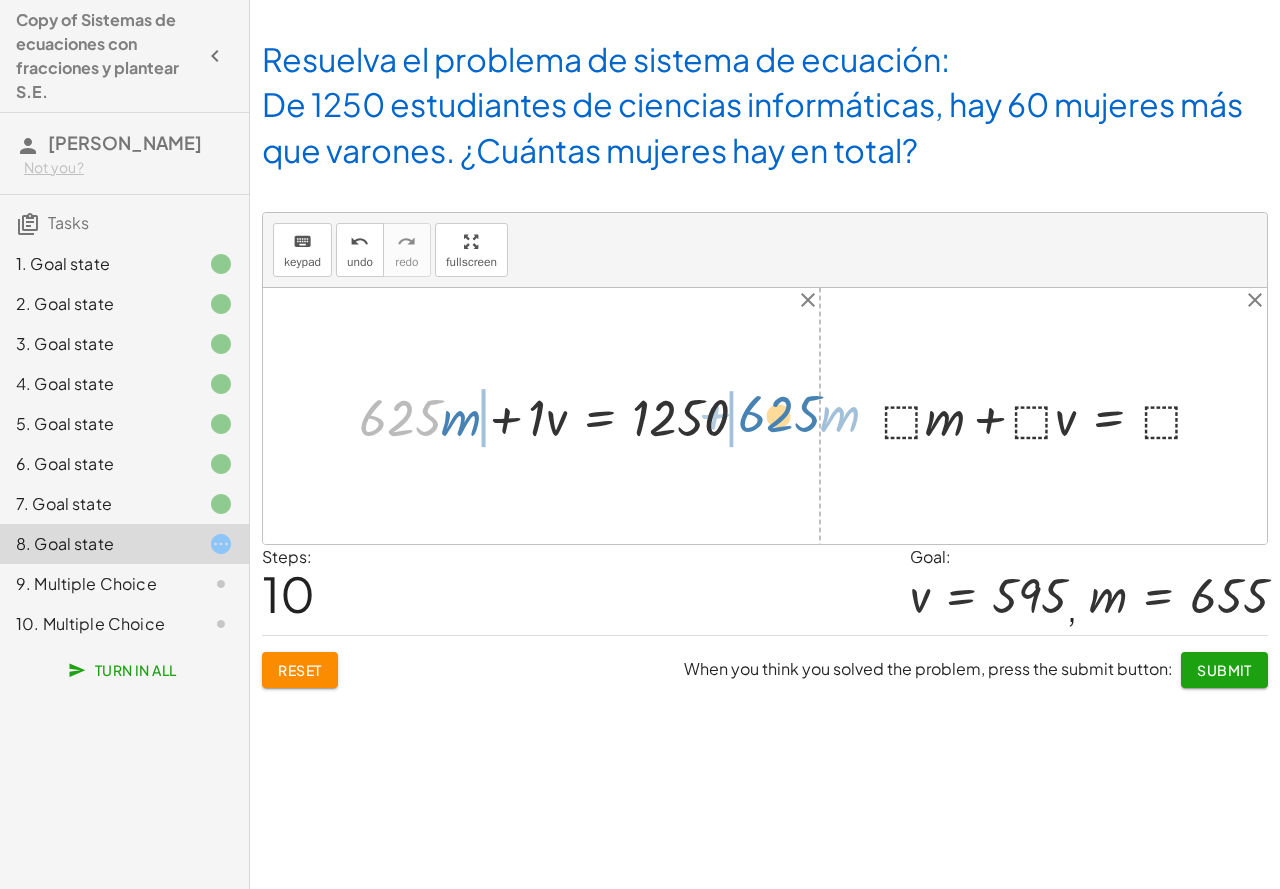drag, startPoint x: 406, startPoint y: 419, endPoint x: 785, endPoint y: 415, distance: 379.02112 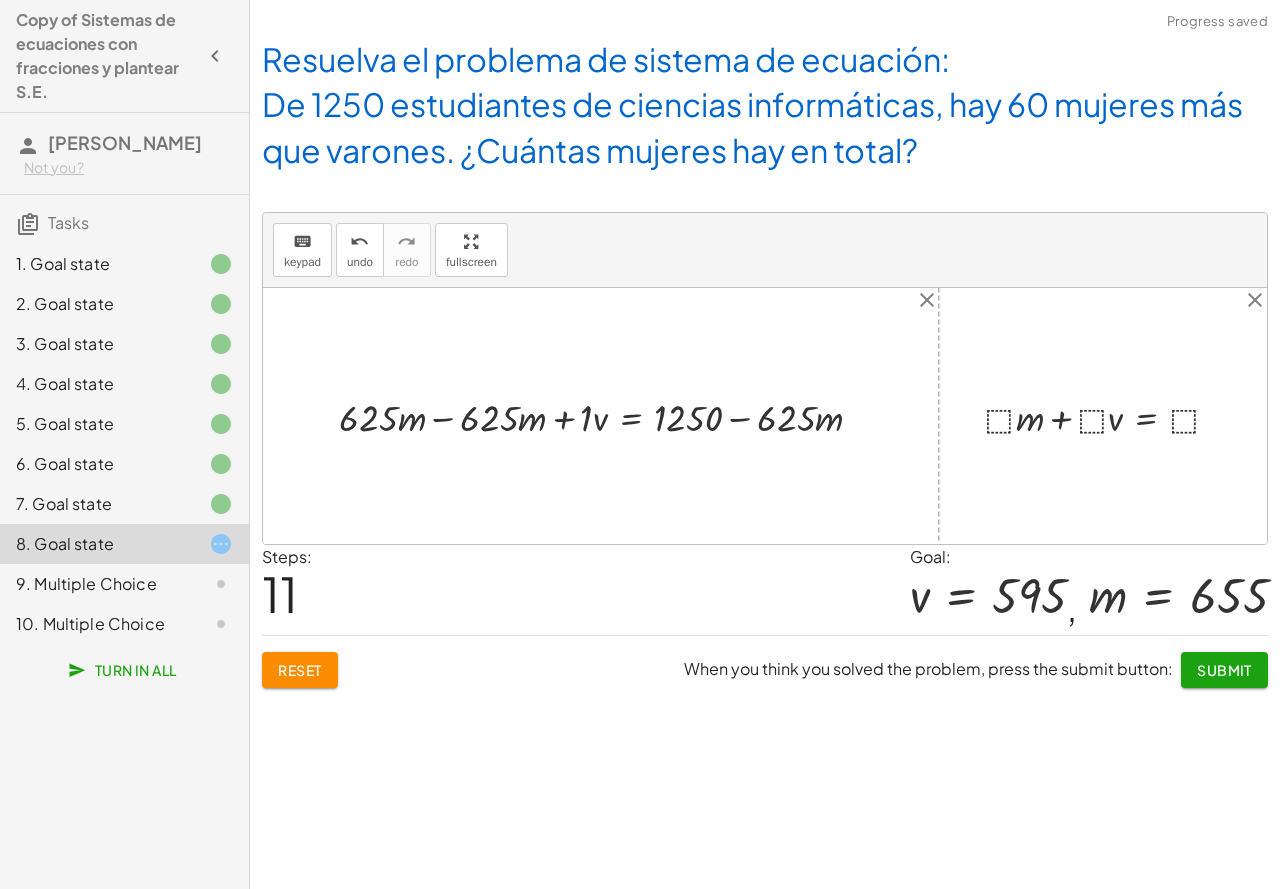 click at bounding box center [609, 415] 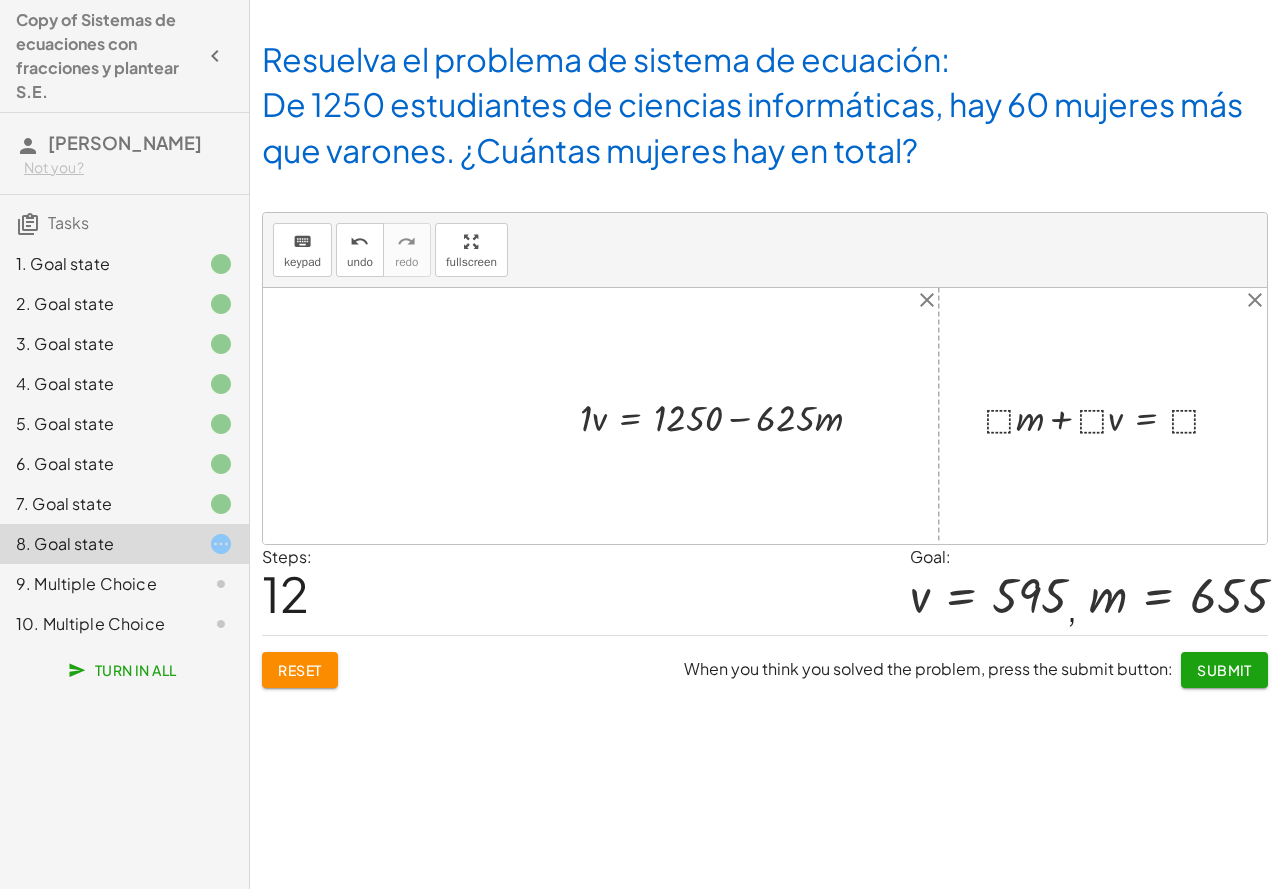 click at bounding box center [729, 415] 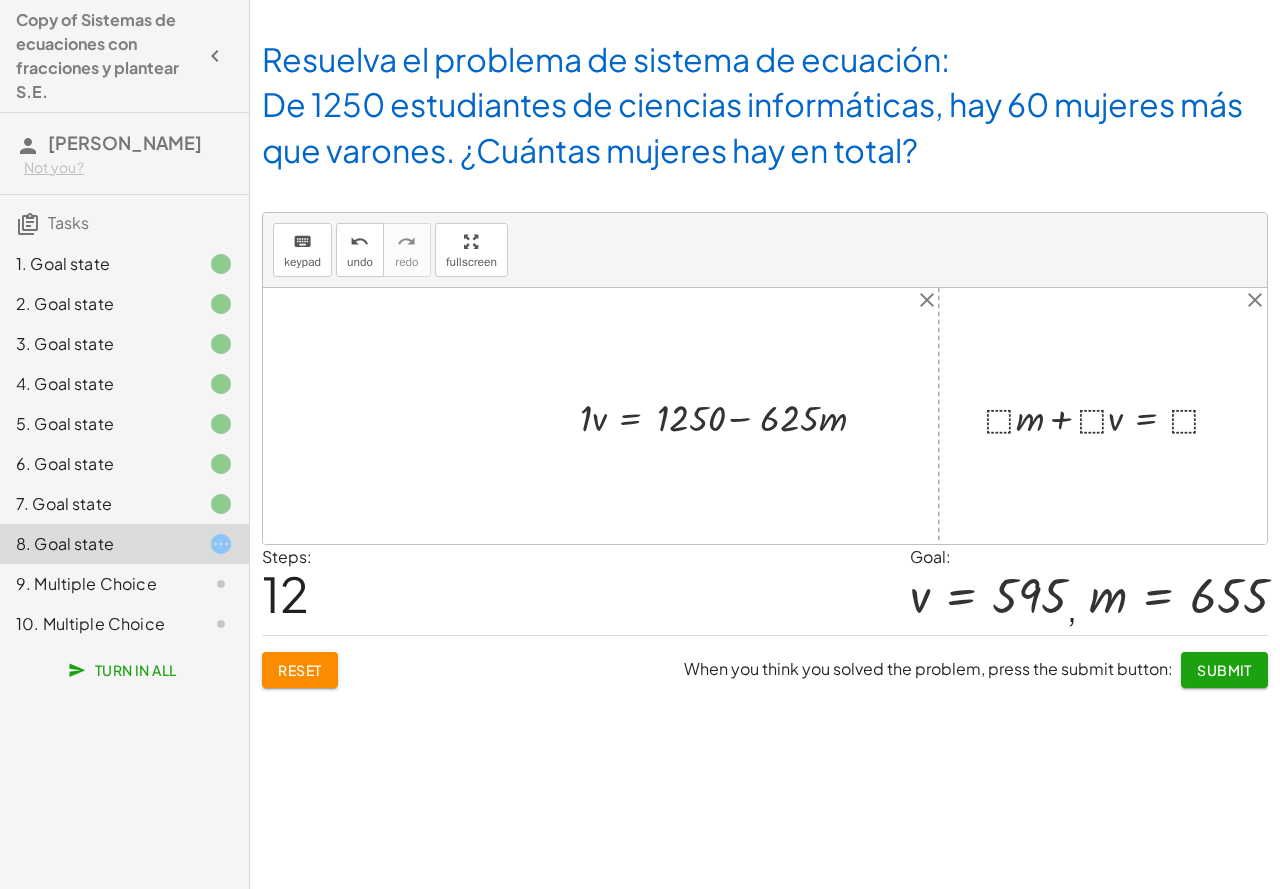 click at bounding box center (729, 415) 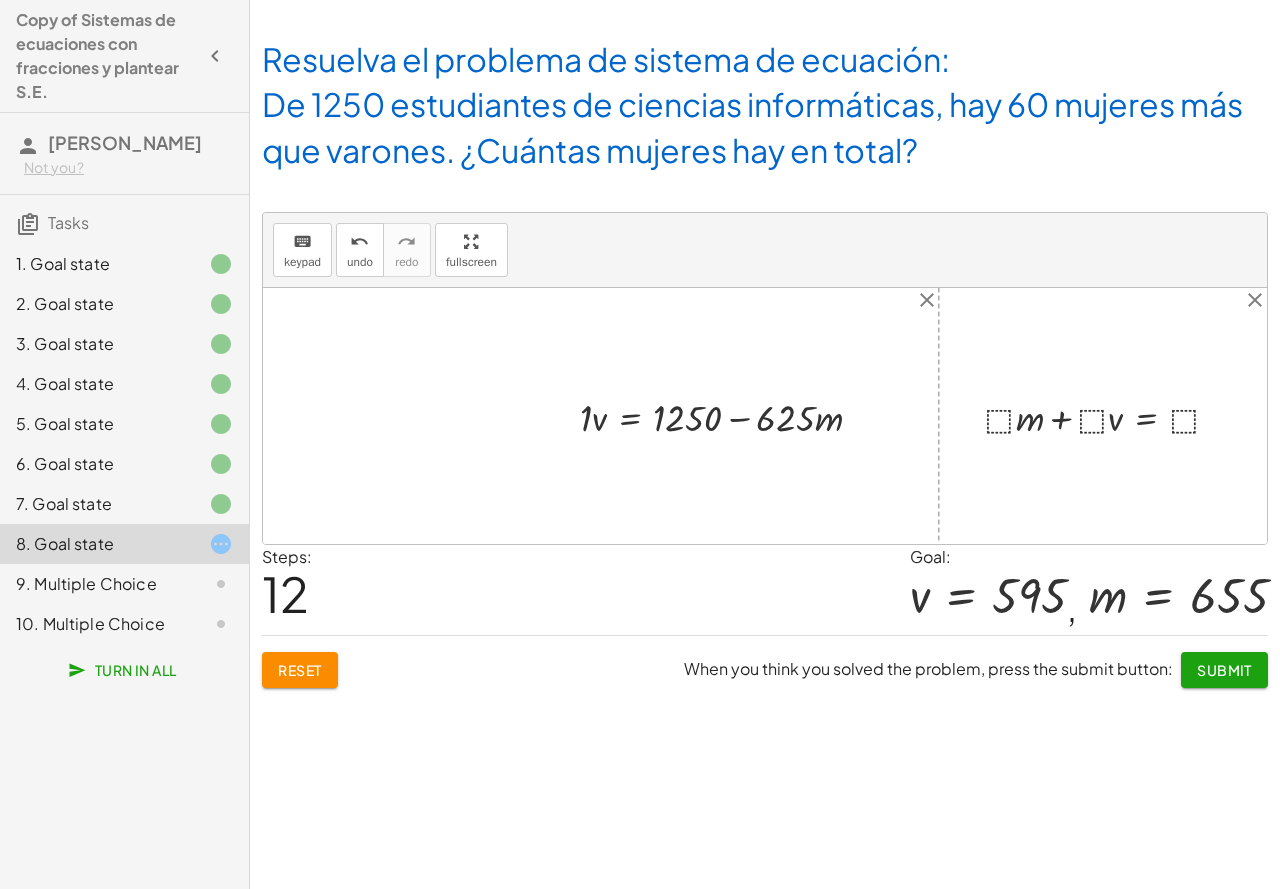 click at bounding box center (729, 415) 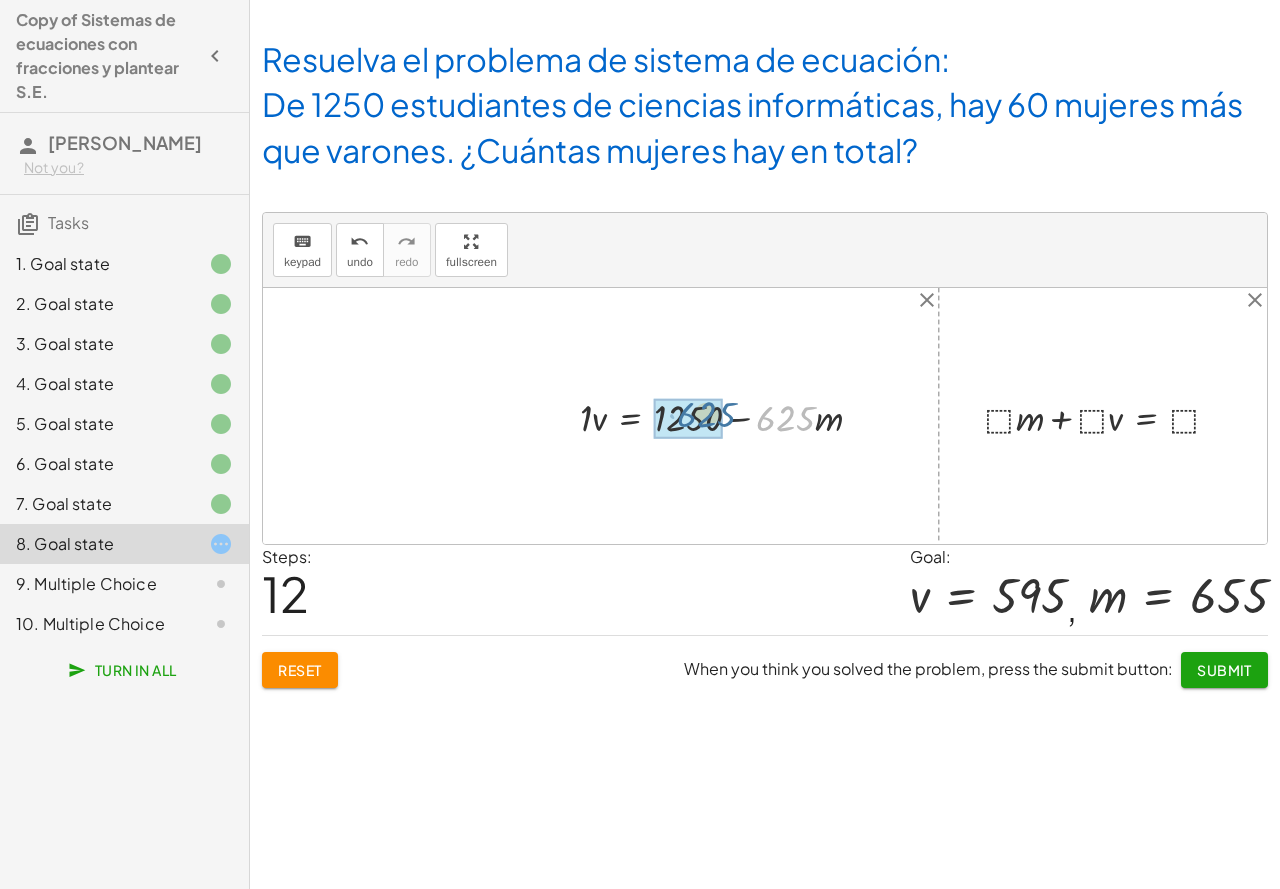drag, startPoint x: 806, startPoint y: 421, endPoint x: 725, endPoint y: 417, distance: 81.09871 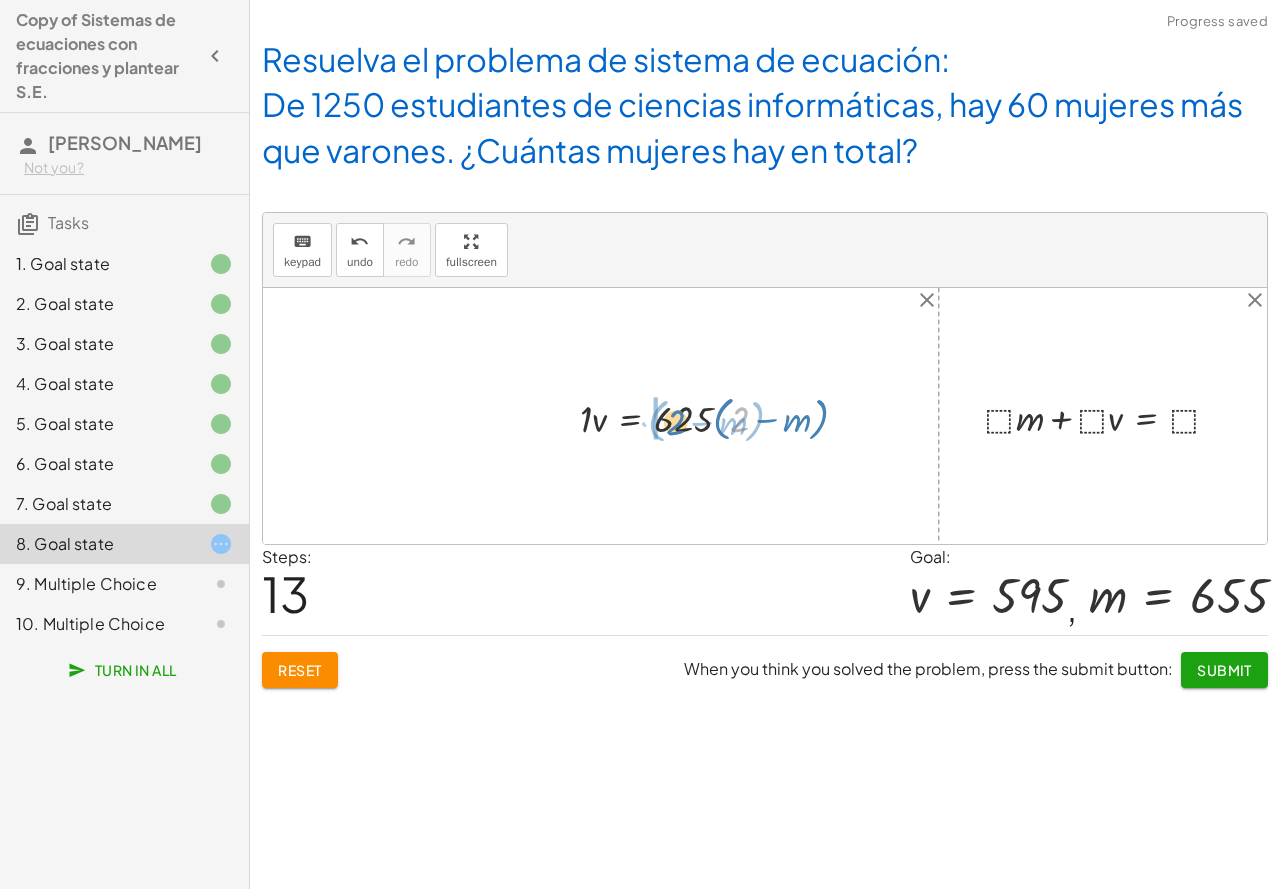 drag, startPoint x: 737, startPoint y: 423, endPoint x: 680, endPoint y: 429, distance: 57.31492 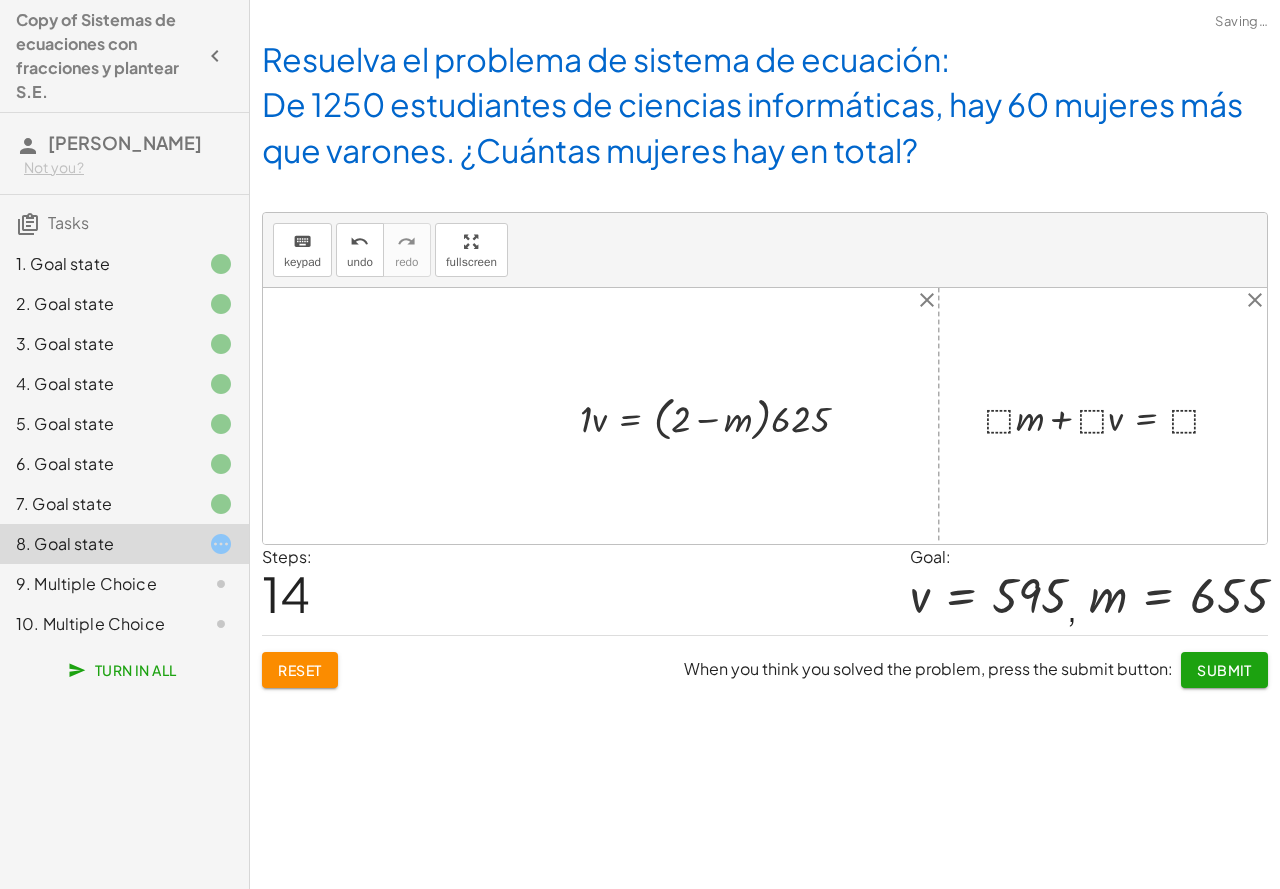 click at bounding box center (722, 416) 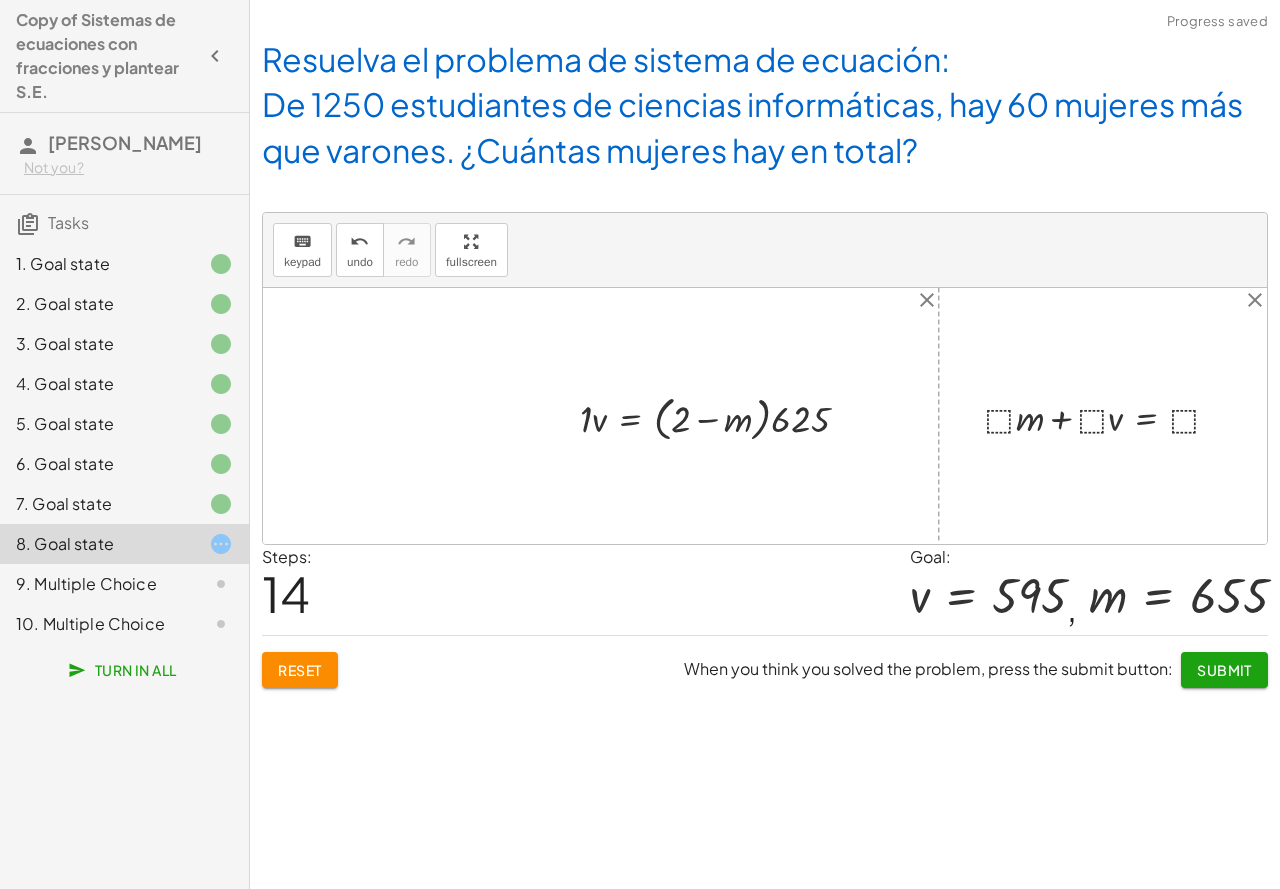 click at bounding box center (722, 416) 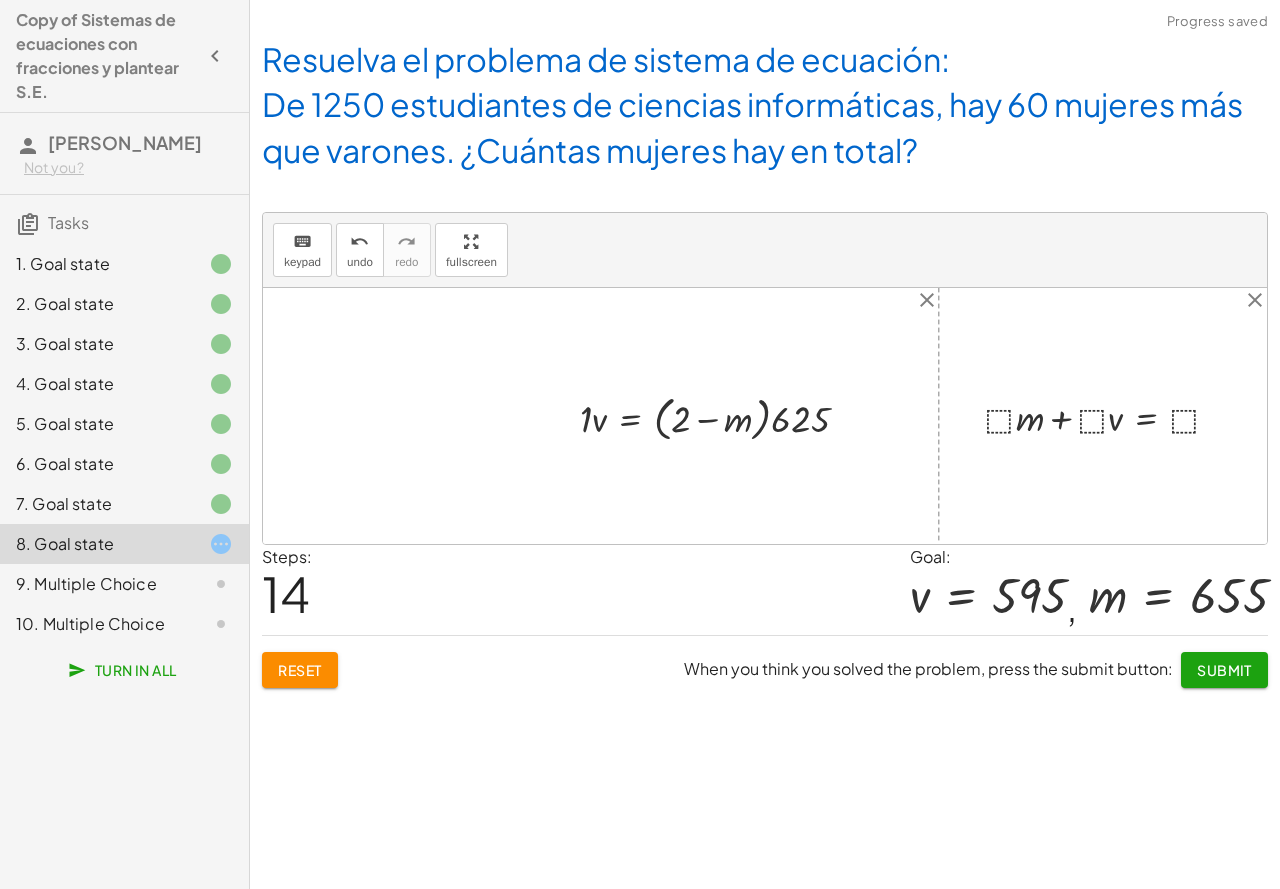 click at bounding box center (722, 416) 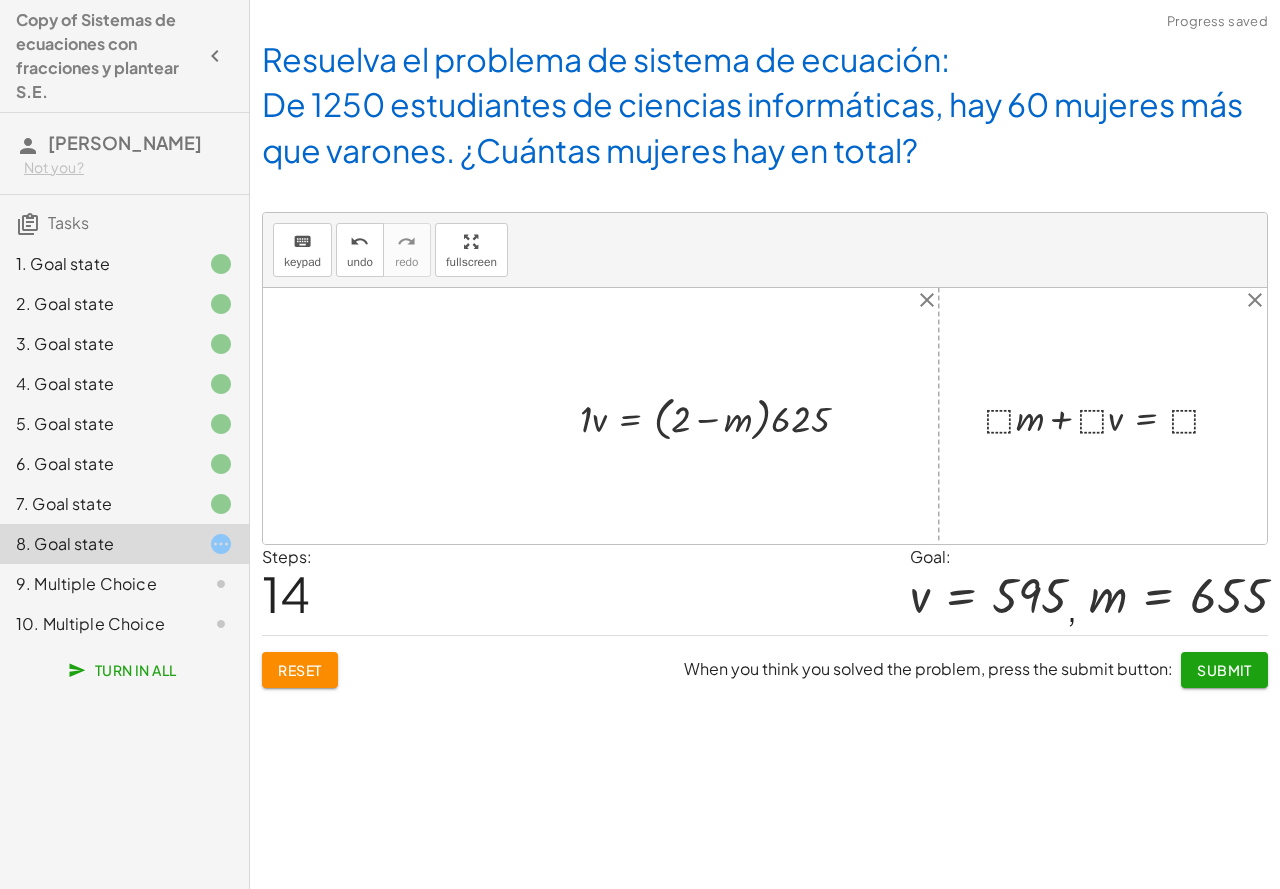 click at bounding box center (722, 416) 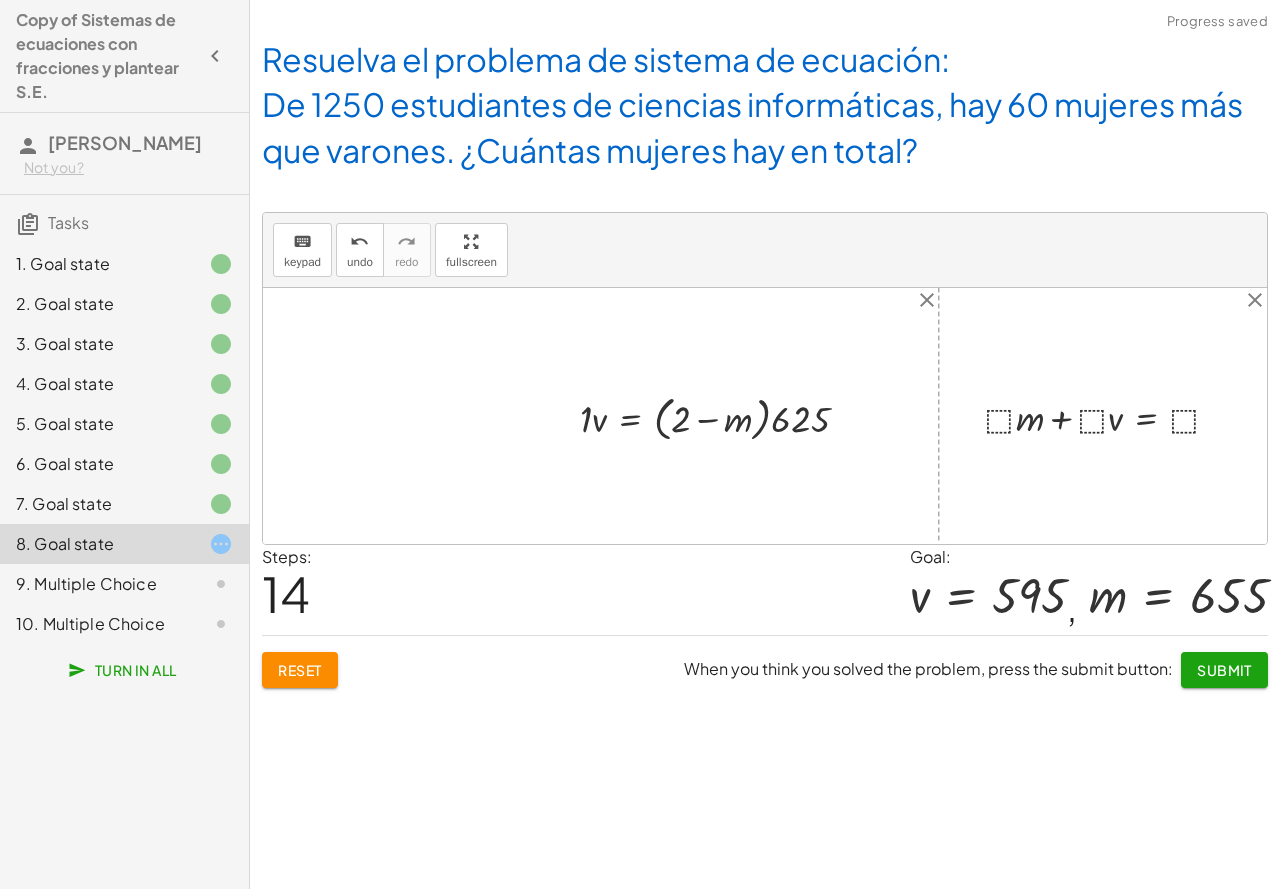 click at bounding box center [722, 416] 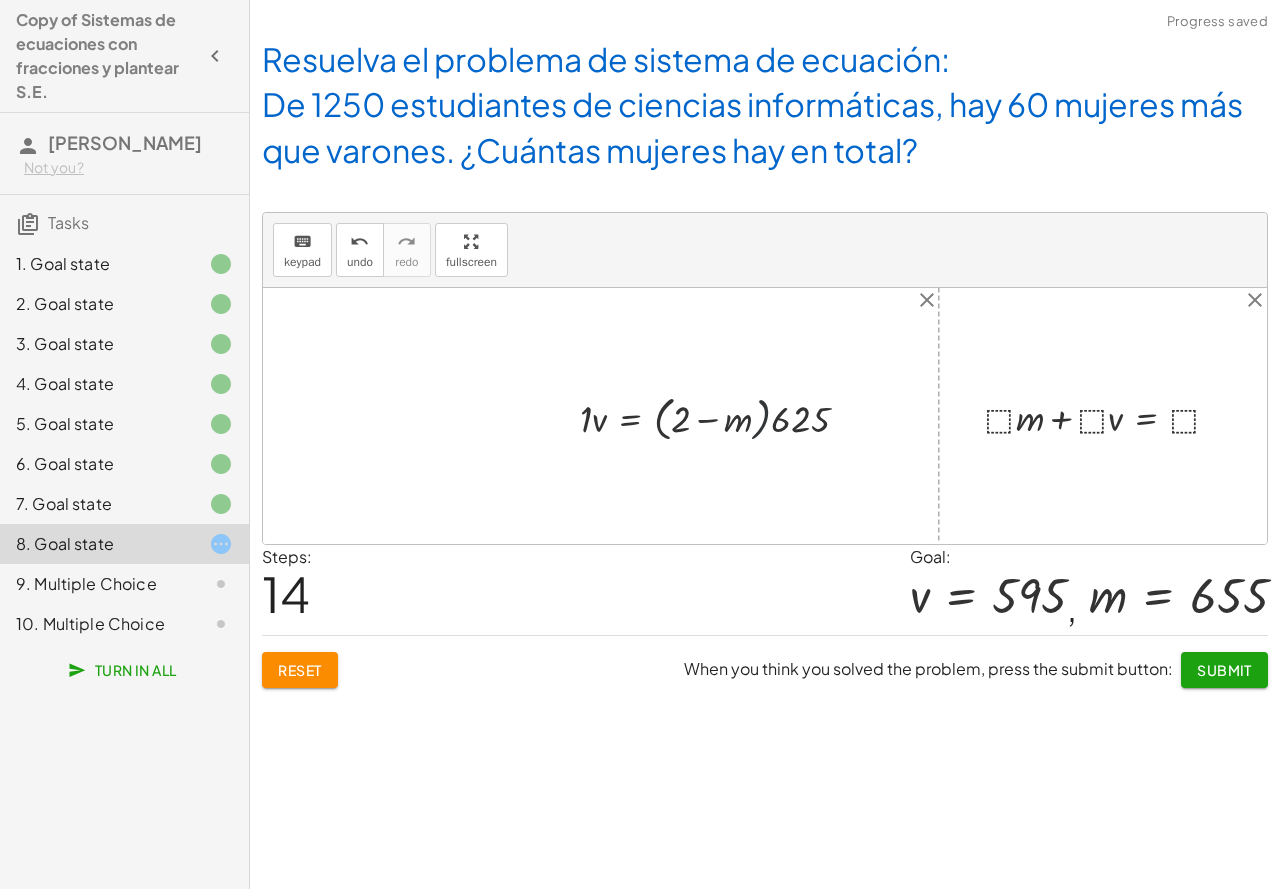 click at bounding box center (722, 416) 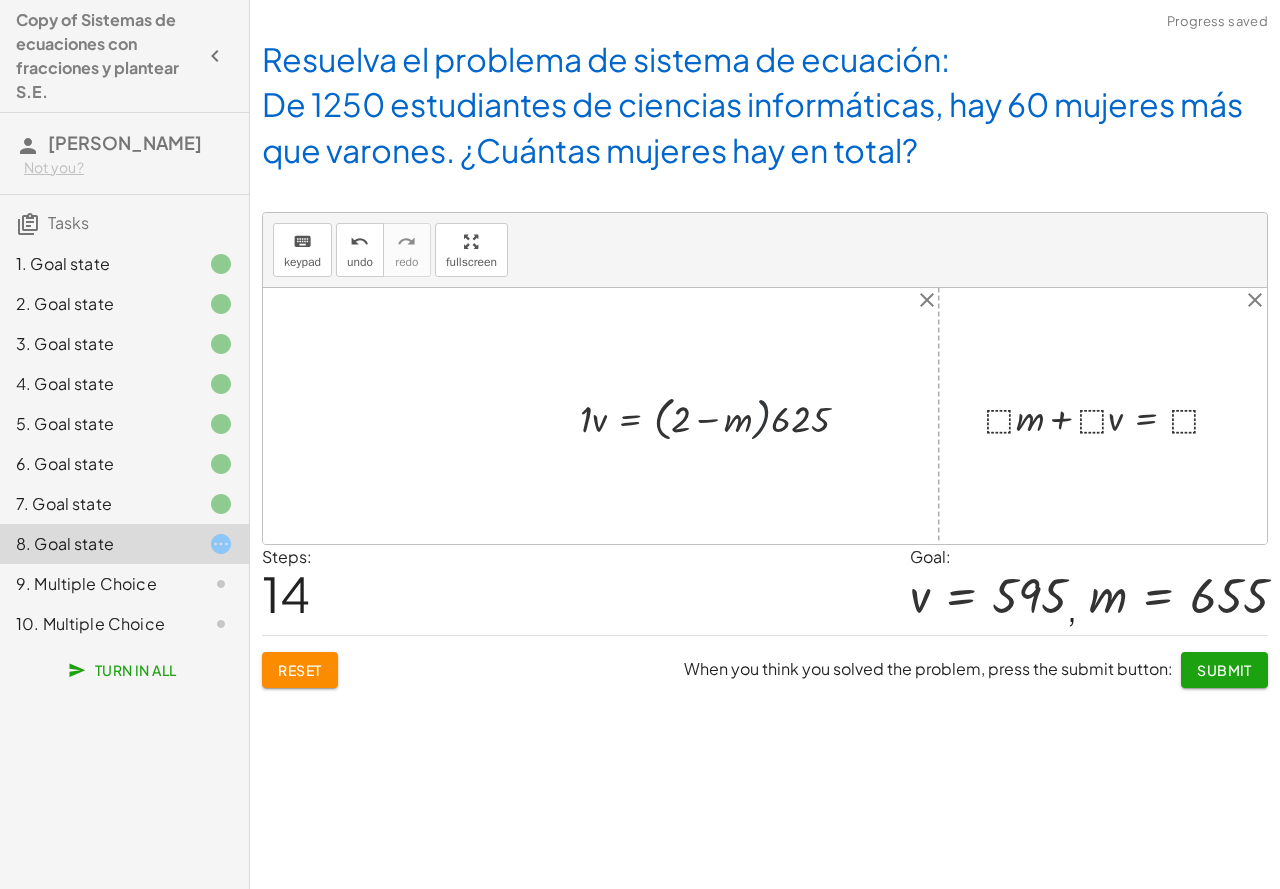 click at bounding box center [722, 416] 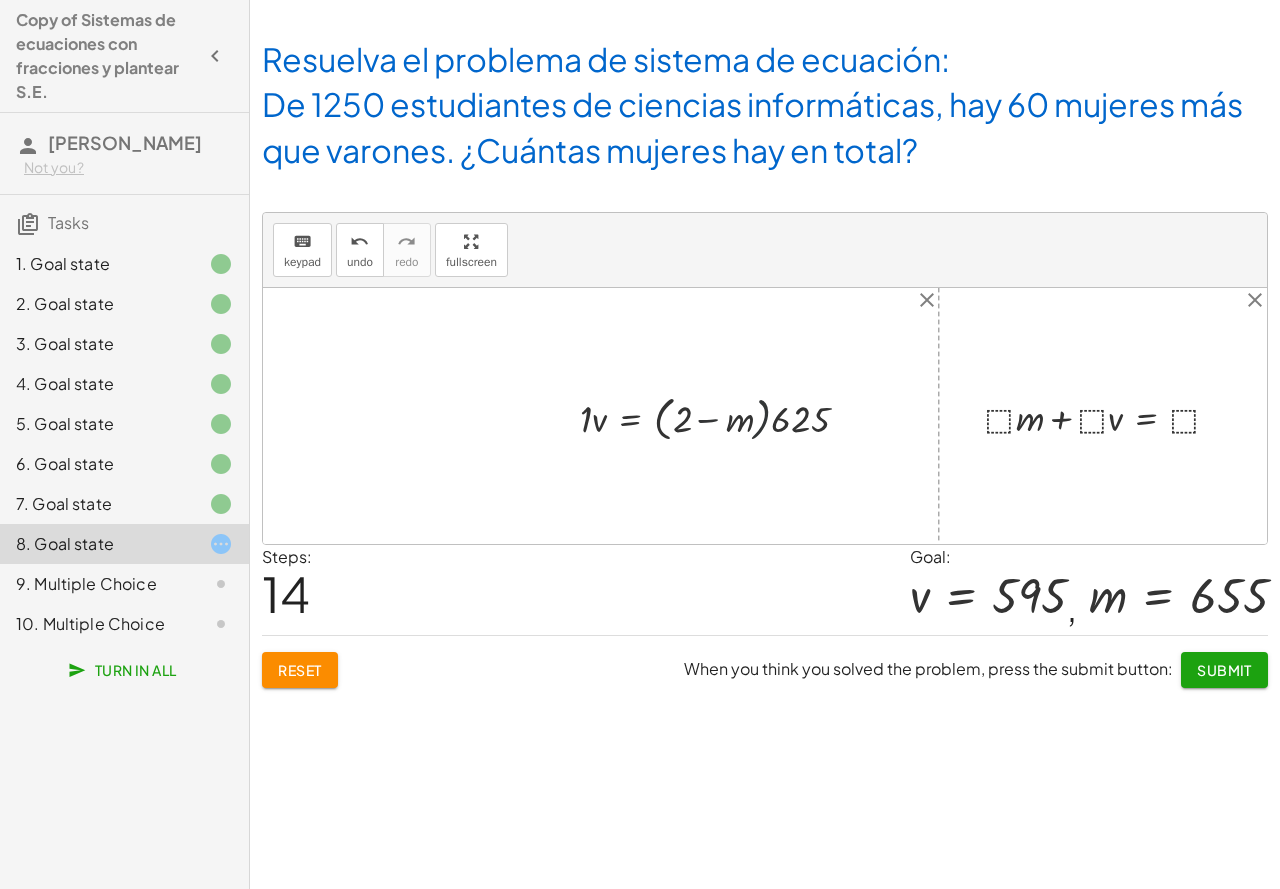 click at bounding box center [722, 416] 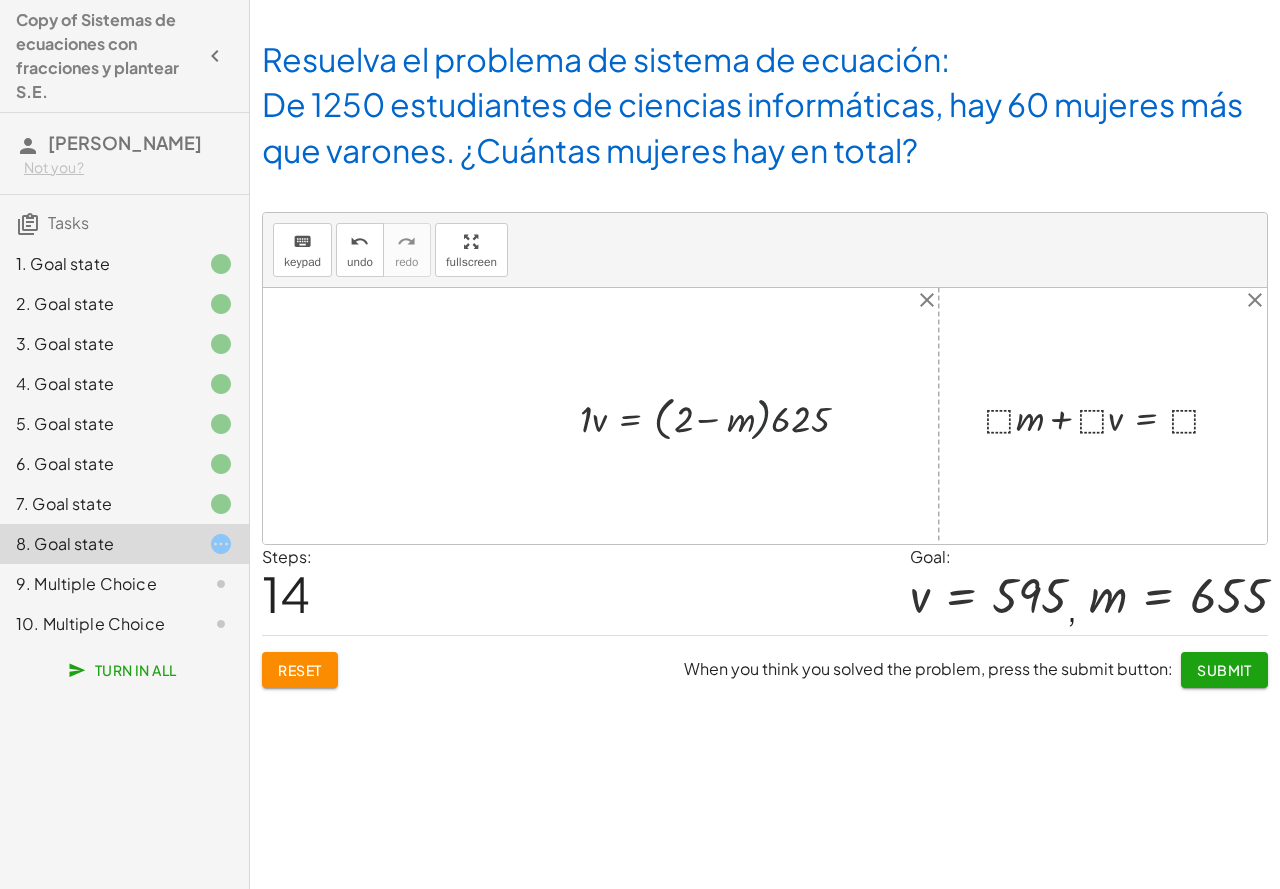 click at bounding box center (722, 416) 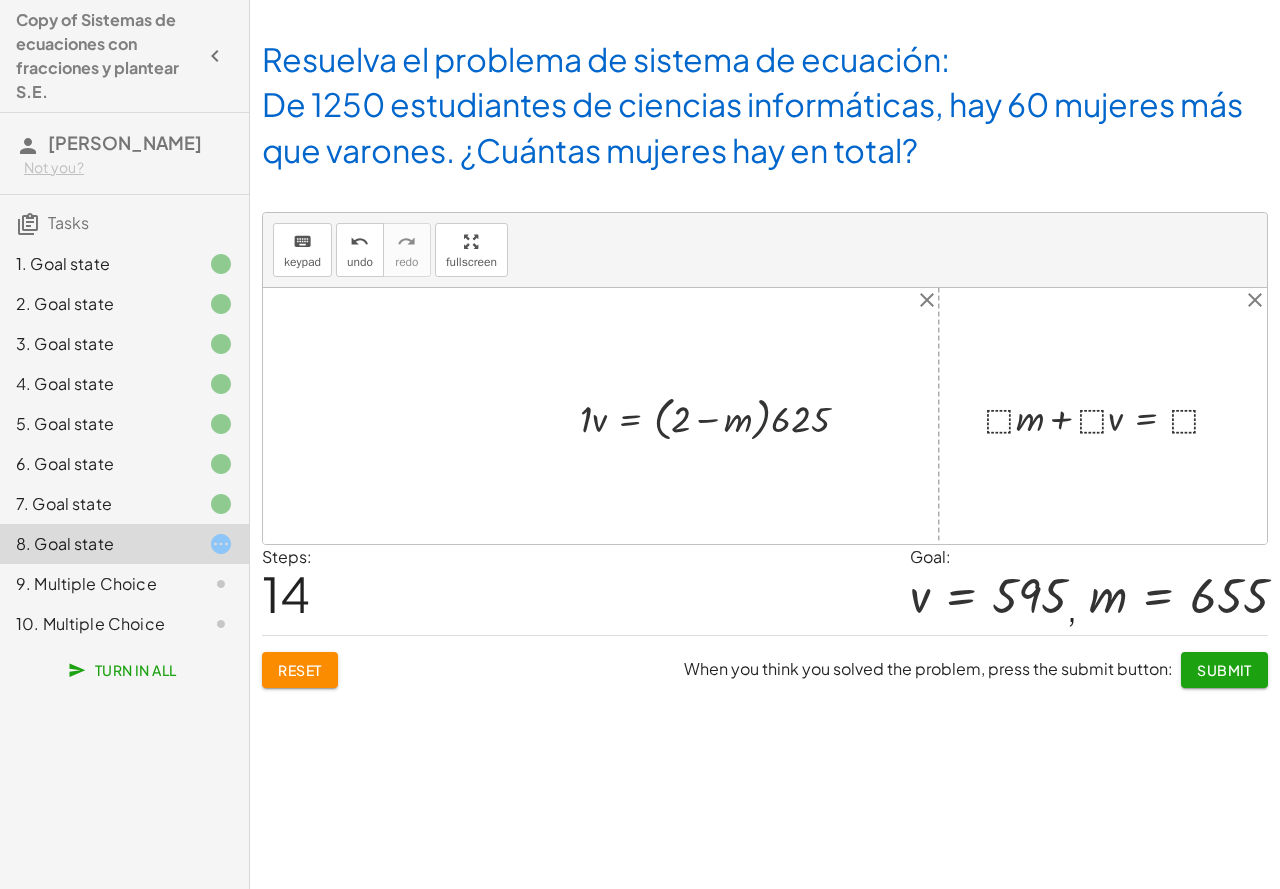 click at bounding box center [722, 416] 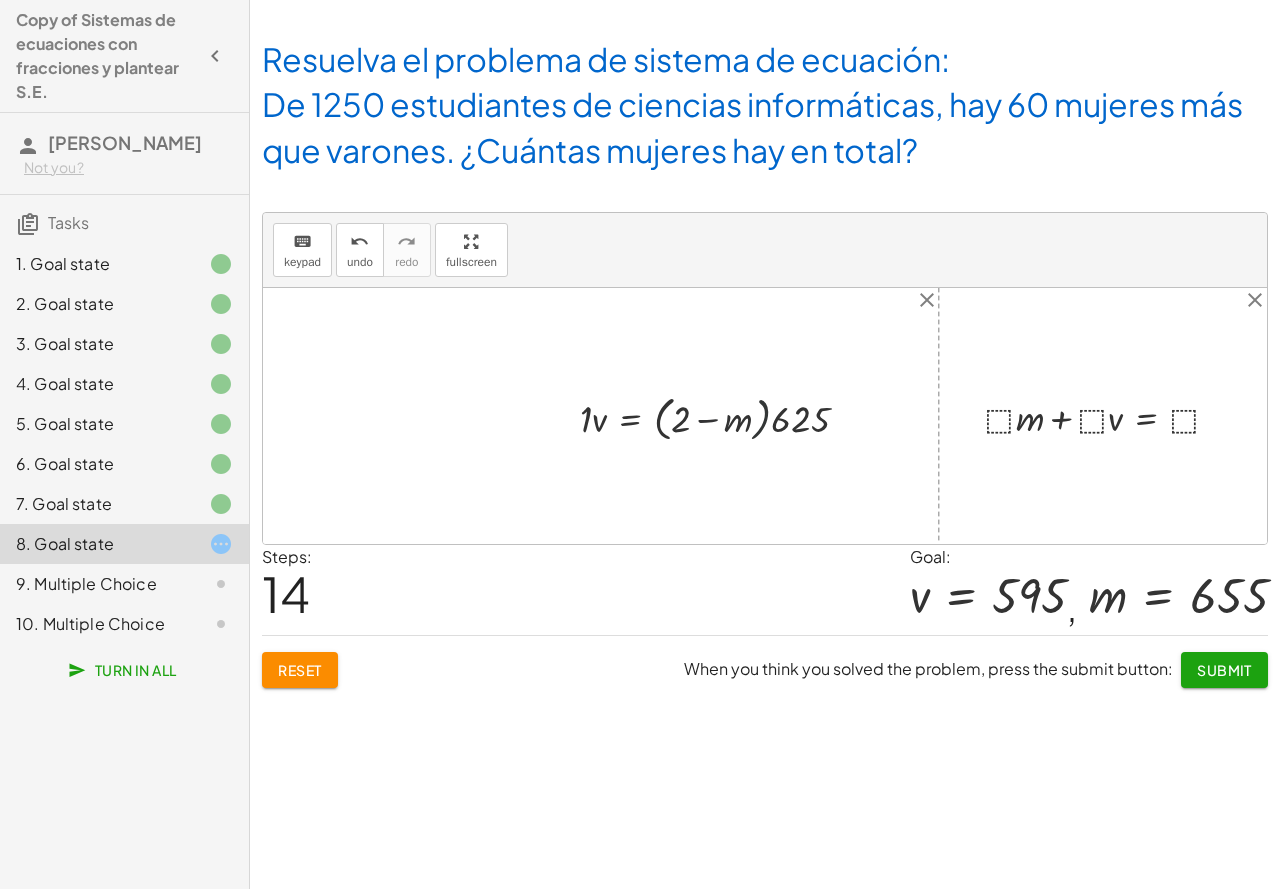 click at bounding box center (722, 416) 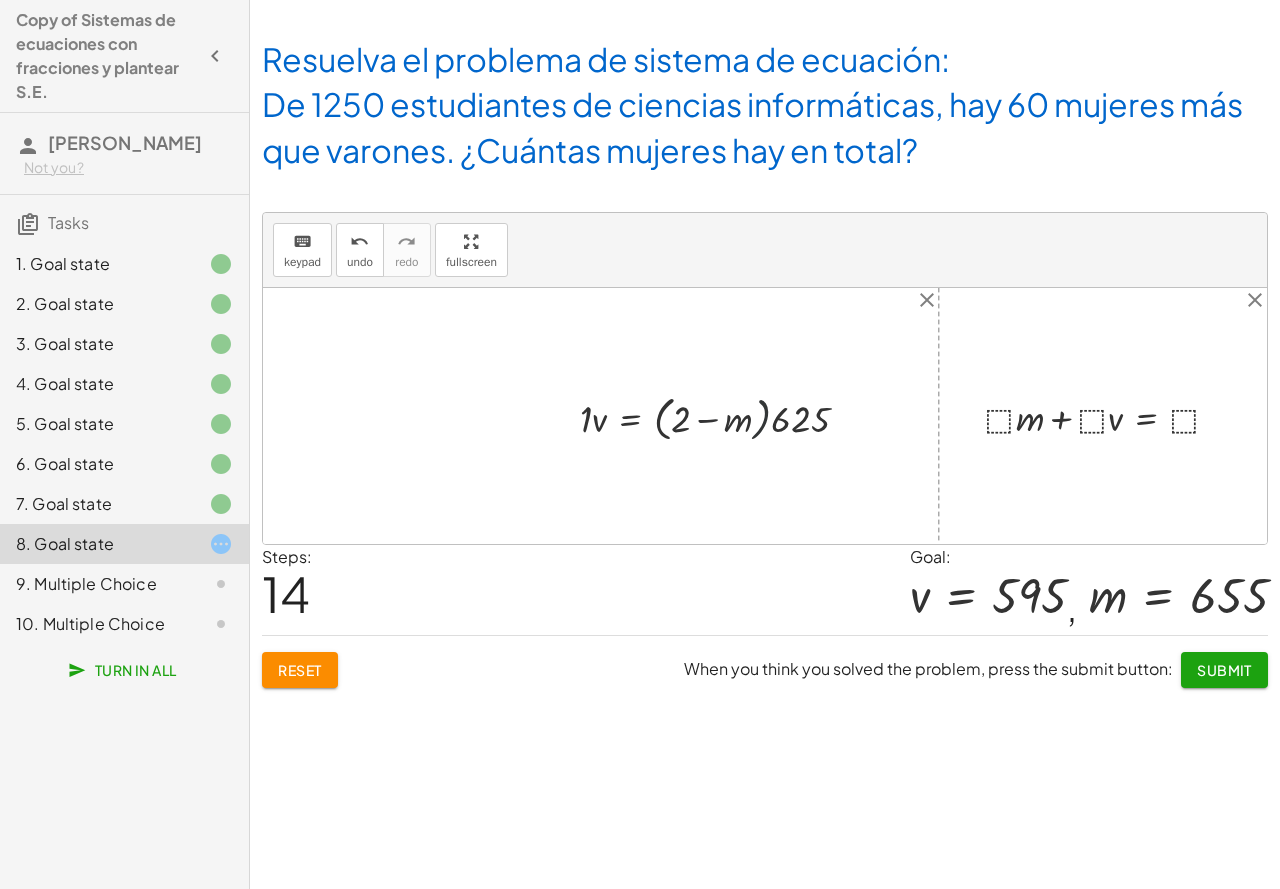 click at bounding box center (722, 416) 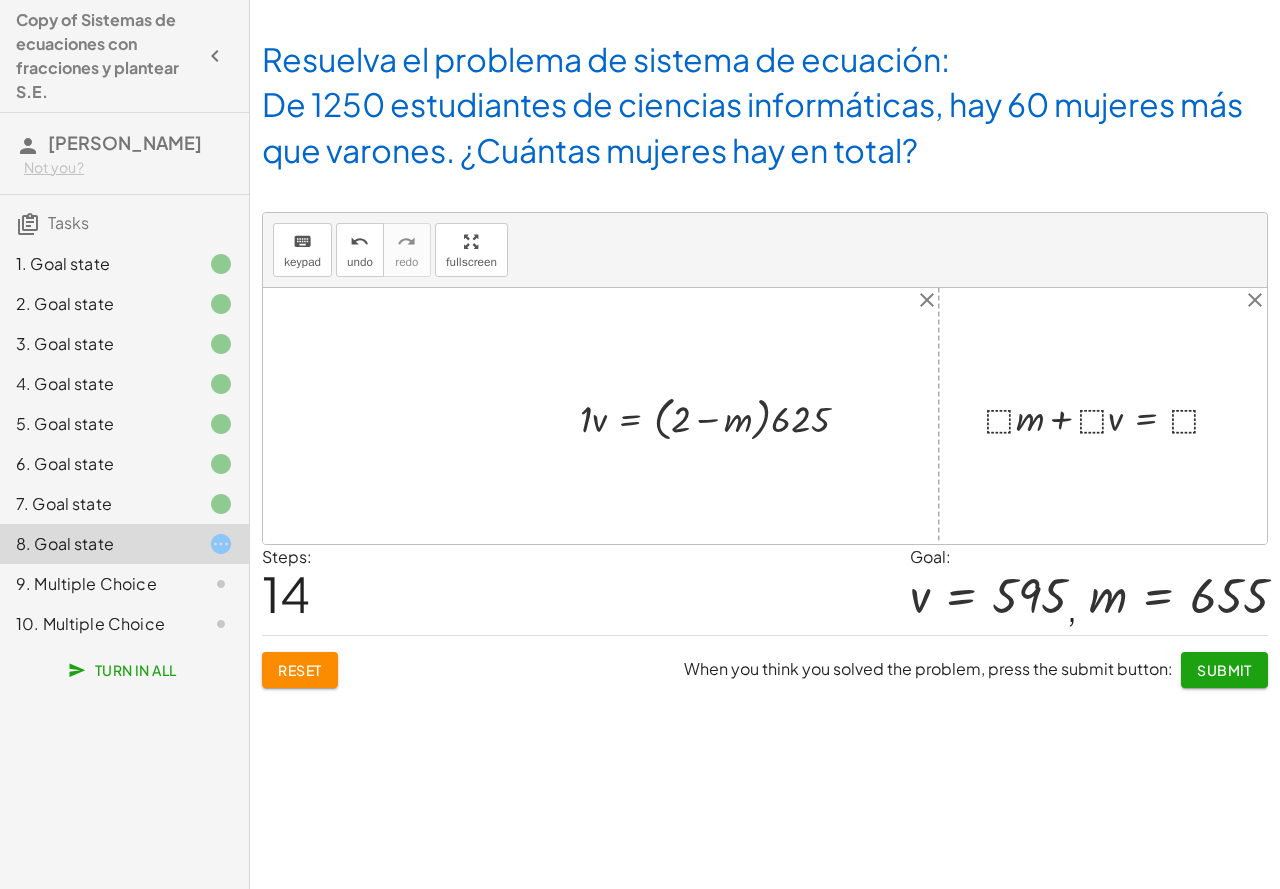 click at bounding box center (722, 416) 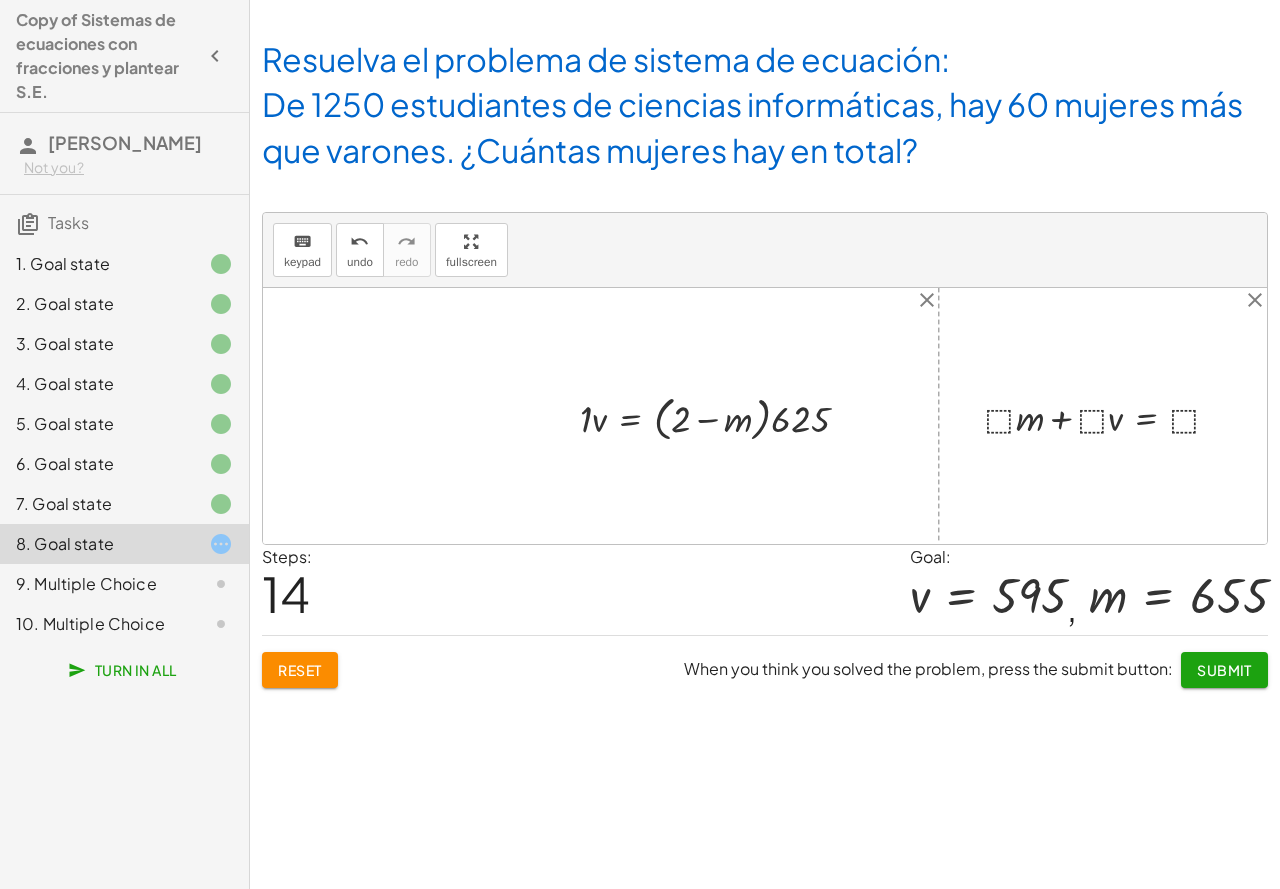 click at bounding box center (722, 416) 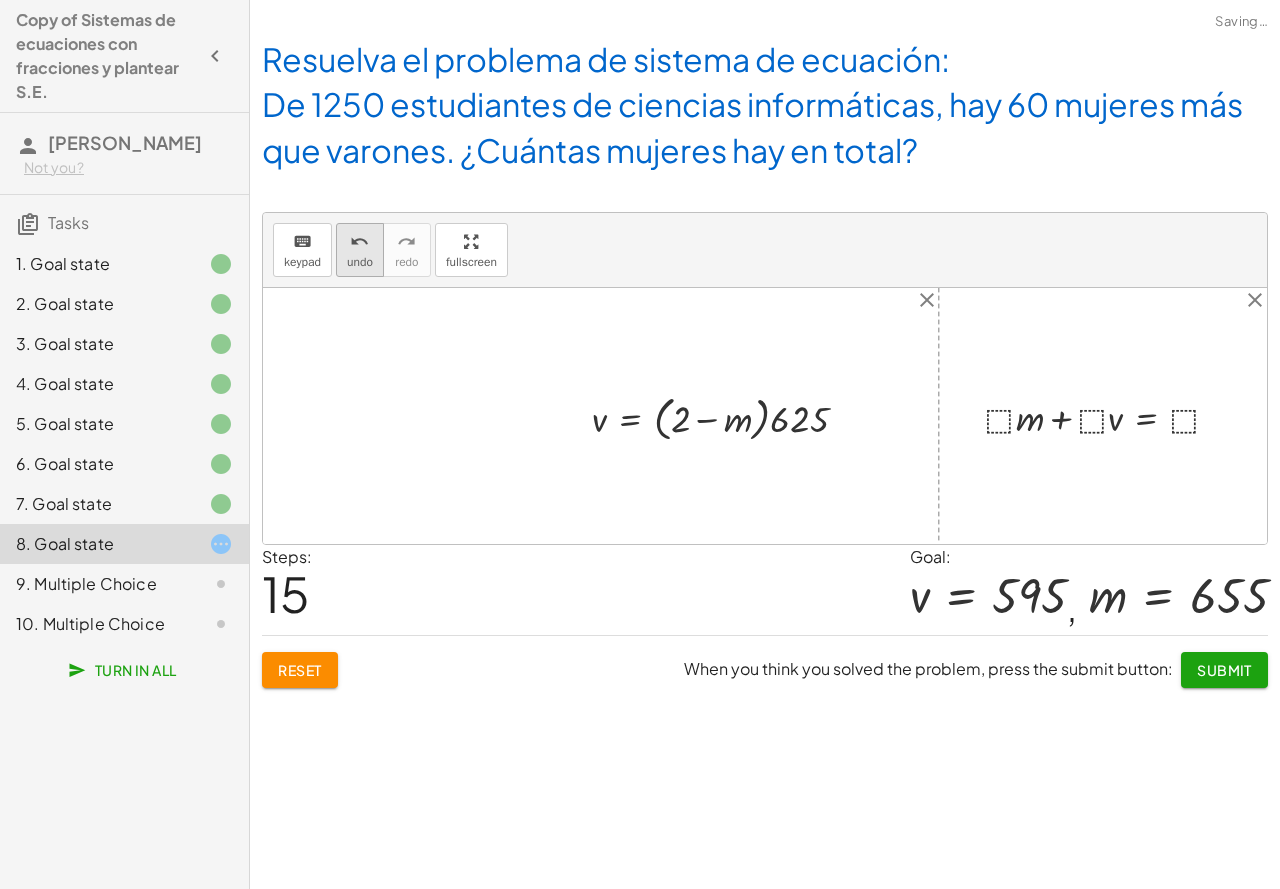 click on "undo" at bounding box center (360, 262) 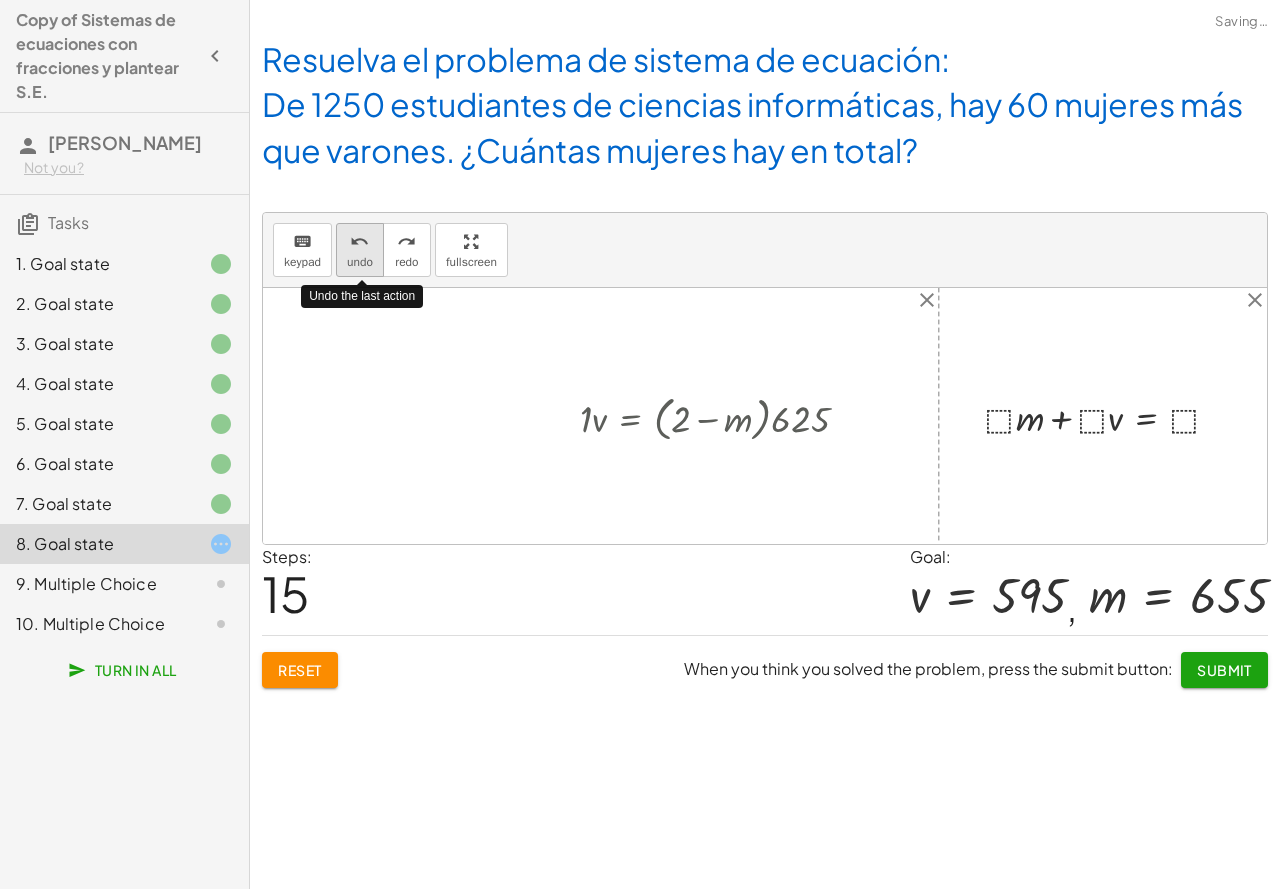 click on "undo" at bounding box center (360, 262) 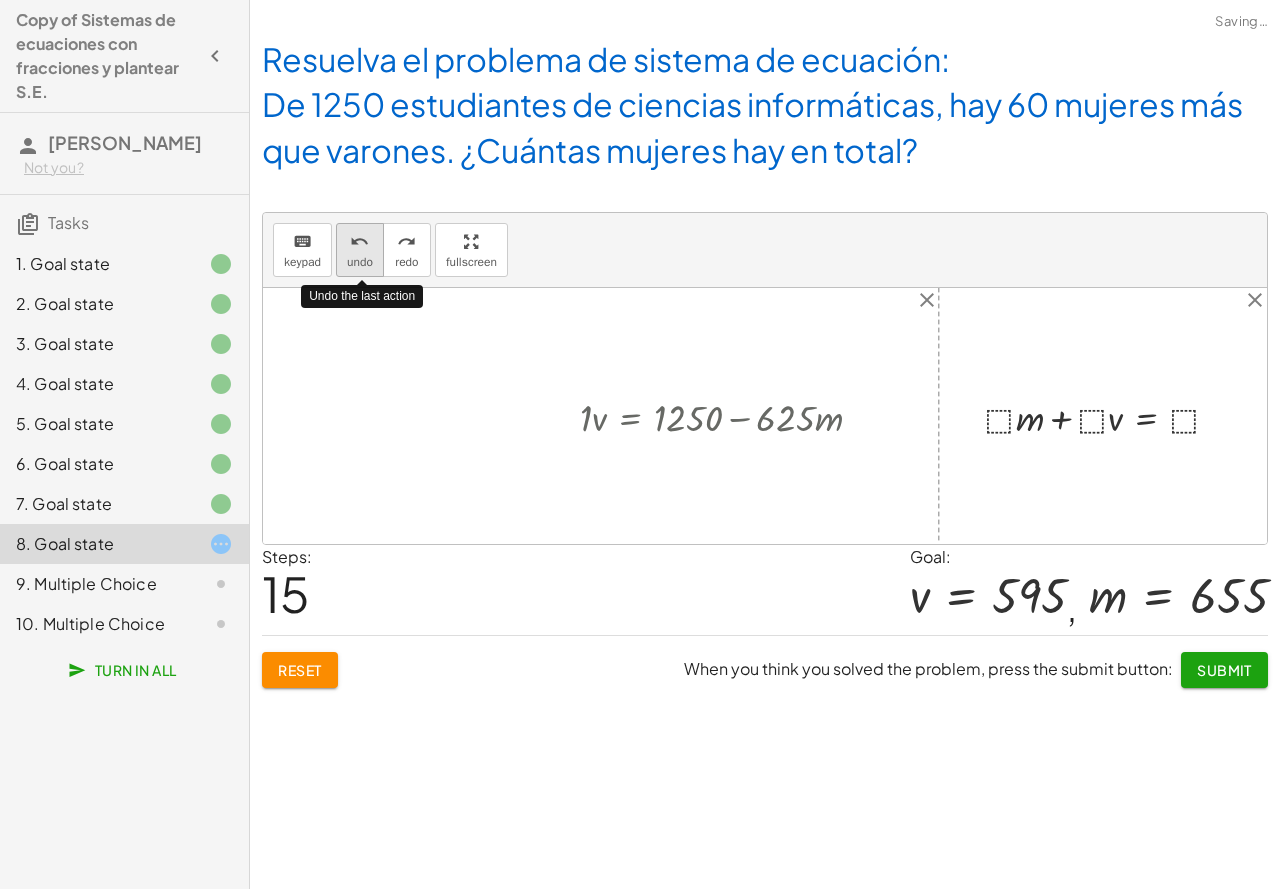 click on "undo" at bounding box center [360, 262] 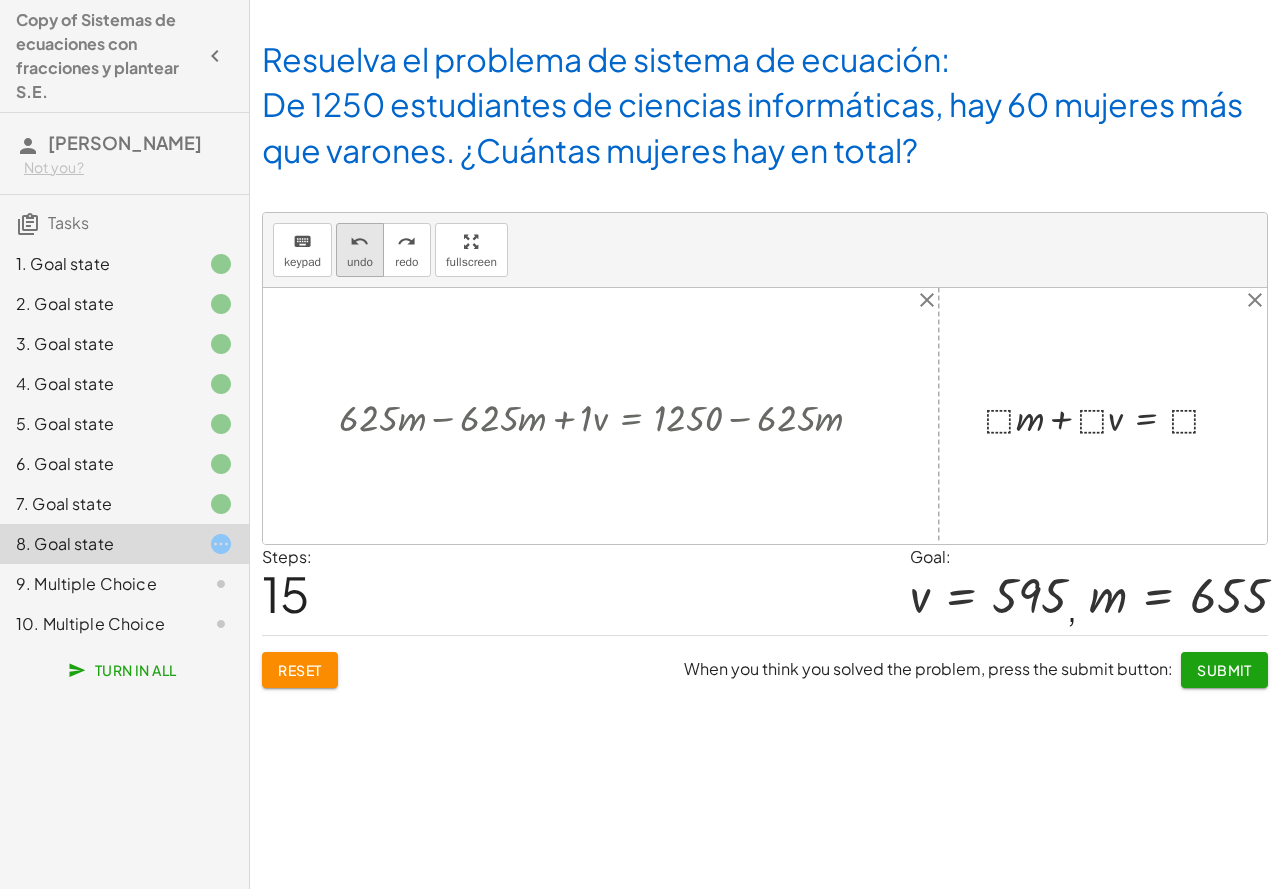 click on "undo" at bounding box center (360, 262) 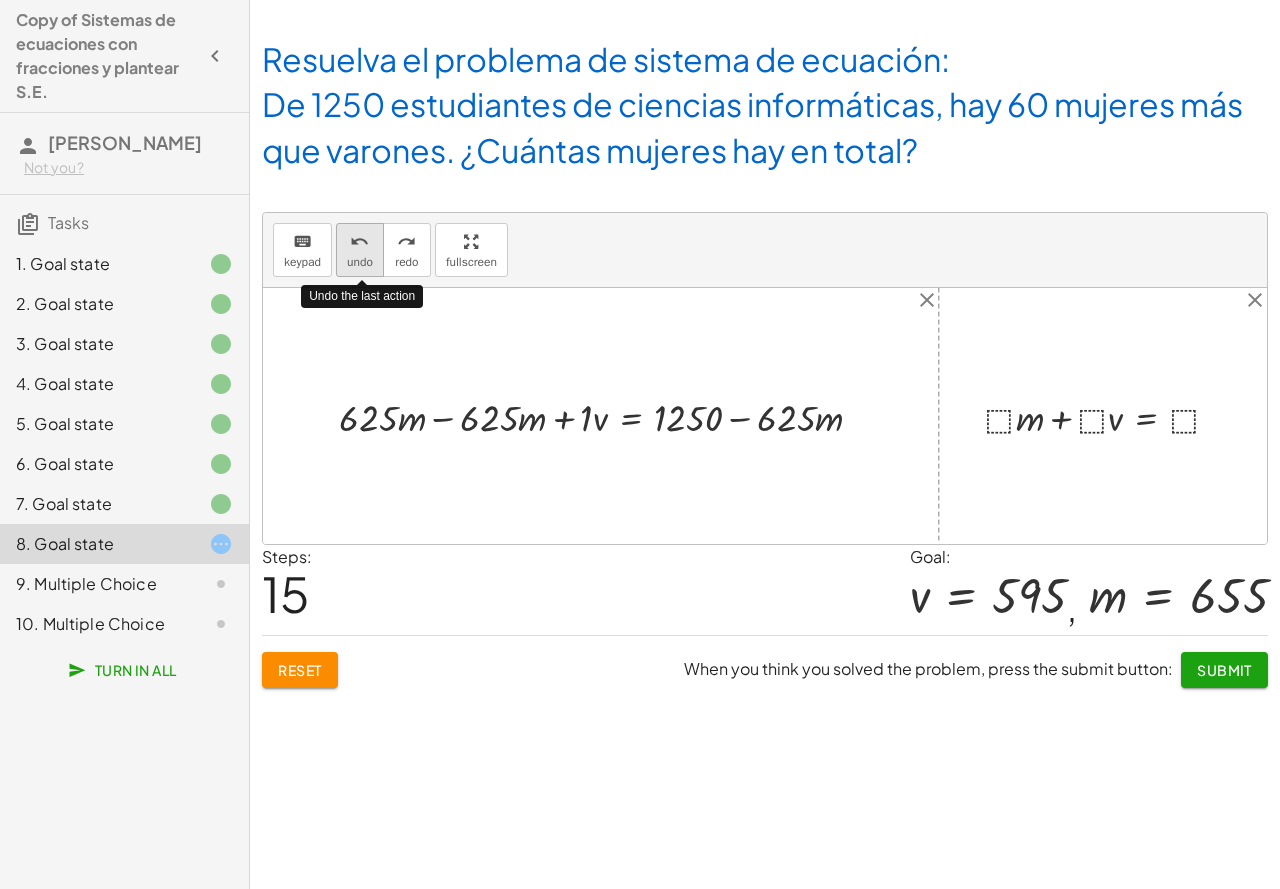 click on "undo" at bounding box center [360, 262] 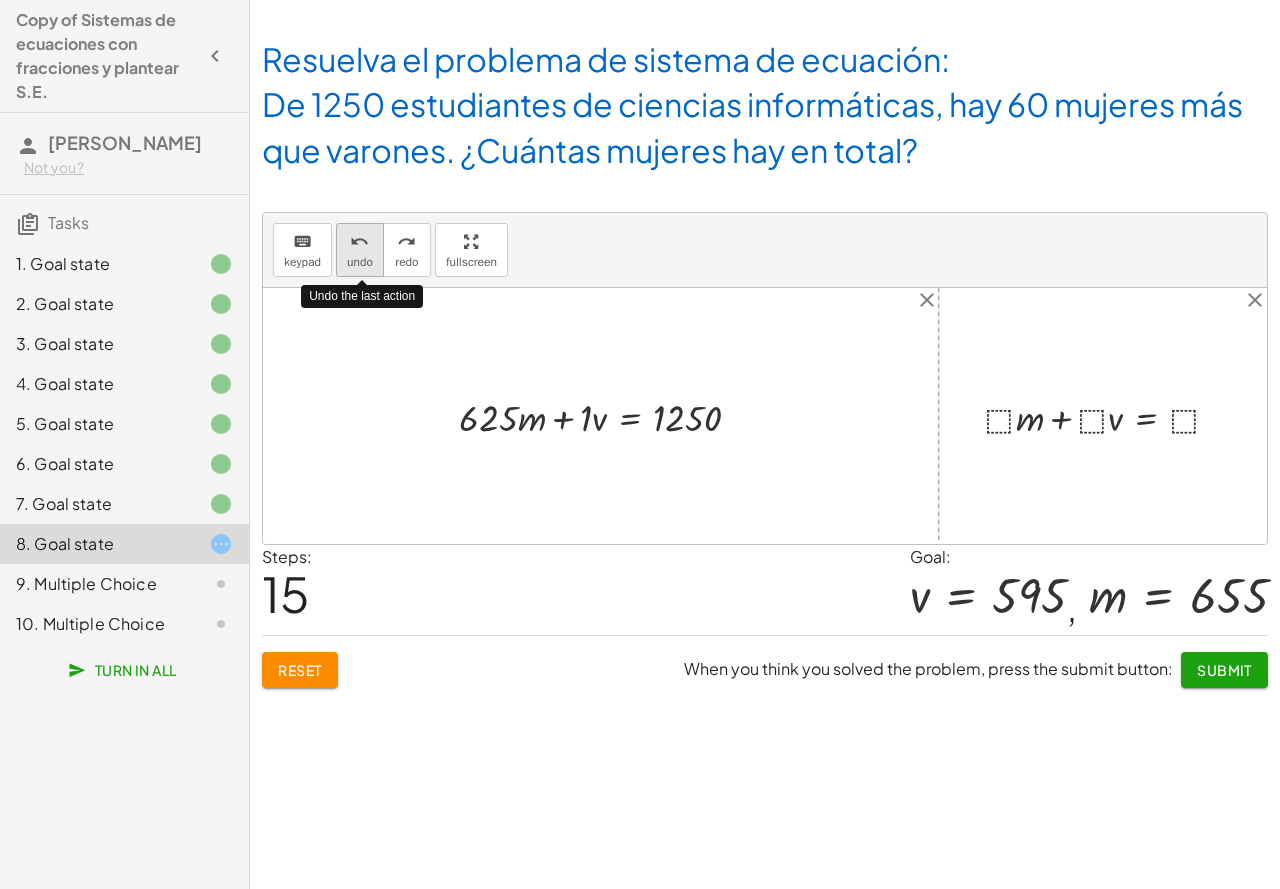 click on "undo undo" at bounding box center (360, 250) 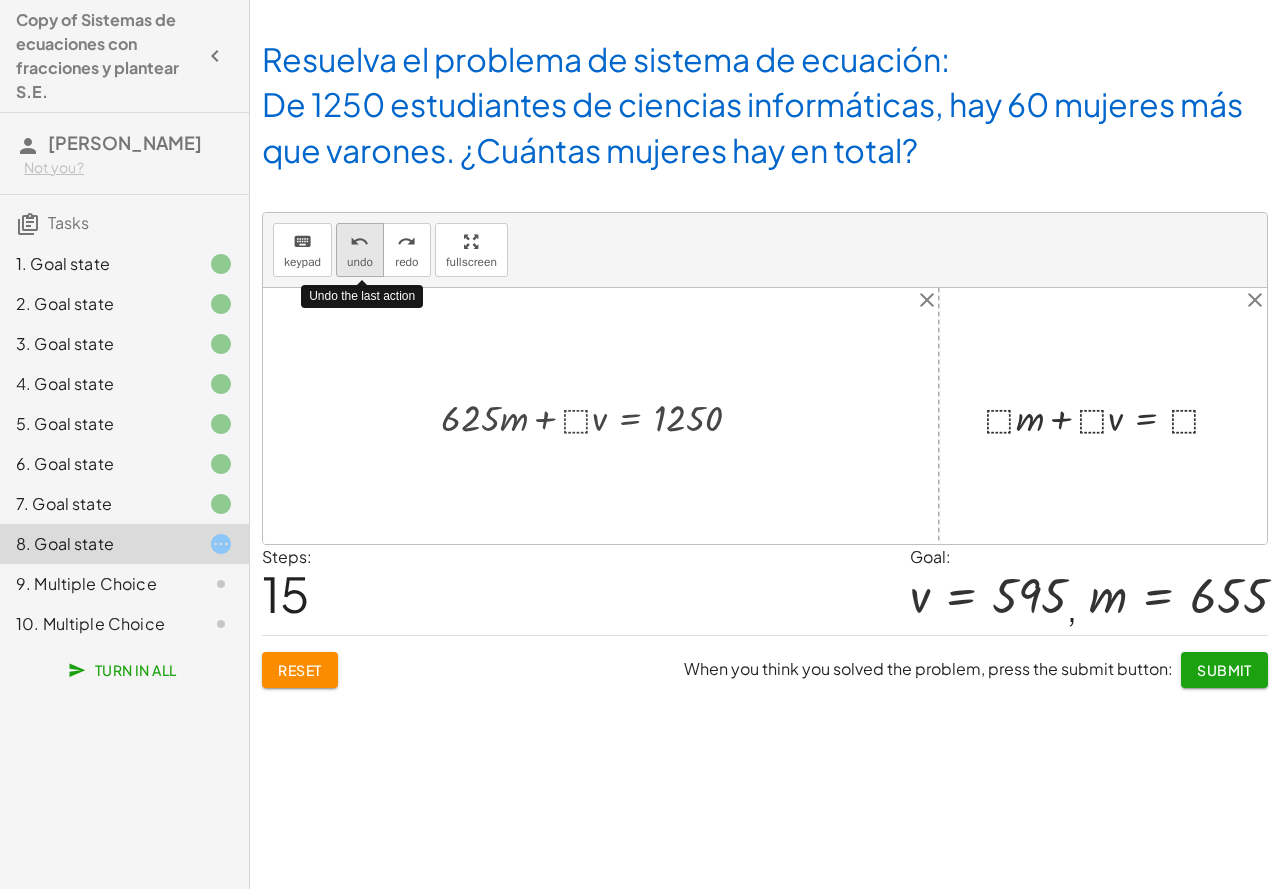 click on "undo undo" at bounding box center [360, 250] 